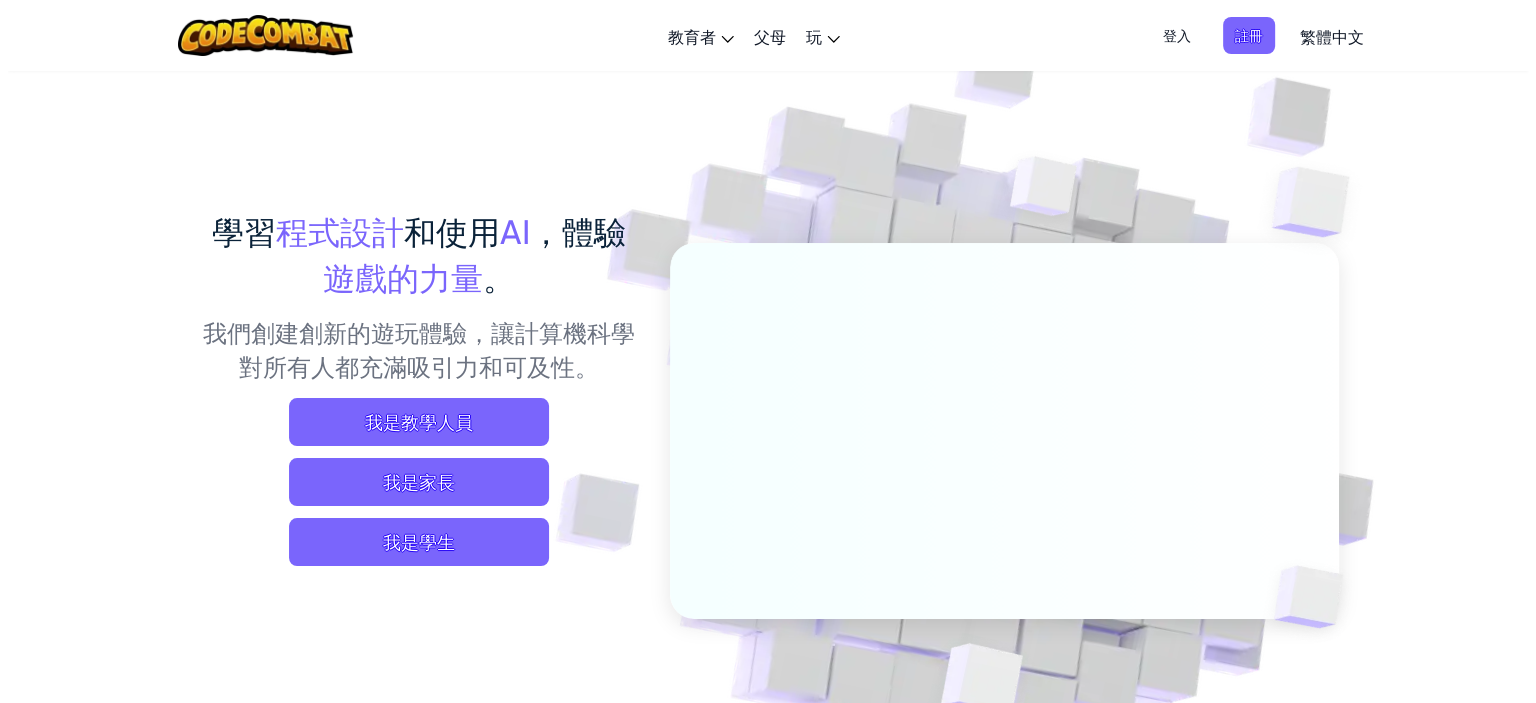scroll, scrollTop: 0, scrollLeft: 0, axis: both 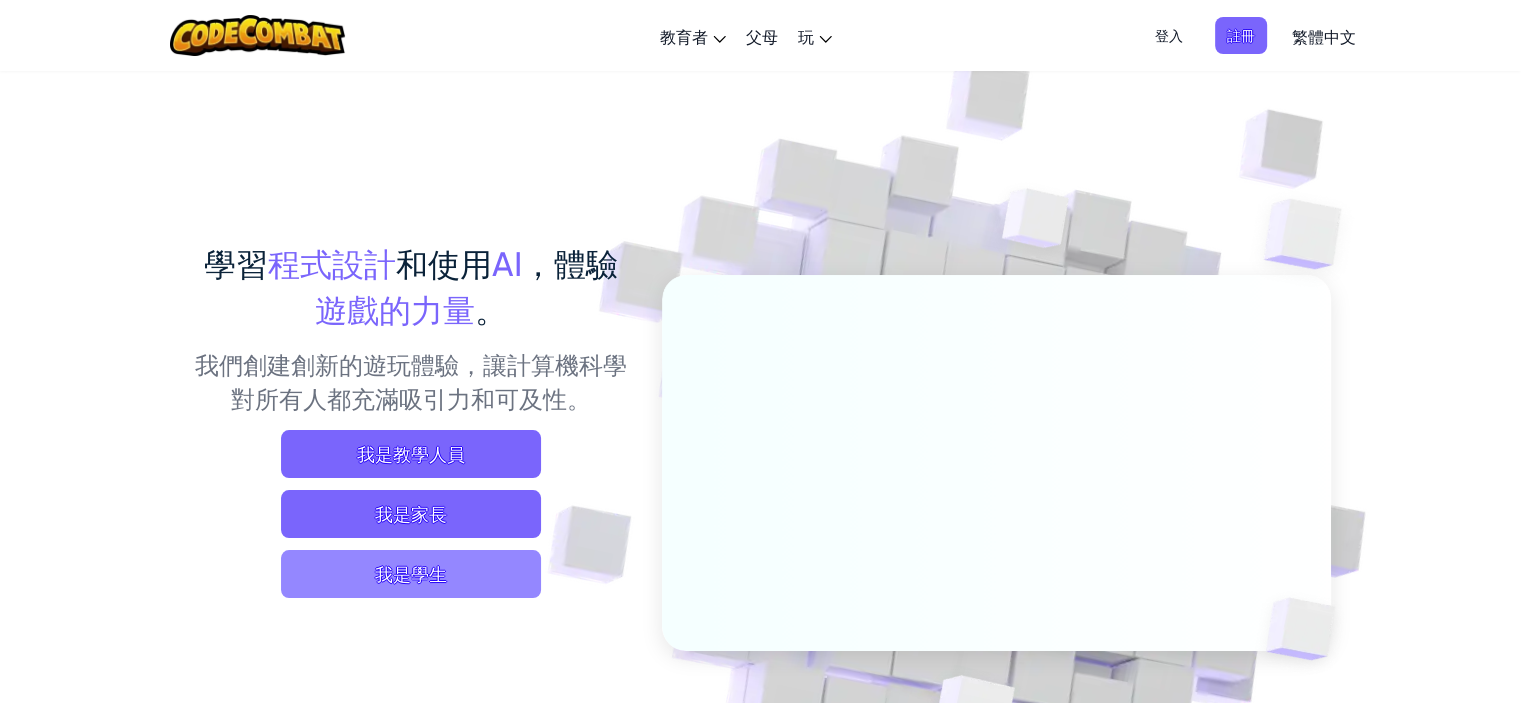 click on "我是學生" at bounding box center (411, 574) 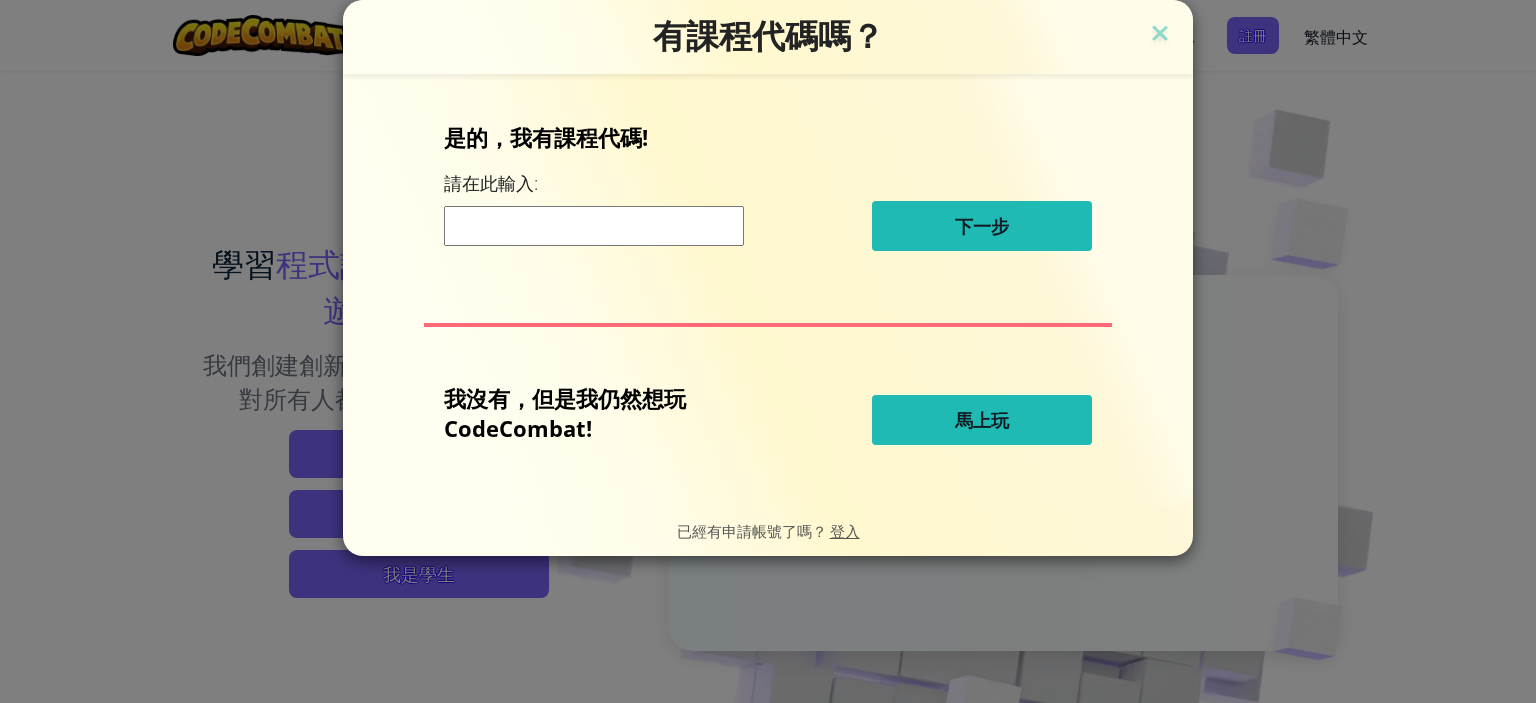 click at bounding box center (594, 226) 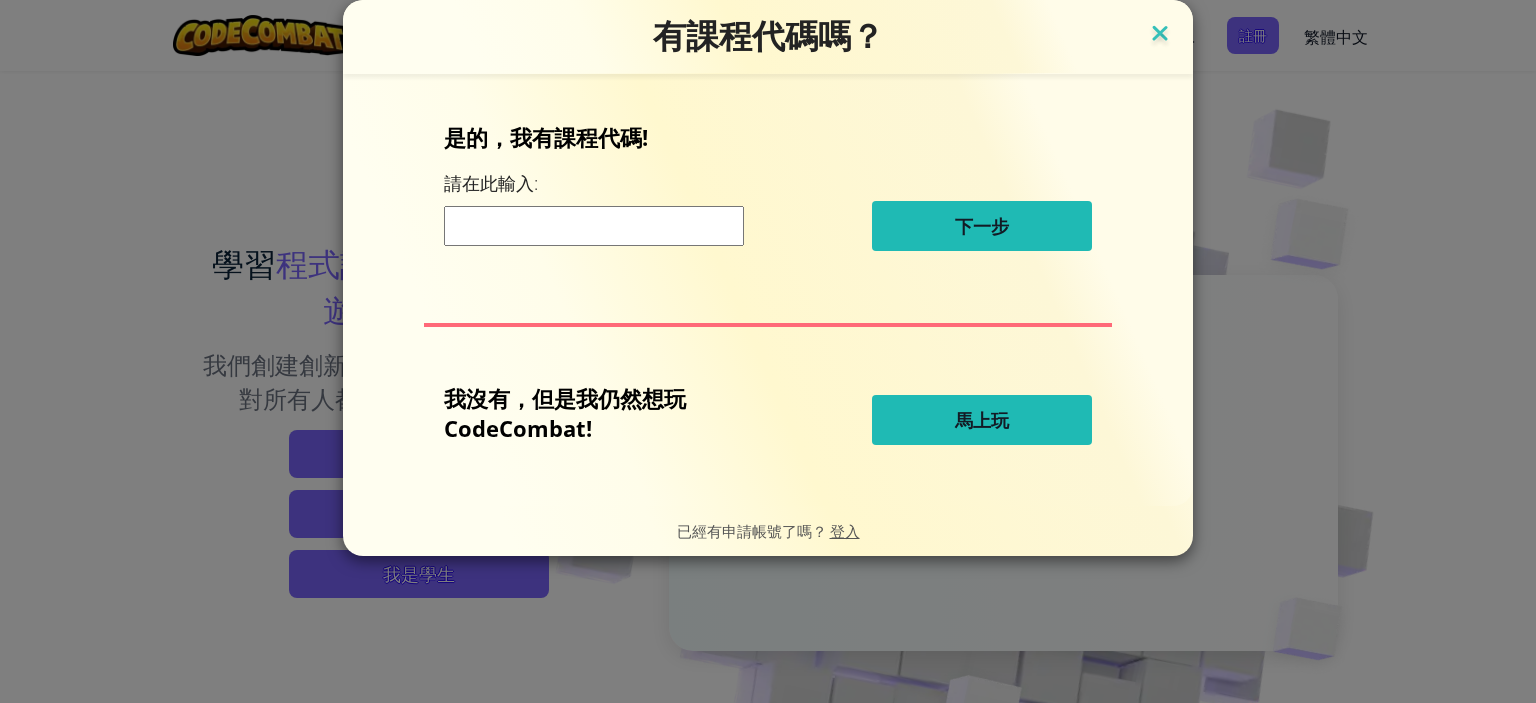 click at bounding box center [1160, 35] 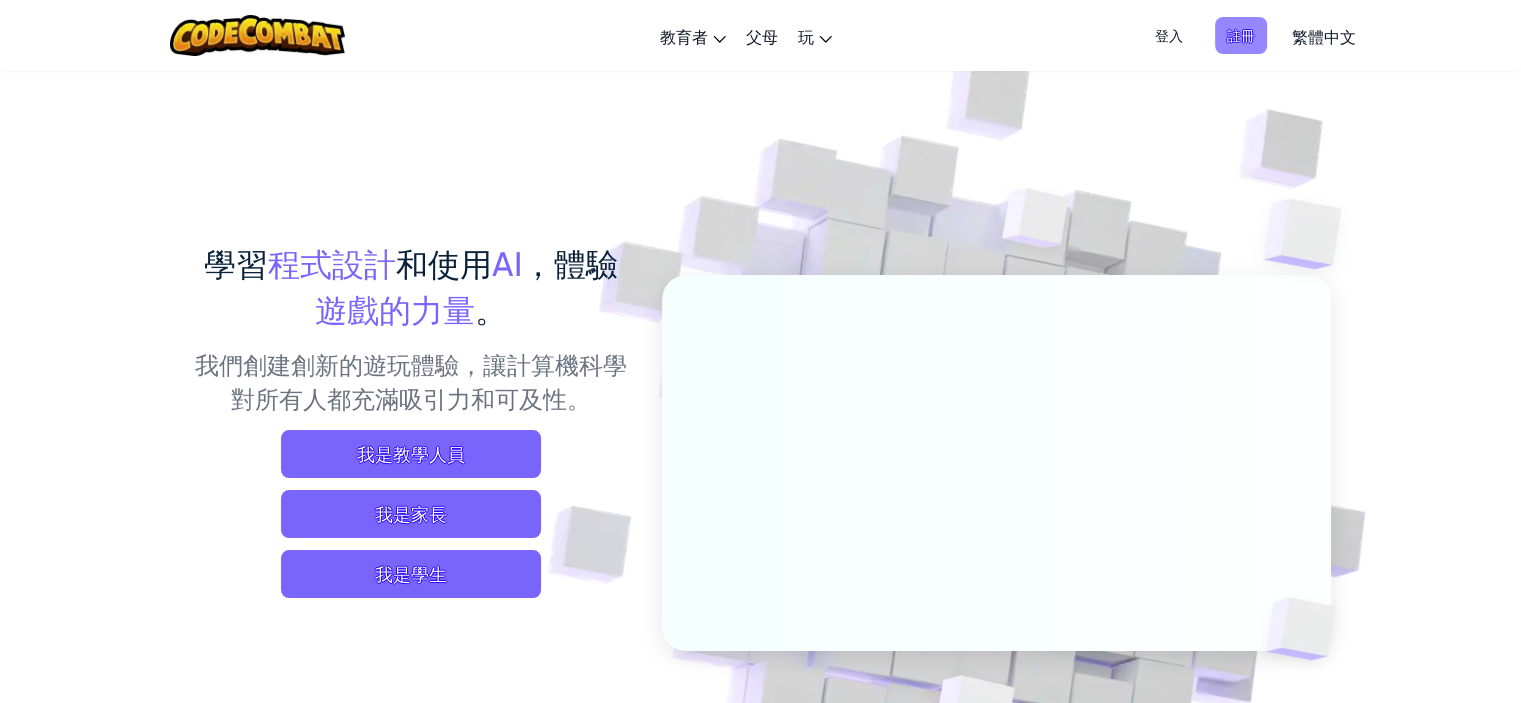 click on "註冊" at bounding box center [1241, 35] 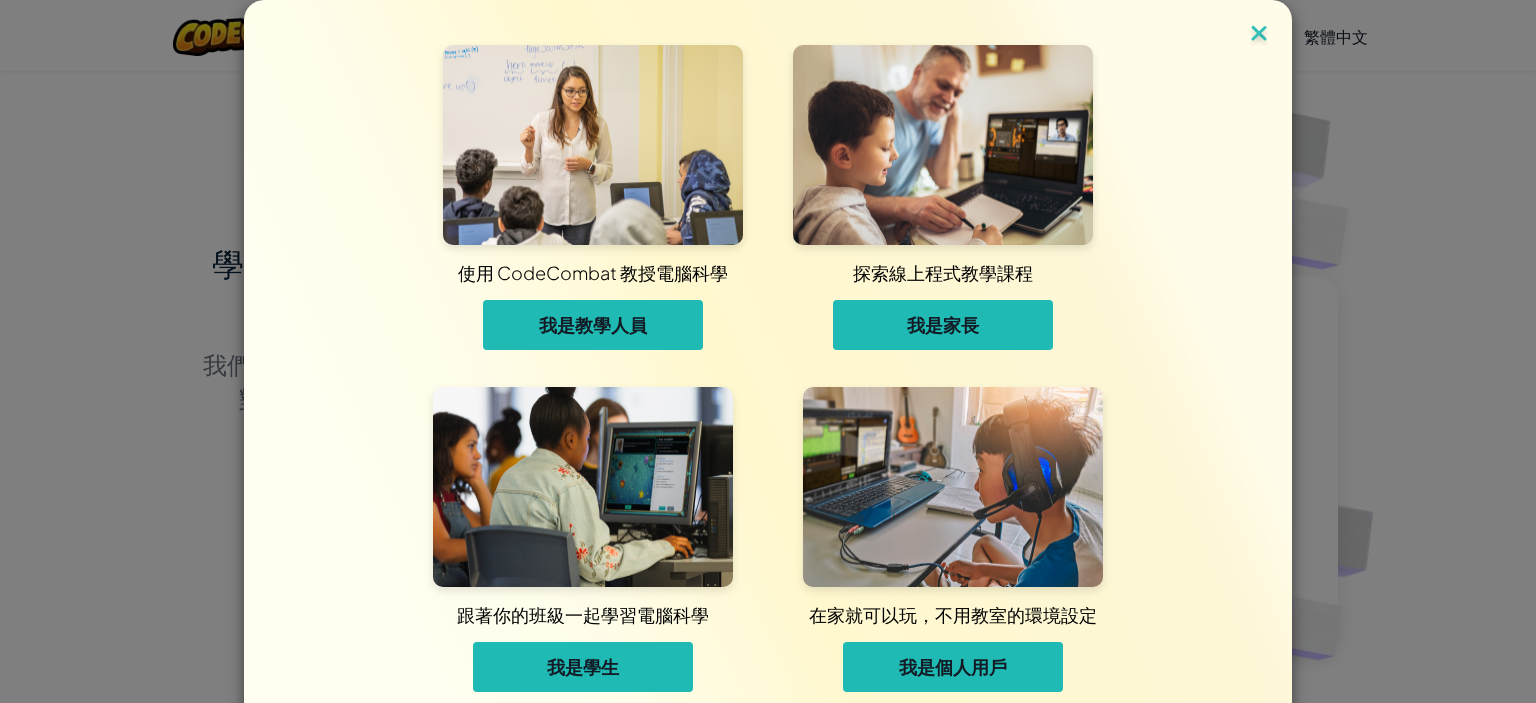 click at bounding box center [1259, 35] 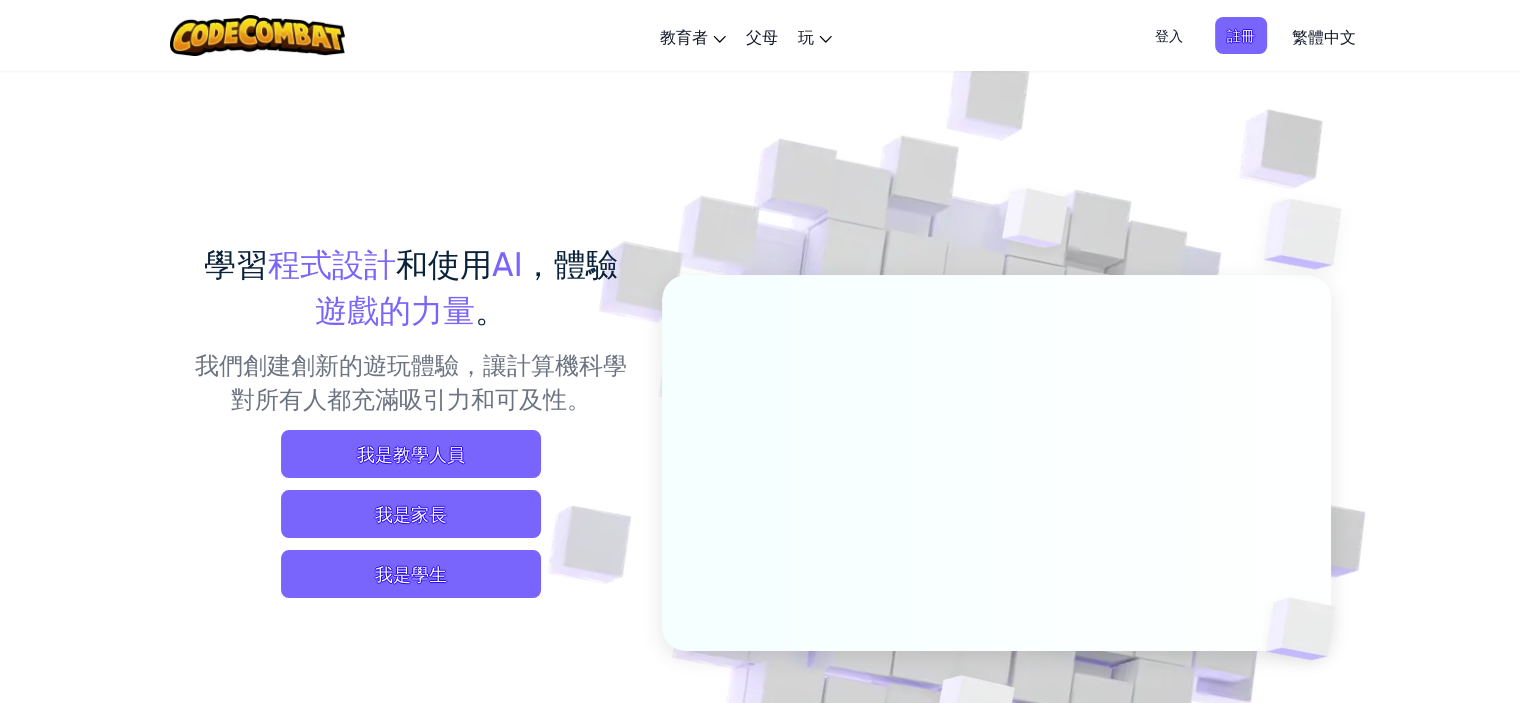 click on "切換導覽 教育者 創建免費帳號 學校和地區解決方案 教師工具包預覽   標準對齊 效能研究 成功故事 專業發展 編程一小時 贈款與資金資源 請求演示或報價 父母 玩 CodeCombat 主頁 拿到530個關卡和獨家內容像是寵物、專屬物品和英雄，任何人都可以完全沉浸在編碼世界。 CodeCombat 教室 一套完整的計算機科學課程，從核心概念一直涵蓋到網頁開發、遊戲開發和 AP CSP。 CodeCombat Junior 我們主要的 K-5 課程具有學習級別的進程，專為小學生設計，以較慢的速度教基本的編碼概念。 Ozaria 教室 一個迷人的敘事編程冒險，建立了計算機科學的基礎知識。   AP CSP 由 College Board 認可，我們的 AP CSP 課程提供基於遊戲和即插即用工具，幫助學生準備 AP 考試。 AI 聯盟 電競 一個史詩級的競技編程電競平台，在遊戲環境中鼓勵創意編程練習。   CodeCombat 世界在 Roblox 上 AI HackStack 登入   註冊" at bounding box center (760, 35) 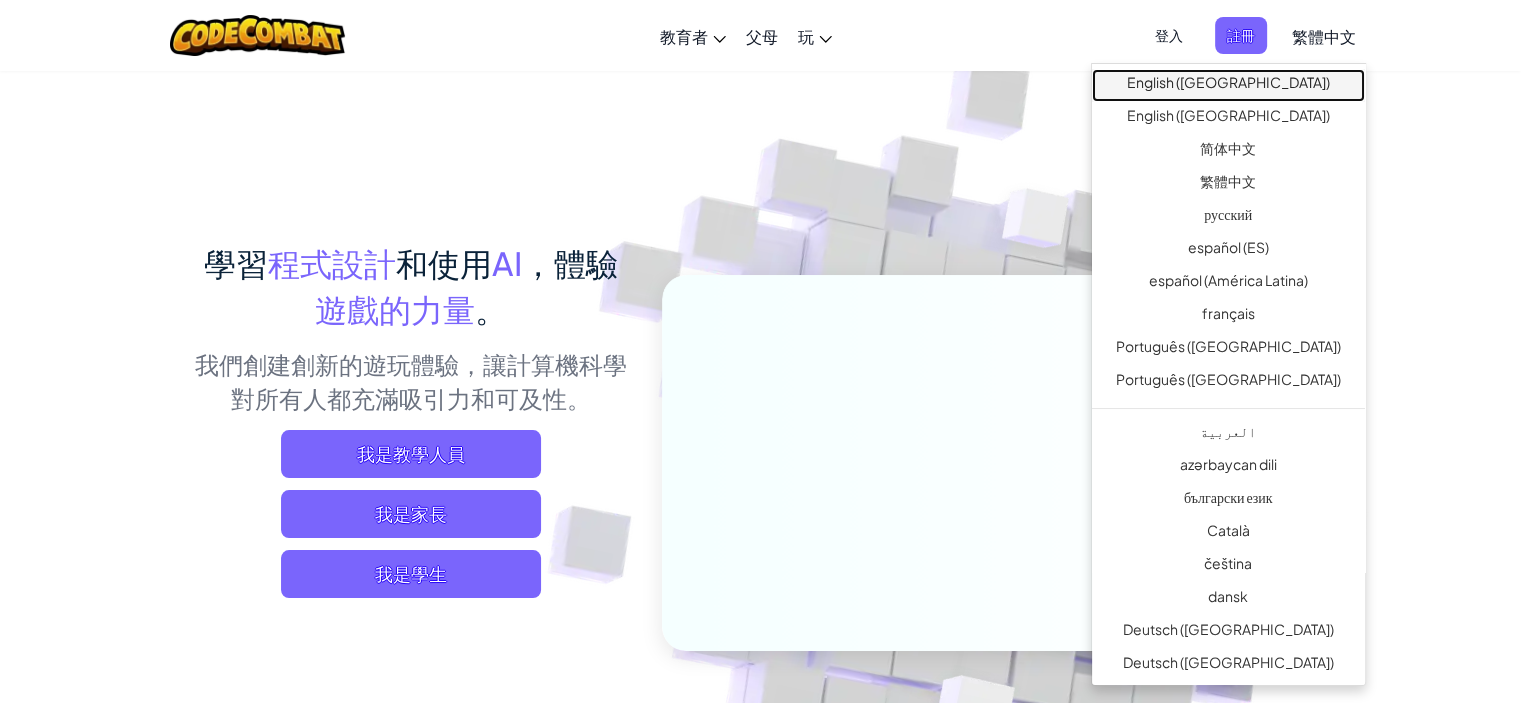 click on "English ([GEOGRAPHIC_DATA])" at bounding box center [1228, 85] 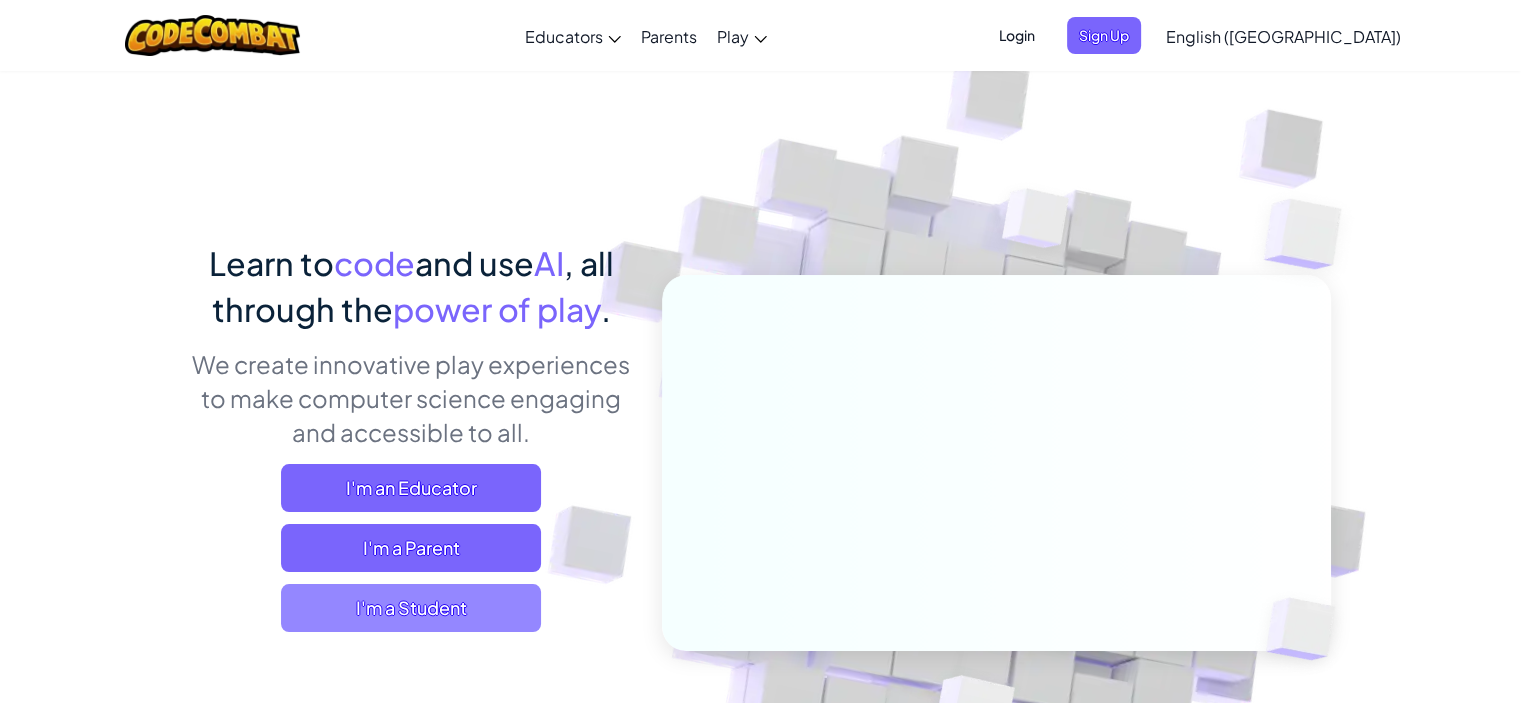 click on "I'm a Student" at bounding box center [411, 608] 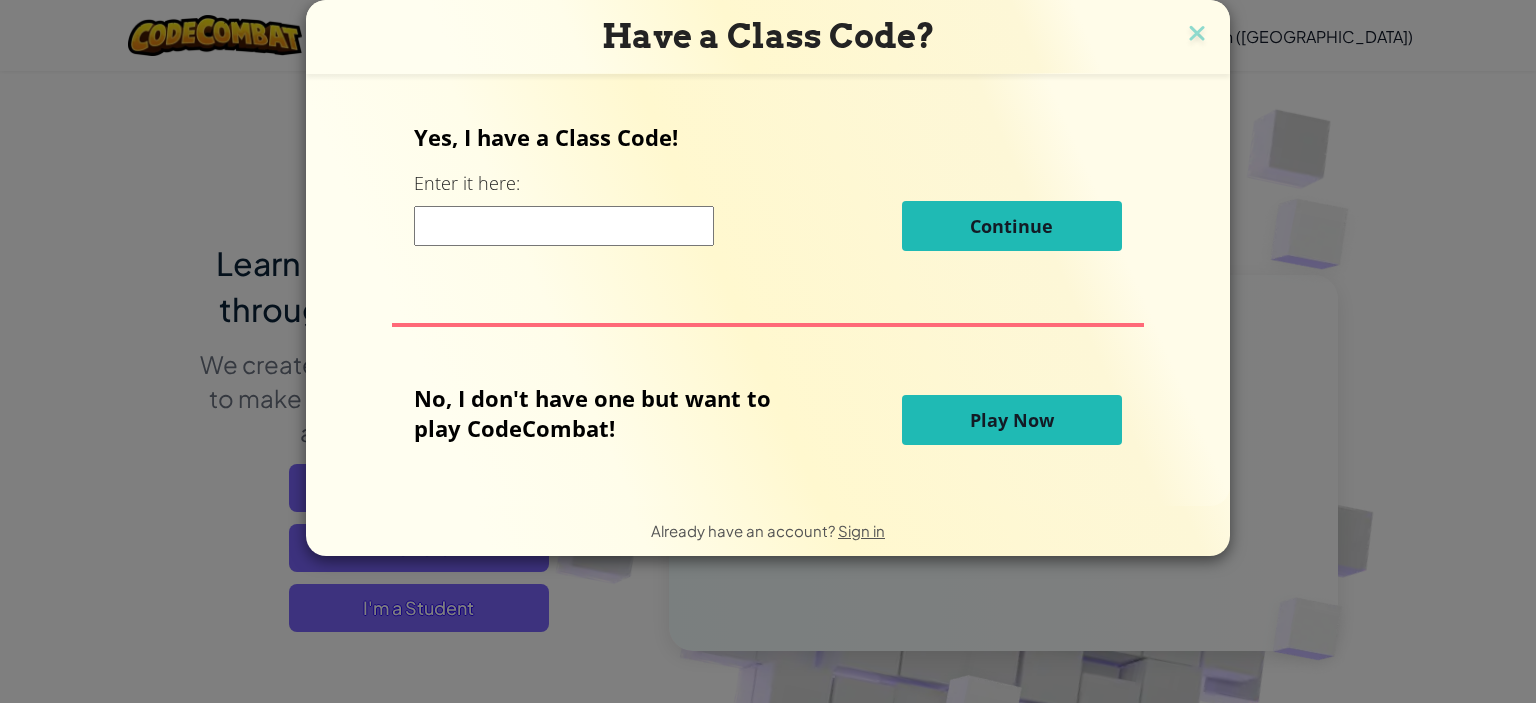 click at bounding box center [564, 226] 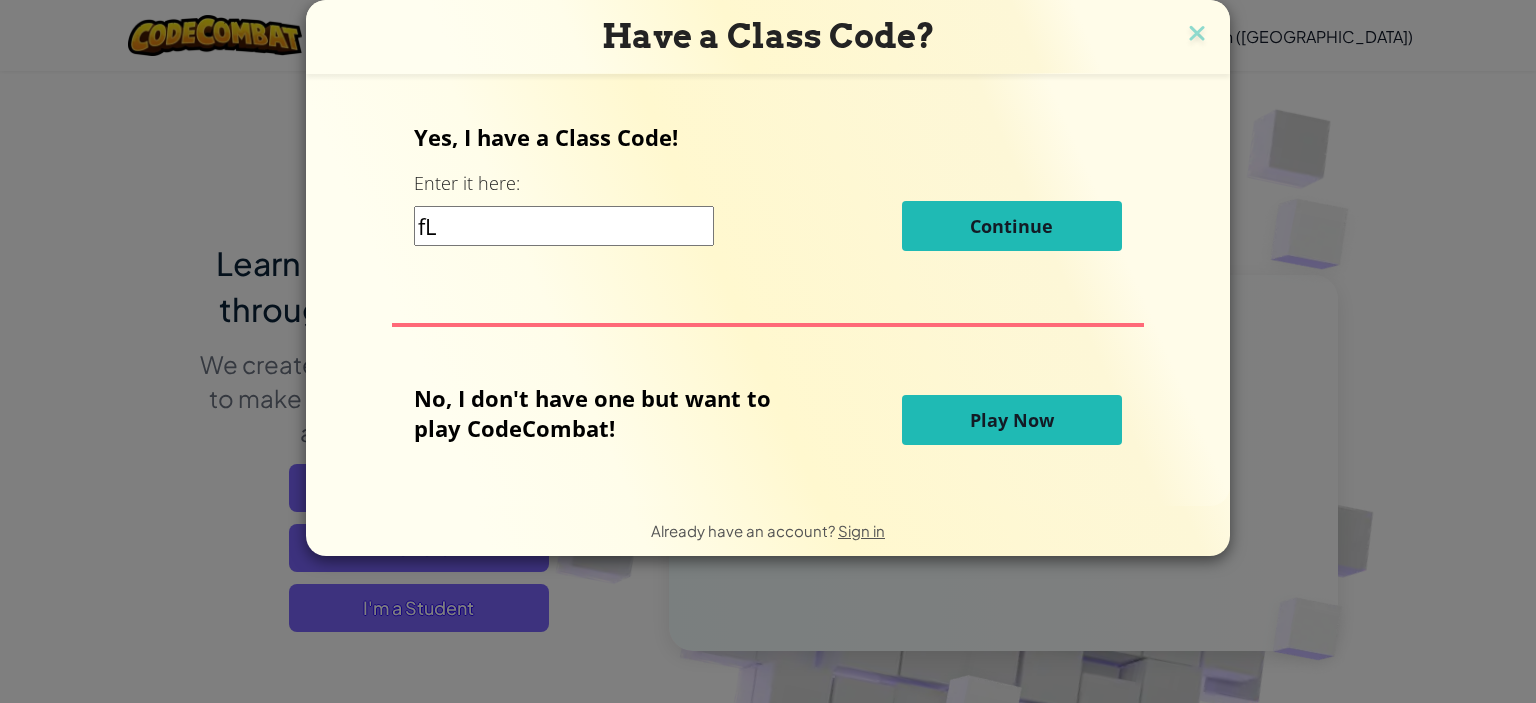 type on "f" 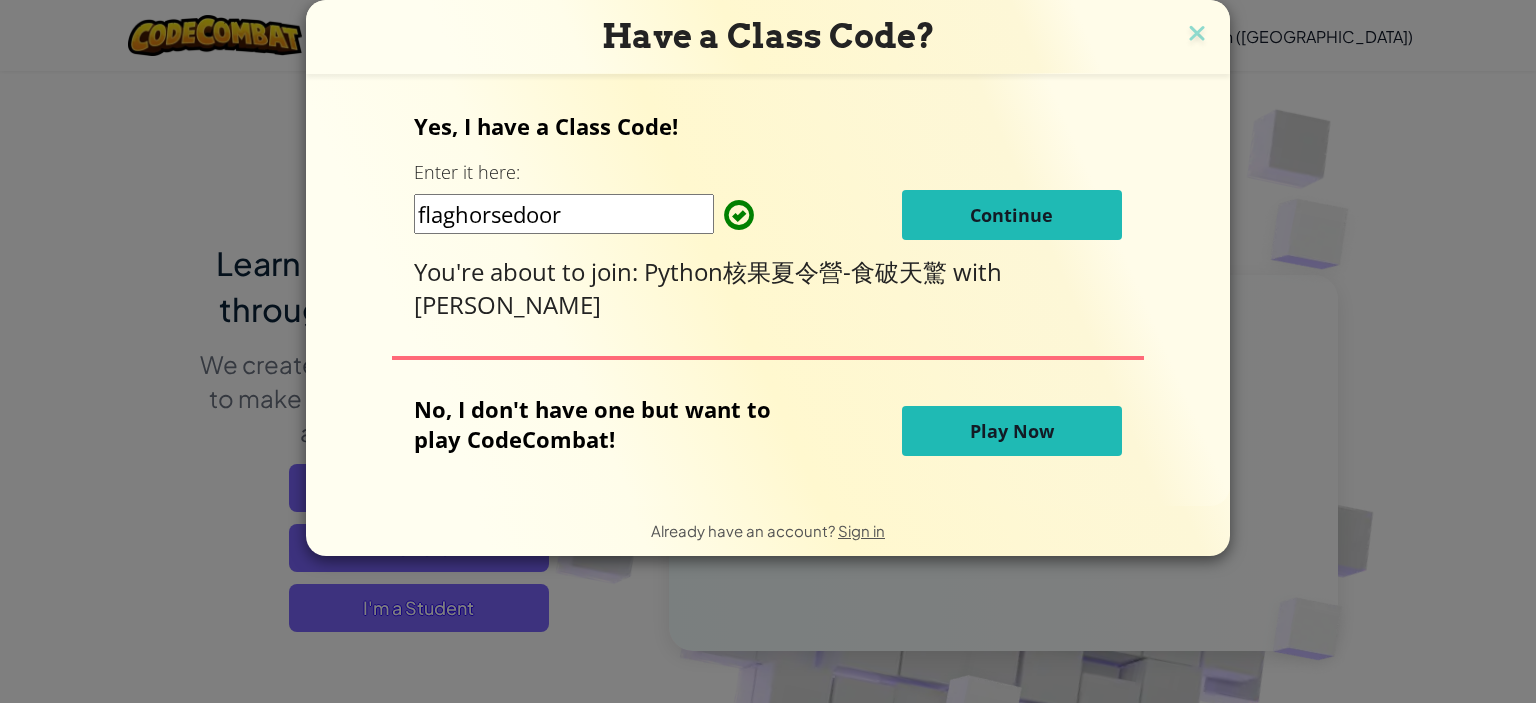 type on "flaghorsedoor" 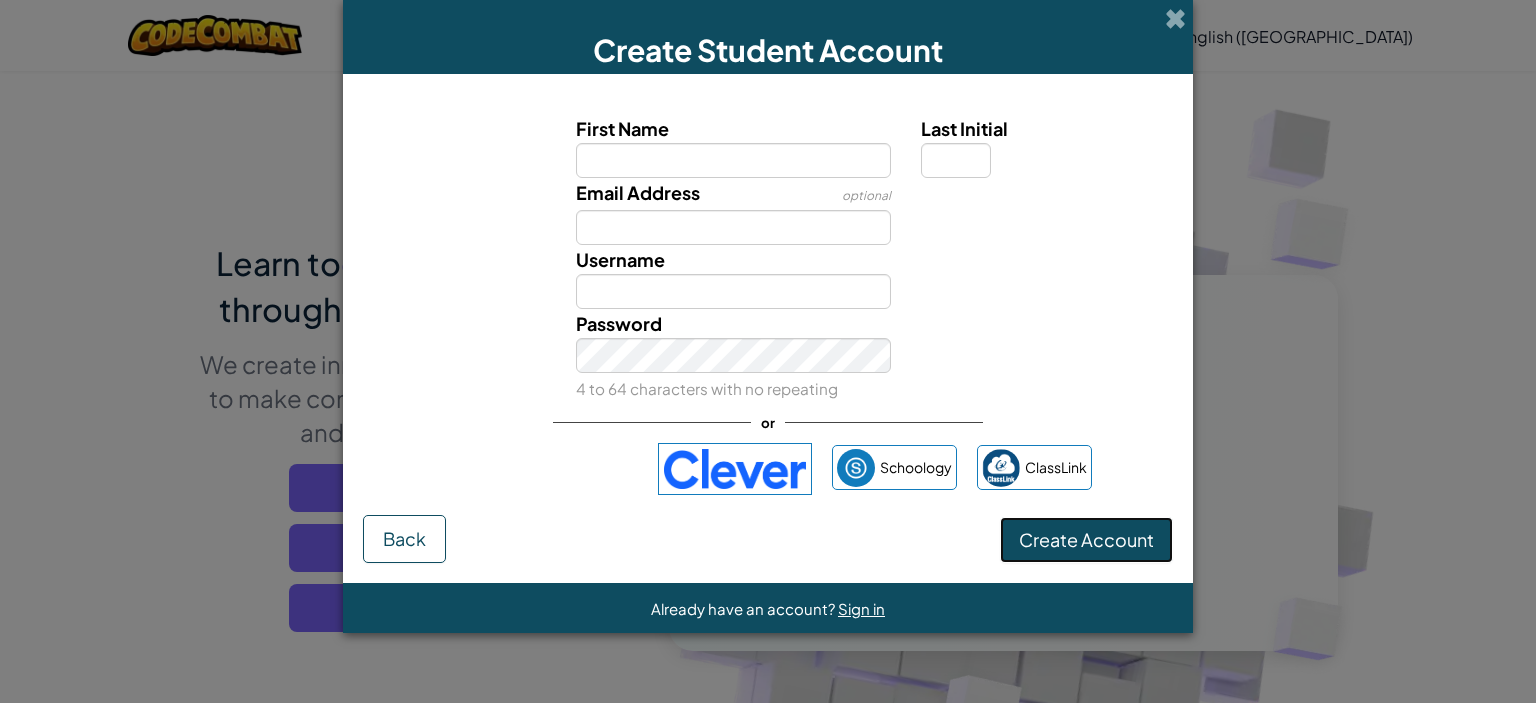 click on "Create Account" at bounding box center (1086, 540) 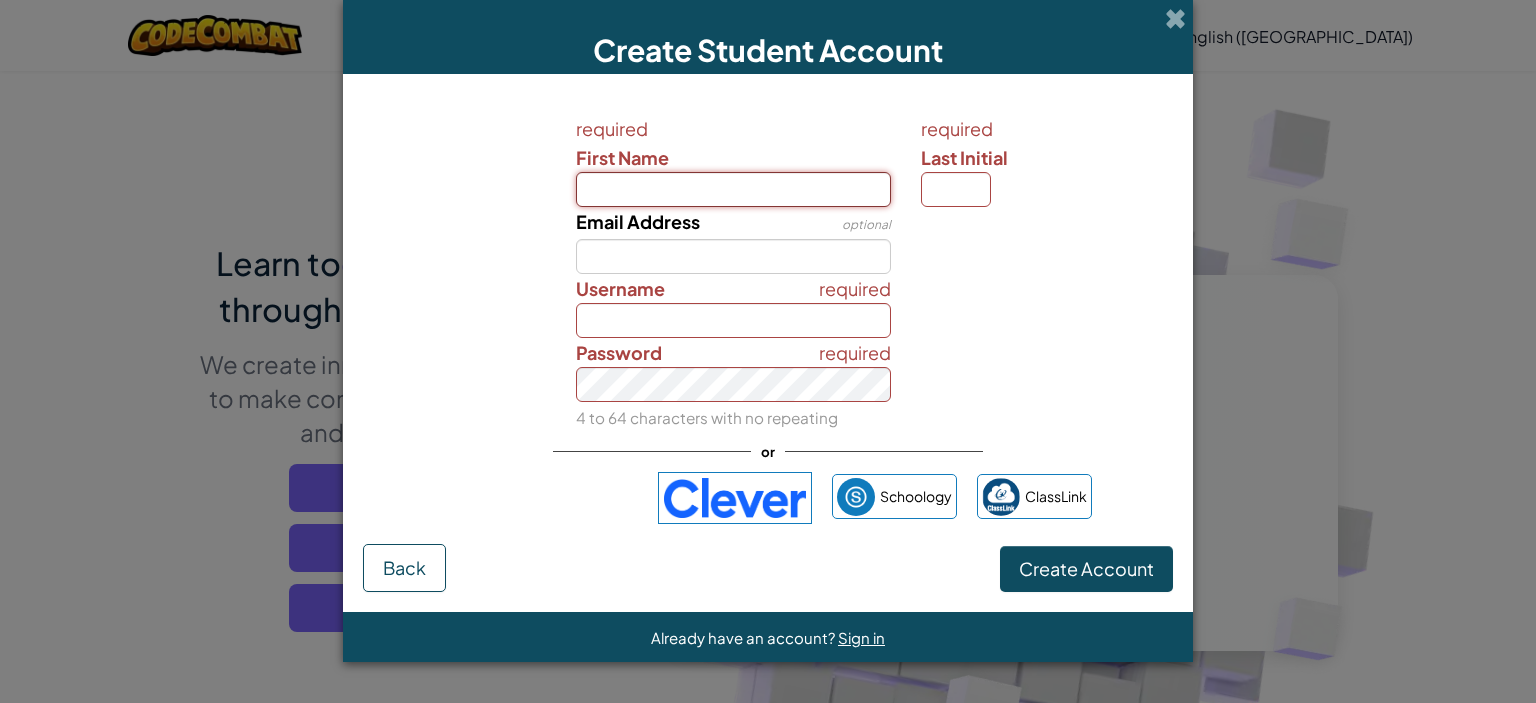 click on "First Name" at bounding box center (734, 189) 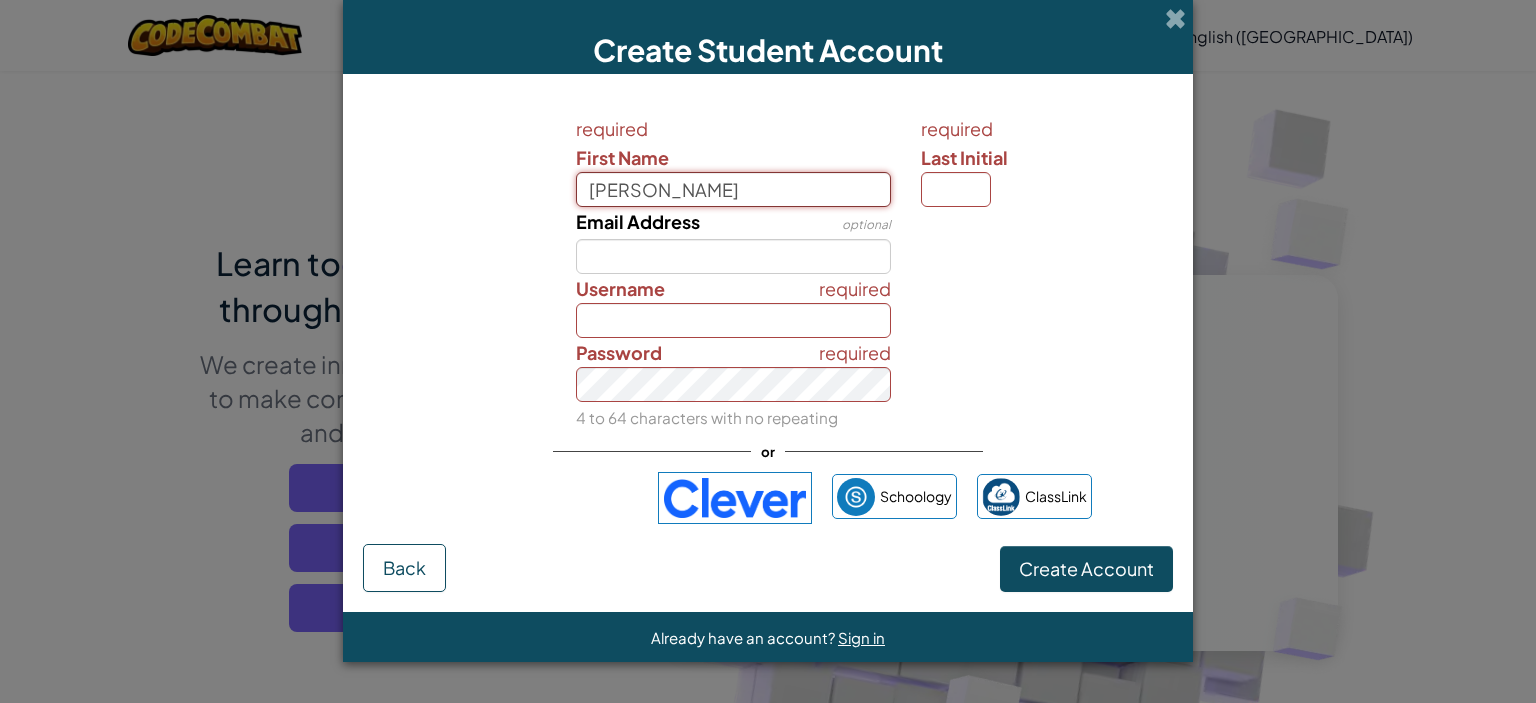 type on "Ian" 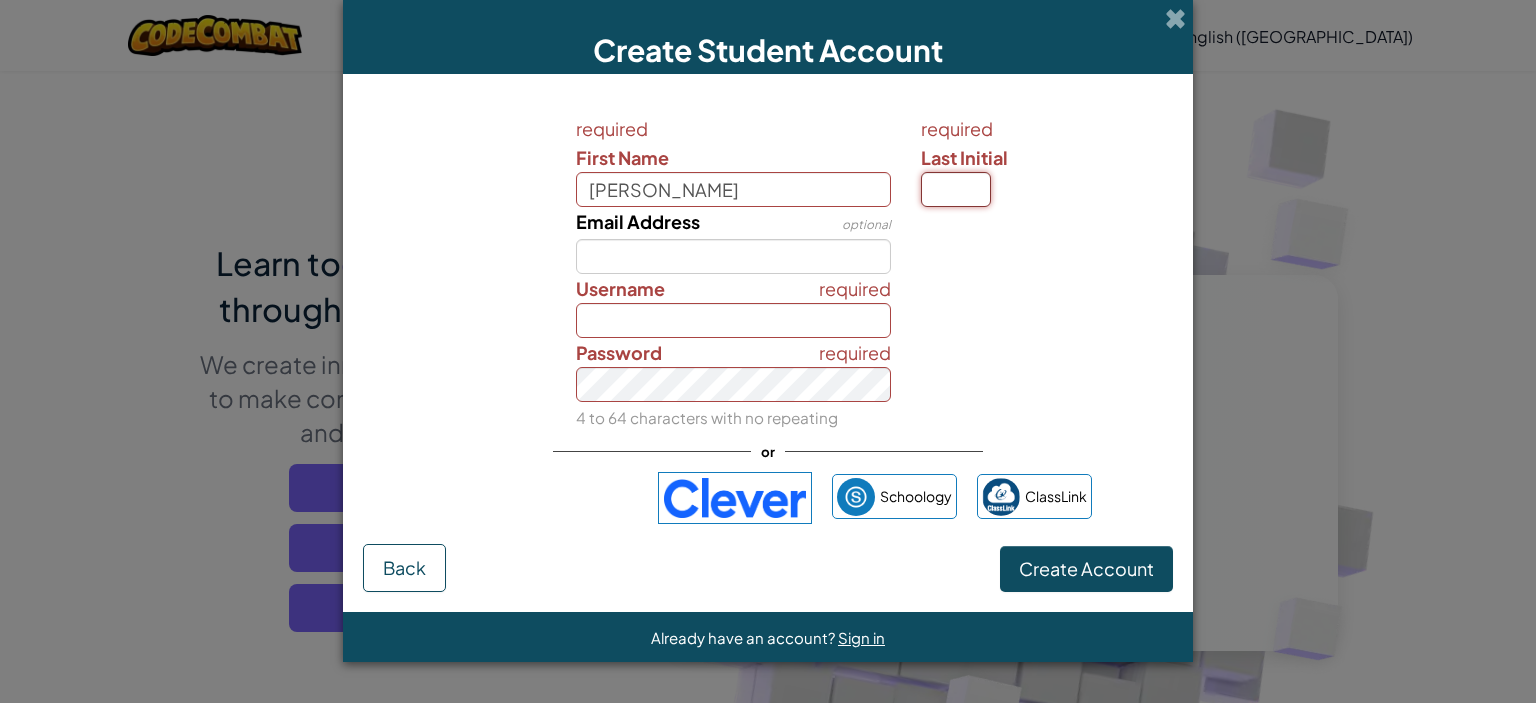 type on "Ian" 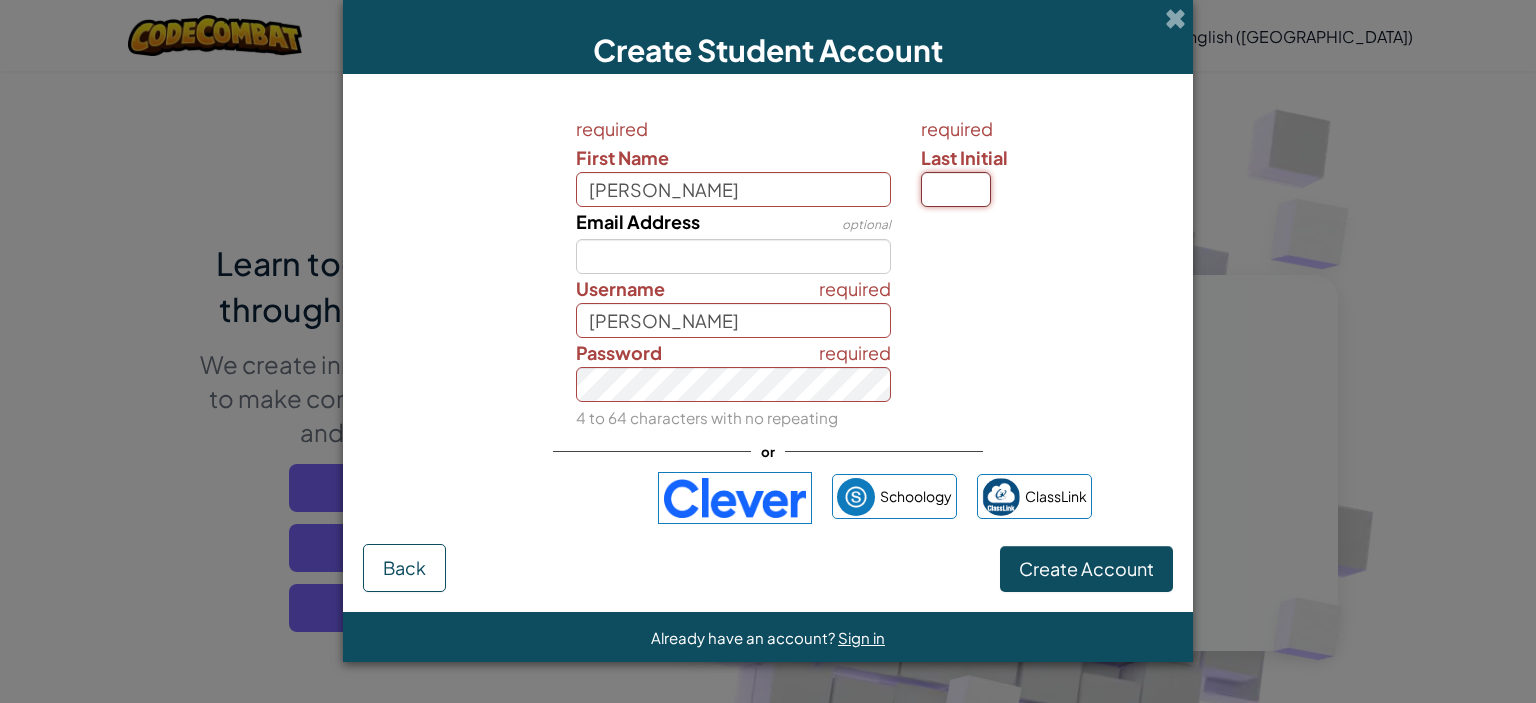click on "Last Initial" at bounding box center (956, 189) 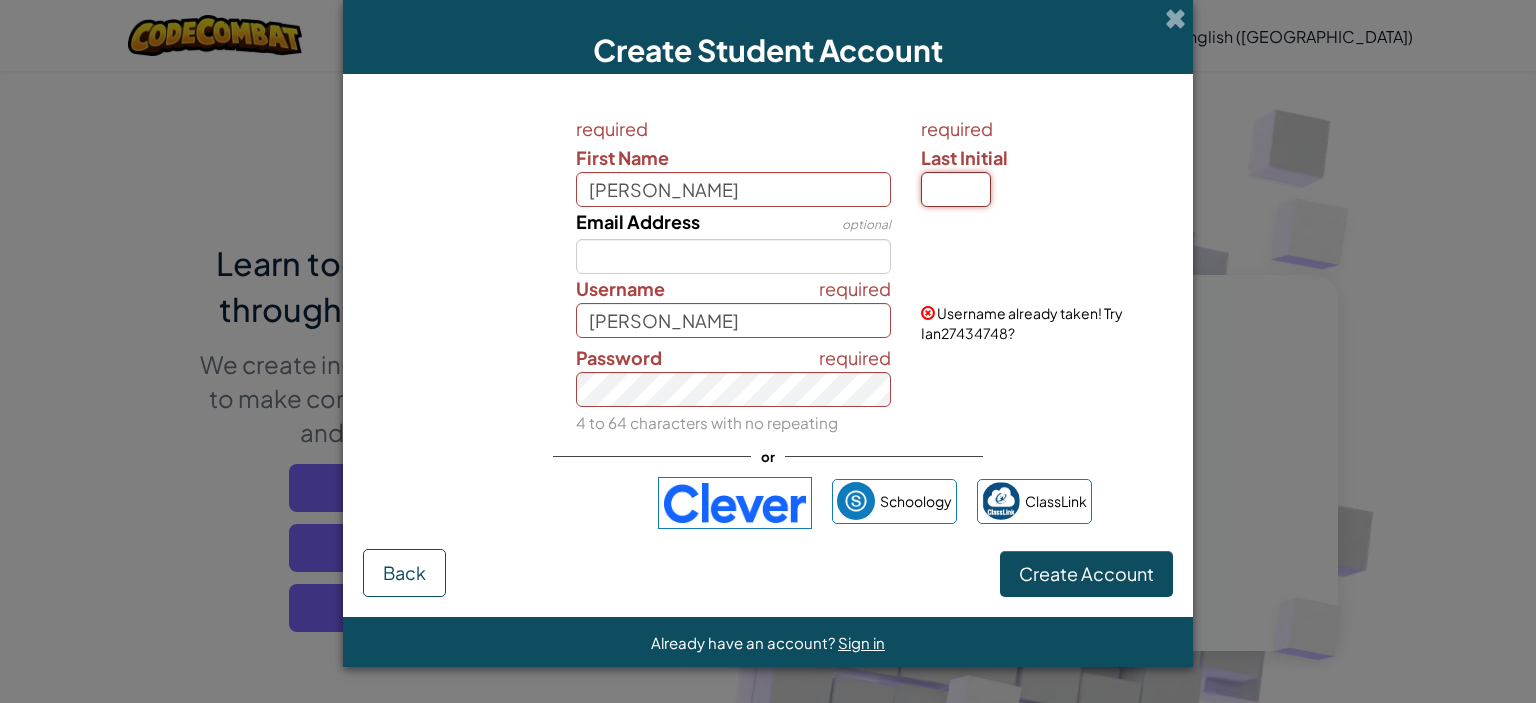type on "h" 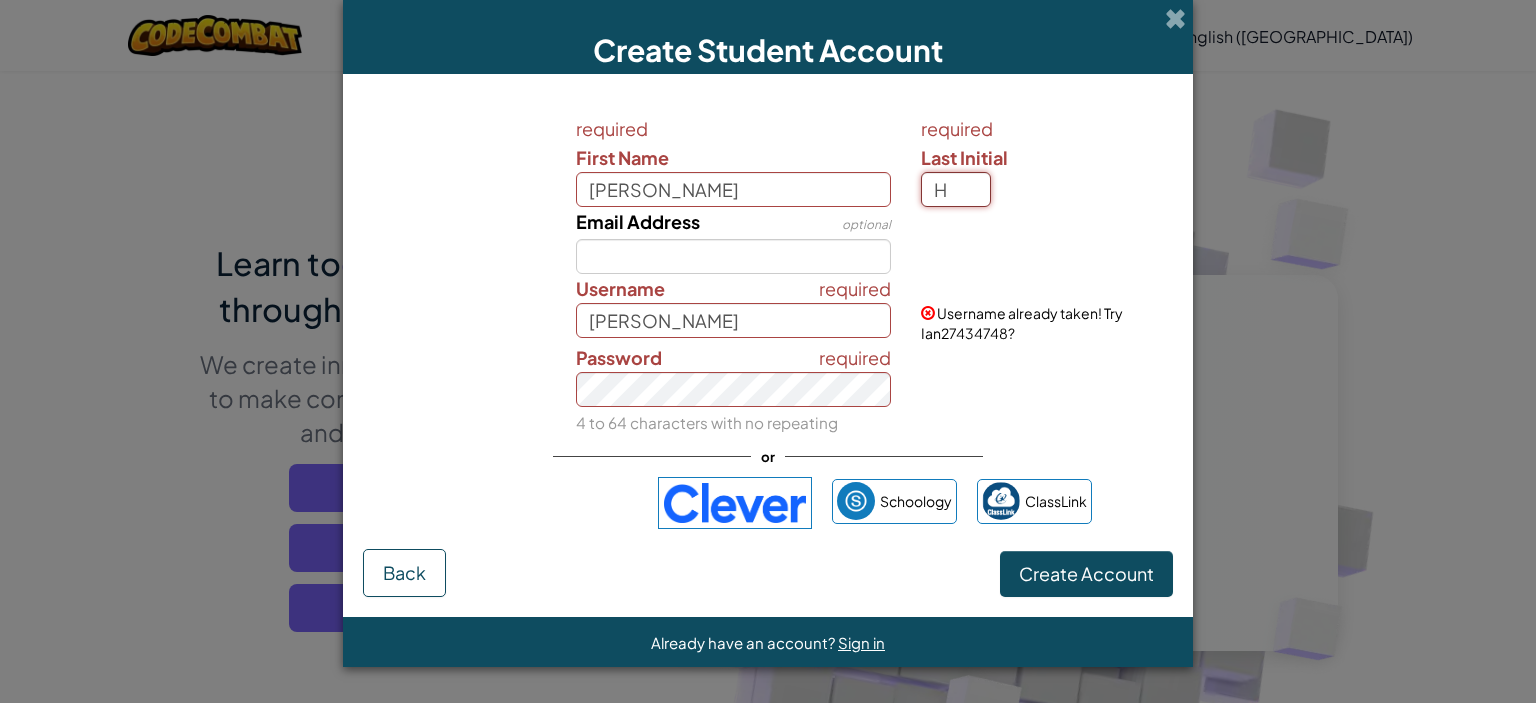 type on "H" 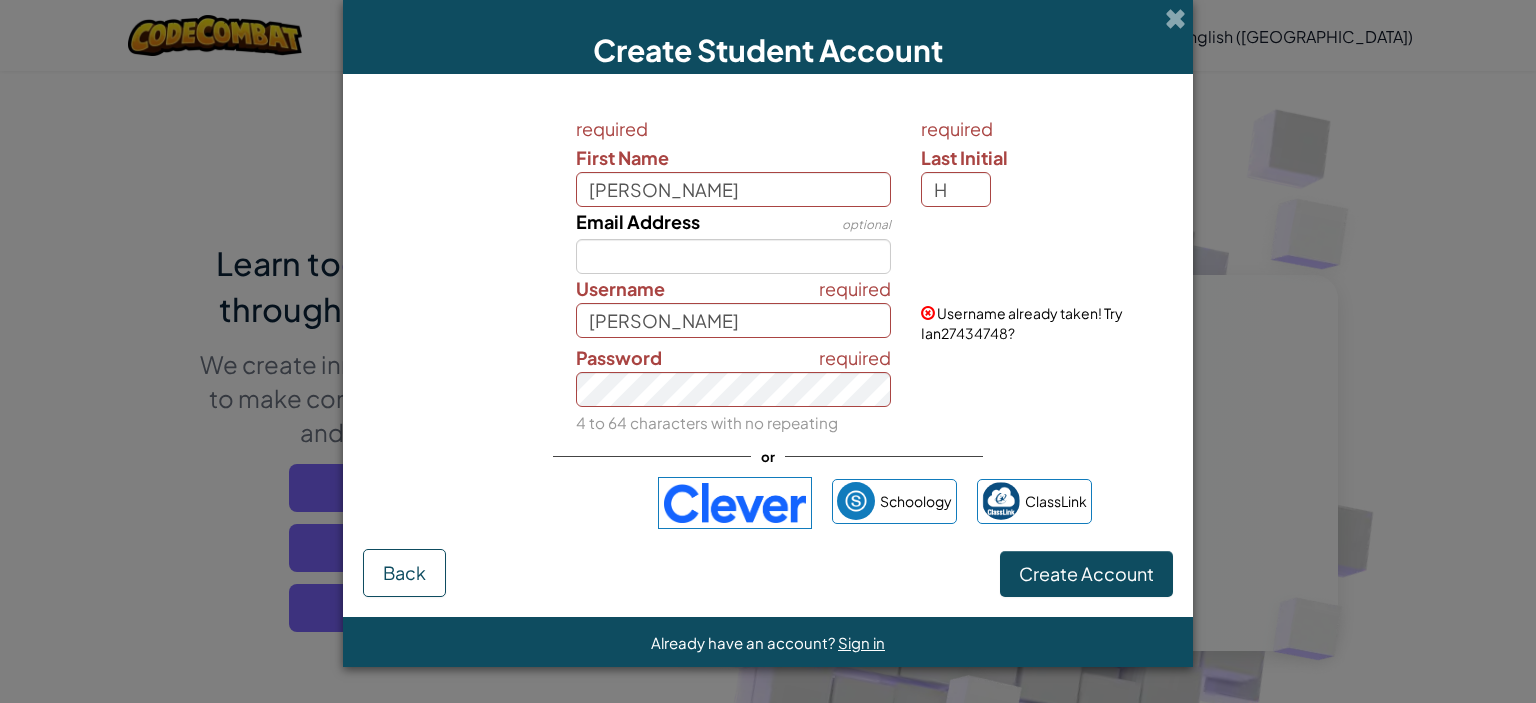 type on "IanH" 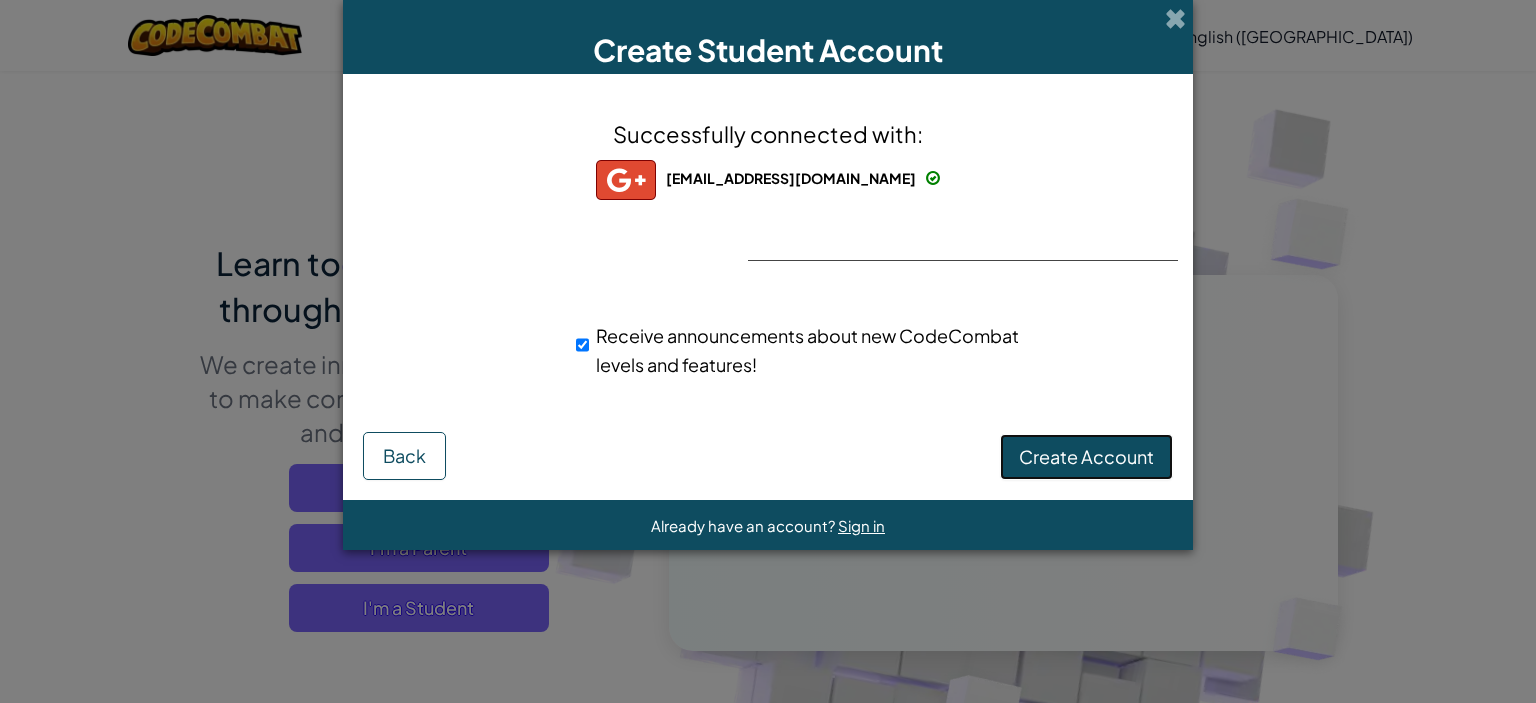 click on "Create Account" at bounding box center (1086, 456) 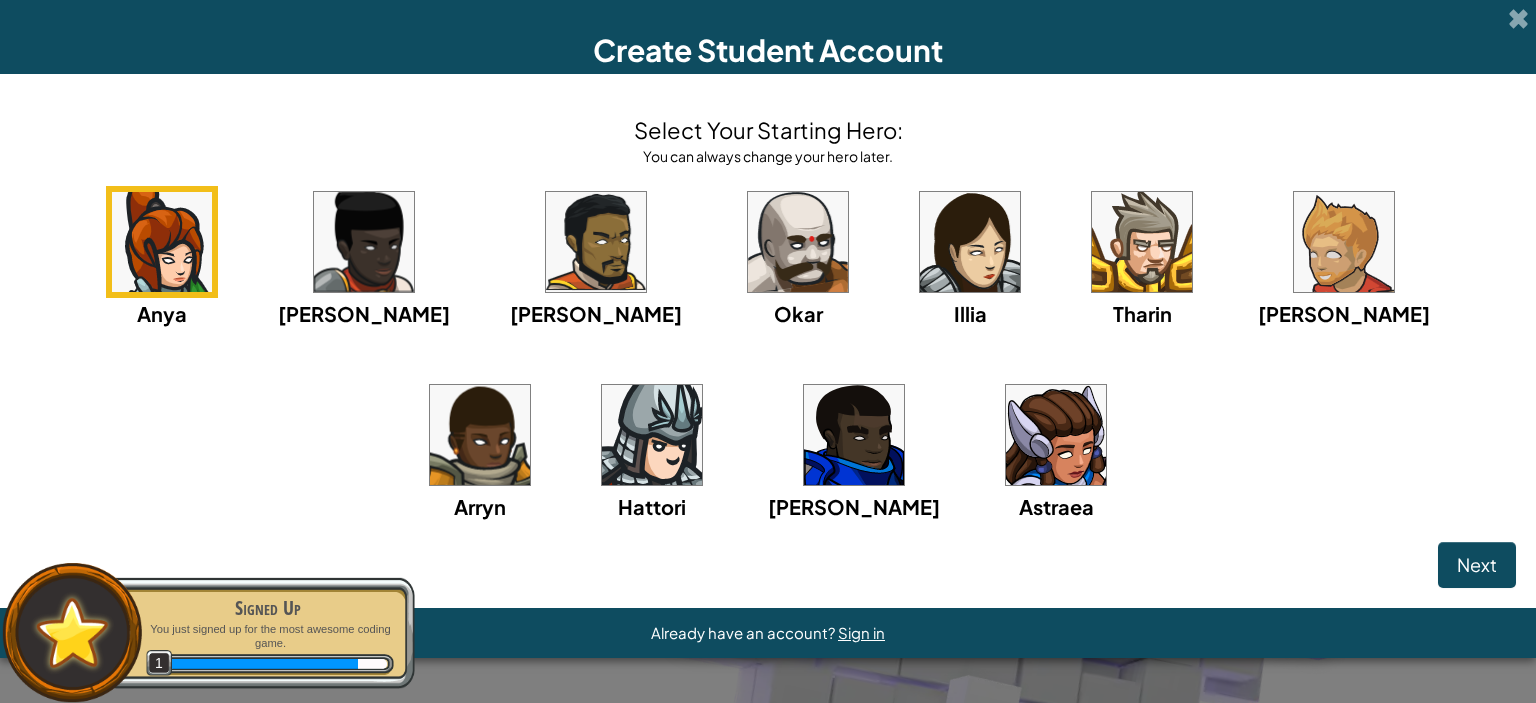 click at bounding box center [652, 435] 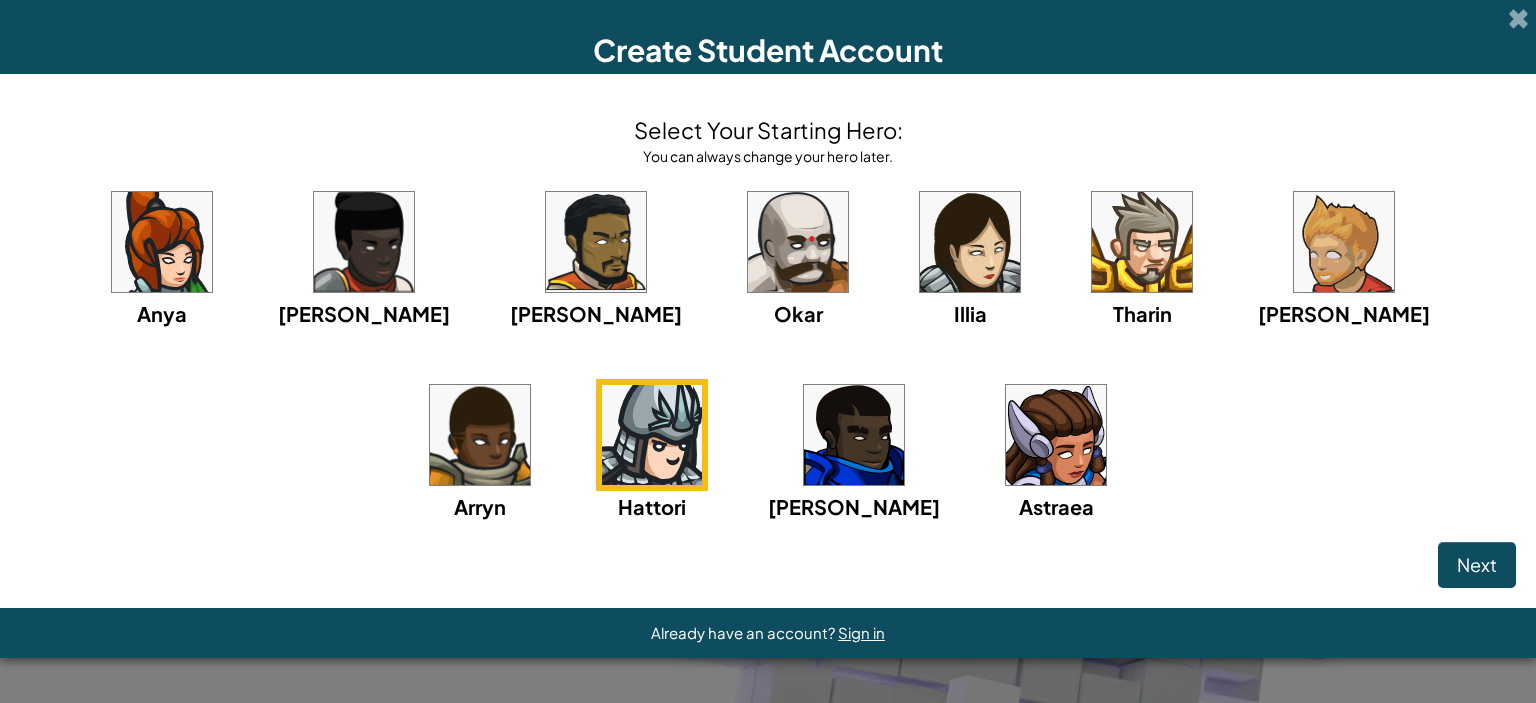 click on "Select Your Starting Hero: You can always change your hero later. Anya Ida Alejandro Okar Illia Tharin Ned Arryn Hattori Gordon Astraea Next" at bounding box center [768, 341] 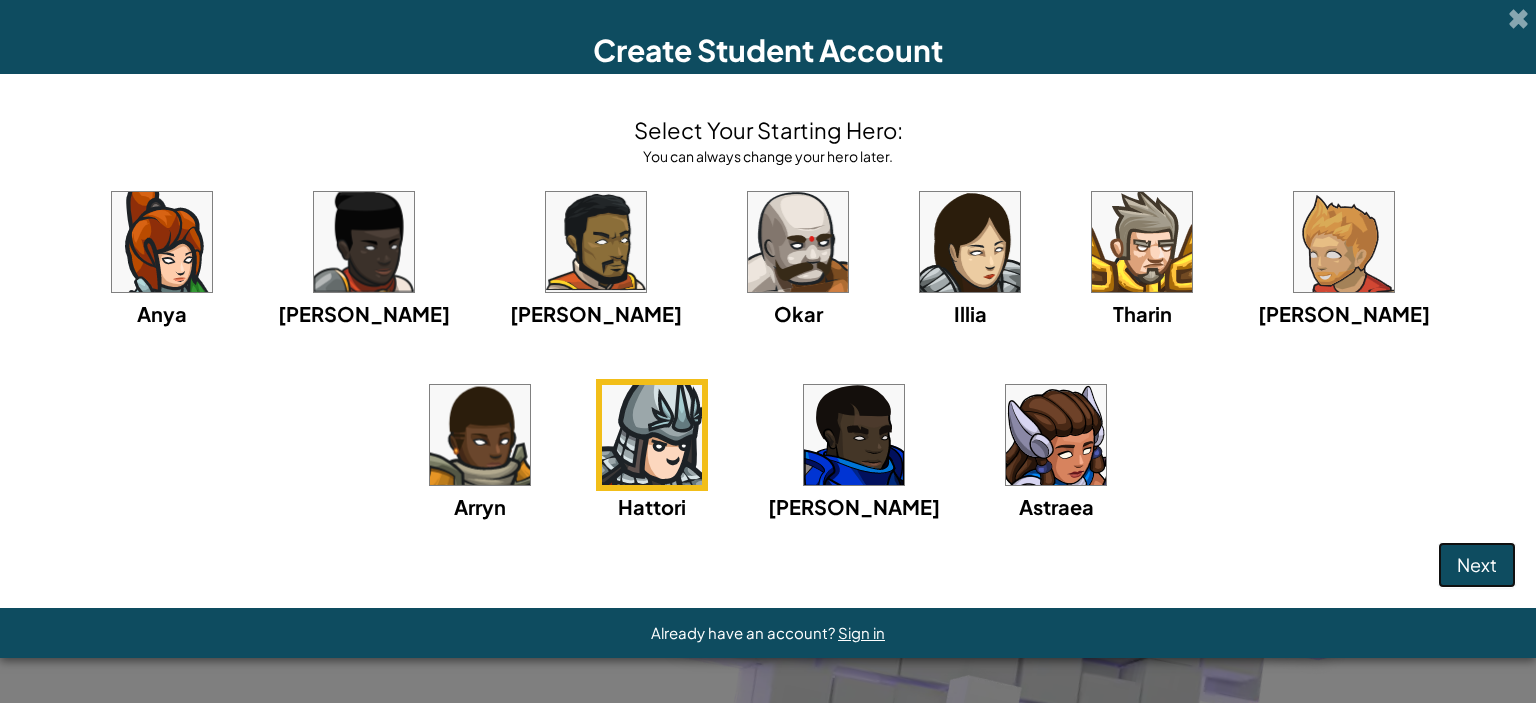 click on "Next" at bounding box center [1477, 565] 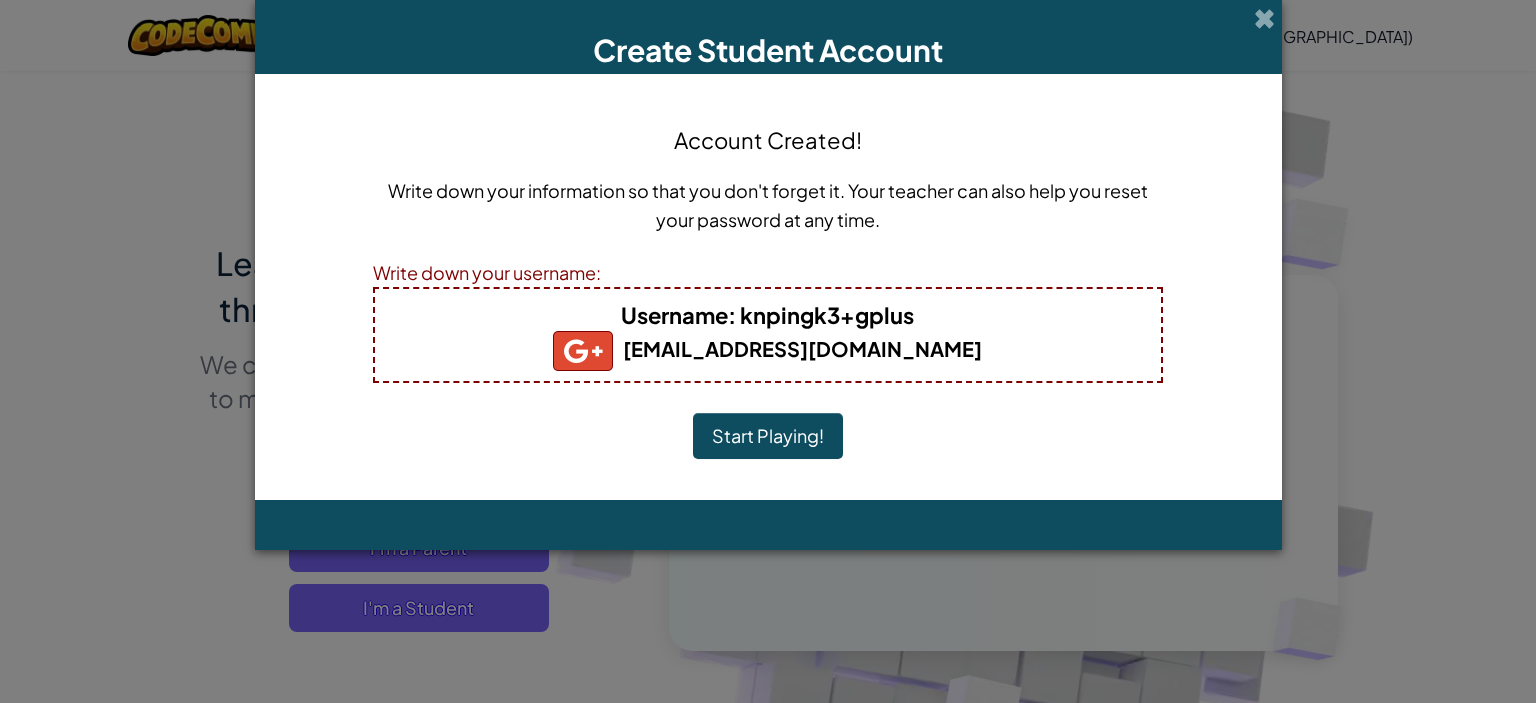 click on "Username : knpingk3+gplus" at bounding box center [767, 315] 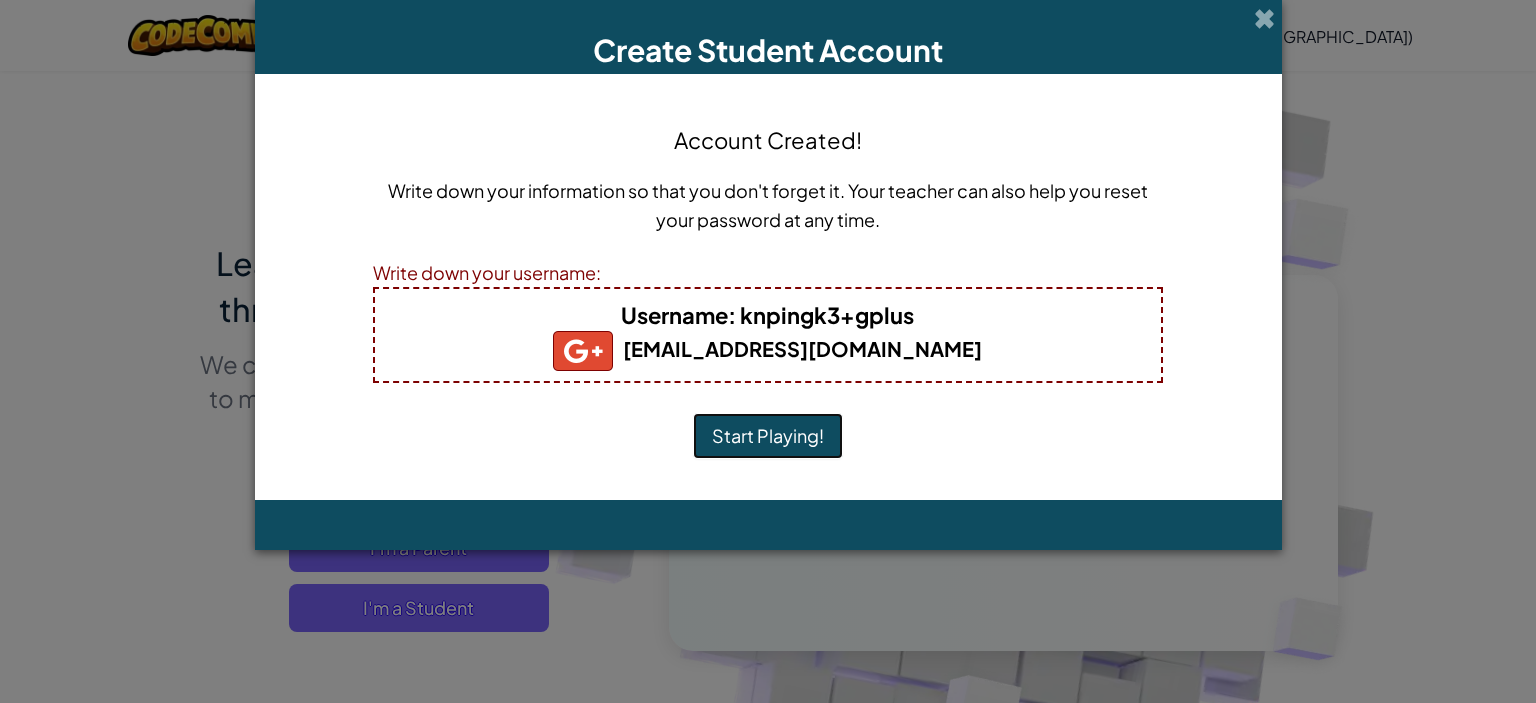 click on "Start Playing!" at bounding box center [768, 436] 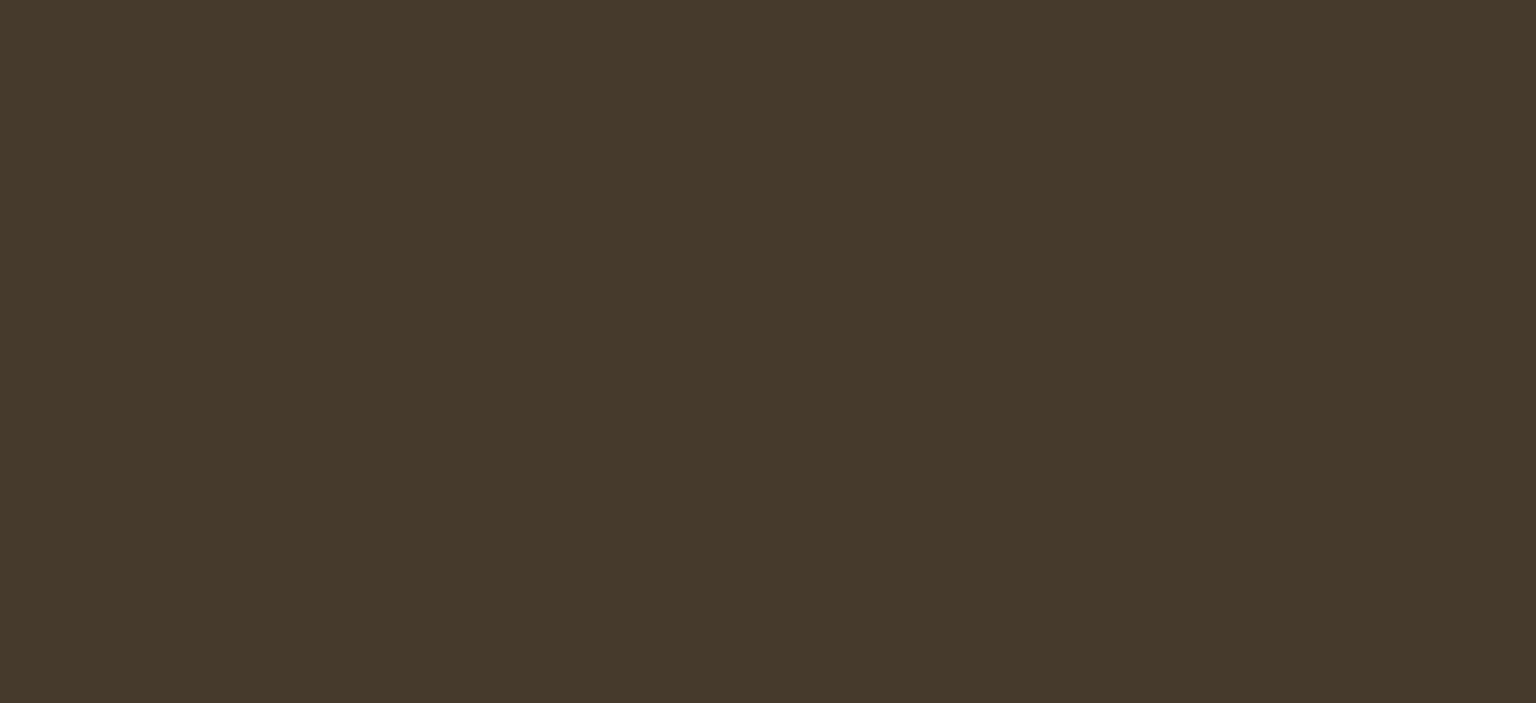 scroll, scrollTop: 0, scrollLeft: 0, axis: both 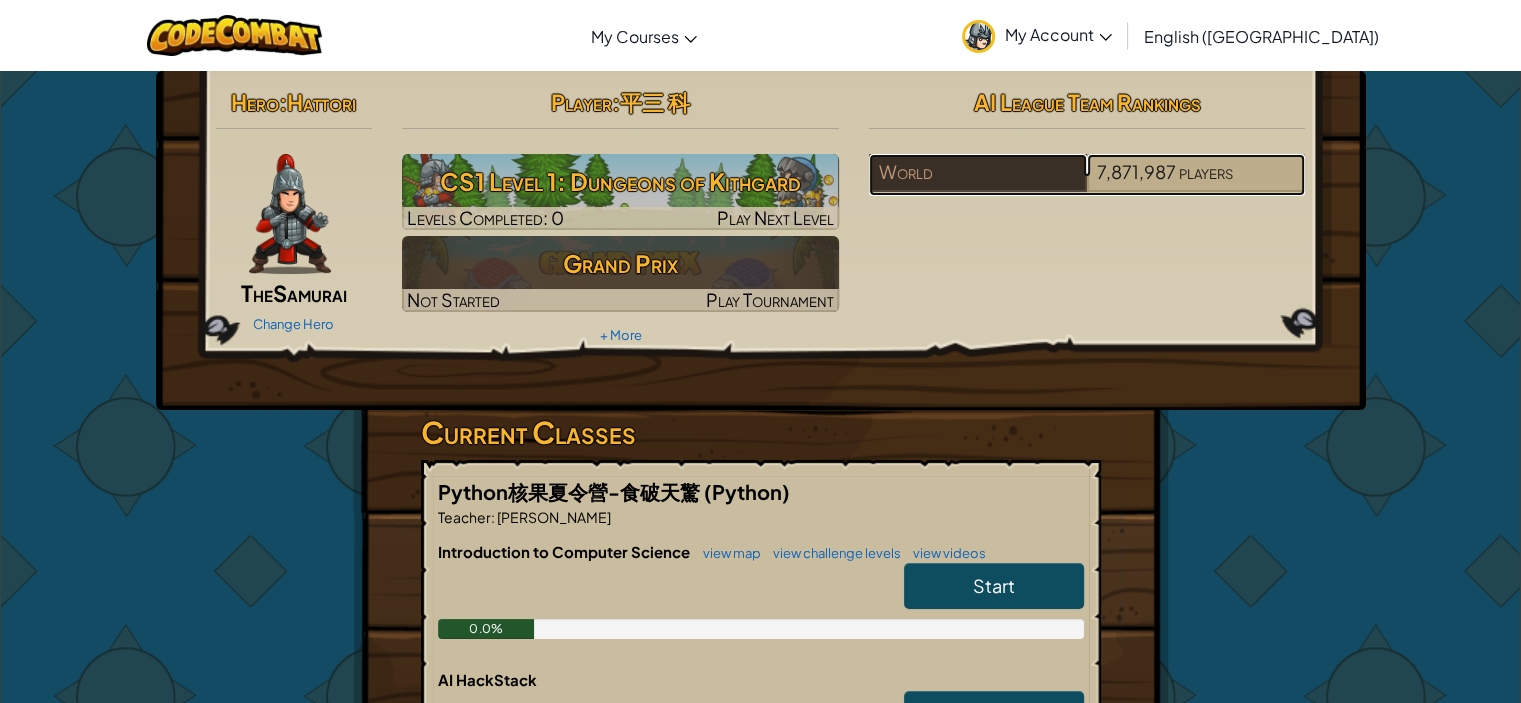 click on "7,871,987   players" at bounding box center (1196, 173) 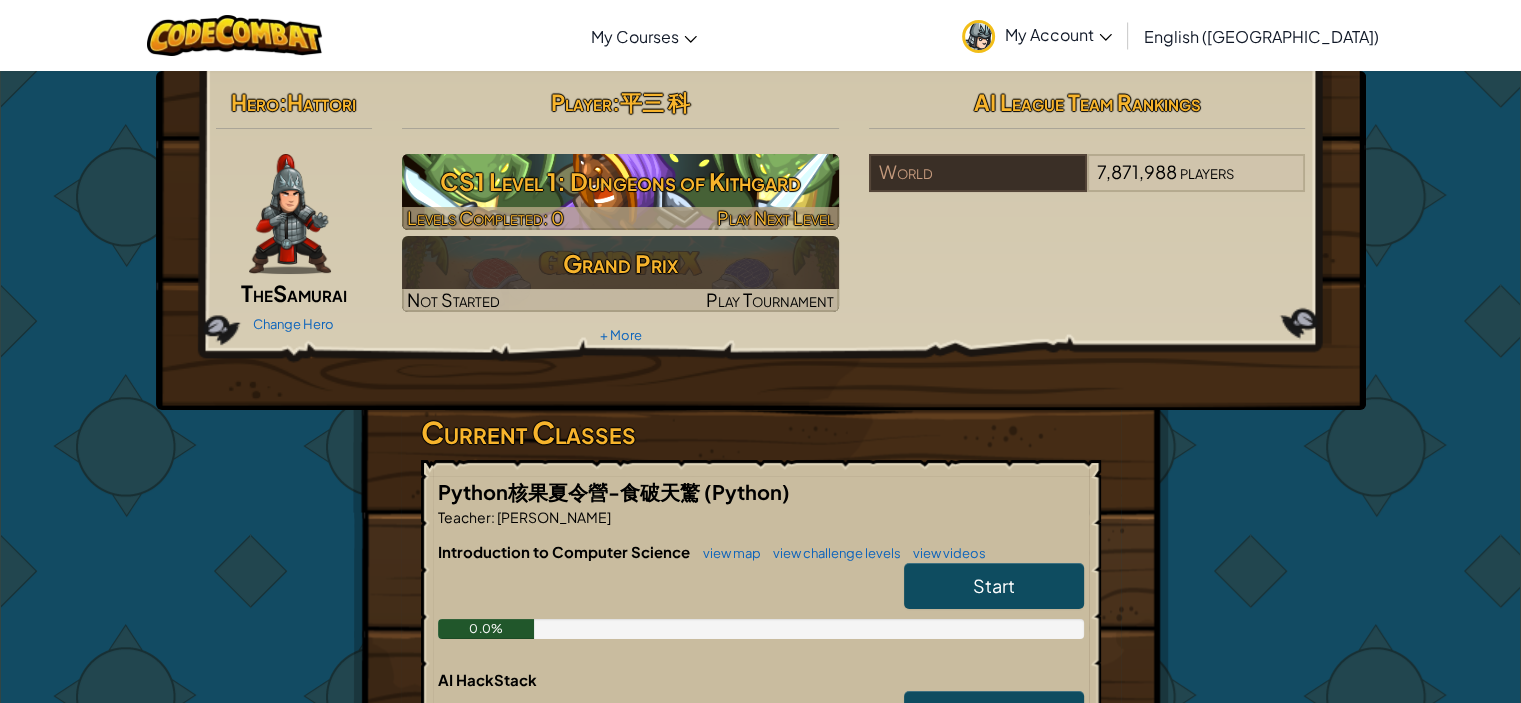 click on "CS1 Level 1: Dungeons of Kithgard" at bounding box center [620, 181] 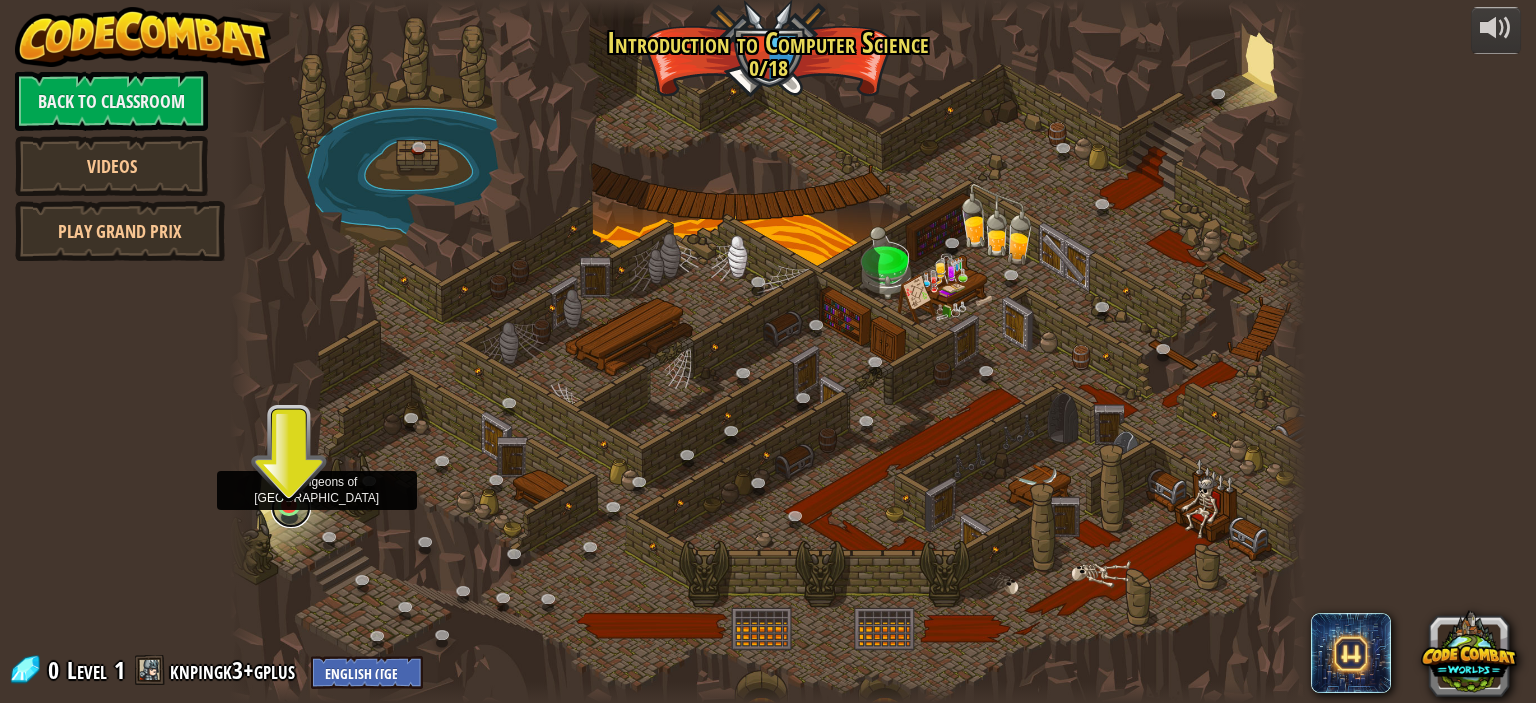 click at bounding box center (291, 508) 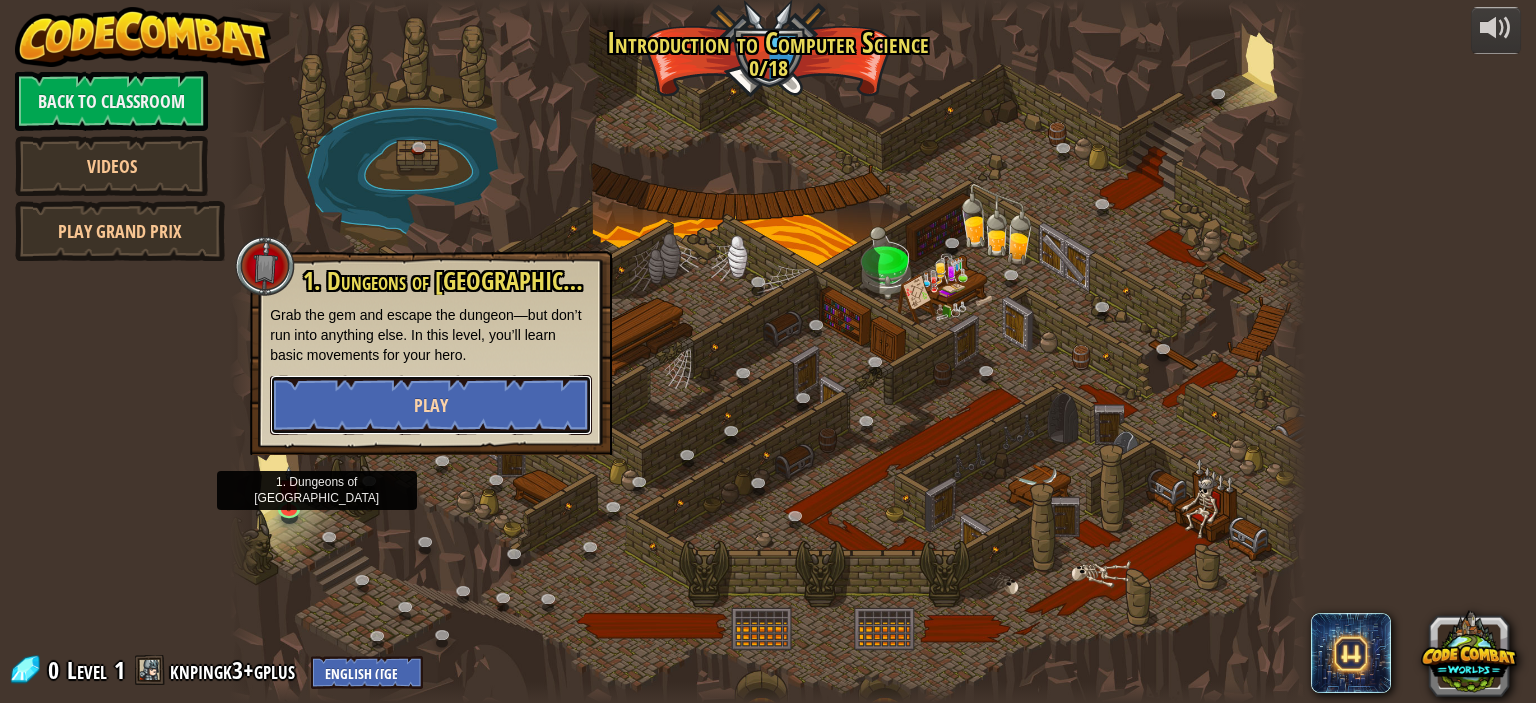 click on "Play" at bounding box center [431, 405] 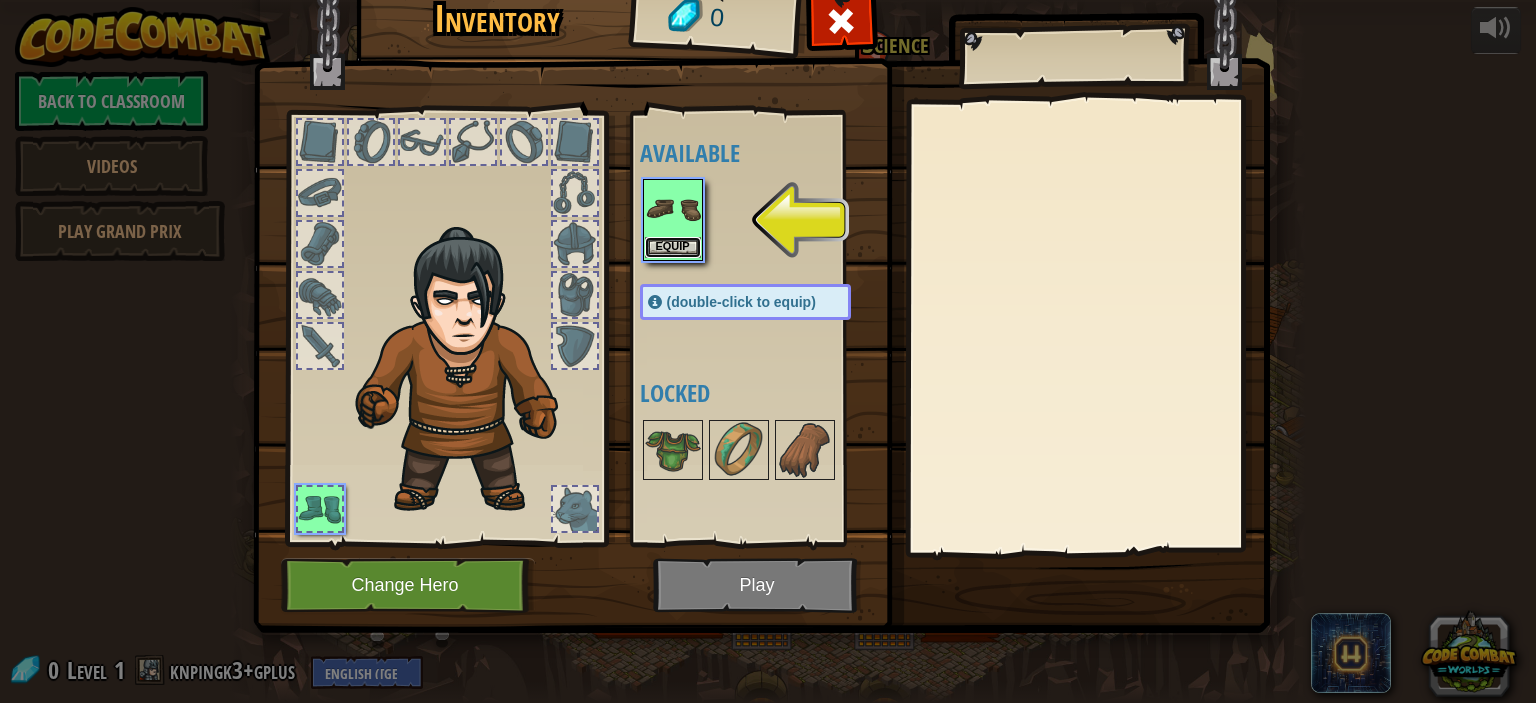 click on "Equip" at bounding box center [673, 247] 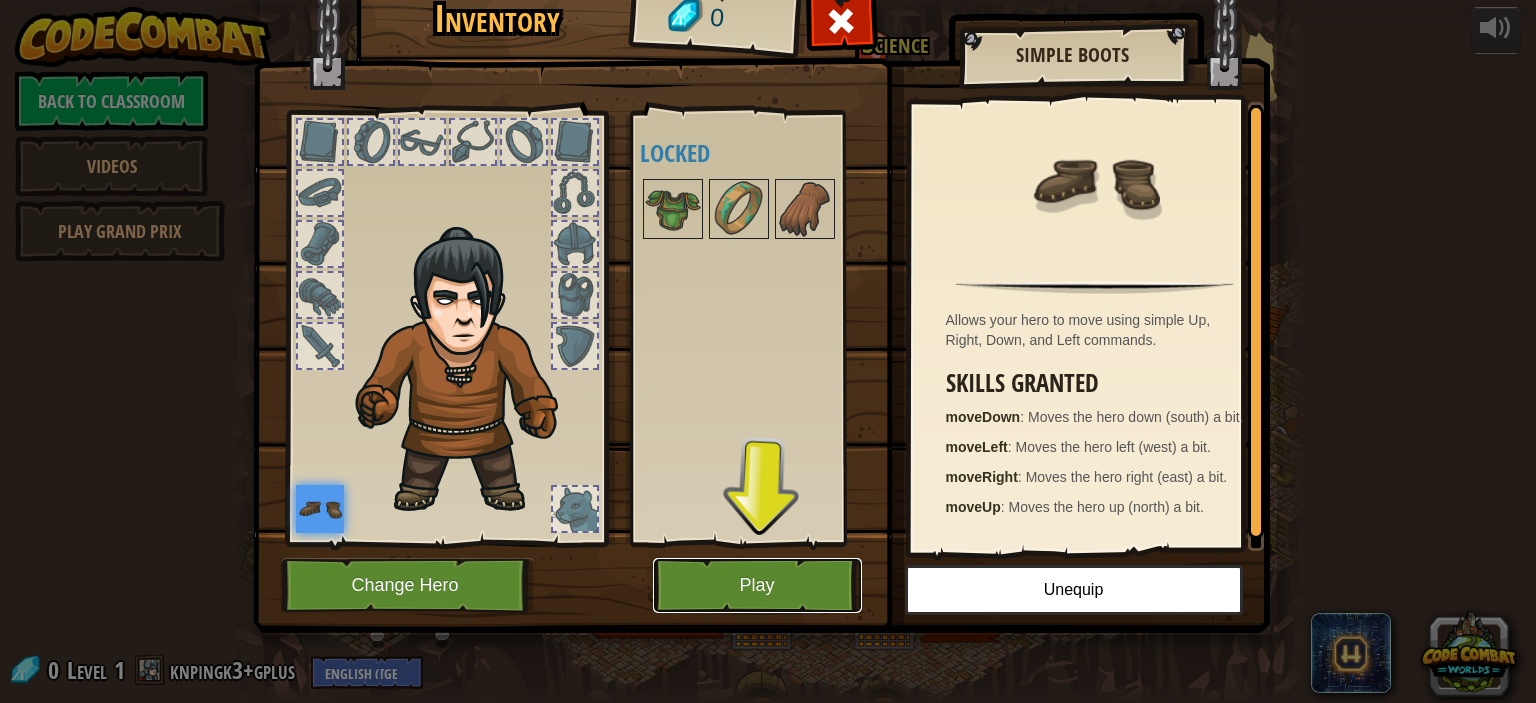 click on "Play" at bounding box center [757, 585] 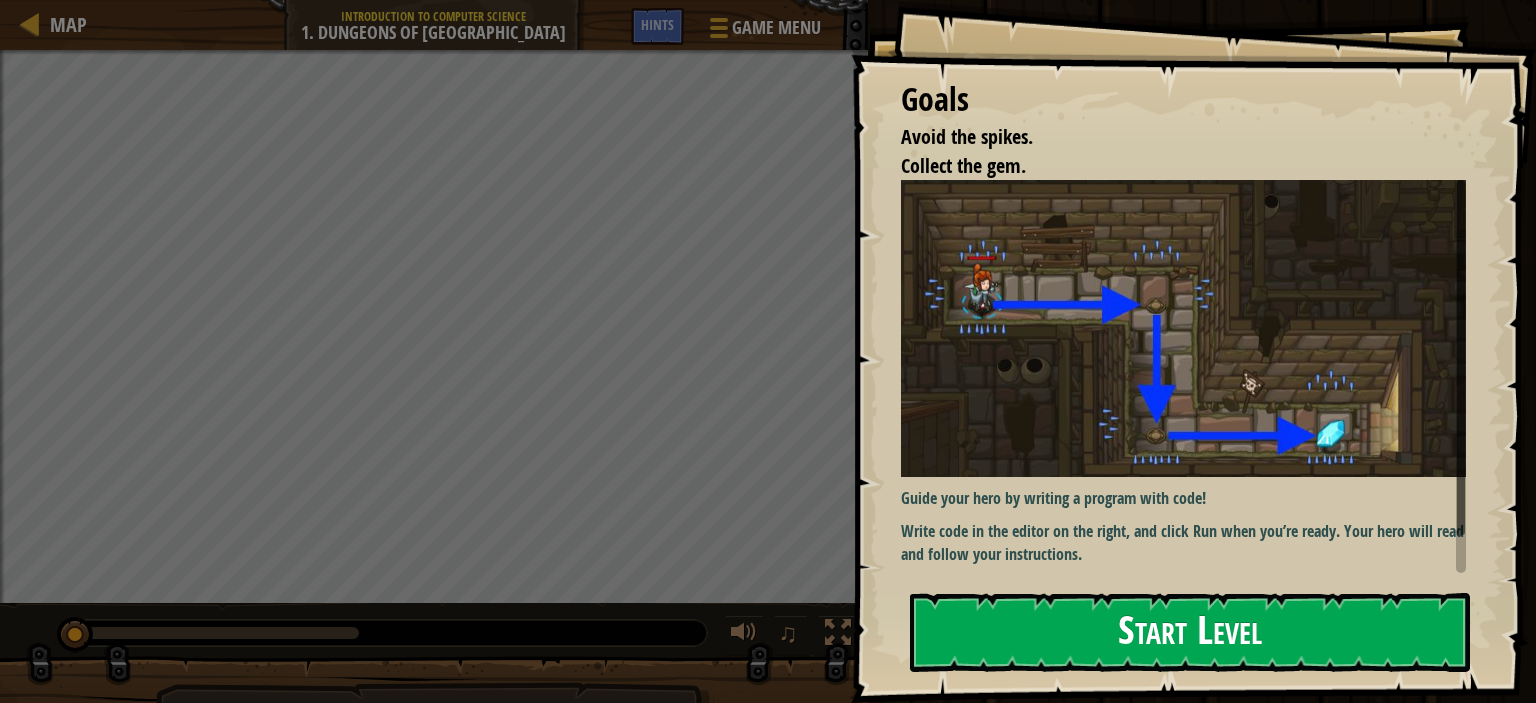 click on "Start Level" at bounding box center (1190, 632) 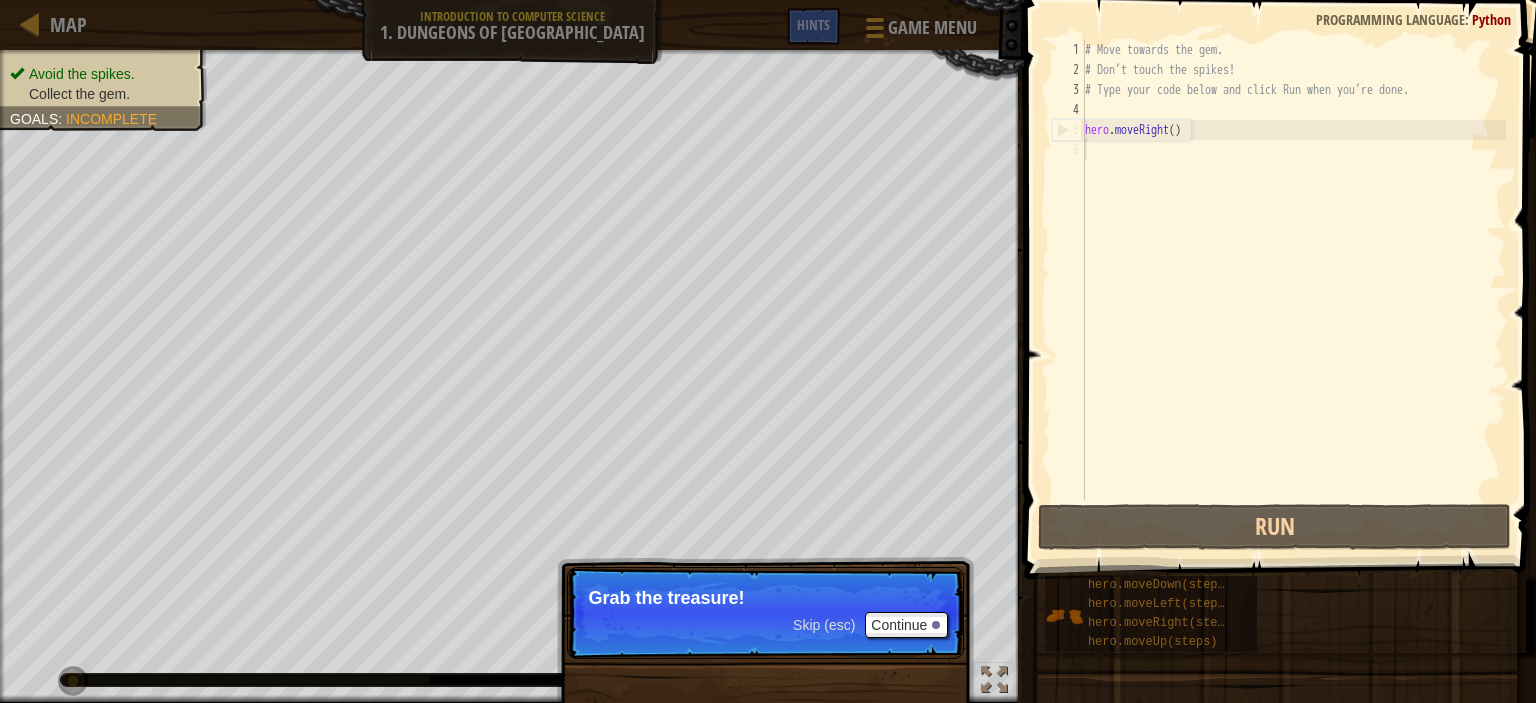 click on "Grab the treasure!" at bounding box center [765, 598] 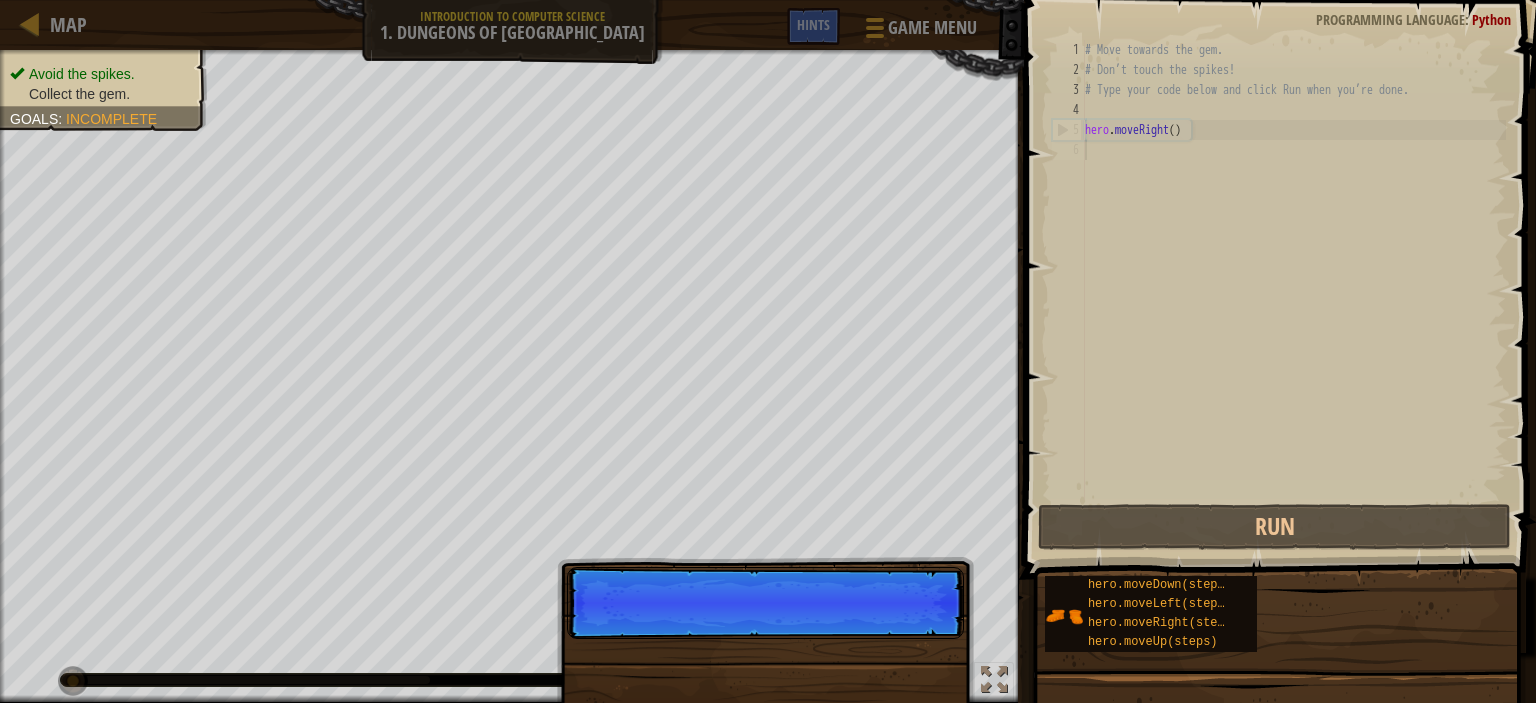scroll, scrollTop: 9, scrollLeft: 0, axis: vertical 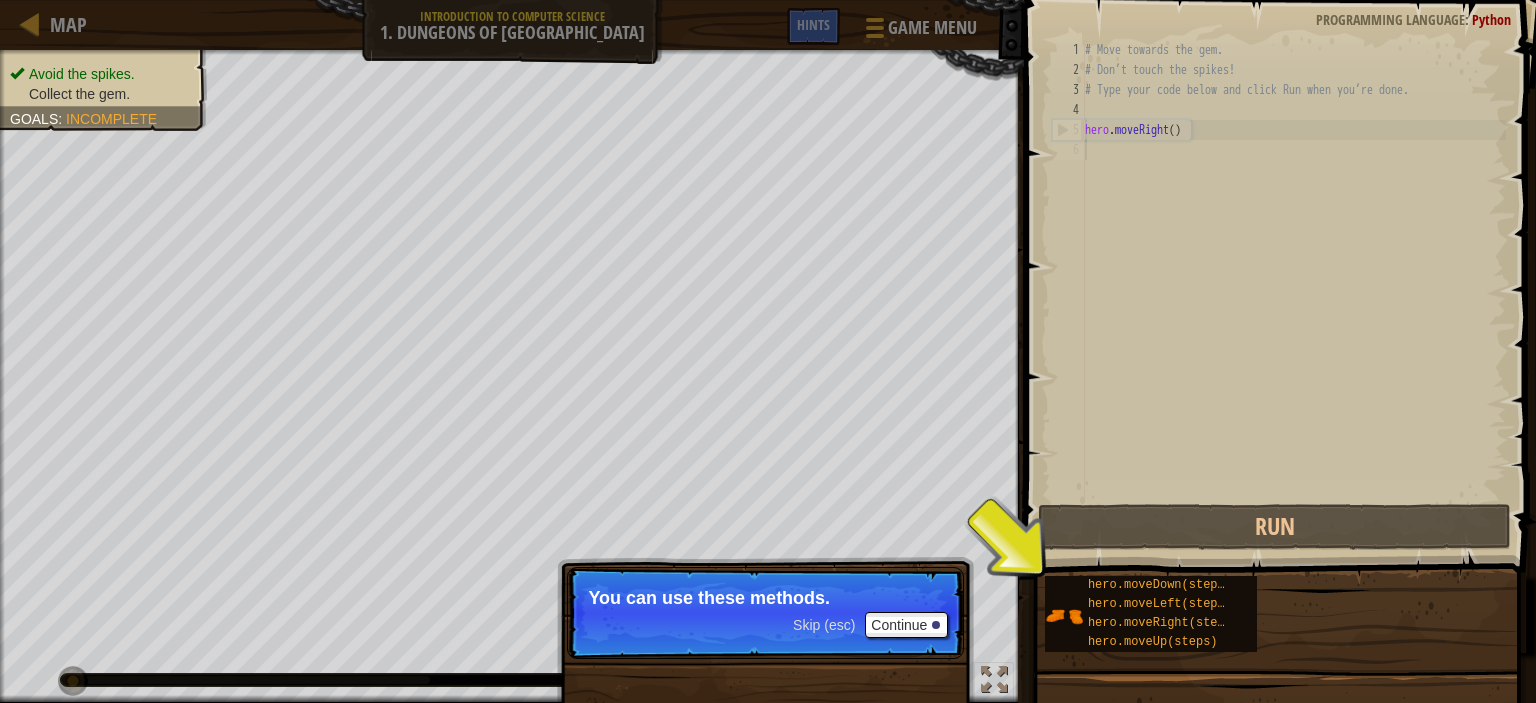 click on "hero.moveDown(steps) hero.moveLeft(steps) hero.moveRight(steps) hero.moveUp(steps)" at bounding box center (1283, 614) 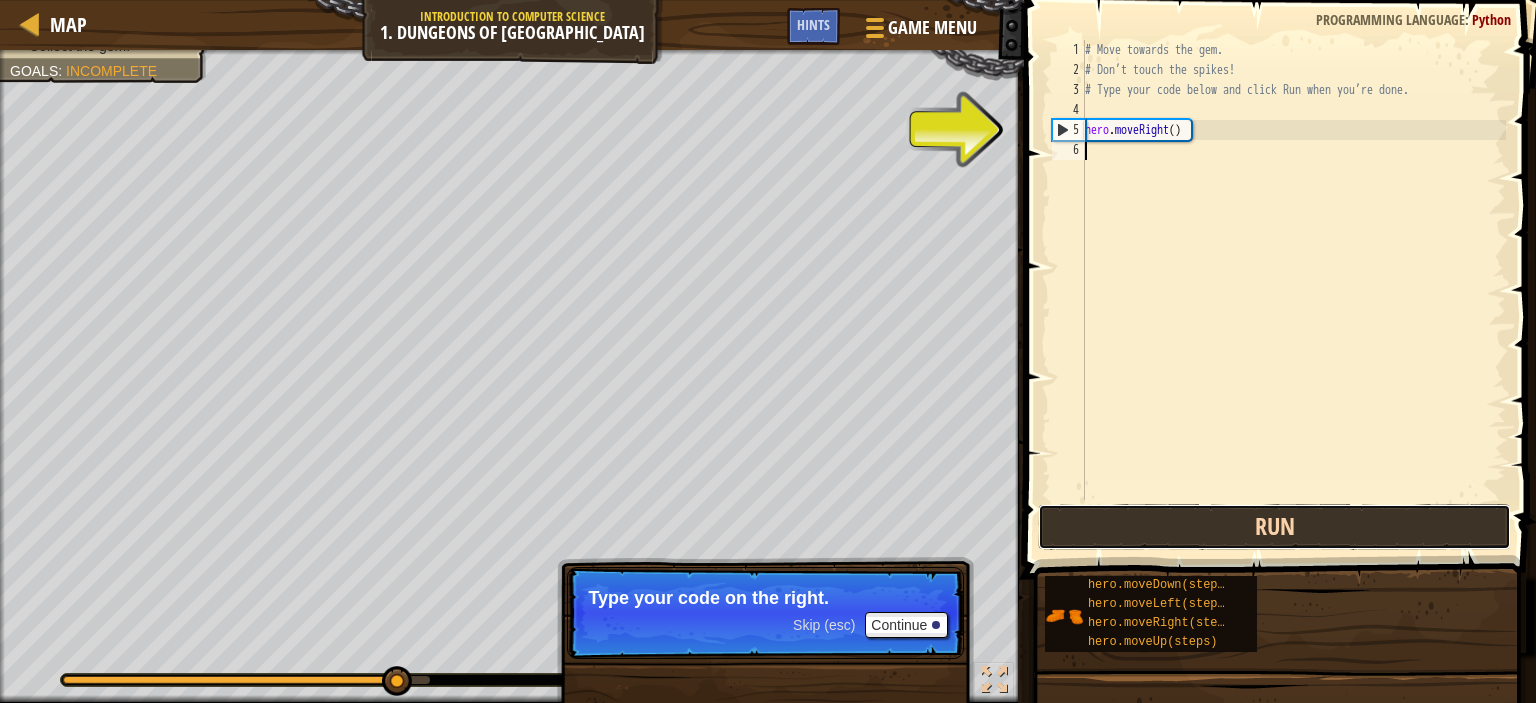 click on "Run" at bounding box center [1274, 527] 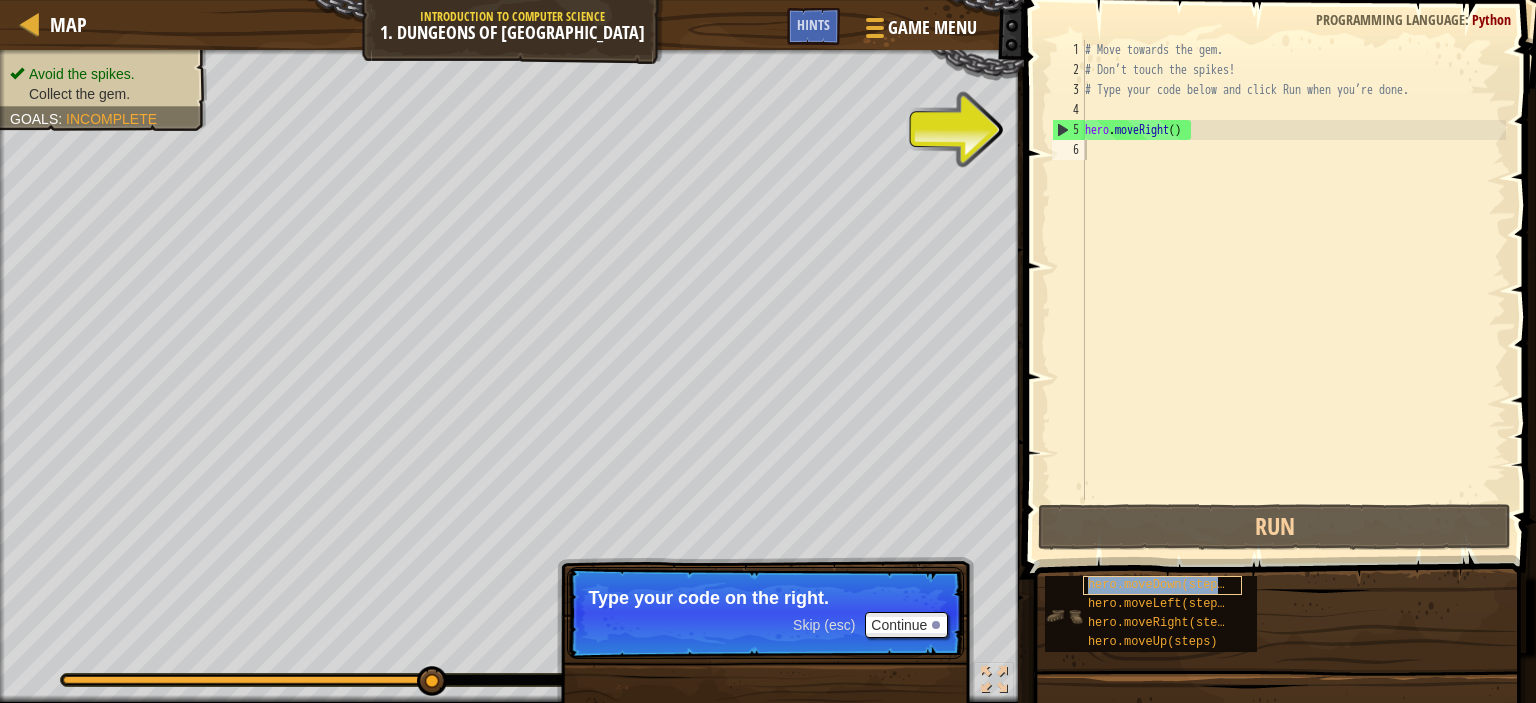 click on "hero.moveDown(steps) hero.moveLeft(steps) hero.moveRight(steps) hero.moveUp(steps)" at bounding box center (1283, 614) 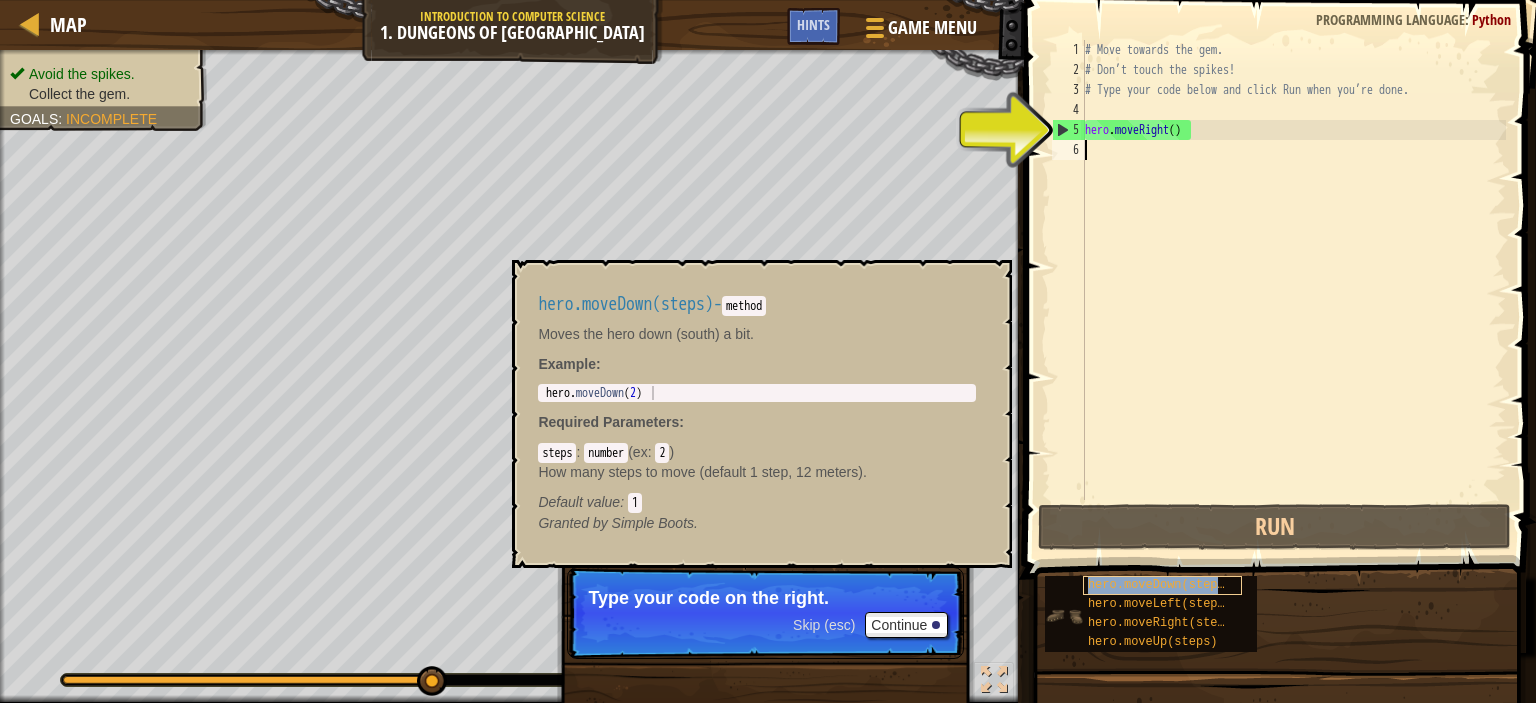click on "hero.moveDown(steps)" at bounding box center [1160, 585] 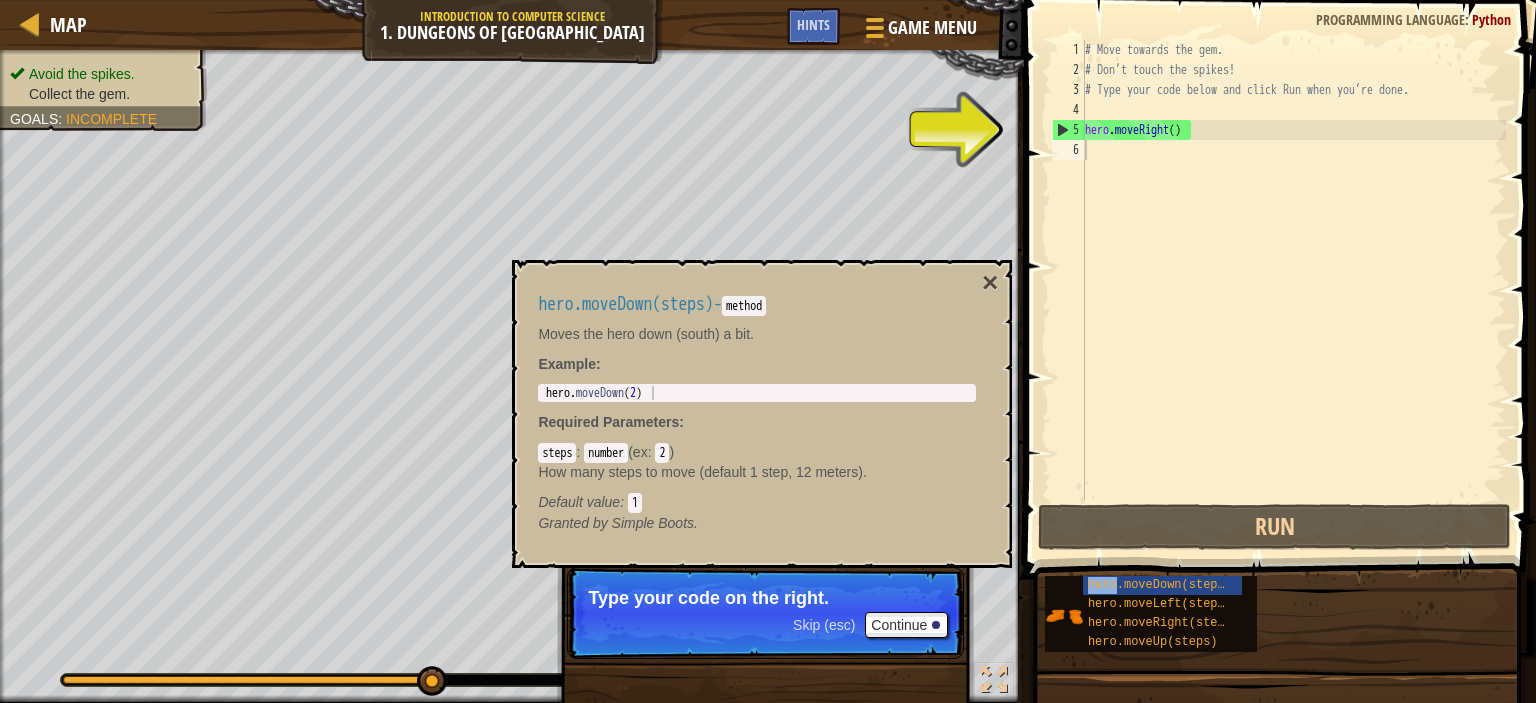 drag, startPoint x: 1170, startPoint y: 579, endPoint x: 1147, endPoint y: 495, distance: 87.0919 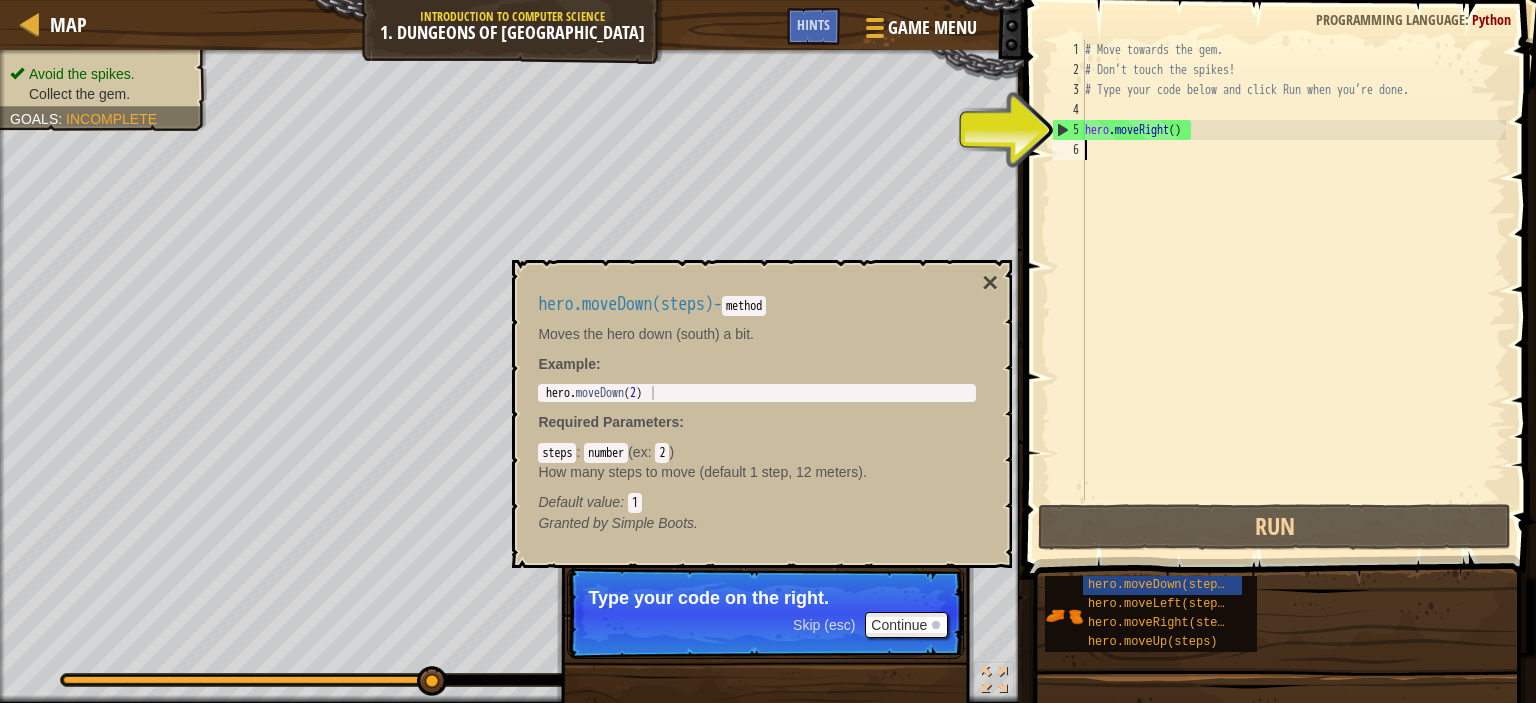 click at bounding box center (1277, 851) 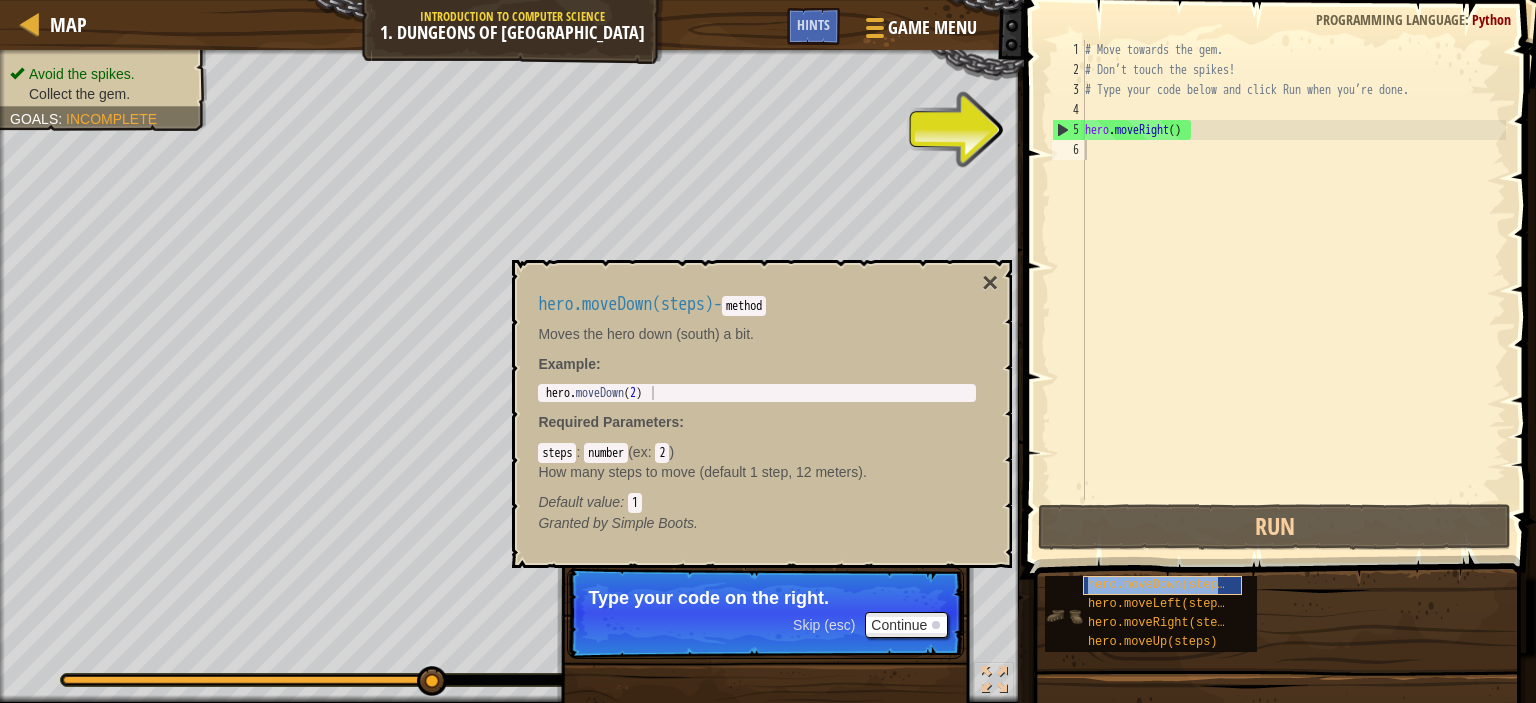 click on "hero.moveDown(steps)" at bounding box center [1162, 585] 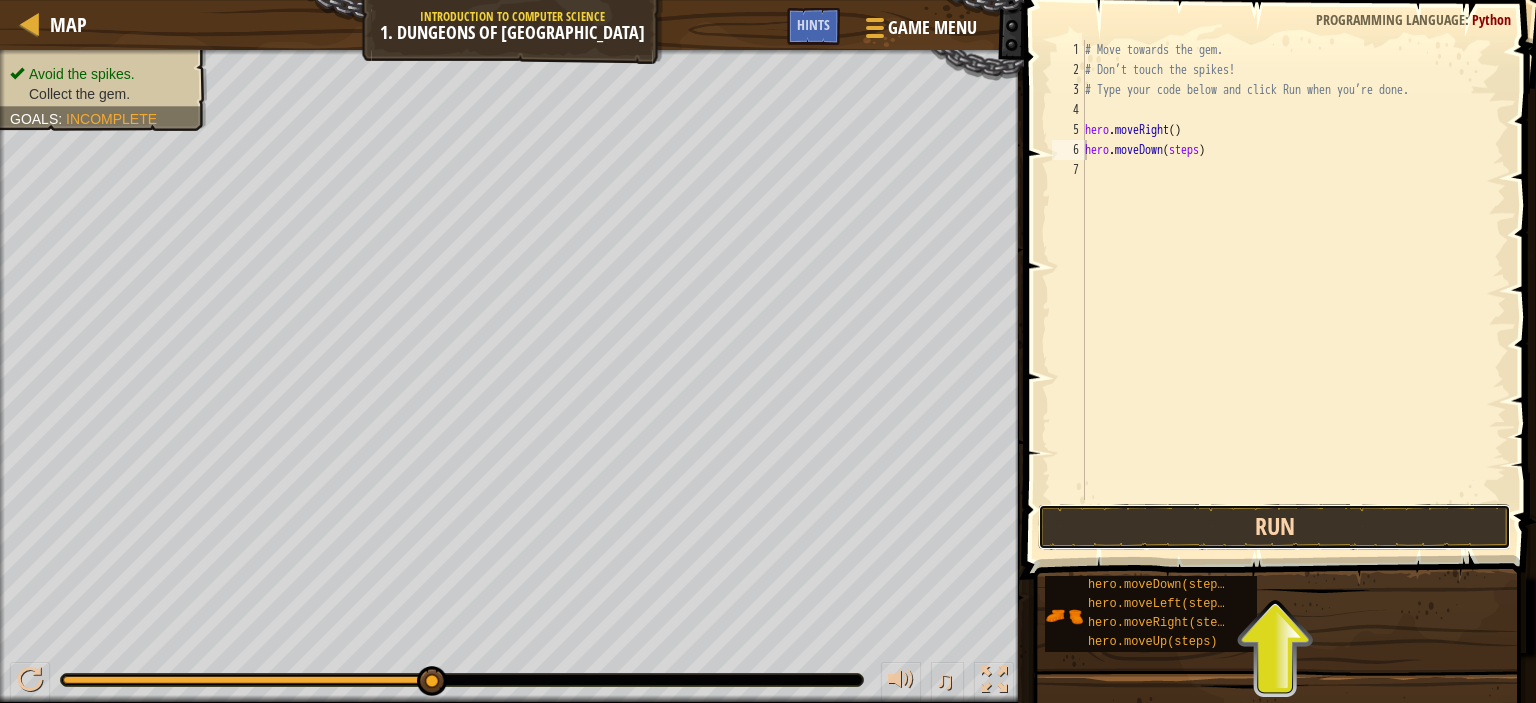 click on "Run" at bounding box center (1274, 527) 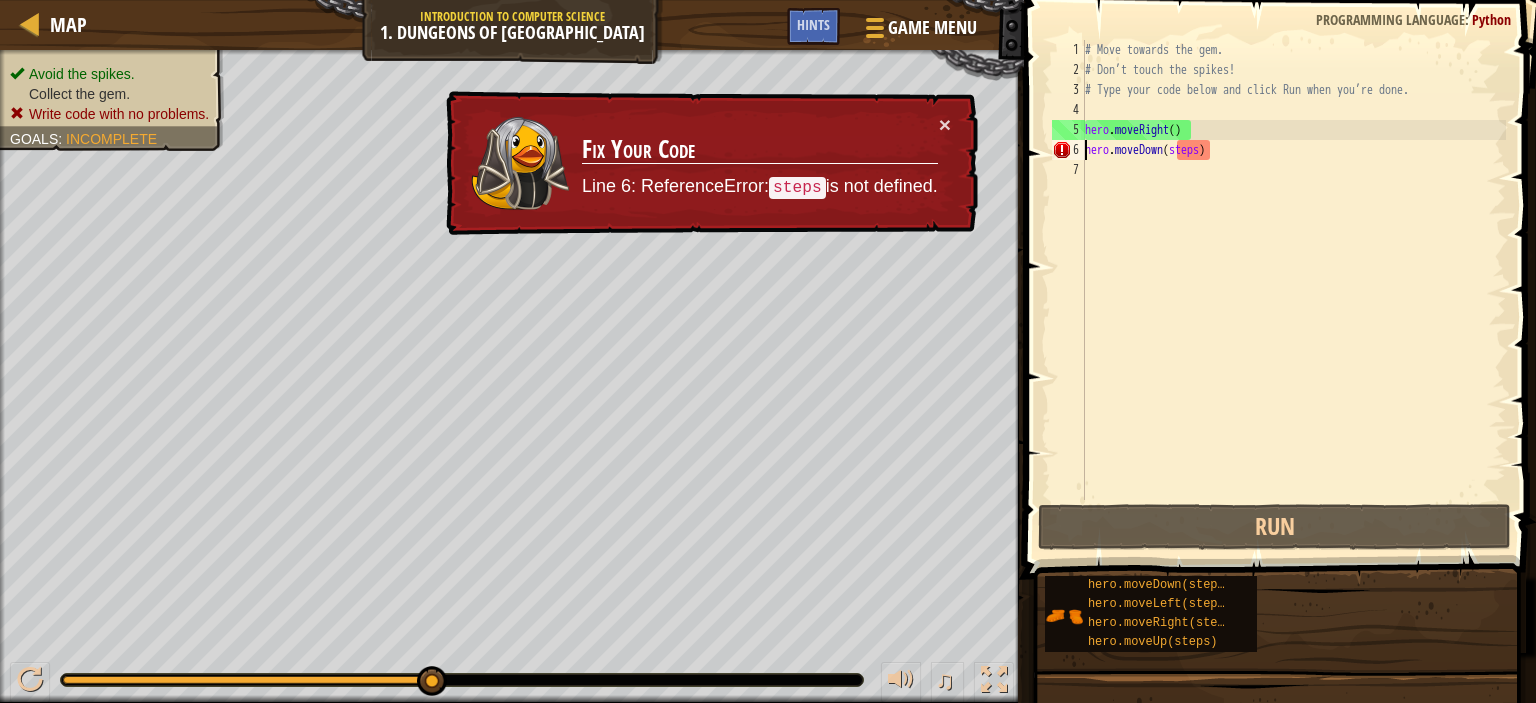 click on "# Move towards the gem. # Don’t touch the spikes! # Type your code below and click Run when you’re done. hero . moveRight ( ) hero . moveDown ( steps )" at bounding box center (1293, 290) 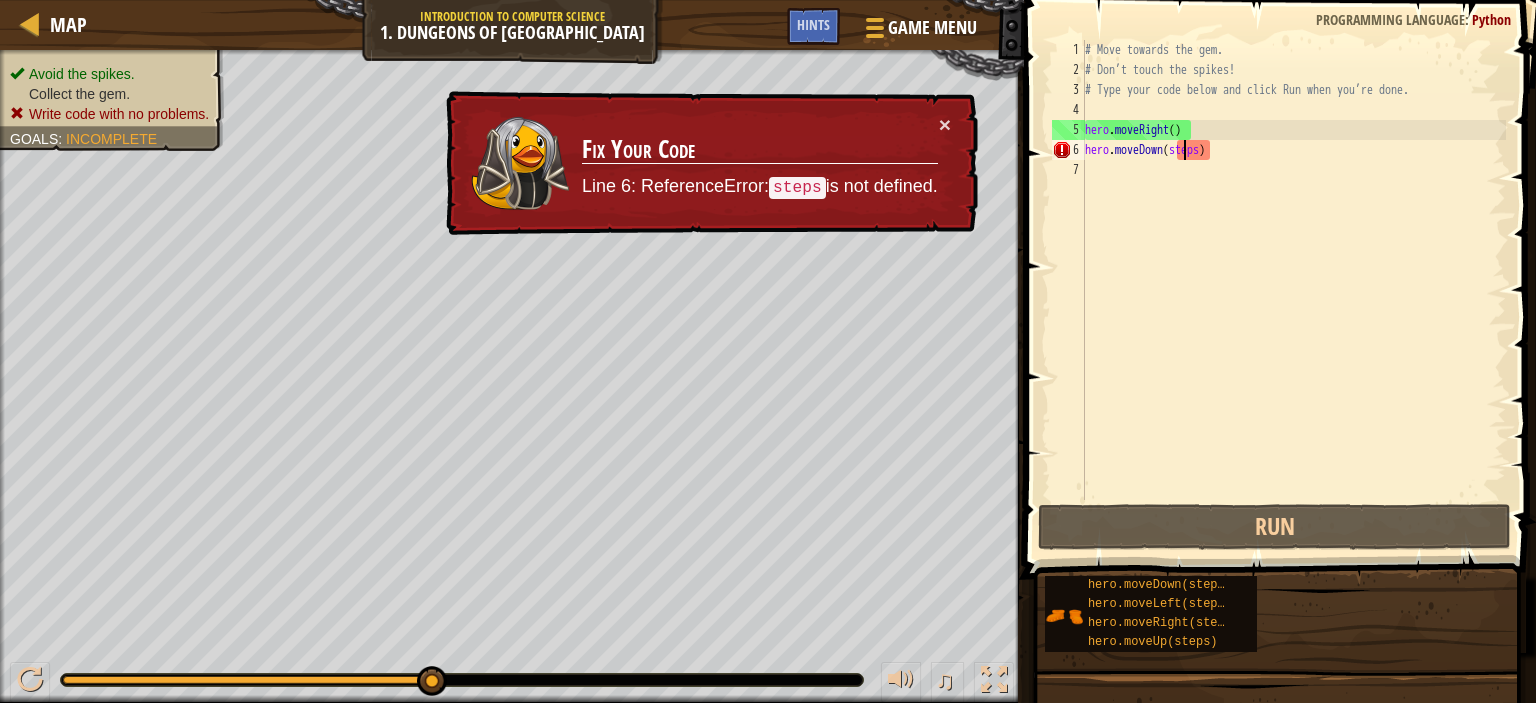 click on "# Move towards the gem. # Don’t touch the spikes! # Type your code below and click Run when you’re done. hero . moveRight ( ) hero . moveDown ( steps )" at bounding box center [1293, 290] 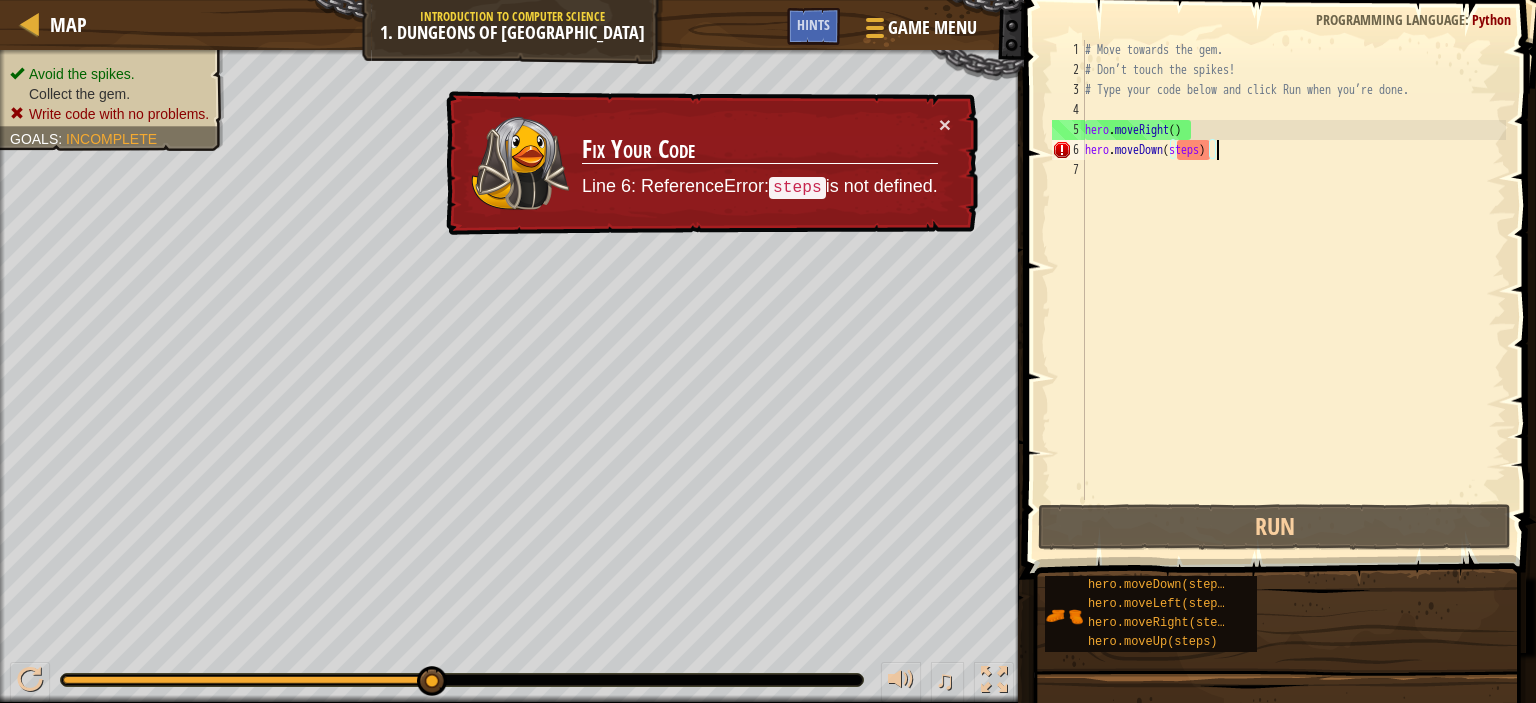 click on "# Move towards the gem. # Don’t touch the spikes! # Type your code below and click Run when you’re done. hero . moveRight ( ) hero . moveDown ( steps )" at bounding box center [1293, 290] 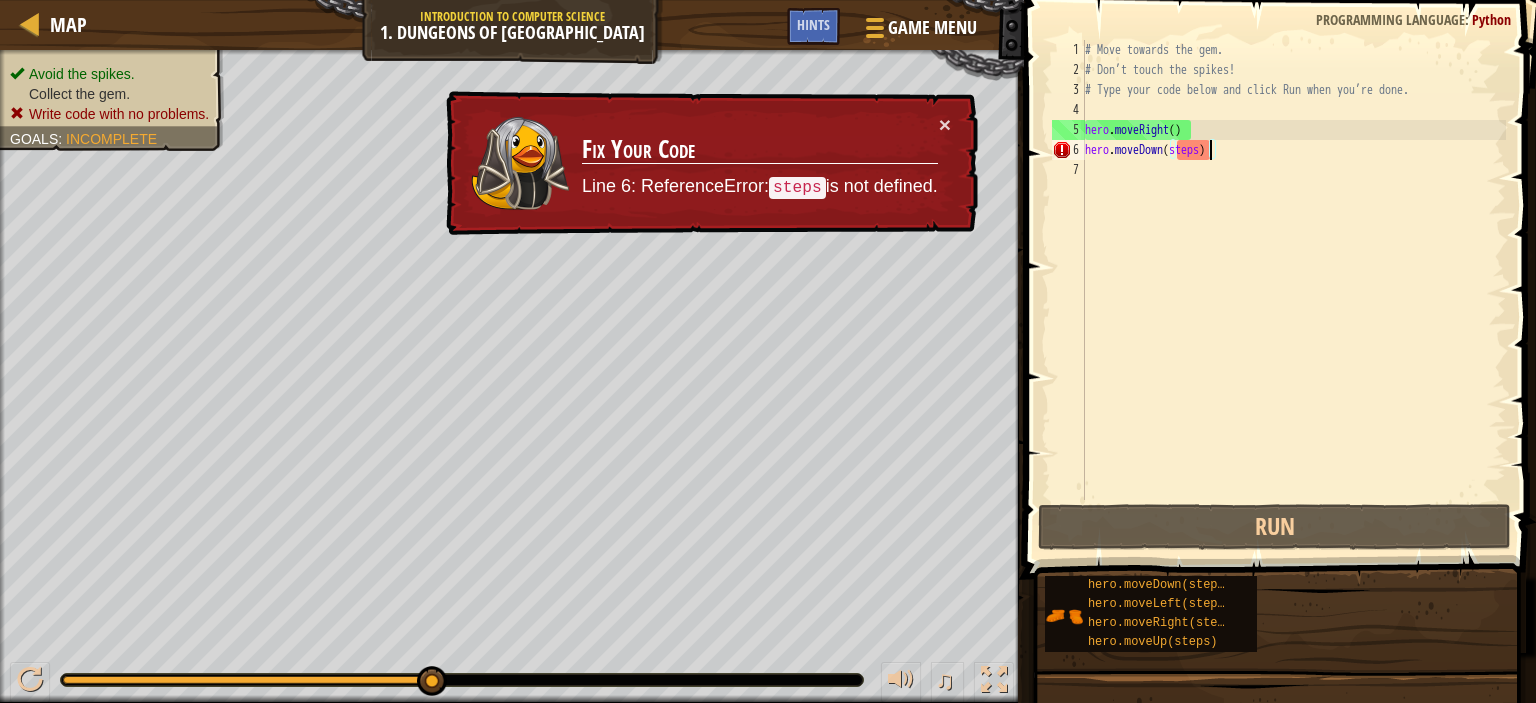 click on "# Move towards the gem. # Don’t touch the spikes! # Type your code below and click Run when you’re done. hero . moveRight ( ) hero . moveDown ( steps )" at bounding box center [1293, 290] 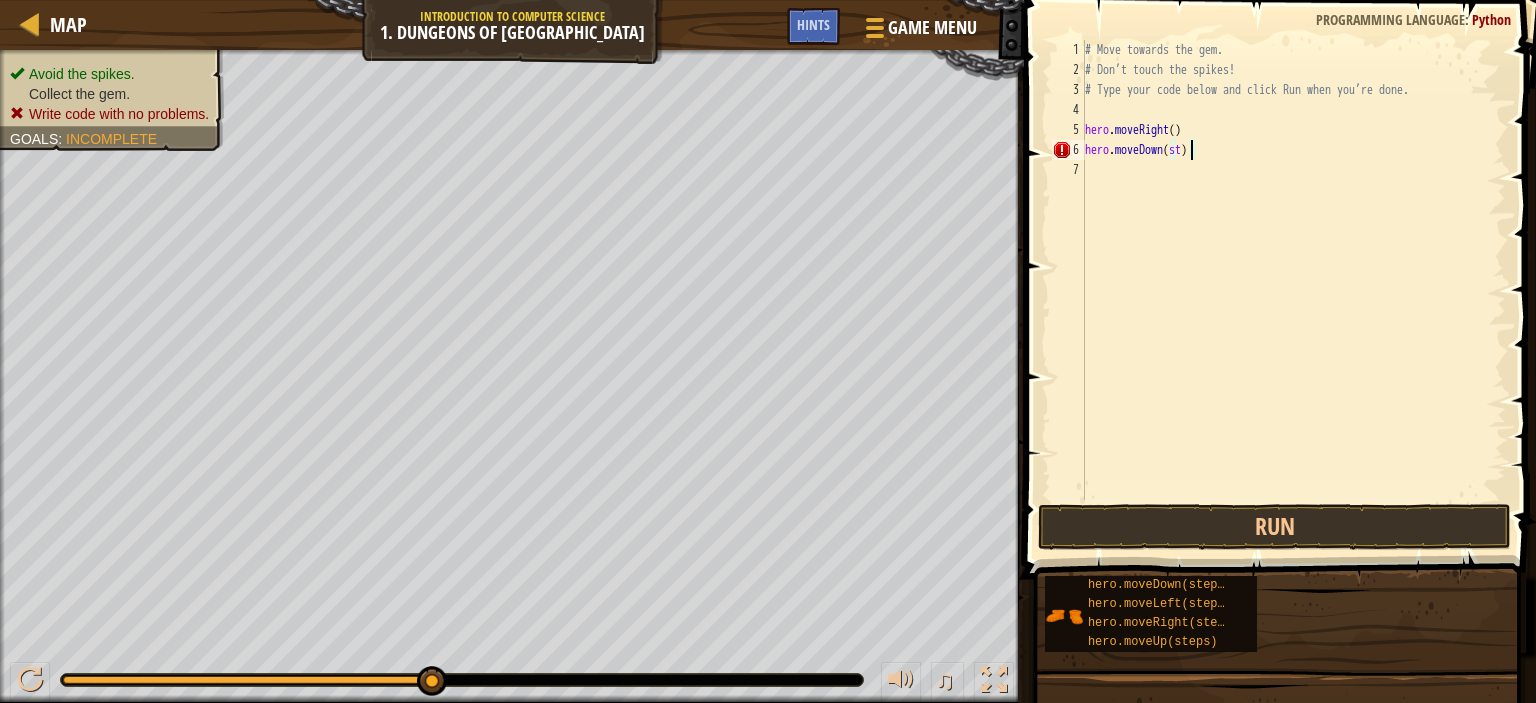 scroll, scrollTop: 9, scrollLeft: 7, axis: both 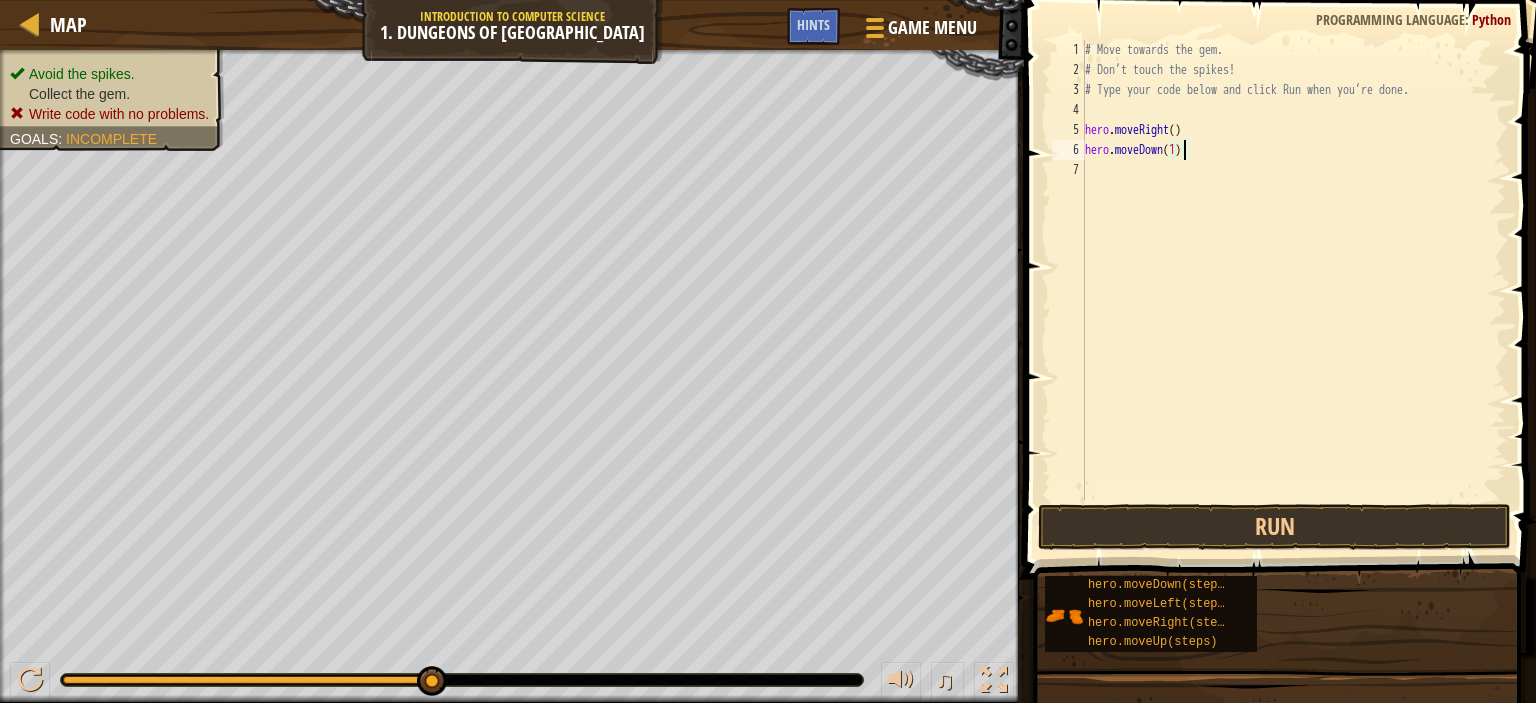 type on "hero.moveDown(1)" 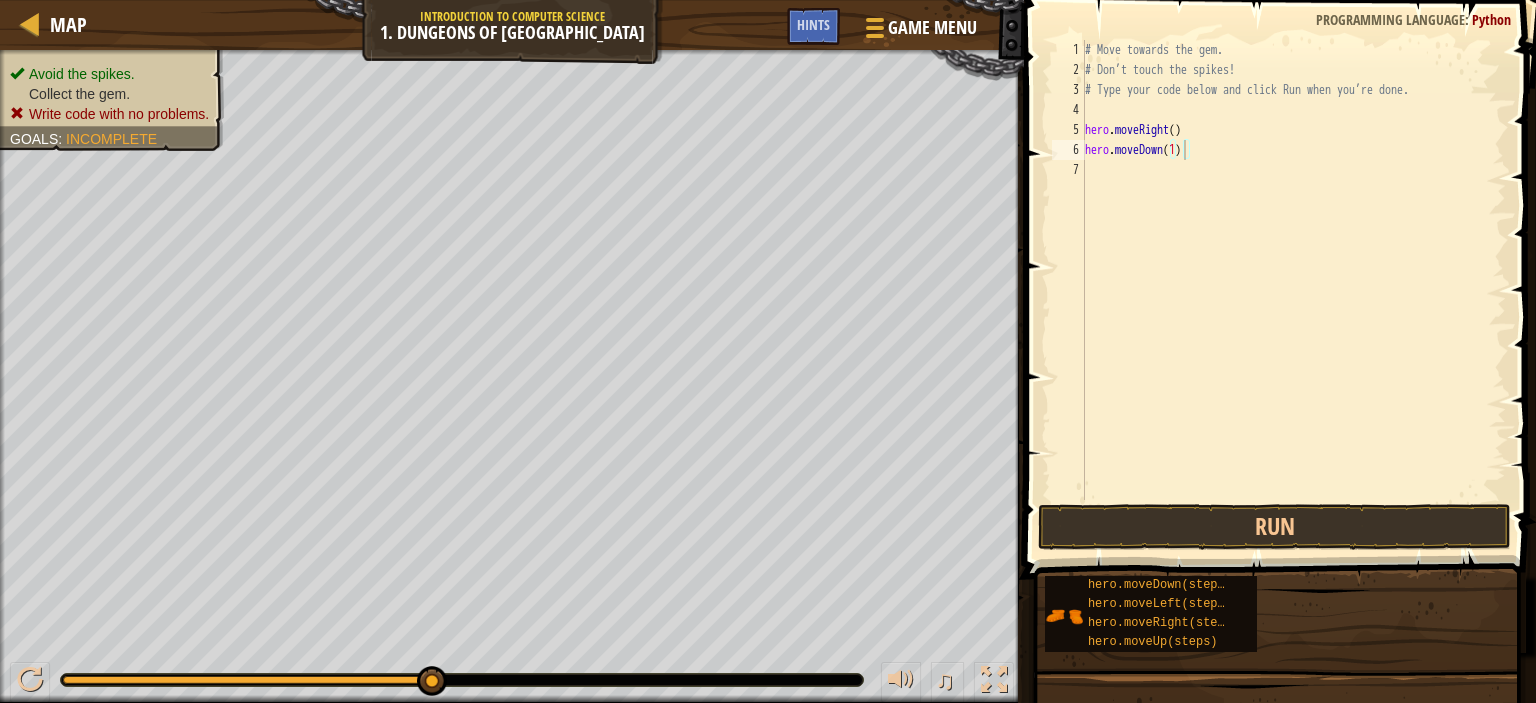 click at bounding box center (1282, 261) 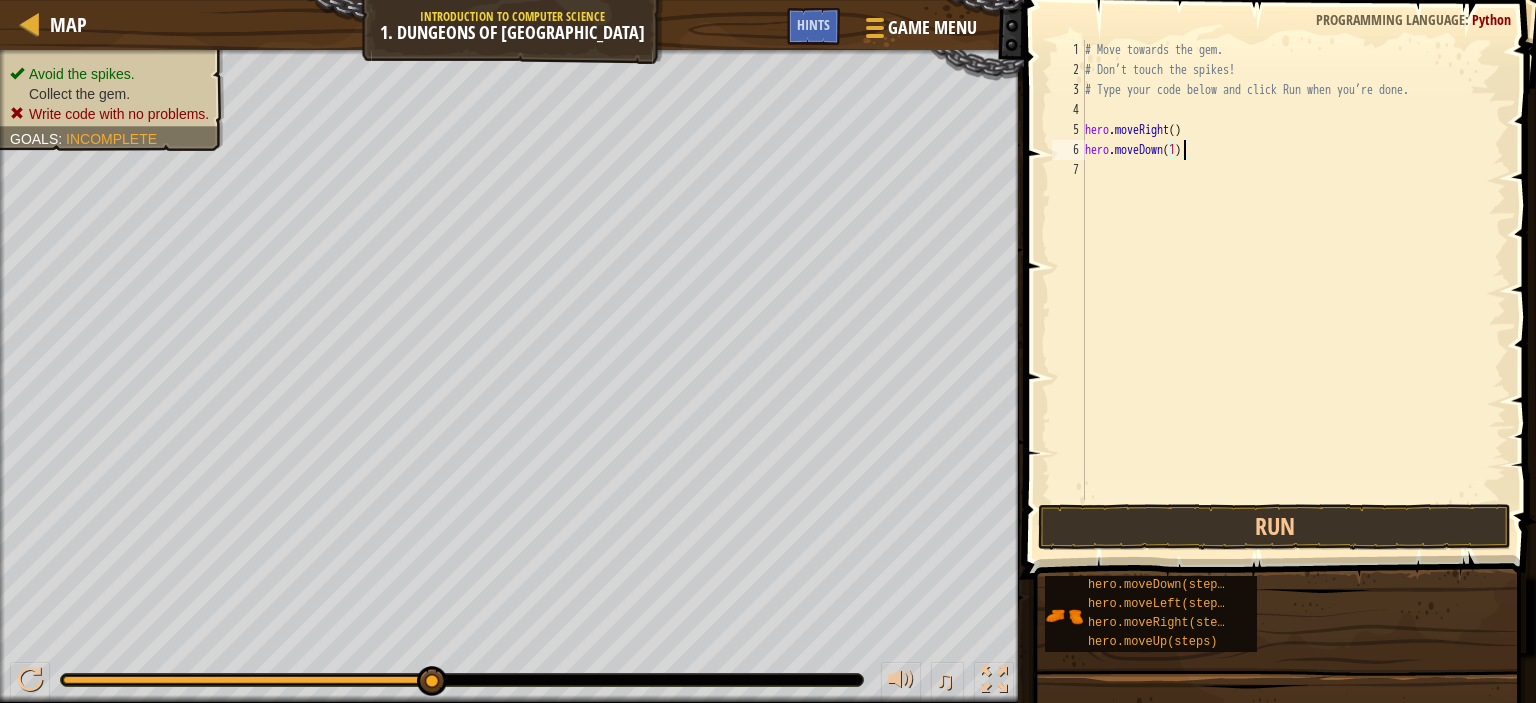 click on "# Move towards the gem. # Don’t touch the spikes! # Type your code below and click Run when you’re done. hero . moveRight ( ) hero . moveDown ( 1 )" at bounding box center (1293, 290) 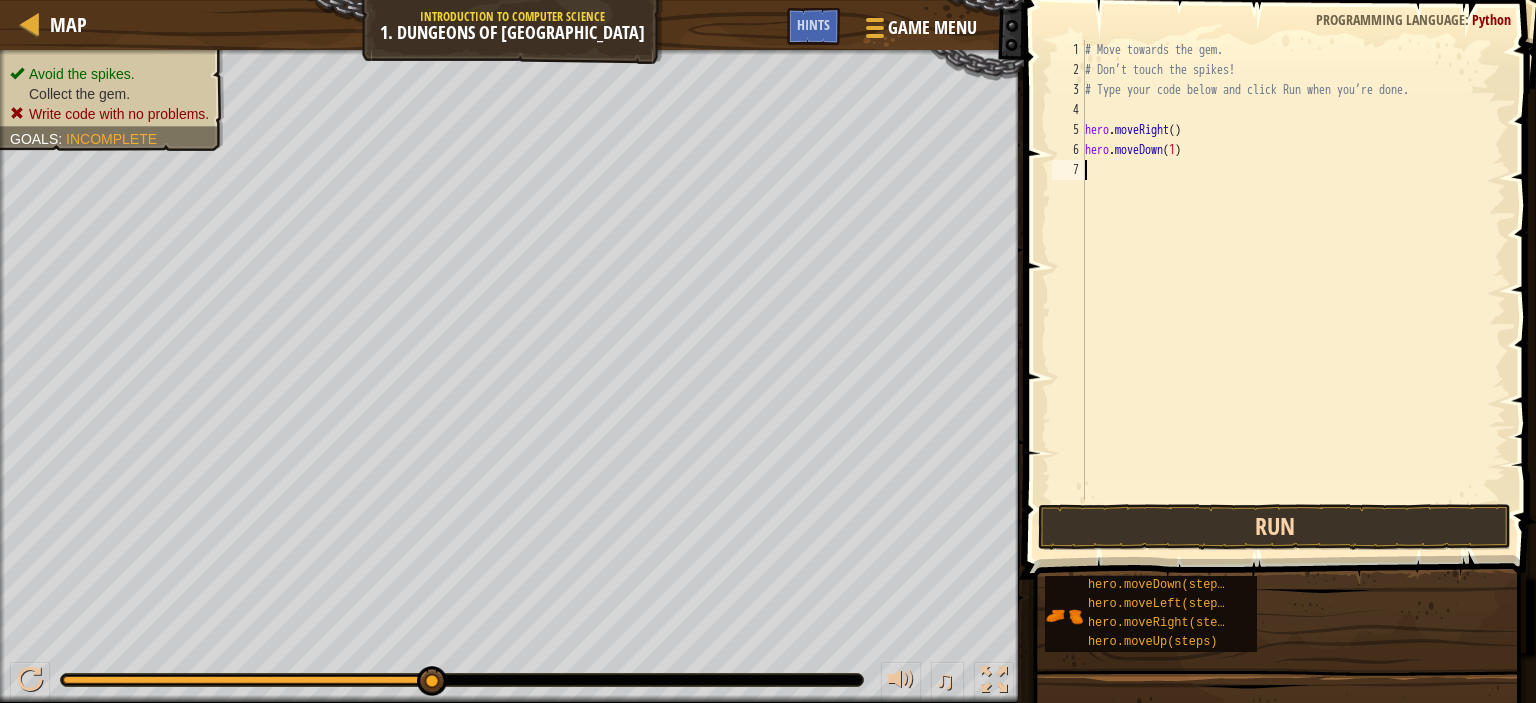 scroll, scrollTop: 9, scrollLeft: 0, axis: vertical 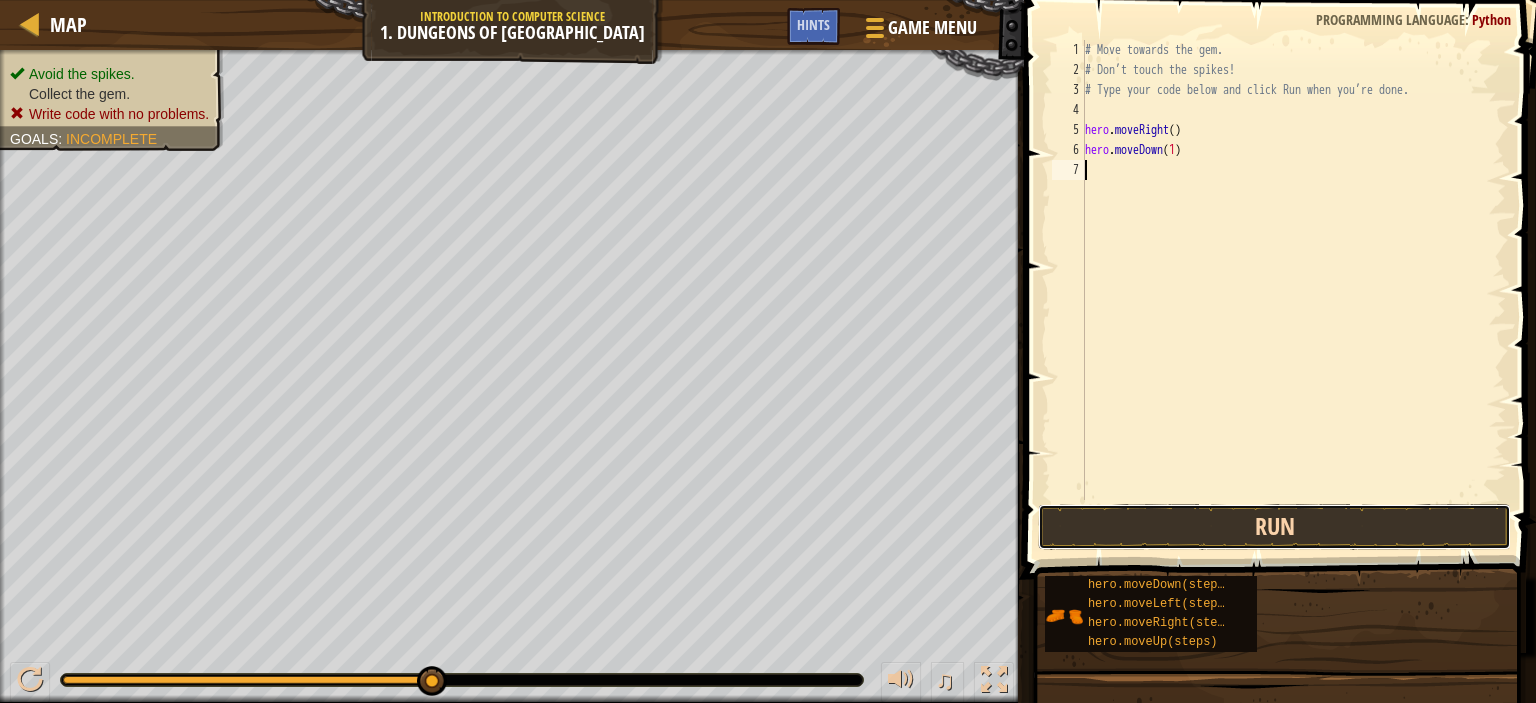 click on "Run" at bounding box center [1274, 527] 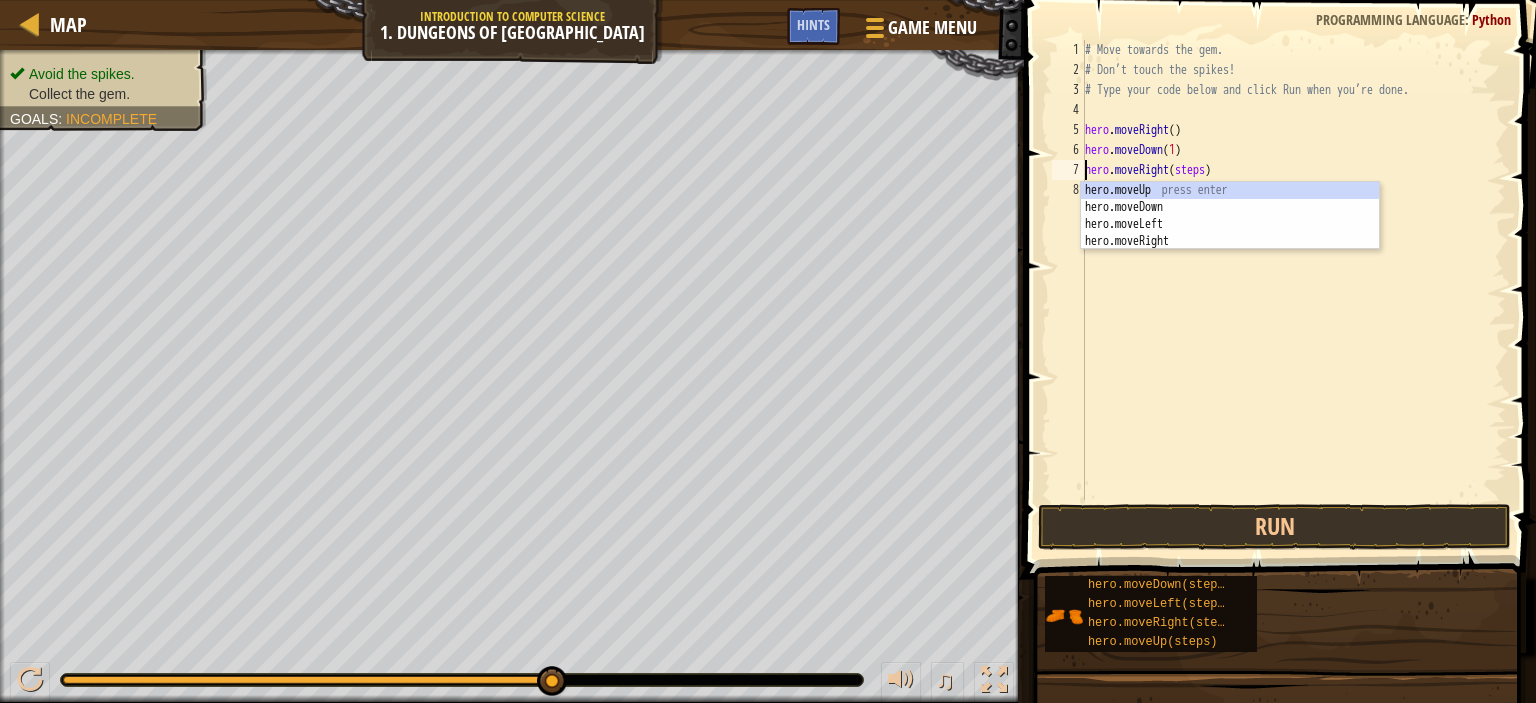 click on "# Move towards the gem. # Don’t touch the spikes! # Type your code below and click Run when you’re done. hero . moveRight ( ) hero . moveDown ( 1 ) hero . moveRight ( steps )" at bounding box center (1293, 290) 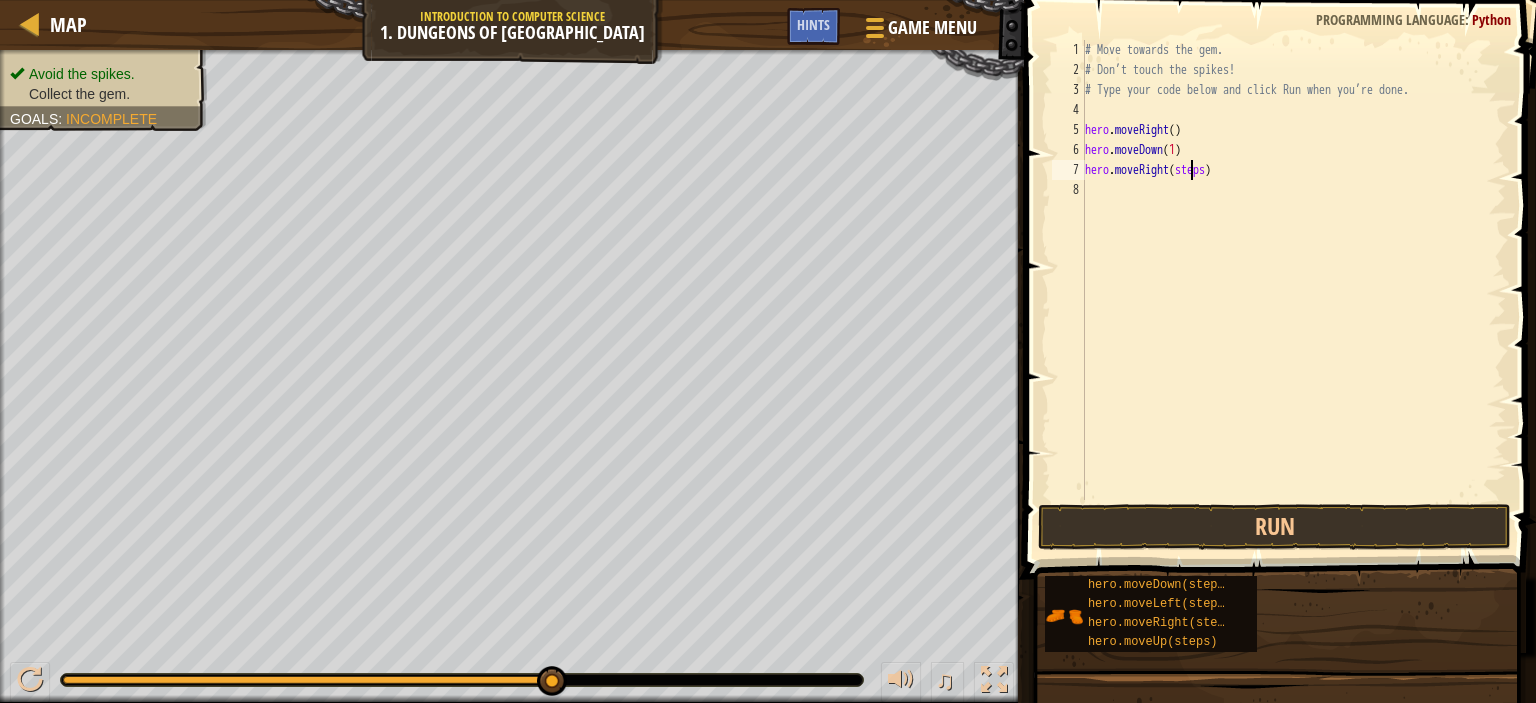 click on "# Move towards the gem. # Don’t touch the spikes! # Type your code below and click Run when you’re done. hero . moveRight ( ) hero . moveDown ( 1 ) hero . moveRight ( steps )" at bounding box center [1293, 290] 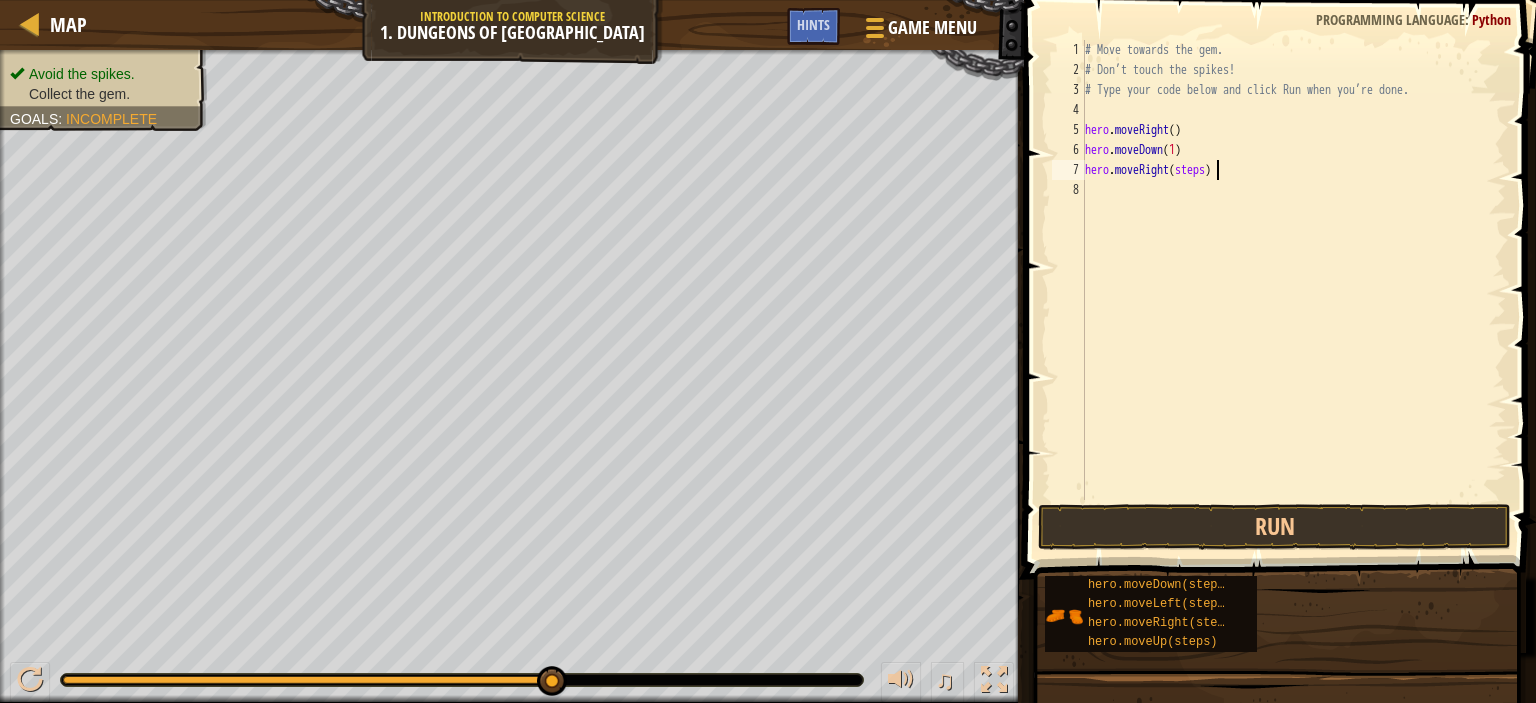 click on "# Move towards the gem. # Don’t touch the spikes! # Type your code below and click Run when you’re done. hero . moveRight ( ) hero . moveDown ( 1 ) hero . moveRight ( steps )" at bounding box center [1293, 290] 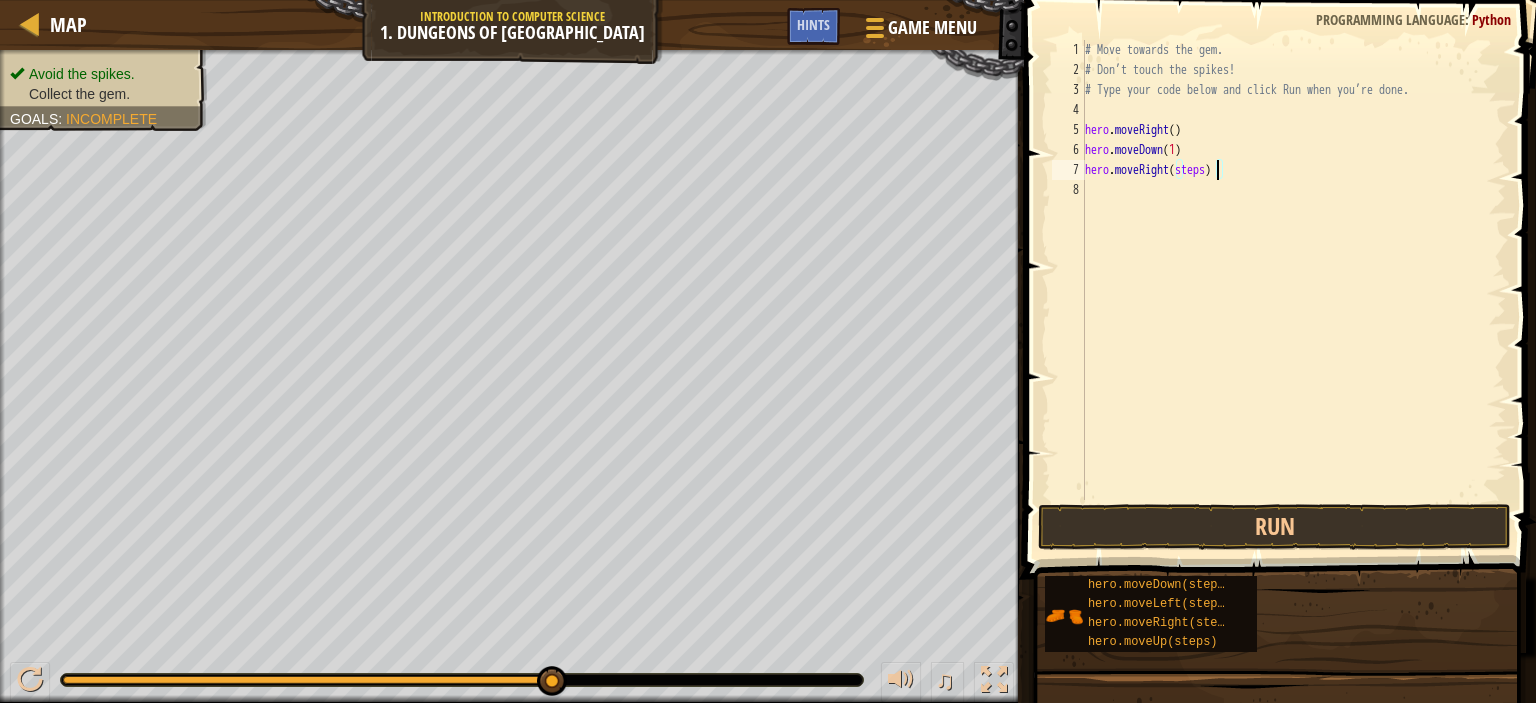click on "# Move towards the gem. # Don’t touch the spikes! # Type your code below and click Run when you’re done. hero . moveRight ( ) hero . moveDown ( 1 ) hero . moveRight ( steps )" at bounding box center (1293, 290) 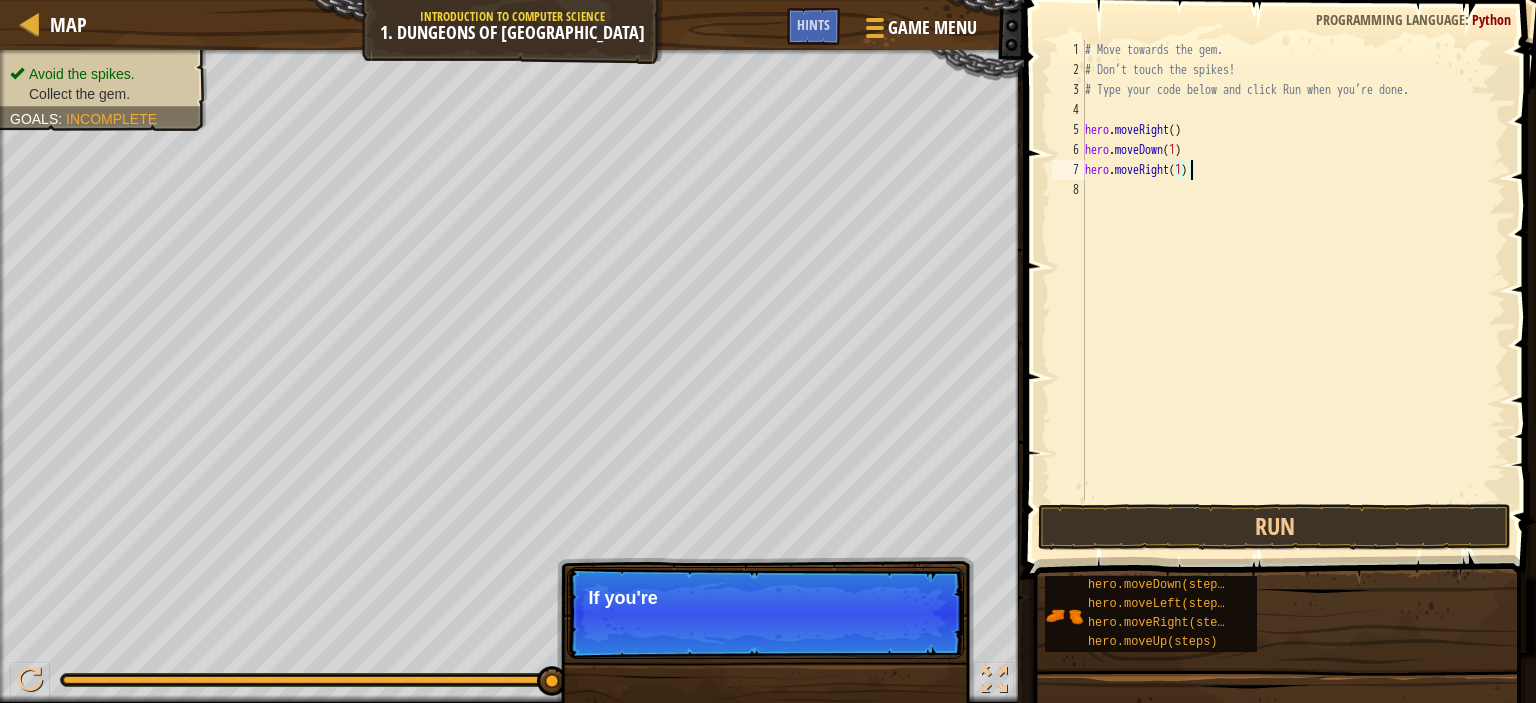 scroll, scrollTop: 9, scrollLeft: 8, axis: both 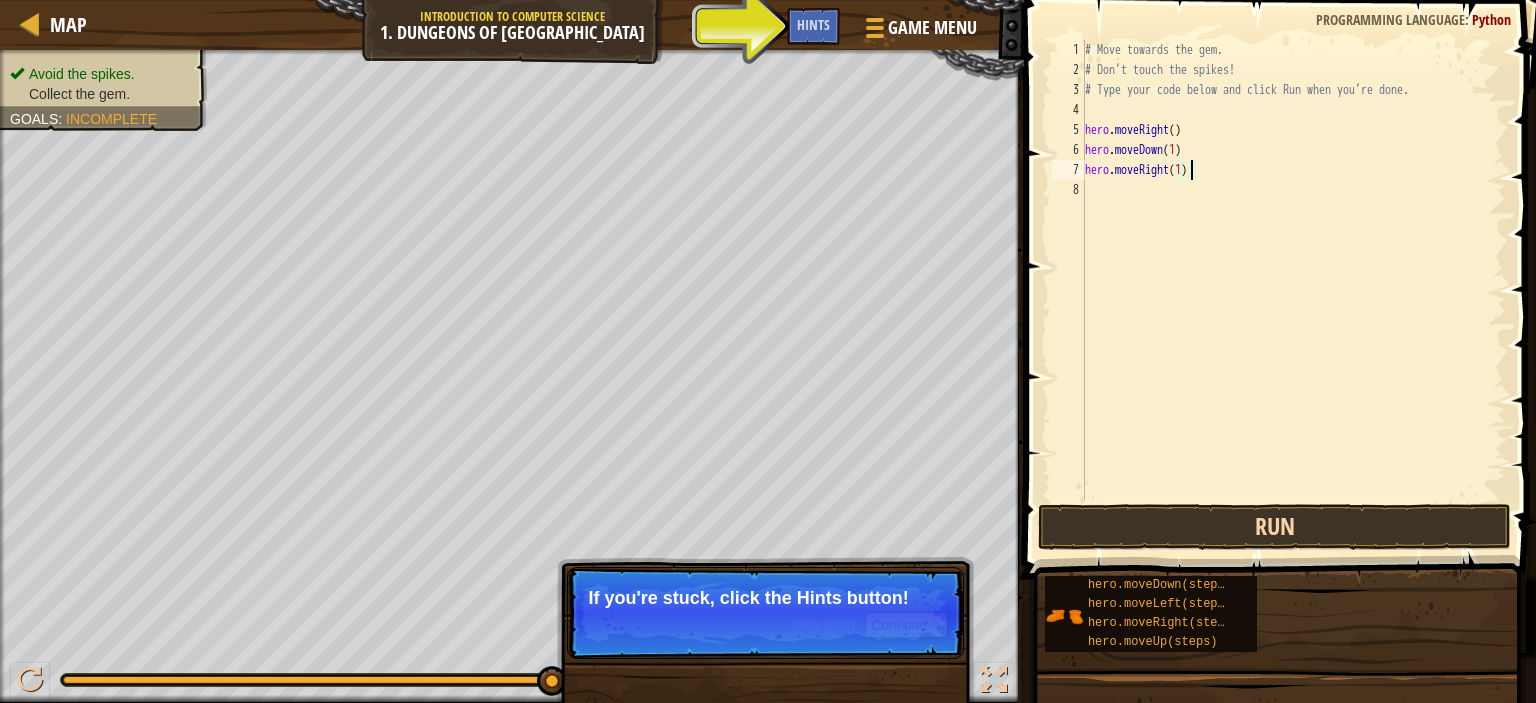 type on "hero.moveRight(1)" 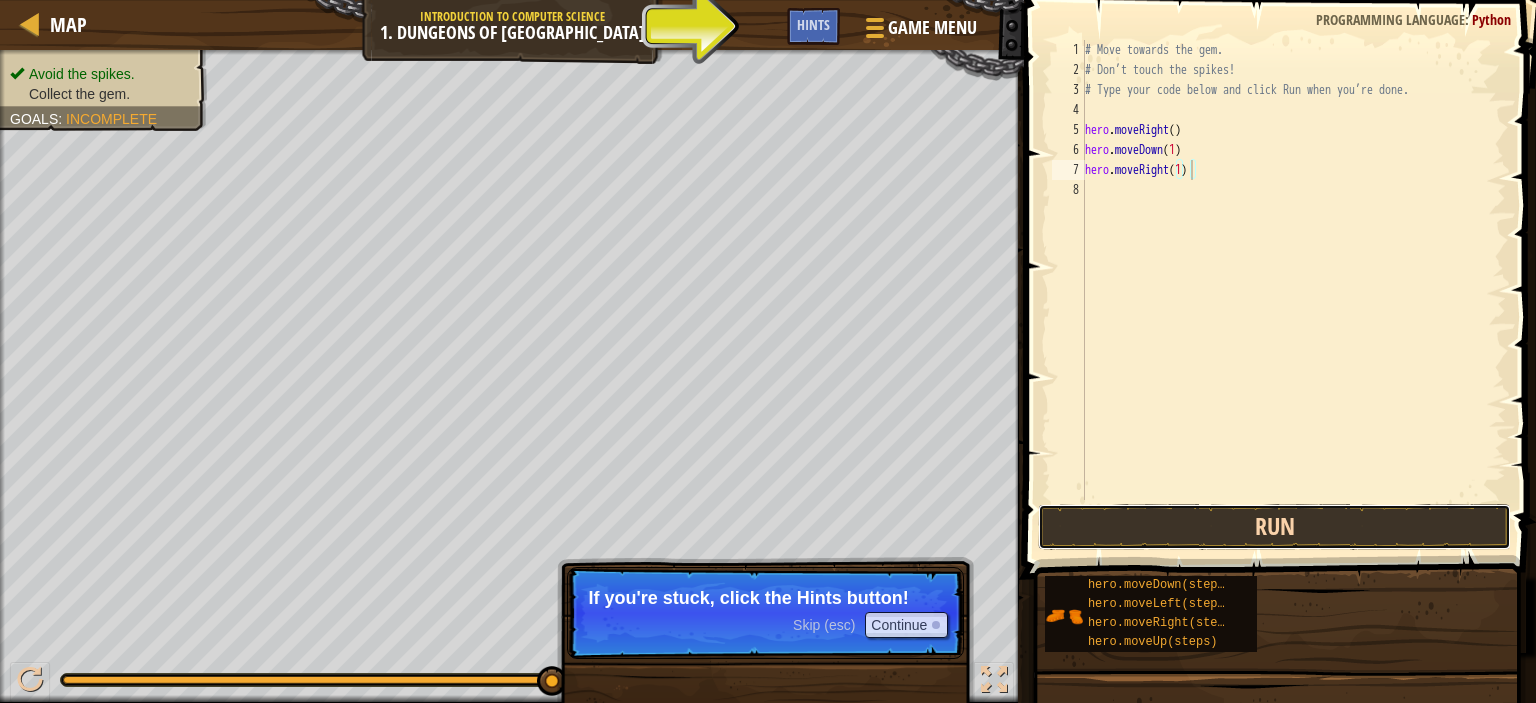 click on "Run" at bounding box center [1274, 527] 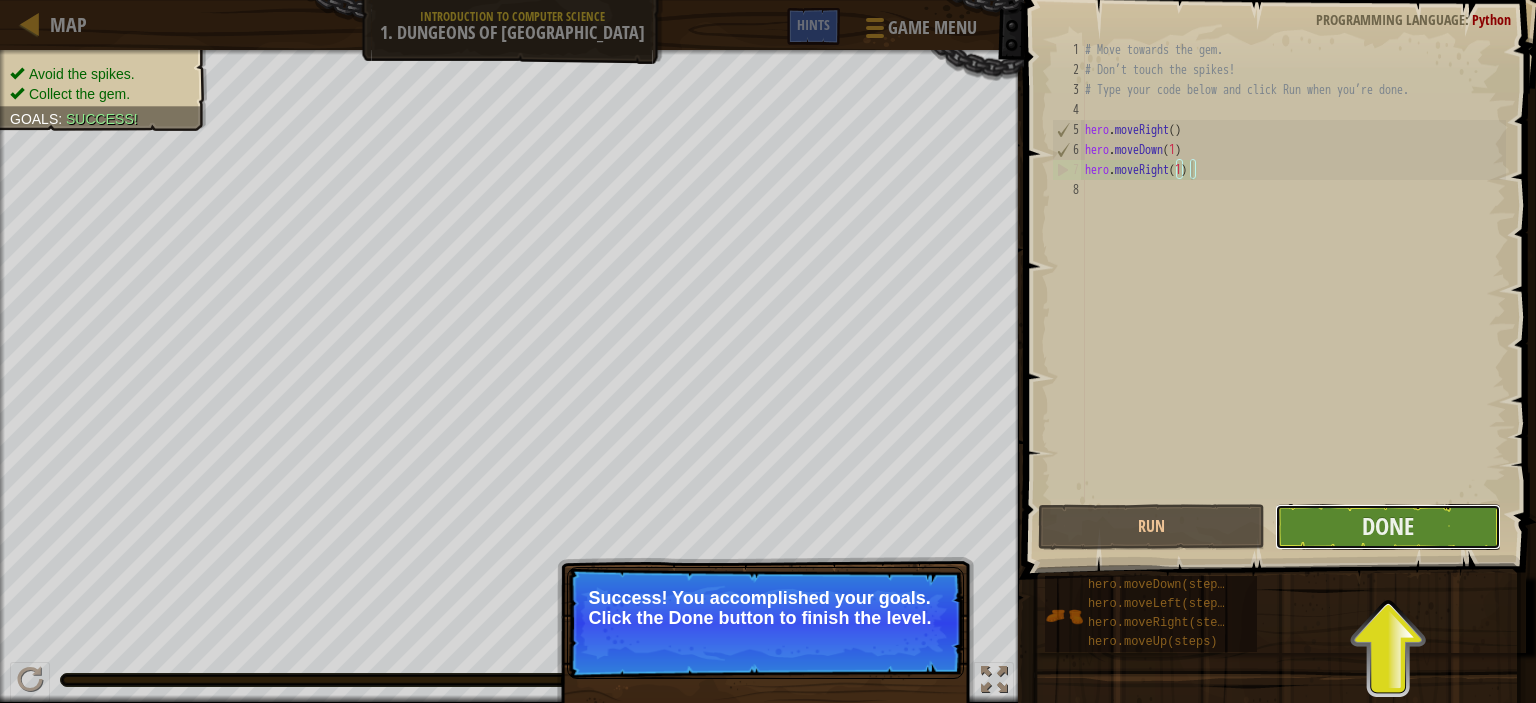 click on "Done" at bounding box center (1388, 527) 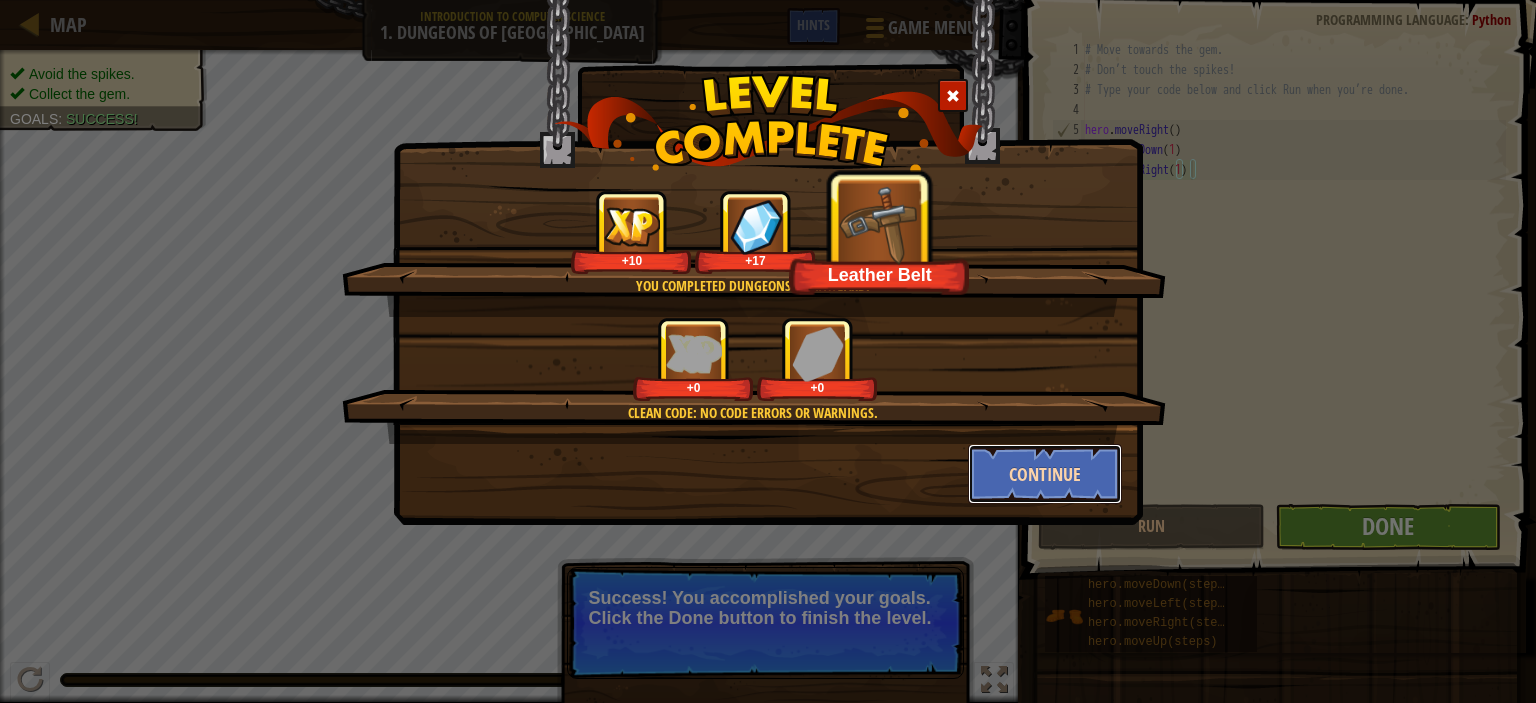 click on "Continue" at bounding box center (1045, 474) 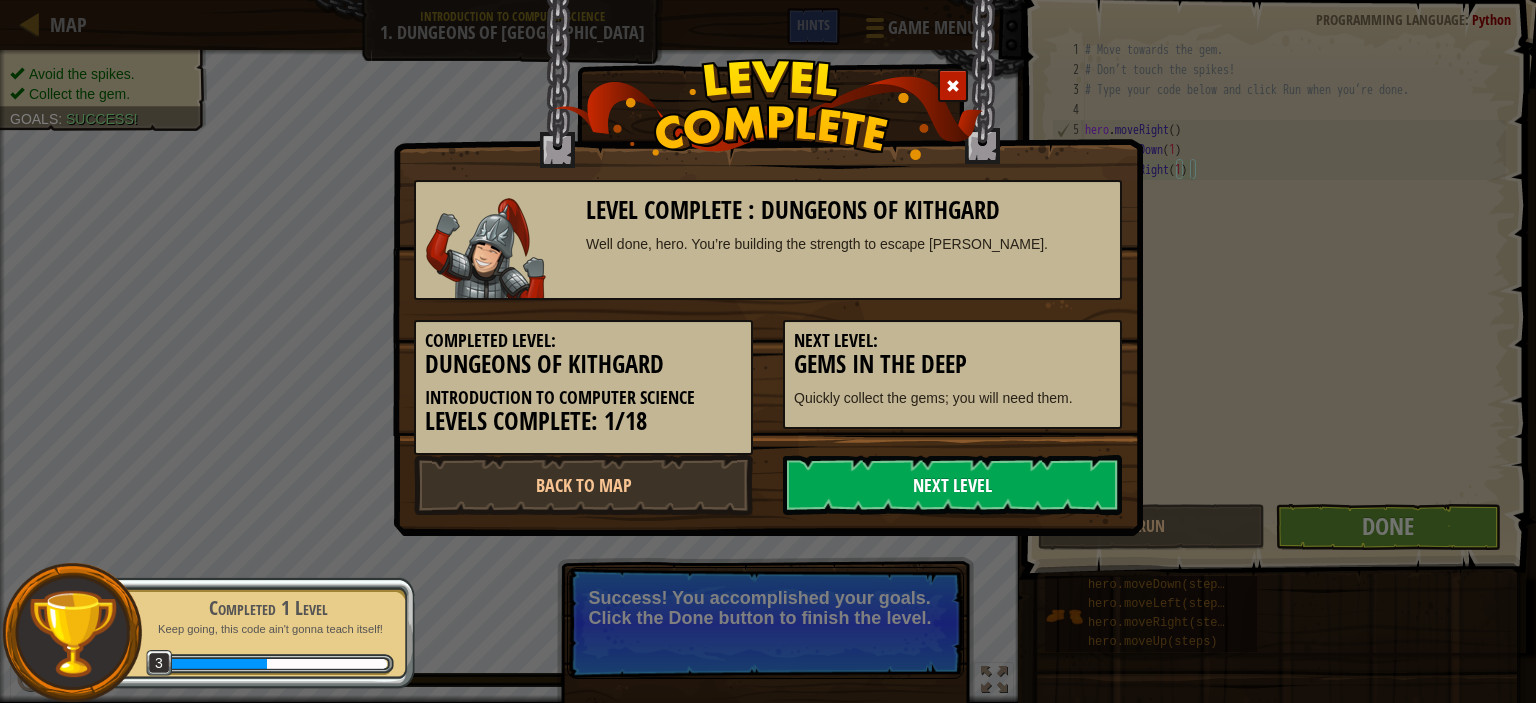 click on "Next Level" at bounding box center [952, 485] 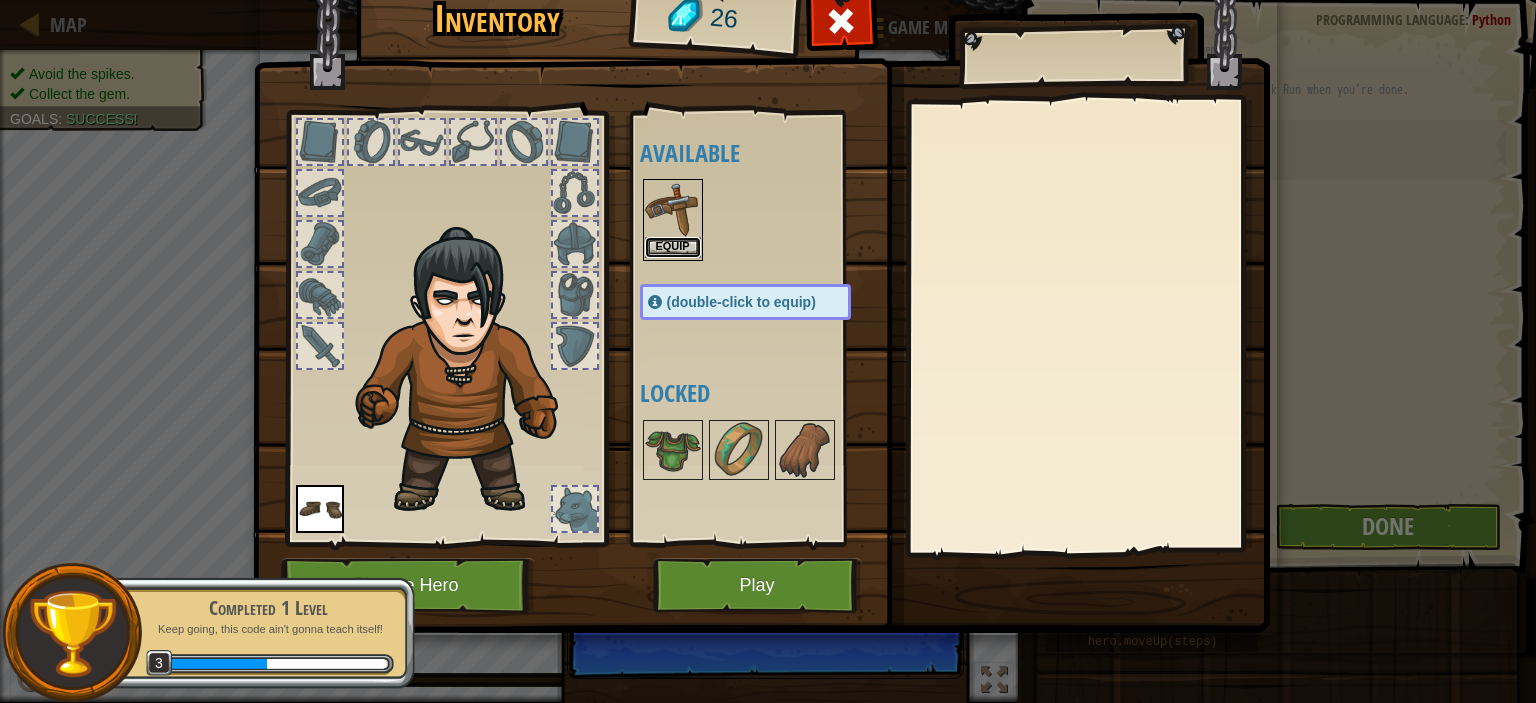 click on "Equip" at bounding box center [673, 247] 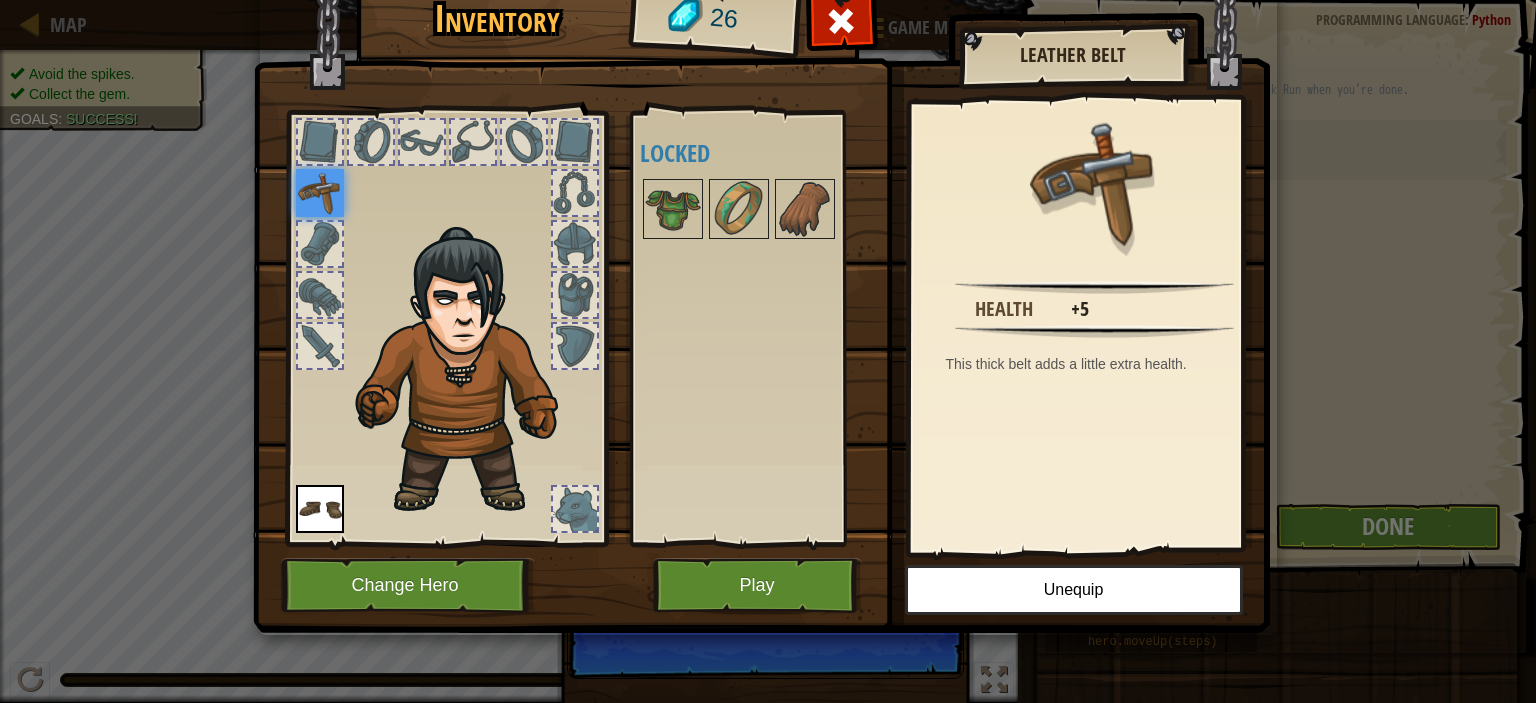 click on "Available Equip Equip (double-click to equip) Locked" at bounding box center (765, 328) 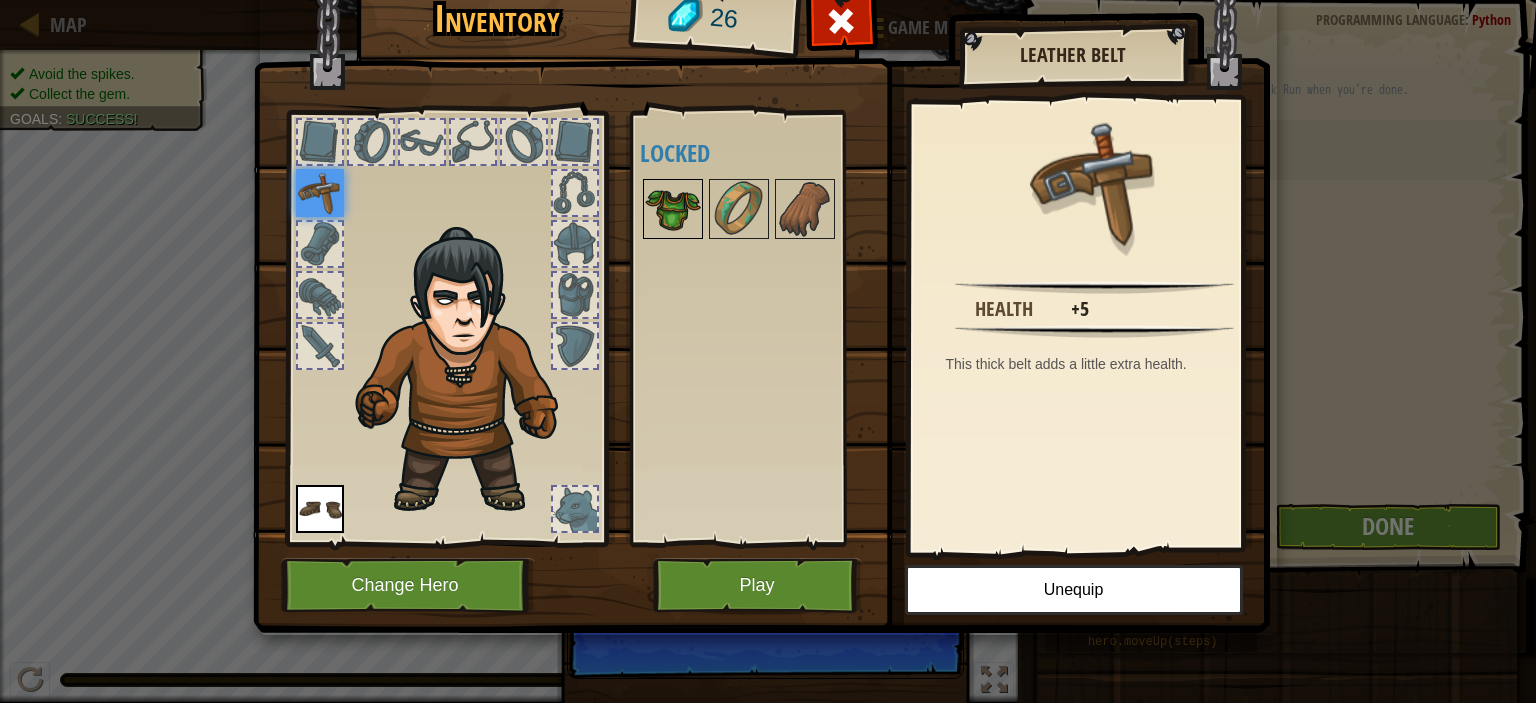 click at bounding box center [673, 209] 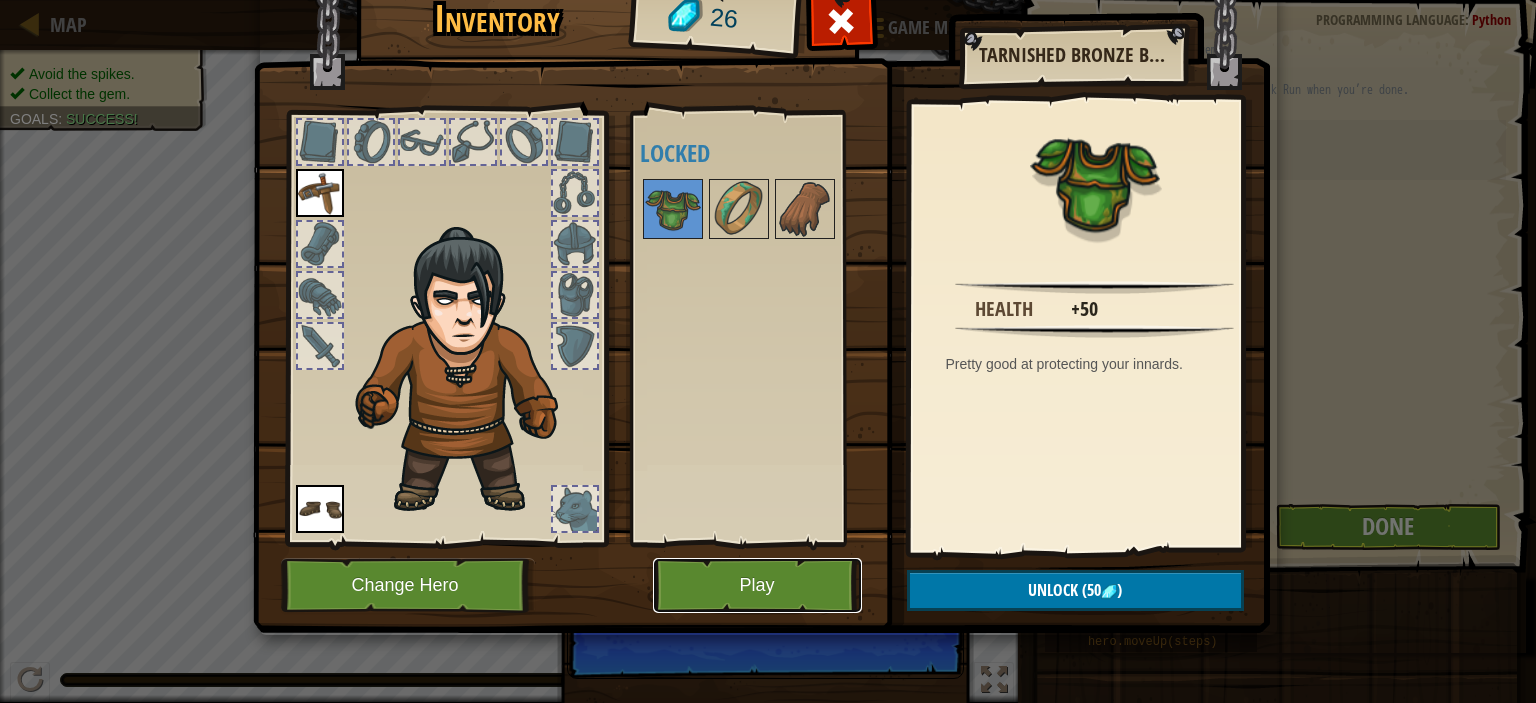 click on "Play" at bounding box center [757, 585] 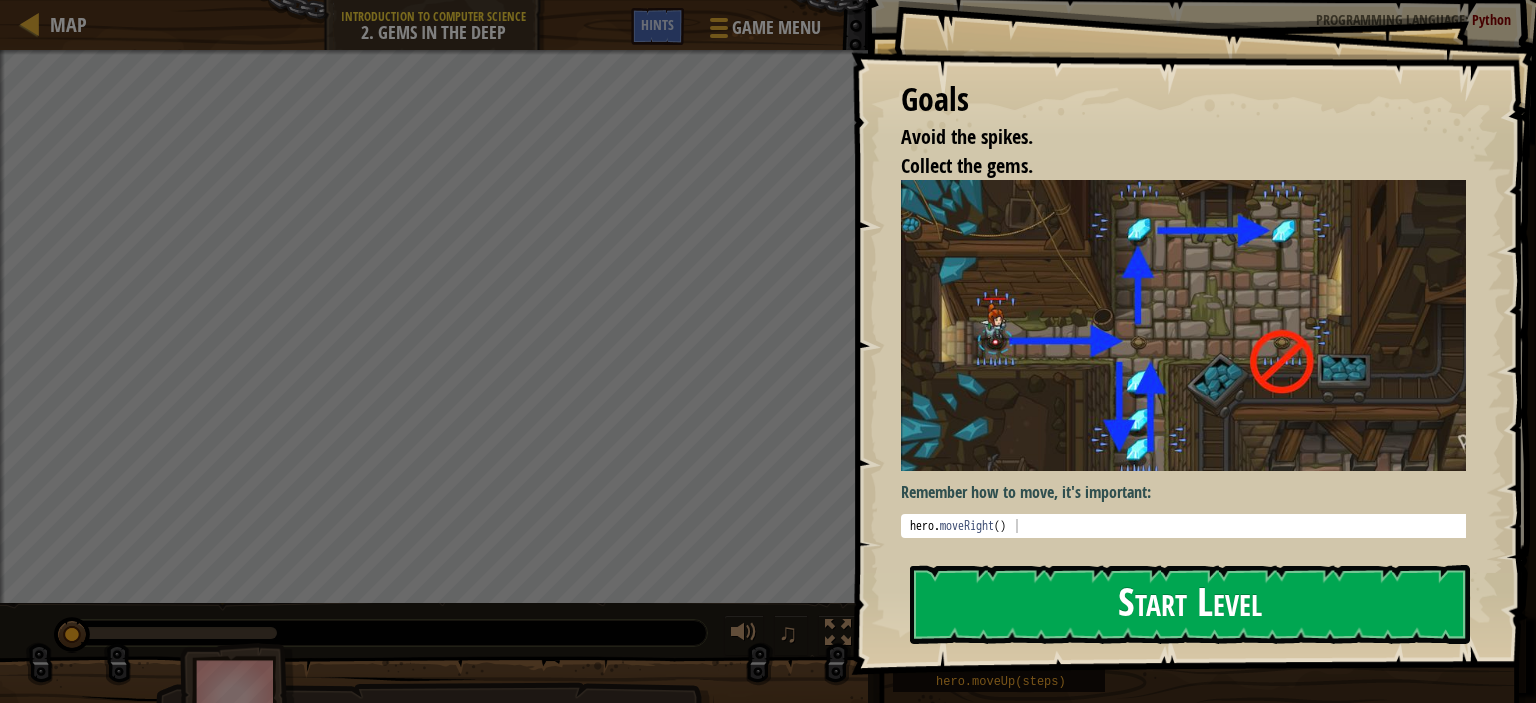 click on "Start Level" at bounding box center [1190, 604] 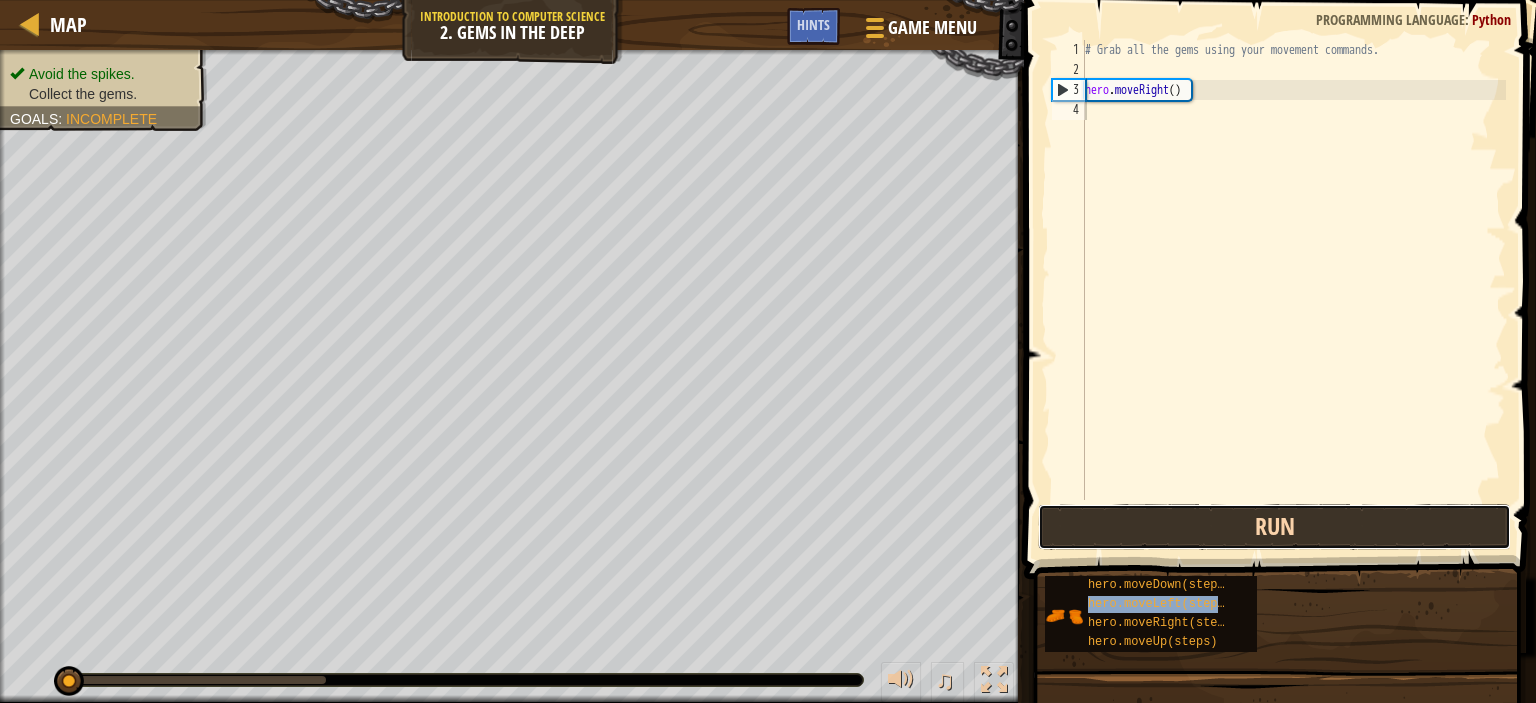 click on "Run" at bounding box center (1274, 527) 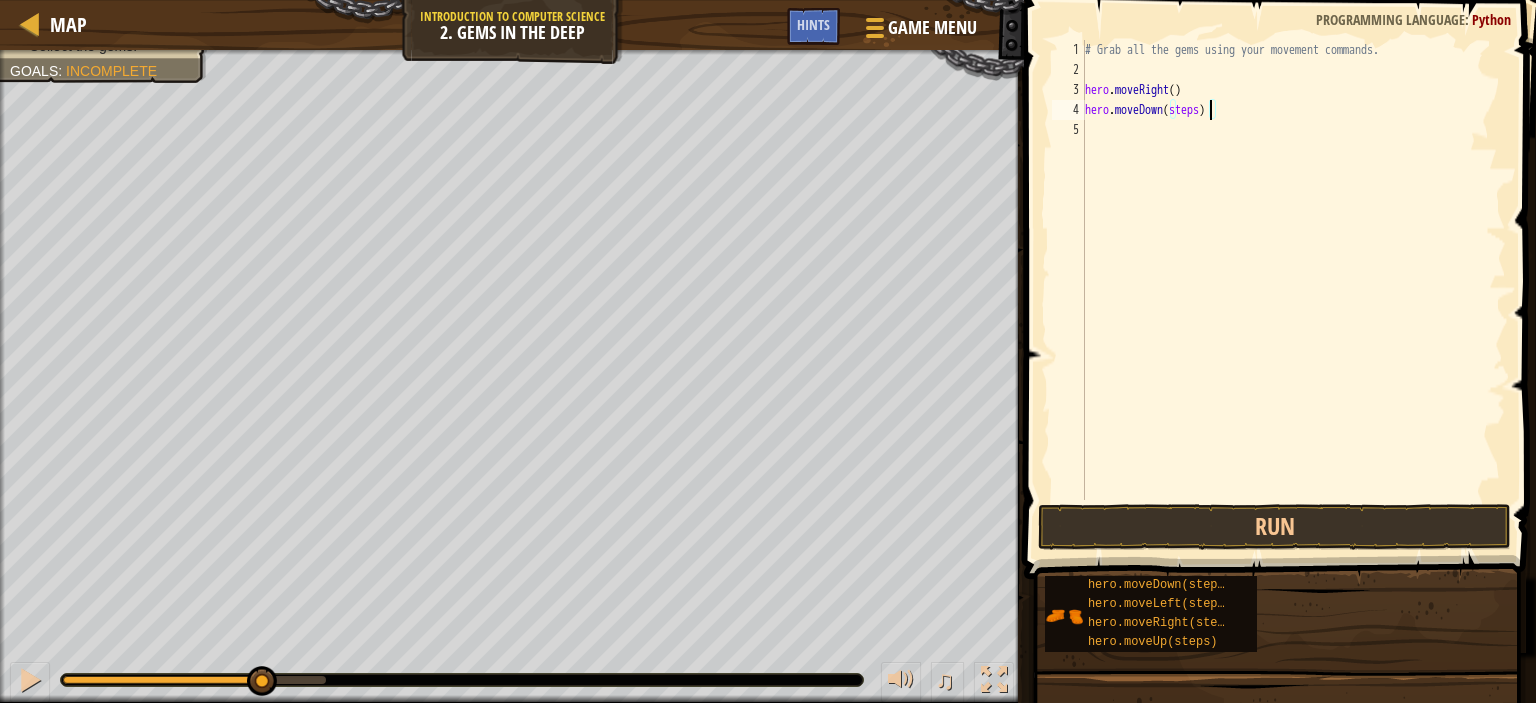click on "# Grab all the gems using your movement commands. hero . moveRight ( ) hero . moveDown ( steps )" at bounding box center [1293, 290] 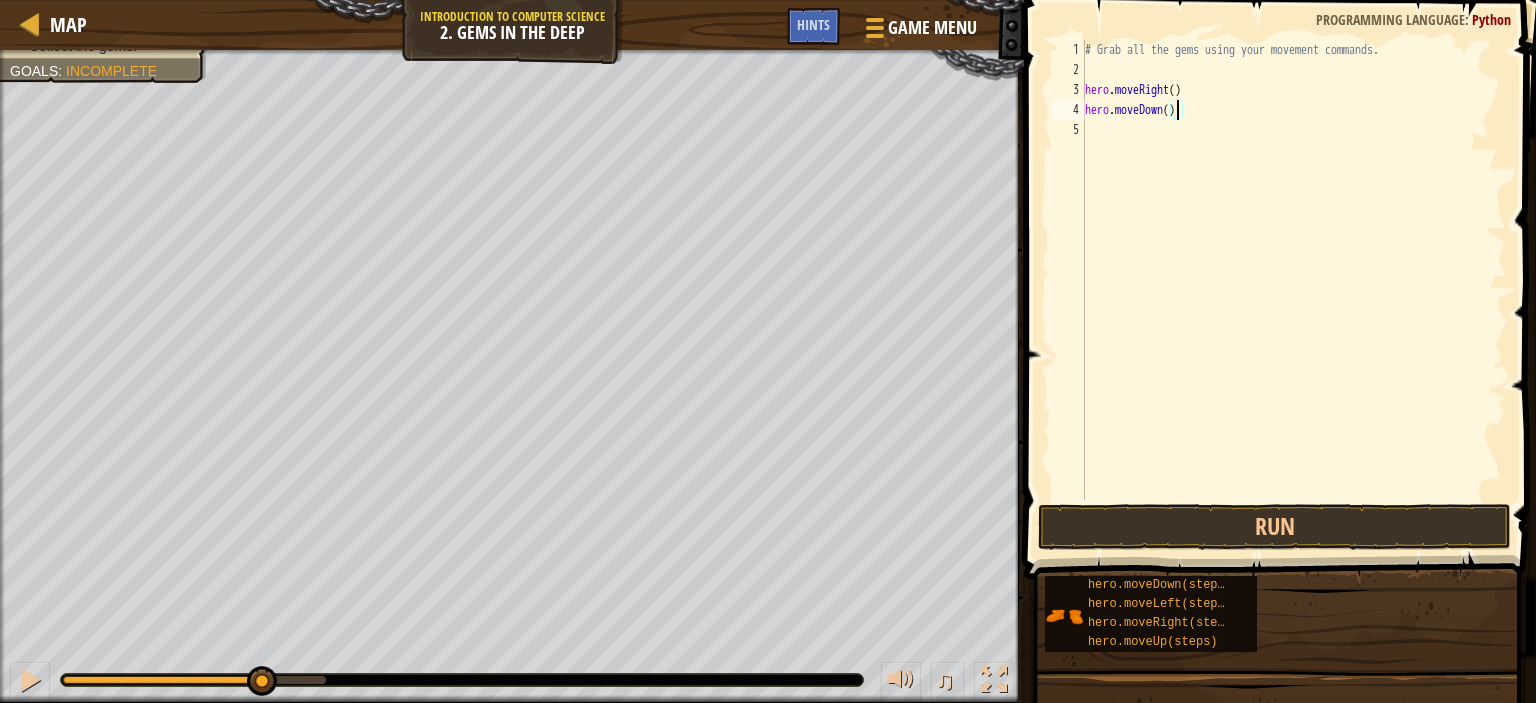 scroll, scrollTop: 9, scrollLeft: 7, axis: both 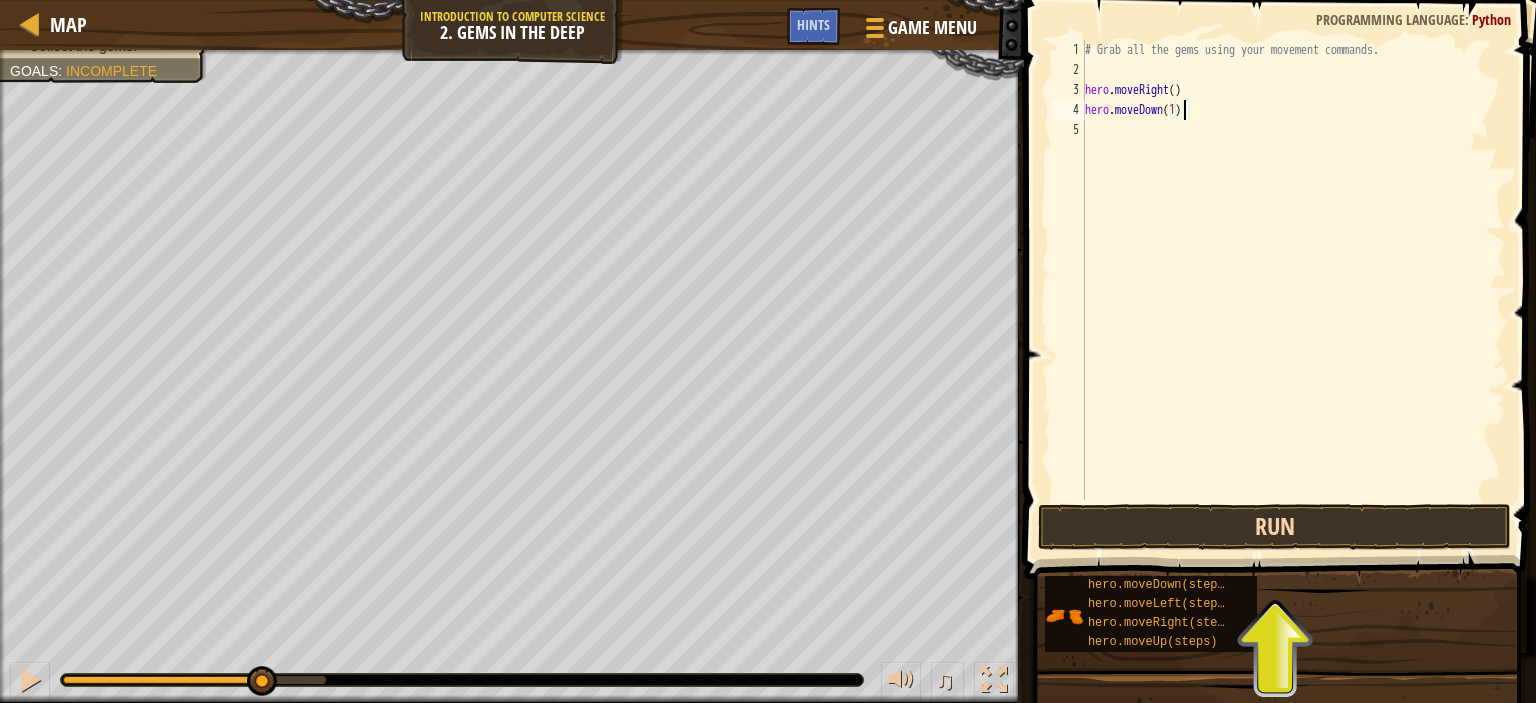 type on "hero.moveDown(1)" 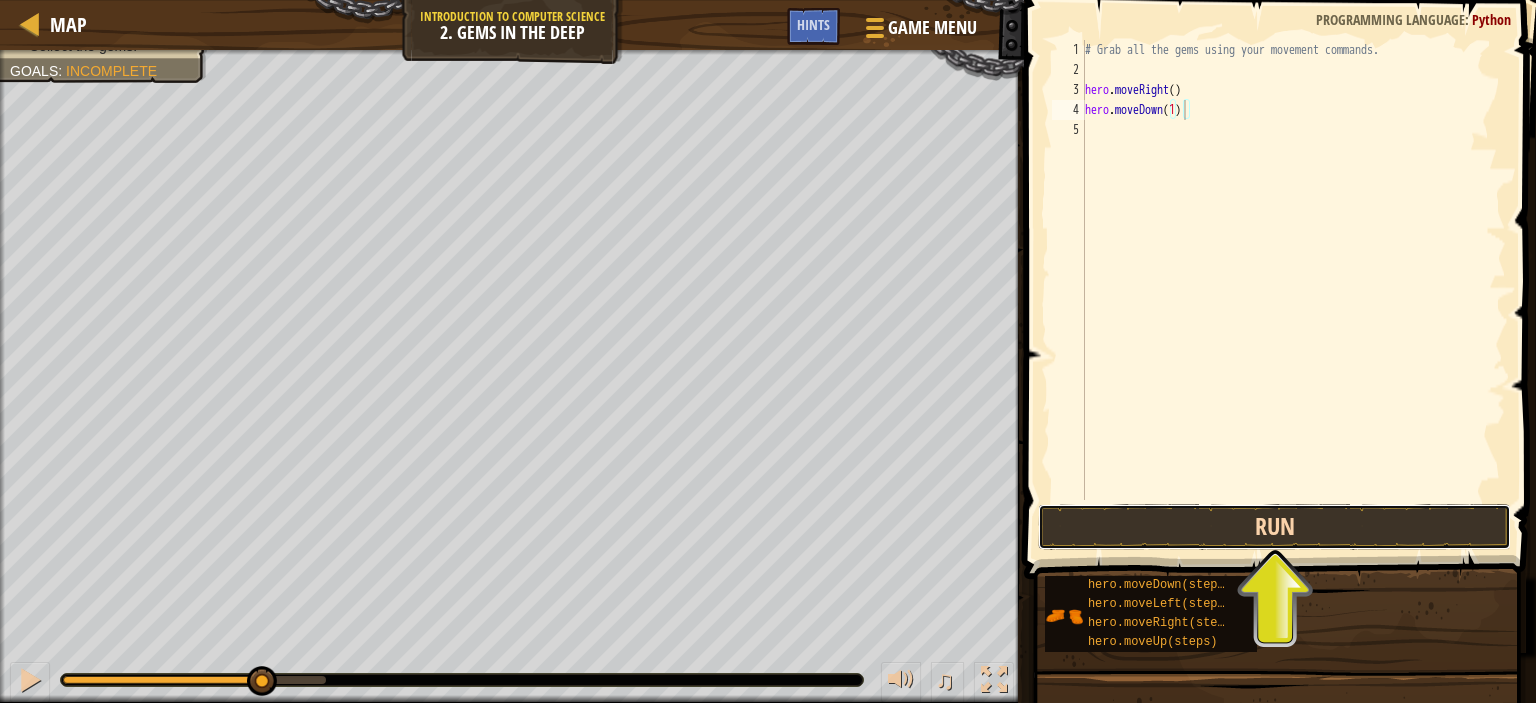 click on "Run" at bounding box center (1274, 527) 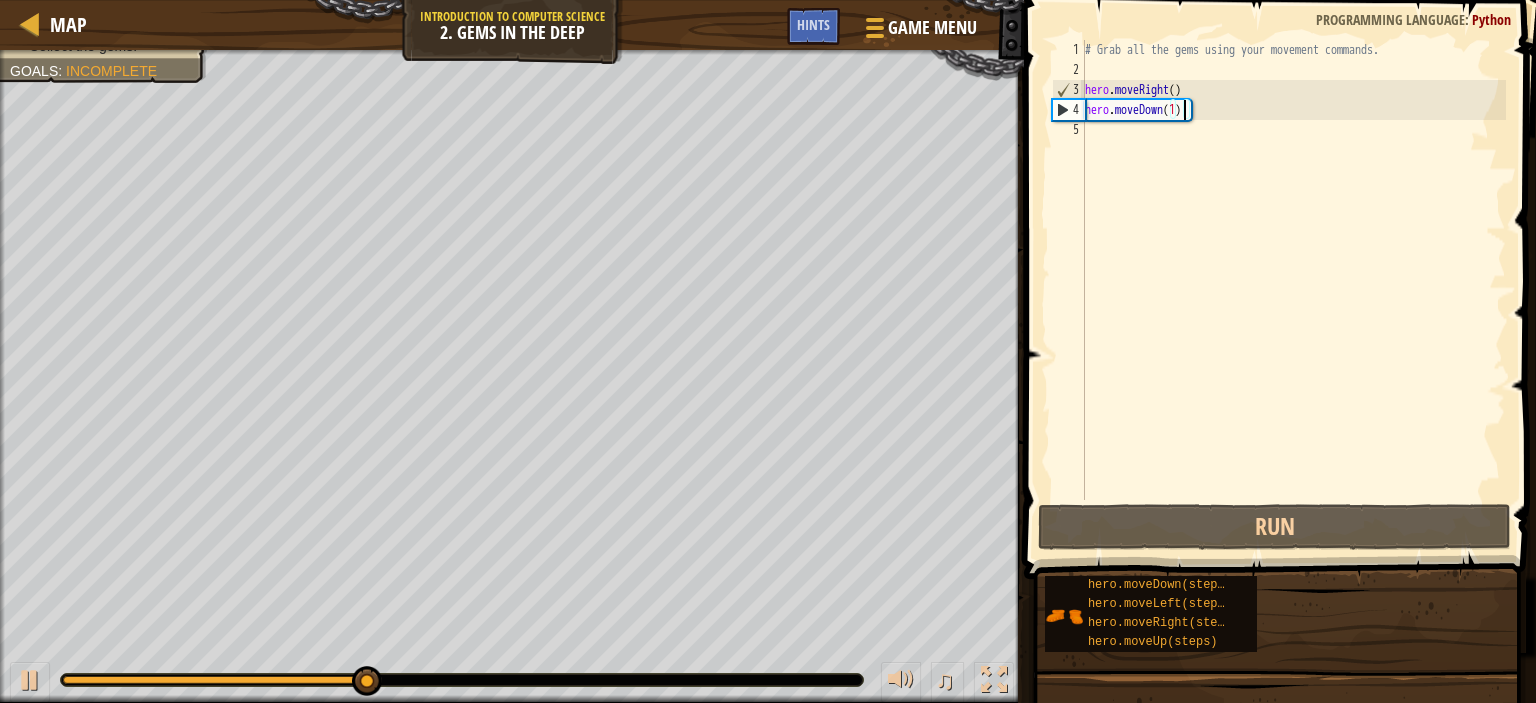 click on "# Grab all the gems using your movement commands. hero . moveRight ( ) hero . moveDown ( 1 )" at bounding box center (1293, 290) 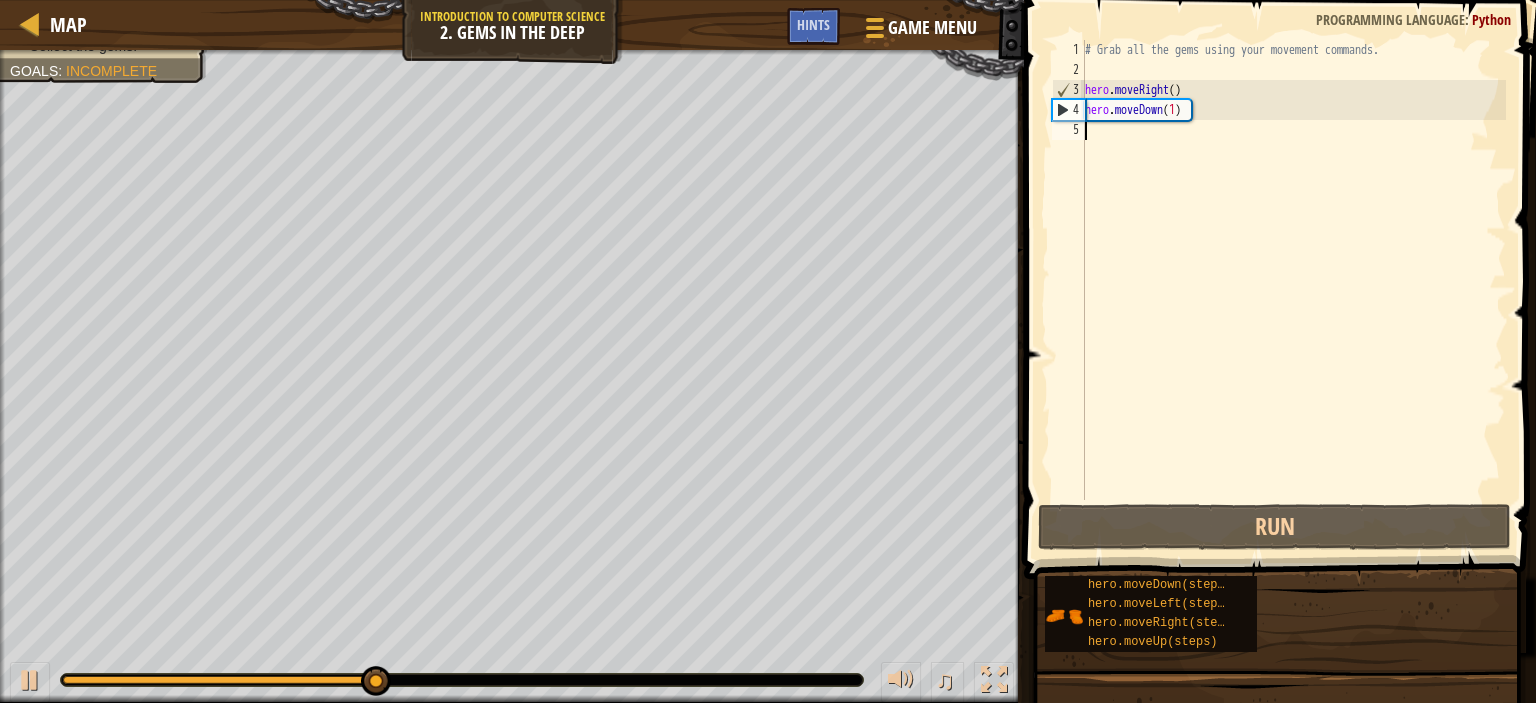 scroll, scrollTop: 9, scrollLeft: 0, axis: vertical 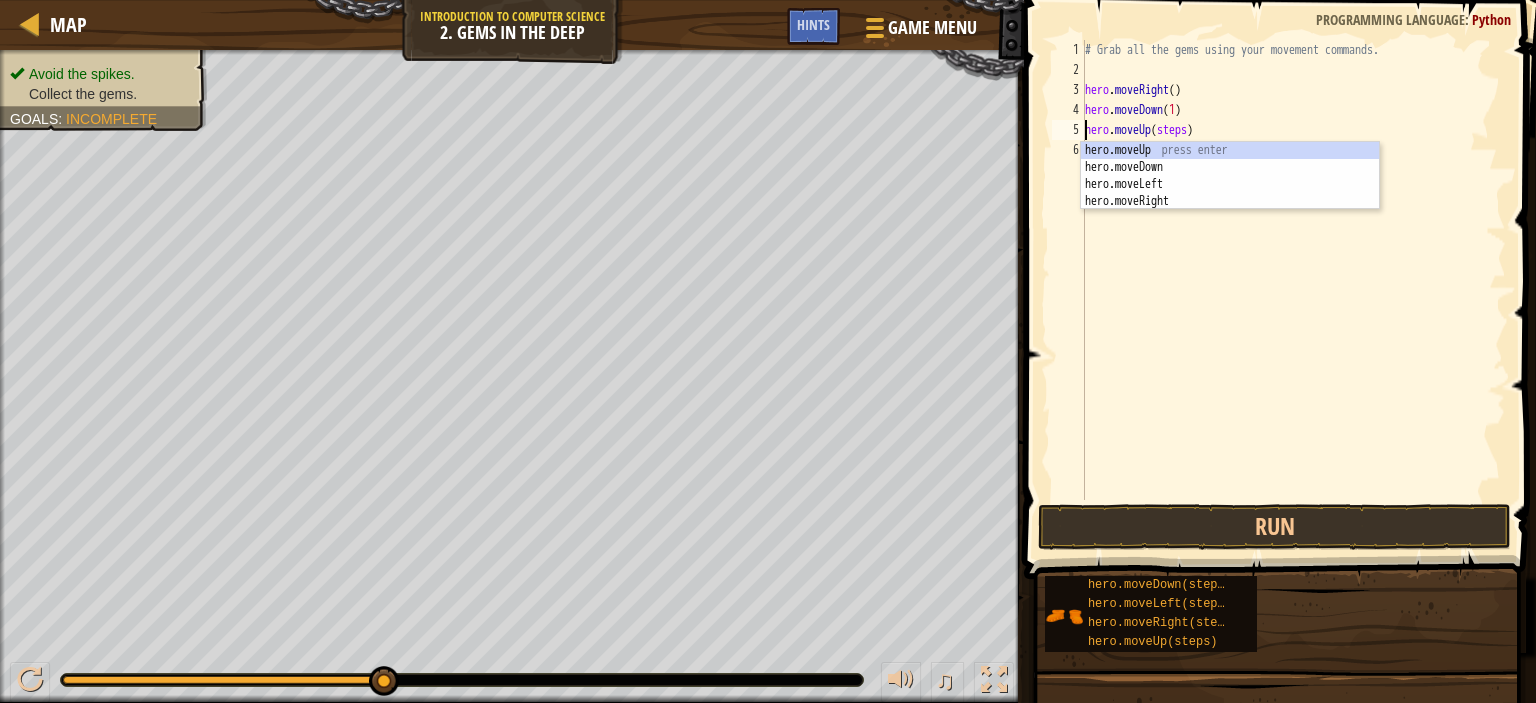 click on "# Grab all the gems using your movement commands. hero . moveRight ( ) hero . moveDown ( 1 ) hero . moveUp ( steps )" at bounding box center [1293, 290] 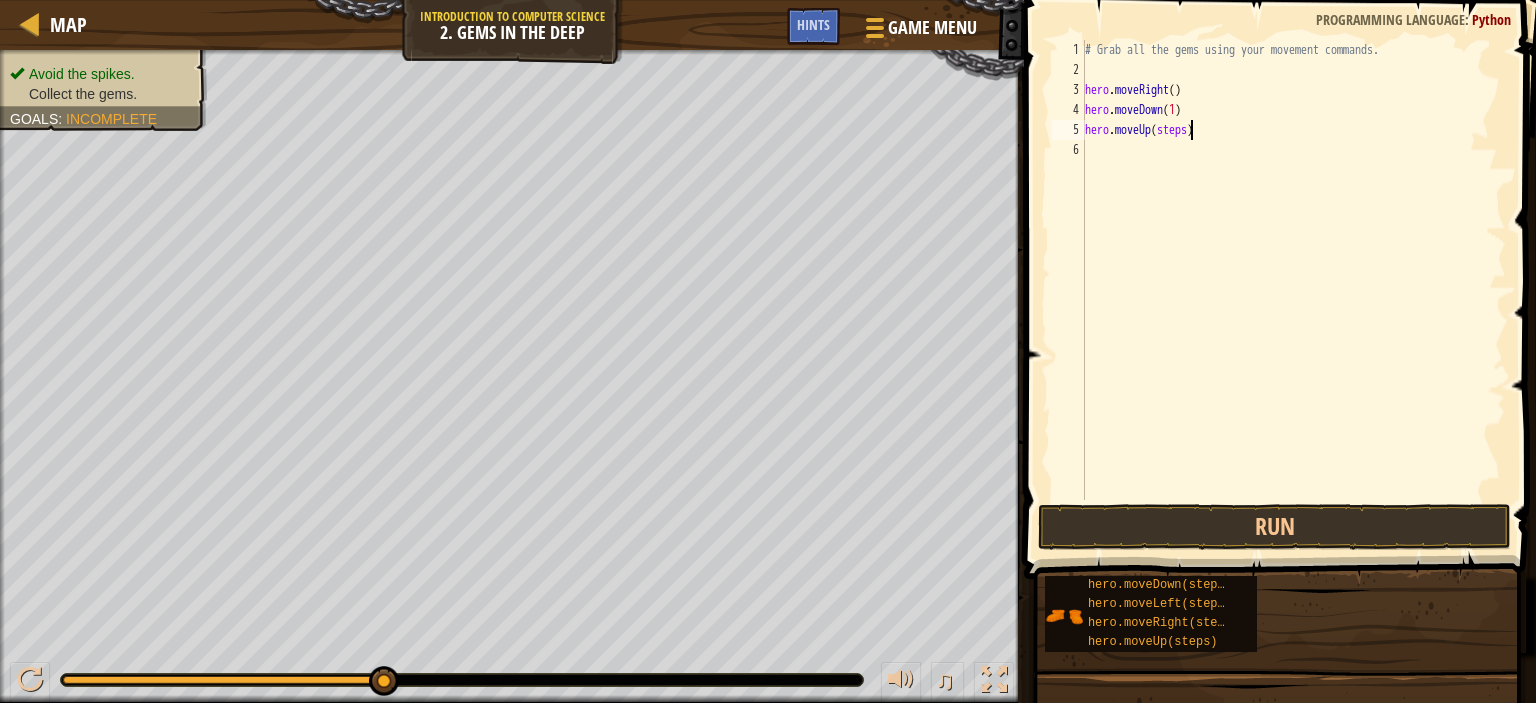 click on "# Grab all the gems using your movement commands. hero . moveRight ( ) hero . moveDown ( 1 ) hero . moveUp ( steps )" at bounding box center (1293, 290) 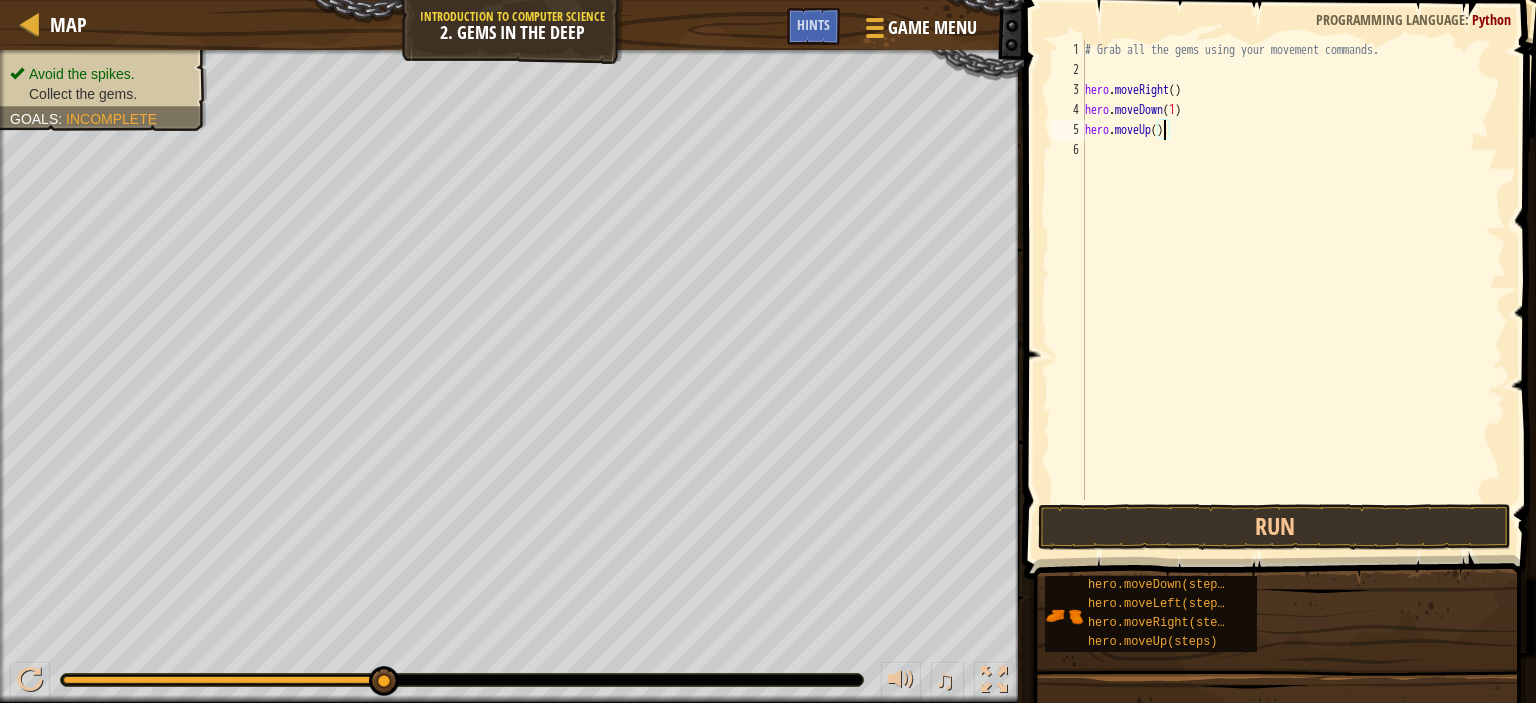 scroll, scrollTop: 9, scrollLeft: 6, axis: both 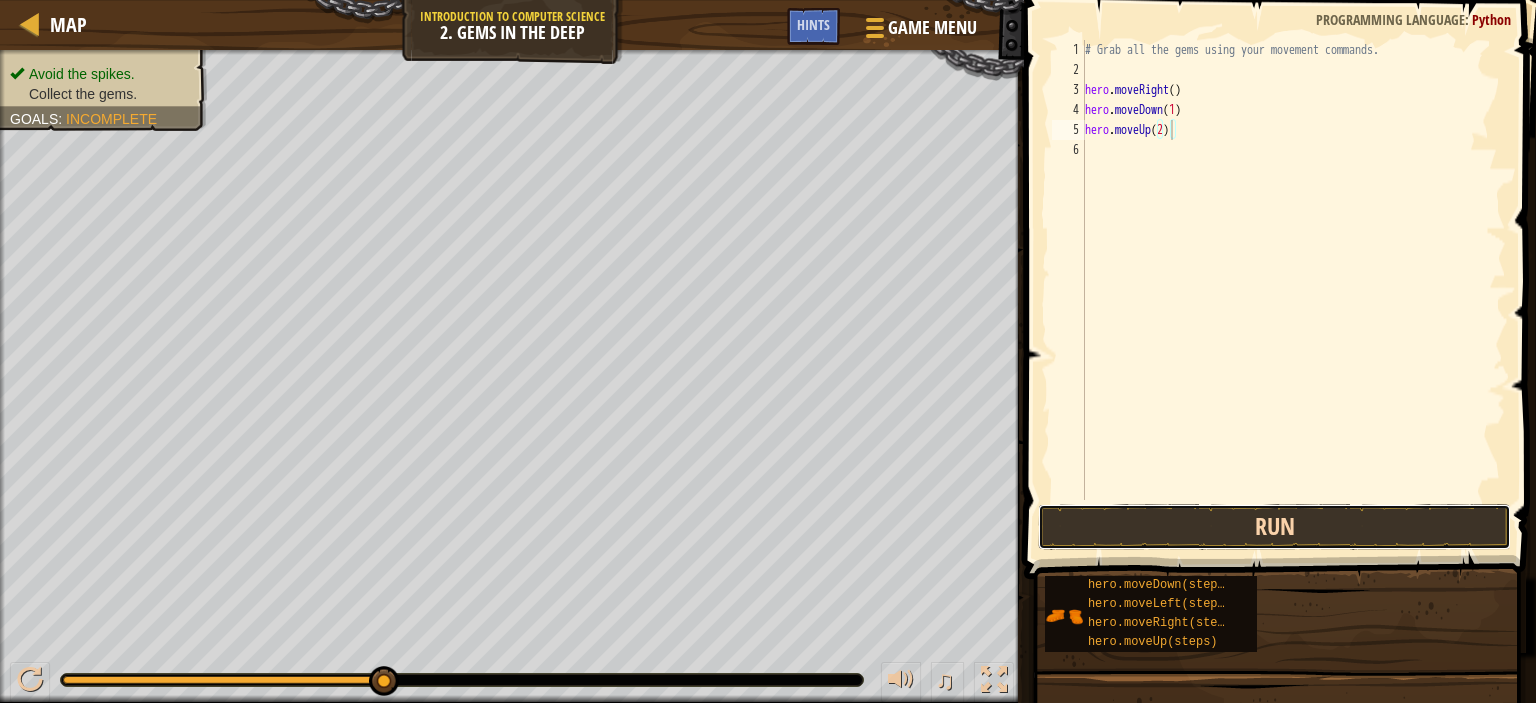 click on "Run" at bounding box center [1274, 527] 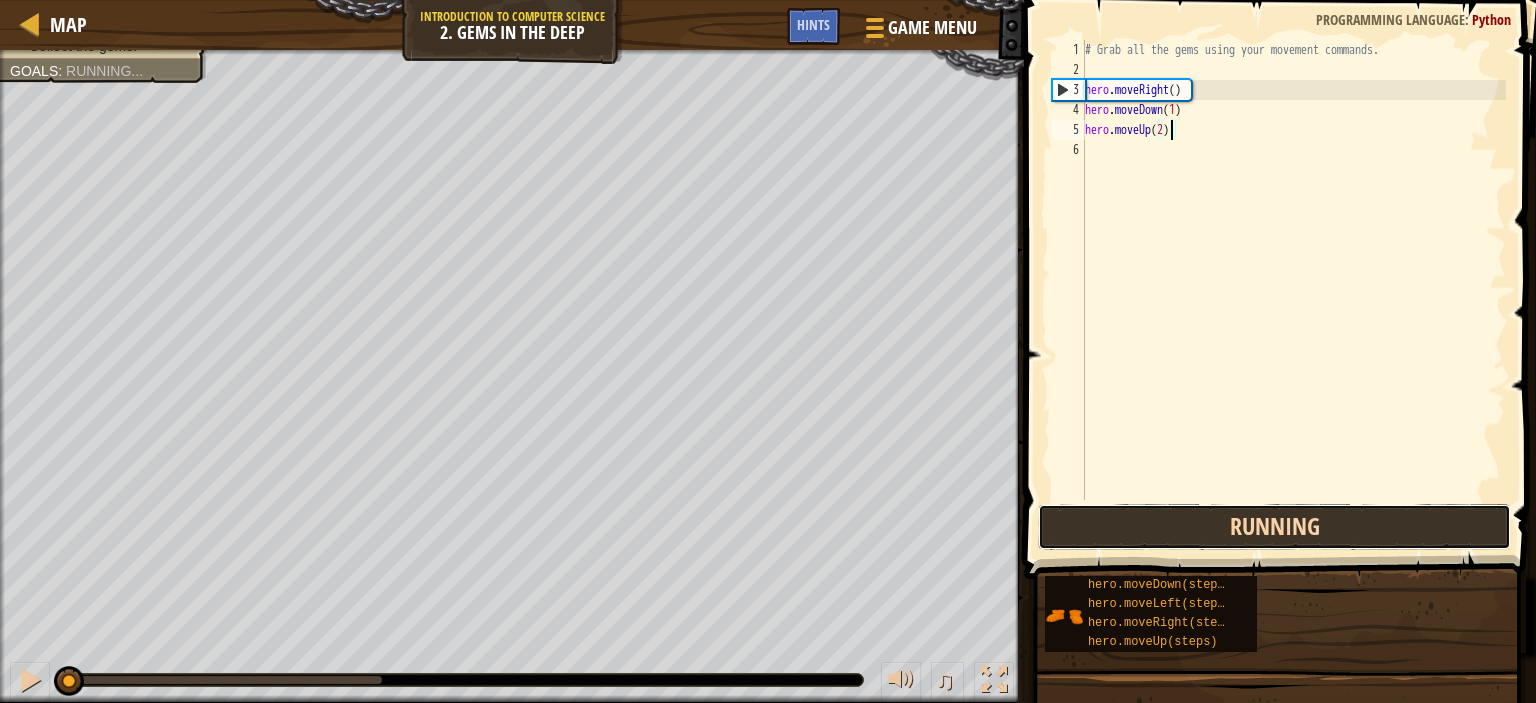 click on "Running" at bounding box center (1274, 527) 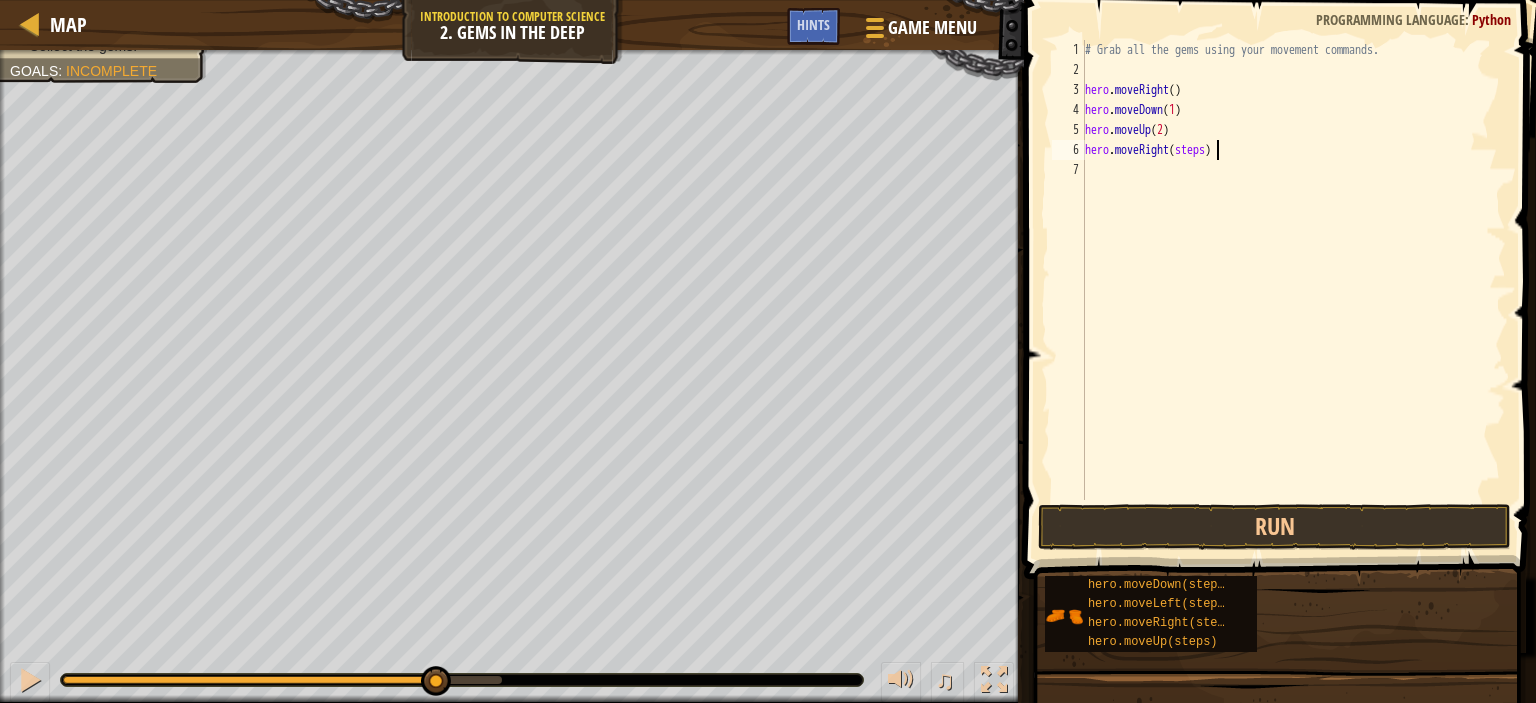 click on "# Grab all the gems using your movement commands. hero . moveRight ( ) hero . moveDown ( 1 ) hero . moveUp ( 2 ) hero . moveRight ( steps )" at bounding box center (1293, 290) 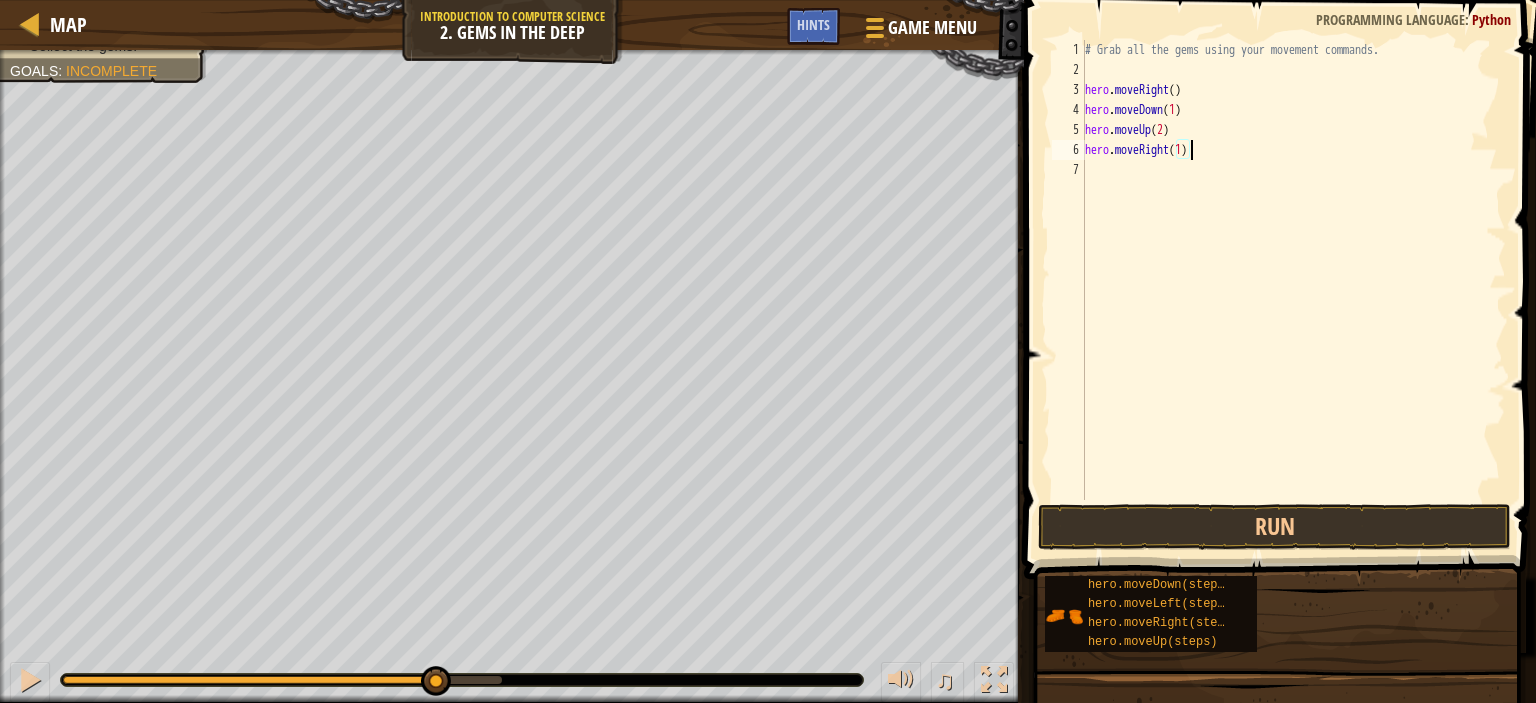 scroll, scrollTop: 9, scrollLeft: 8, axis: both 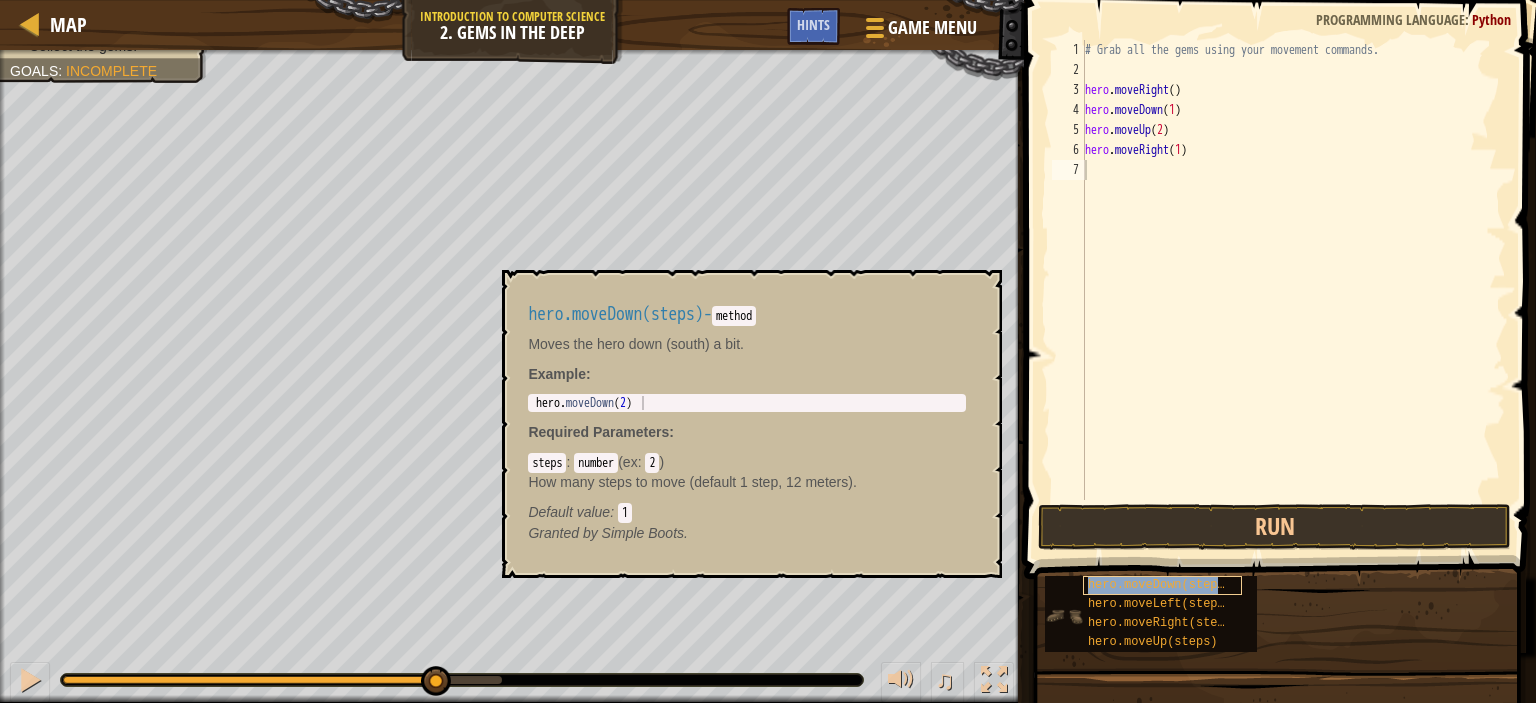 type on "hero.moveDown(steps)" 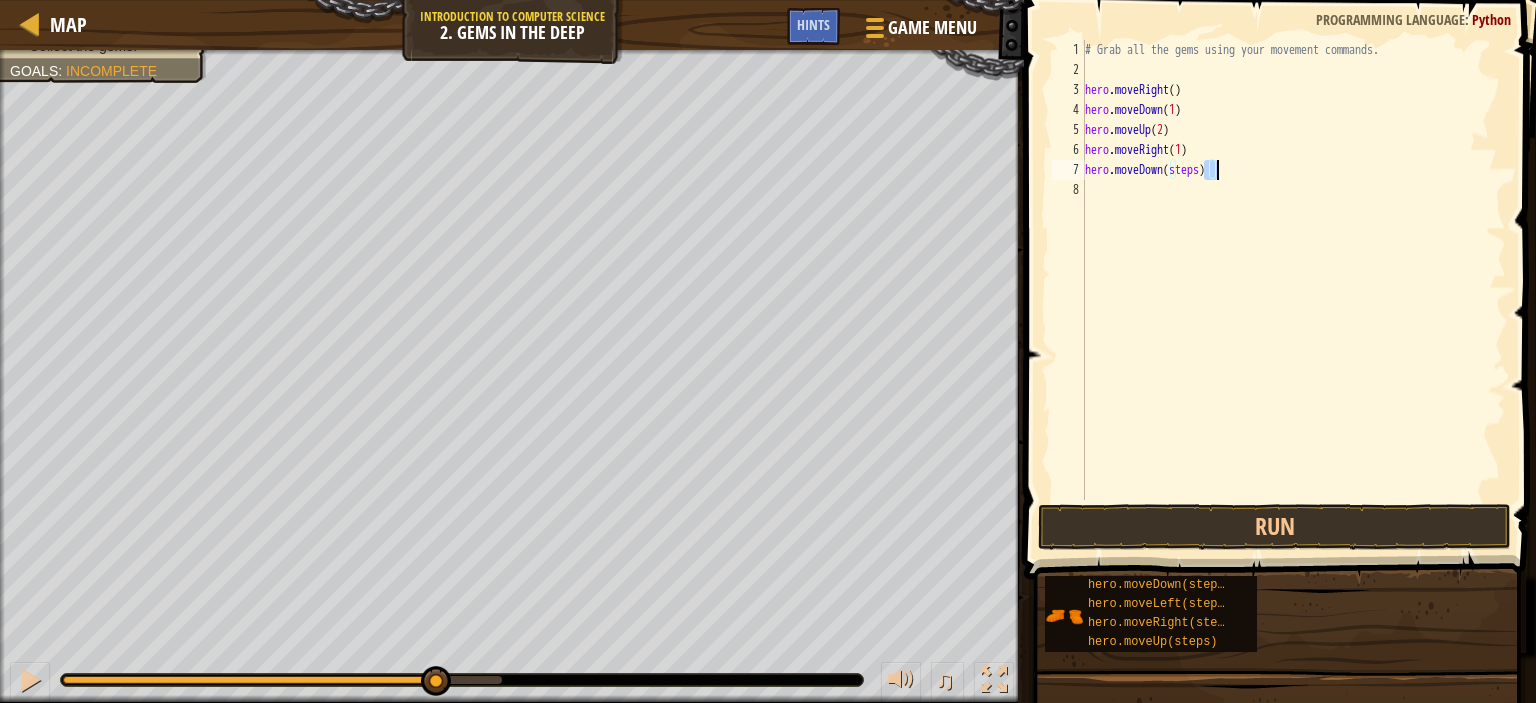 drag, startPoint x: 1206, startPoint y: 171, endPoint x: 1216, endPoint y: 177, distance: 11.661903 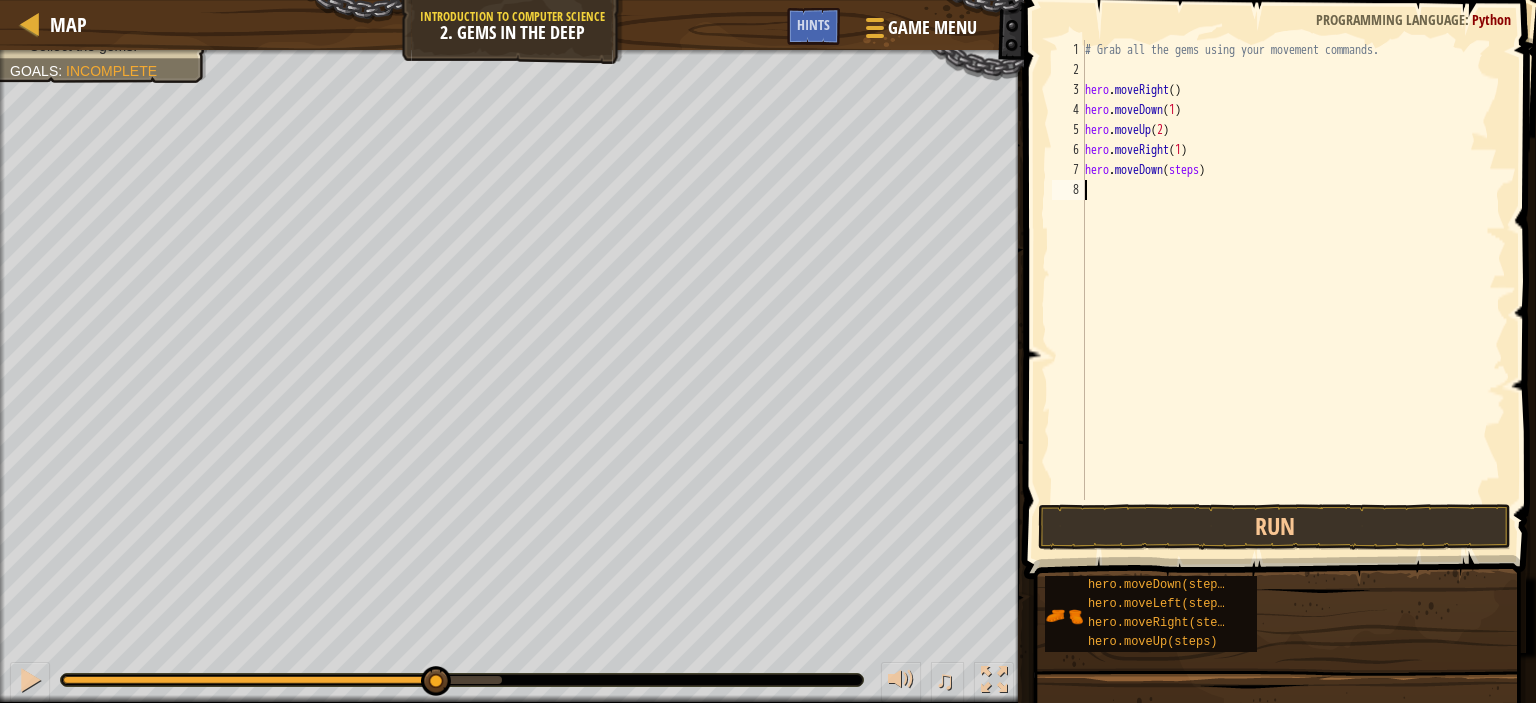 scroll, scrollTop: 9, scrollLeft: 0, axis: vertical 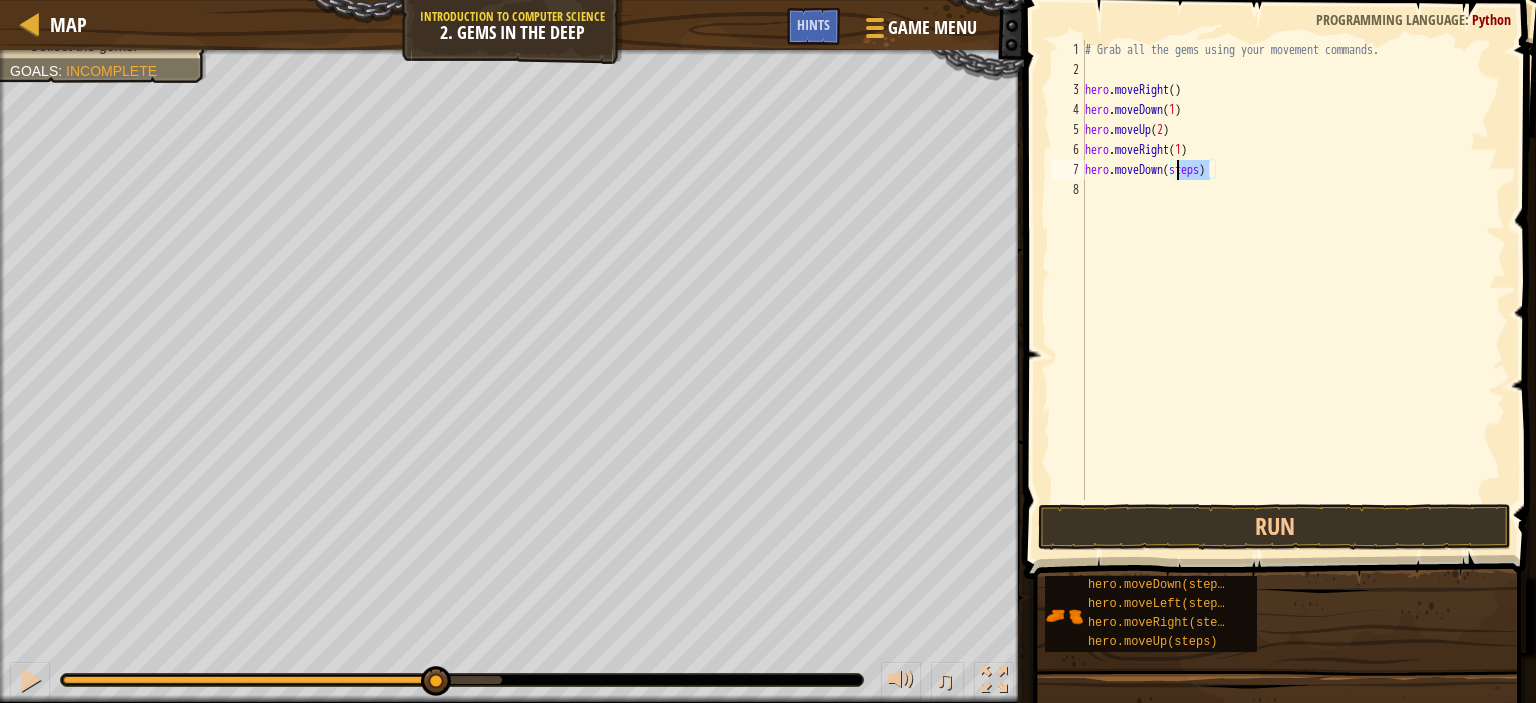 drag, startPoint x: 1209, startPoint y: 173, endPoint x: 1180, endPoint y: 167, distance: 29.614185 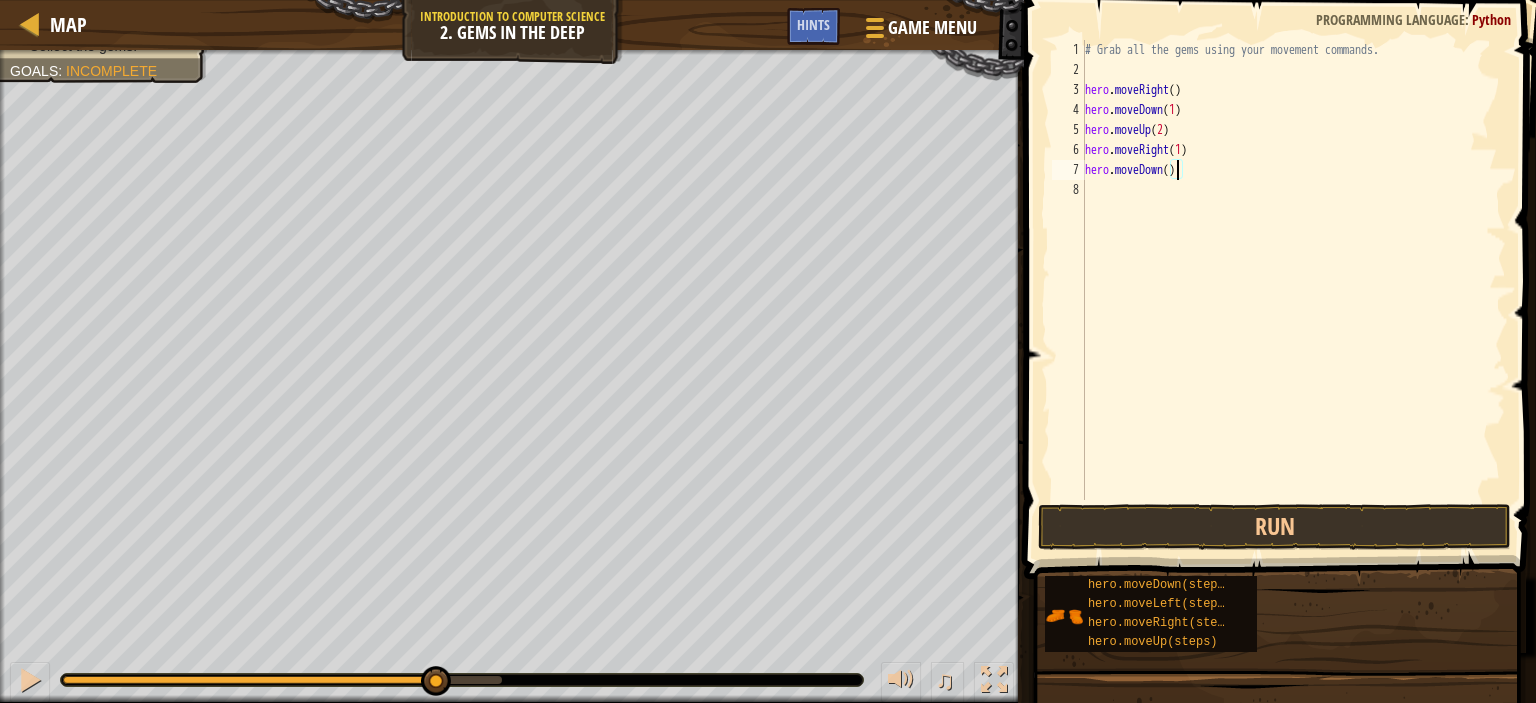 scroll, scrollTop: 9, scrollLeft: 7, axis: both 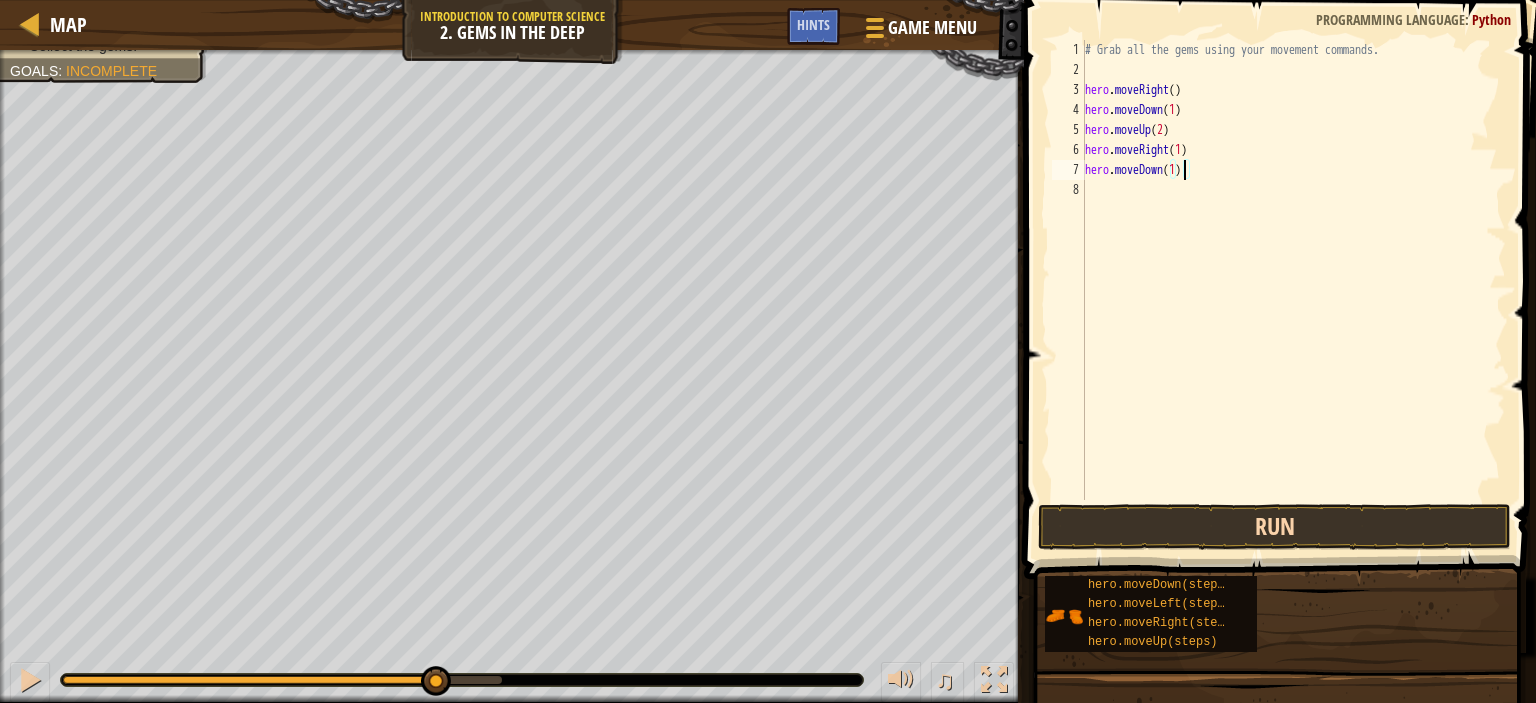 type on "hero.moveDown(1)" 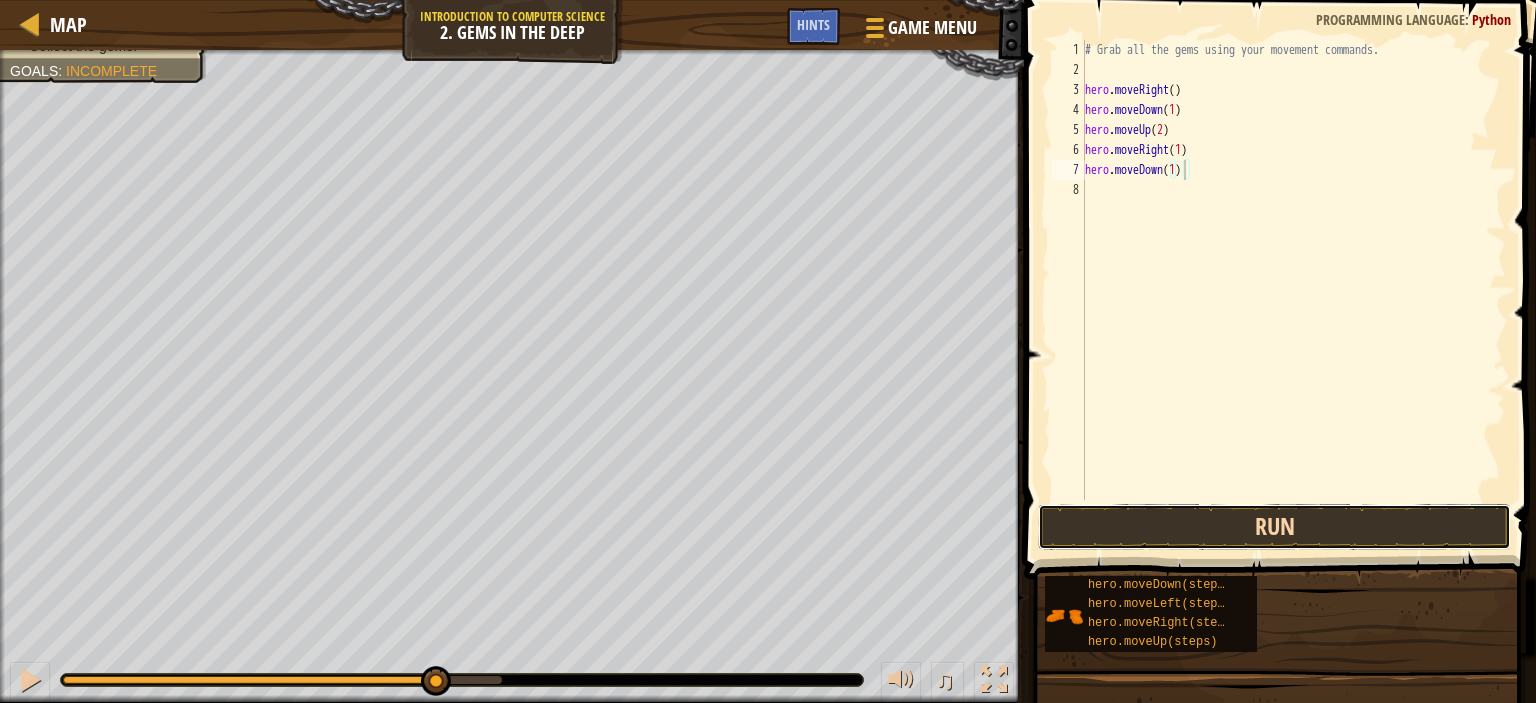 click on "Run" at bounding box center [1274, 527] 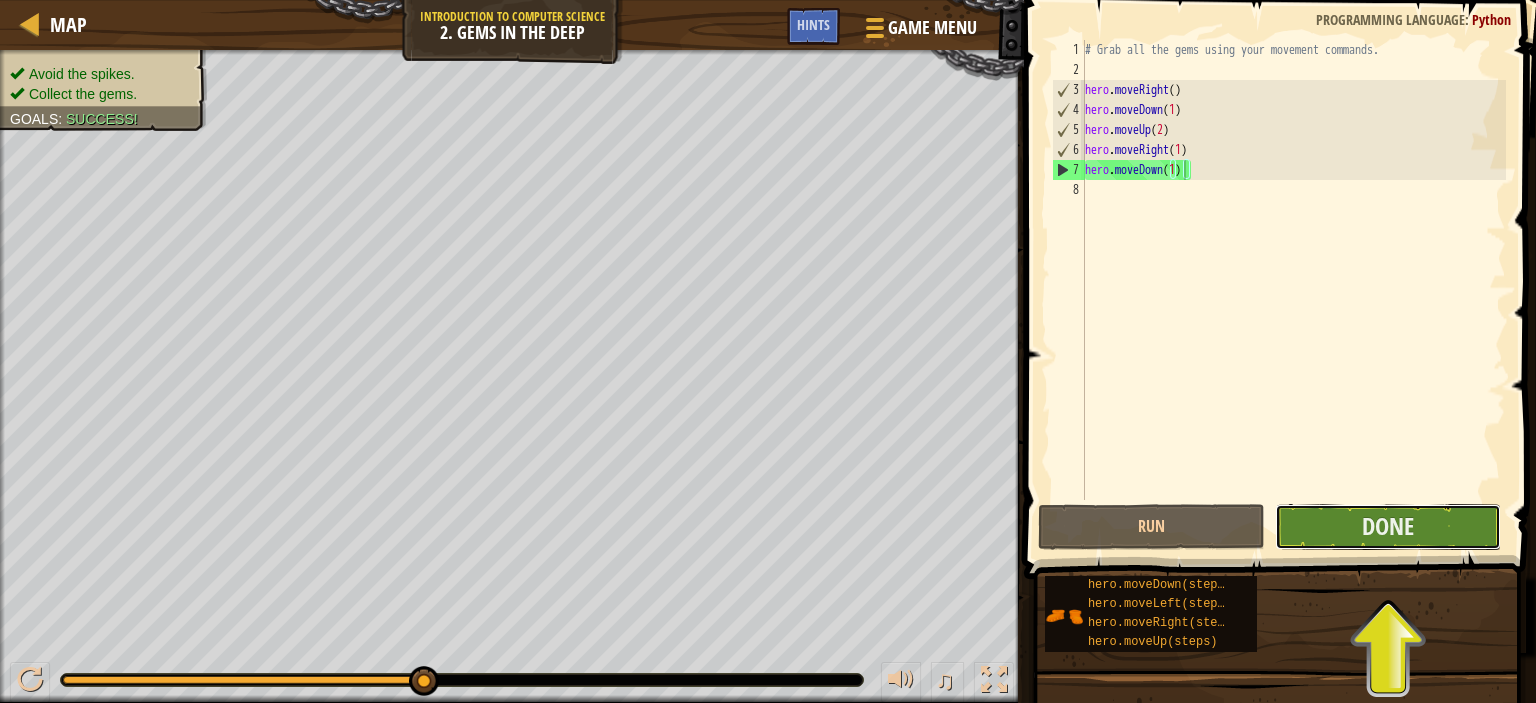 click on "Done" at bounding box center [1388, 527] 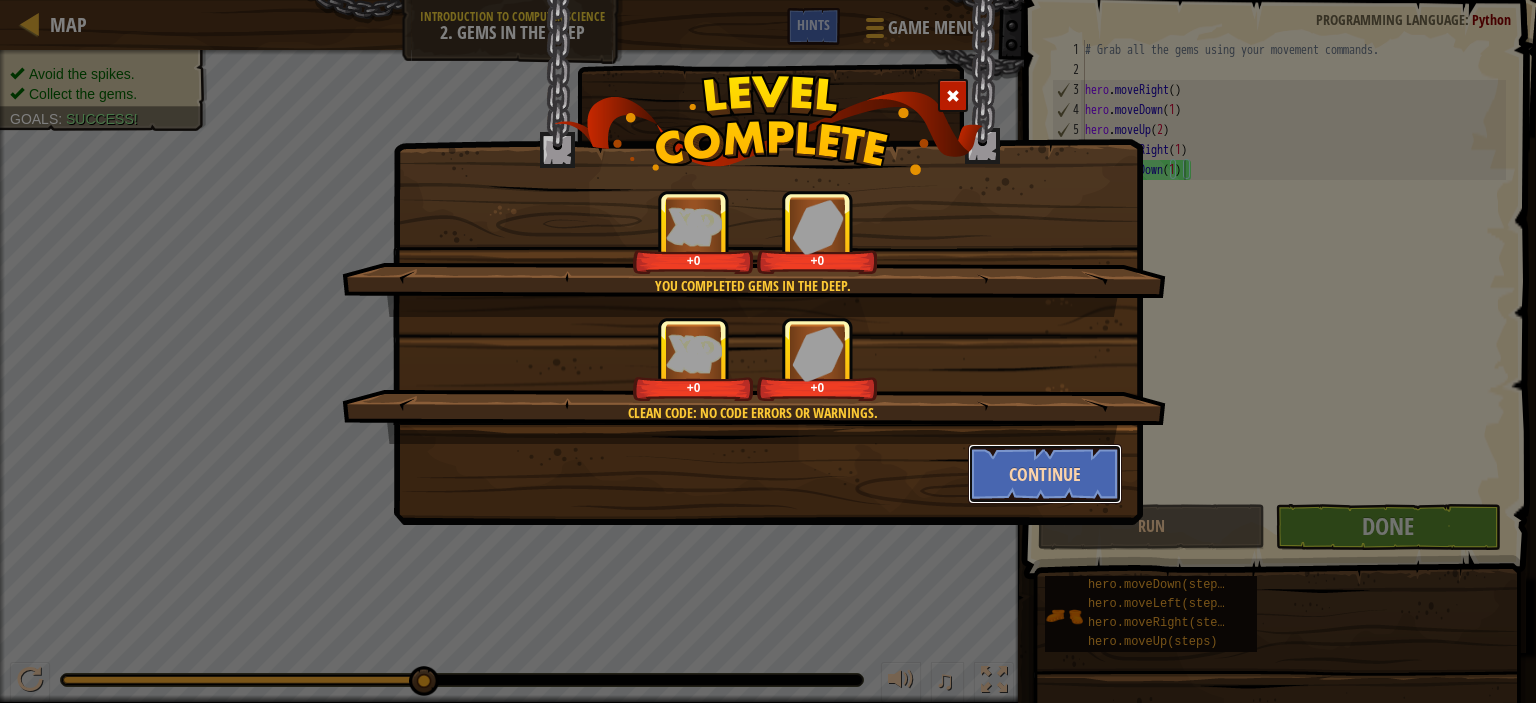 click on "Continue" at bounding box center [1045, 474] 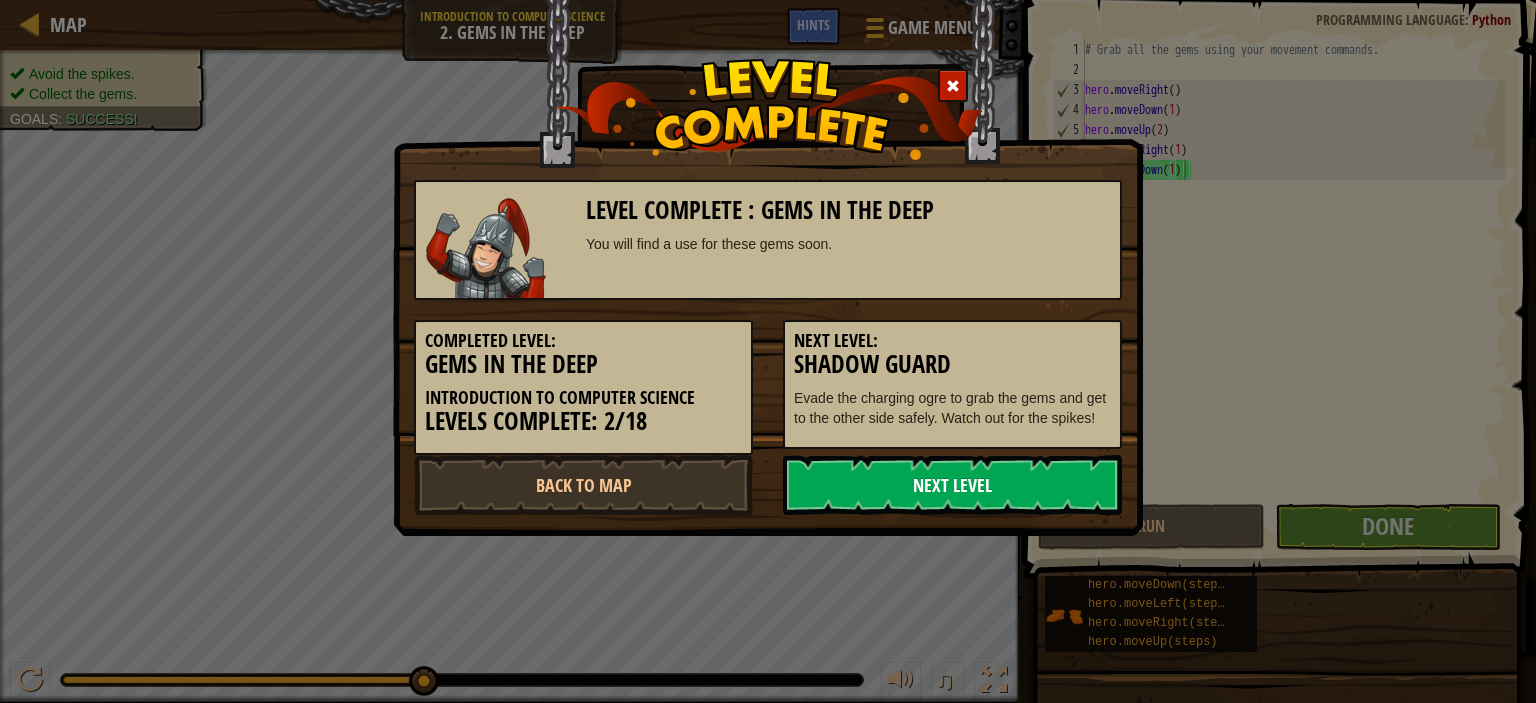click on "Next Level" at bounding box center [952, 485] 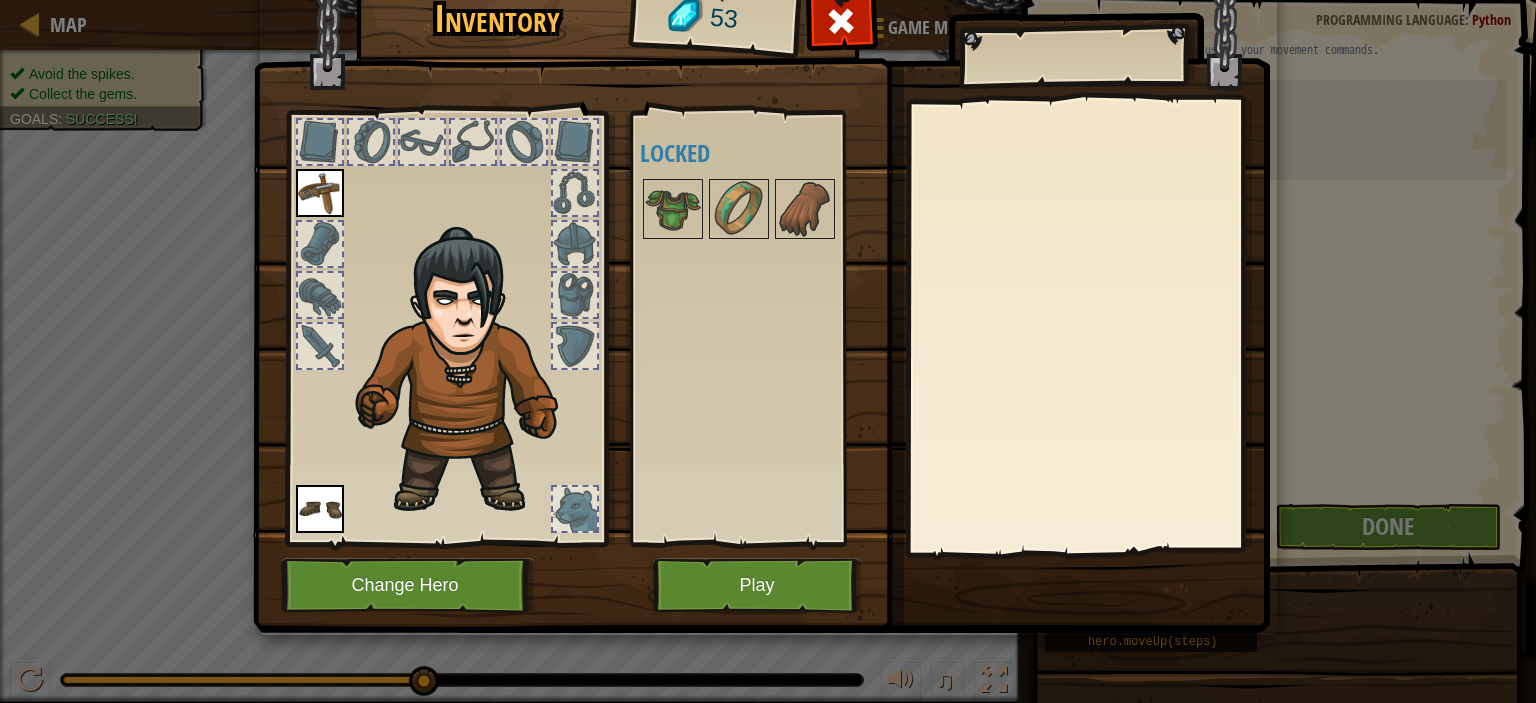 click on "Available Equip Equip (double-click to equip) Locked" at bounding box center [765, 328] 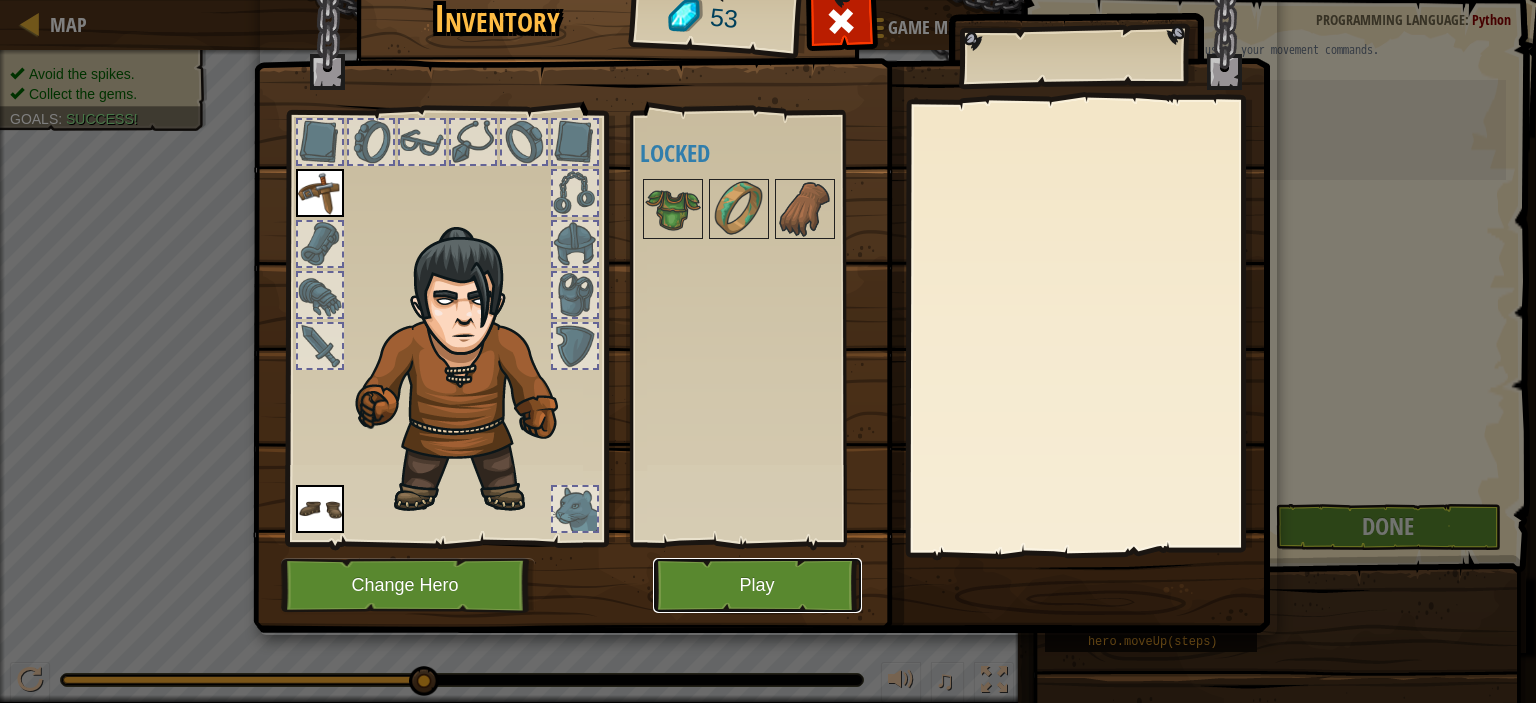 click on "Play" at bounding box center (757, 585) 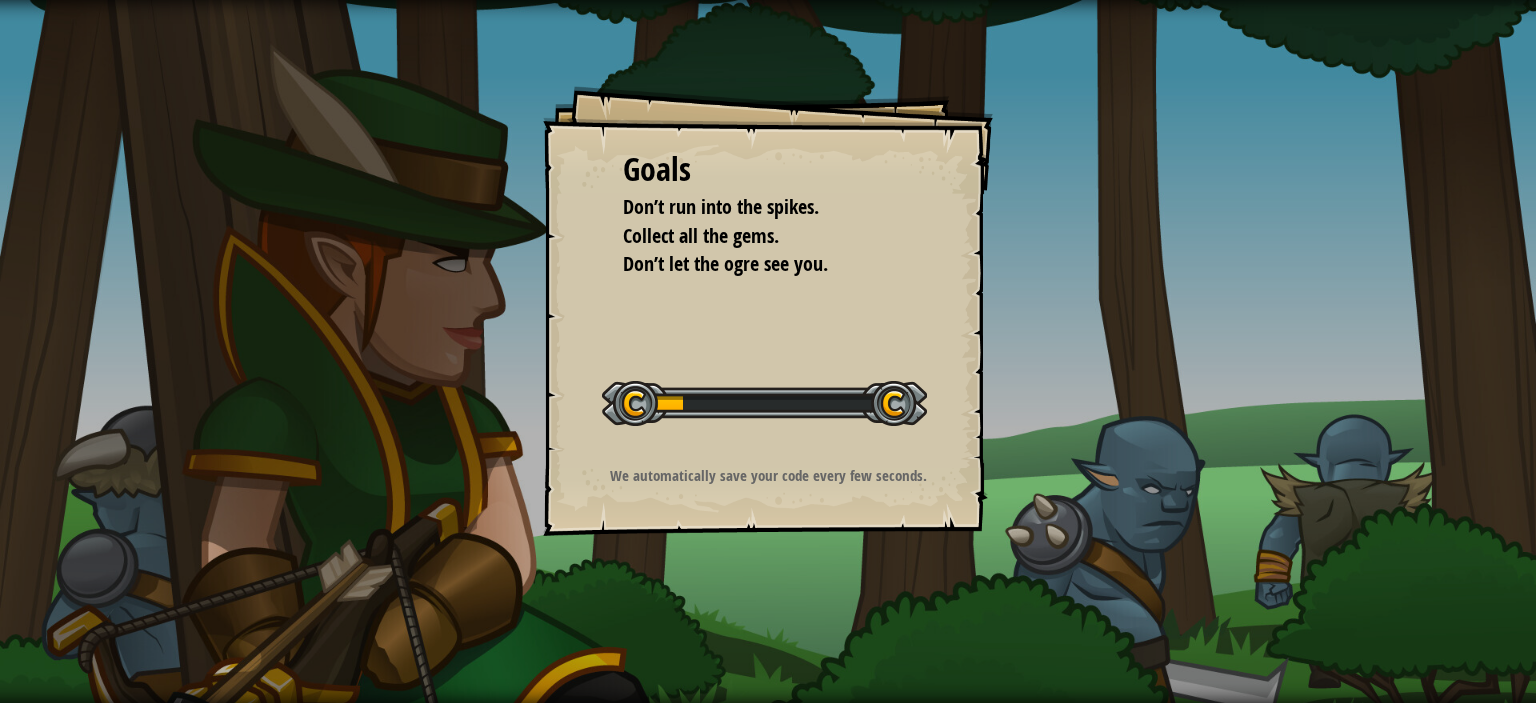 drag, startPoint x: 1013, startPoint y: 592, endPoint x: 1011, endPoint y: 606, distance: 14.142136 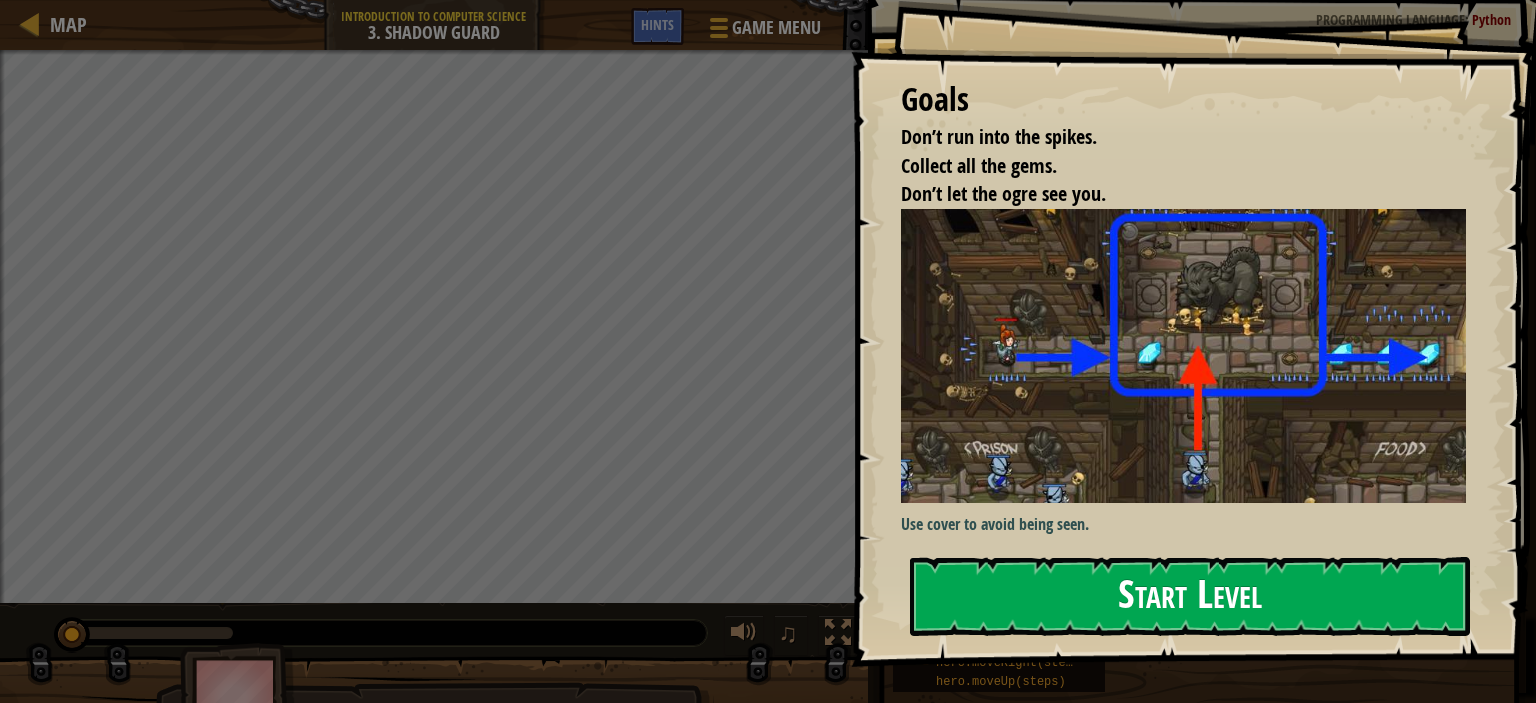 click on "Start Level" at bounding box center (1190, 596) 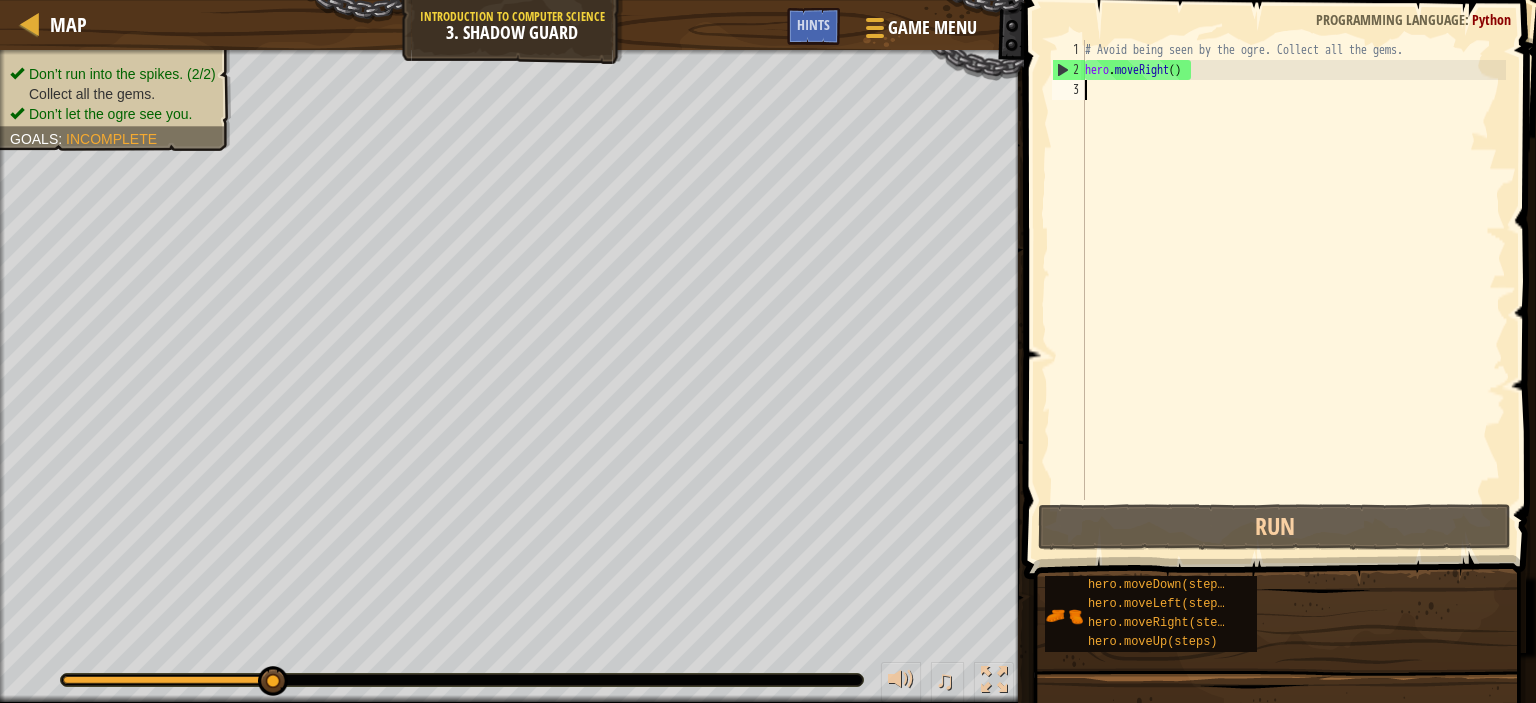 click on "# Avoid being seen by the ogre. Collect all the gems. hero . moveRight ( )" at bounding box center [1293, 290] 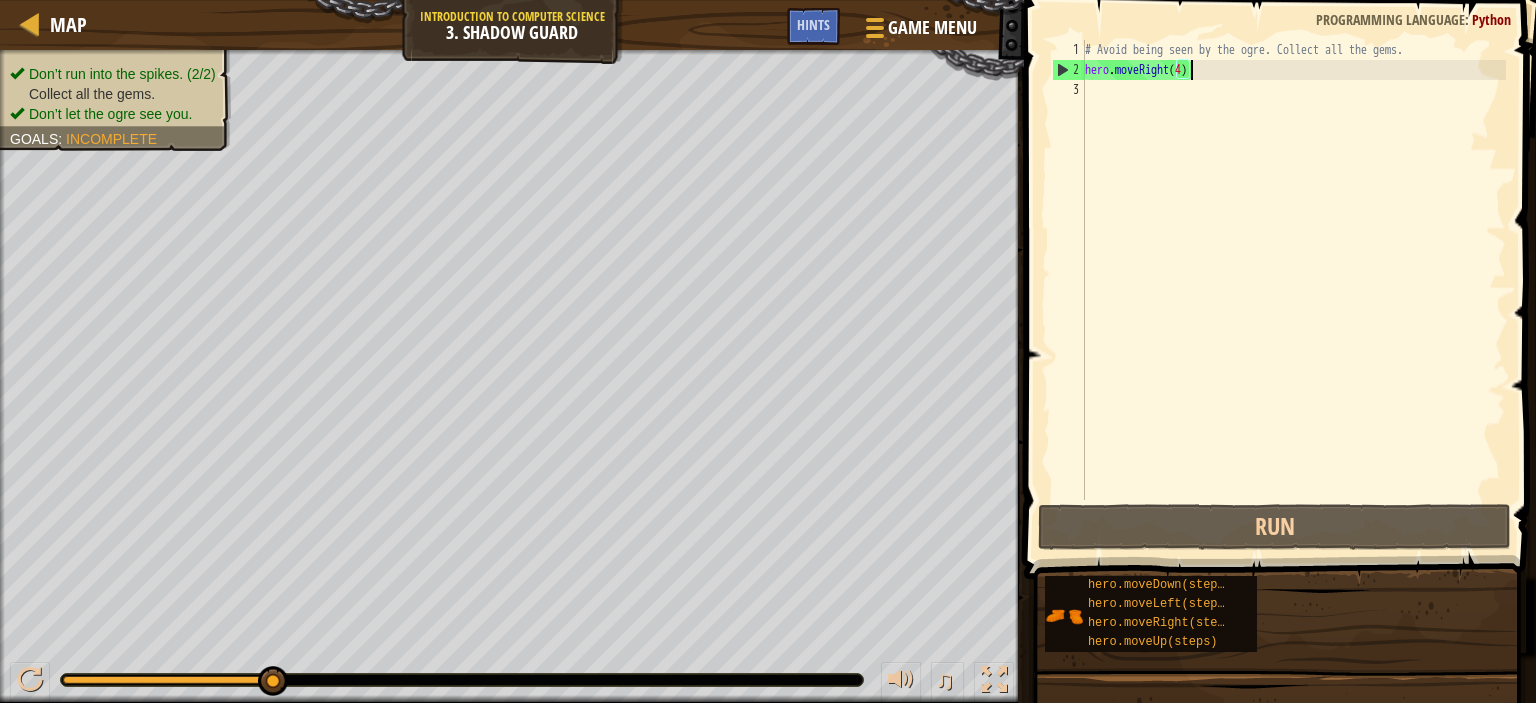 scroll, scrollTop: 9, scrollLeft: 8, axis: both 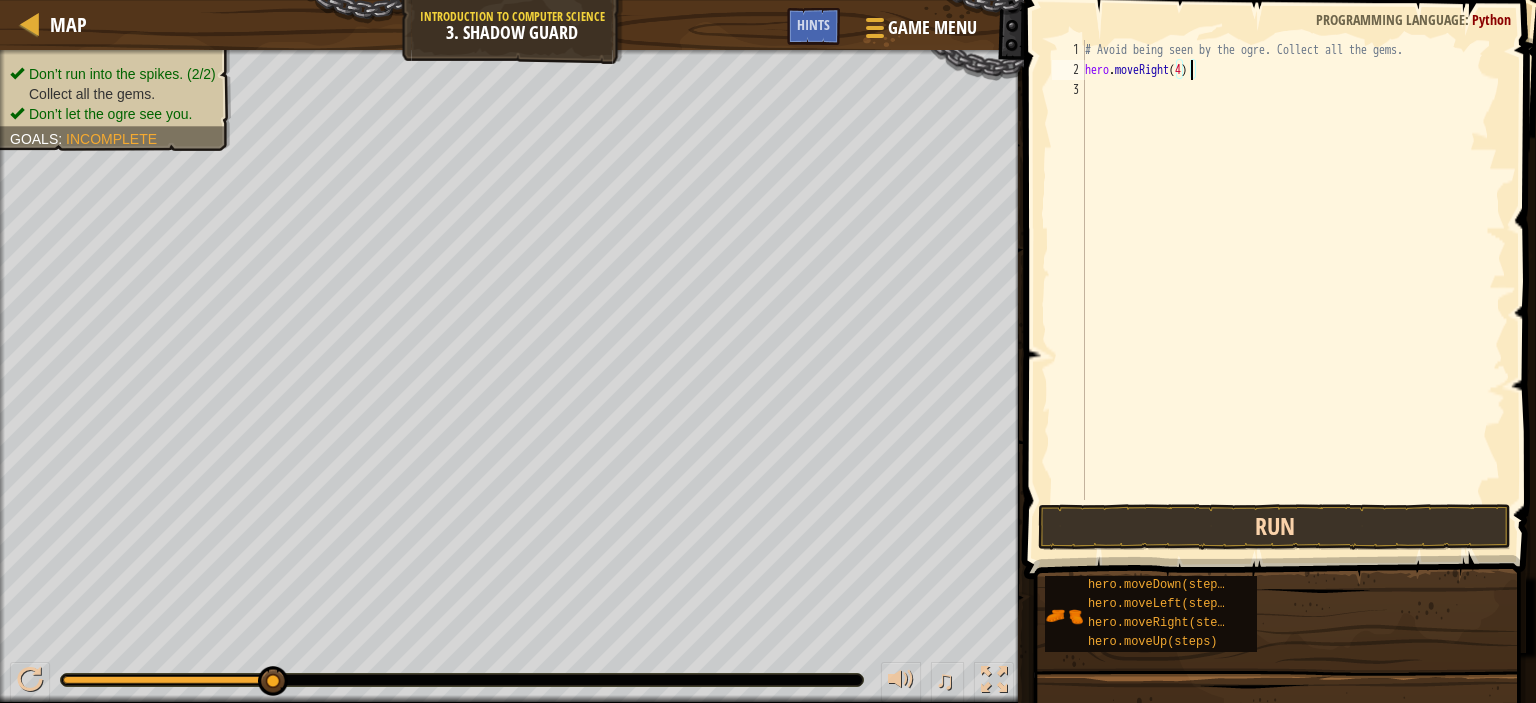 type on "hero.moveRight(4)" 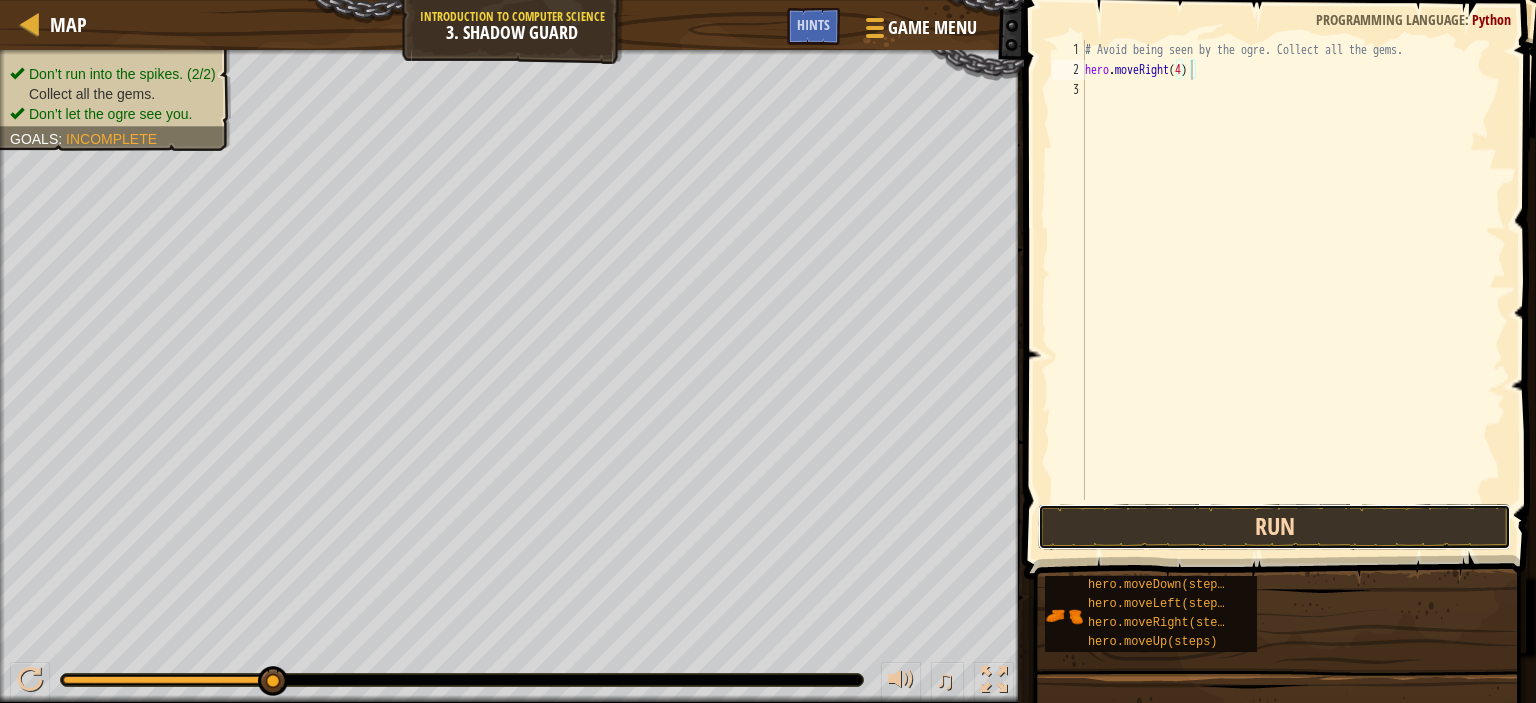 click on "Run" at bounding box center [1274, 527] 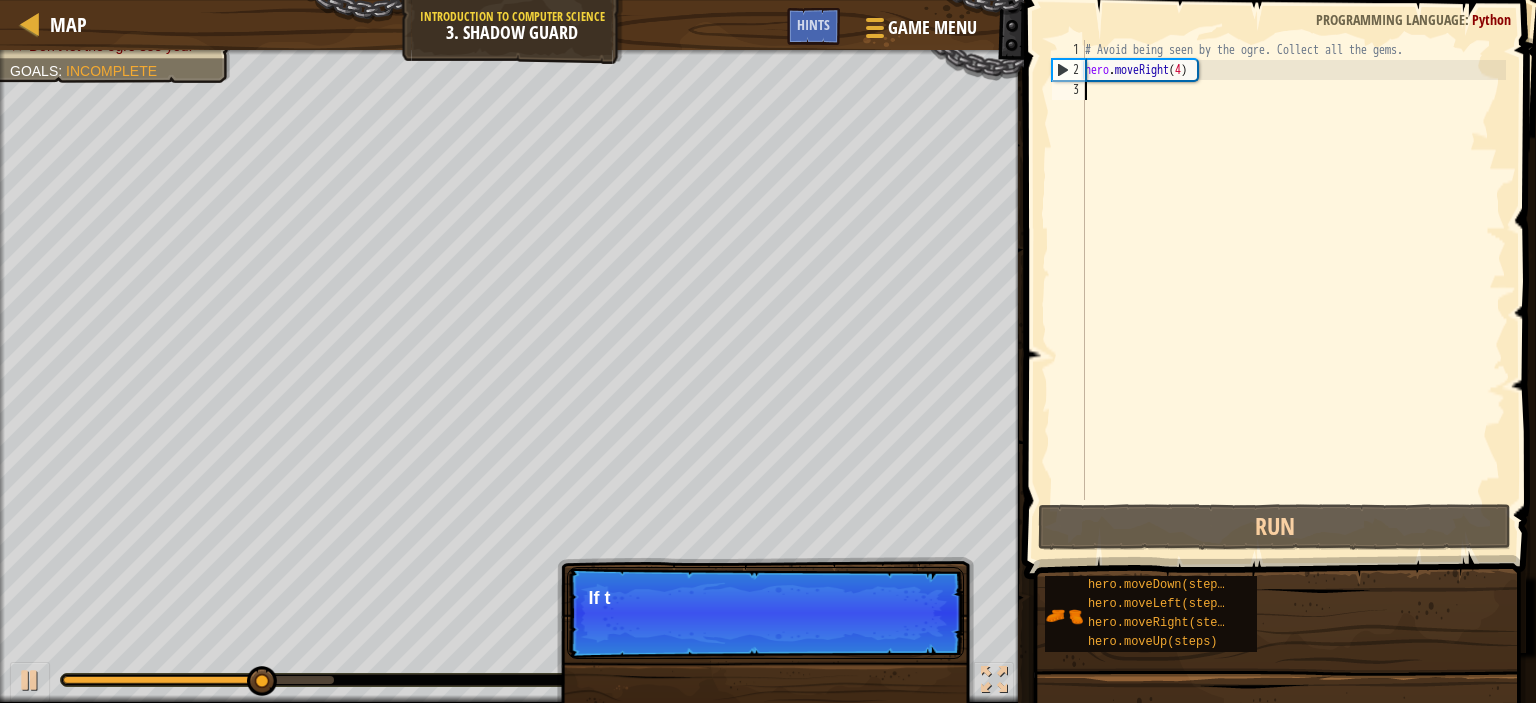click on "# Avoid being seen by the ogre. Collect all the gems. hero . moveRight ( 4 )" at bounding box center (1293, 290) 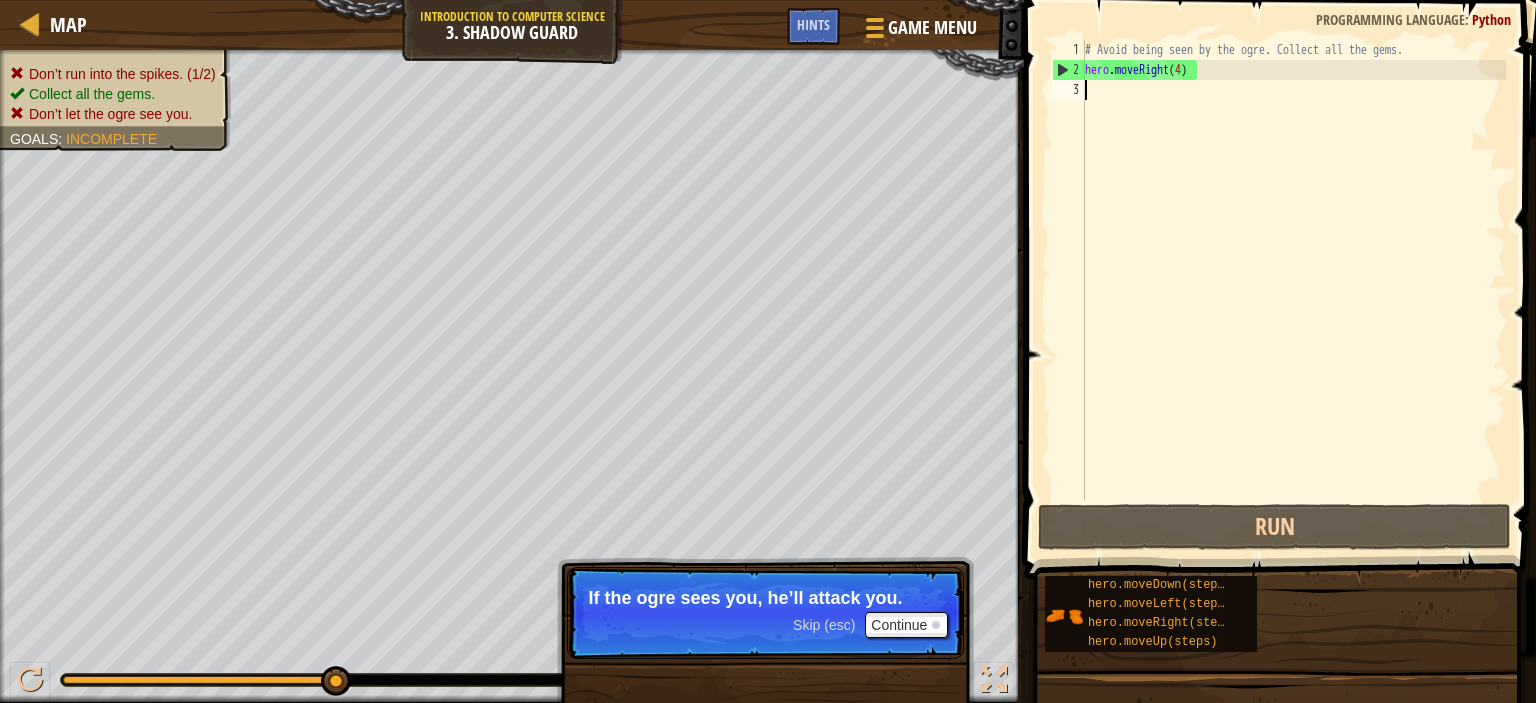 drag, startPoint x: 1176, startPoint y: 178, endPoint x: 1148, endPoint y: 154, distance: 36.878178 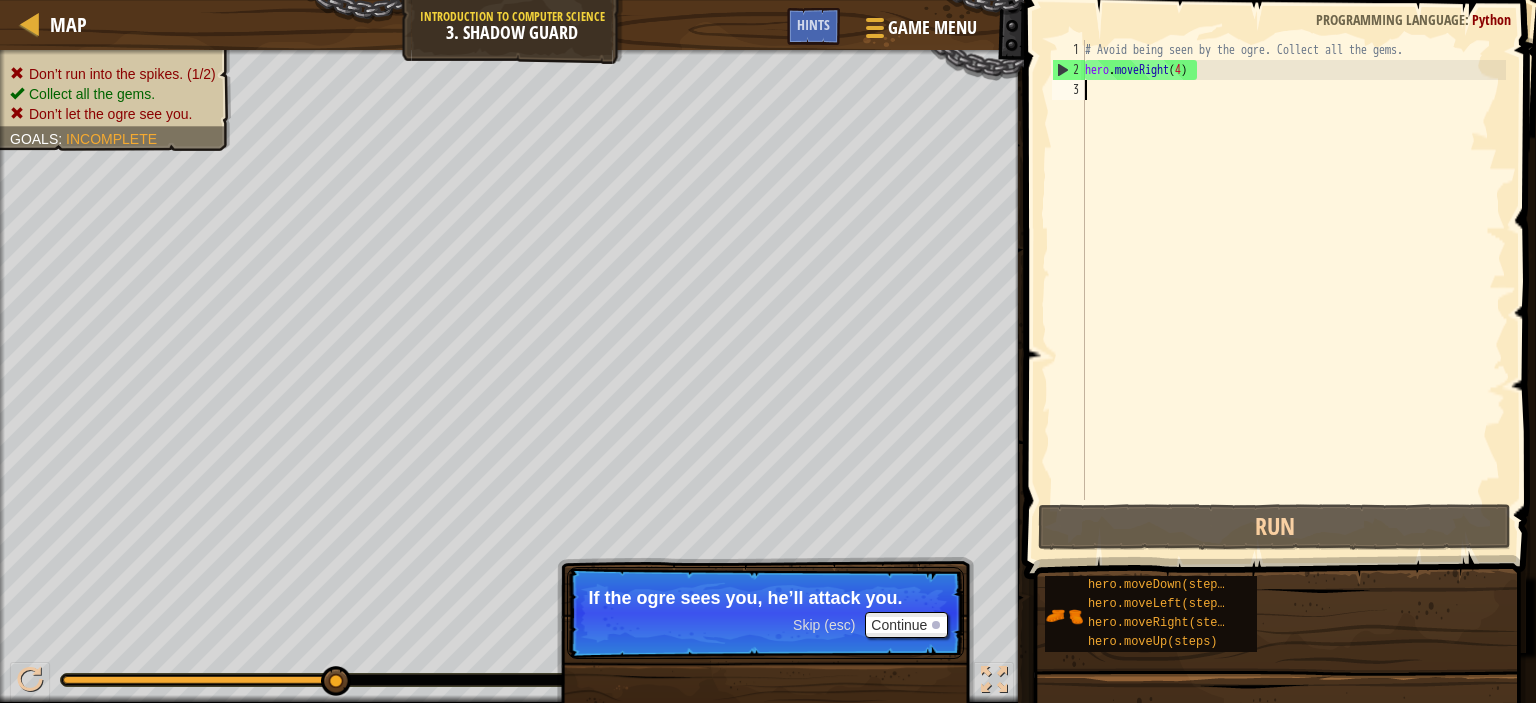 click on "# Avoid being seen by the ogre. Collect all the gems. hero . moveRight ( 4 )" at bounding box center (1293, 290) 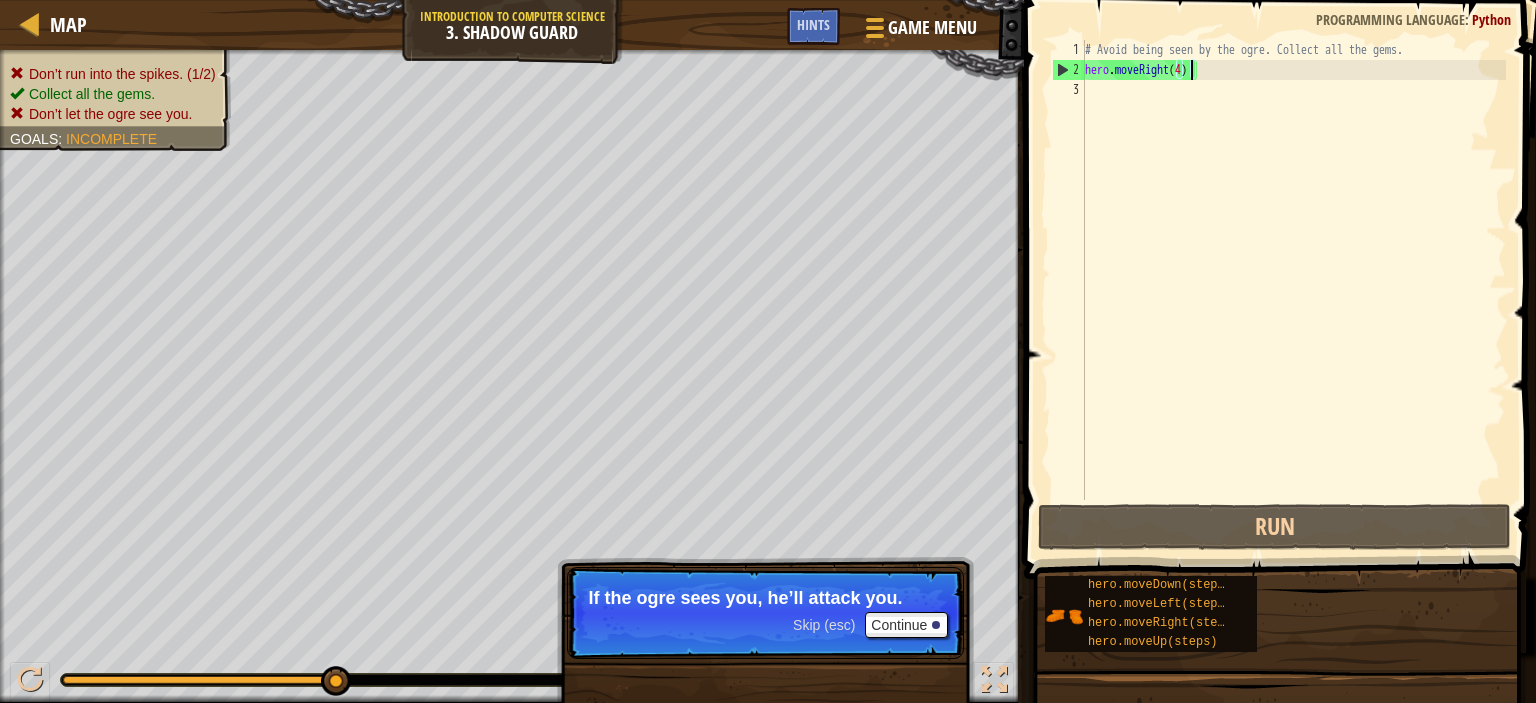 scroll, scrollTop: 9, scrollLeft: 8, axis: both 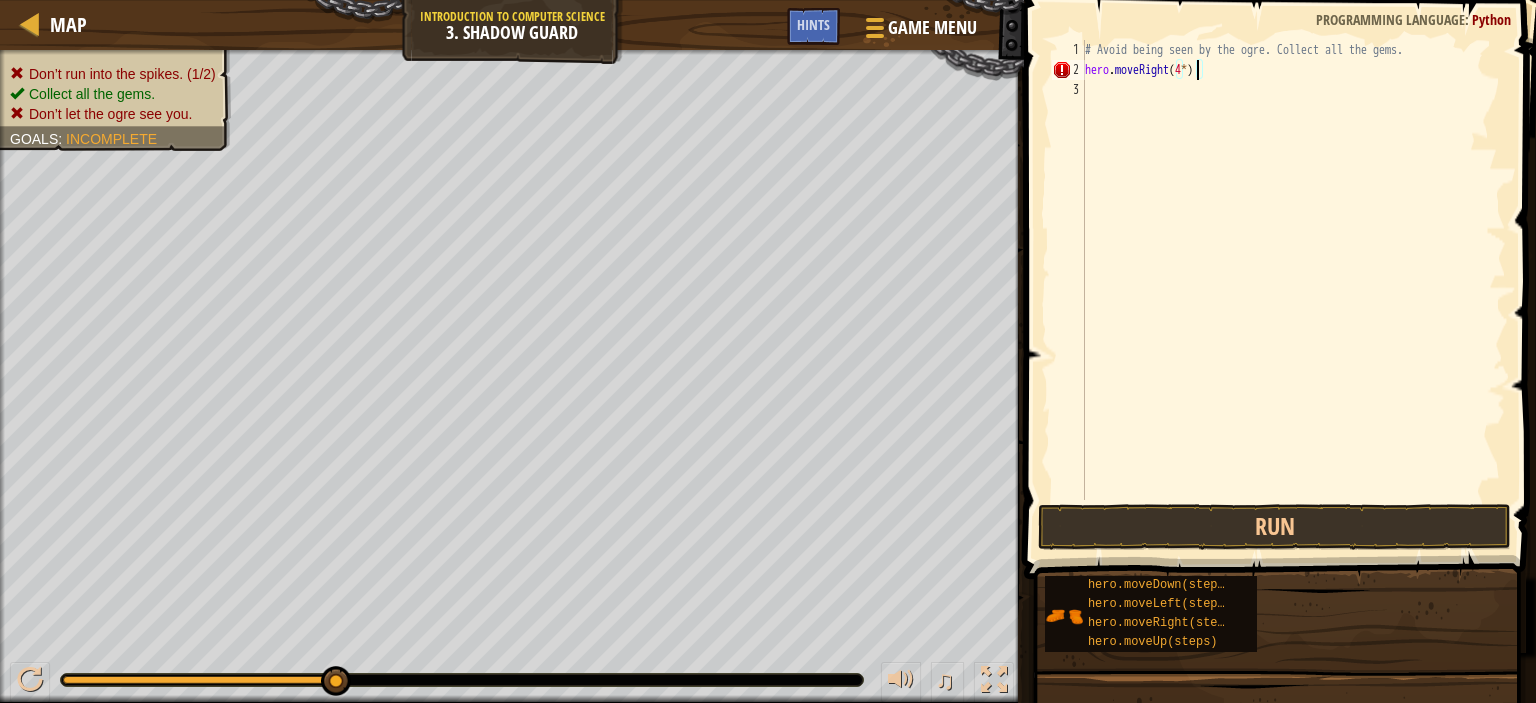 type on "hero.moveRight()" 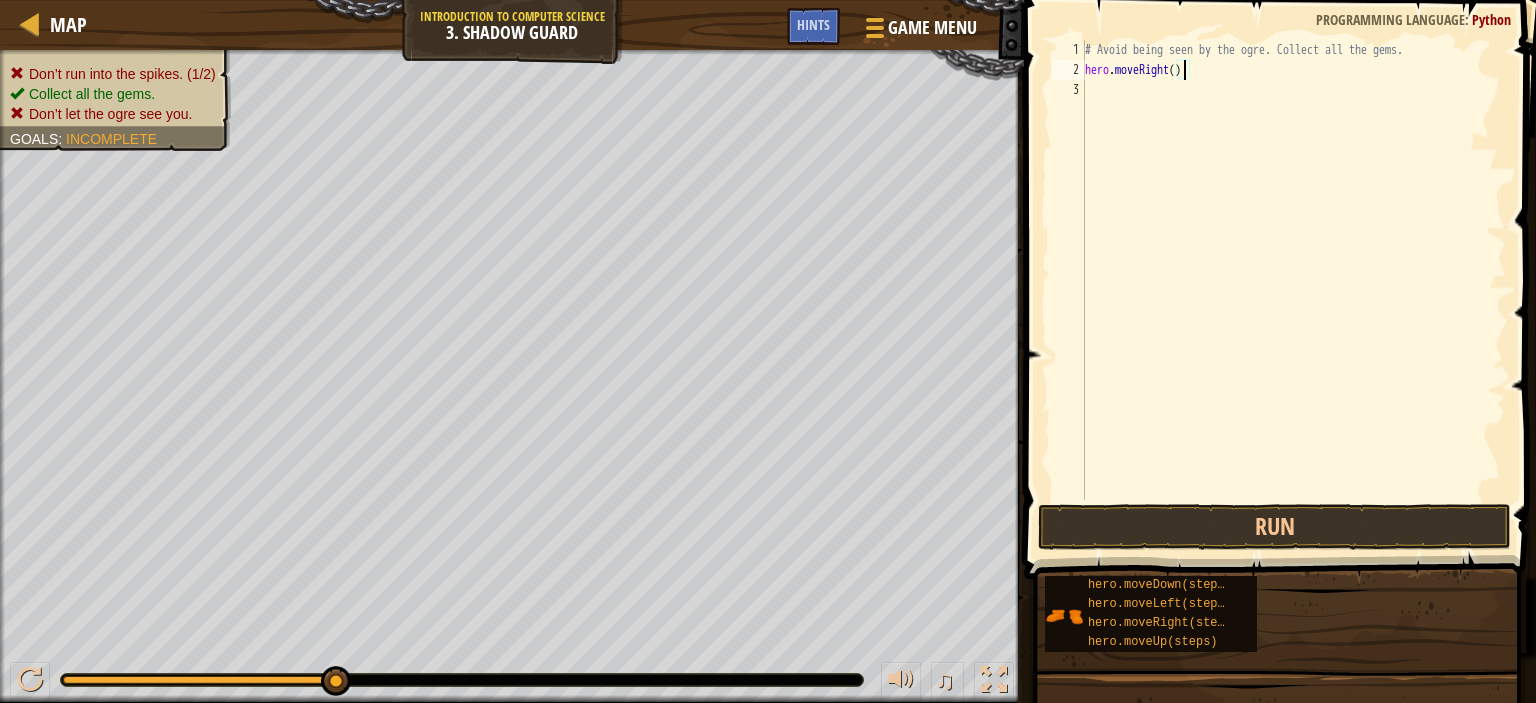 click on "# Avoid being seen by the ogre. Collect all the gems. hero . moveRight ( )" at bounding box center (1293, 290) 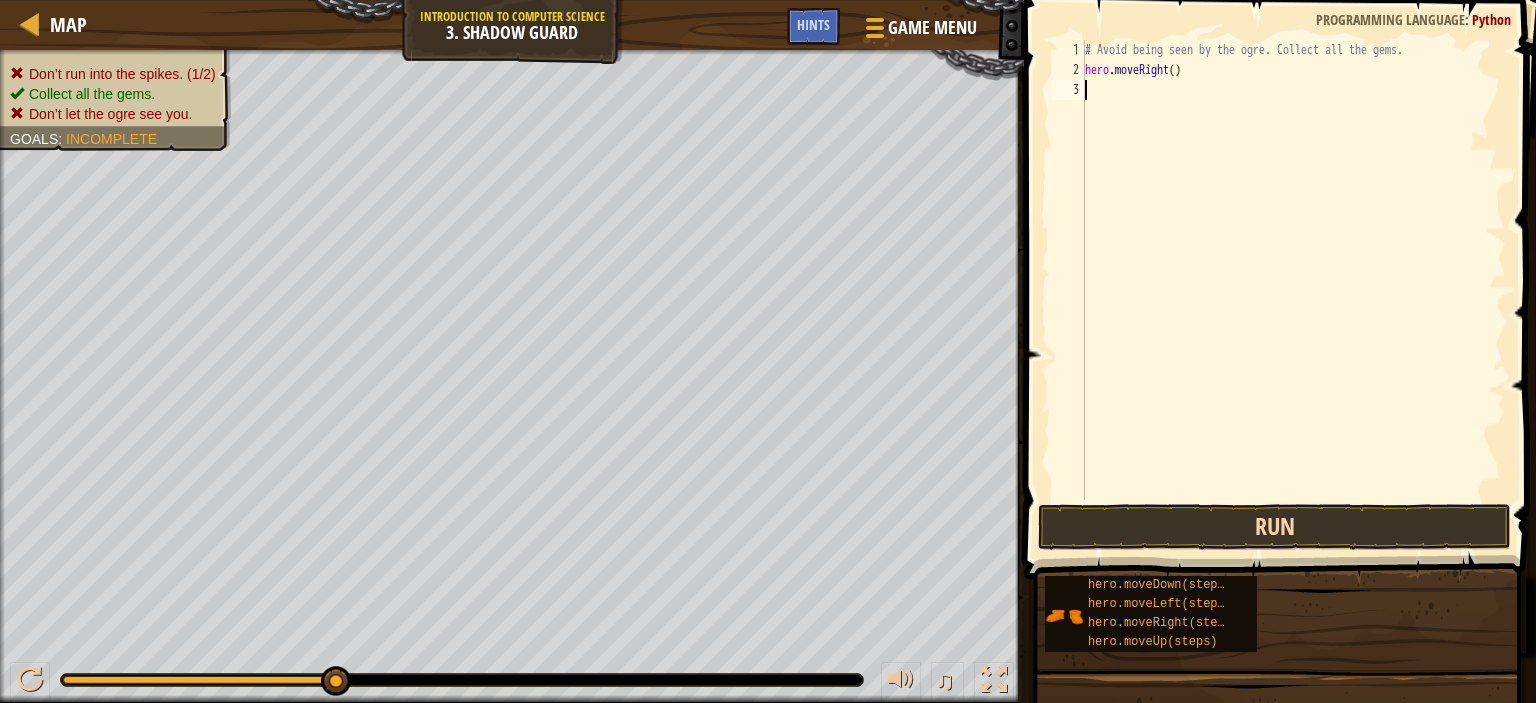 scroll, scrollTop: 9, scrollLeft: 0, axis: vertical 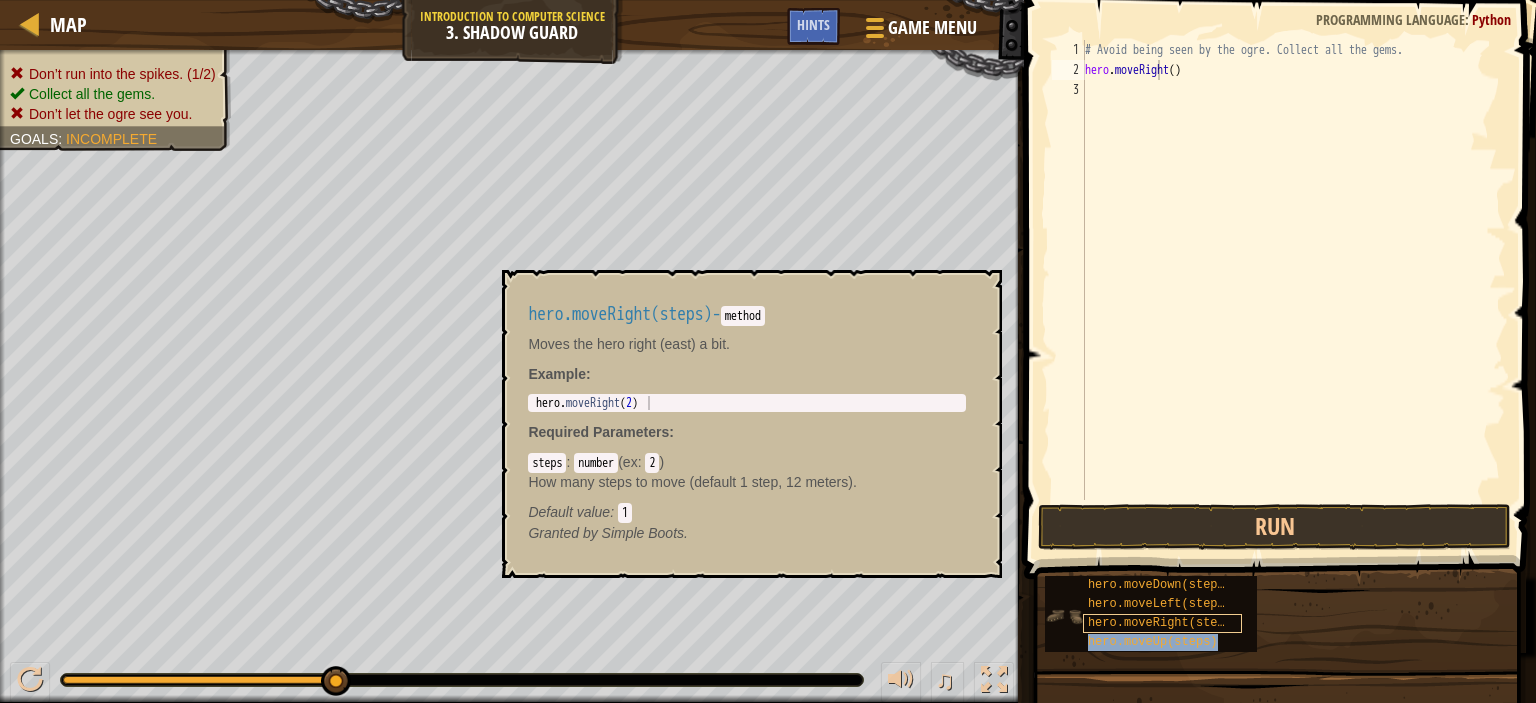 type on "hero.moveRhero.moveUp(steps)ight()" 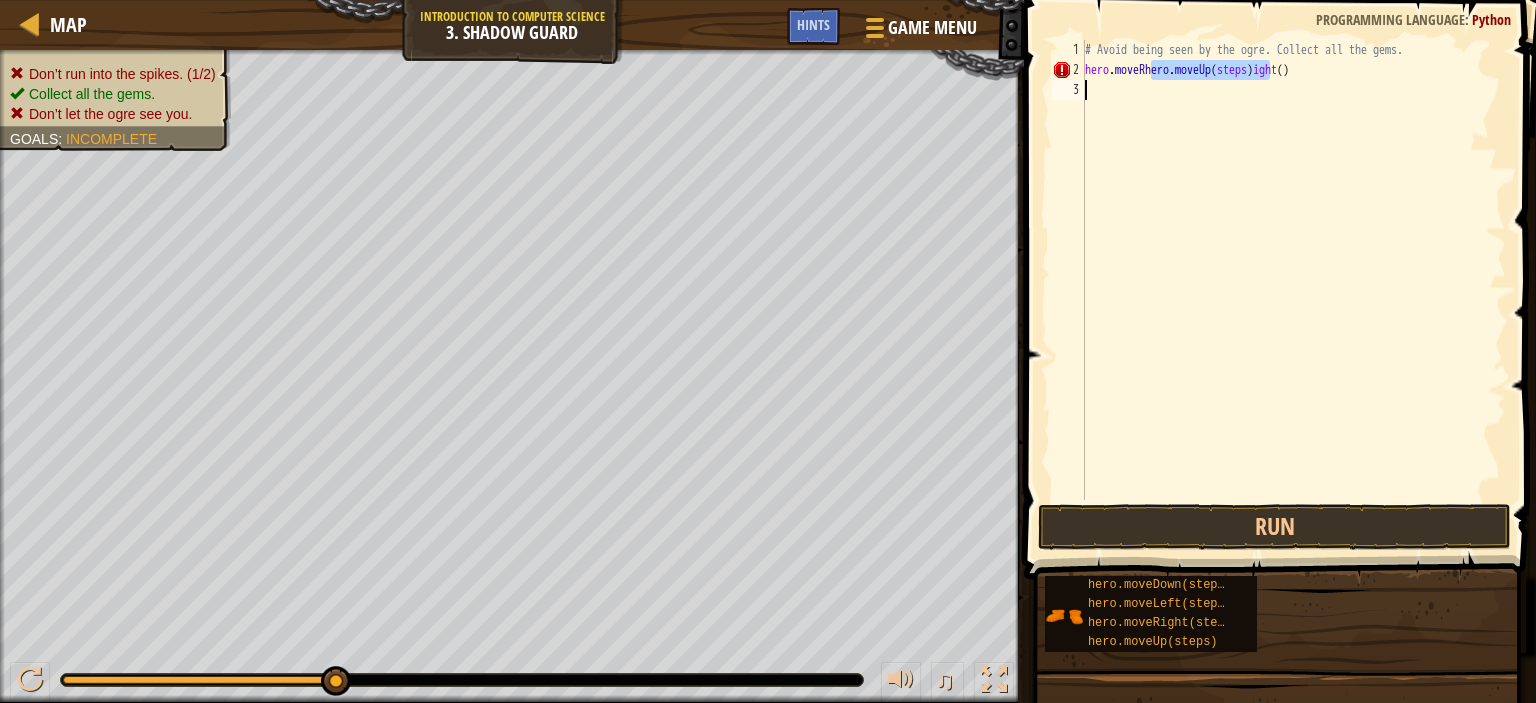 type on "hero.moveUp(steps)" 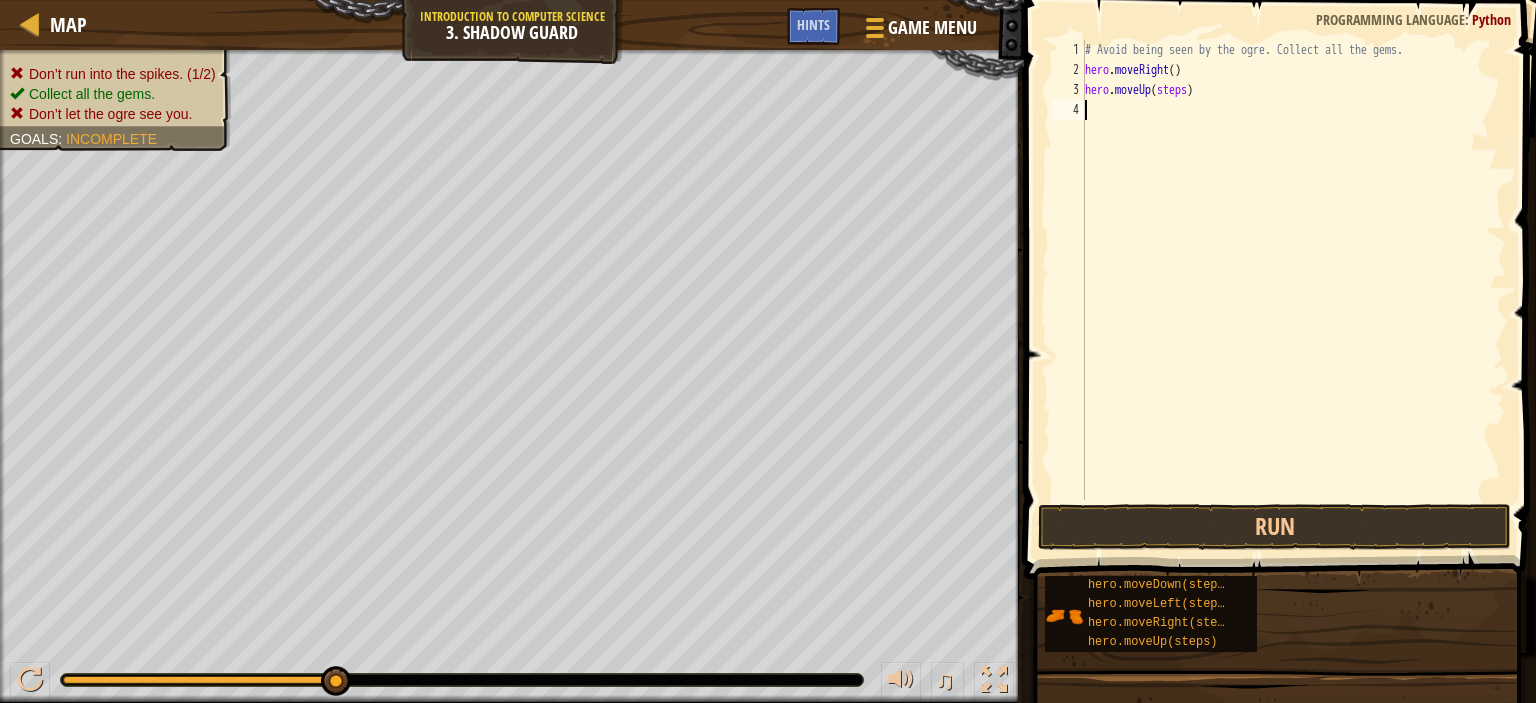 drag, startPoint x: 1175, startPoint y: 312, endPoint x: 1158, endPoint y: 283, distance: 33.61547 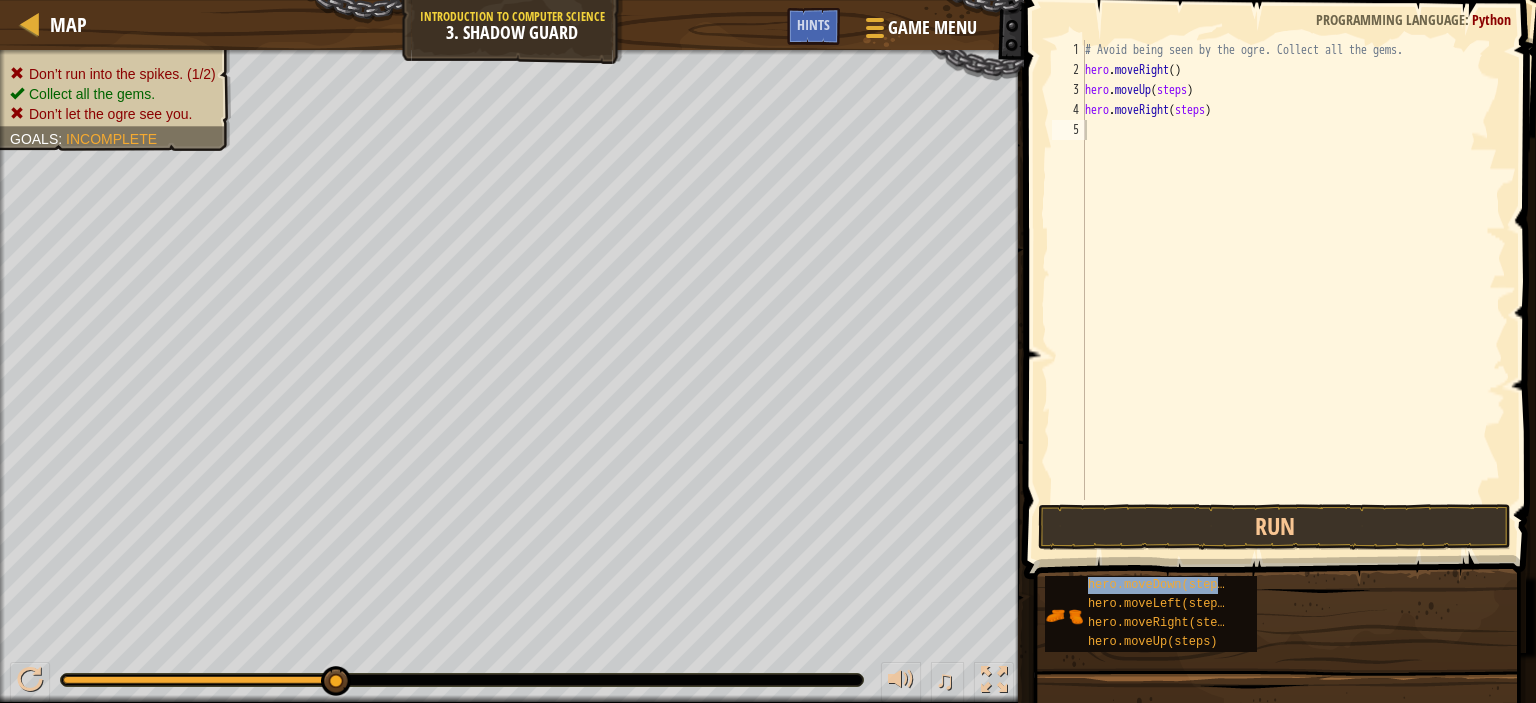 type on "hero.moveDown(steps)" 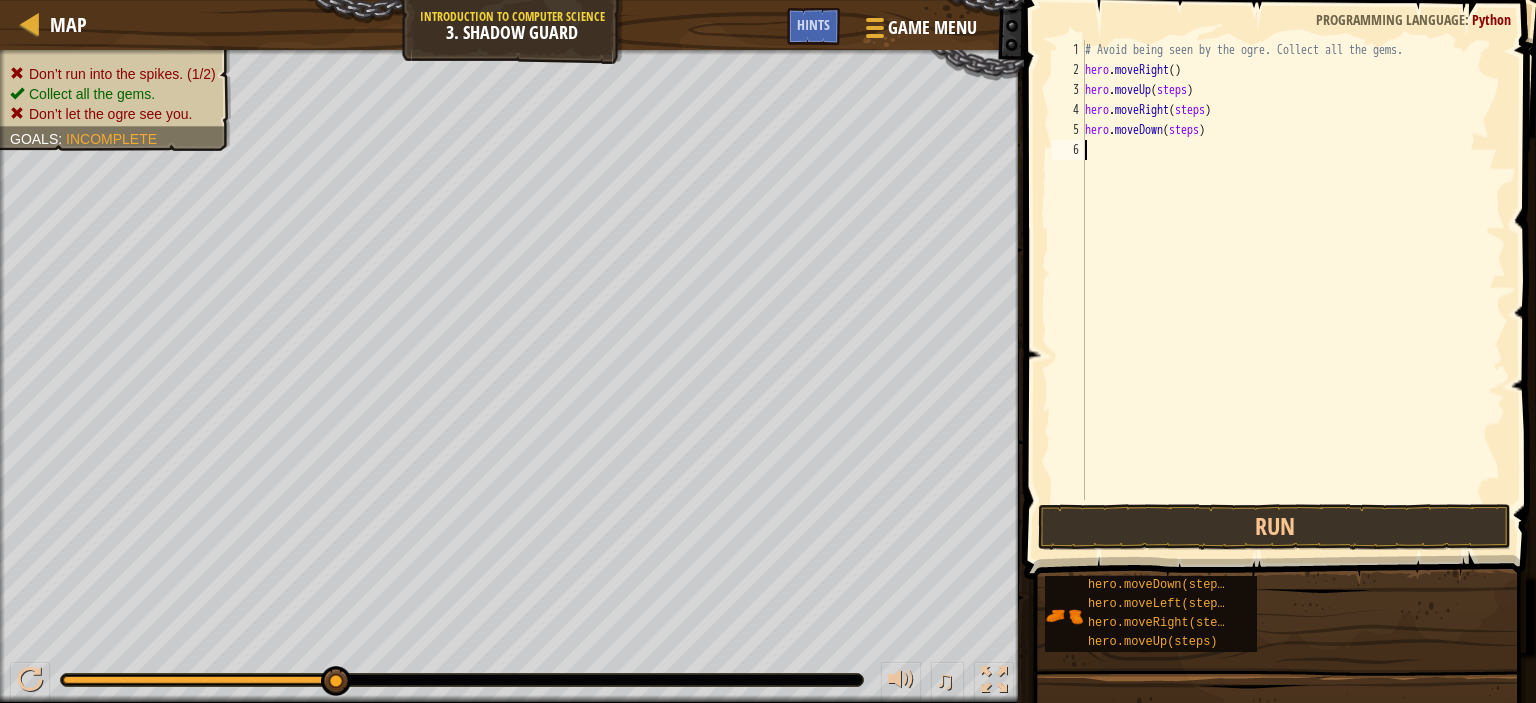 click on "# Avoid being seen by the ogre. Collect all the gems. hero . moveRight ( ) hero . moveUp ( steps ) hero . moveRight ( steps ) hero . moveDown ( steps )" at bounding box center [1293, 290] 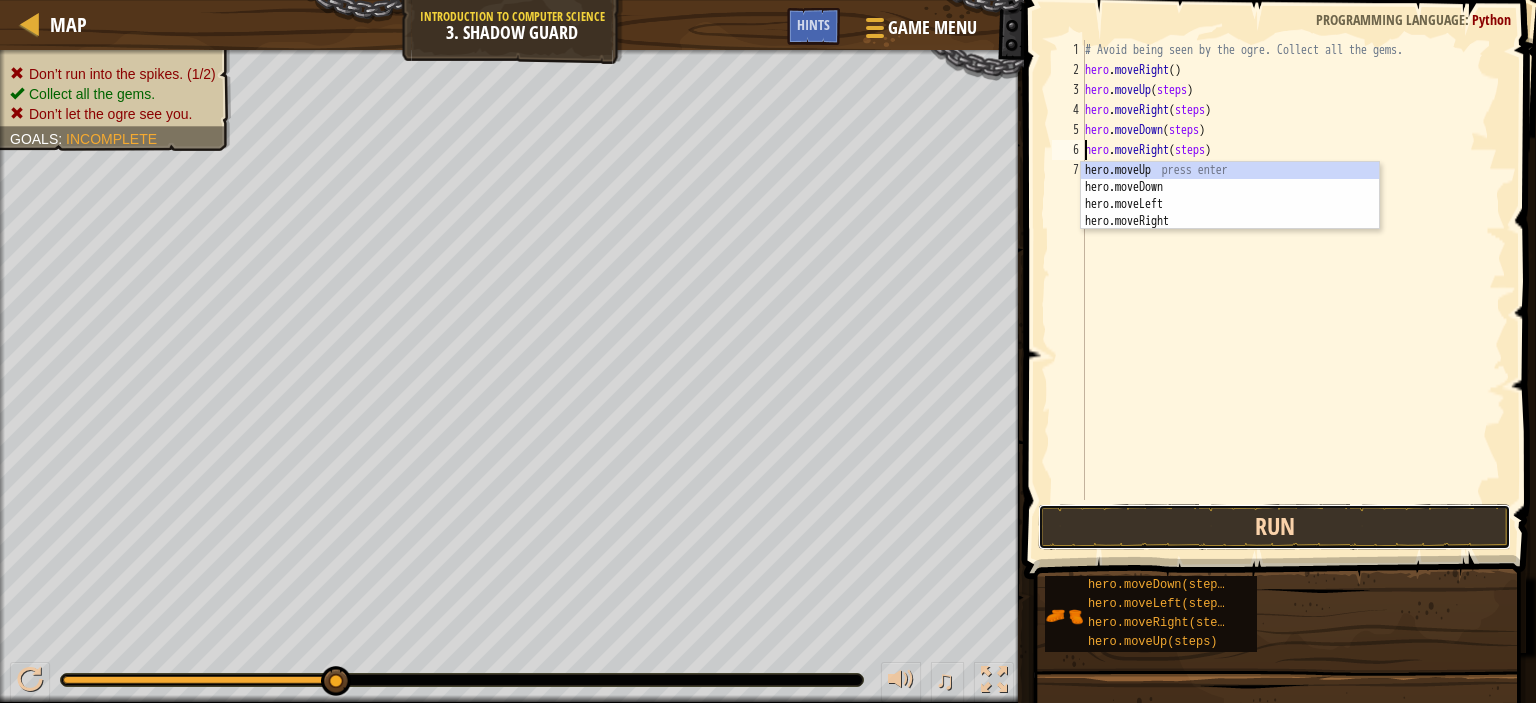 click on "Run" at bounding box center (1274, 527) 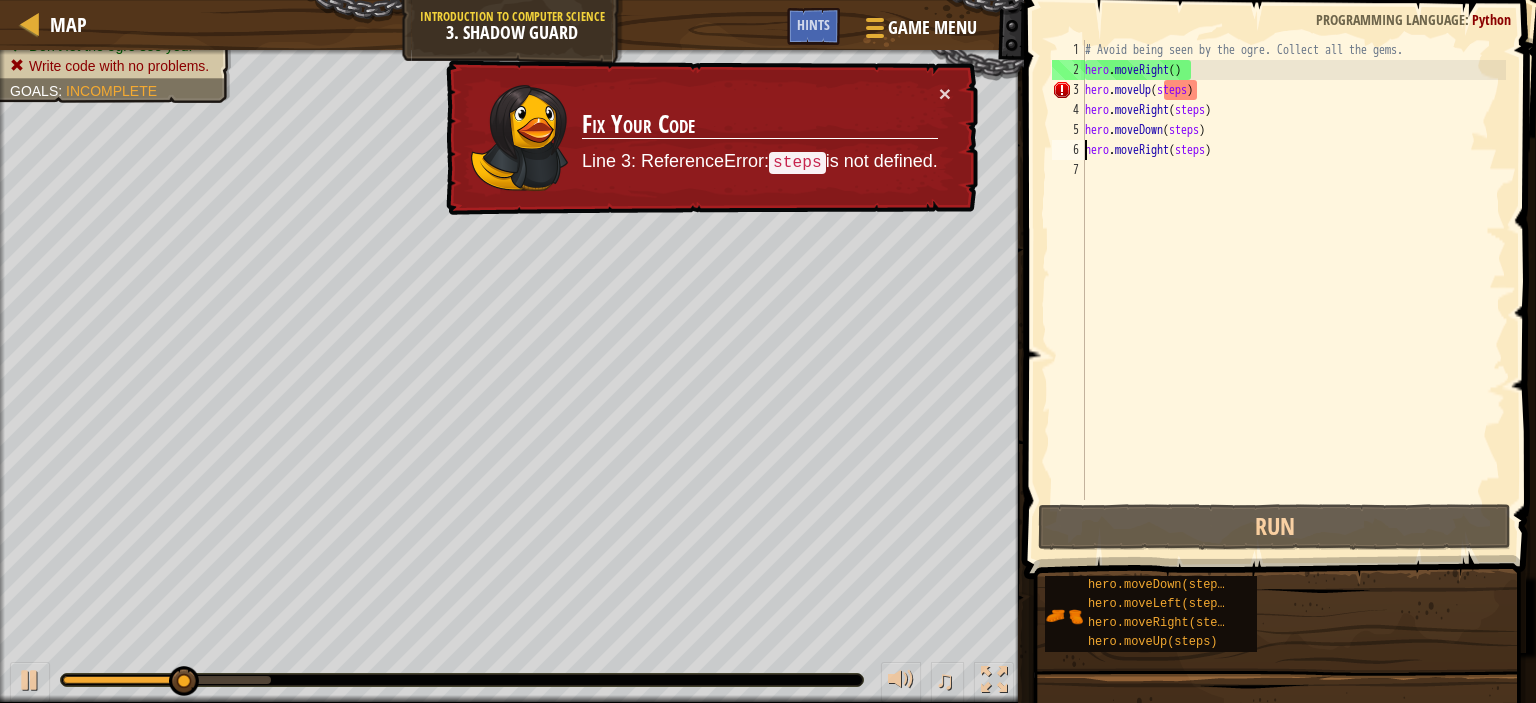 click on "# Avoid being seen by the ogre. Collect all the gems. hero . moveRight ( ) hero . moveUp ( steps ) hero . moveRight ( steps ) hero . moveDown ( steps ) hero . moveRight ( steps )" at bounding box center [1293, 290] 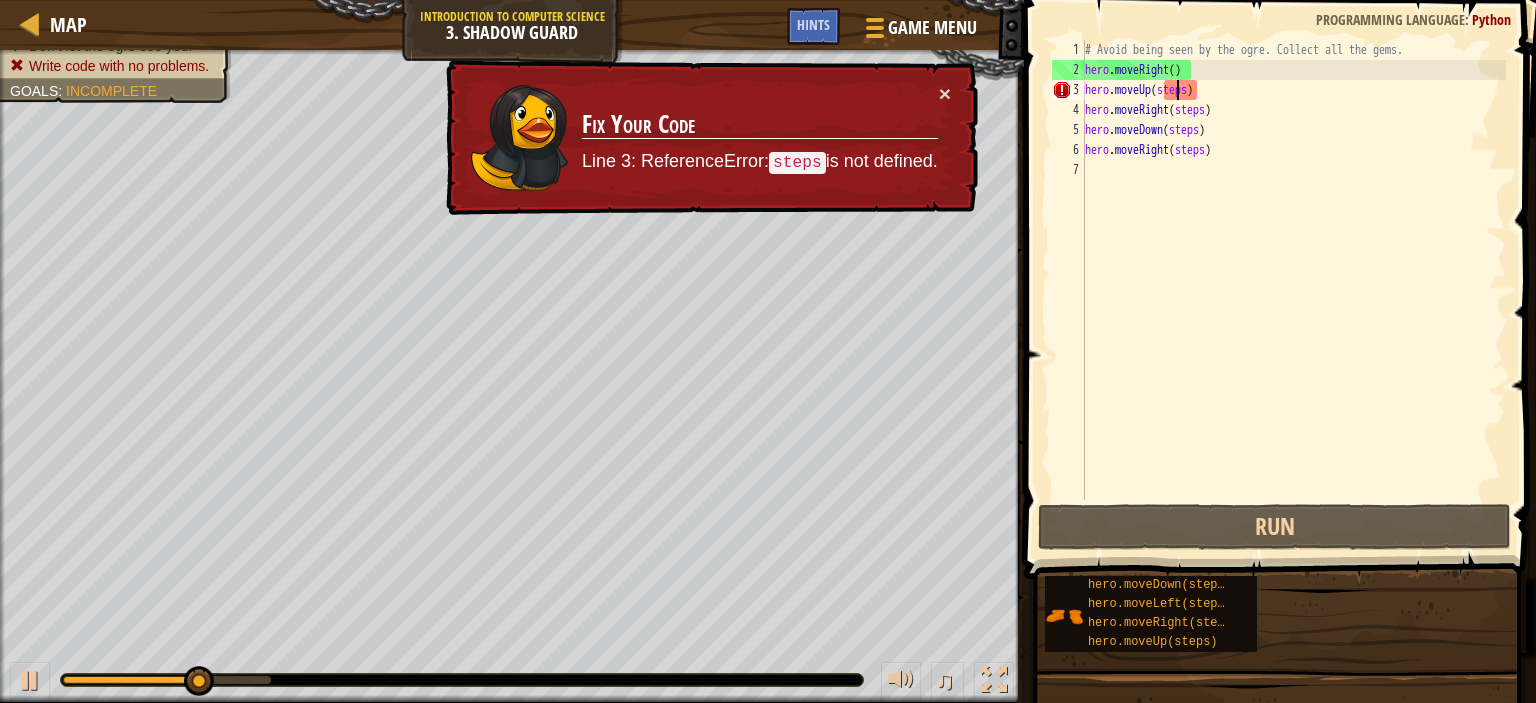 click on "# Avoid being seen by the ogre. Collect all the gems. hero . moveRight ( ) hero . moveUp ( steps ) hero . moveRight ( steps ) hero . moveDown ( steps ) hero . moveRight ( steps )" at bounding box center (1293, 290) 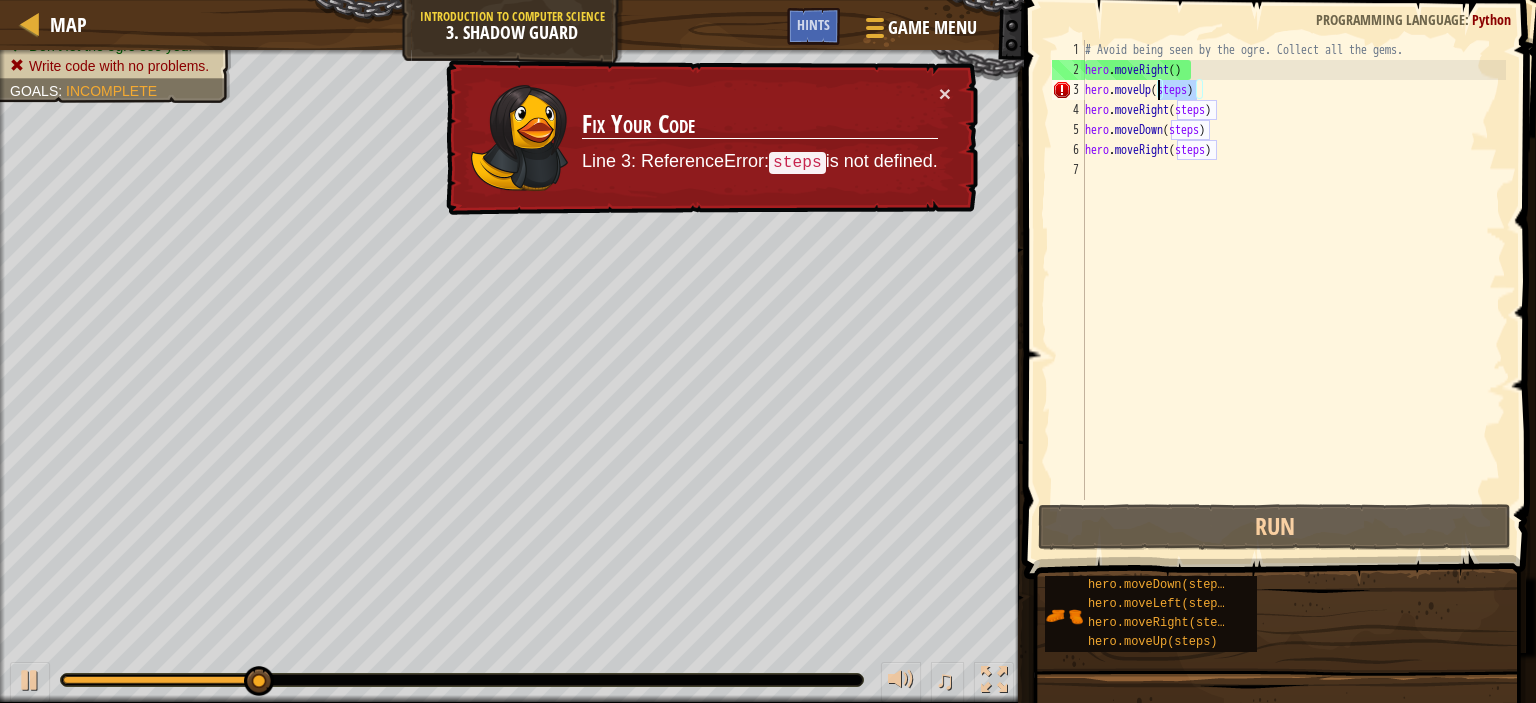 drag, startPoint x: 1196, startPoint y: 87, endPoint x: 1160, endPoint y: 84, distance: 36.124783 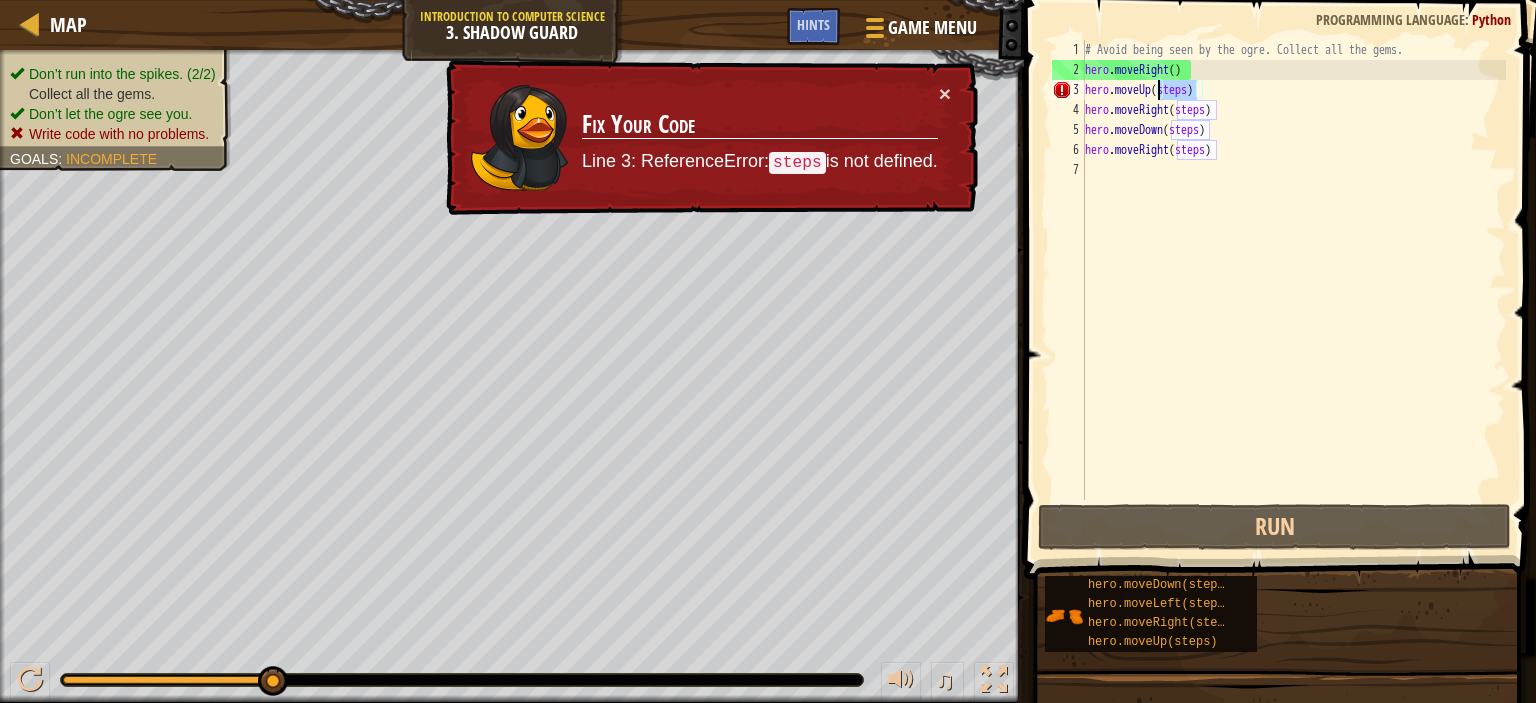 click on "# Avoid being seen by the ogre. Collect all the gems. hero . moveRight ( ) hero . moveUp ( steps ) hero . moveRight ( steps ) hero . moveDown ( steps ) hero . moveRight ( steps )" at bounding box center [1293, 270] 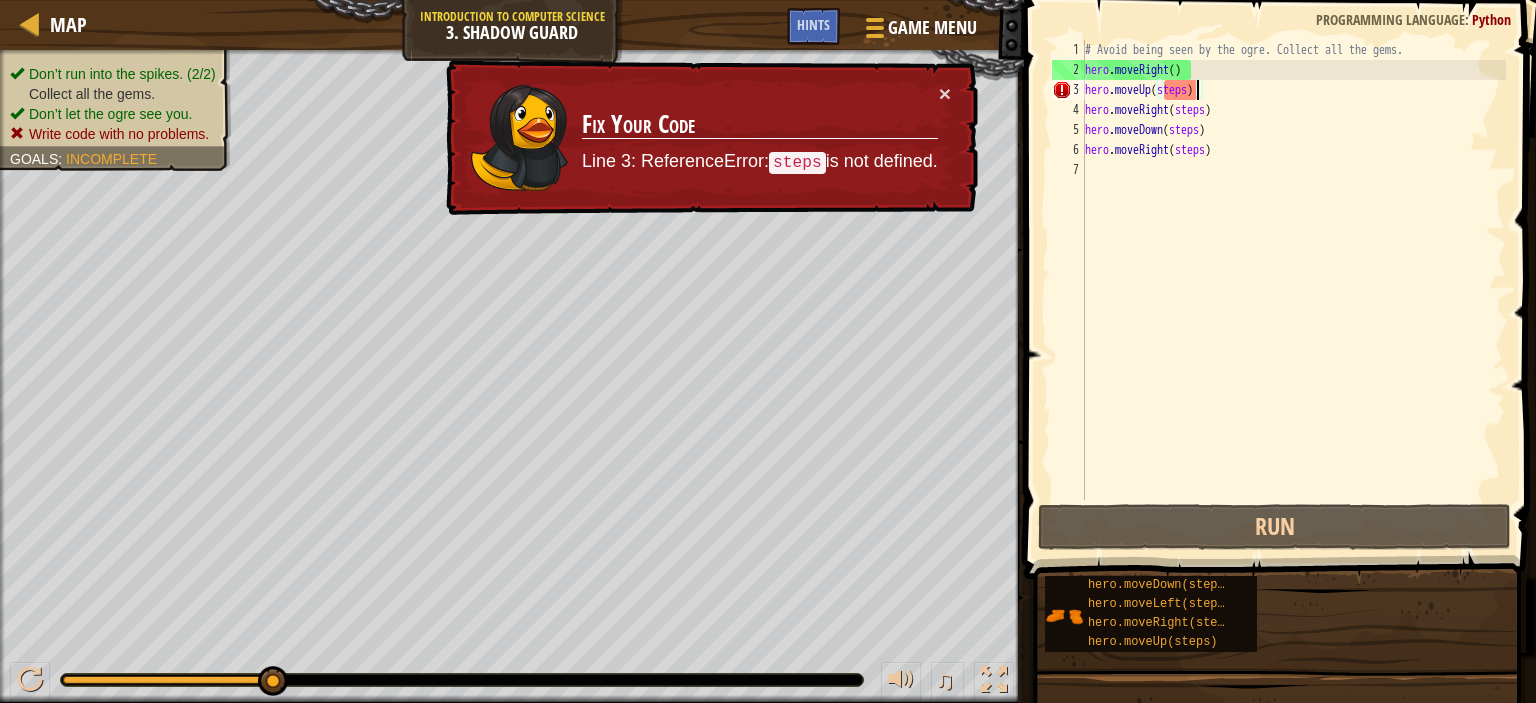 click on "# Avoid being seen by the ogre. Collect all the gems. hero . moveRight ( ) hero . moveUp ( steps ) hero . moveRight ( steps ) hero . moveDown ( steps ) hero . moveRight ( steps )" at bounding box center (1293, 290) 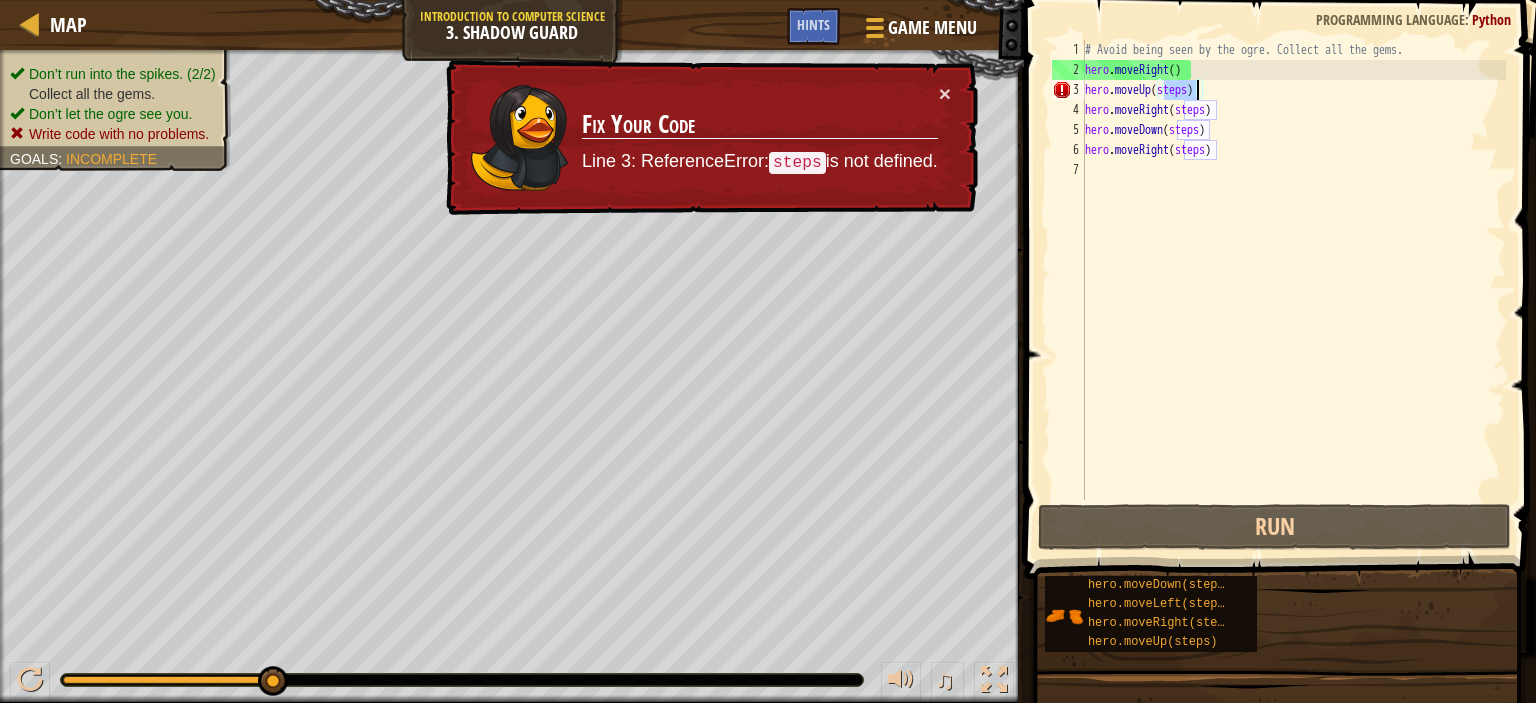 drag, startPoint x: 1197, startPoint y: 86, endPoint x: 1184, endPoint y: 82, distance: 13.601471 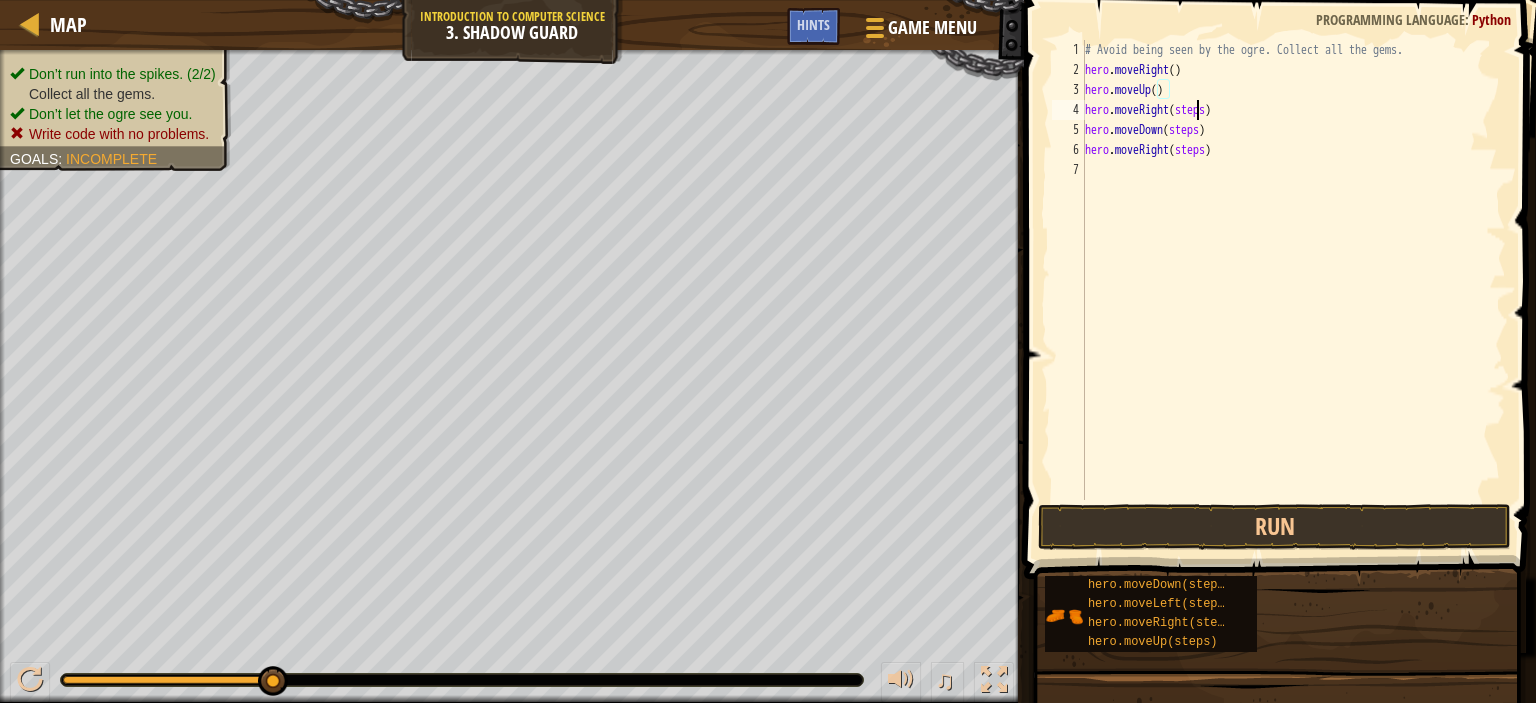 click on "# Avoid being seen by the ogre. Collect all the gems. hero . moveRight ( ) hero . moveUp ( ) hero . moveRight ( steps ) hero . moveDown ( steps ) hero . moveRight ( steps )" at bounding box center (1293, 290) 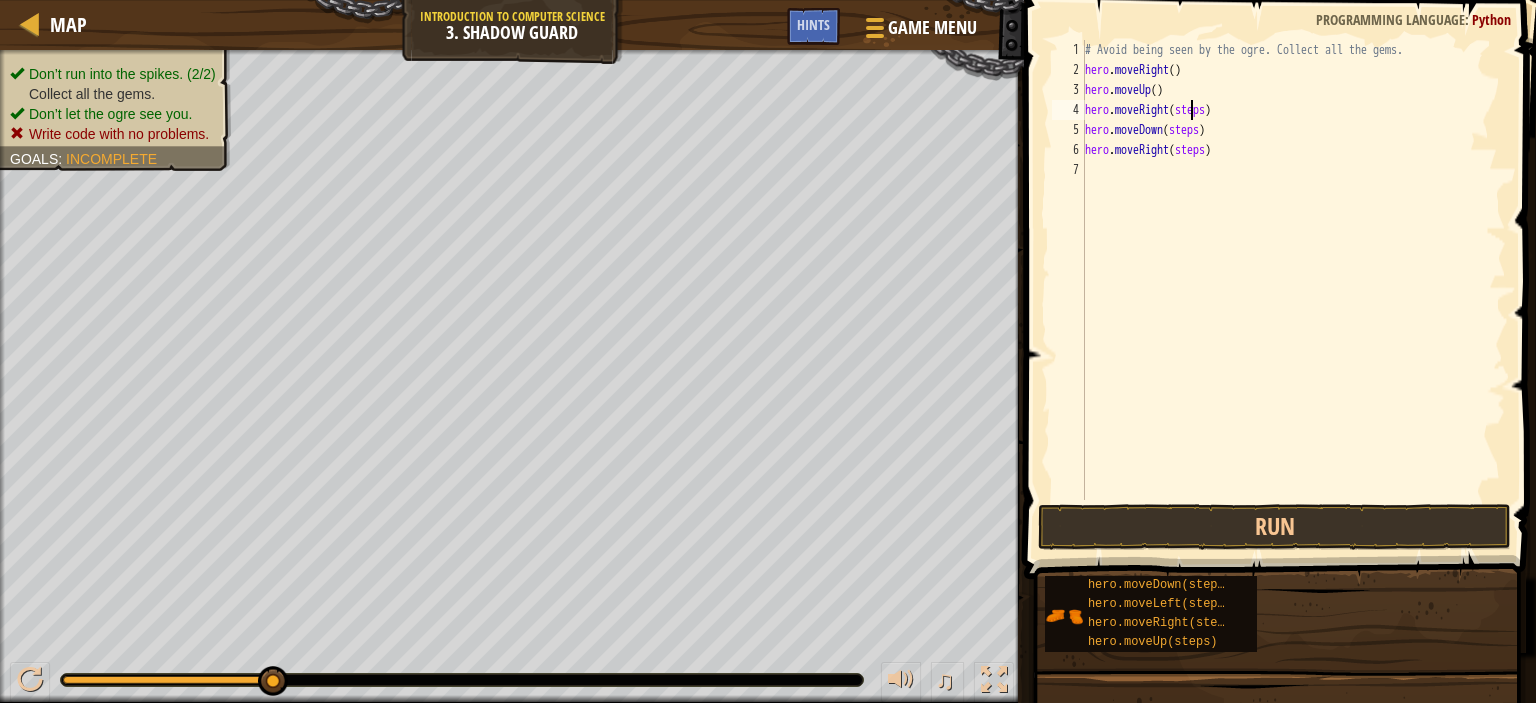 click on "# Avoid being seen by the ogre. Collect all the gems. hero . moveRight ( ) hero . moveUp ( ) hero . moveRight ( steps ) hero . moveDown ( steps ) hero . moveRight ( steps )" at bounding box center (1293, 290) 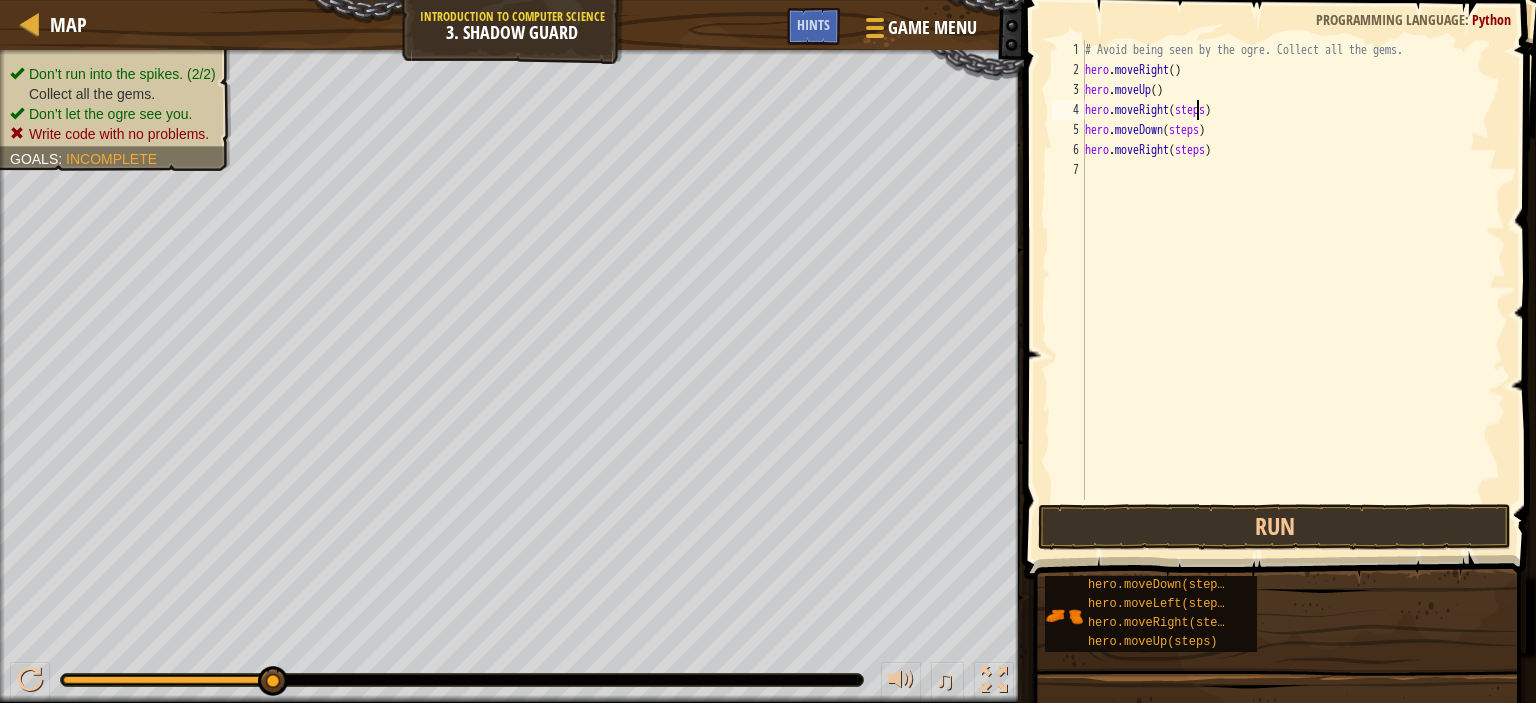 click on "# Avoid being seen by the ogre. Collect all the gems. hero . moveRight ( ) hero . moveUp ( ) hero . moveRight ( steps ) hero . moveDown ( steps ) hero . moveRight ( steps )" at bounding box center (1293, 290) 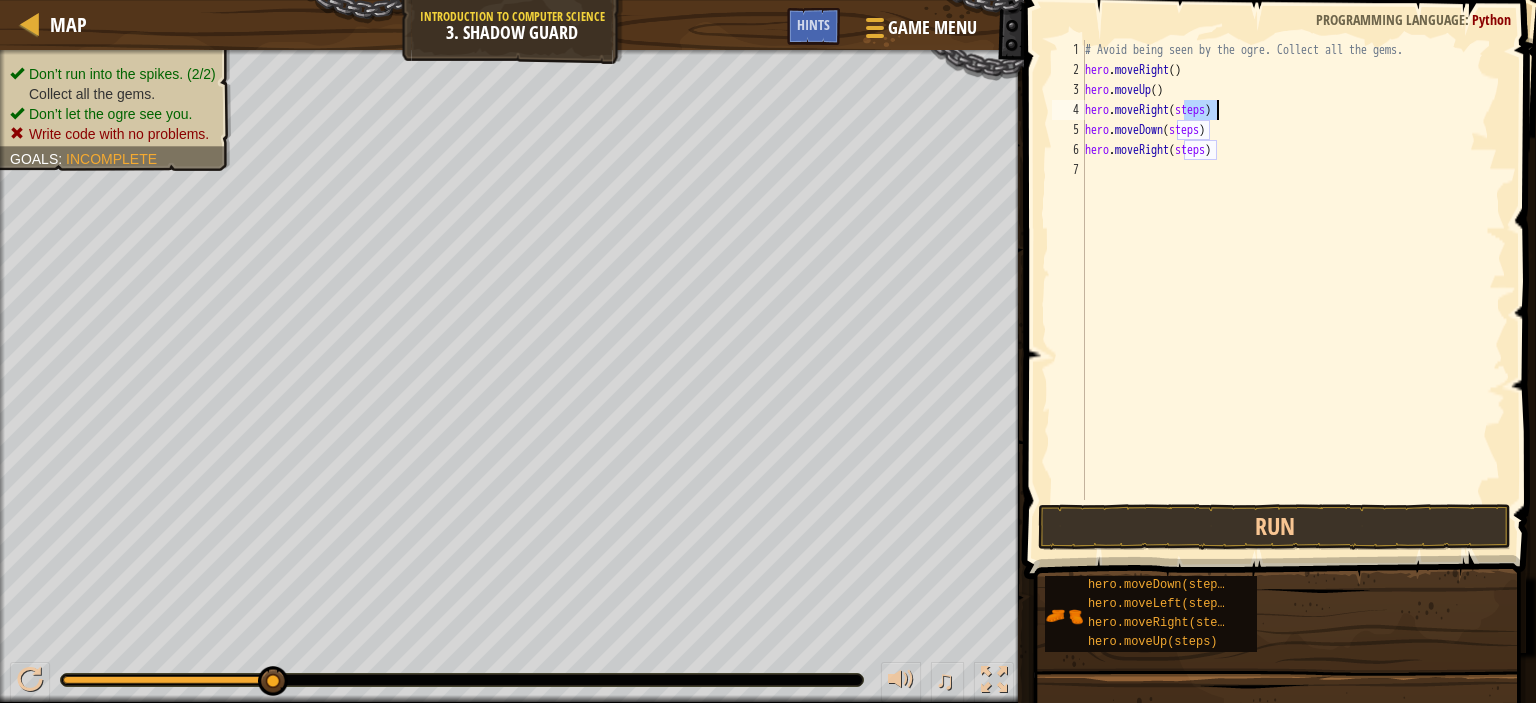 click on "# Avoid being seen by the ogre. Collect all the gems. hero . moveRight ( ) hero . moveUp ( ) hero . moveRight ( steps ) hero . moveDown ( steps ) hero . moveRight ( steps )" at bounding box center (1293, 290) 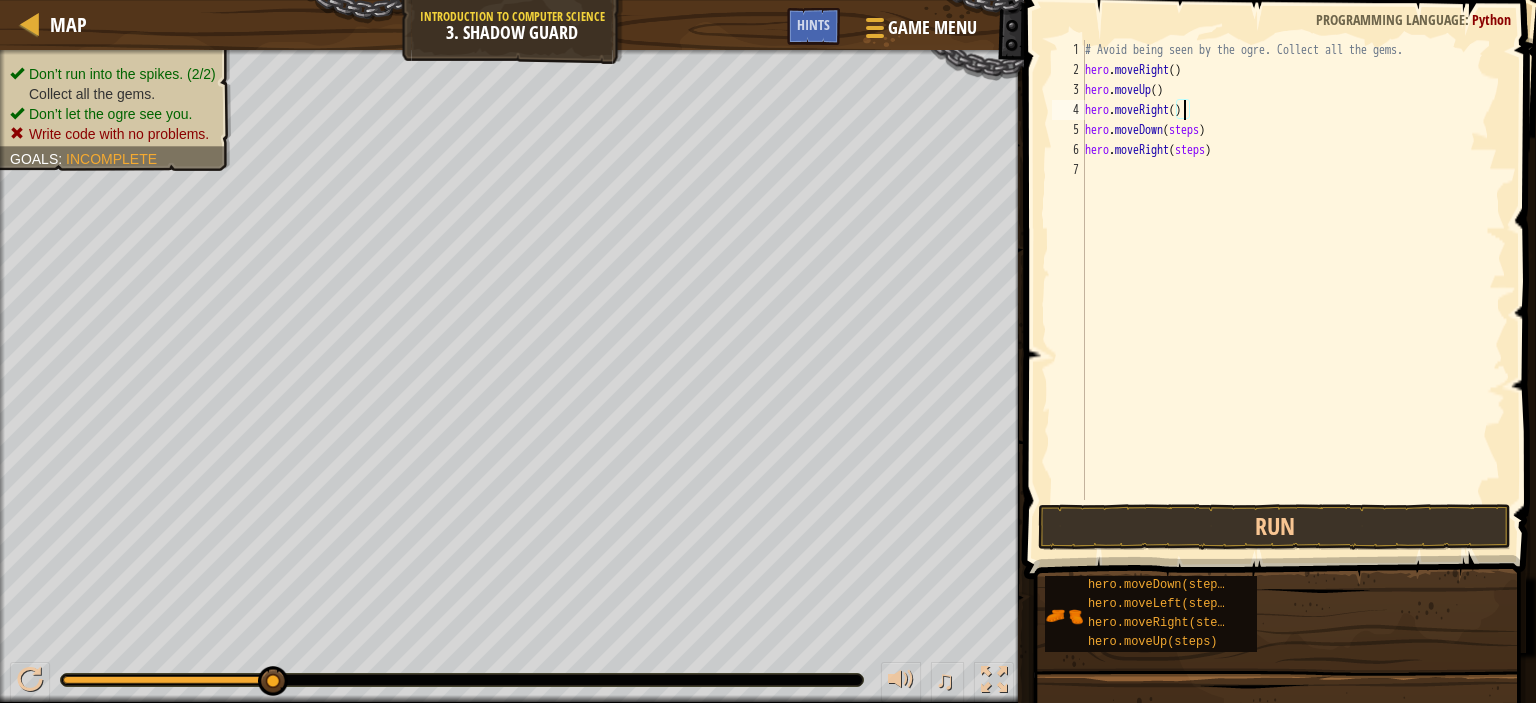 click on "# Avoid being seen by the ogre. Collect all the gems. hero . moveRight ( ) hero . moveUp ( ) hero . moveRight ( ) hero . moveDown ( steps ) hero . moveRight ( steps )" at bounding box center (1293, 290) 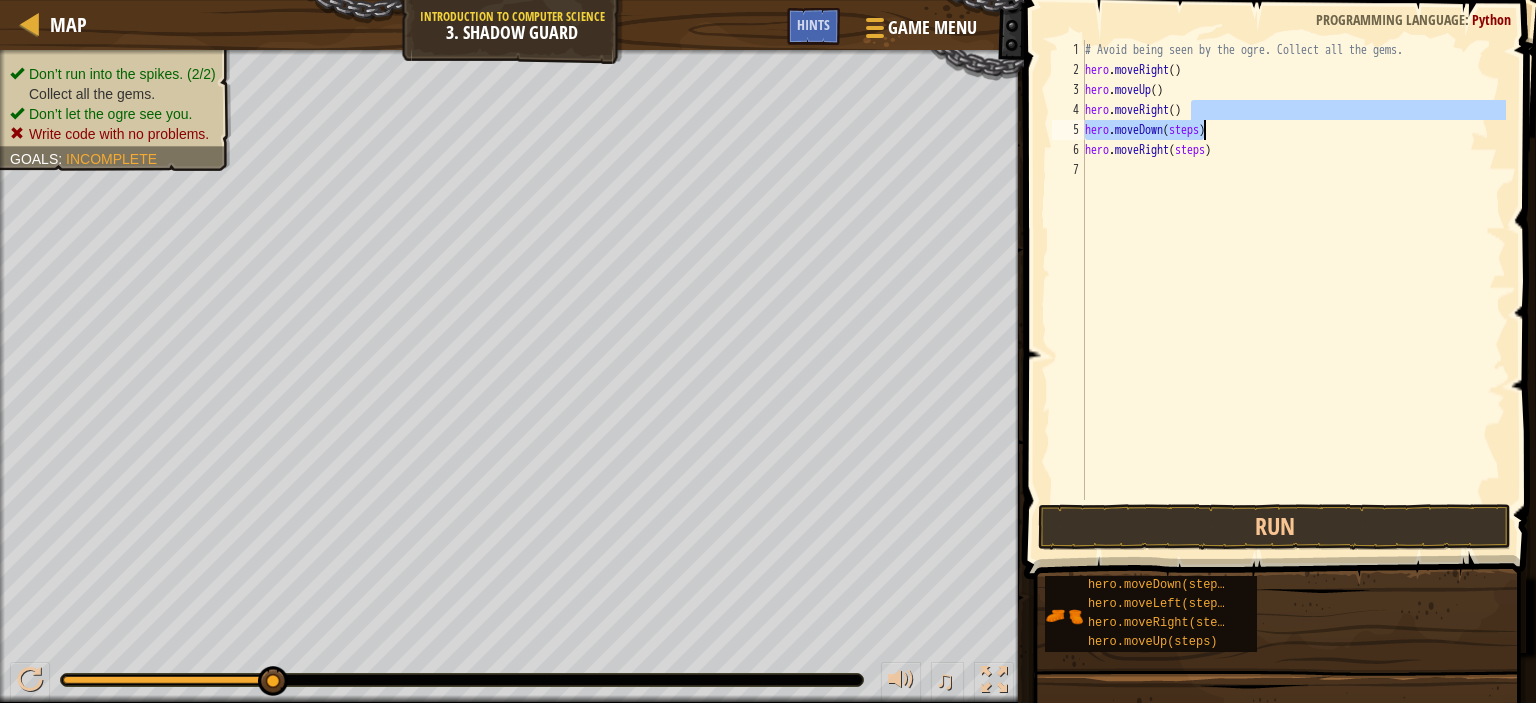 click on "# Avoid being seen by the ogre. Collect all the gems. hero . moveRight ( ) hero . moveUp ( ) hero . moveRight ( ) hero . moveDown ( steps ) hero . moveRight ( steps )" at bounding box center [1293, 270] 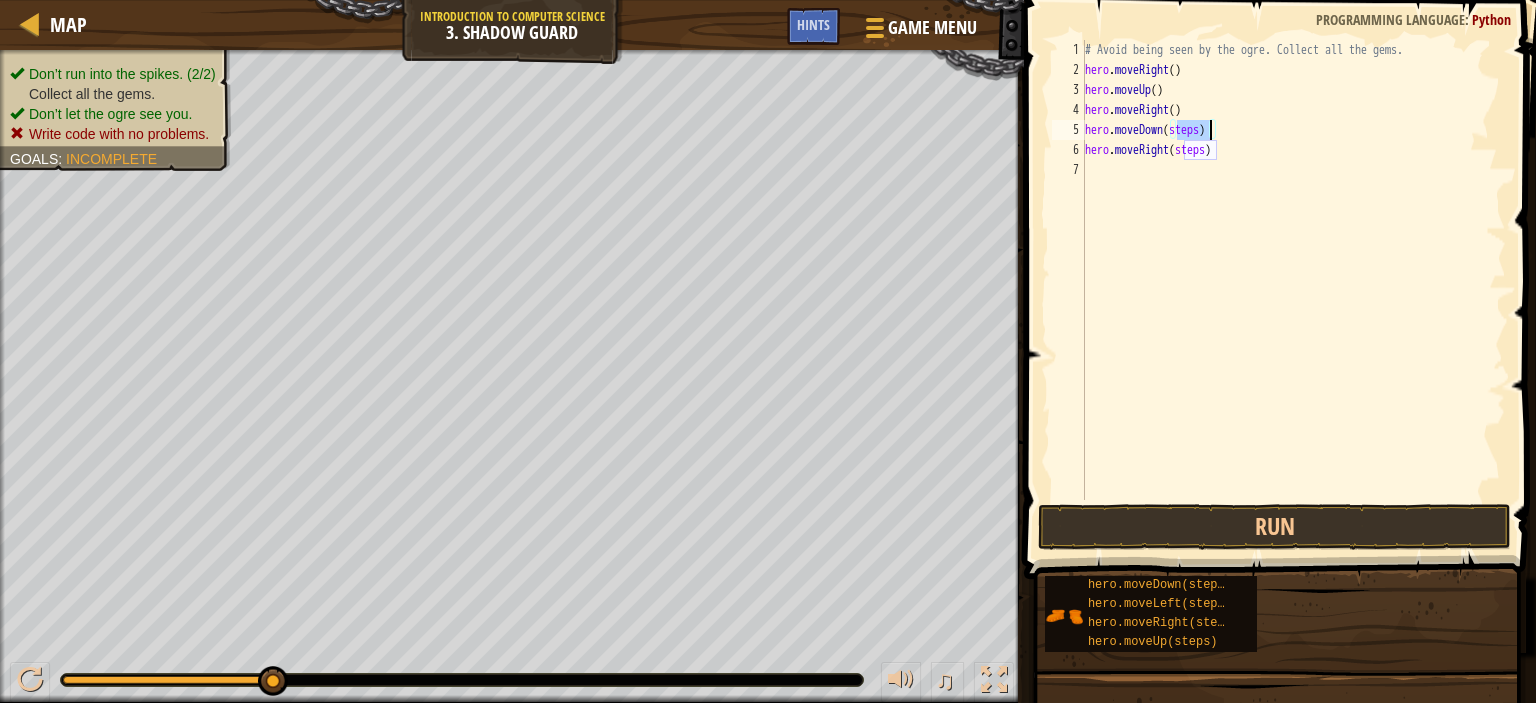 click on "# Avoid being seen by the ogre. Collect all the gems. hero . moveRight ( ) hero . moveUp ( ) hero . moveRight ( ) hero . moveDown ( steps ) hero . moveRight ( steps )" at bounding box center [1293, 290] 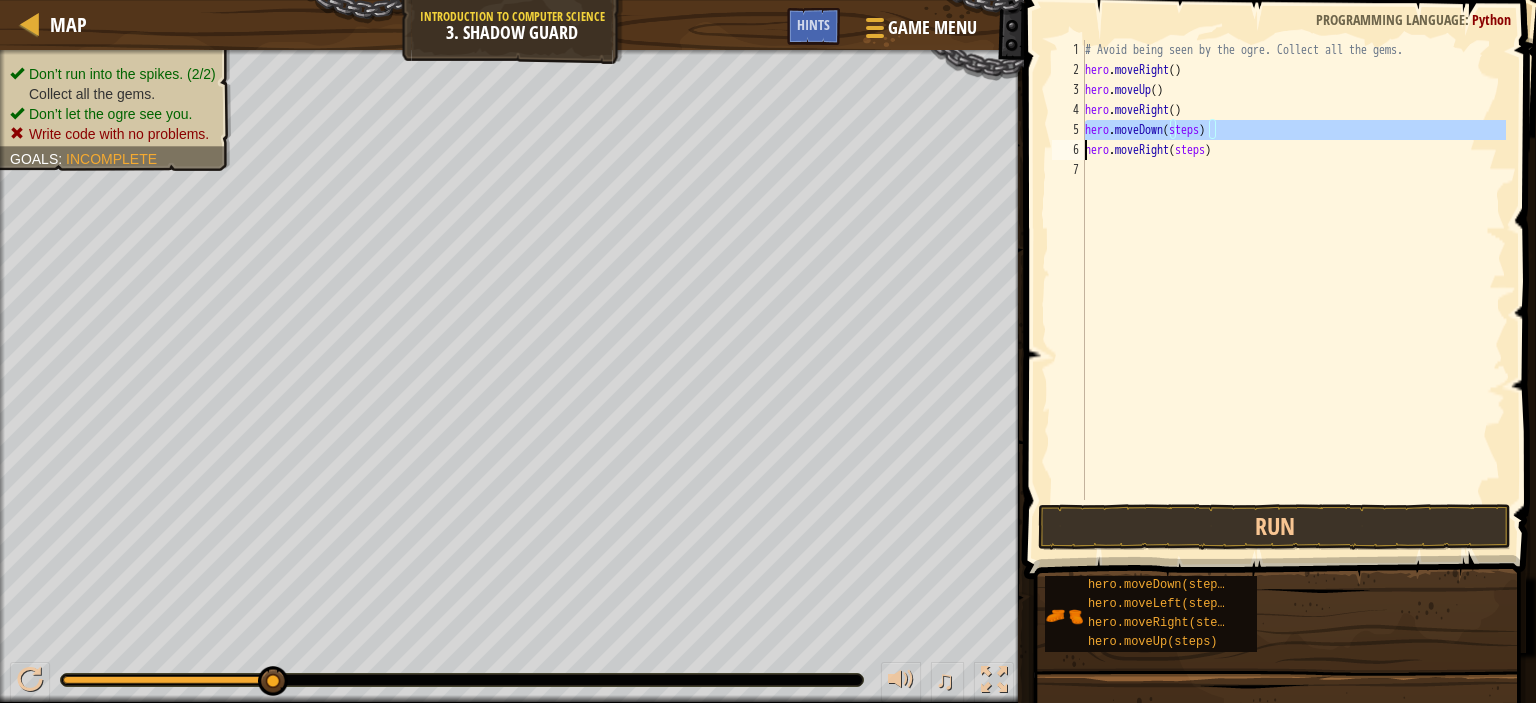 click on "# Avoid being seen by the ogre. Collect all the gems. hero . moveRight ( ) hero . moveUp ( ) hero . moveRight ( ) hero . moveDown ( steps ) hero . moveRight ( steps )" at bounding box center (1293, 290) 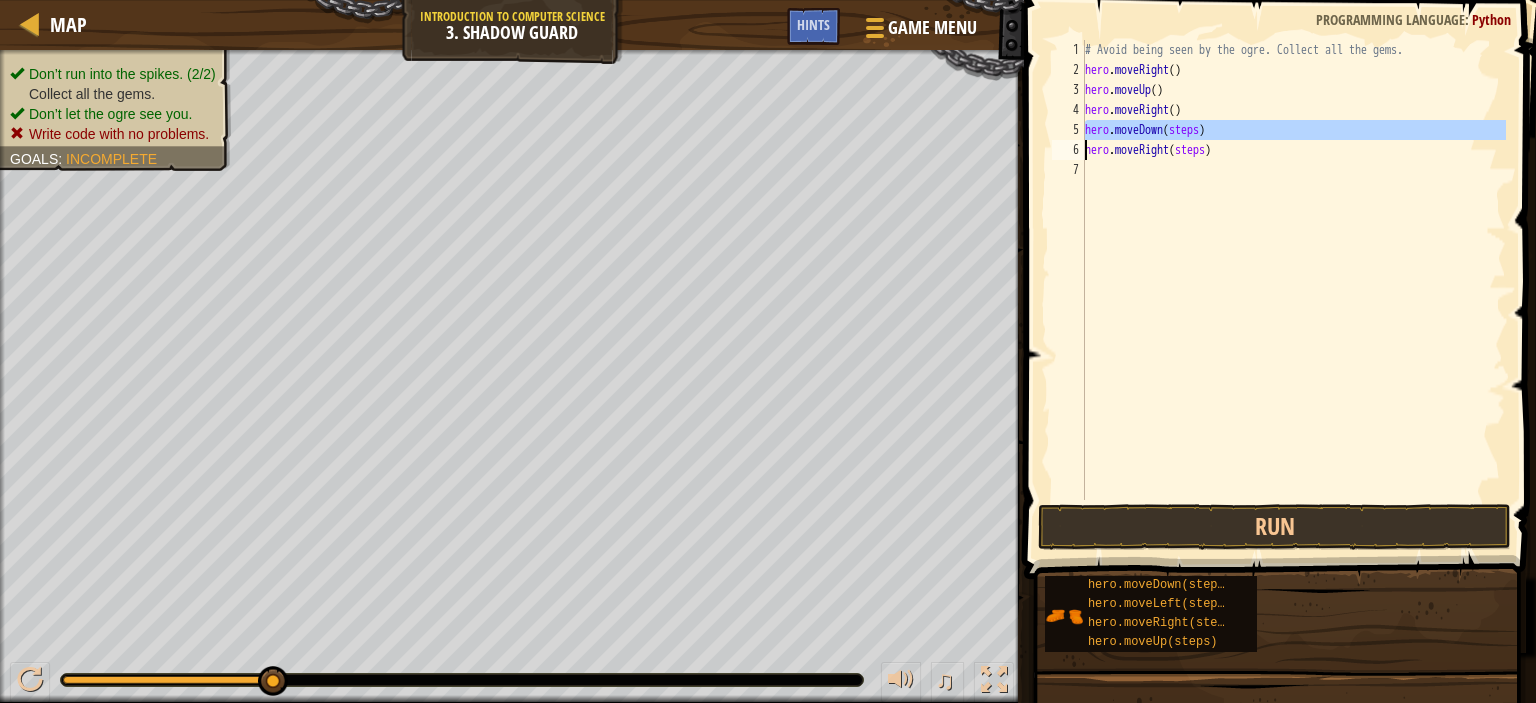 click on "# Avoid being seen by the ogre. Collect all the gems. hero . moveRight ( ) hero . moveUp ( ) hero . moveRight ( ) hero . moveDown ( steps ) hero . moveRight ( steps )" at bounding box center (1293, 270) 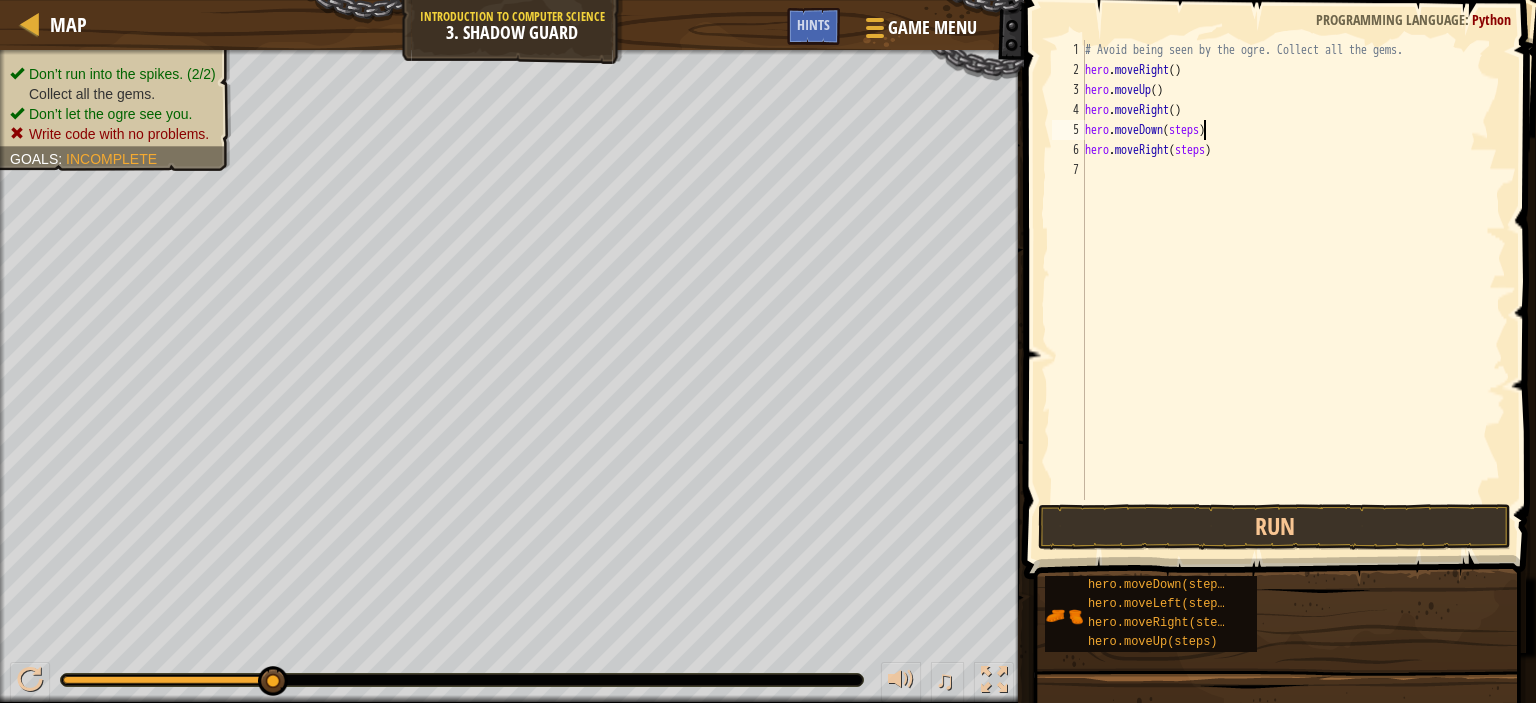 click on "# Avoid being seen by the ogre. Collect all the gems. hero . moveRight ( ) hero . moveUp ( ) hero . moveRight ( ) hero . moveDown ( steps ) hero . moveRight ( steps )" at bounding box center (1293, 290) 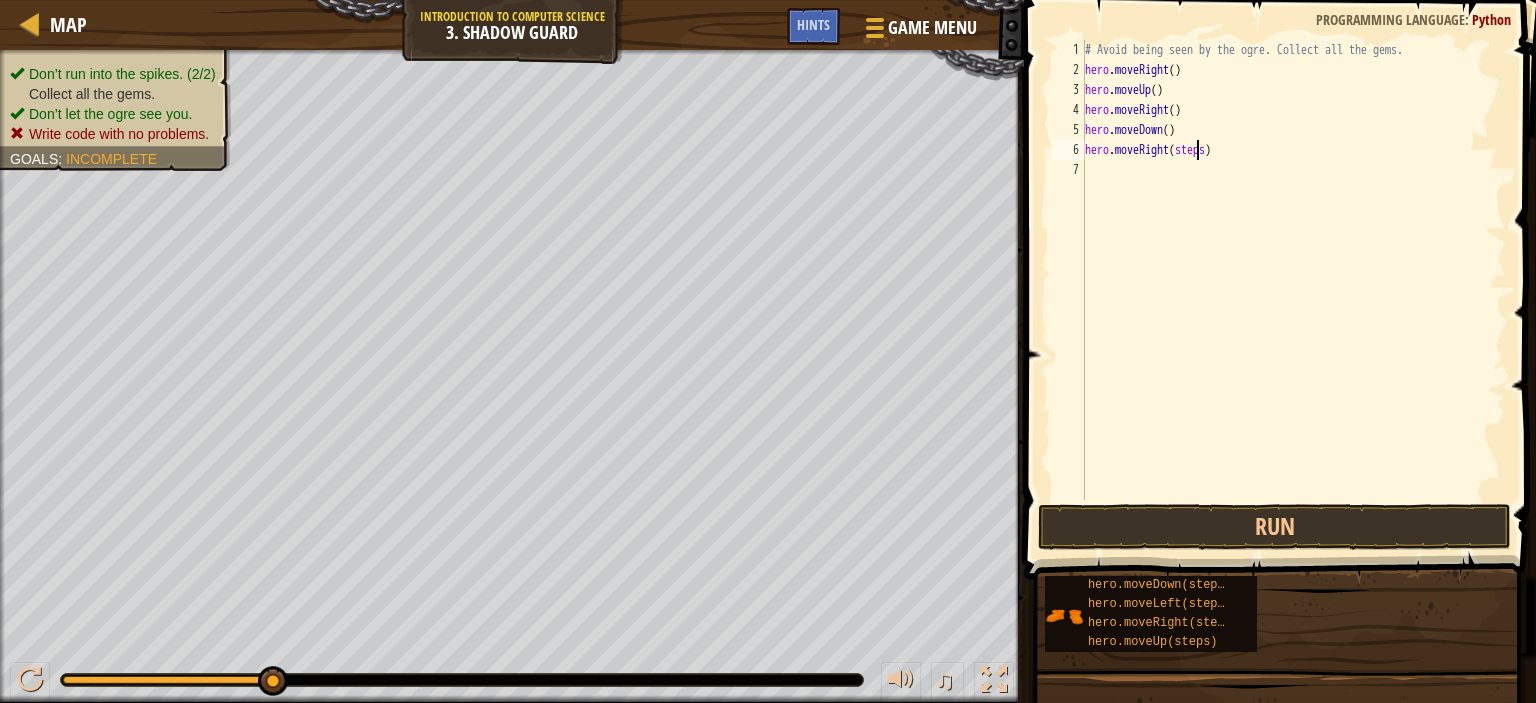 click on "# Avoid being seen by the ogre. Collect all the gems. hero . moveRight ( ) hero . moveUp ( ) hero . moveRight ( ) hero . moveDown ( ) hero . moveRight ( steps )" at bounding box center (1293, 290) 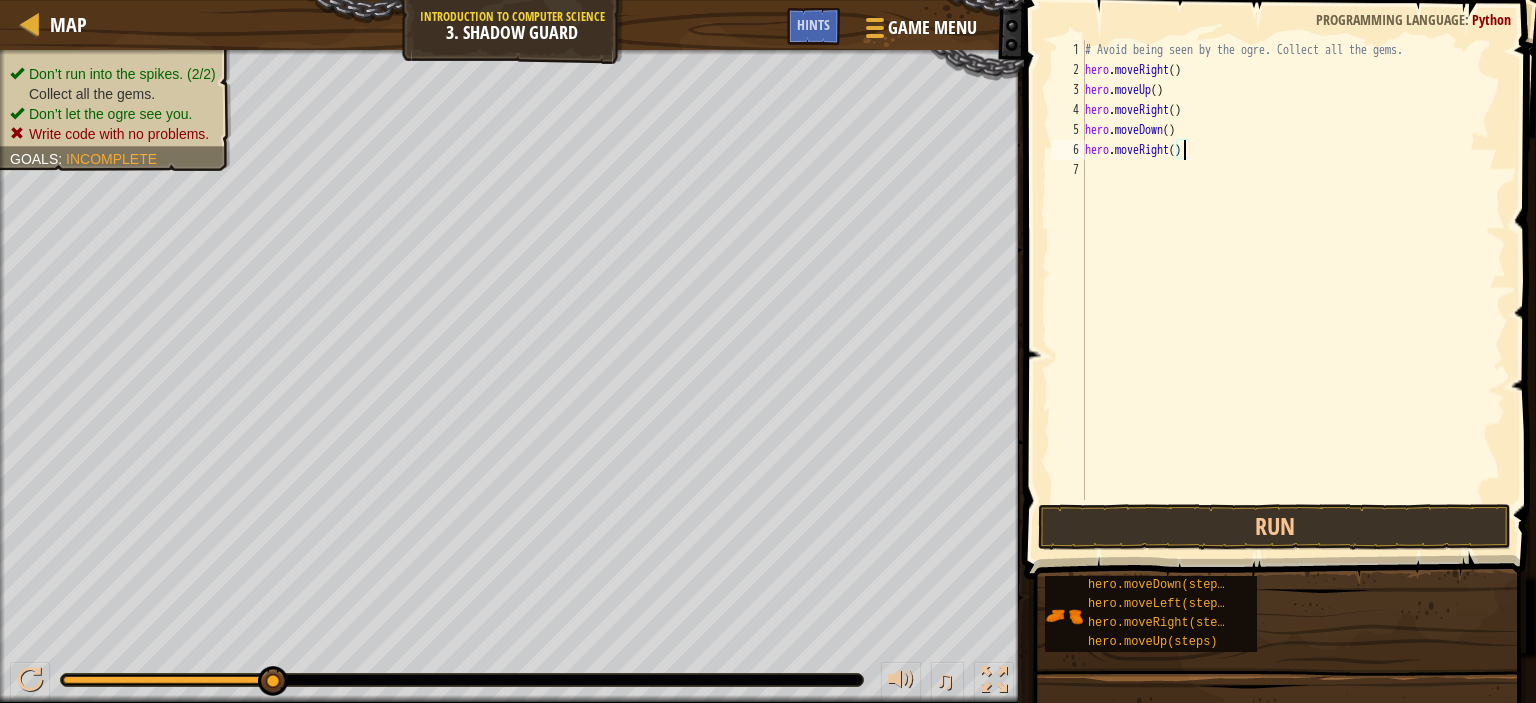 click on "# Avoid being seen by the ogre. Collect all the gems. hero . moveRight ( ) hero . moveUp ( ) hero . moveRight ( ) hero . moveDown ( ) hero . moveRight ( )" at bounding box center (1293, 290) 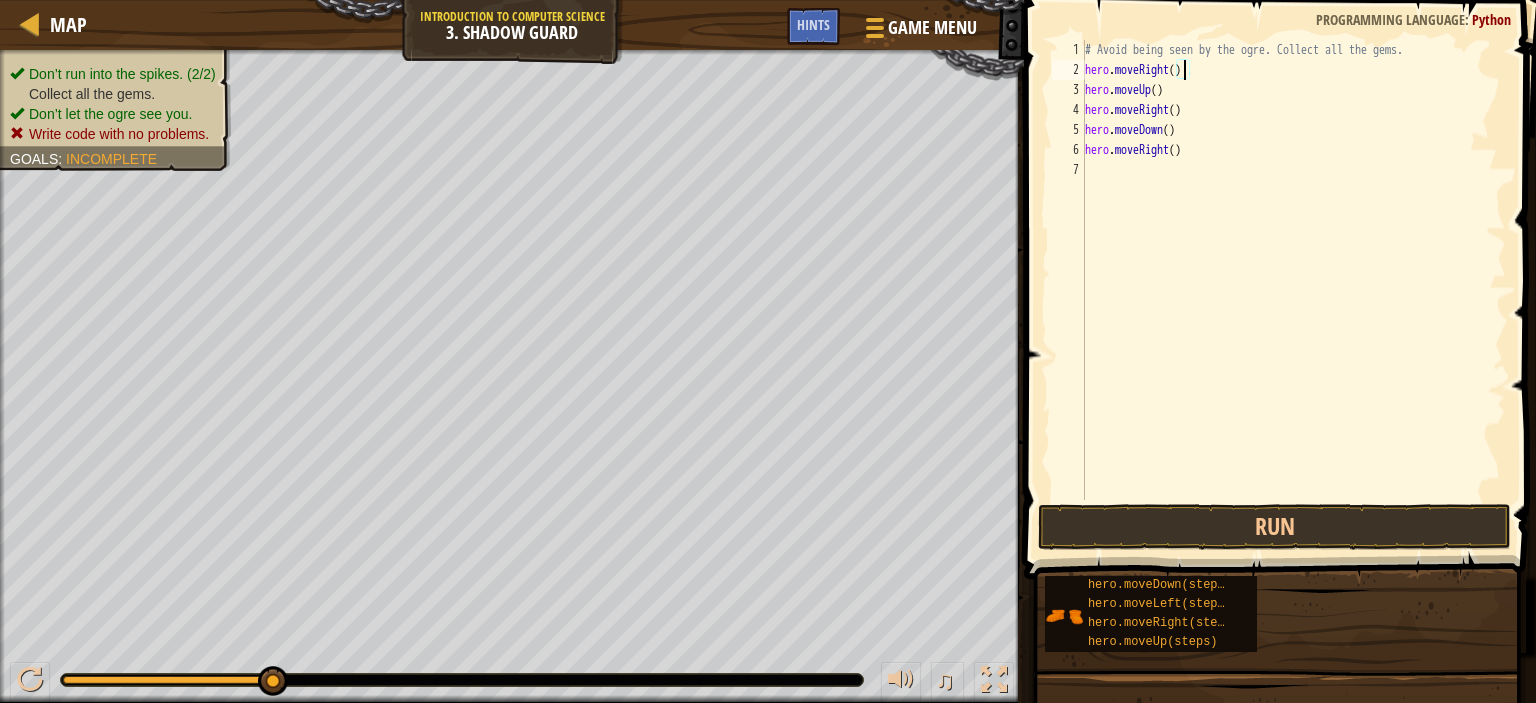 scroll, scrollTop: 9, scrollLeft: 8, axis: both 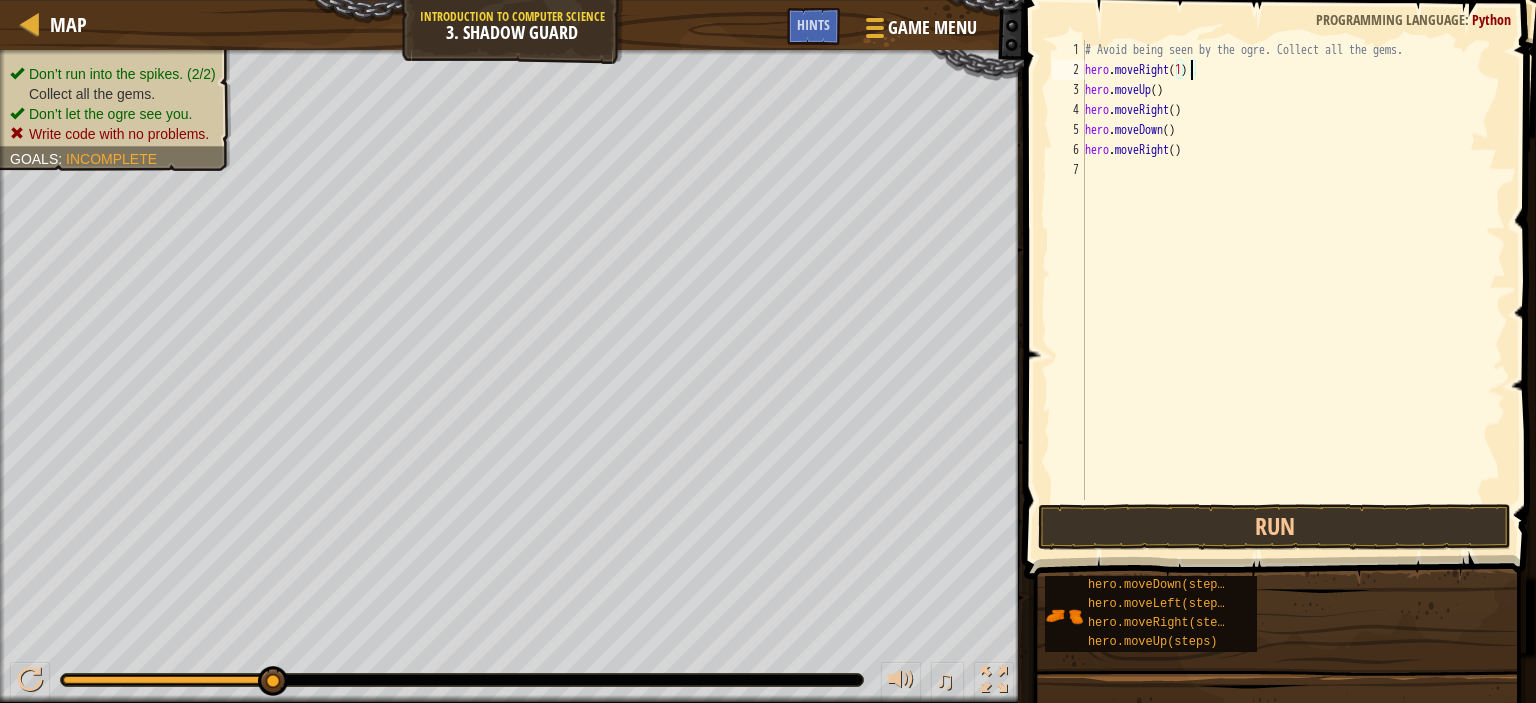 click on "# Avoid being seen by the ogre. Collect all the gems. hero . moveRight ( 1 ) hero . moveUp ( ) hero . moveRight ( ) hero . moveDown ( ) hero . moveRight ( )" at bounding box center (1293, 290) 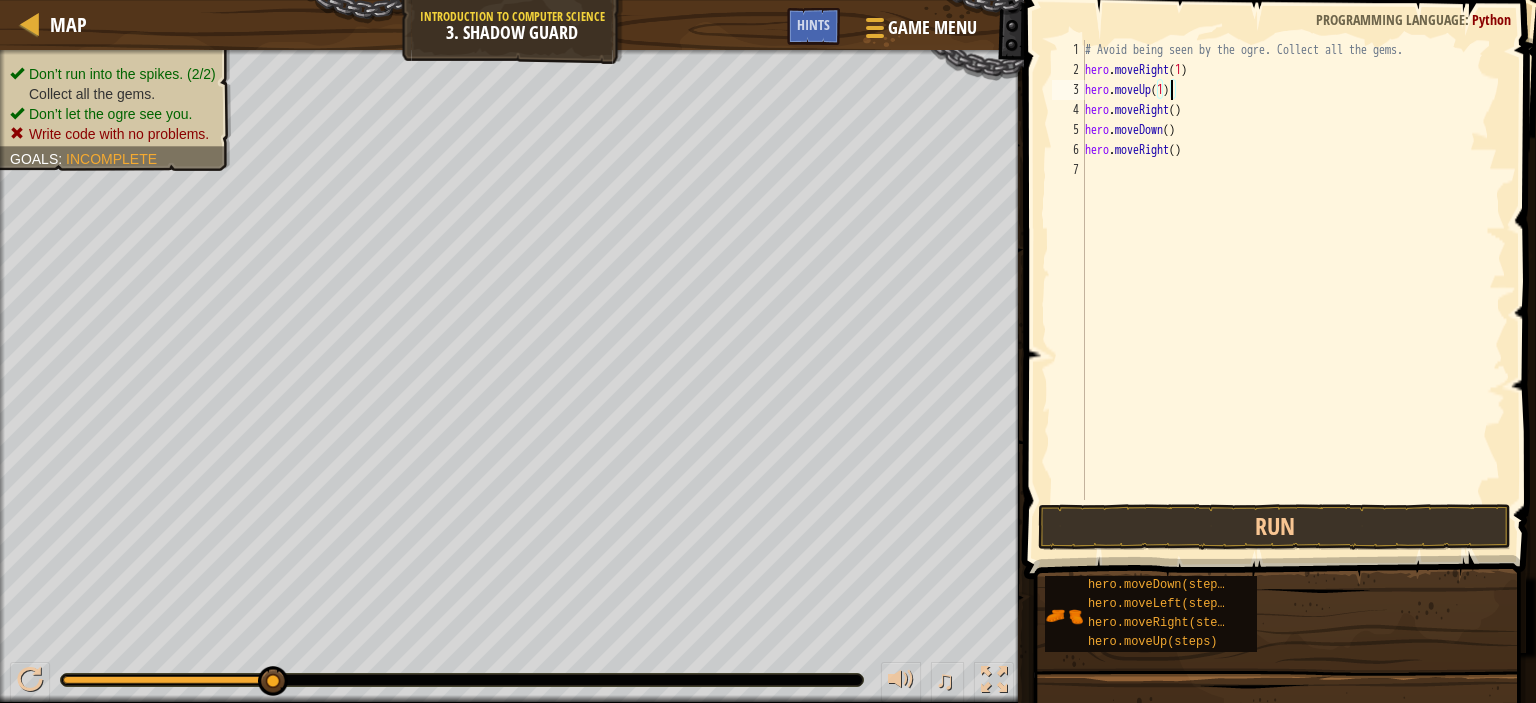 click on "# Avoid being seen by the ogre. Collect all the gems. hero . moveRight ( 1 ) hero . moveUp ( 1 ) hero . moveRight ( ) hero . moveDown ( ) hero . moveRight ( )" at bounding box center (1293, 290) 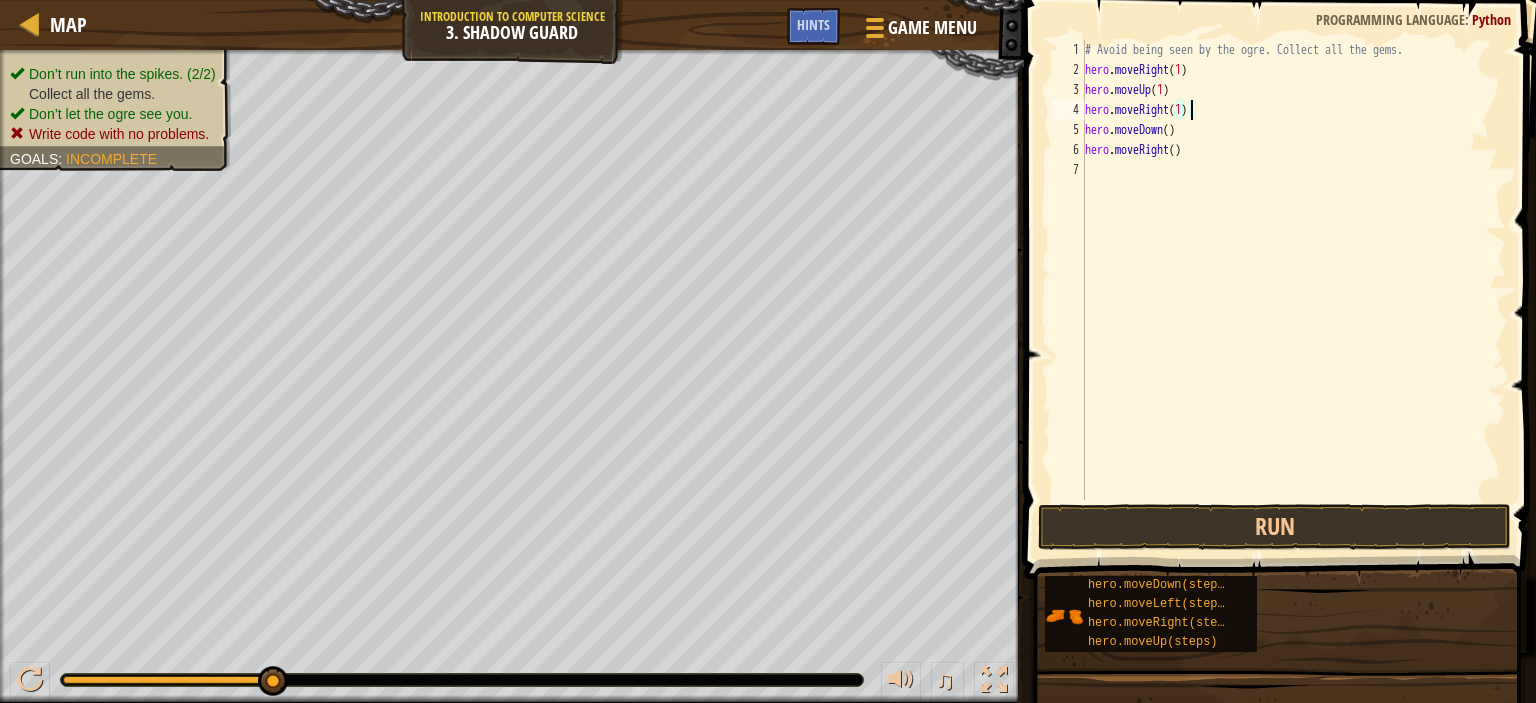 click on "# Avoid being seen by the ogre. Collect all the gems. hero . moveRight ( 1 ) hero . moveUp ( 1 ) hero . moveRight ( 1 ) hero . moveDown ( ) hero . moveRight ( )" at bounding box center [1293, 290] 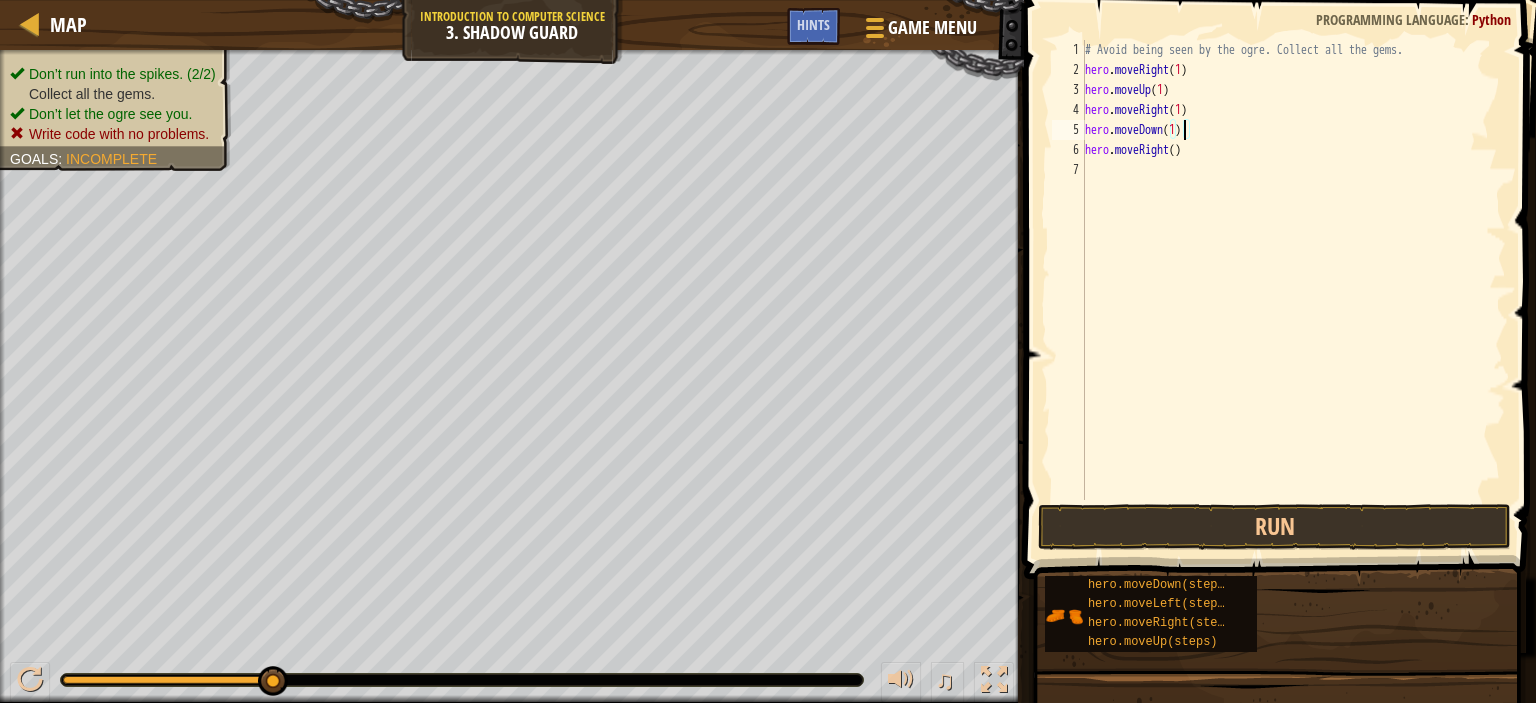 click on "# Avoid being seen by the ogre. Collect all the gems. hero . moveRight ( 1 ) hero . moveUp ( 1 ) hero . moveRight ( 1 ) hero . moveDown ( 1 ) hero . moveRight ( )" at bounding box center [1293, 290] 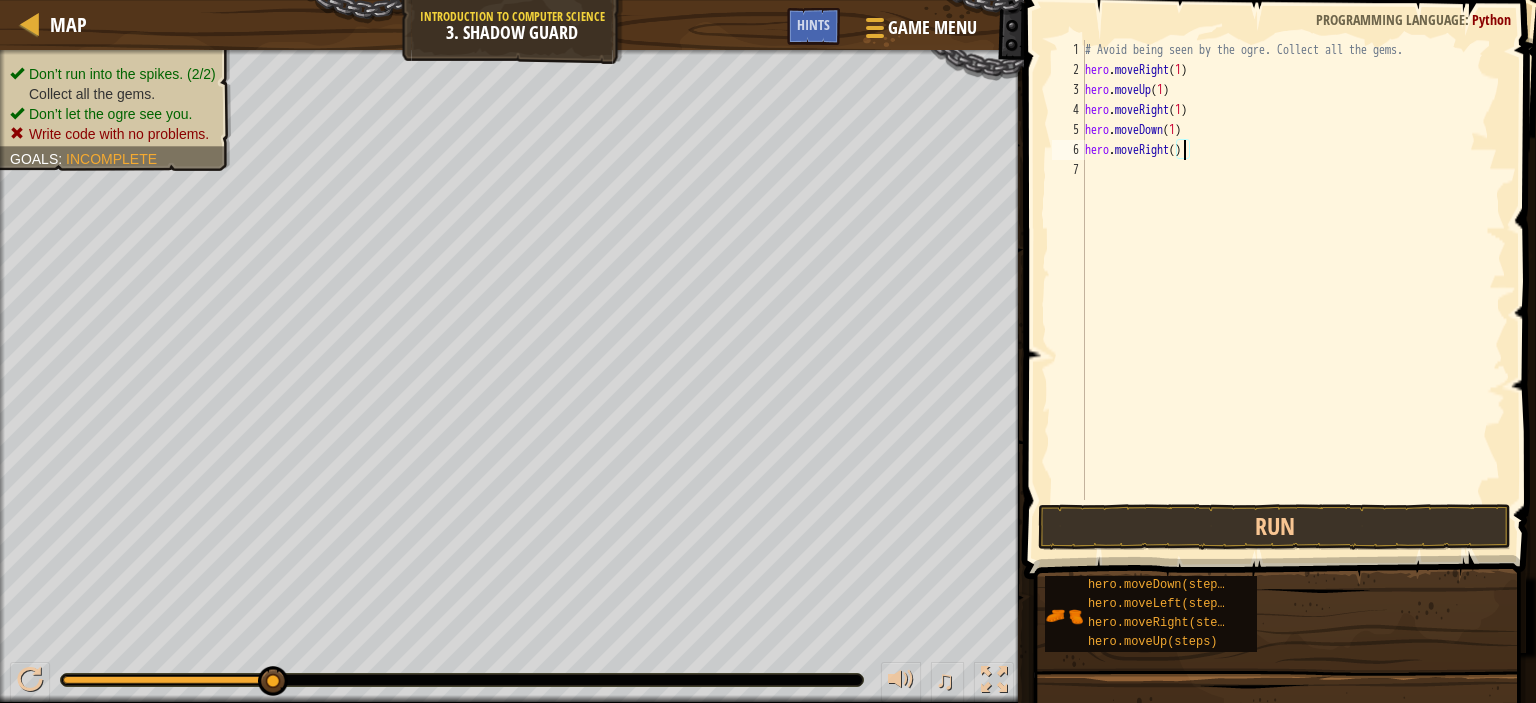 scroll, scrollTop: 9, scrollLeft: 8, axis: both 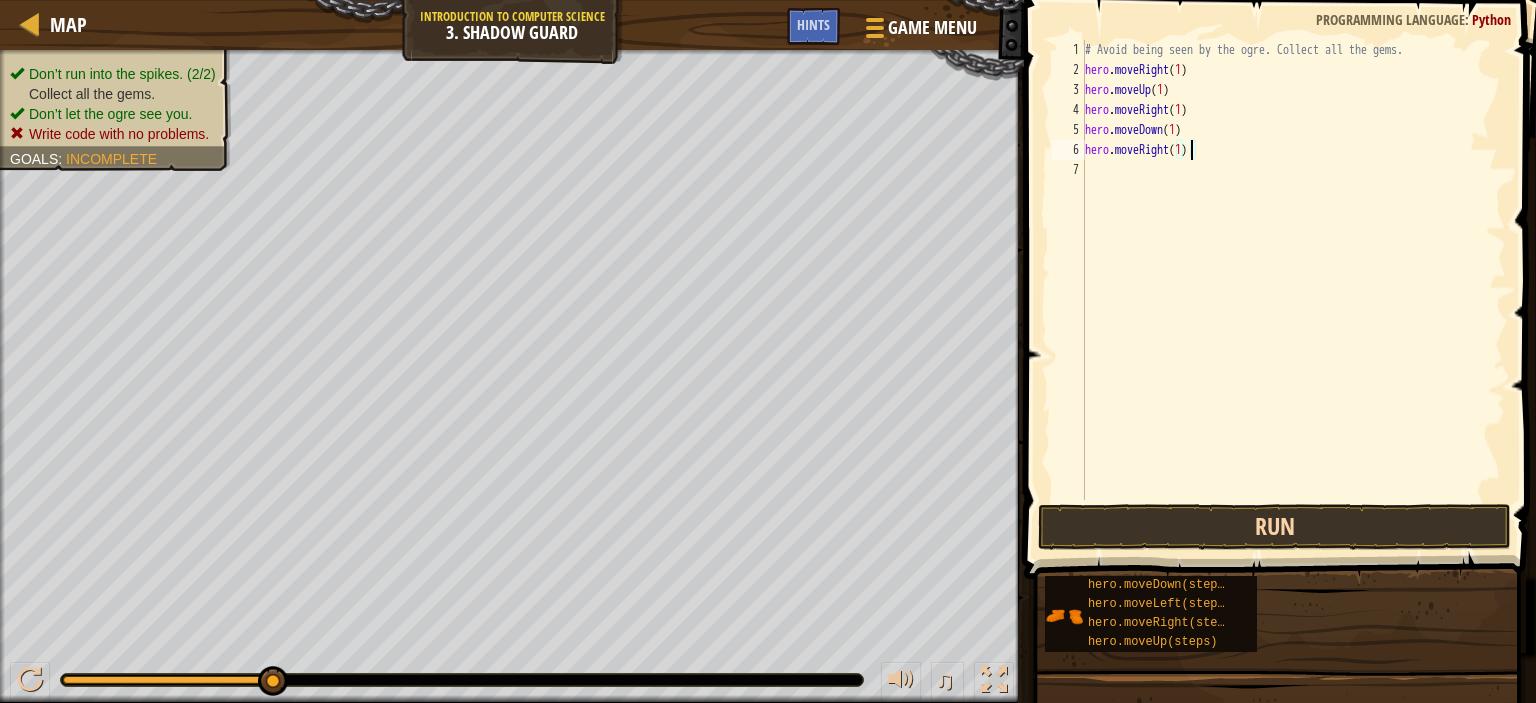 type on "hero.moveRight(1)" 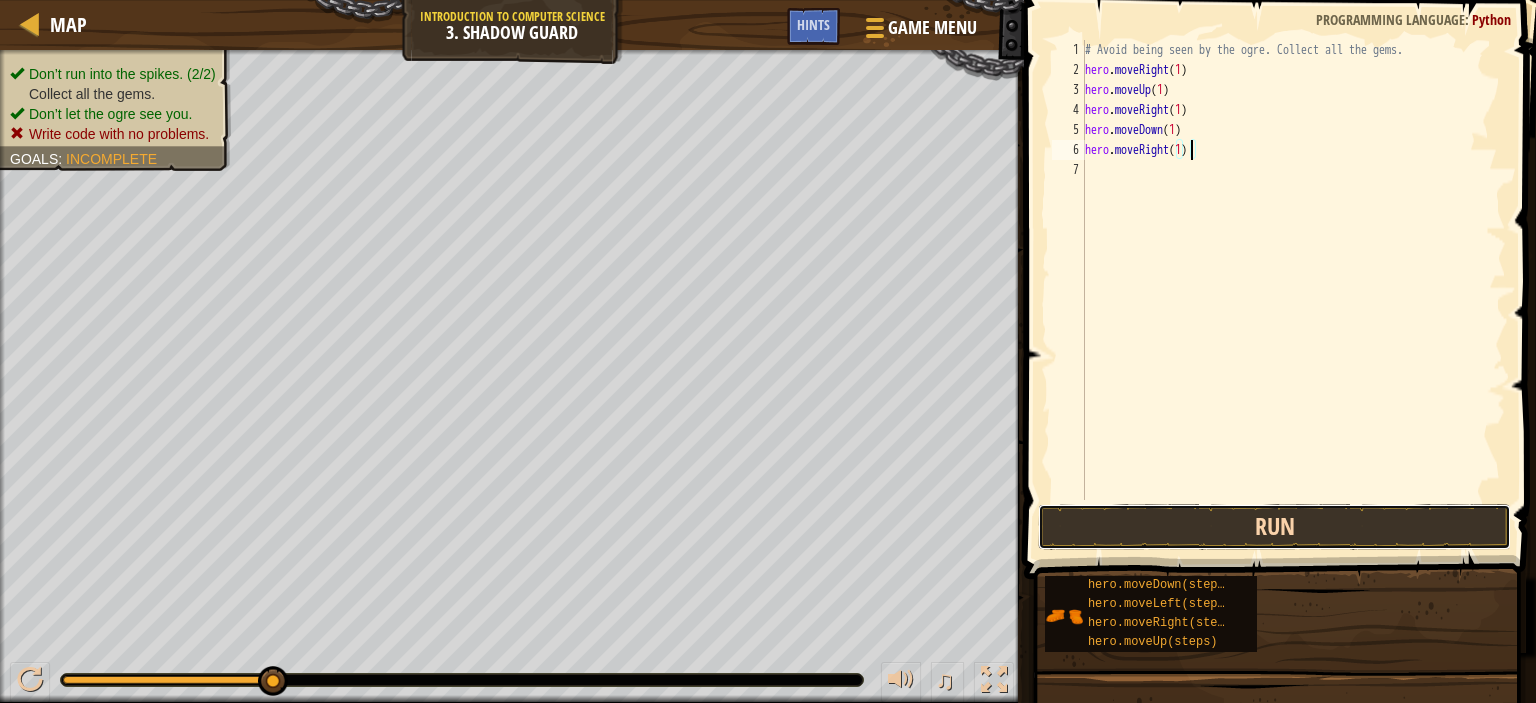 click on "Run" at bounding box center (1274, 527) 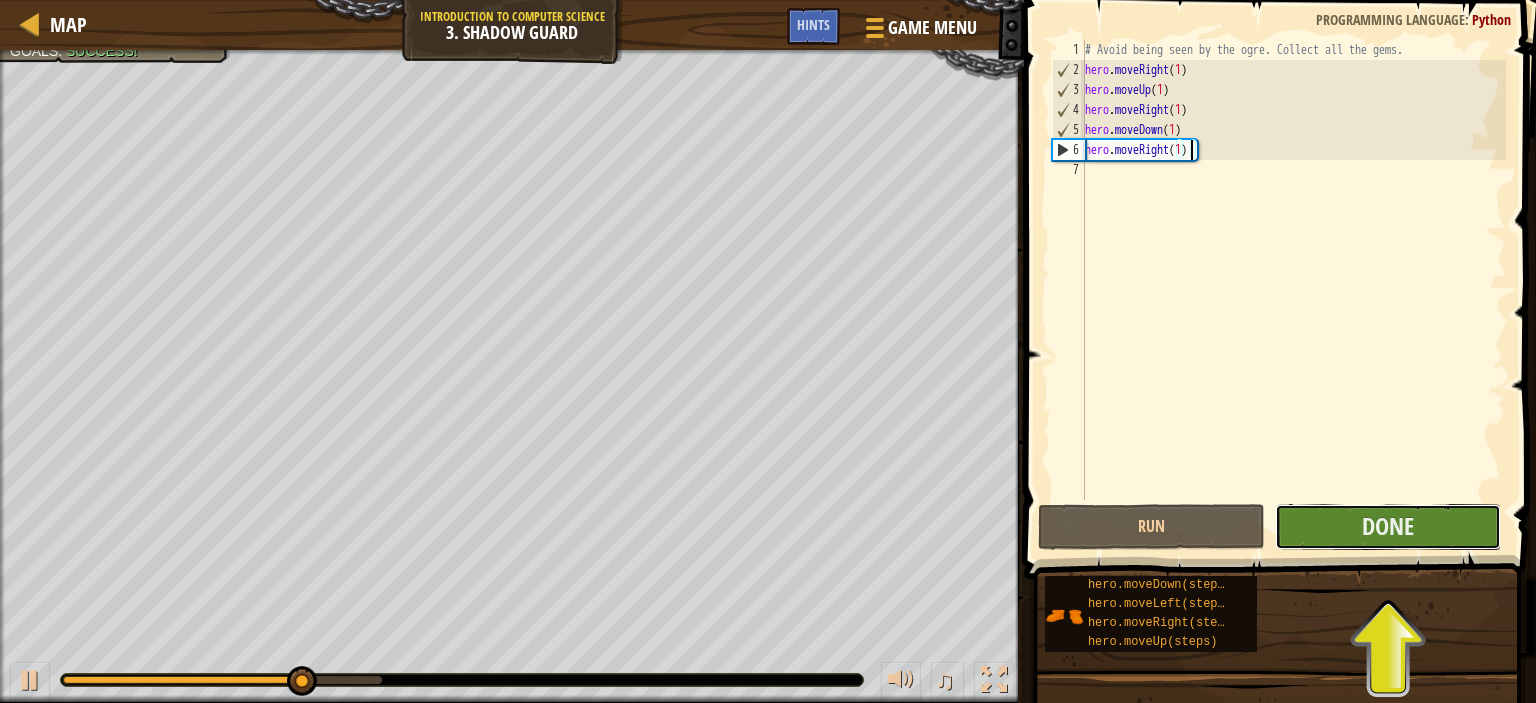 click on "Done" at bounding box center (1388, 527) 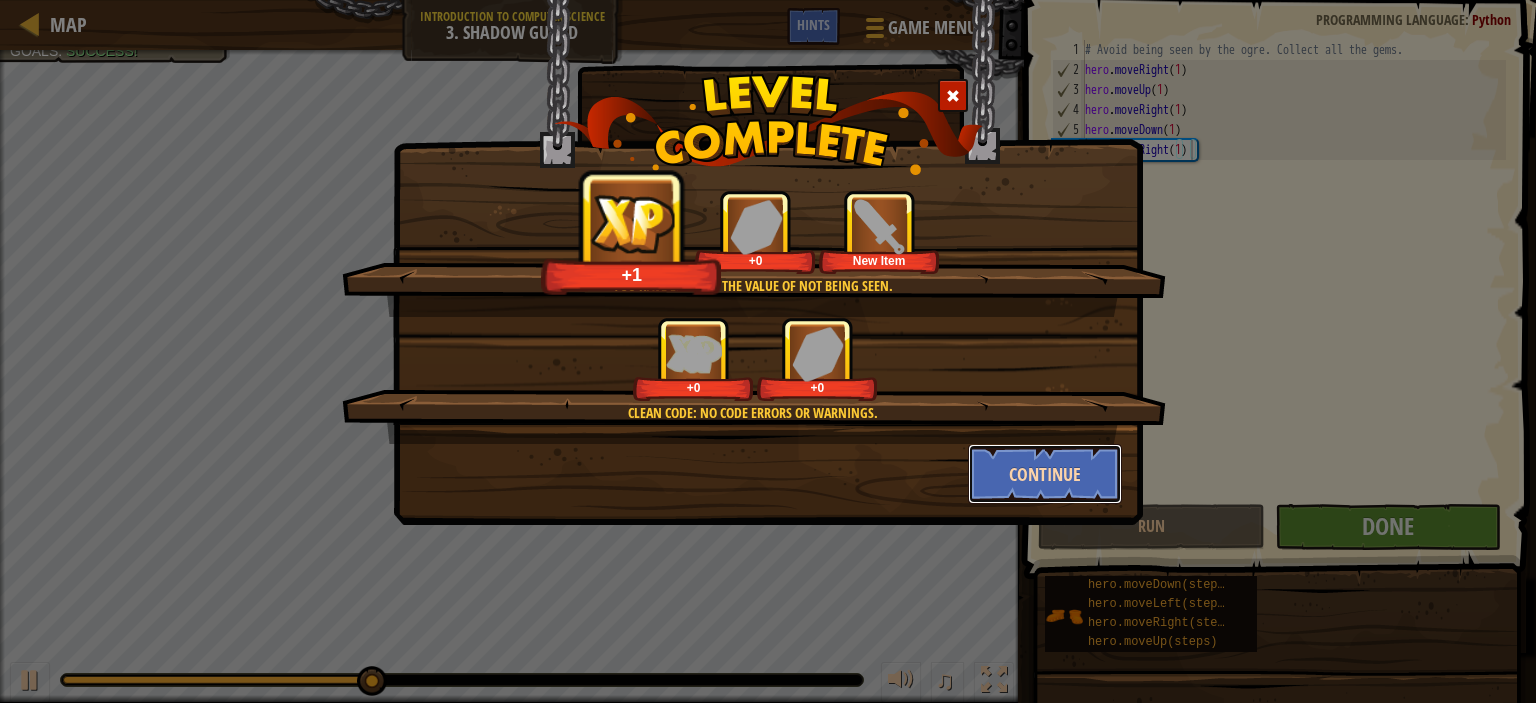 click on "Continue" at bounding box center [1045, 474] 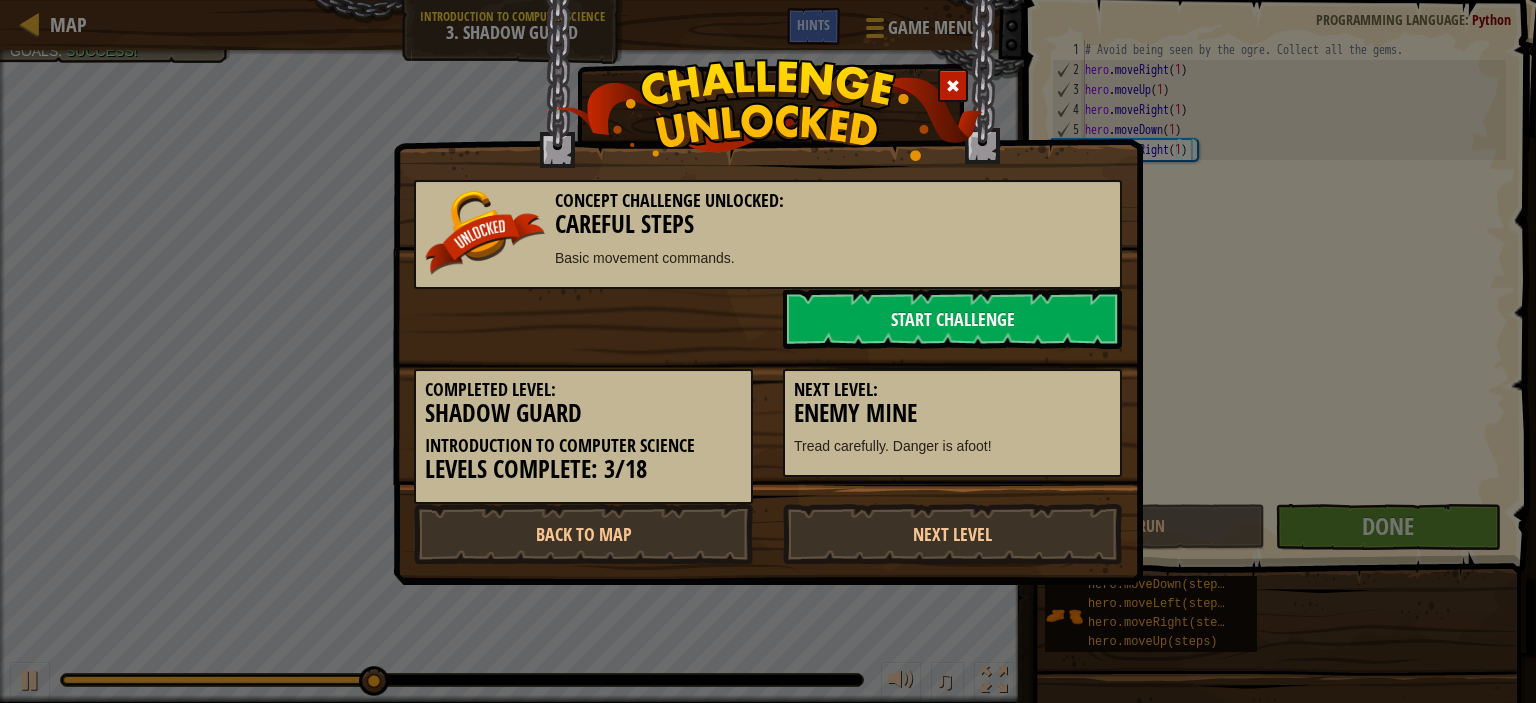 click on "Tread carefully. Danger is afoot!" at bounding box center [952, 446] 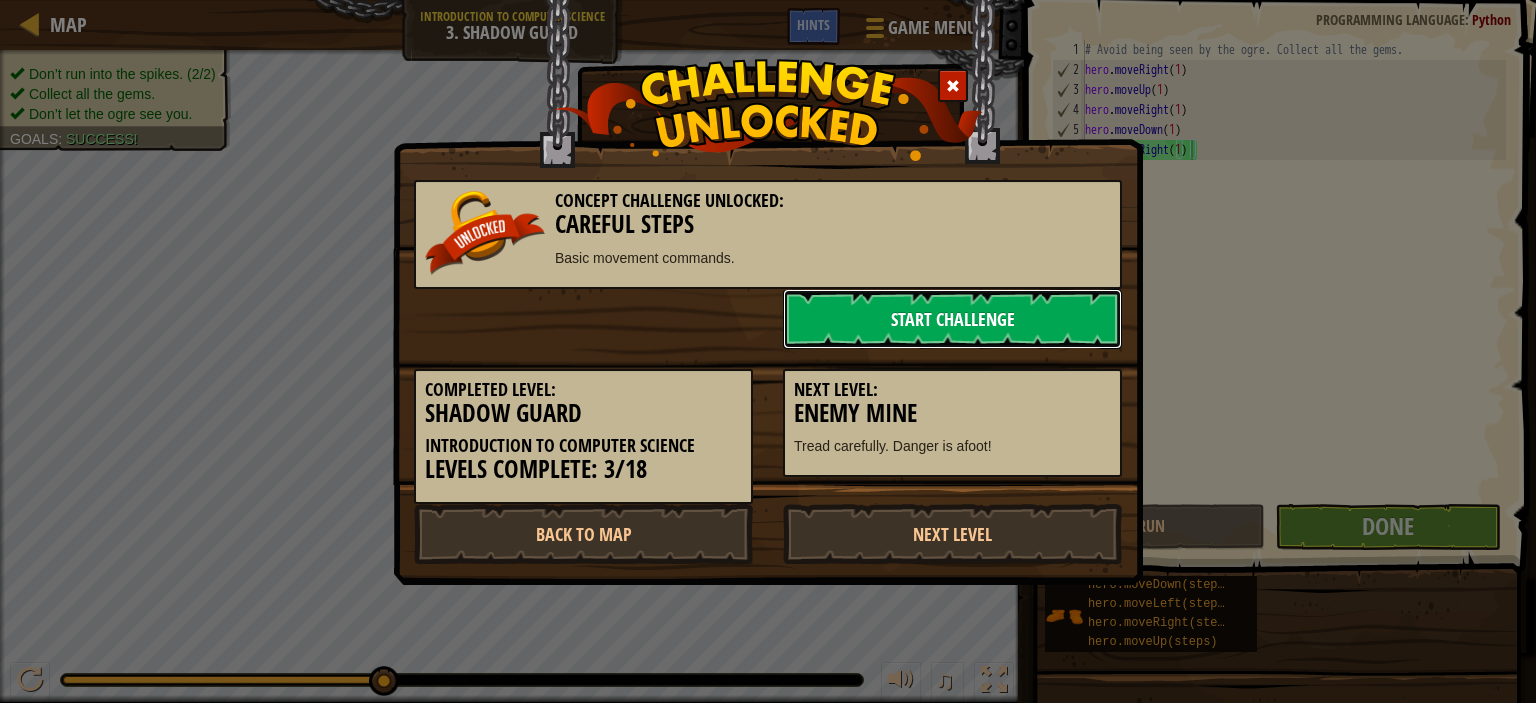 click on "Start Challenge" at bounding box center [952, 319] 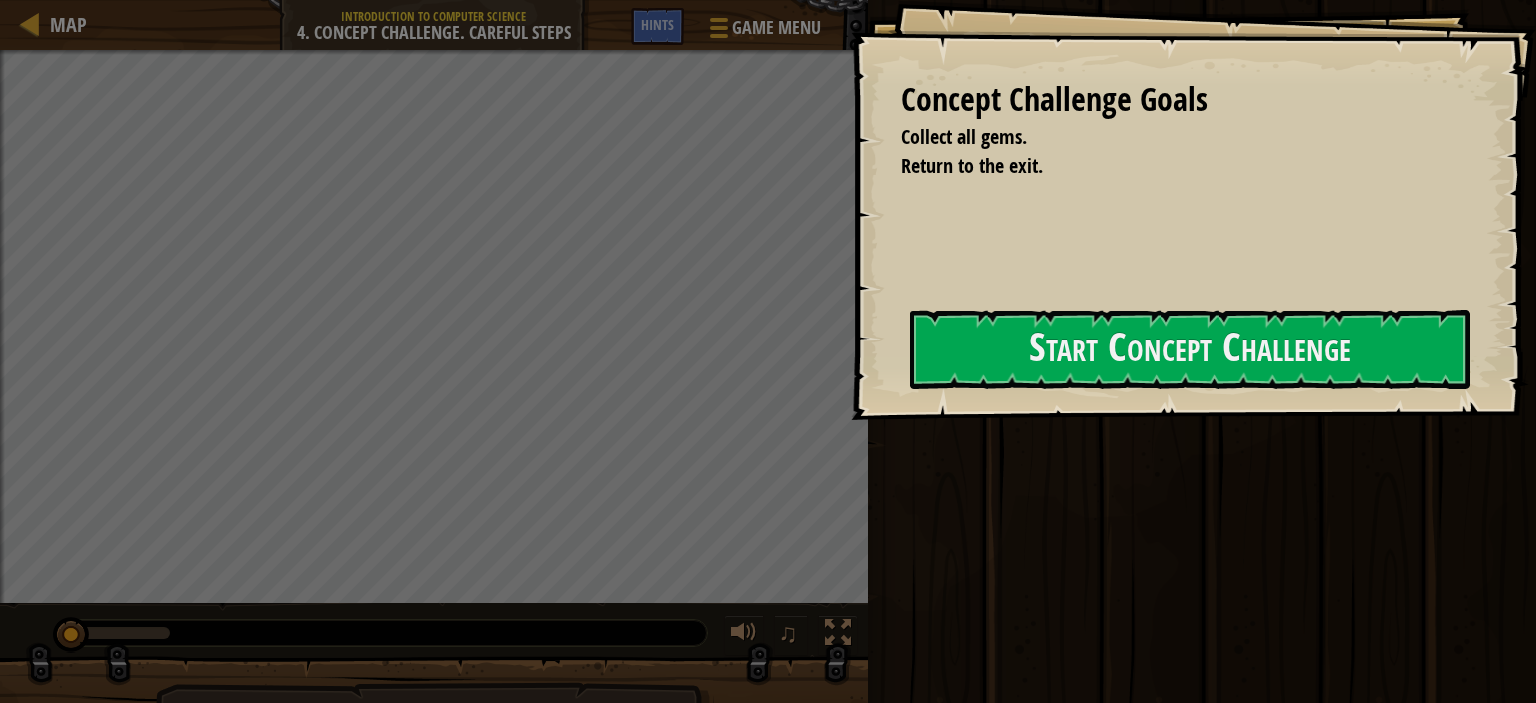 click on "Concept Challenge Goals Collect all gems. Return to the exit. Start Concept Challenge Error loading from server. Try refreshing the page. You'll need a subscription to play this level. Subscribe You'll need to join a course to play this level. Back to my courses Ask your teacher to assign a license to you so you can continue to play CodeCombat! Back to my courses This level is locked. Back to my courses" at bounding box center (1193, 210) 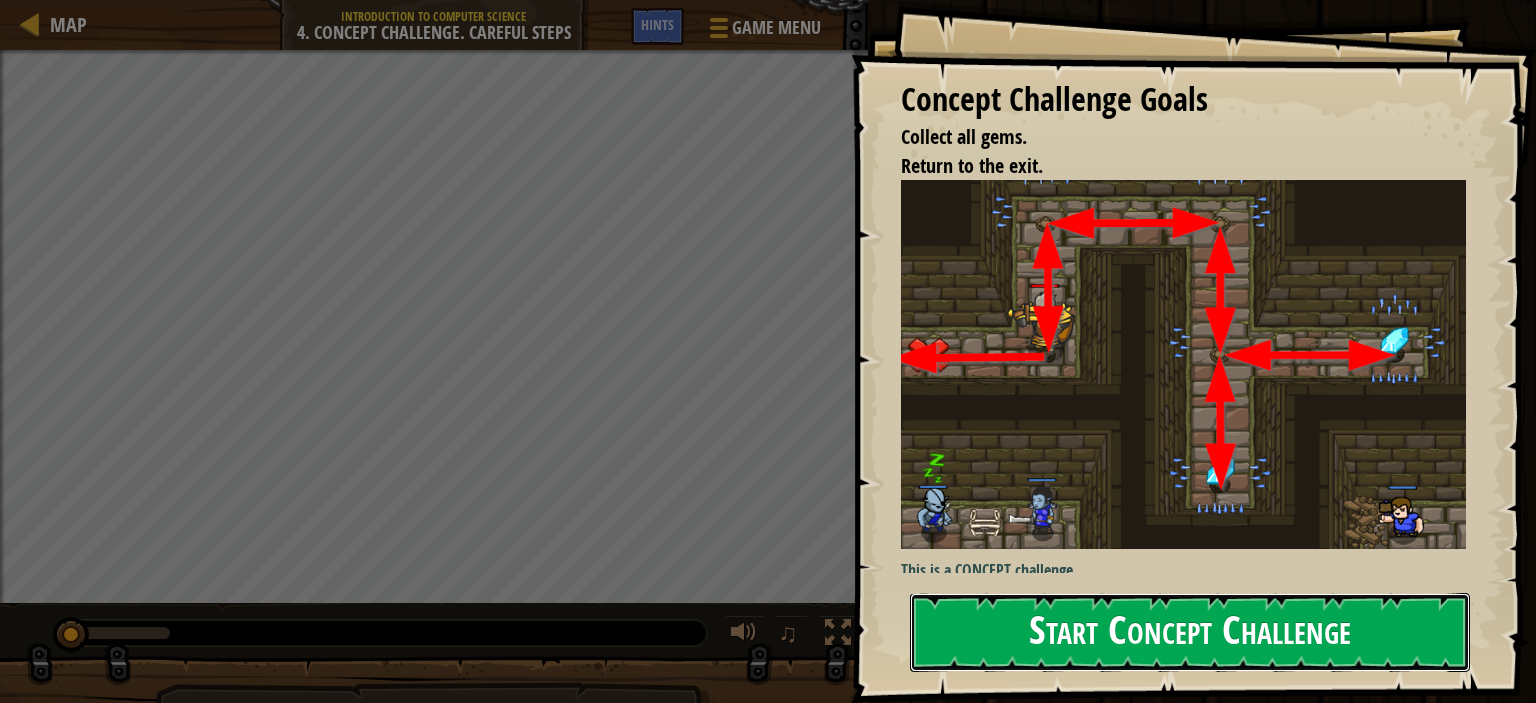 click on "Start Concept Challenge" at bounding box center [1190, 632] 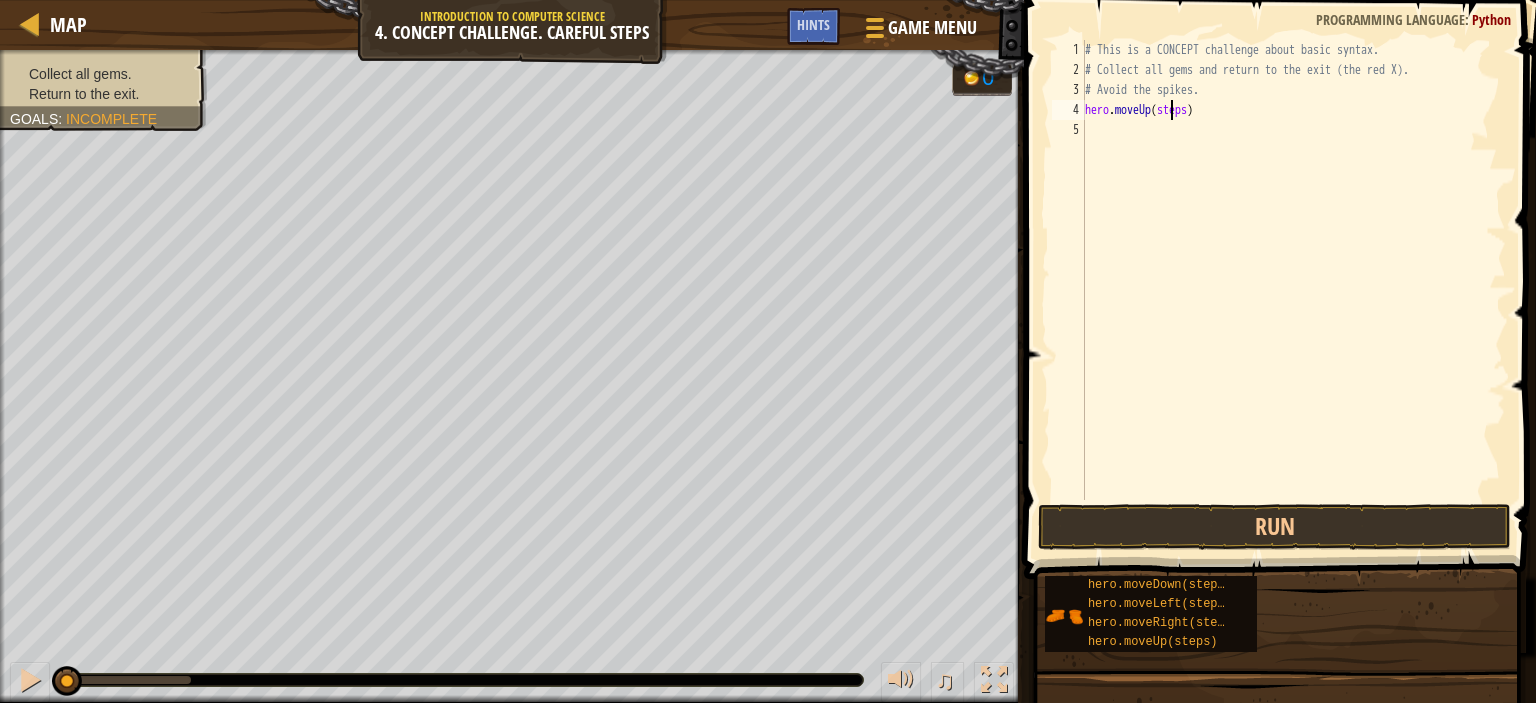 click on "# This is a CONCEPT challenge about basic syntax. # Collect all gems and return to the exit (the red X). # Avoid the spikes. hero . moveUp ( steps )" at bounding box center [1293, 290] 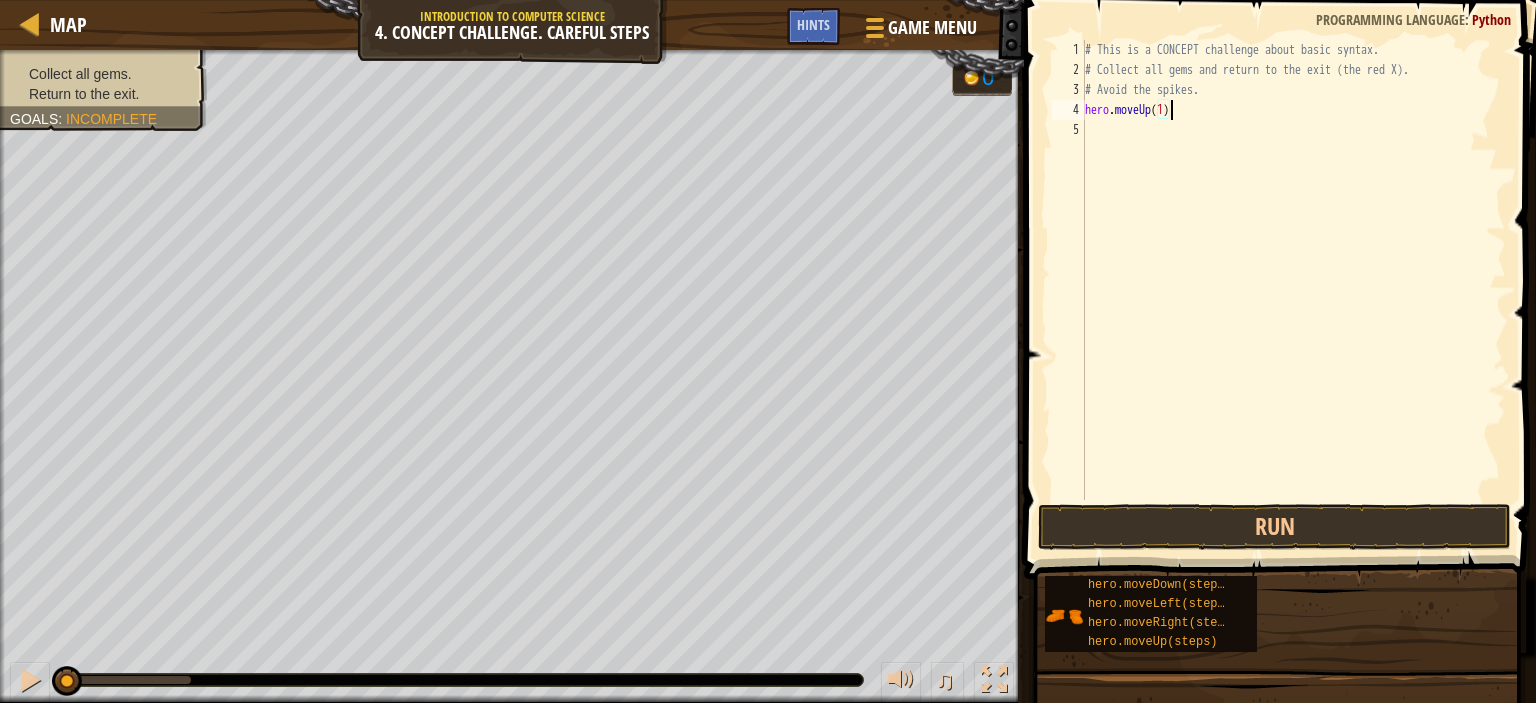 scroll, scrollTop: 9, scrollLeft: 6, axis: both 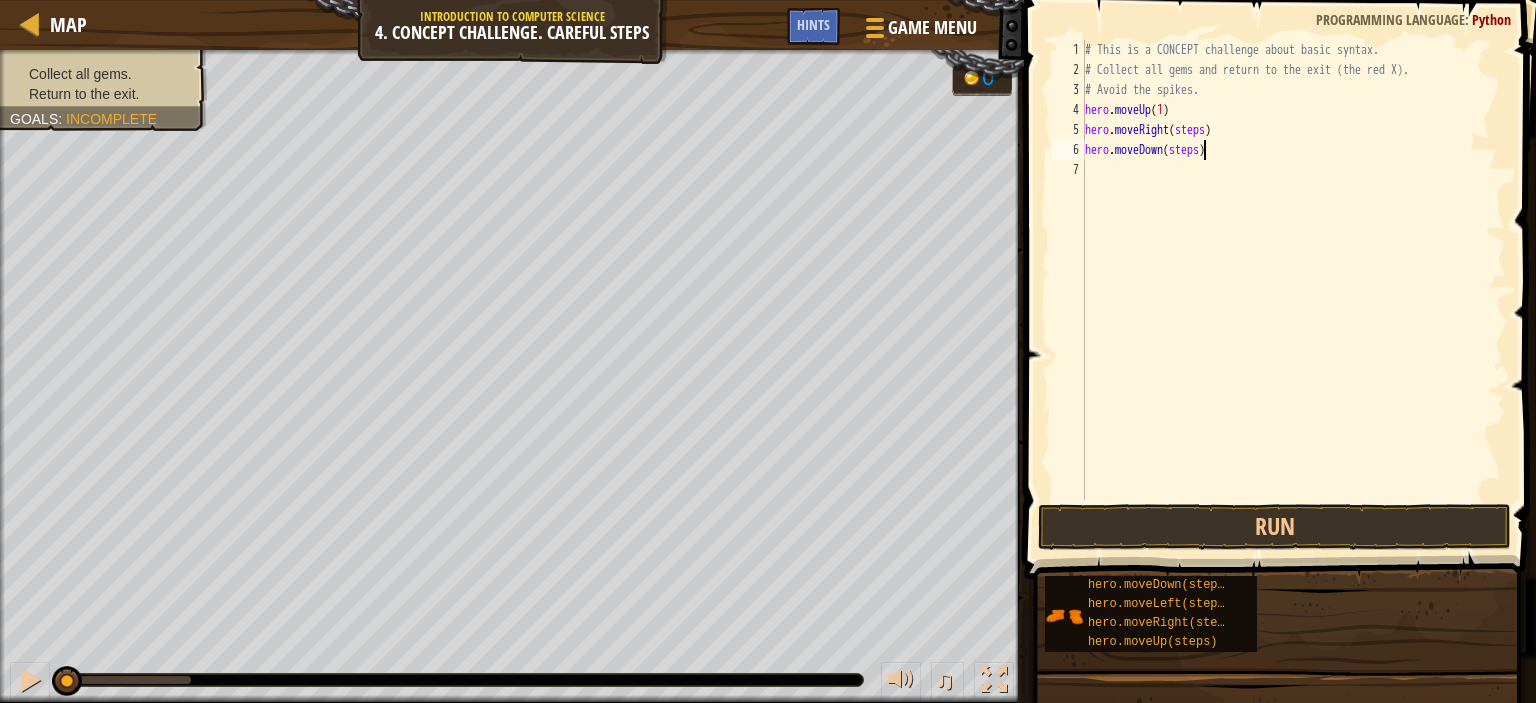 click on "# This is a CONCEPT challenge about basic syntax. # Collect all gems and return to the exit (the red X). # Avoid the spikes. hero . moveUp ( 1 ) hero . moveRight ( steps ) hero . moveDown ( steps )" at bounding box center [1293, 290] 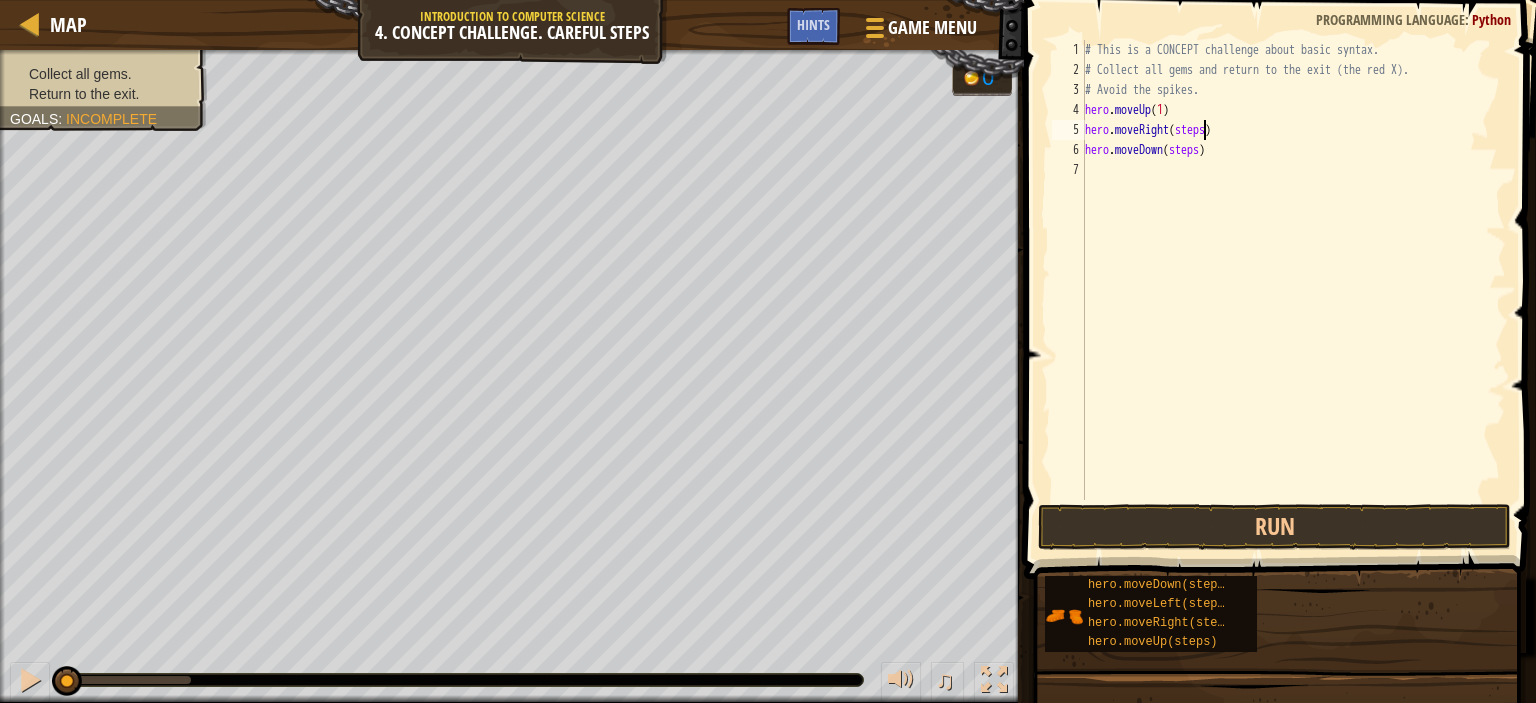 click on "# This is a CONCEPT challenge about basic syntax. # Collect all gems and return to the exit (the red X). # Avoid the spikes. hero . moveUp ( 1 ) hero . moveRight ( steps ) hero . moveDown ( steps )" at bounding box center (1293, 290) 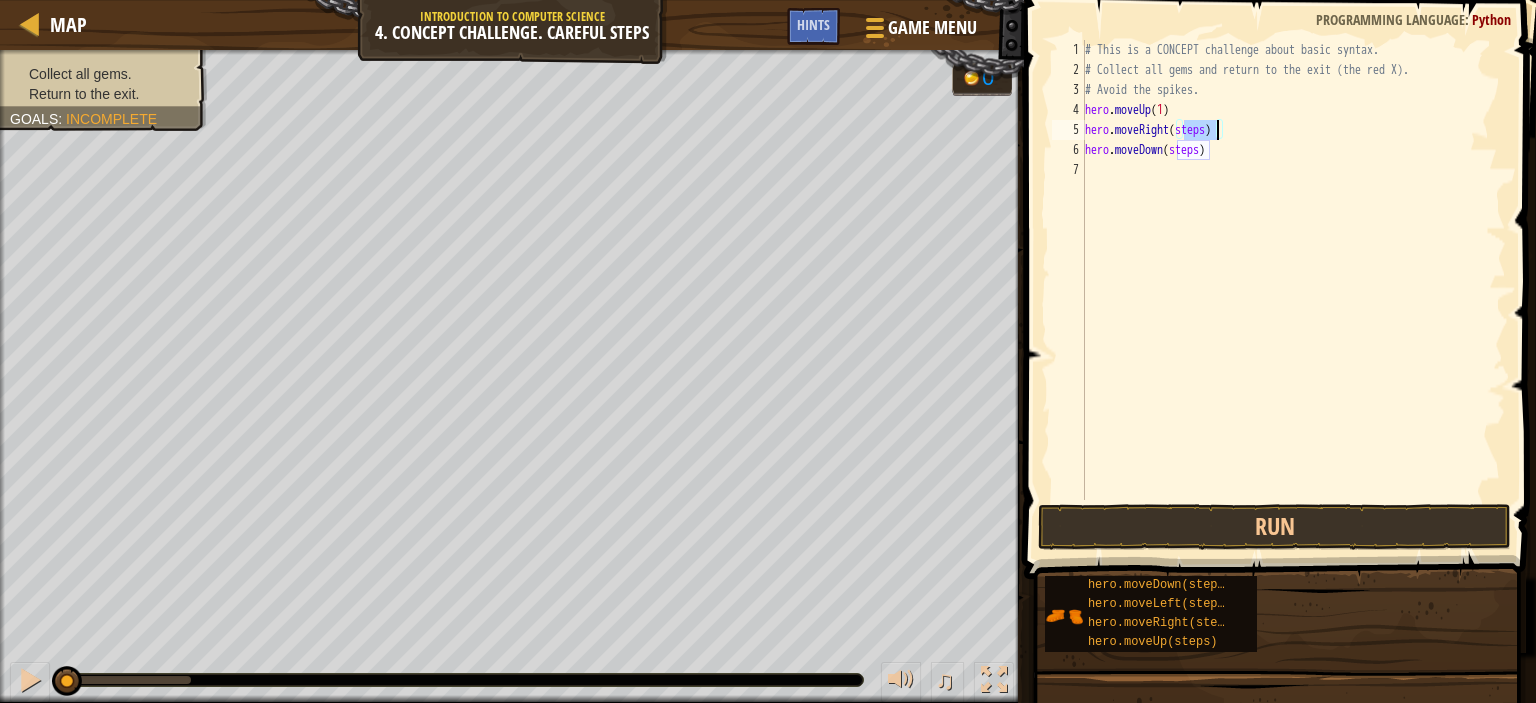 click on "# This is a CONCEPT challenge about basic syntax. # Collect all gems and return to the exit (the red X). # Avoid the spikes. hero . moveUp ( 1 ) hero . moveRight ( steps ) hero . moveDown ( steps )" at bounding box center [1293, 290] 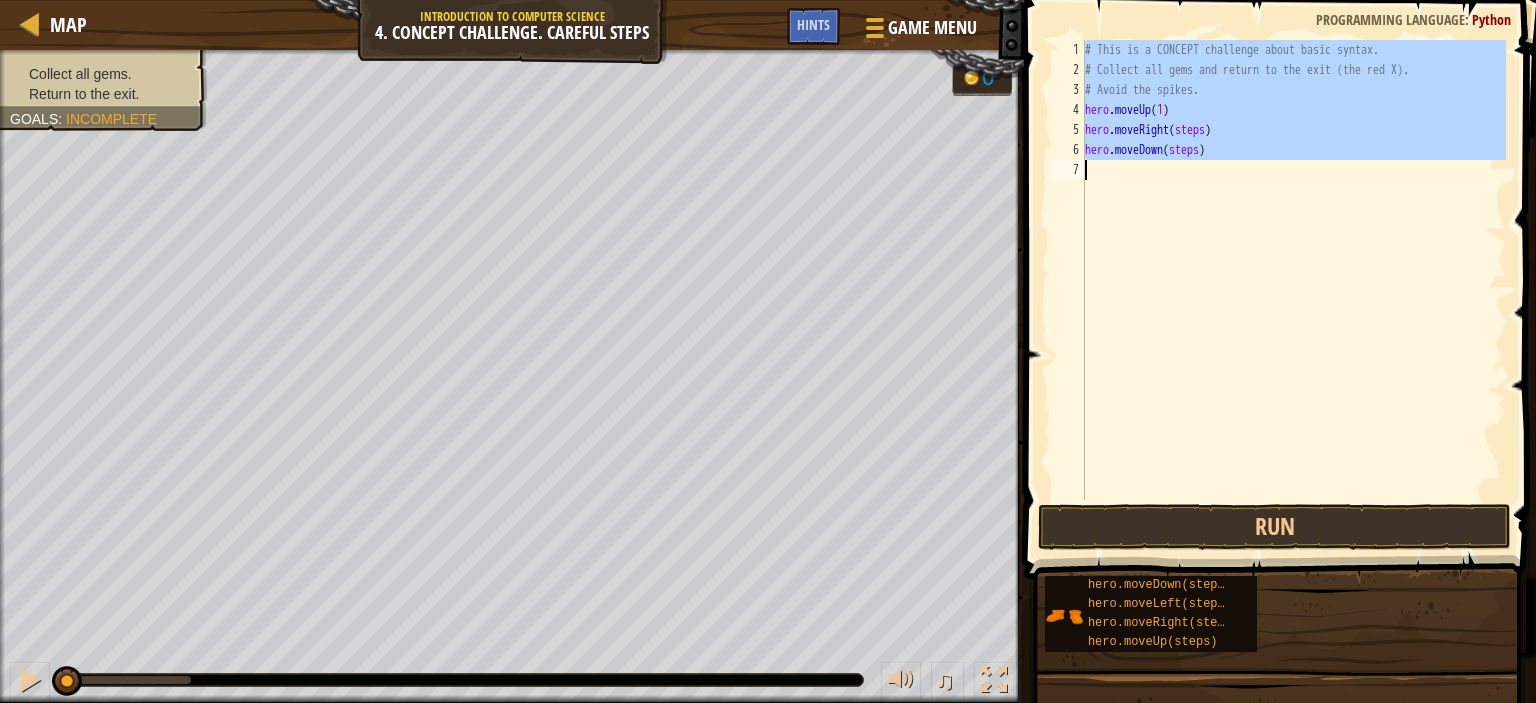 click on "# This is a CONCEPT challenge about basic syntax. # Collect all gems and return to the exit (the red X). # Avoid the spikes. hero . moveUp ( 1 ) hero . moveRight ( steps ) hero . moveDown ( steps )" at bounding box center [1293, 290] 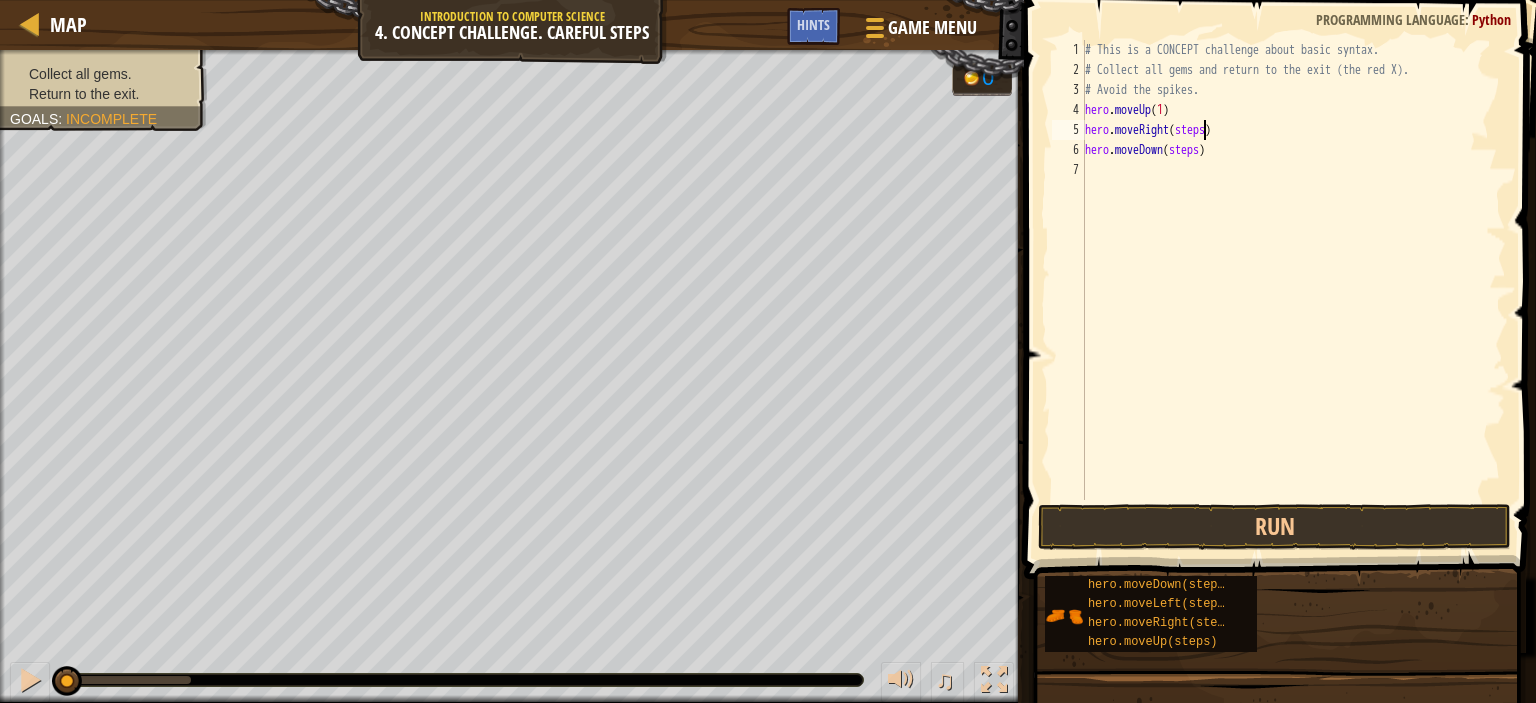 click on "# This is a CONCEPT challenge about basic syntax. # Collect all gems and return to the exit (the red X). # Avoid the spikes. hero . moveUp ( 1 ) hero . moveRight ( steps ) hero . moveDown ( steps )" at bounding box center (1293, 290) 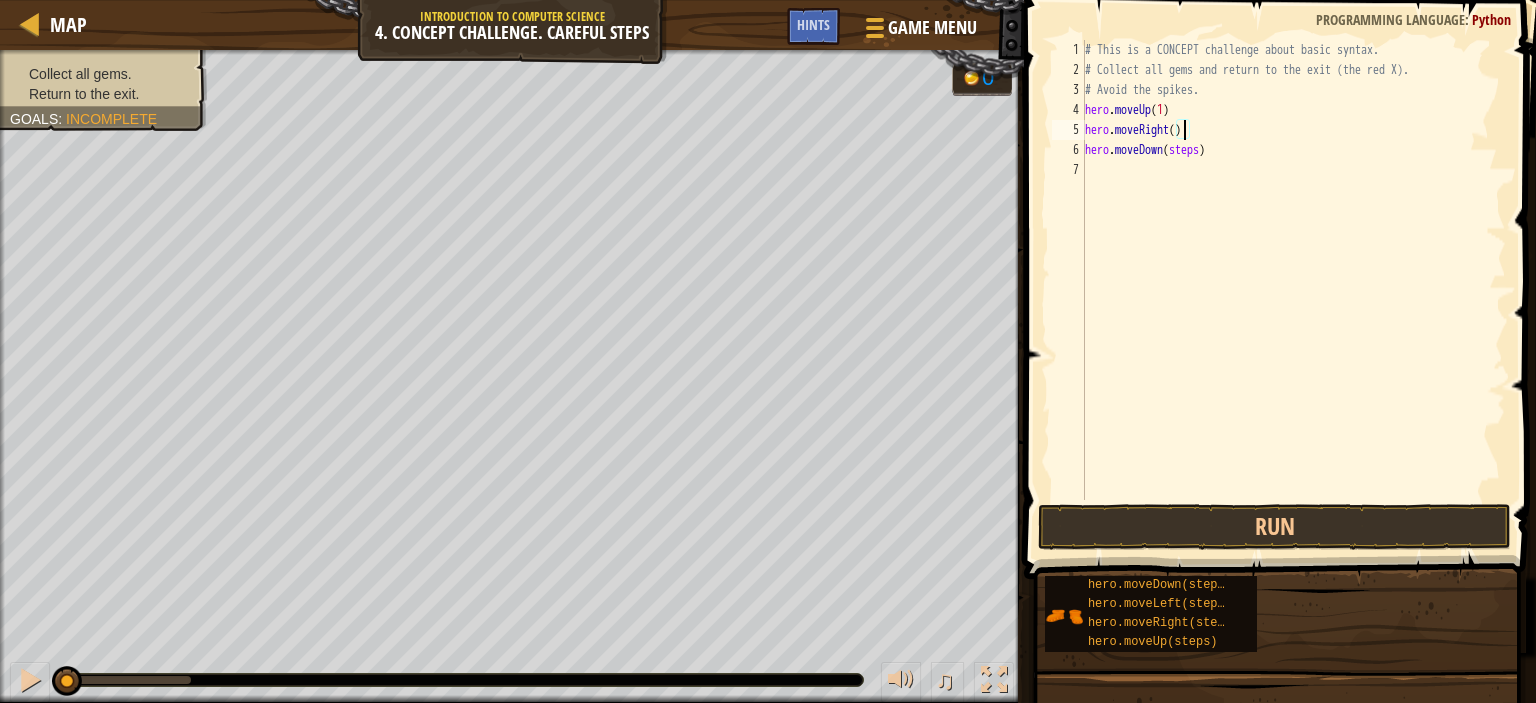 scroll, scrollTop: 9, scrollLeft: 8, axis: both 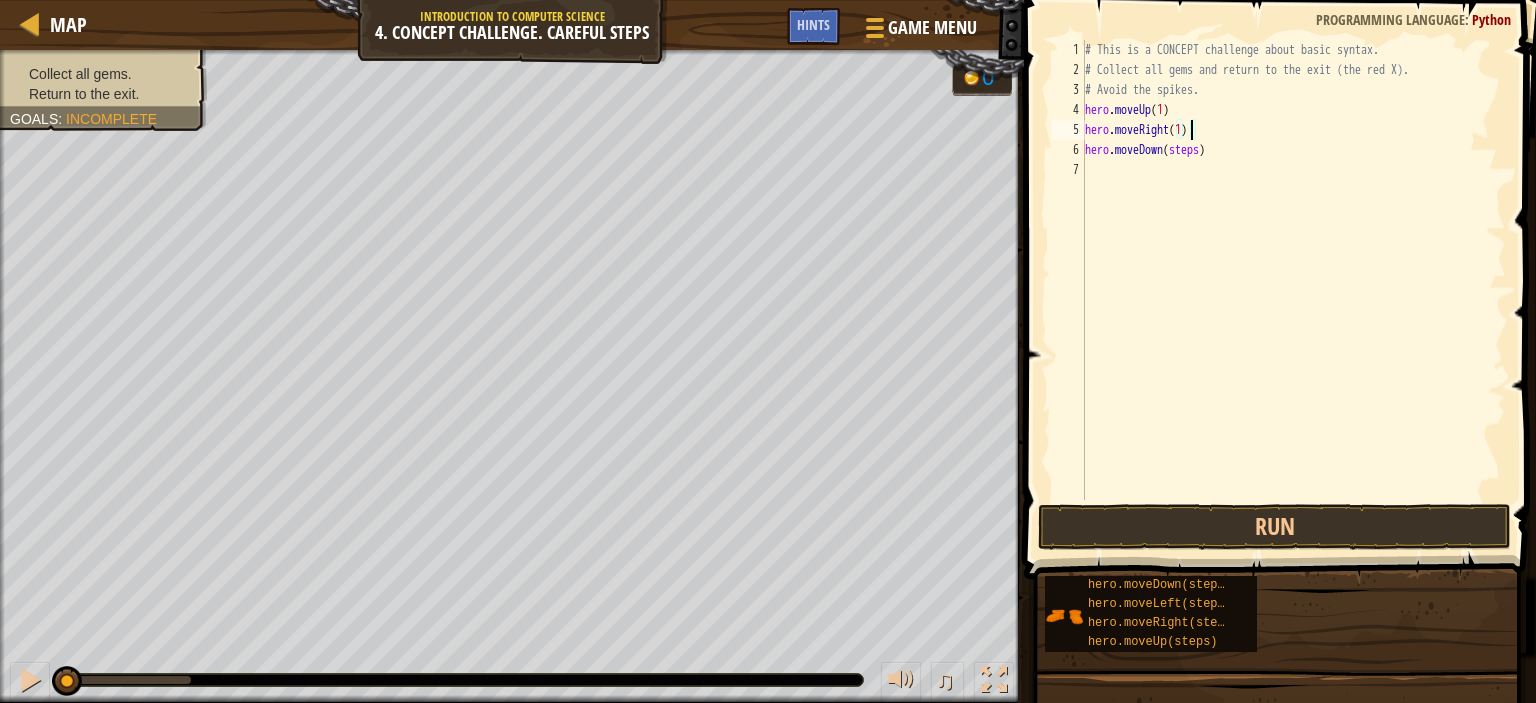 click on "# This is a CONCEPT challenge about basic syntax. # Collect all gems and return to the exit (the red X). # Avoid the spikes. hero . moveUp ( 1 ) hero . moveRight ( 1 ) hero . moveDown ( steps )" at bounding box center [1293, 290] 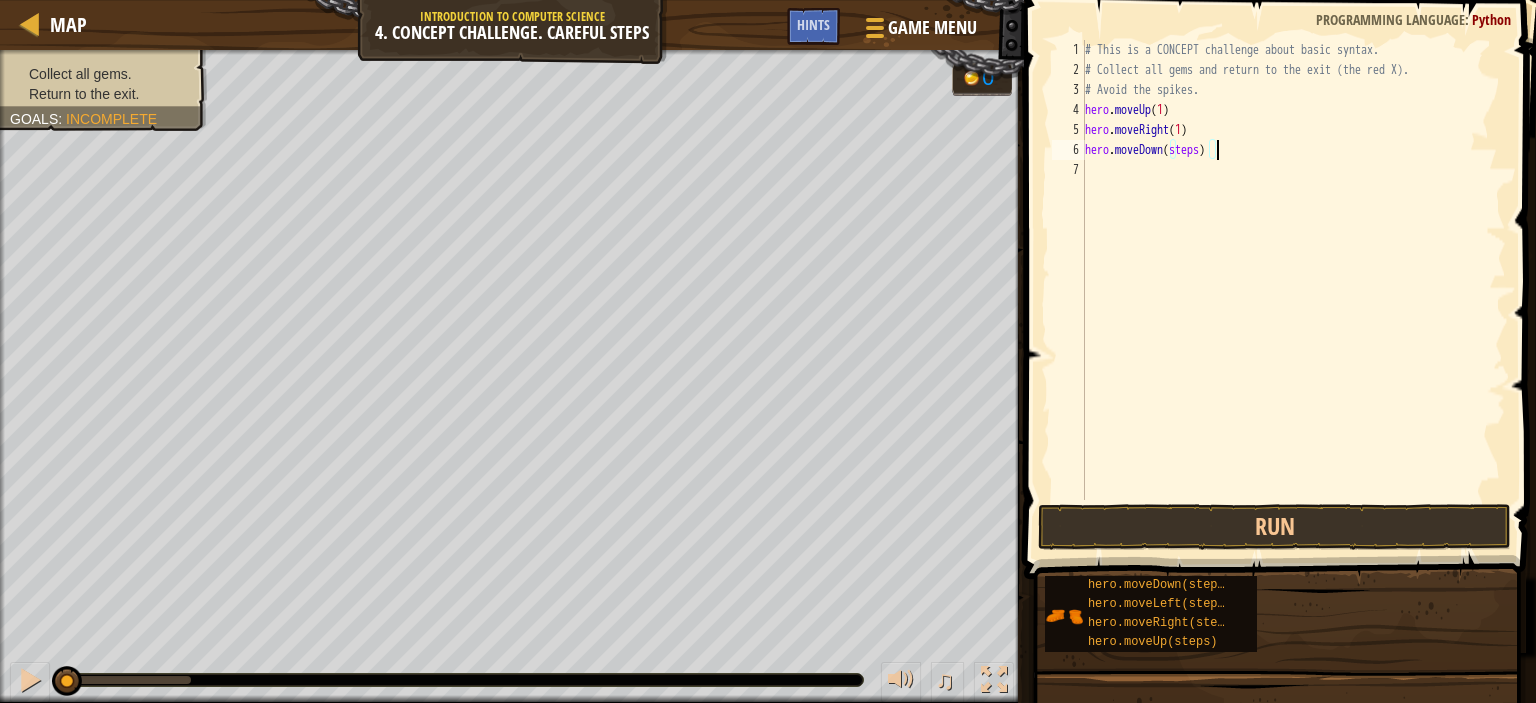 click on "# This is a CONCEPT challenge about basic syntax. # Collect all gems and return to the exit (the red X). # Avoid the spikes. hero . moveUp ( 1 ) hero . moveRight ( 1 ) hero . moveDown ( steps )" at bounding box center [1293, 290] 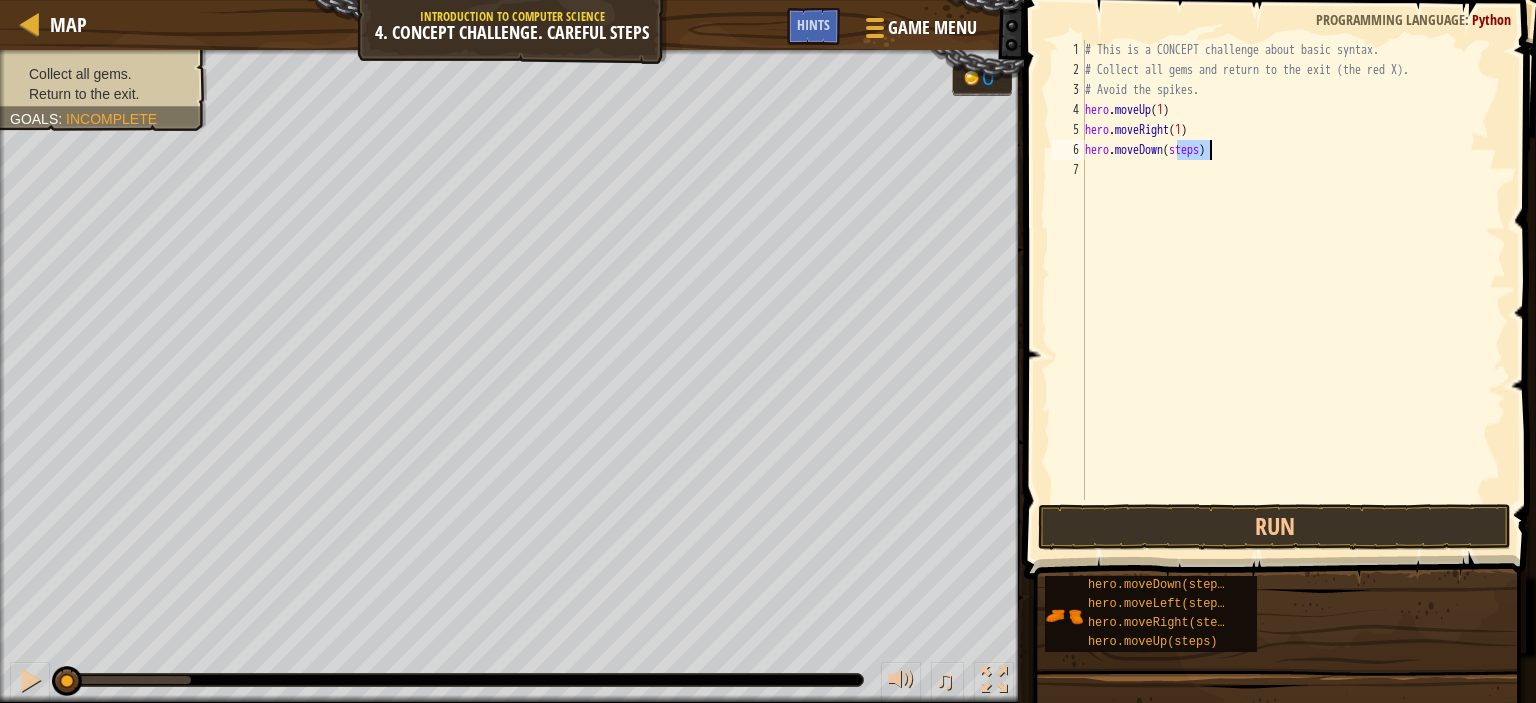 click on "# This is a CONCEPT challenge about basic syntax. # Collect all gems and return to the exit (the red X). # Avoid the spikes. hero . moveUp ( 1 ) hero . moveRight ( 1 ) hero . moveDown ( steps )" at bounding box center [1293, 290] 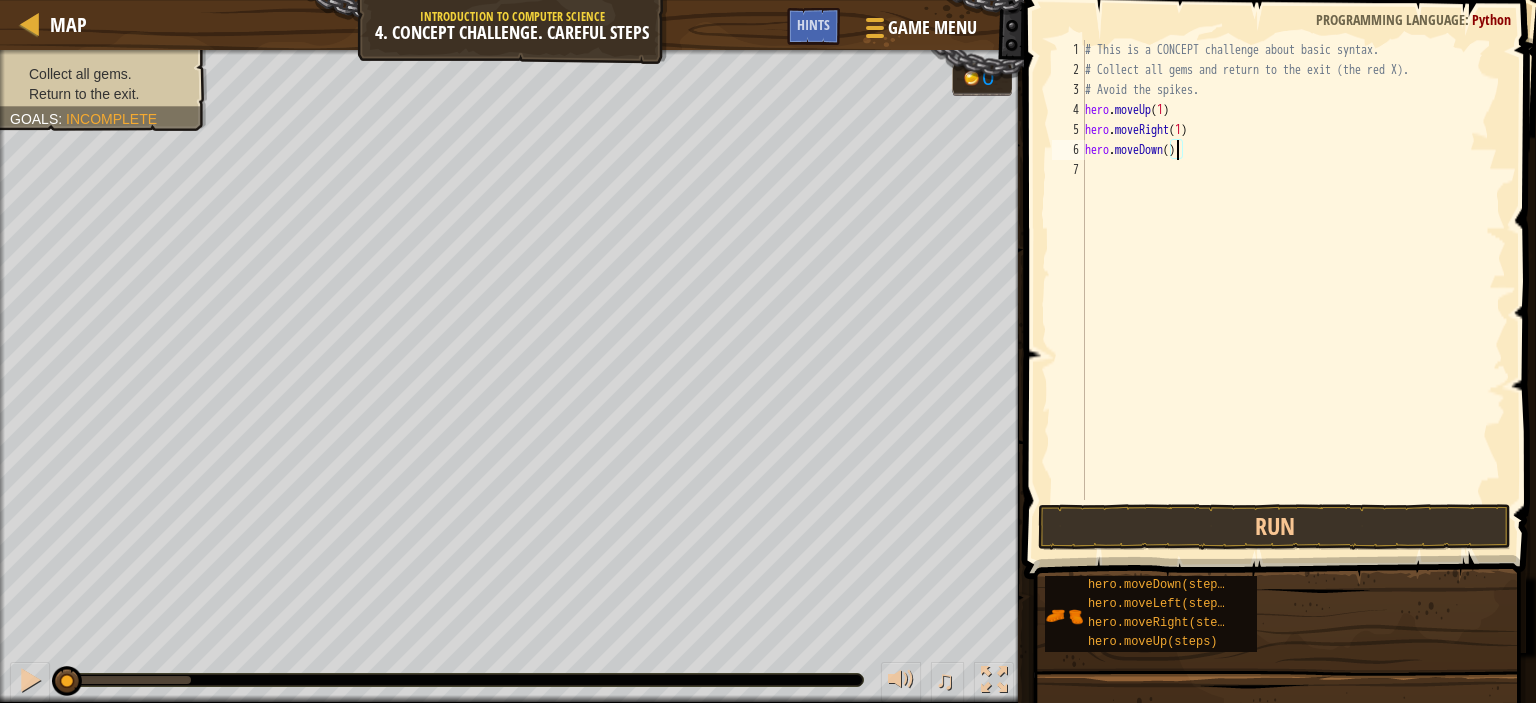 scroll, scrollTop: 9, scrollLeft: 7, axis: both 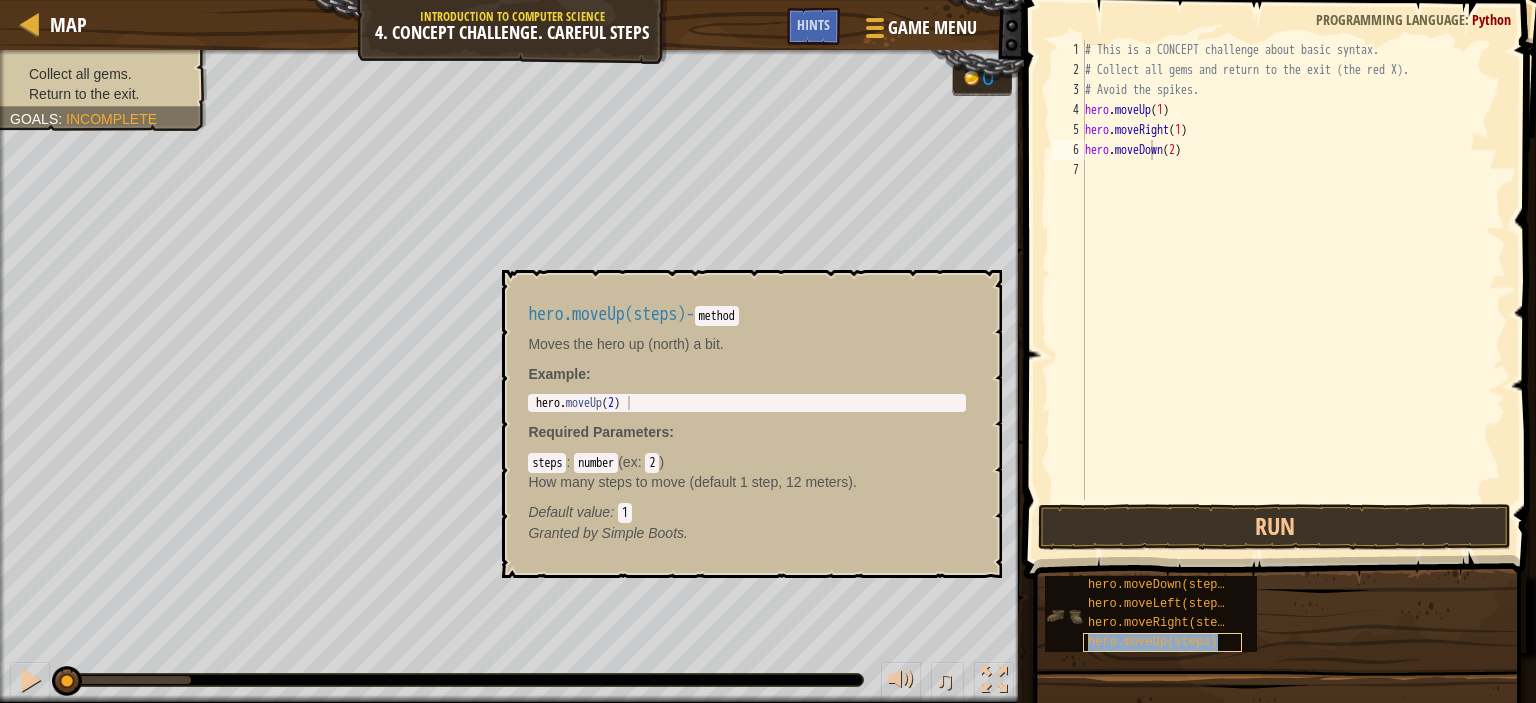 type on "hero.moveDhero.moveUp(steps)own(2)" 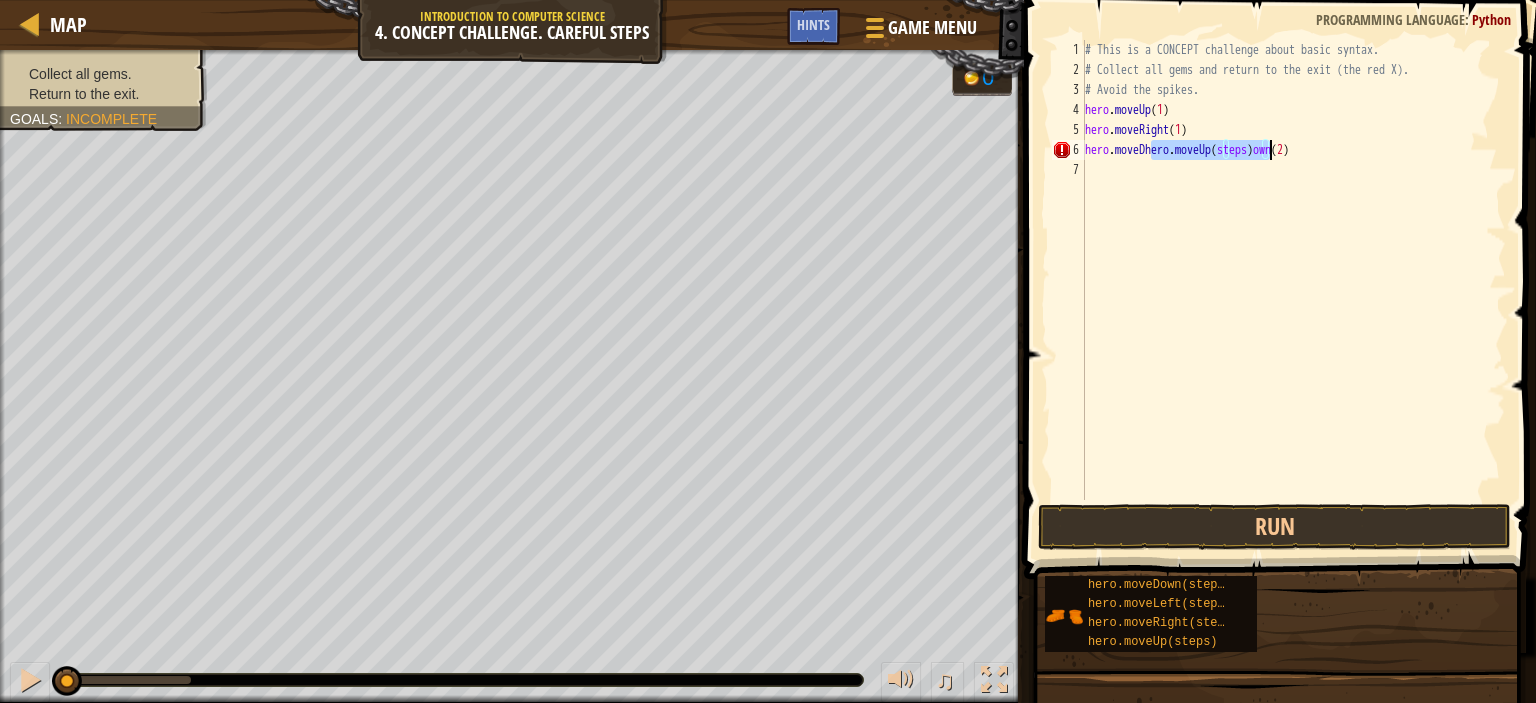 click on "# This is a CONCEPT challenge about basic syntax. # Collect all gems and return to the exit (the red X). # Avoid the spikes. hero . moveUp ( 1 ) hero . moveRight ( 1 ) hero . moveDhero . moveUp ( steps ) own ( 2 )" at bounding box center [1293, 270] 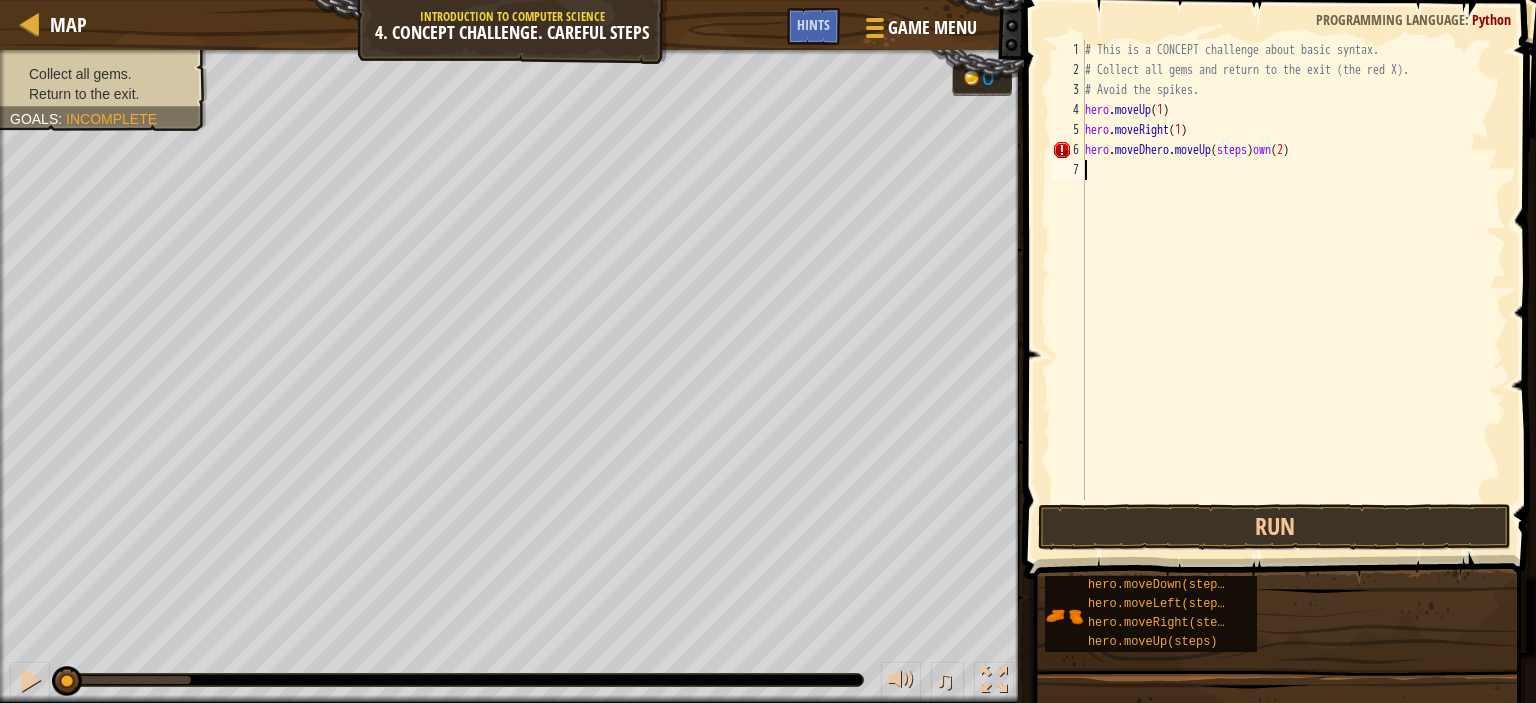 click on "# This is a CONCEPT challenge about basic syntax. # Collect all gems and return to the exit (the red X). # Avoid the spikes. hero . moveUp ( 1 ) hero . moveRight ( 1 ) hero . moveDhero . moveUp ( steps ) own ( 2 )" at bounding box center (1293, 290) 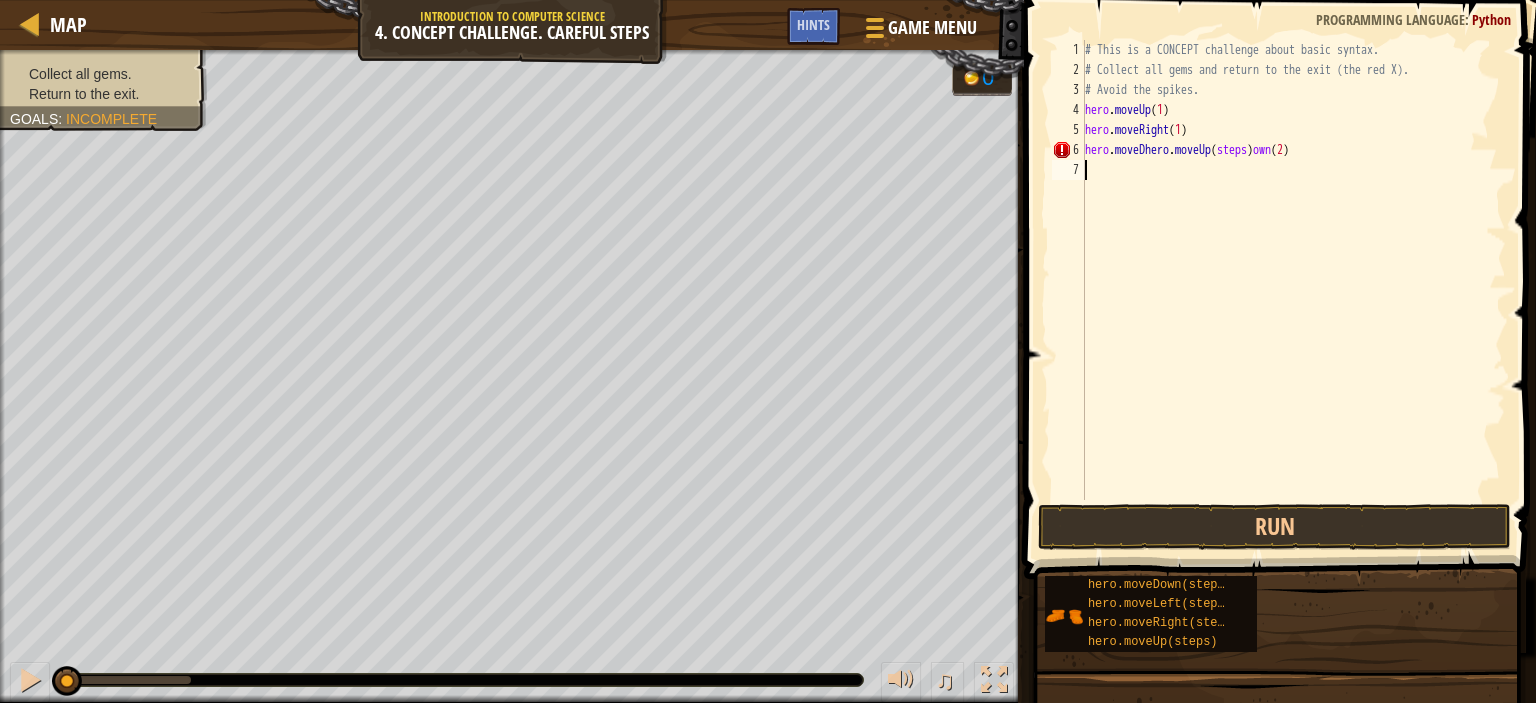 click on "# This is a CONCEPT challenge about basic syntax. # Collect all gems and return to the exit (the red X). # Avoid the spikes. hero . moveUp ( 1 ) hero . moveRight ( 1 ) hero . moveDhero . moveUp ( steps ) own ( 2 )" at bounding box center [1293, 290] 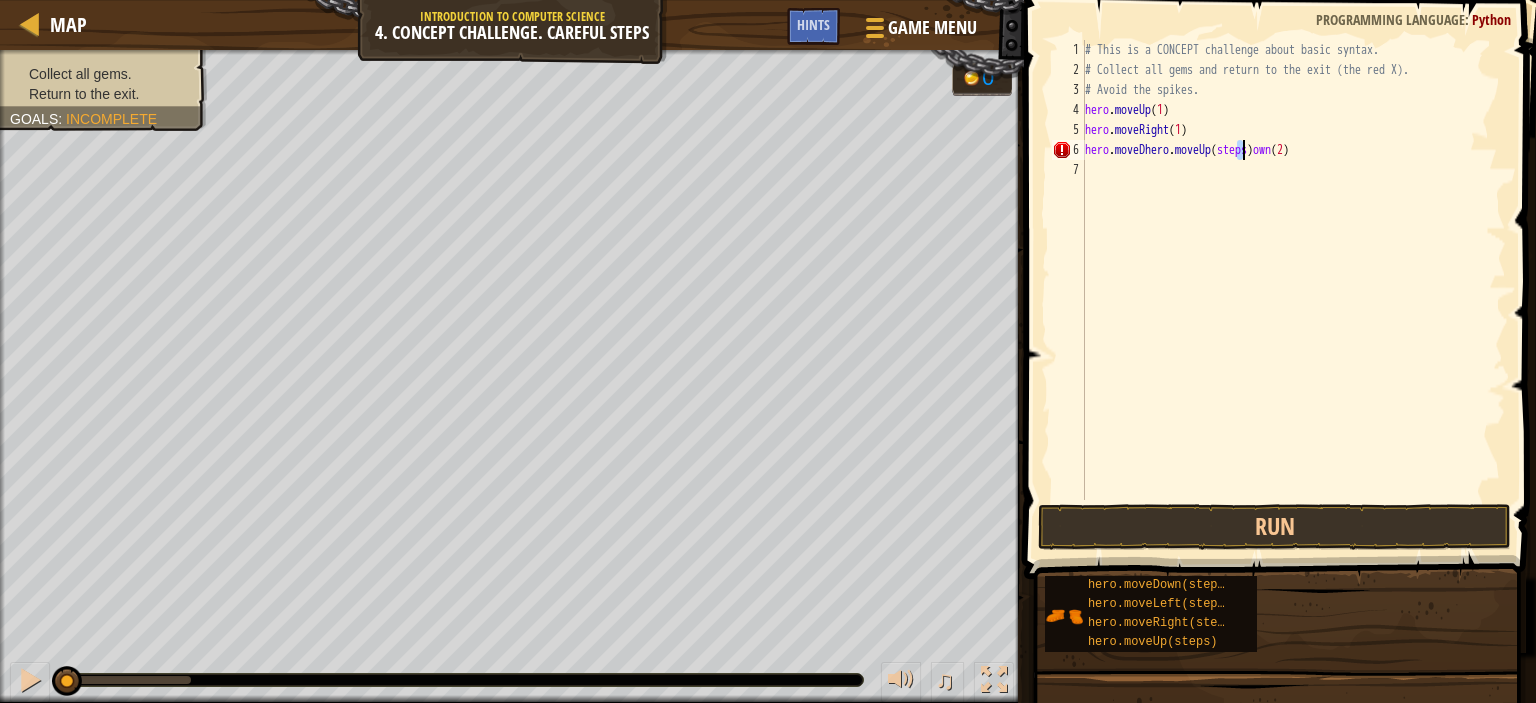 click on "# This is a CONCEPT challenge about basic syntax. # Collect all gems and return to the exit (the red X). # Avoid the spikes. hero . moveUp ( 1 ) hero . moveRight ( 1 ) hero . moveDhero . moveUp ( steps ) own ( 2 )" at bounding box center [1293, 270] 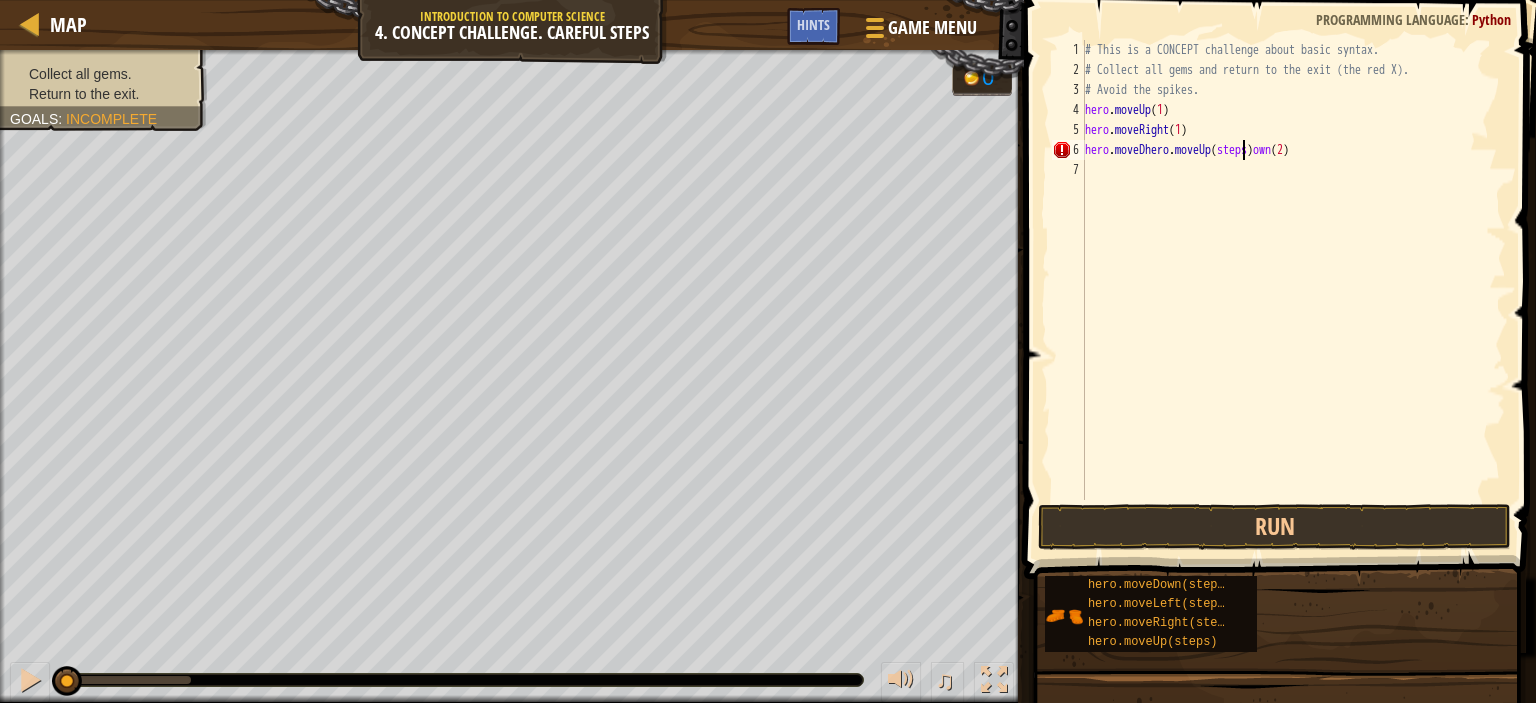click on "# This is a CONCEPT challenge about basic syntax. # Collect all gems and return to the exit (the red X). # Avoid the spikes. hero . moveUp ( 1 ) hero . moveRight ( 1 ) hero . moveDhero . moveUp ( steps ) own ( 2 )" at bounding box center (1293, 290) 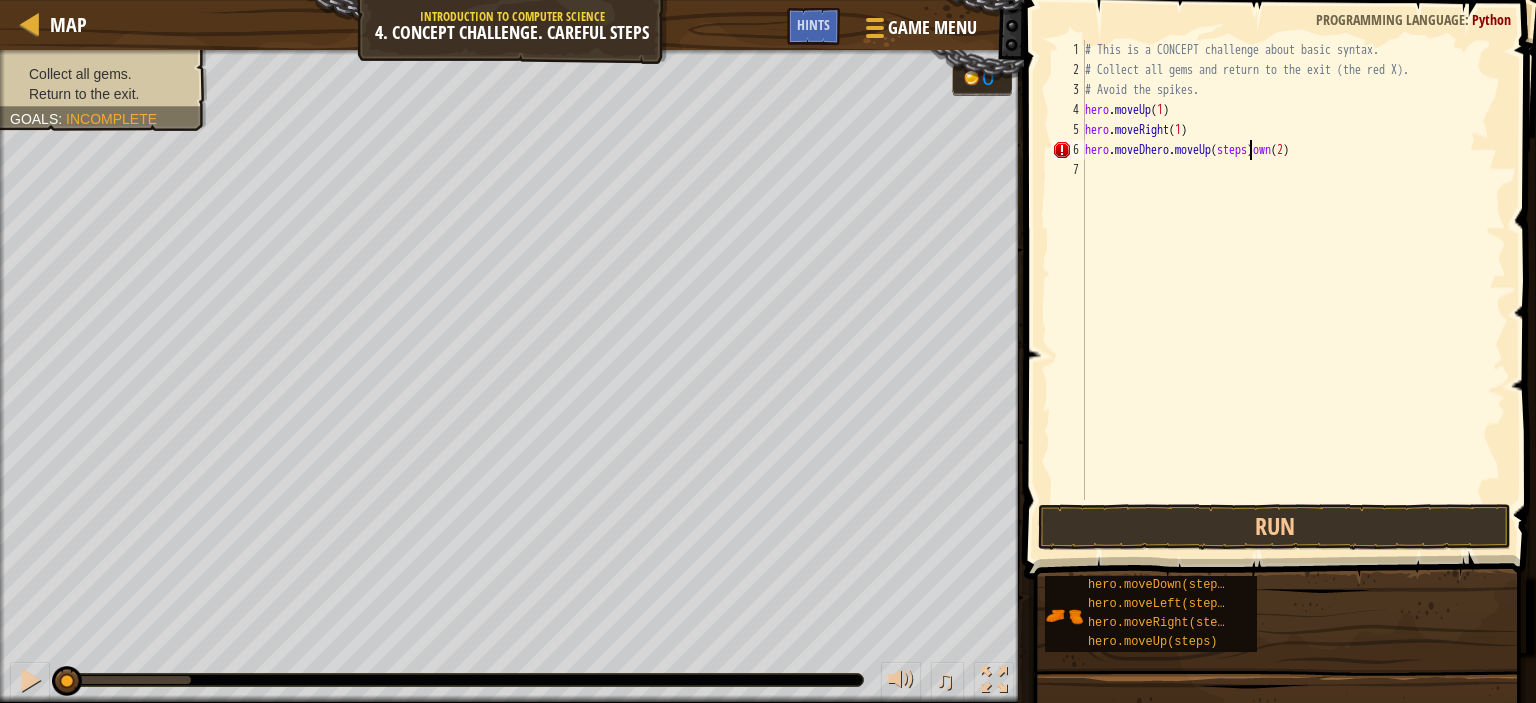 click on "# This is a CONCEPT challenge about basic syntax. # Collect all gems and return to the exit (the red X). # Avoid the spikes. hero . moveUp ( 1 ) hero . moveRight ( 1 ) hero . moveDhero . moveUp ( steps ) own ( 2 )" at bounding box center [1293, 290] 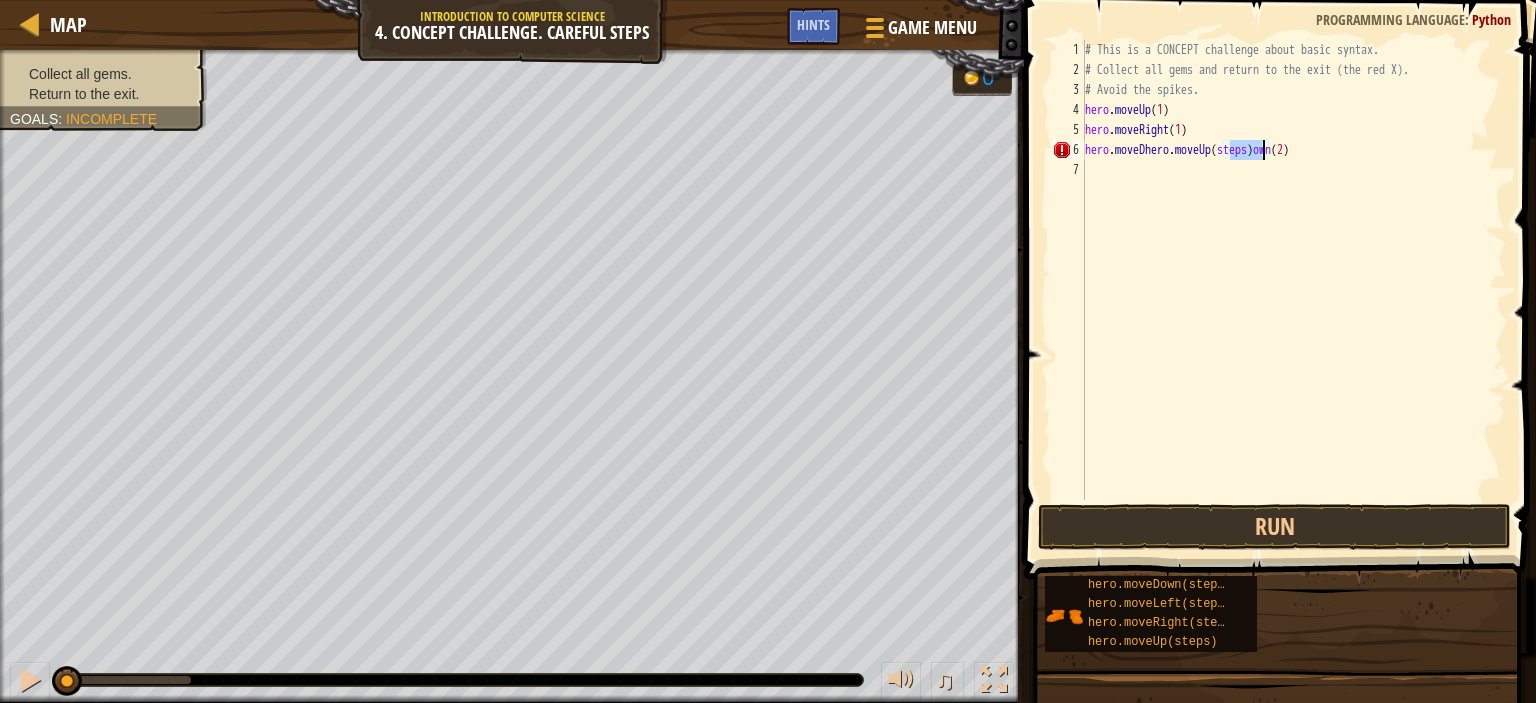 click on "# This is a CONCEPT challenge about basic syntax. # Collect all gems and return to the exit (the red X). # Avoid the spikes. hero . moveUp ( 1 ) hero . moveRight ( 1 ) hero . moveDhero . moveUp ( steps ) own ( 2 )" at bounding box center [1293, 270] 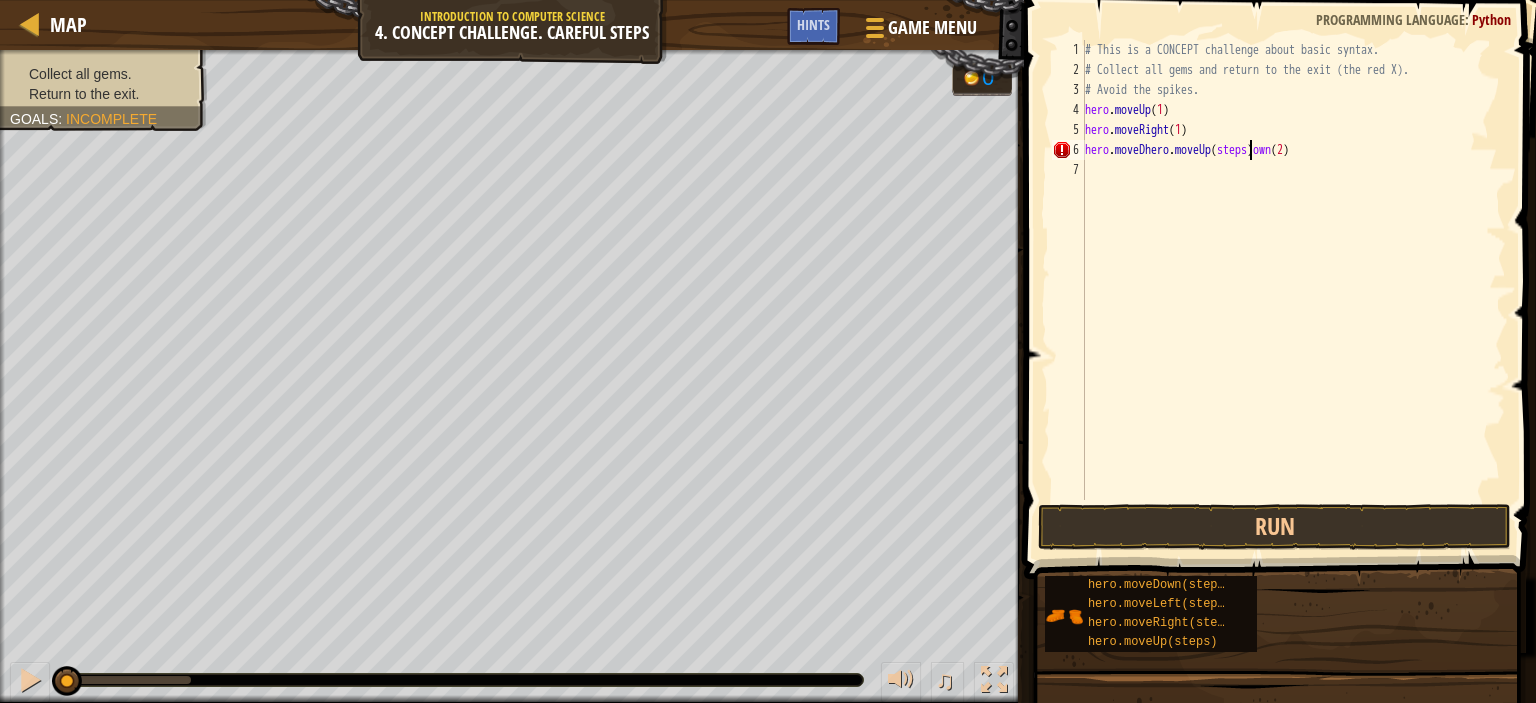 click on "# This is a CONCEPT challenge about basic syntax. # Collect all gems and return to the exit (the red X). # Avoid the spikes. hero . moveUp ( 1 ) hero . moveRight ( 1 ) hero . moveDhero . moveUp ( steps ) own ( 2 )" at bounding box center (1293, 290) 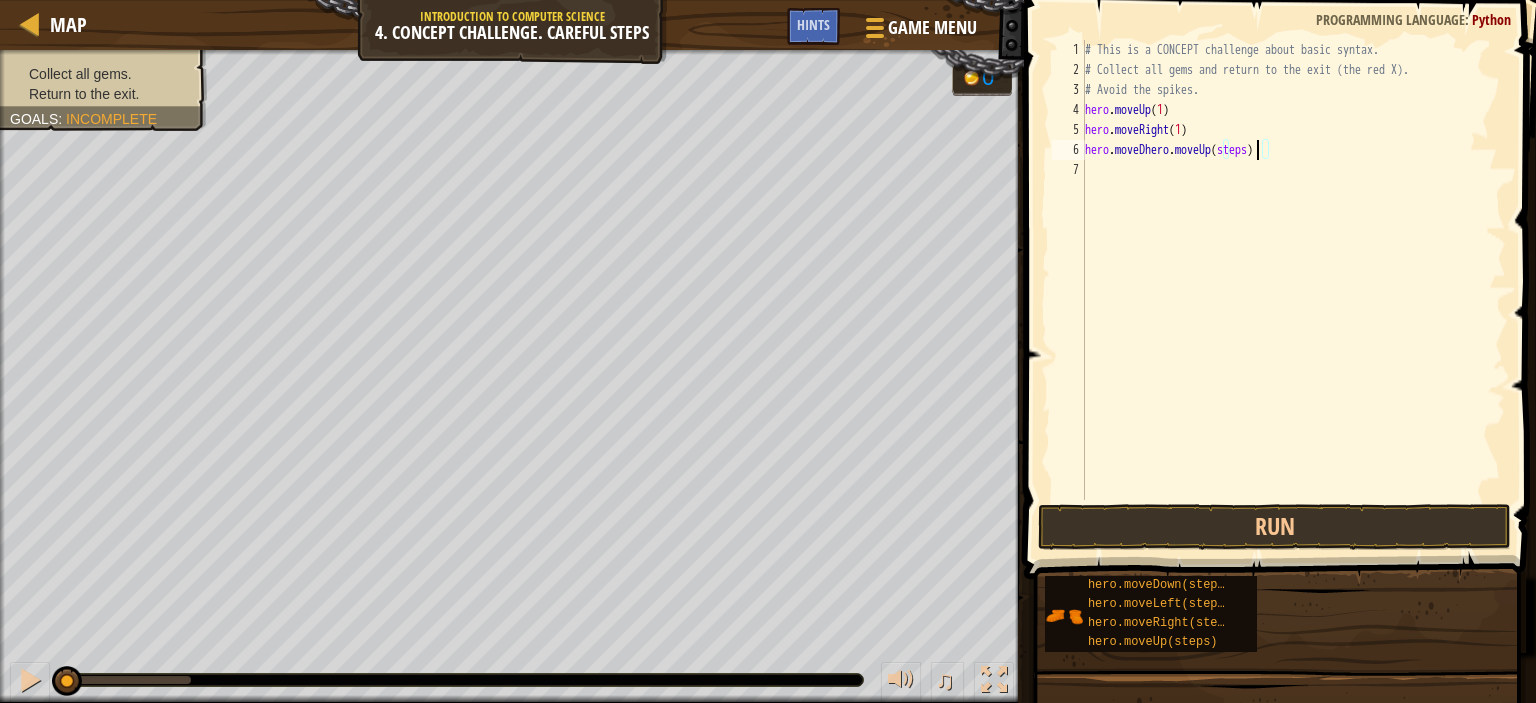 click on "# This is a CONCEPT challenge about basic syntax. # Collect all gems and return to the exit (the red X). # Avoid the spikes. hero . moveUp ( 1 ) hero . moveRight ( 1 ) hero . moveDhero . moveUp ( steps )" at bounding box center (1293, 290) 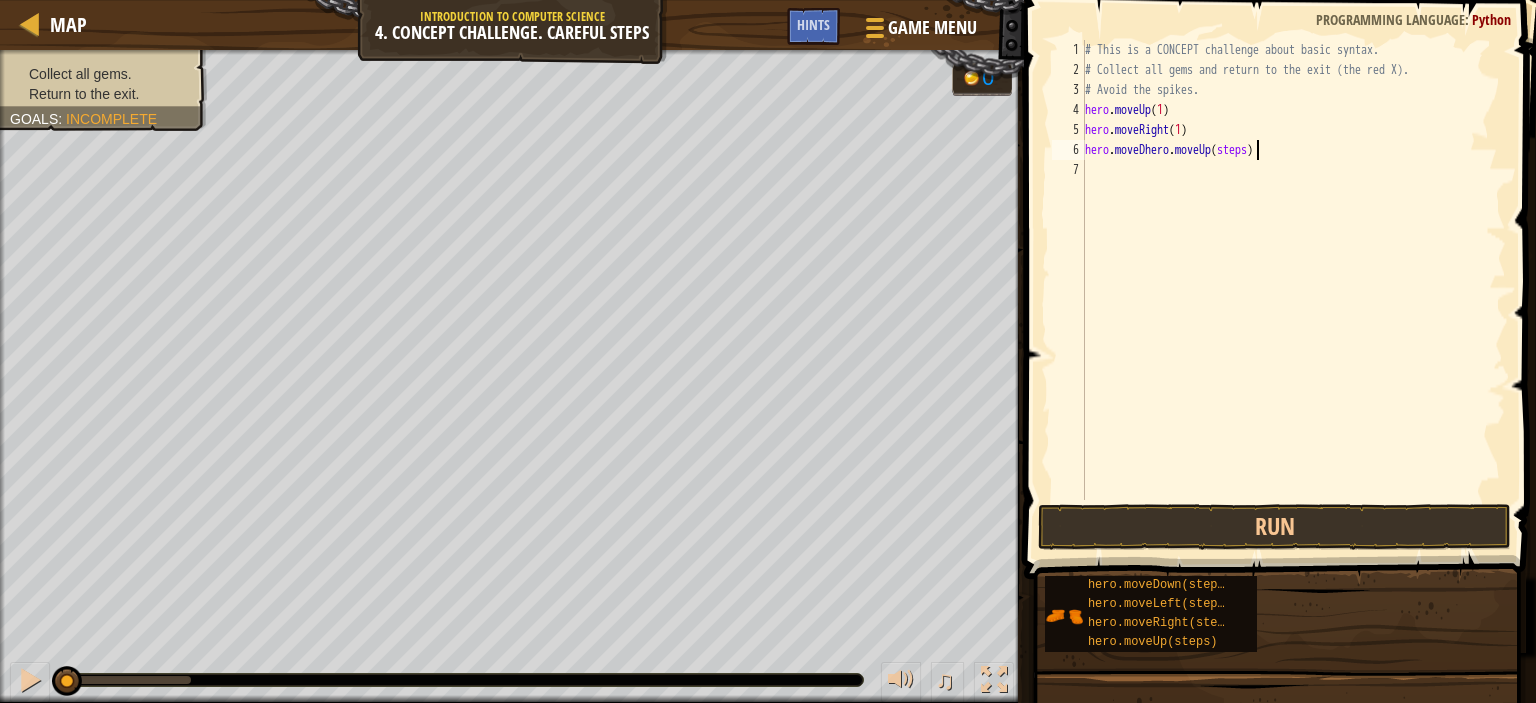click on "# This is a CONCEPT challenge about basic syntax. # Collect all gems and return to the exit (the red X). # Avoid the spikes. hero . moveUp ( 1 ) hero . moveRight ( 1 ) hero . moveDhero . moveUp ( steps )" at bounding box center [1293, 290] 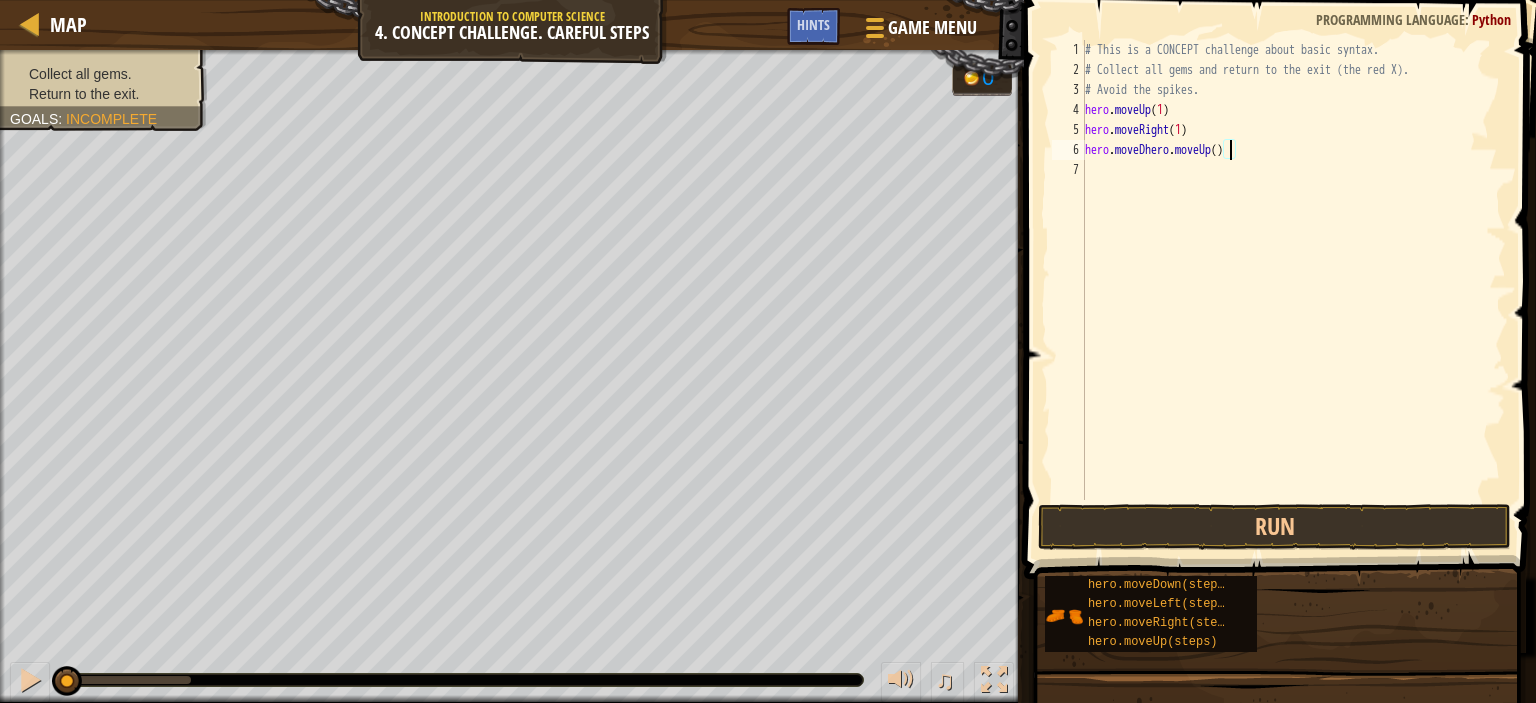 scroll, scrollTop: 9, scrollLeft: 12, axis: both 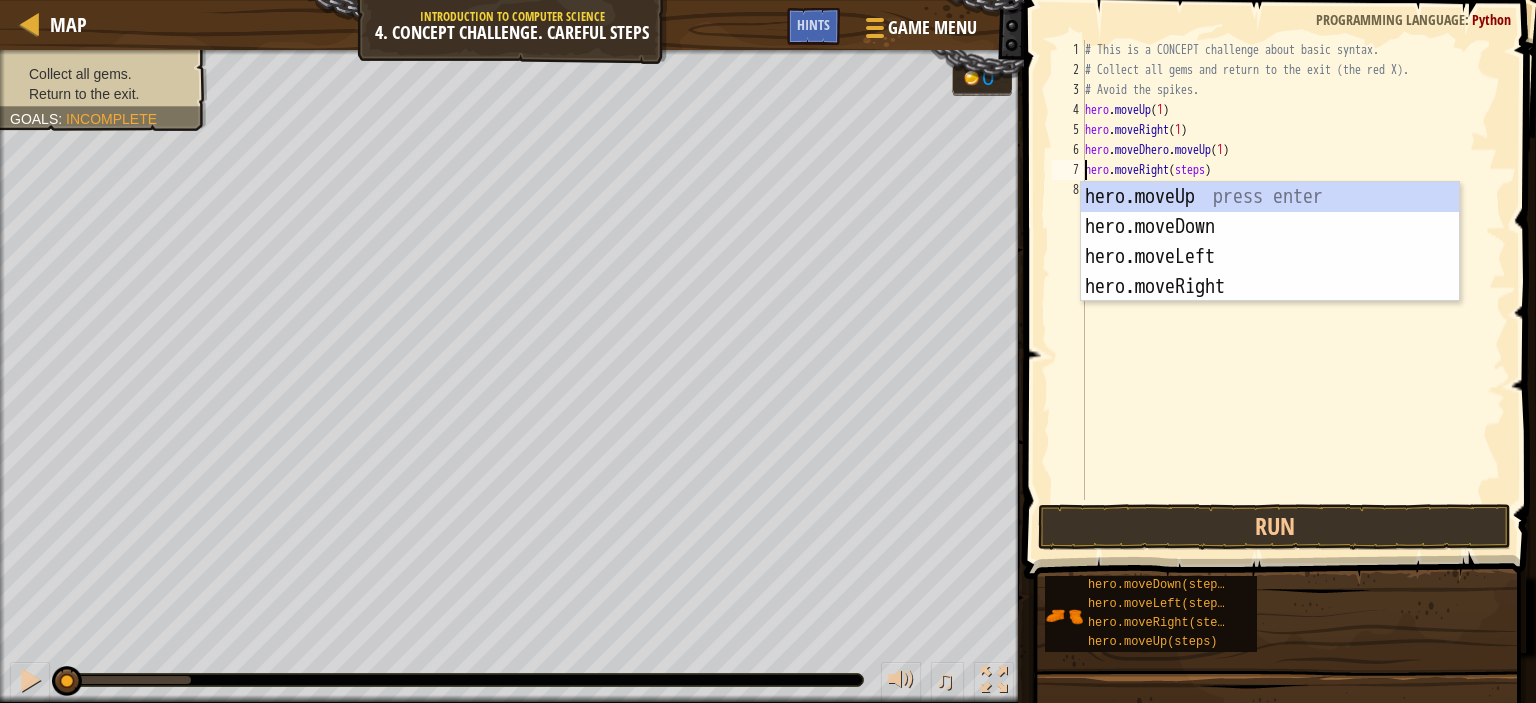 click on "# This is a CONCEPT challenge about basic syntax. # Collect all gems and return to the exit (the red X). # Avoid the spikes. hero . moveUp ( 1 ) hero . moveRight ( 1 ) hero . moveDhero . moveUp ( 1 ) hero . moveRight ( steps )" at bounding box center (1293, 290) 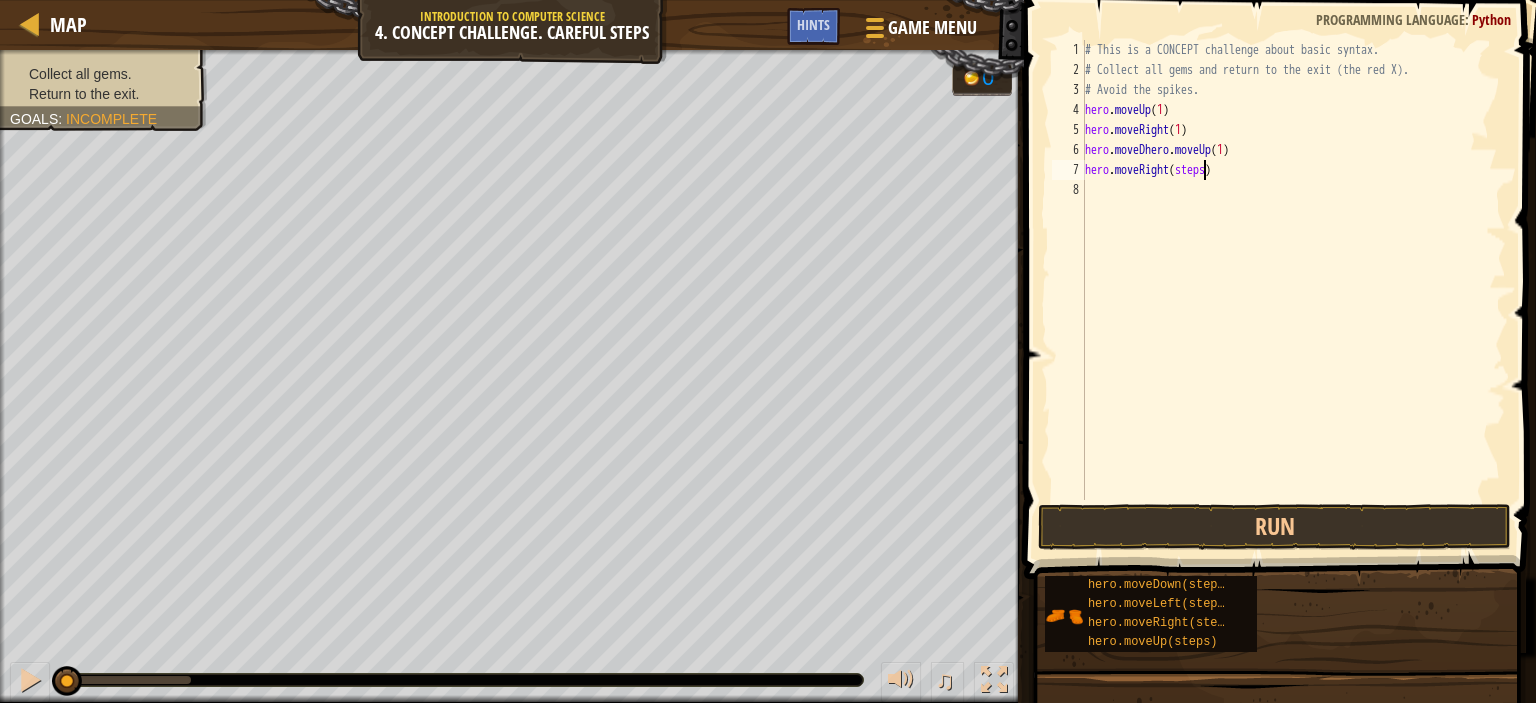 click on "# This is a CONCEPT challenge about basic syntax. # Collect all gems and return to the exit (the red X). # Avoid the spikes. hero . moveUp ( 1 ) hero . moveRight ( 1 ) hero . moveDhero . moveUp ( 1 ) hero . moveRight ( steps )" at bounding box center [1293, 290] 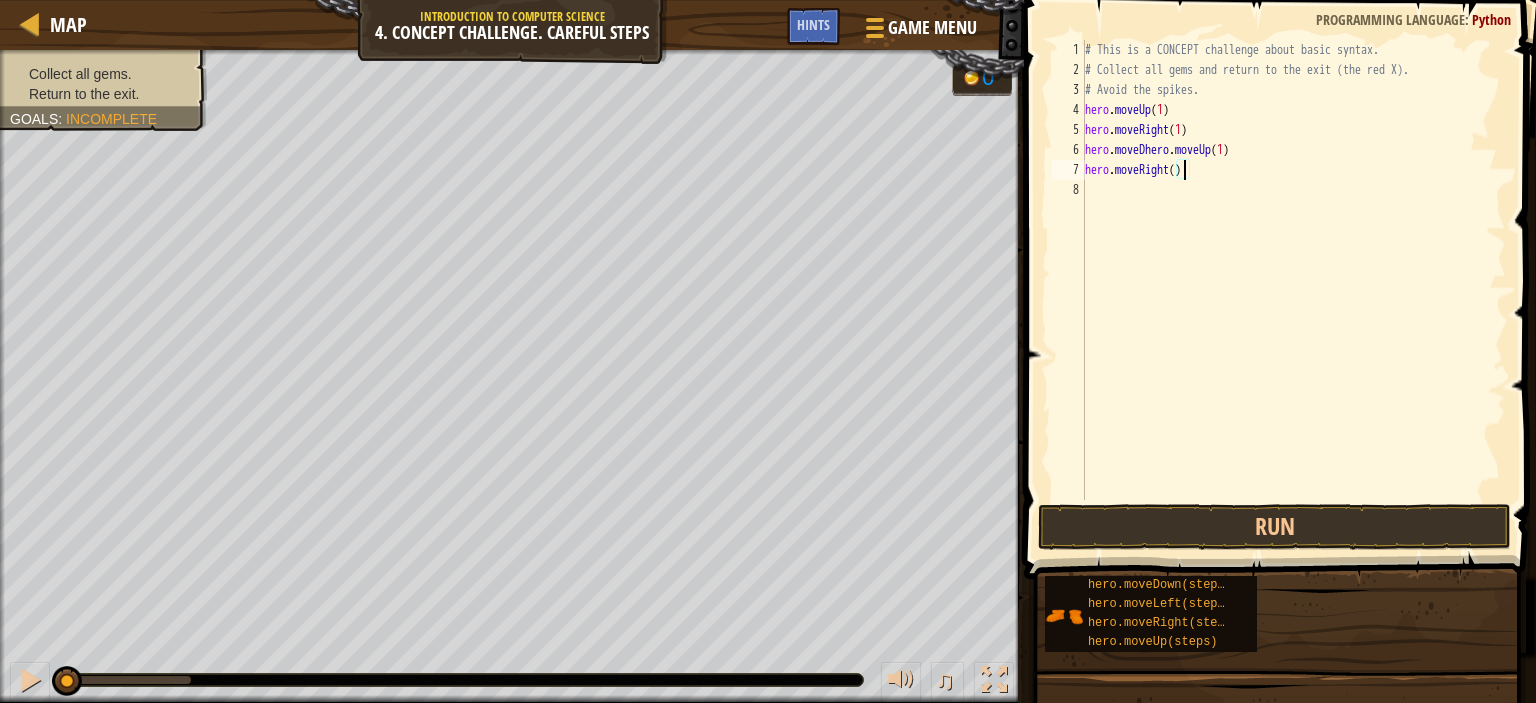scroll, scrollTop: 9, scrollLeft: 8, axis: both 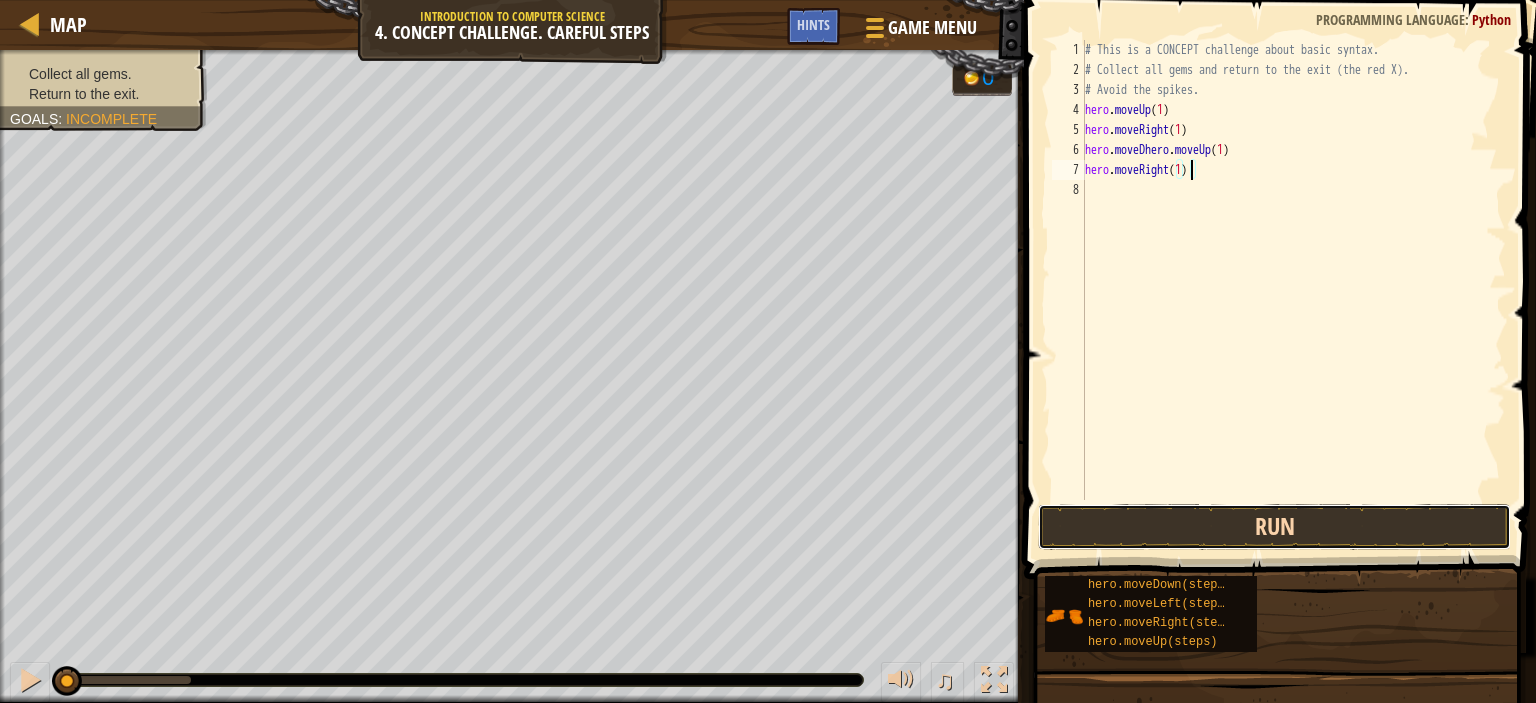 click on "Run" at bounding box center (1274, 527) 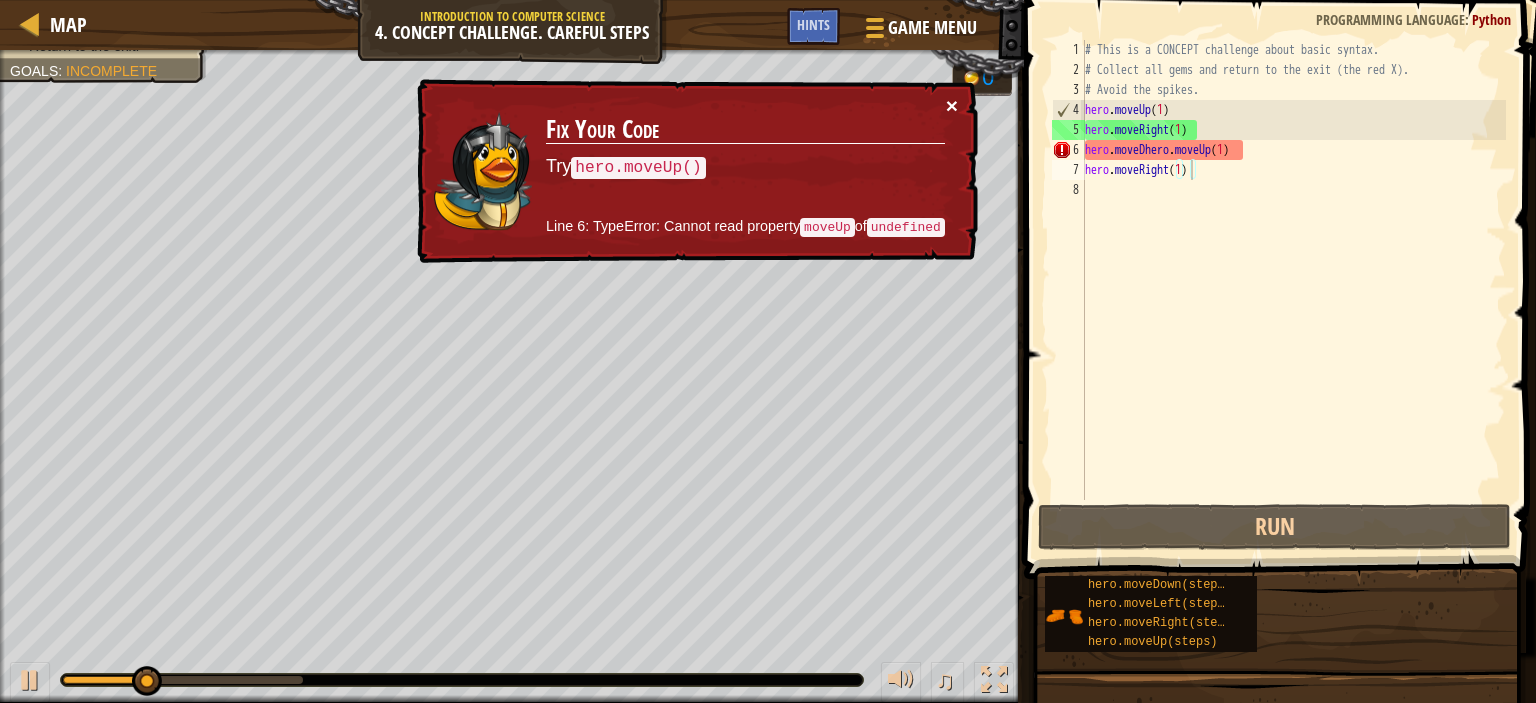 click on "× Fix Your Code Try  hero.moveUp()
Line 6: TypeError: Cannot read property  moveUp  of  undefined" at bounding box center (695, 171) 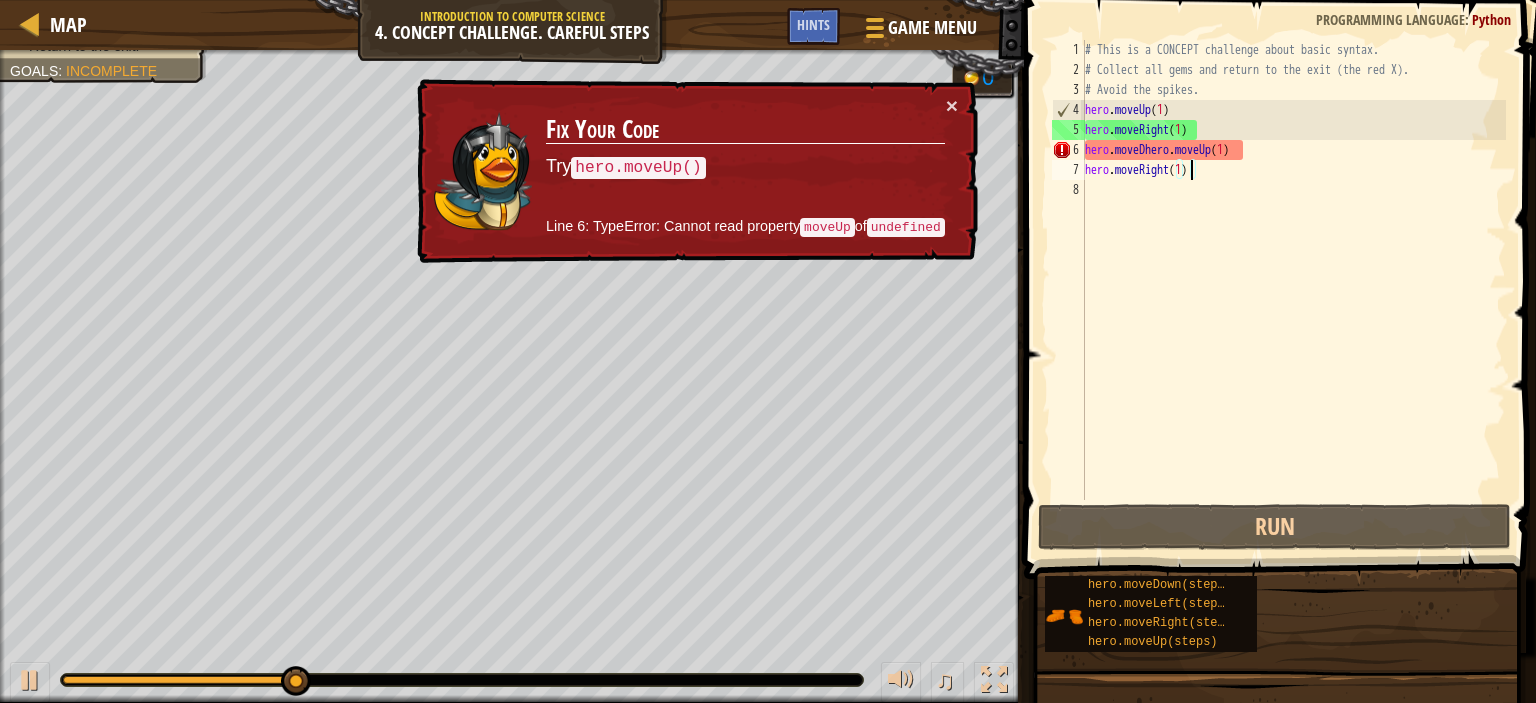 click on "0" at bounding box center (992, 79) 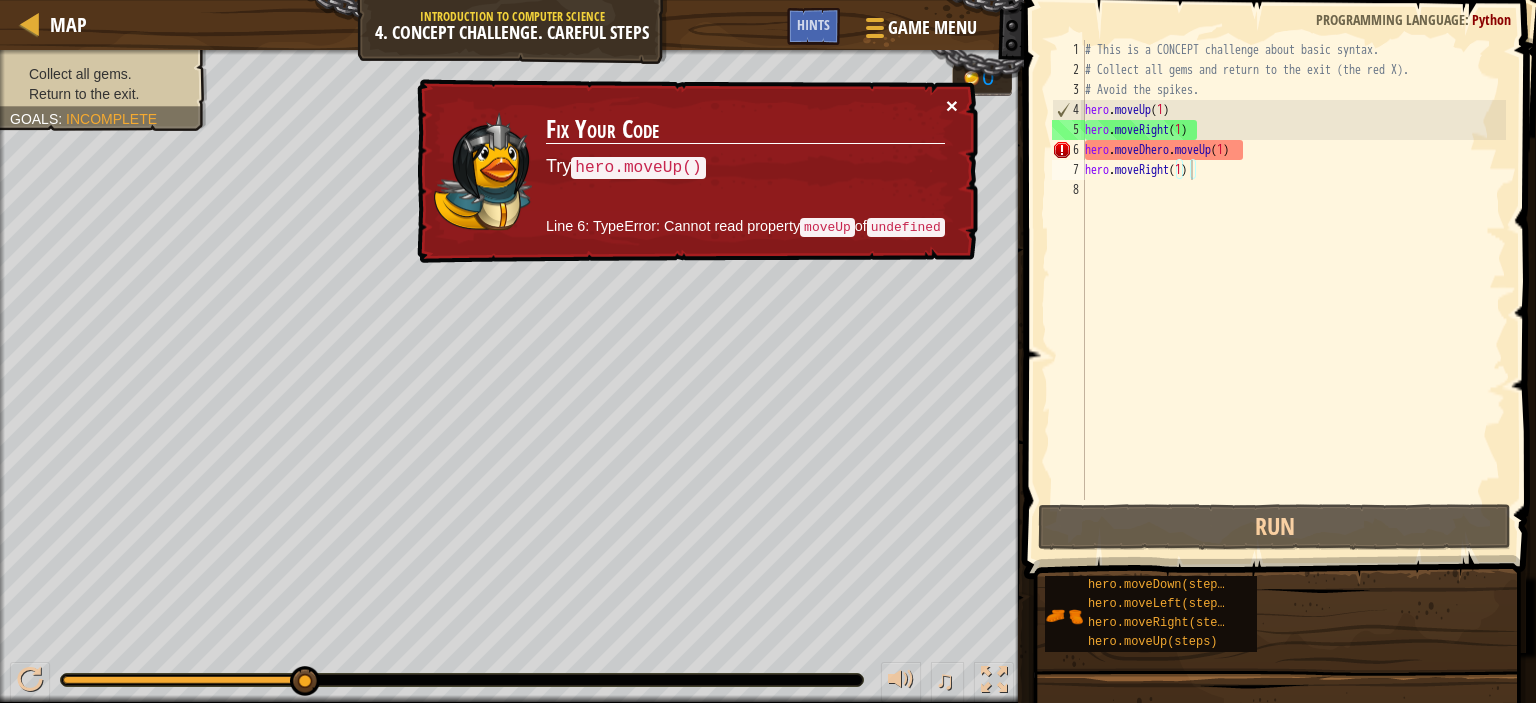 click on "×" at bounding box center (952, 105) 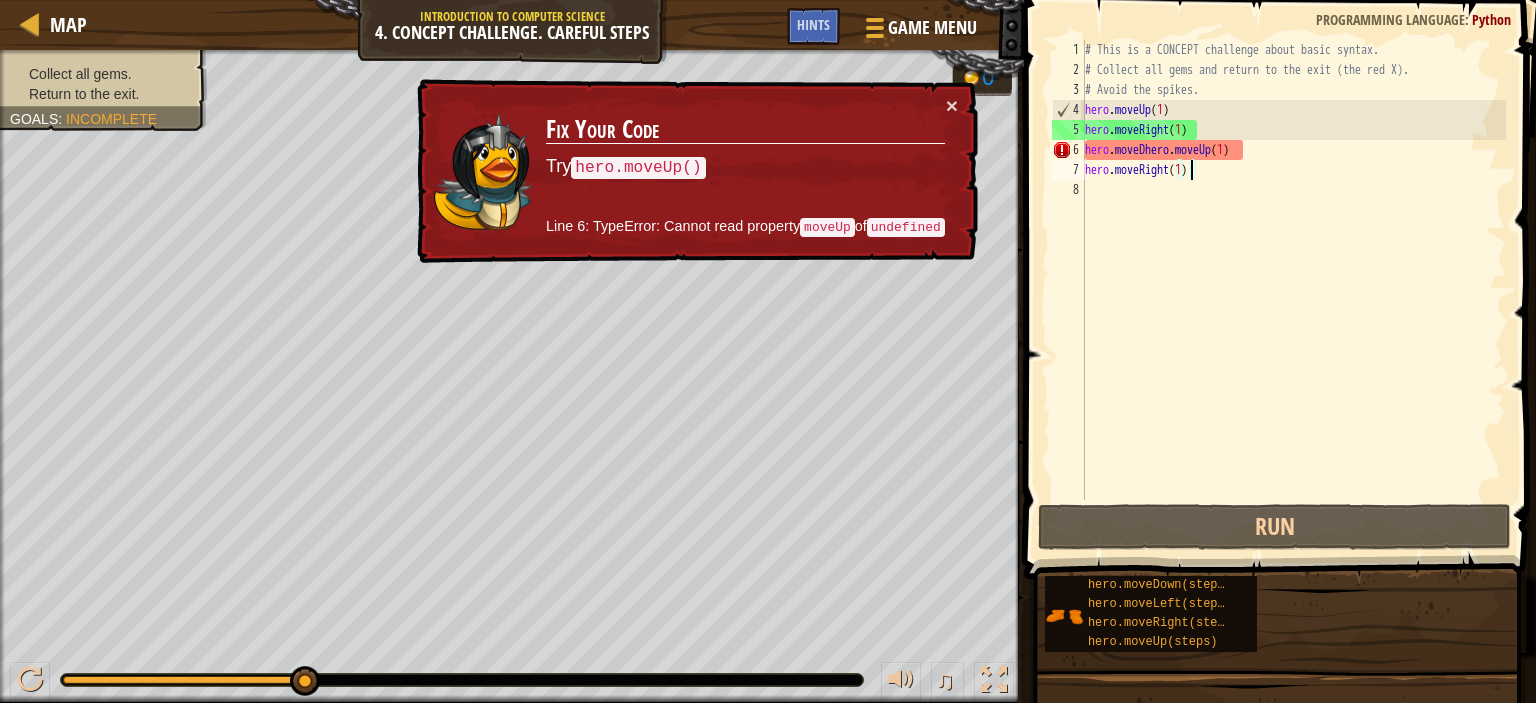 click on "# This is a CONCEPT challenge about basic syntax. # Collect all gems and return to the exit (the red X). # Avoid the spikes. hero . moveUp ( 1 ) hero . moveRight ( 1 ) hero . moveDhero . moveUp ( 1 ) hero . moveRight ( 1 )" at bounding box center (1293, 290) 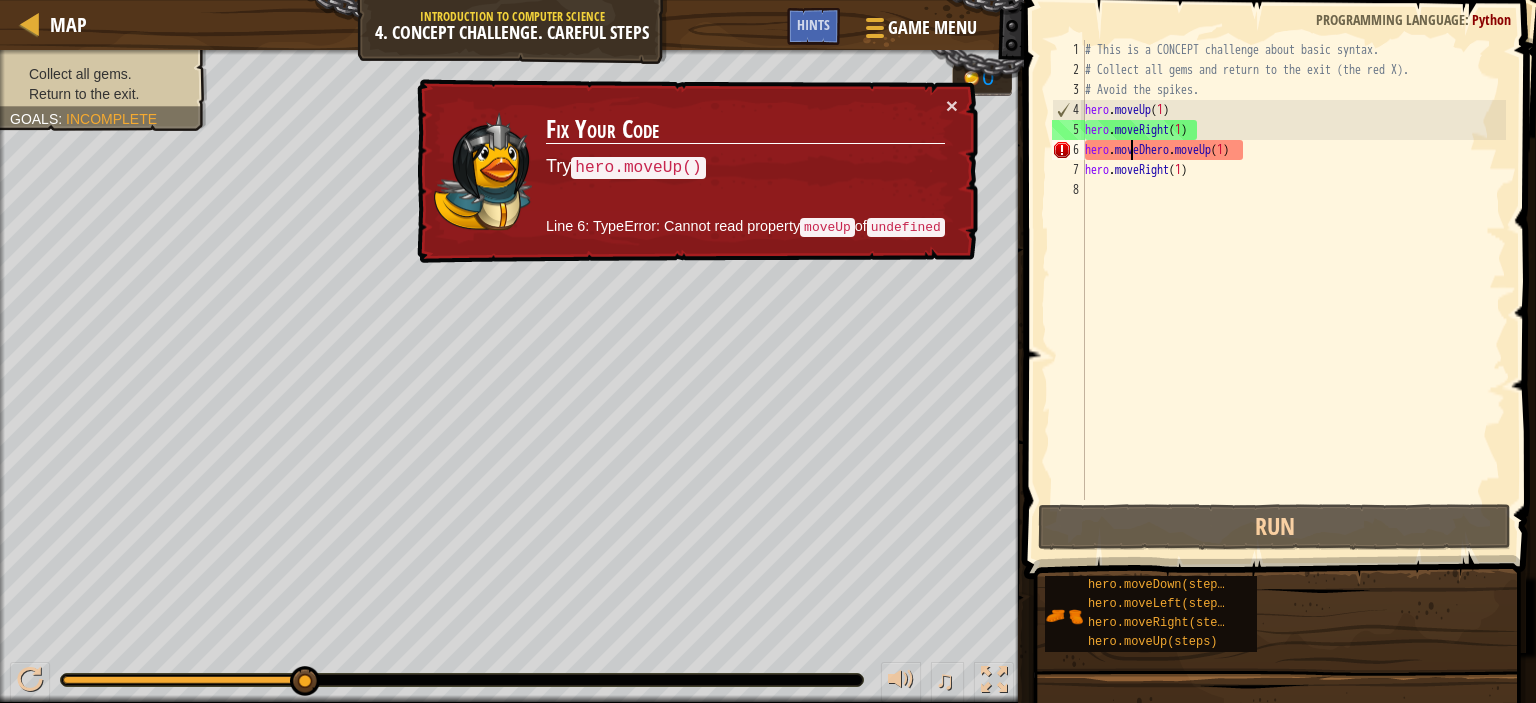 click on "# This is a CONCEPT challenge about basic syntax. # Collect all gems and return to the exit (the red X). # Avoid the spikes. hero . moveUp ( 1 ) hero . moveRight ( 1 ) hero . moveDhero . moveUp ( 1 ) hero . moveRight ( 1 )" at bounding box center [1293, 290] 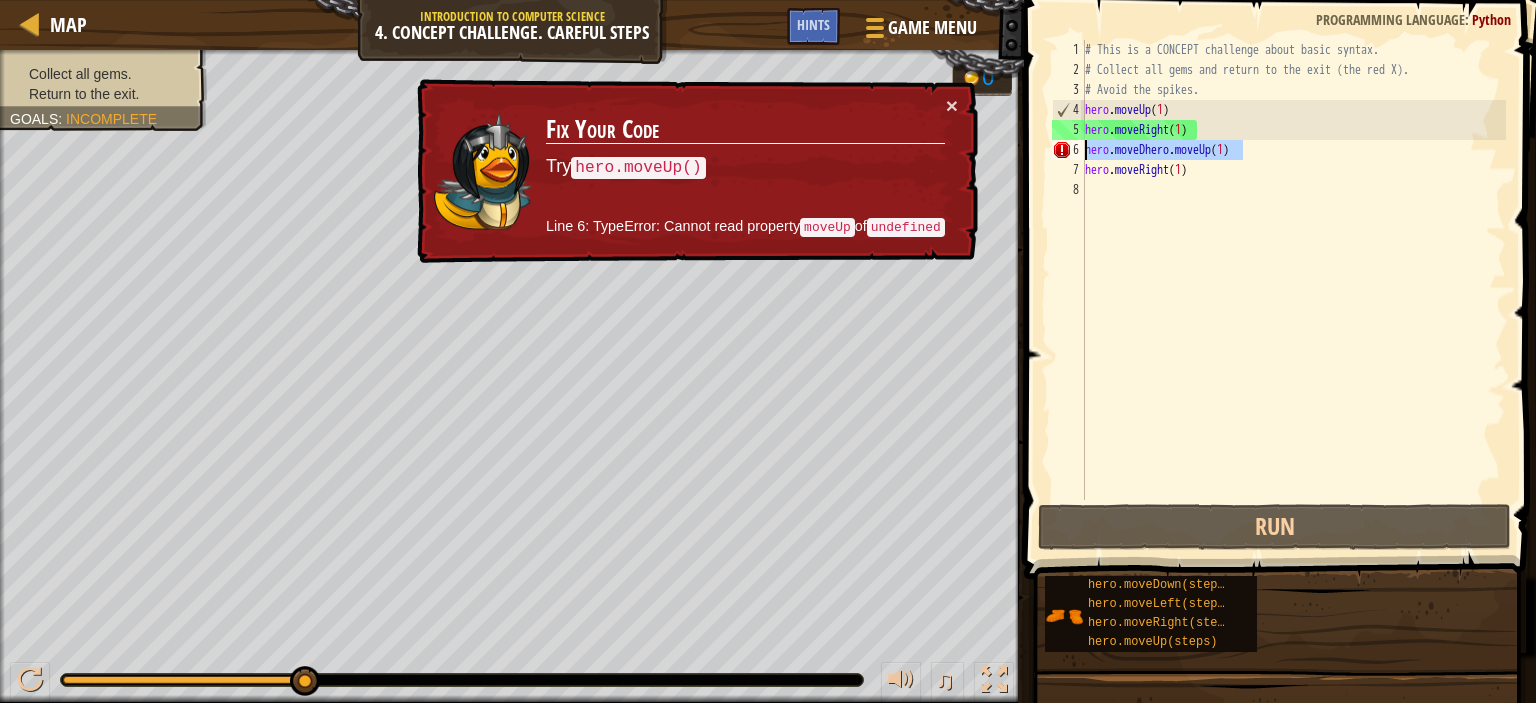 drag, startPoint x: 1278, startPoint y: 151, endPoint x: 1046, endPoint y: 150, distance: 232.00215 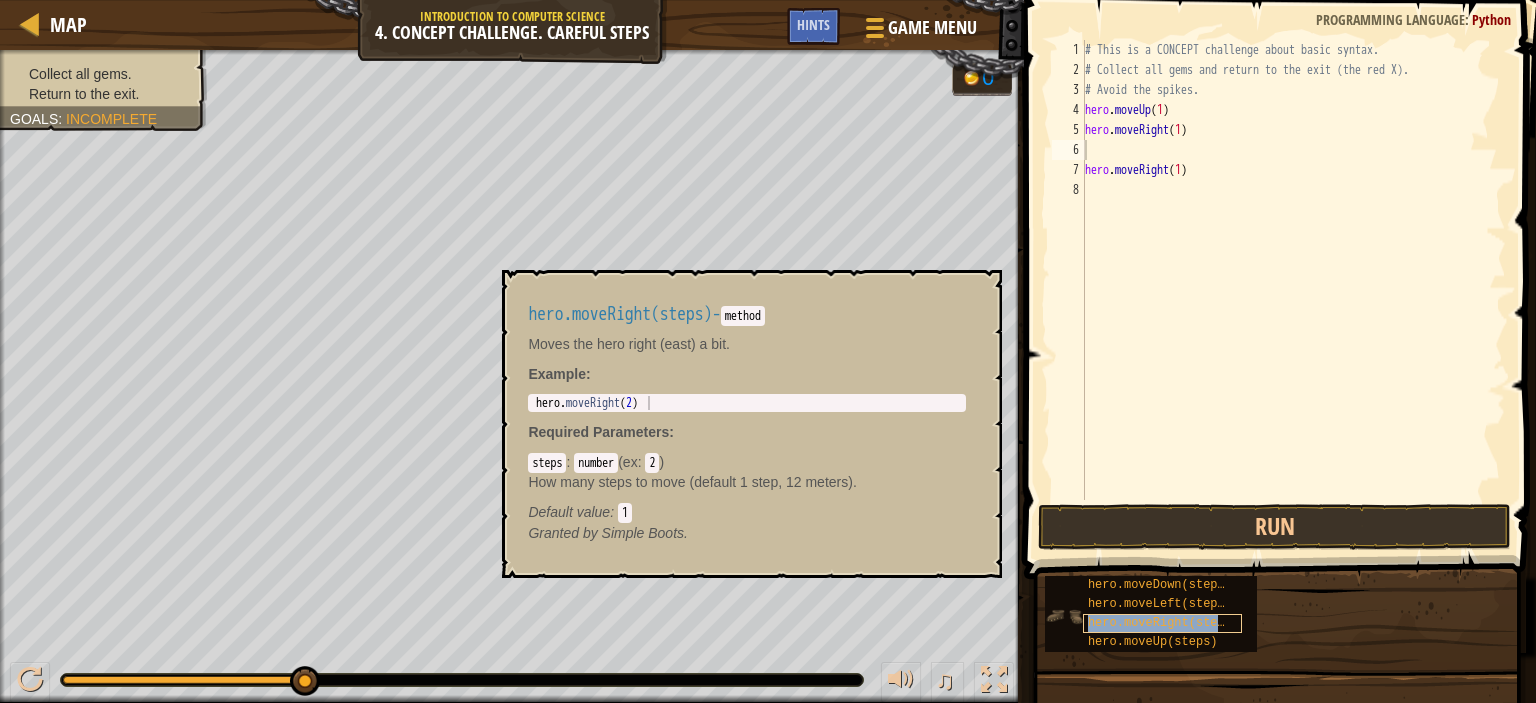 click on "hero.moveRight(steps)" at bounding box center [1163, 623] 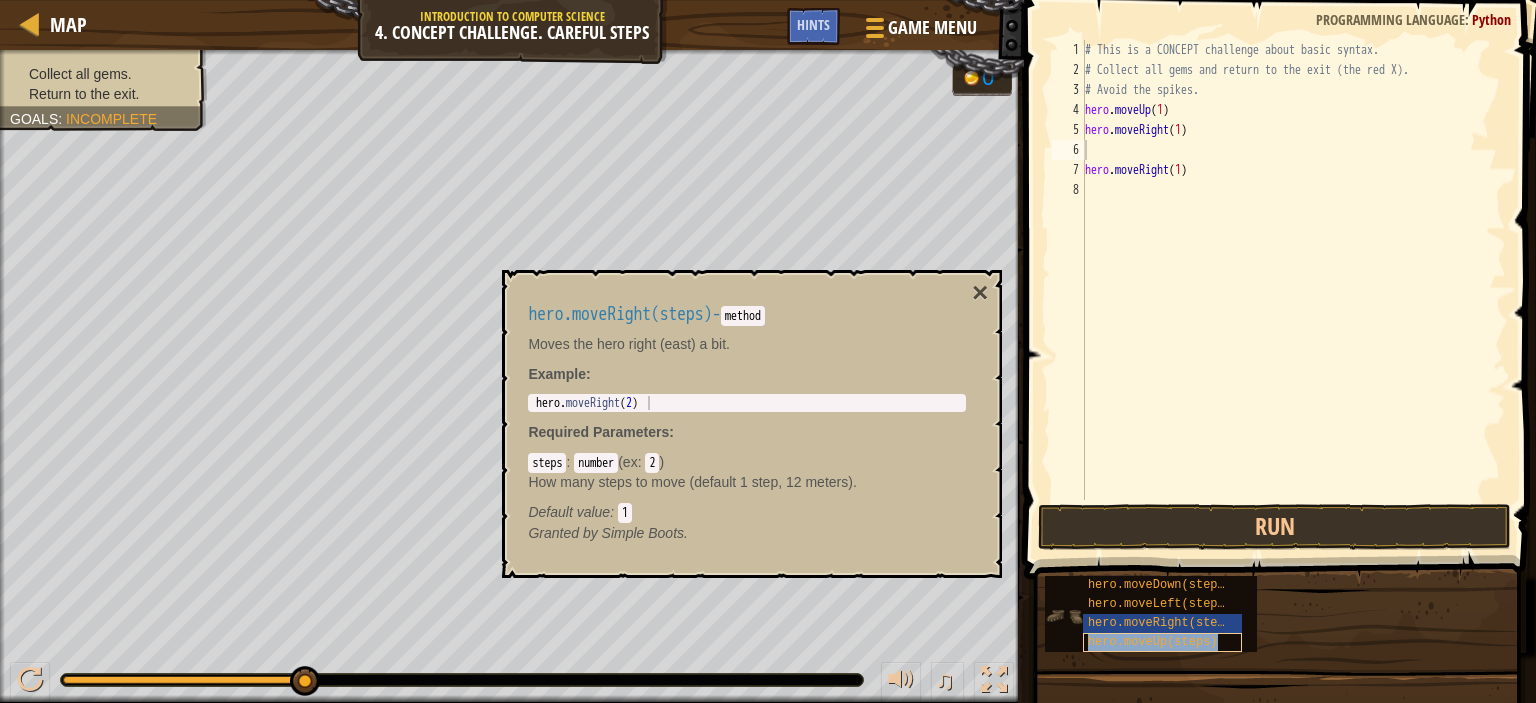 type on "hero.moveUp(steps)" 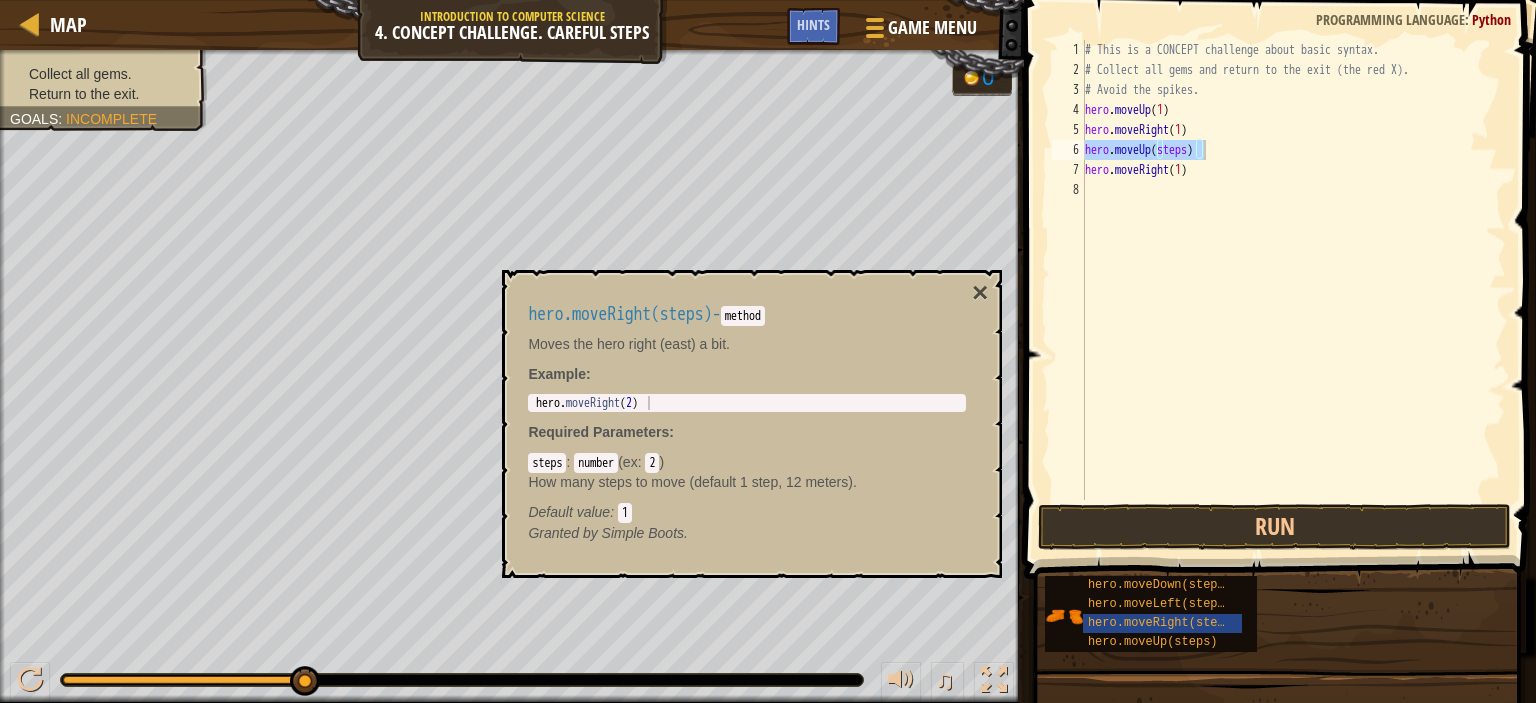 click on "hero.moveRight(steps)  -  method Moves the hero right (east) a bit.
Example : 1 hero . moveRight ( 2 )     הההההההההההההההההההההההההההההההההההההההההההההההההההההההההההההההההההההההההההההההההההההההההההההההההההההההההההההההההההההההההההההההההההההההההההההההההההההההההההההההההההההההההההההההההההההההההההההההההההההההההההההההההההההההההההההההההההההההההההההההההההההההההההההההה XXXXXXXXXXXXXXXXXXXXXXXXXXXXXXXXXXXXXXXXXXXXXXXXXXXXXXXXXXXXXXXXXXXXXXXXXXXXXXXXXXXXXXXXXXXXXXXXXXXXXXXXXXXXXXXXXXXXXXXXXXXXXXXXXXXXXXXXXXXXXXXXXXXXXXXXXXXXXXXXXXXXXXXXXXXXXXXXXXXXXXXXXXXXXXXXXXXXXXXXXXXXXXXXXXXXXXXXXXXXXXXXXXXXXXXXXXXXXXXXXXXXXXXXXXXXXXXX Required Parameters : steps : number  ( ex : 2 ) How many steps to move (default 1 step, 12 meters).
Default value : 1 Granted by" at bounding box center [747, 424] 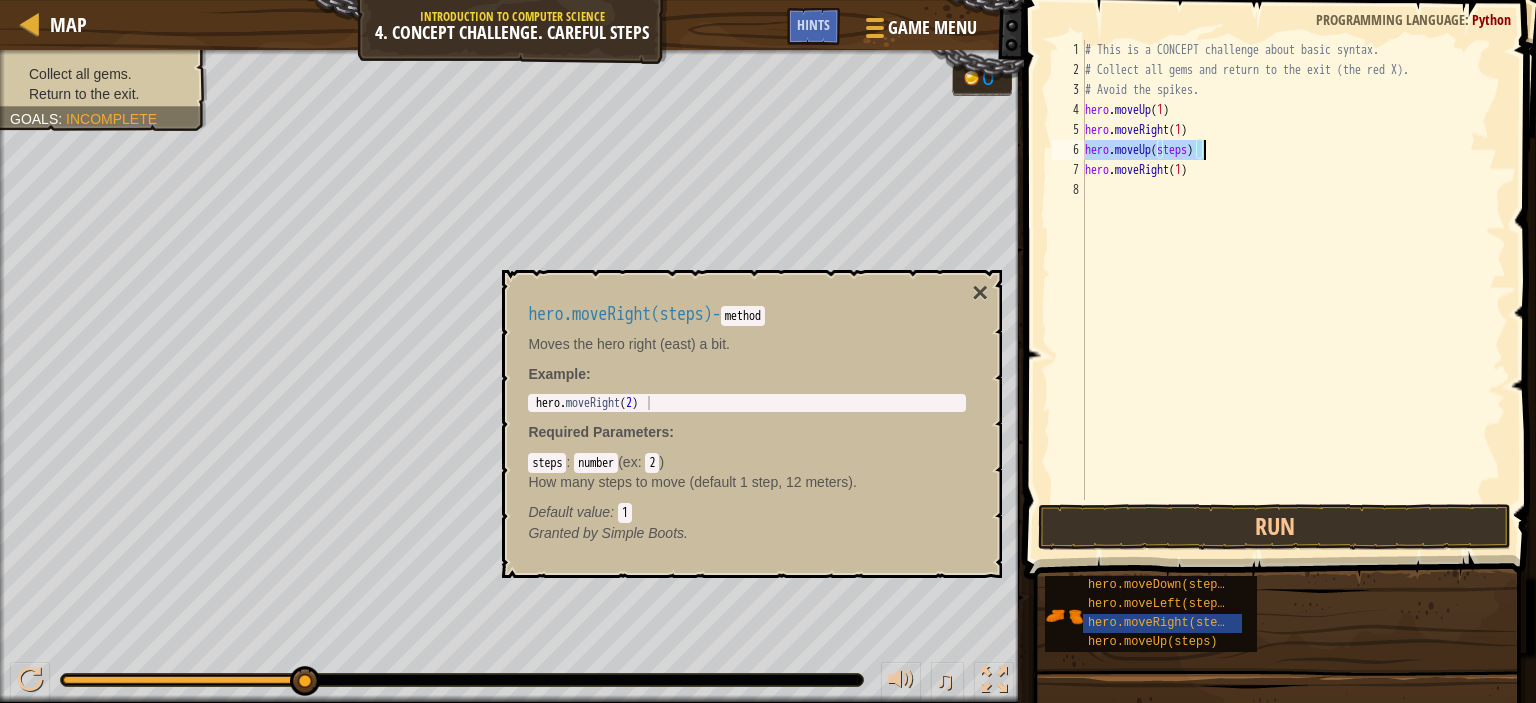 click on "1 2 3 4 5 6 7 8" at bounding box center [1068, 500040] 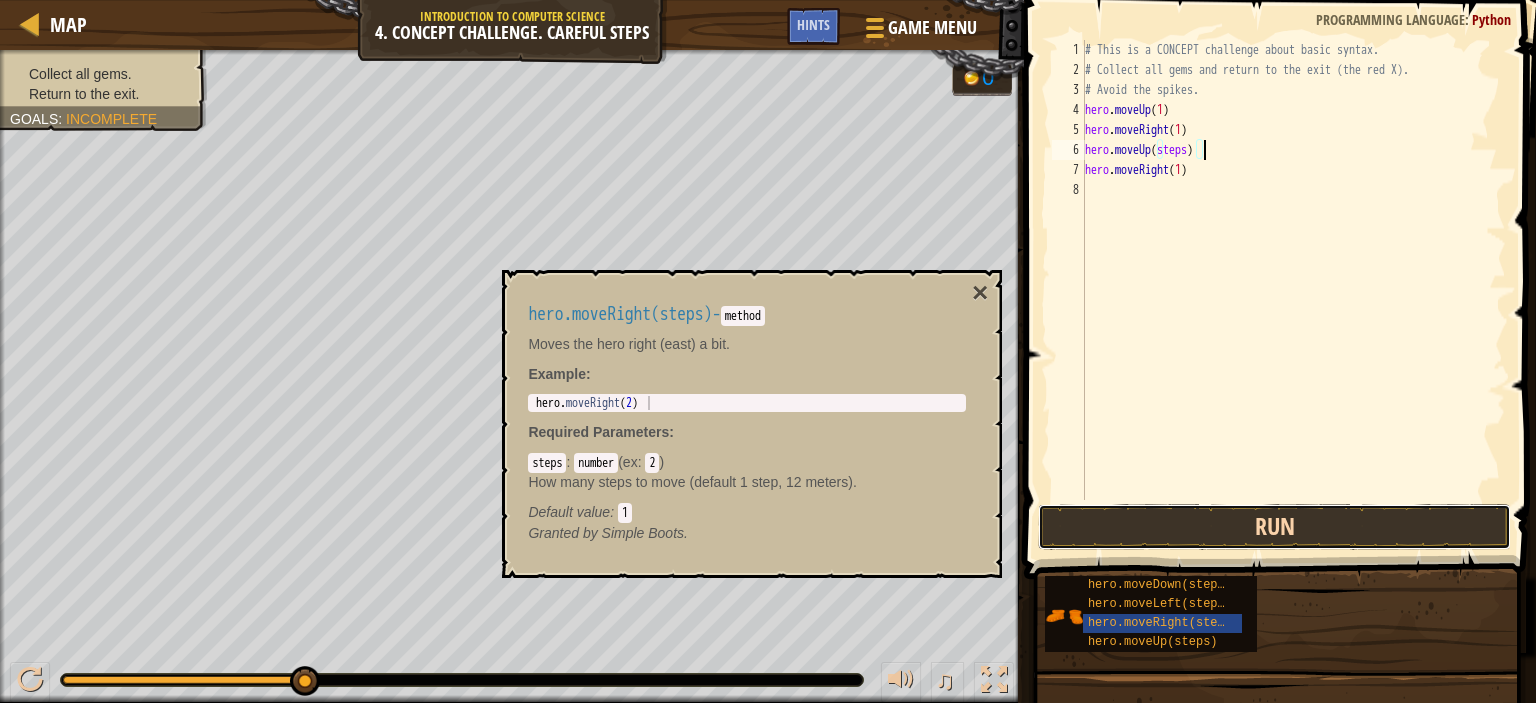 click on "Run" at bounding box center [1274, 527] 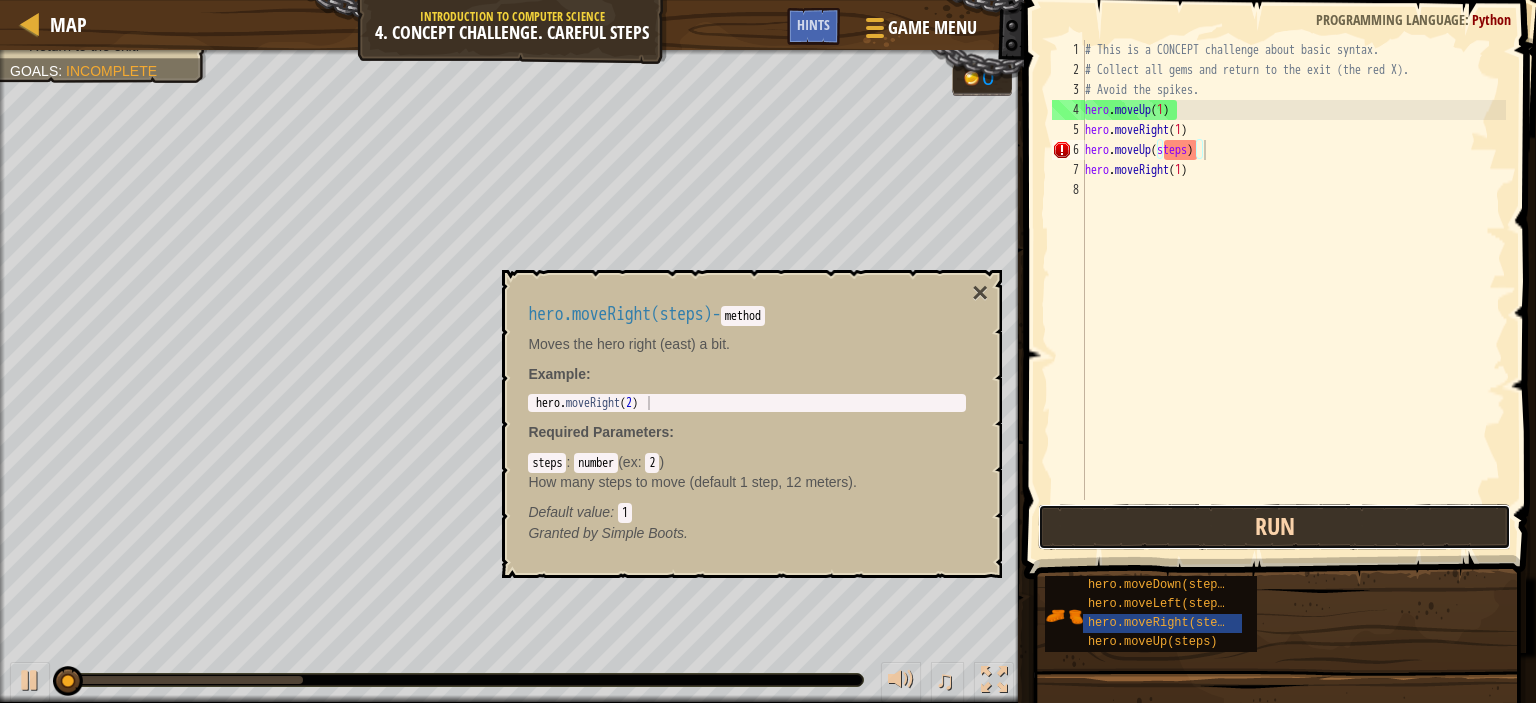 click on "Run" at bounding box center [1274, 527] 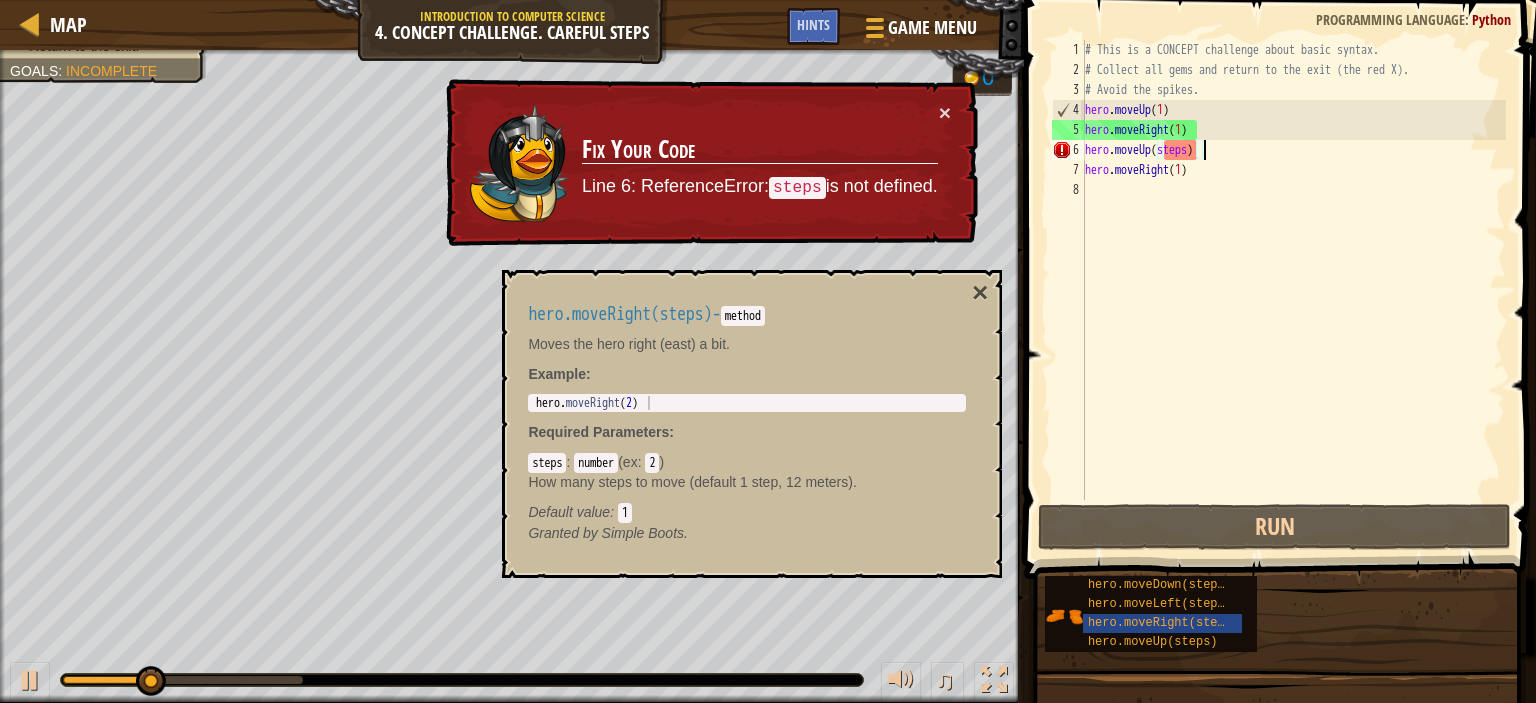 click on "# This is a CONCEPT challenge about basic syntax. # Collect all gems and return to the exit (the red X). # Avoid the spikes. hero . moveUp ( 1 ) hero . moveRight ( 1 ) hero . moveUp ( steps ) hero . moveRight ( 1 )" at bounding box center (1293, 290) 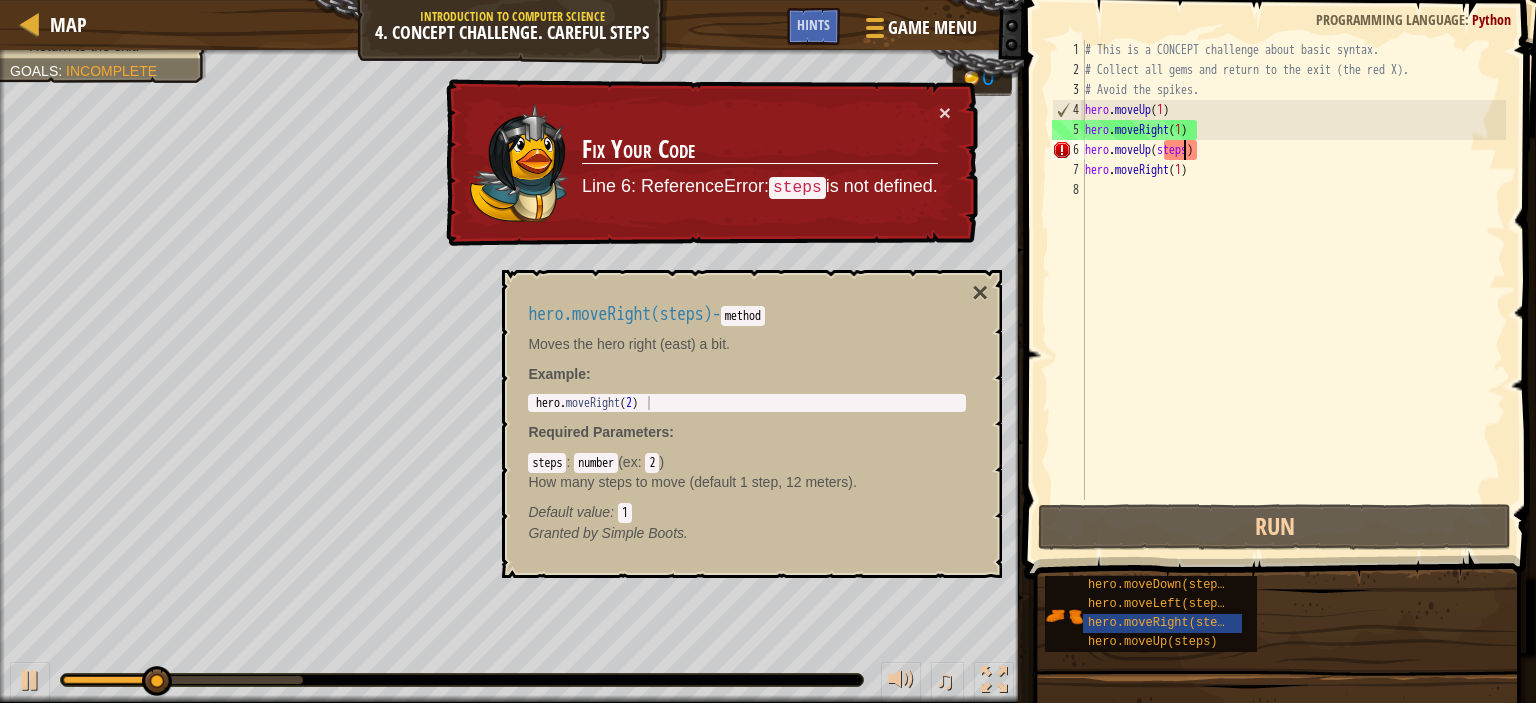 click on "# This is a CONCEPT challenge about basic syntax. # Collect all gems and return to the exit (the red X). # Avoid the spikes. hero . moveUp ( 1 ) hero . moveRight ( 1 ) hero . moveUp ( steps ) hero . moveRight ( 1 )" at bounding box center [1293, 290] 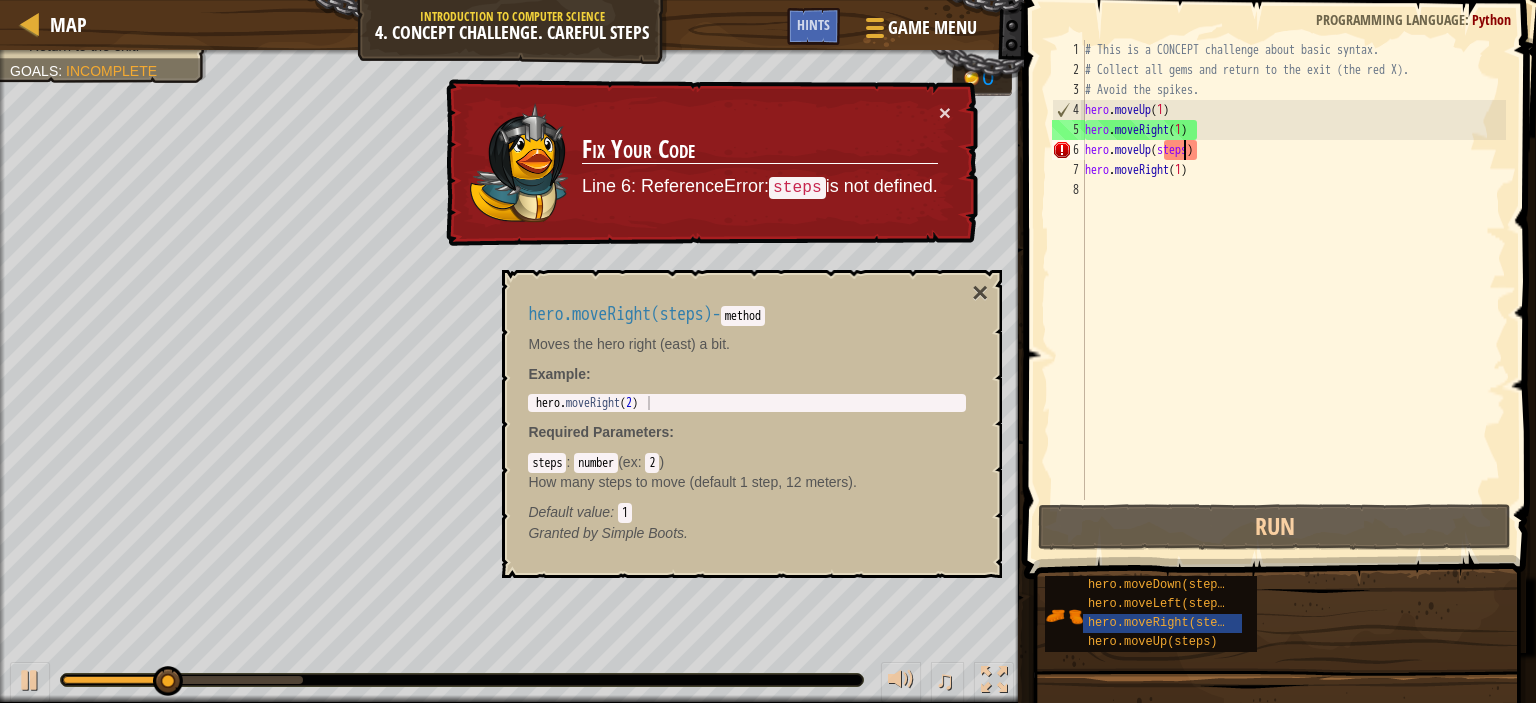 click on "# This is a CONCEPT challenge about basic syntax. # Collect all gems and return to the exit (the red X). # Avoid the spikes. hero . moveUp ( 1 ) hero . moveRight ( 1 ) hero . moveUp ( steps ) hero . moveRight ( 1 )" at bounding box center (1293, 290) 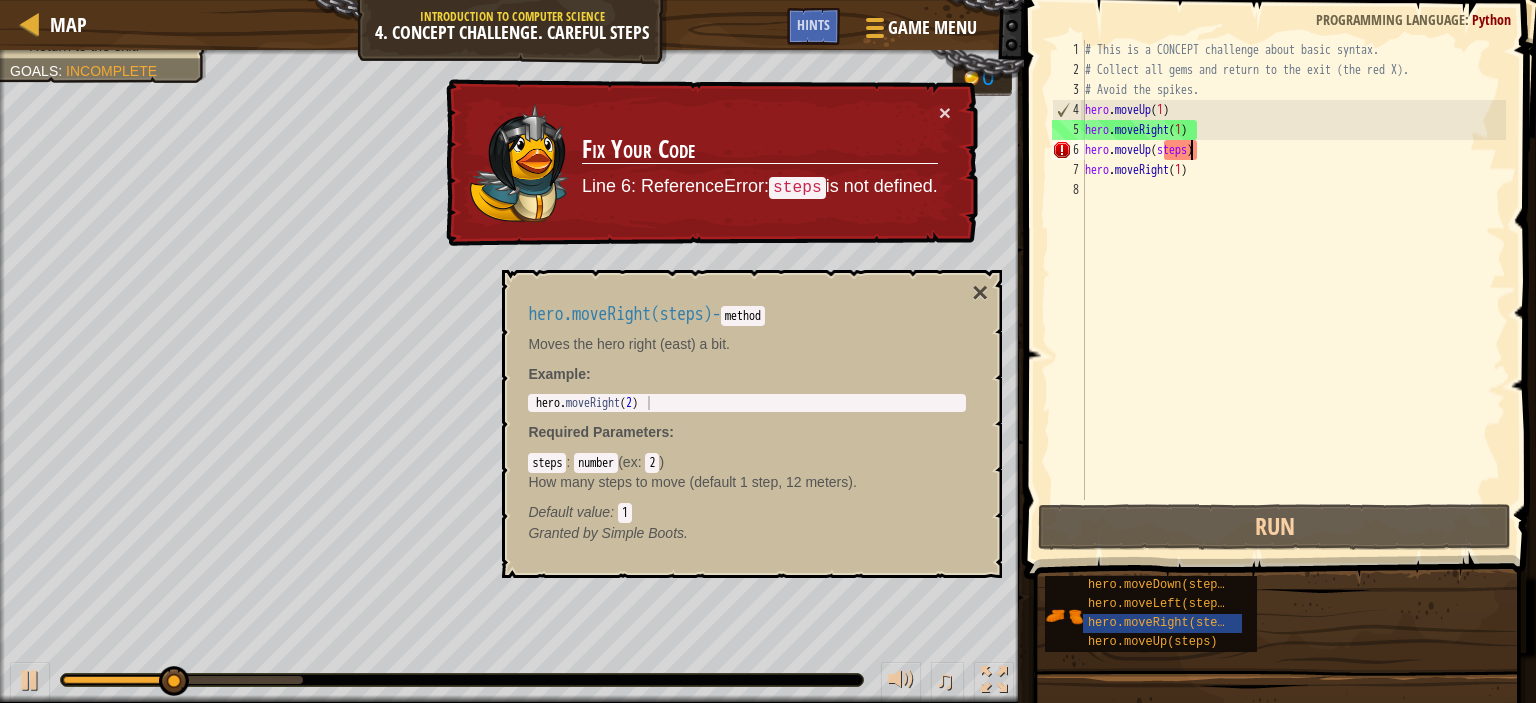 click on "# This is a CONCEPT challenge about basic syntax. # Collect all gems and return to the exit (the red X). # Avoid the spikes. hero . moveUp ( 1 ) hero . moveRight ( 1 ) hero . moveUp ( steps ) hero . moveRight ( 1 )" at bounding box center [1293, 290] 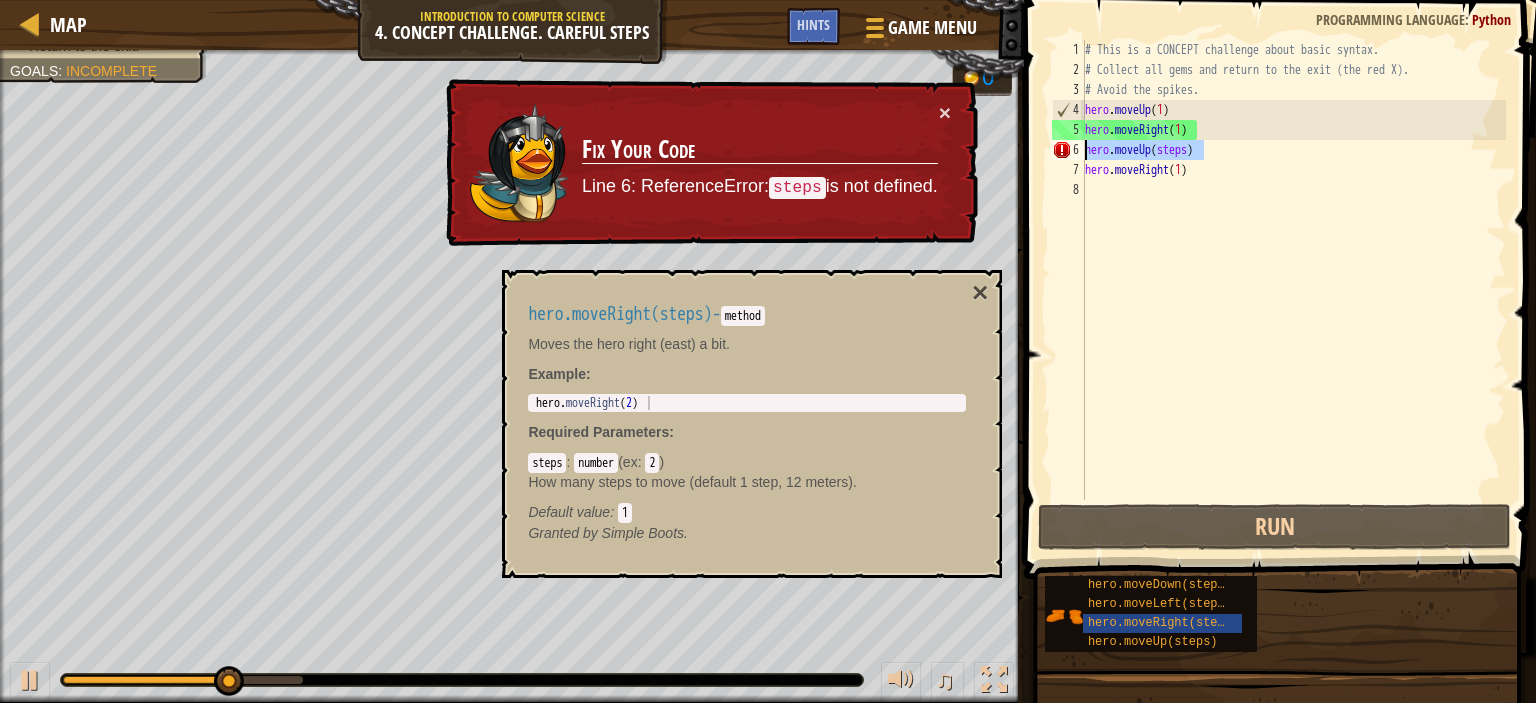 drag, startPoint x: 1252, startPoint y: 155, endPoint x: 1052, endPoint y: 167, distance: 200.35968 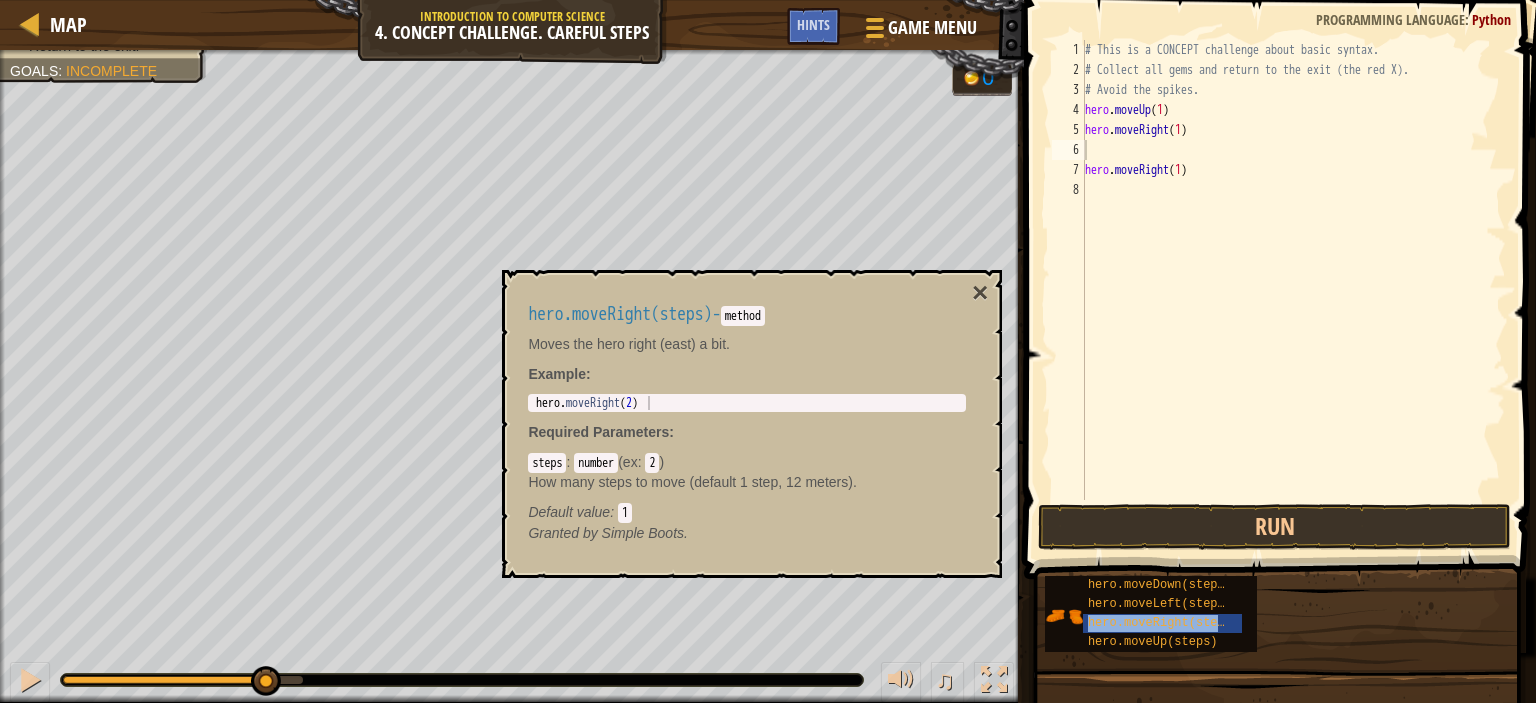click at bounding box center (1277, 851) 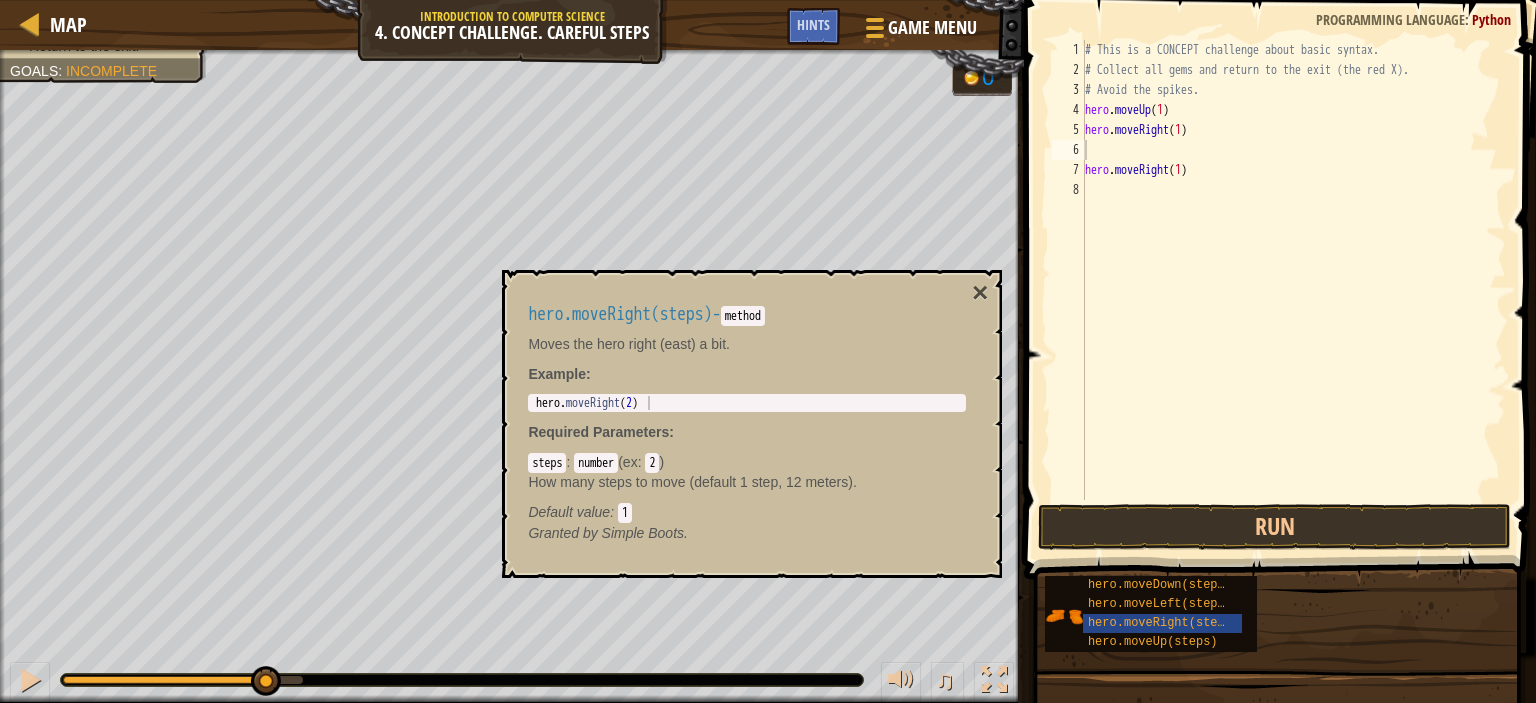 click at bounding box center (1277, 851) 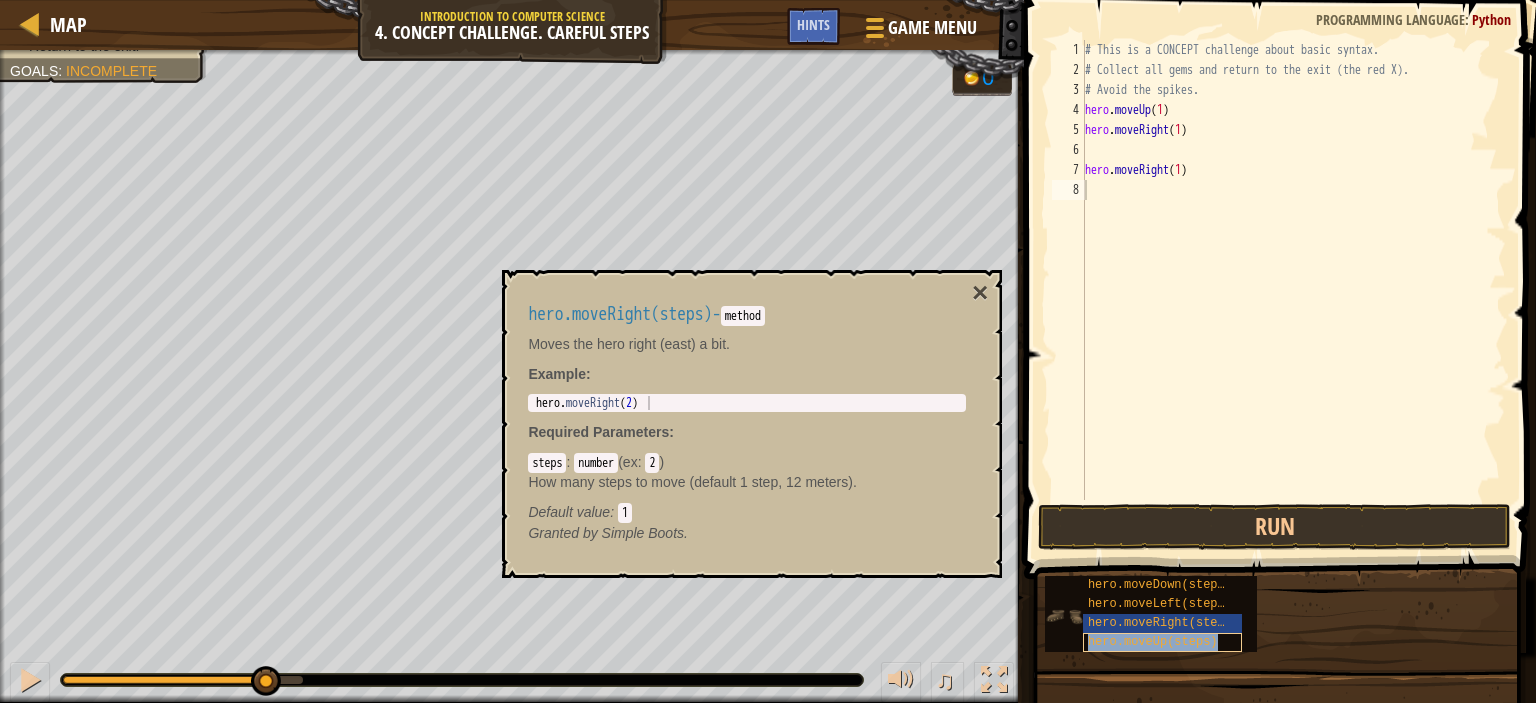 type on "hero.moveUp(steps)" 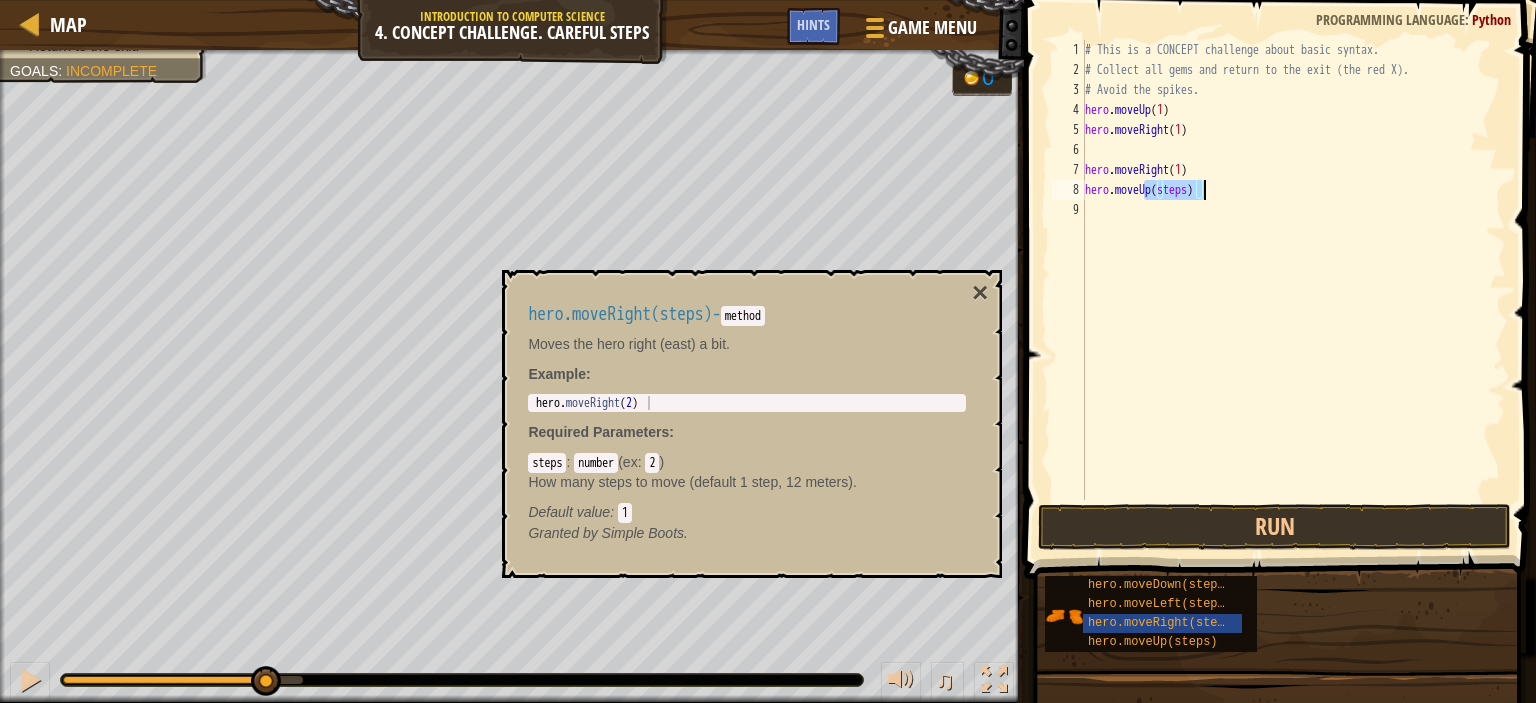 drag, startPoint x: 1148, startPoint y: 189, endPoint x: 1224, endPoint y: 222, distance: 82.85529 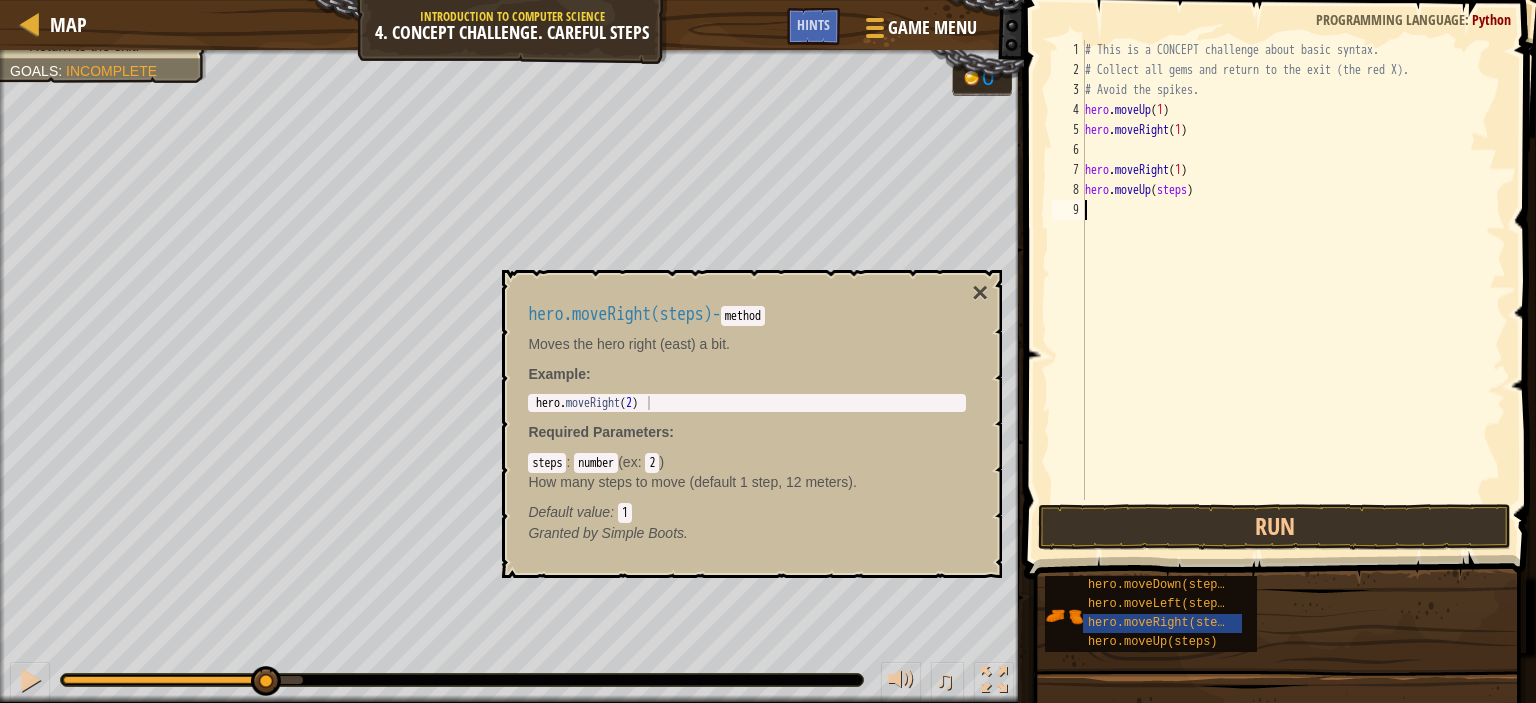 click on "# This is a CONCEPT challenge about basic syntax. # Collect all gems and return to the exit (the red X). # Avoid the spikes. hero . moveUp ( 1 ) hero . moveRight ( 1 ) hero . moveRight ( 1 ) hero . moveUp ( steps )" at bounding box center (1293, 290) 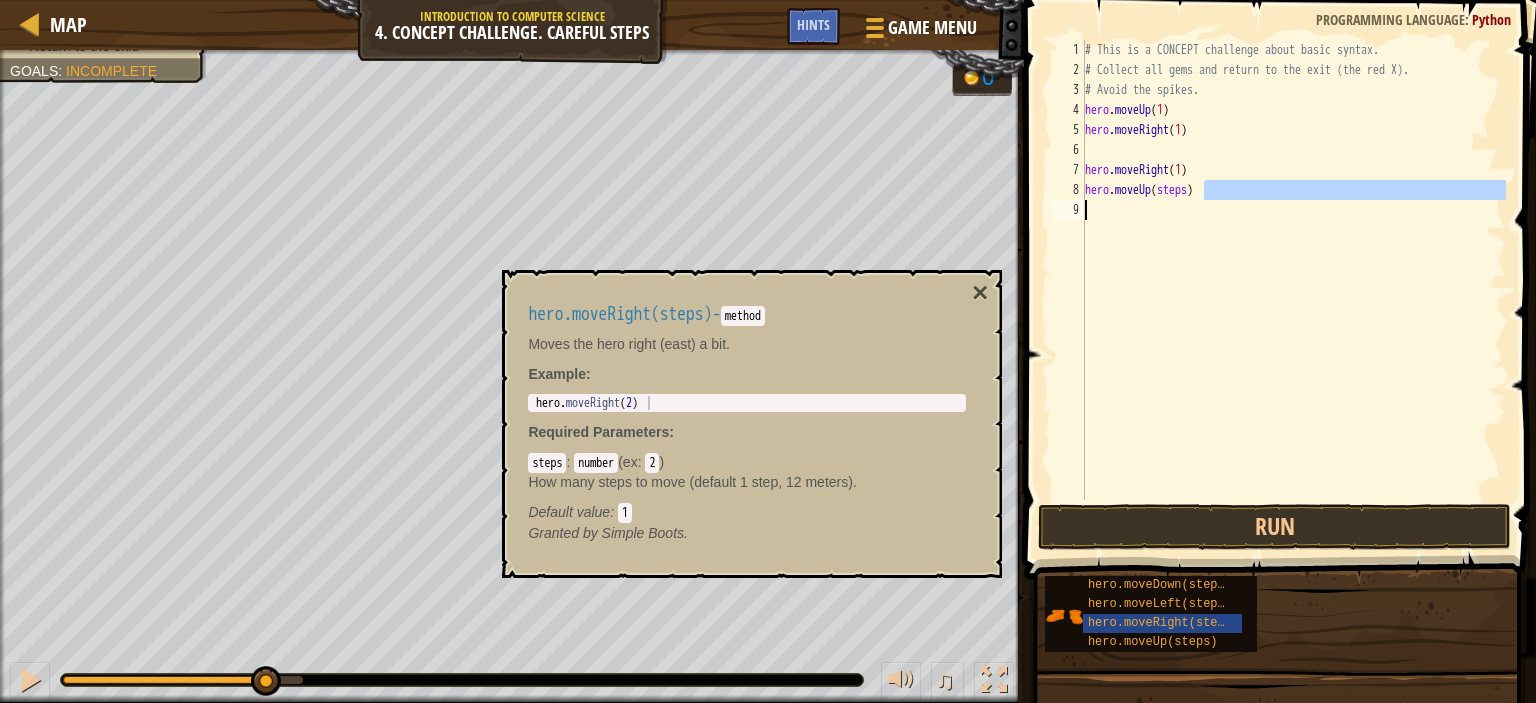 drag, startPoint x: 1206, startPoint y: 195, endPoint x: 1073, endPoint y: 206, distance: 133.45412 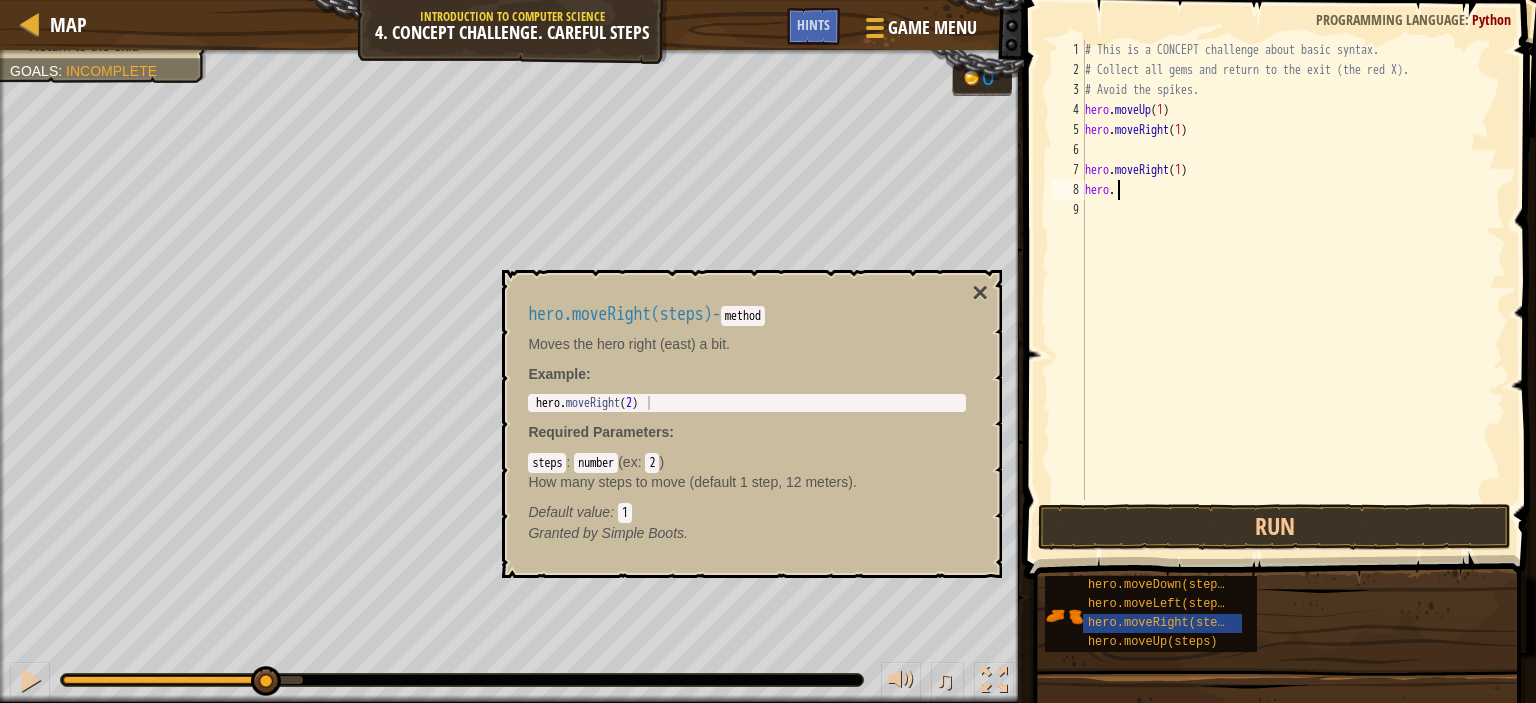 type on "h" 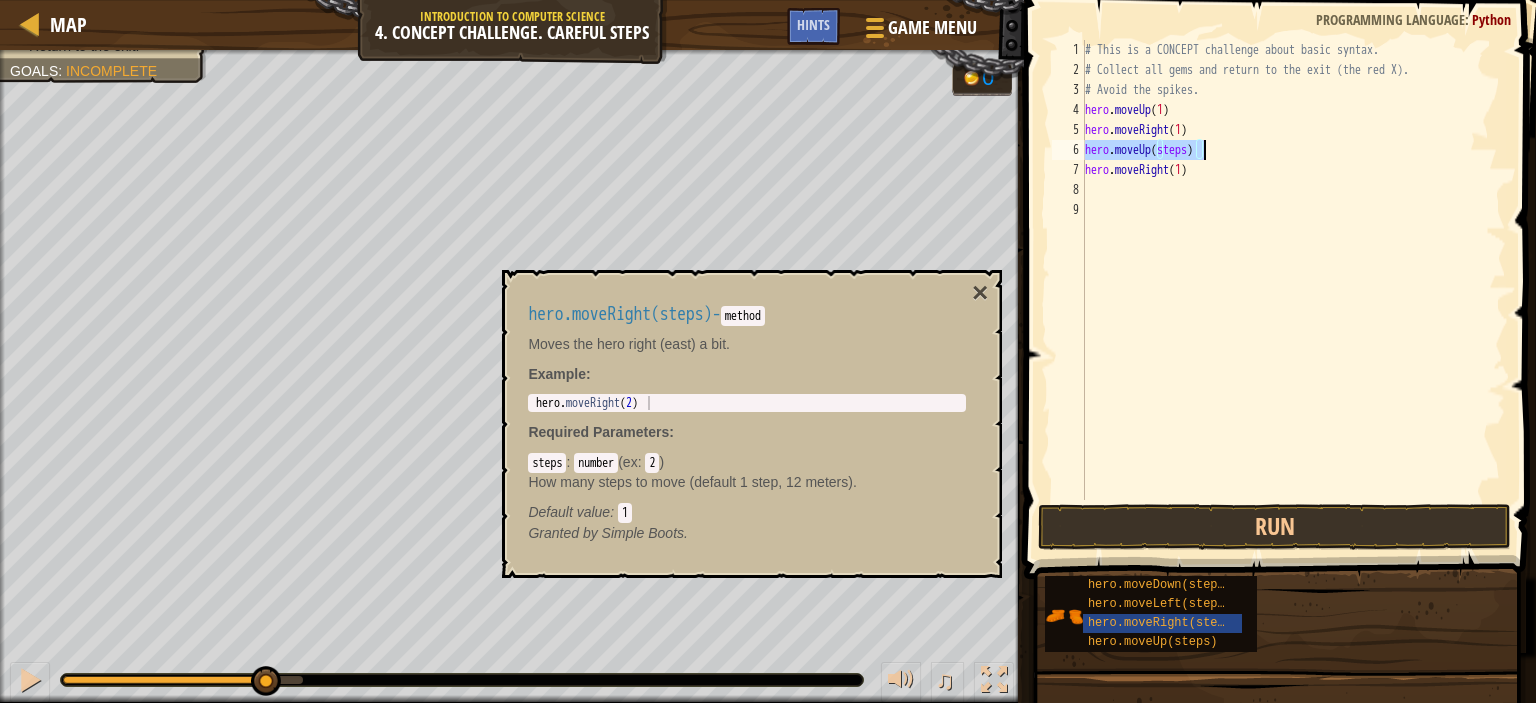 click on "# This is a CONCEPT challenge about basic syntax. # Collect all gems and return to the exit (the red X). # Avoid the spikes. hero . moveUp ( 1 ) hero . moveRight ( 1 ) hero . moveUp ( steps ) hero . moveRight ( 1 )" at bounding box center [1293, 270] 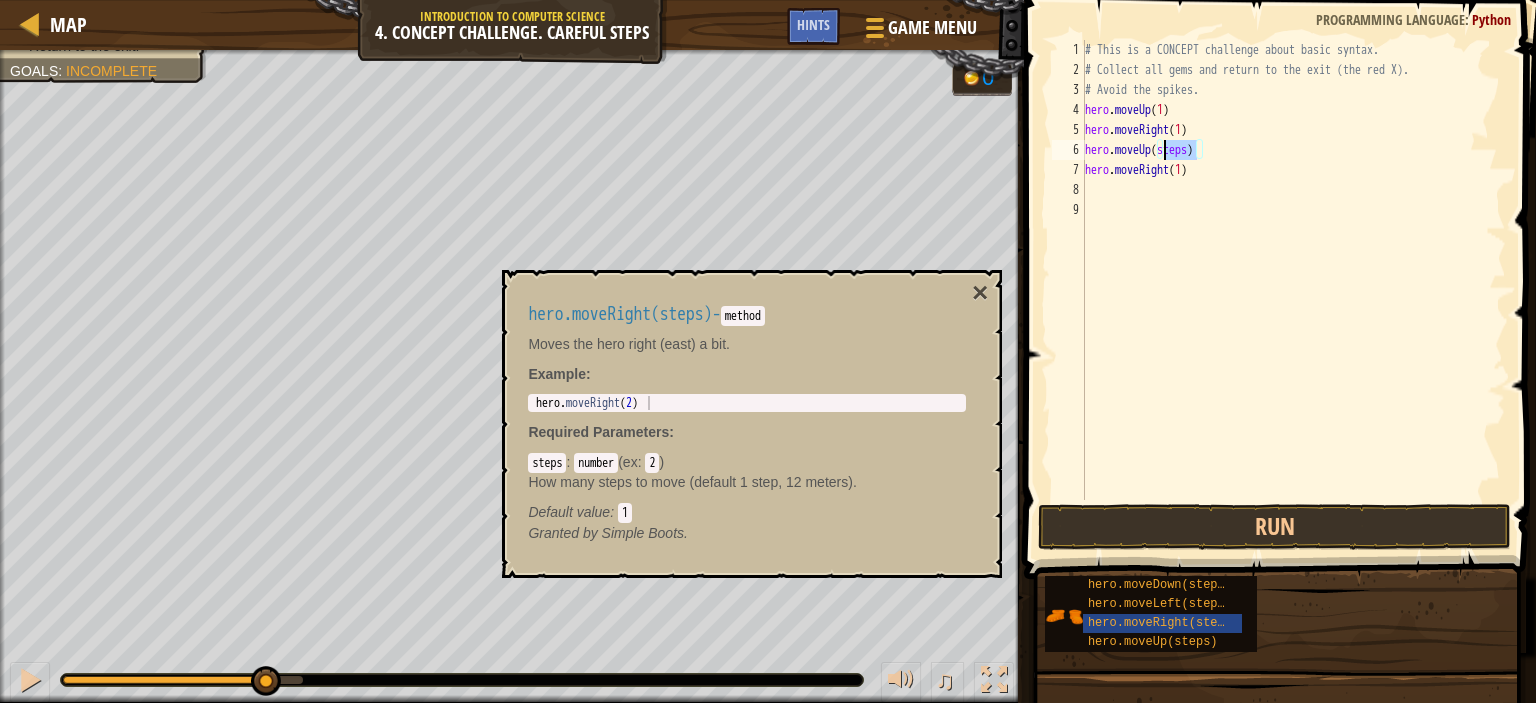 click on "# This is a CONCEPT challenge about basic syntax. # Collect all gems and return to the exit (the red X). # Avoid the spikes. hero . moveUp ( 1 ) hero . moveRight ( 1 ) hero . moveUp ( steps ) hero . moveRight ( 1 )" at bounding box center (1293, 290) 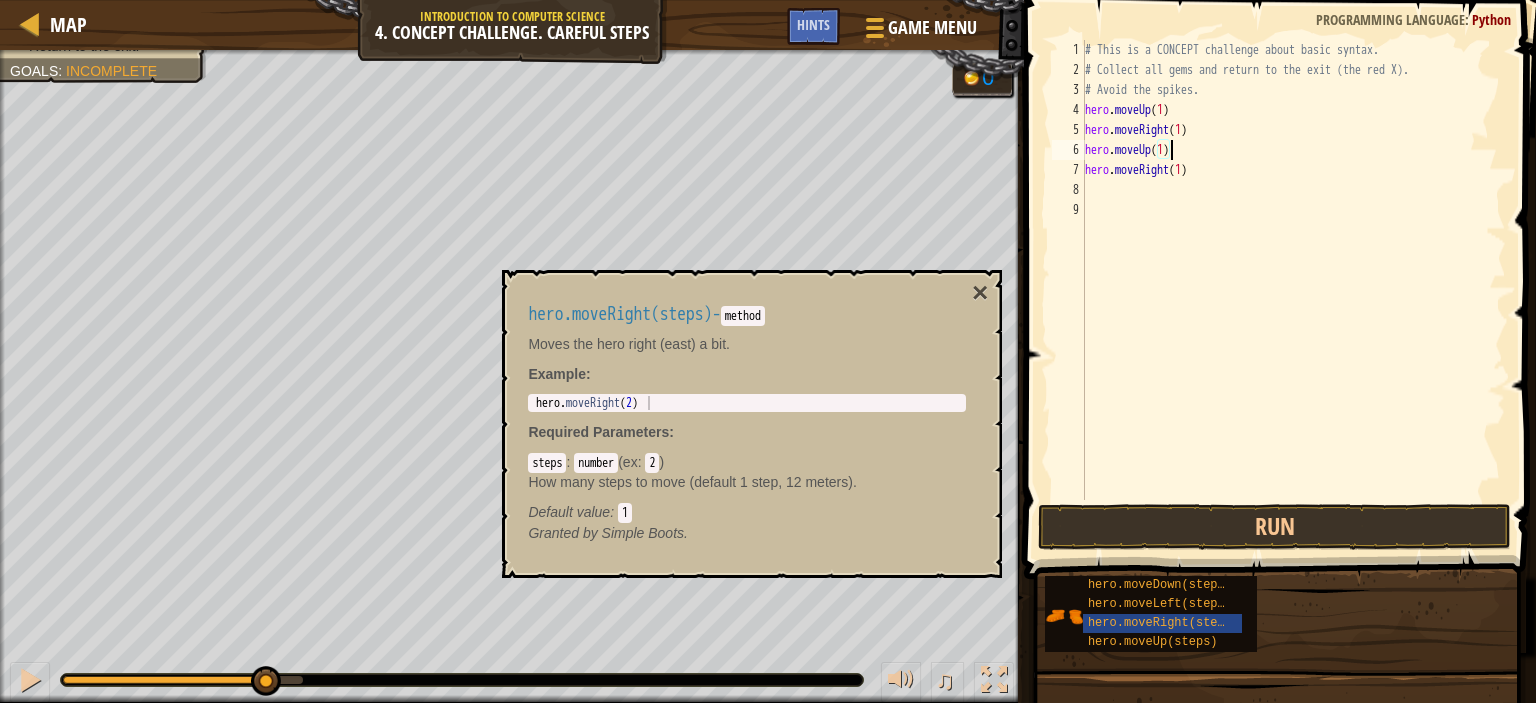 scroll, scrollTop: 9, scrollLeft: 6, axis: both 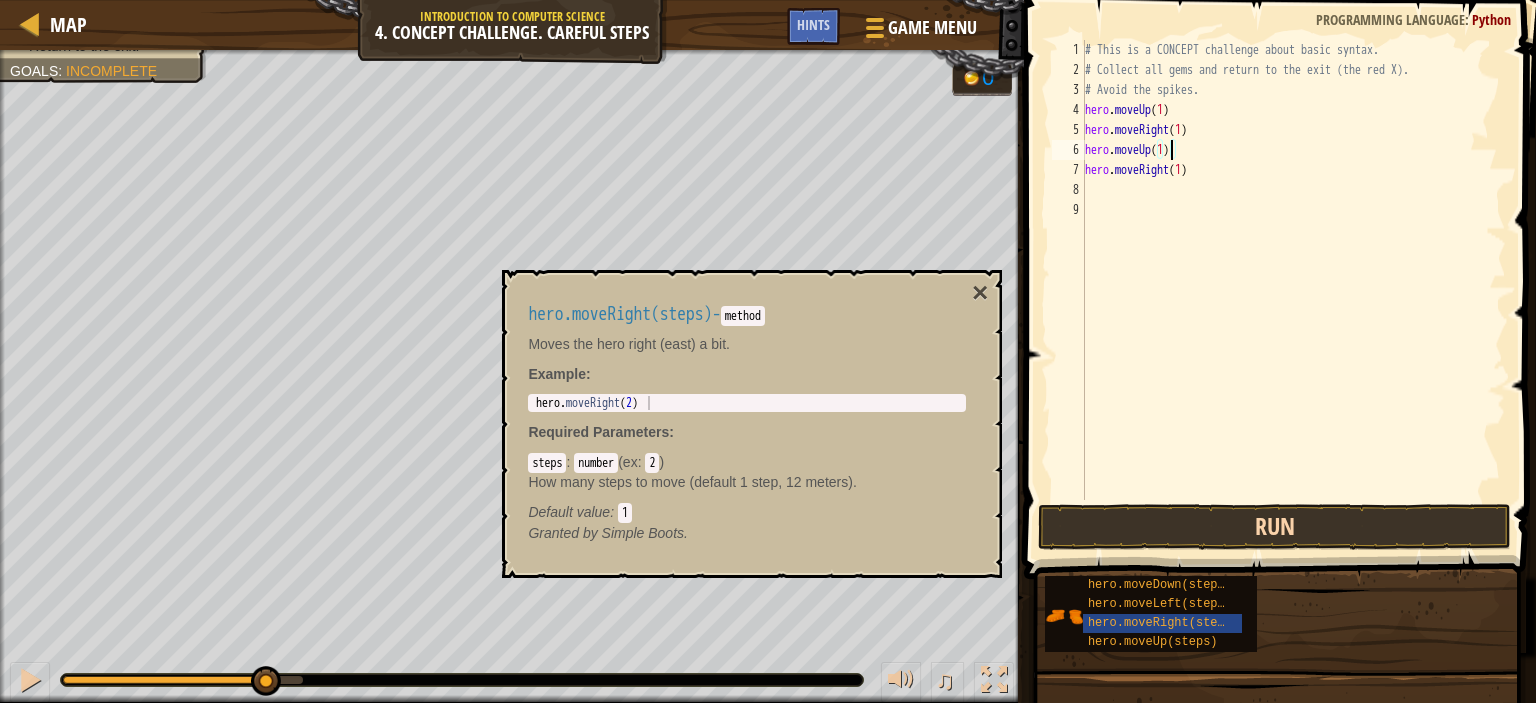 type on "hero.moveUp(1)" 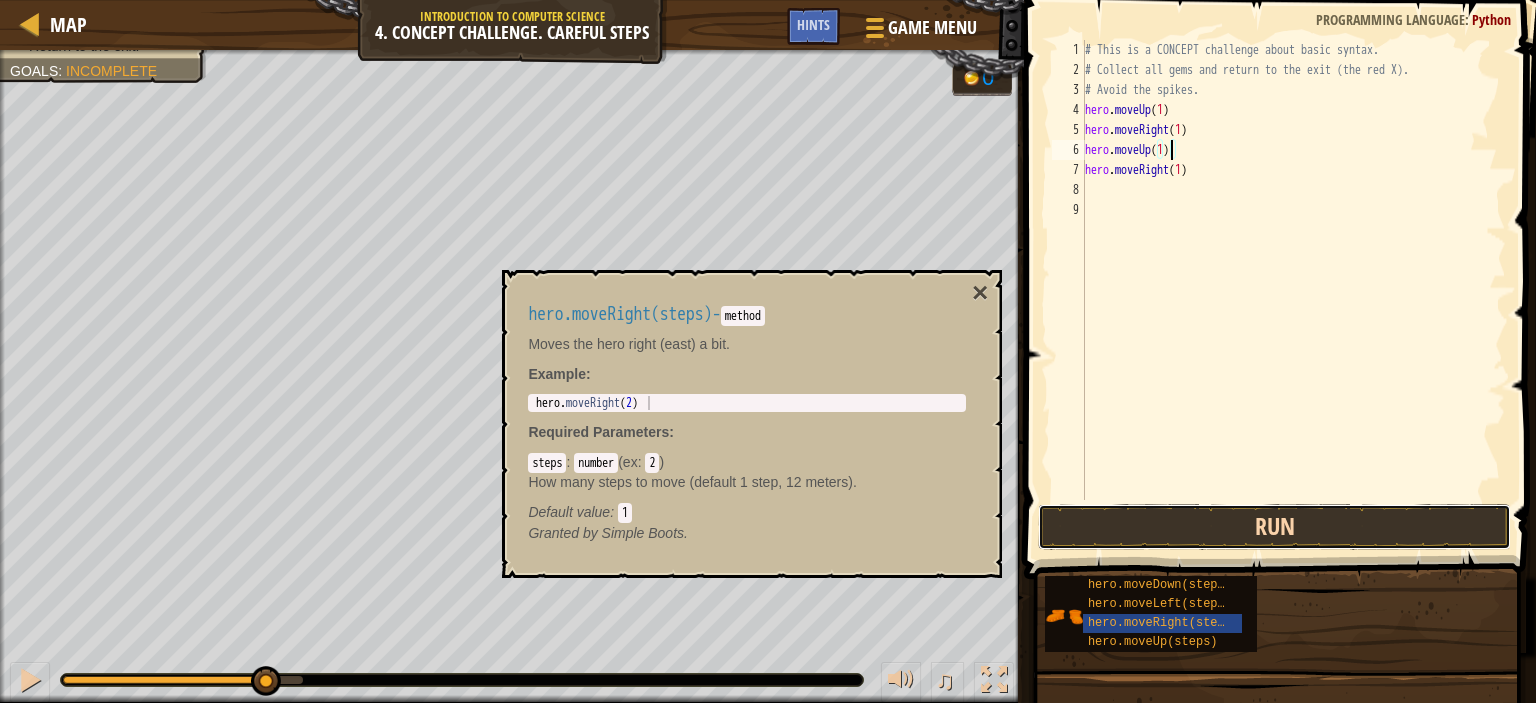 click on "Run" at bounding box center (1274, 527) 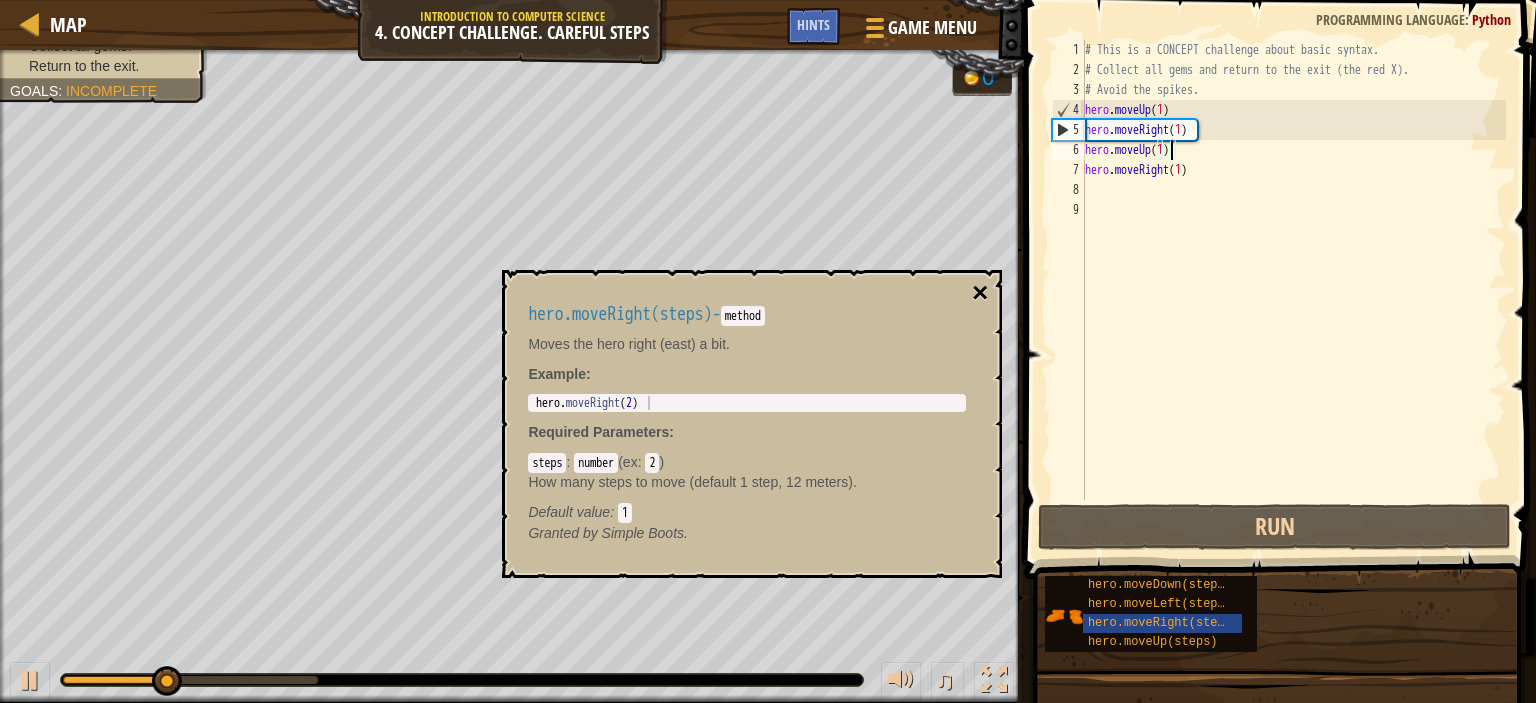 click on "×" at bounding box center (980, 293) 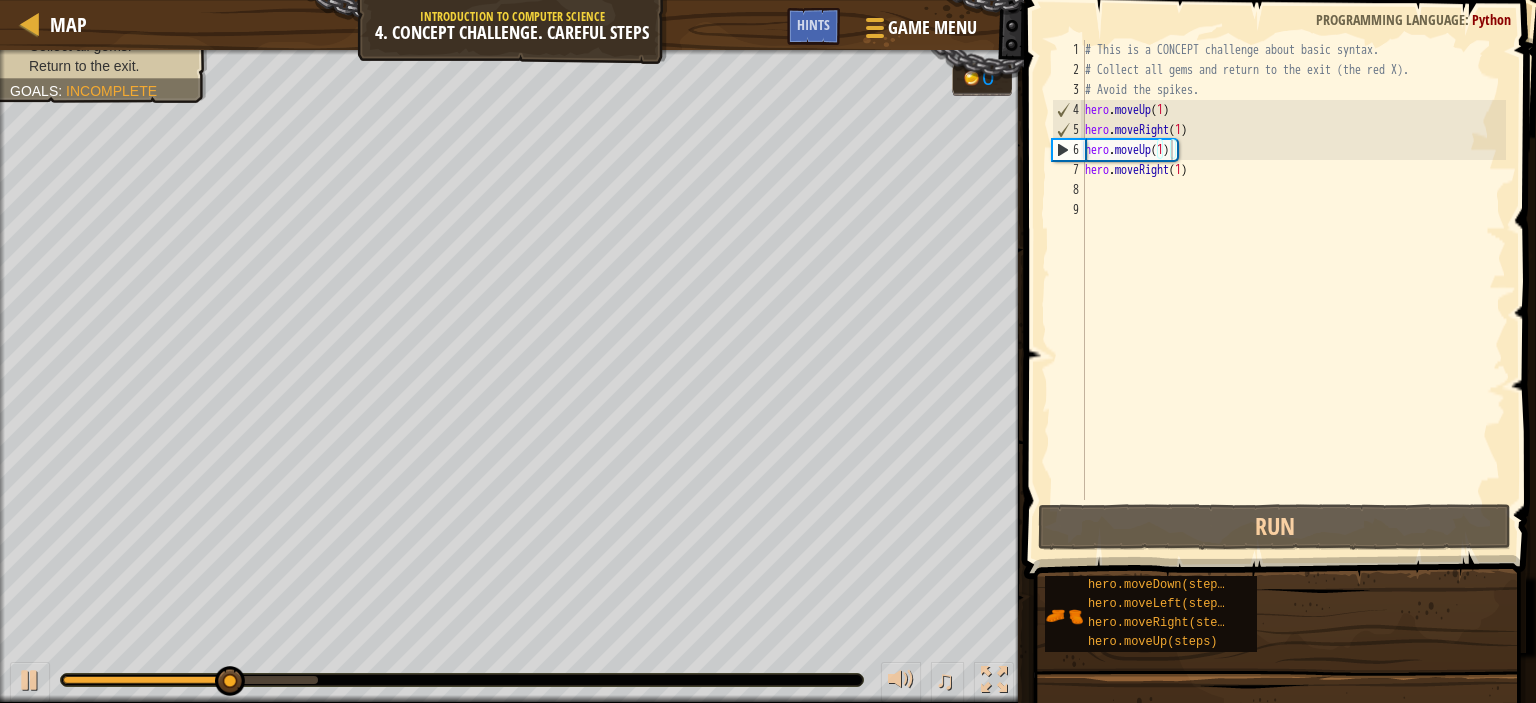 scroll, scrollTop: 9, scrollLeft: 0, axis: vertical 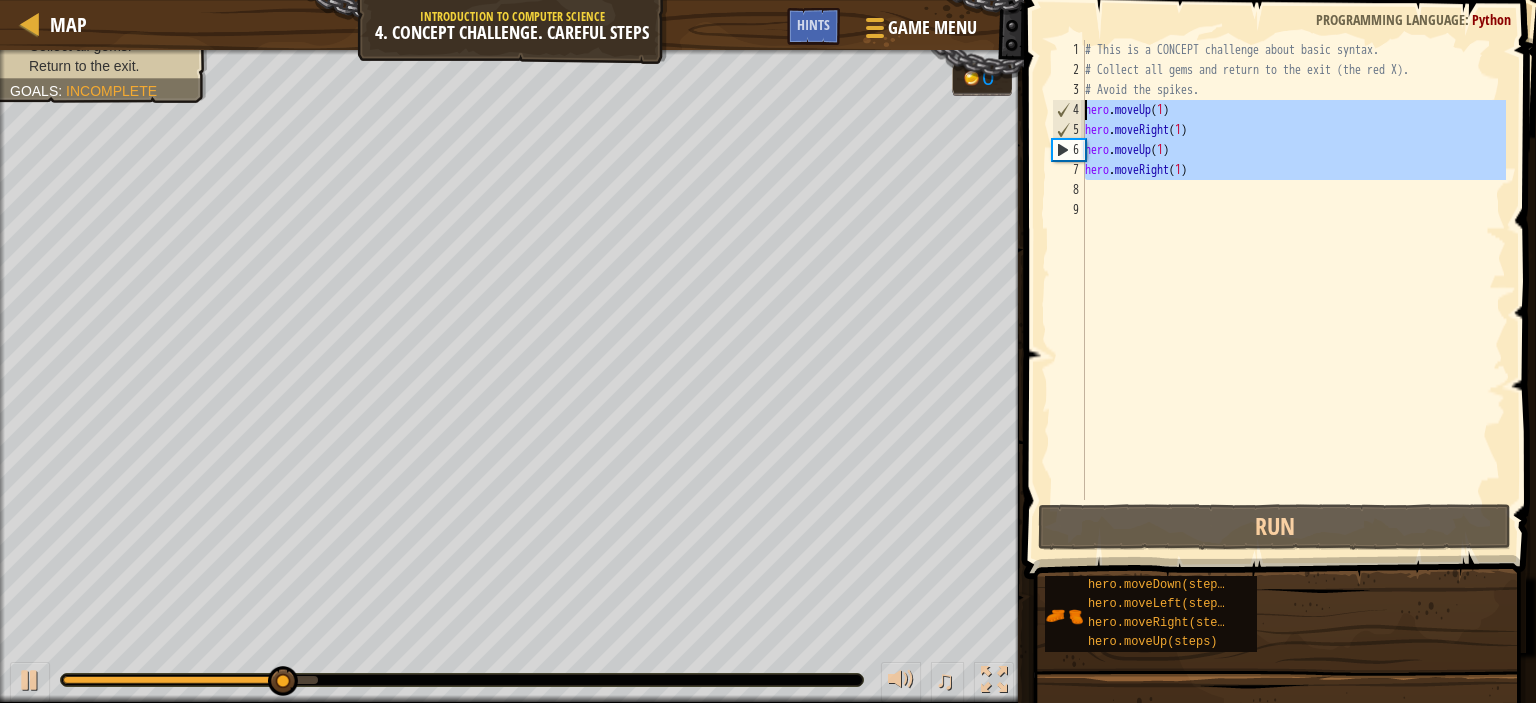 drag, startPoint x: 1211, startPoint y: 176, endPoint x: 1054, endPoint y: 117, distance: 167.72 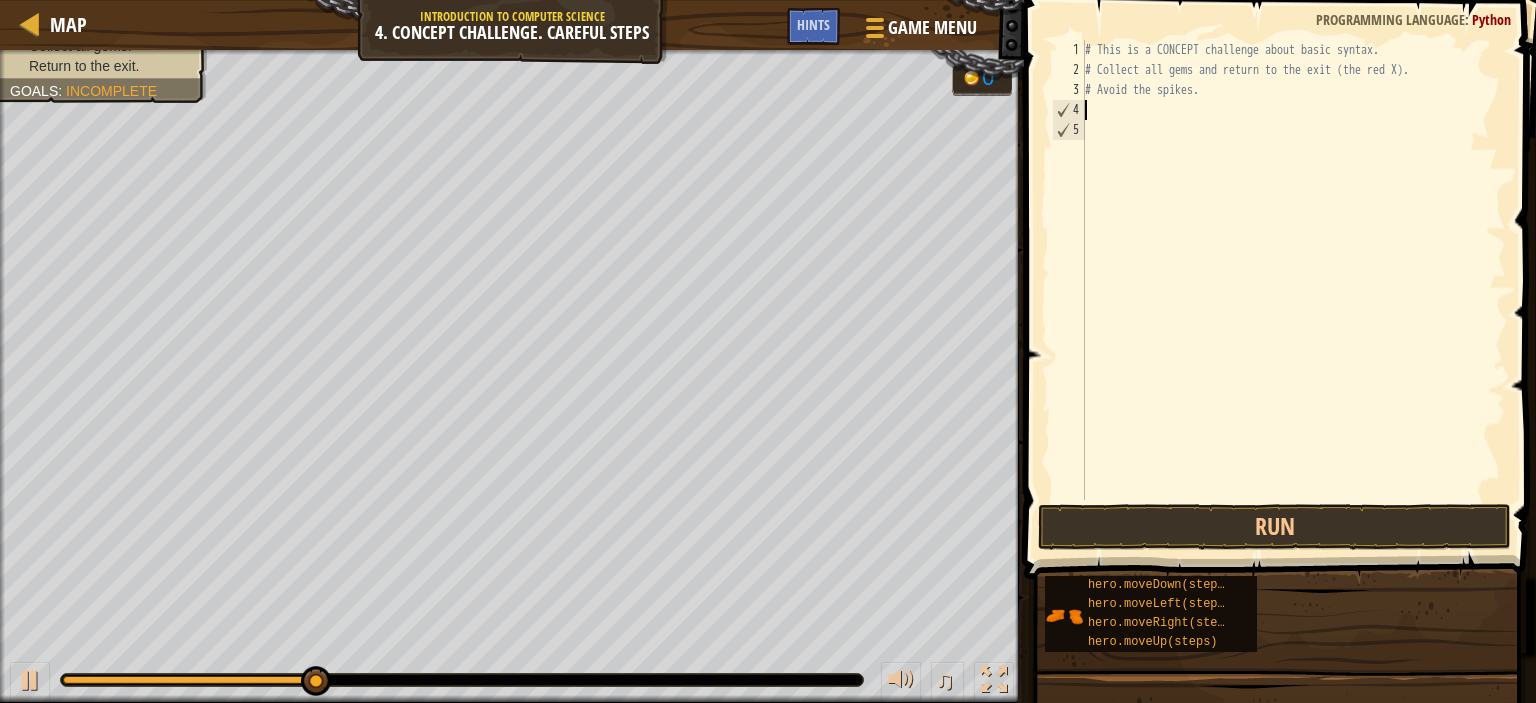 click on "# This is a CONCEPT challenge about basic syntax. # Collect all gems and return to the exit (the red X). # Avoid the spikes." at bounding box center [1293, 290] 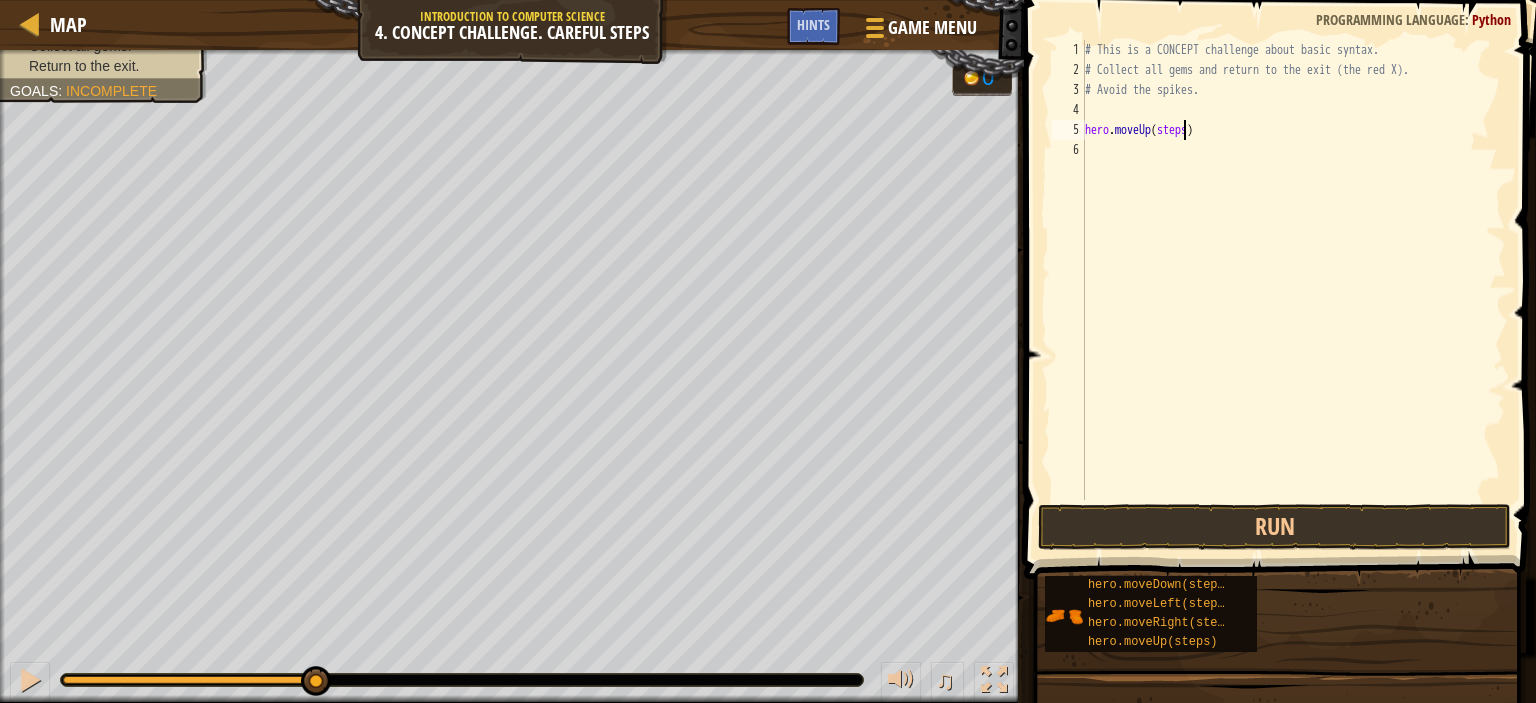 click on "# This is a CONCEPT challenge about basic syntax. # Collect all gems and return to the exit (the red X). # Avoid the spikes. hero . moveUp ( steps )" at bounding box center (1293, 290) 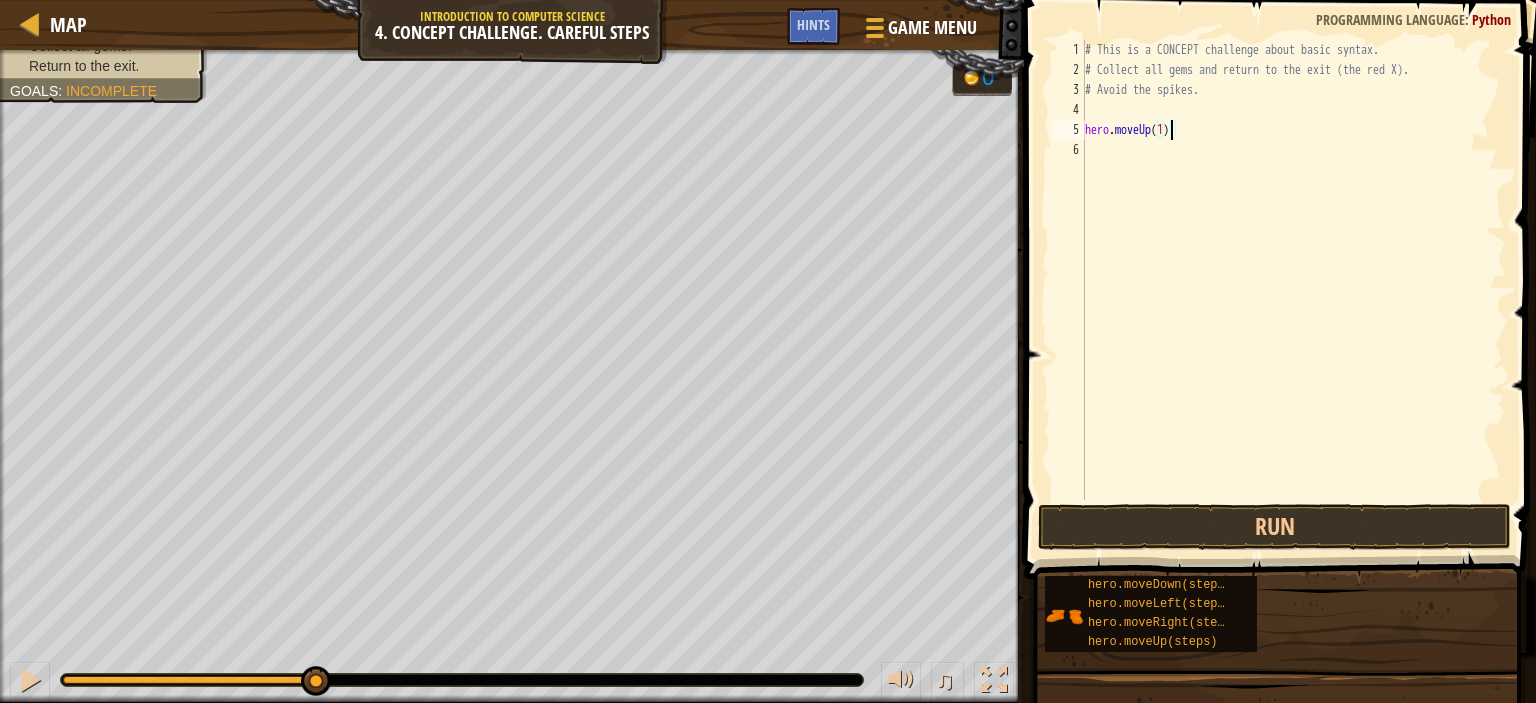 scroll, scrollTop: 9, scrollLeft: 6, axis: both 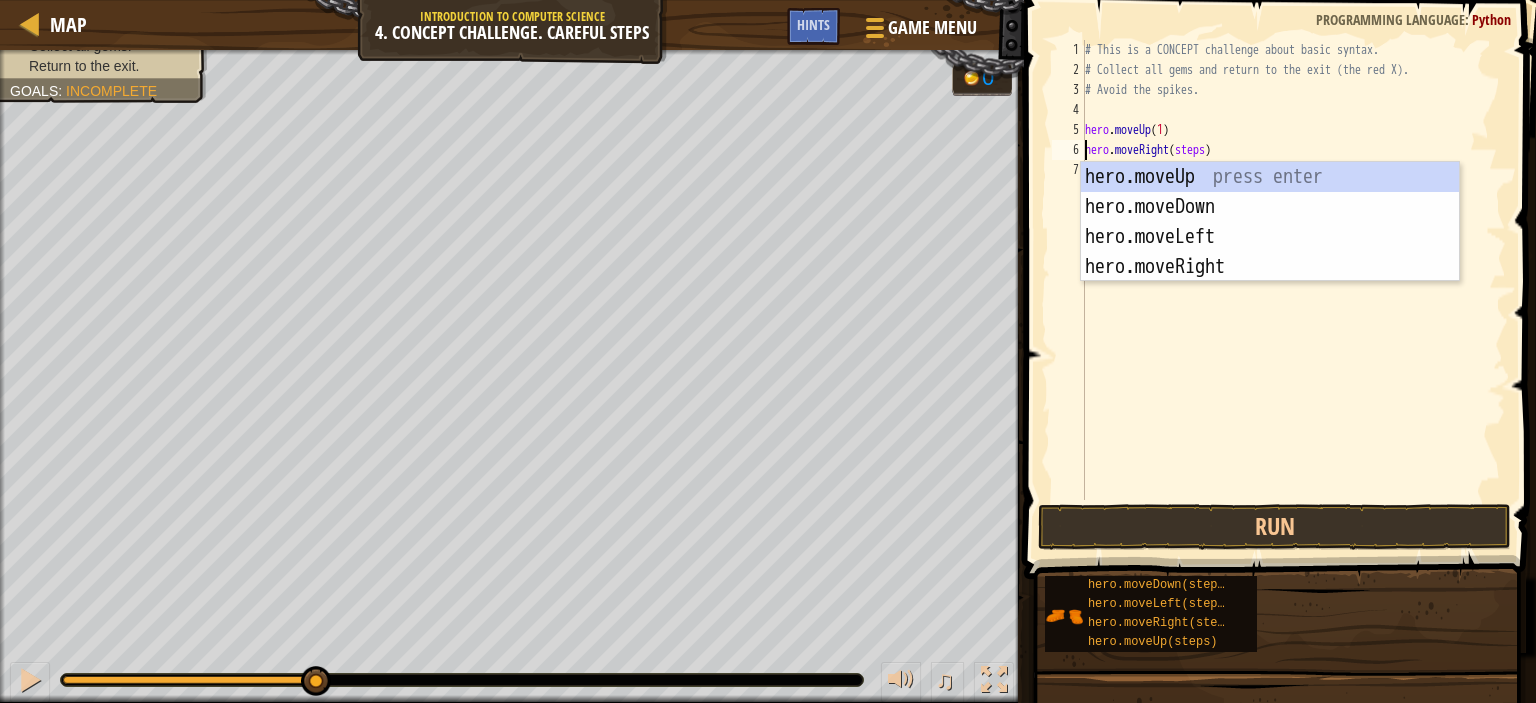 click on "# This is a CONCEPT challenge about basic syntax. # Collect all gems and return to the exit (the red X). # Avoid the spikes. hero . moveUp ( 1 ) hero . moveRight ( steps )" at bounding box center (1293, 290) 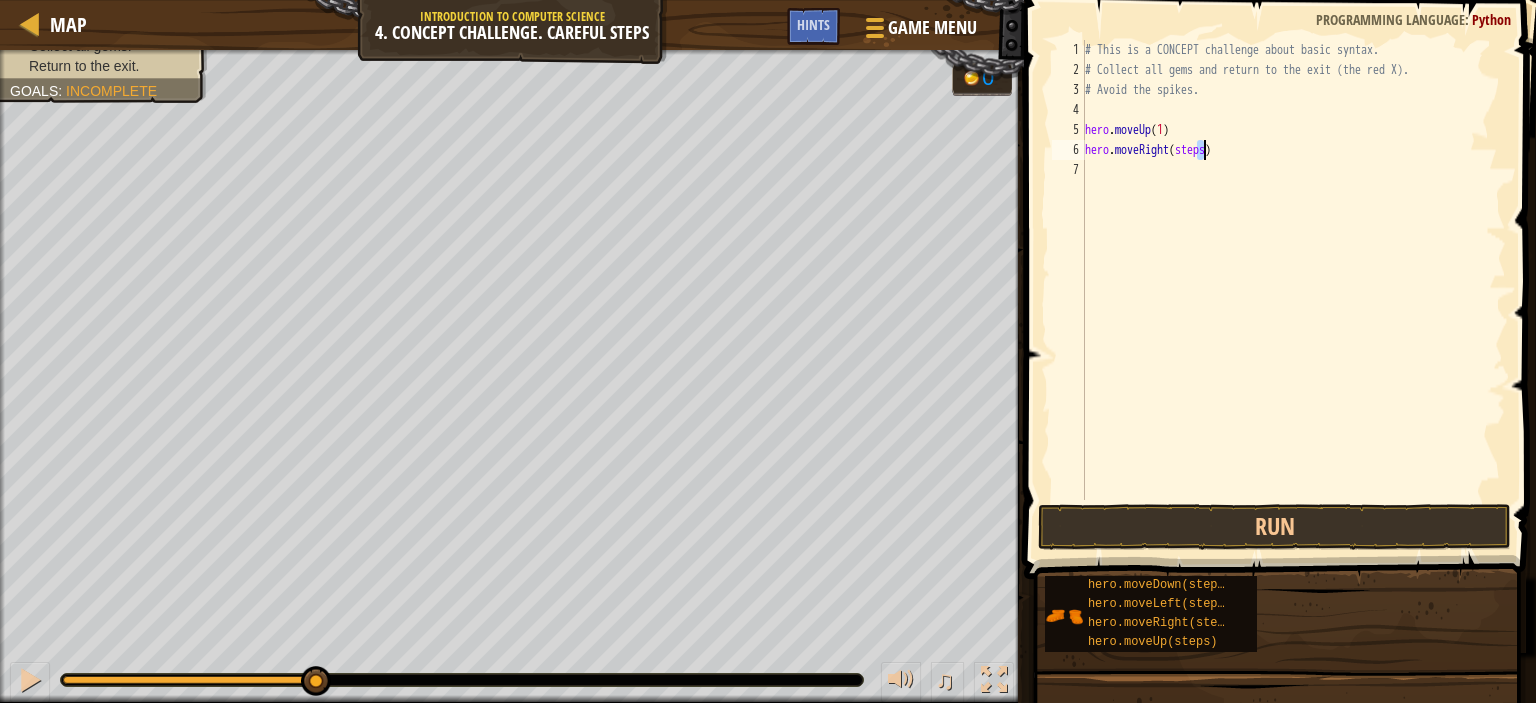 click on "# This is a CONCEPT challenge about basic syntax. # Collect all gems and return to the exit (the red X). # Avoid the spikes. hero . moveUp ( 1 ) hero . moveRight ( steps )" at bounding box center (1293, 270) 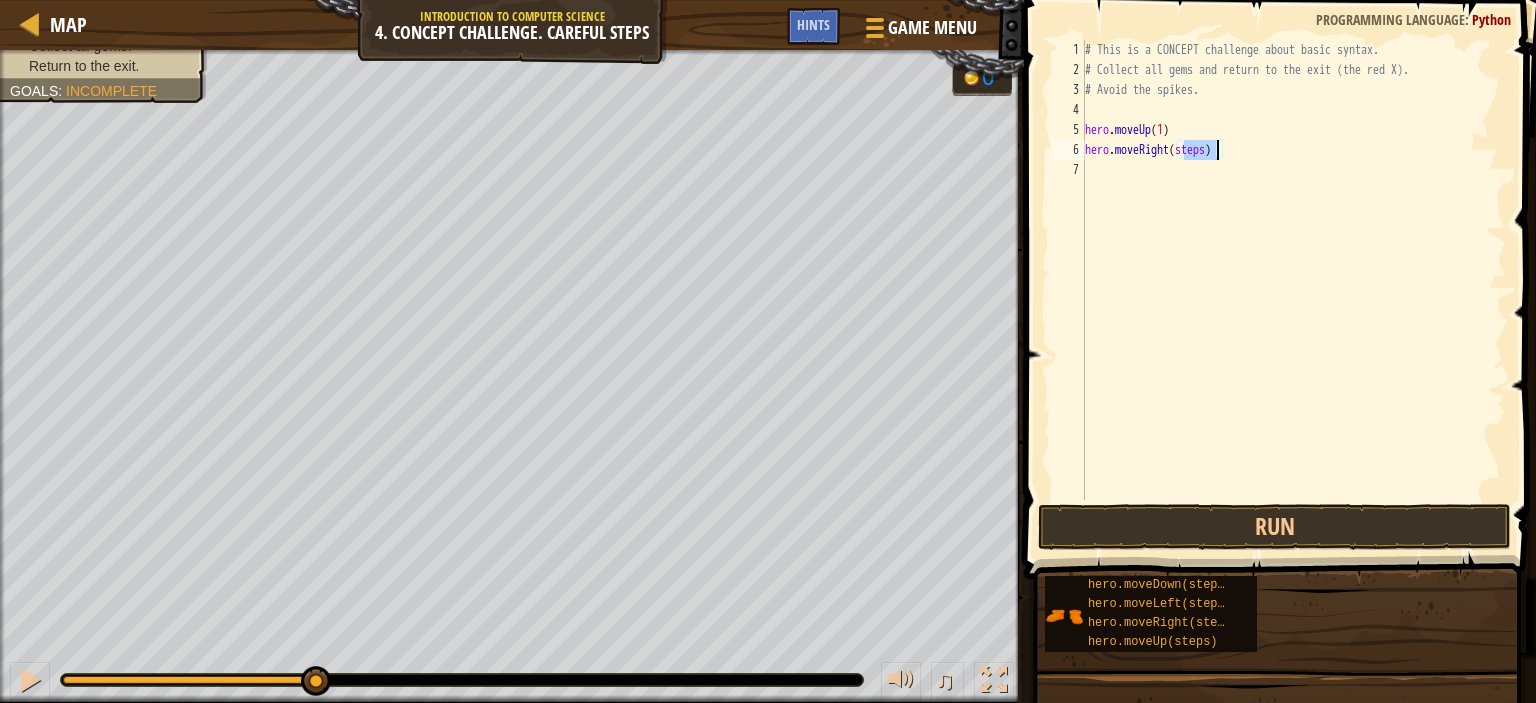 click on "# This is a CONCEPT challenge about basic syntax. # Collect all gems and return to the exit (the red X). # Avoid the spikes. hero . moveUp ( 1 ) hero . moveRight ( steps )" at bounding box center [1293, 290] 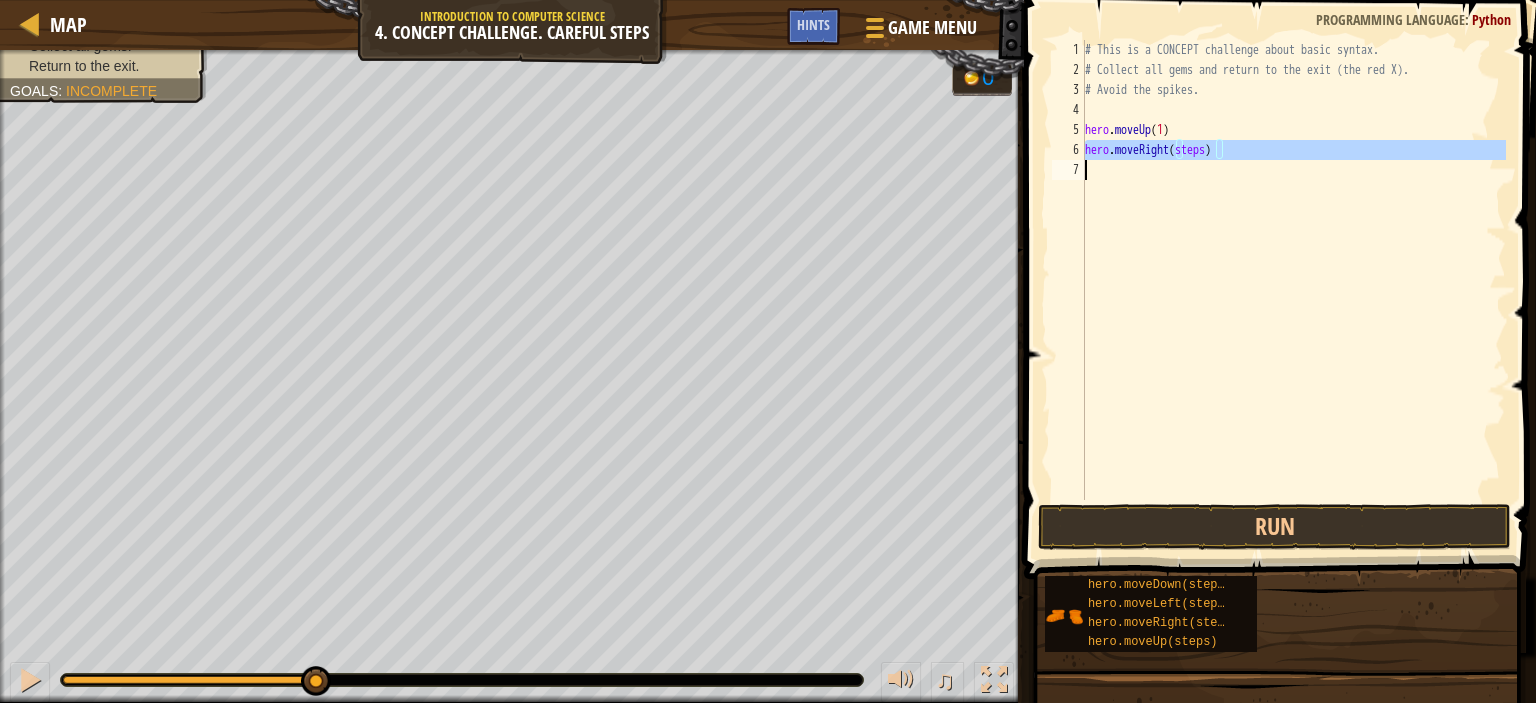 click on "# This is a CONCEPT challenge about basic syntax. # Collect all gems and return to the exit (the red X). # Avoid the spikes. hero . moveUp ( 1 ) hero . moveRight ( steps )" at bounding box center [1293, 290] 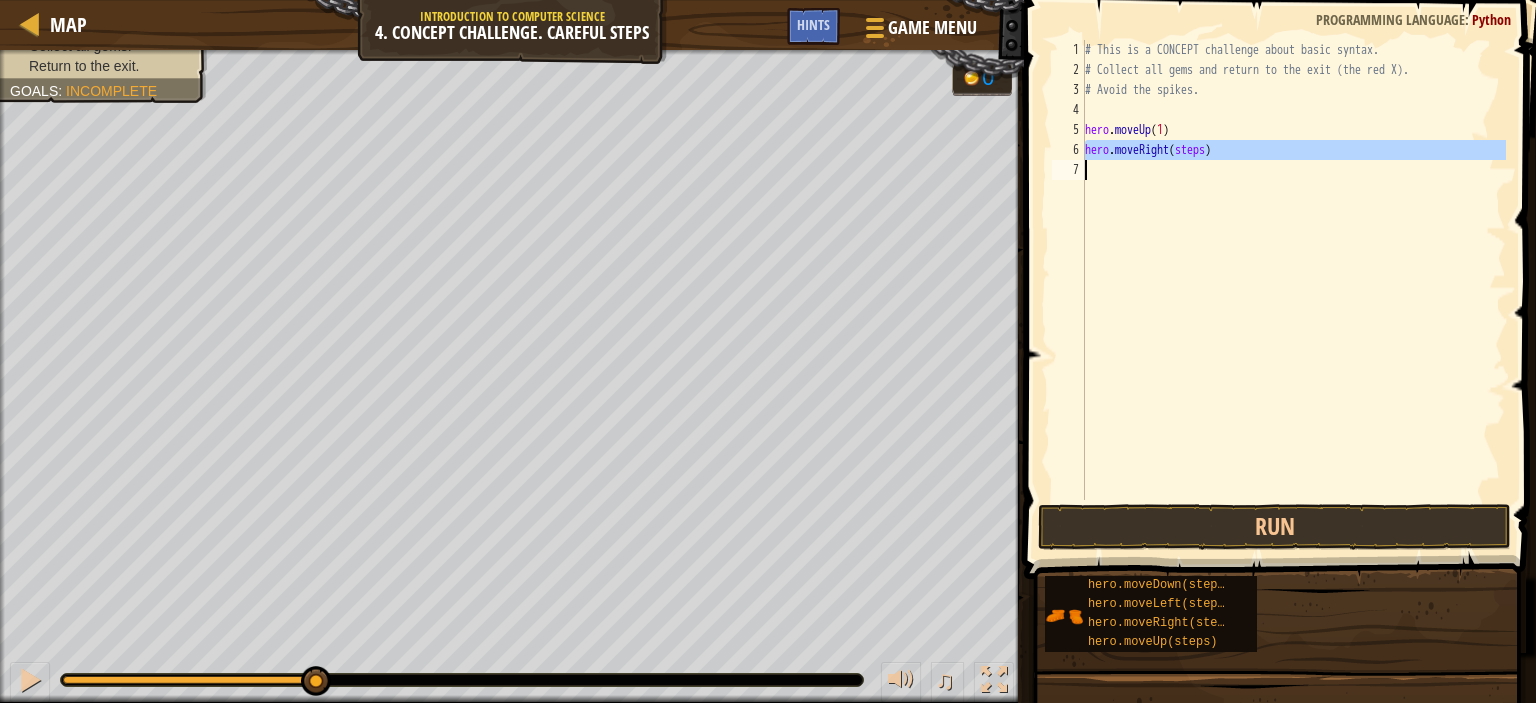 click on "# This is a CONCEPT challenge about basic syntax. # Collect all gems and return to the exit (the red X). # Avoid the spikes. hero . moveUp ( 1 ) hero . moveRight ( steps )" at bounding box center [1293, 270] 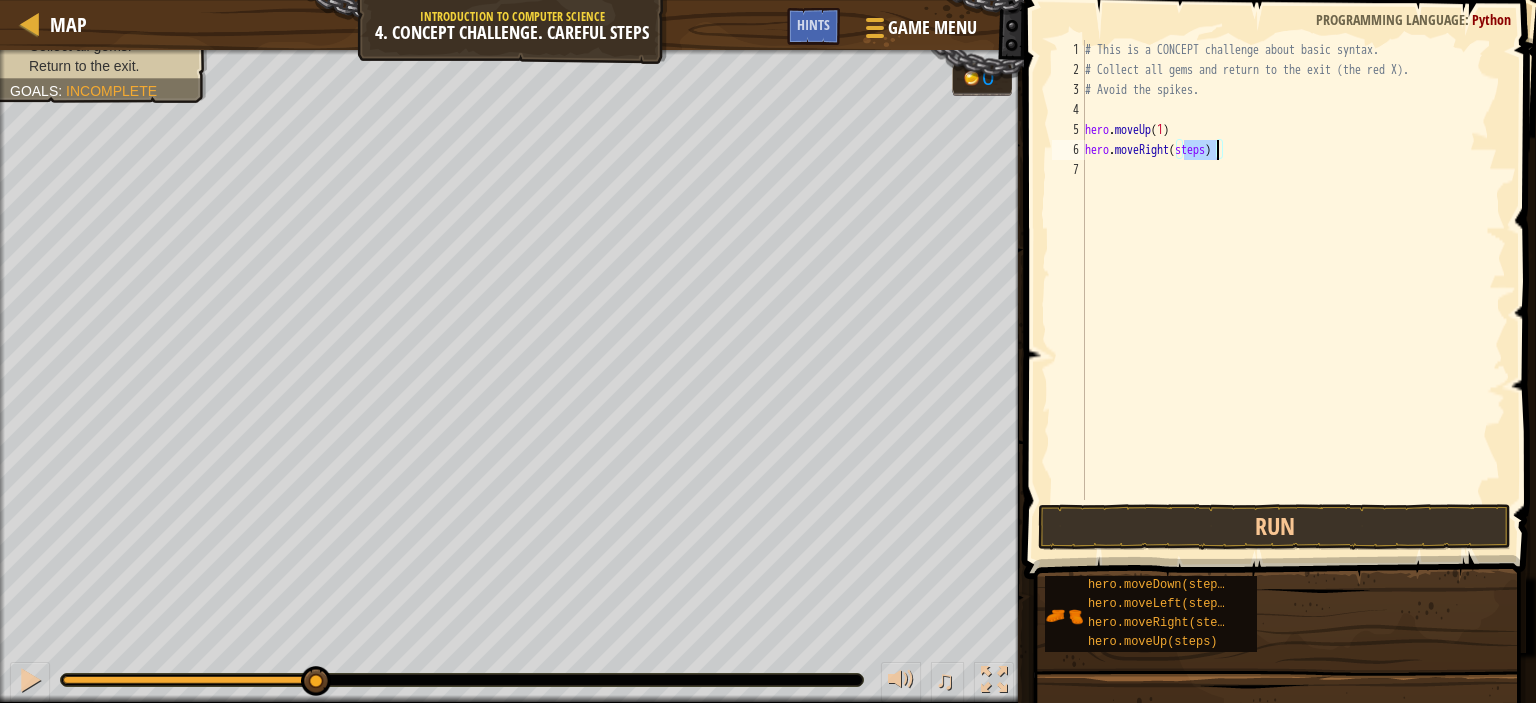 click on "# This is a CONCEPT challenge about basic syntax. # Collect all gems and return to the exit (the red X). # Avoid the spikes. hero . moveUp ( 1 ) hero . moveRight ( steps )" at bounding box center [1293, 290] 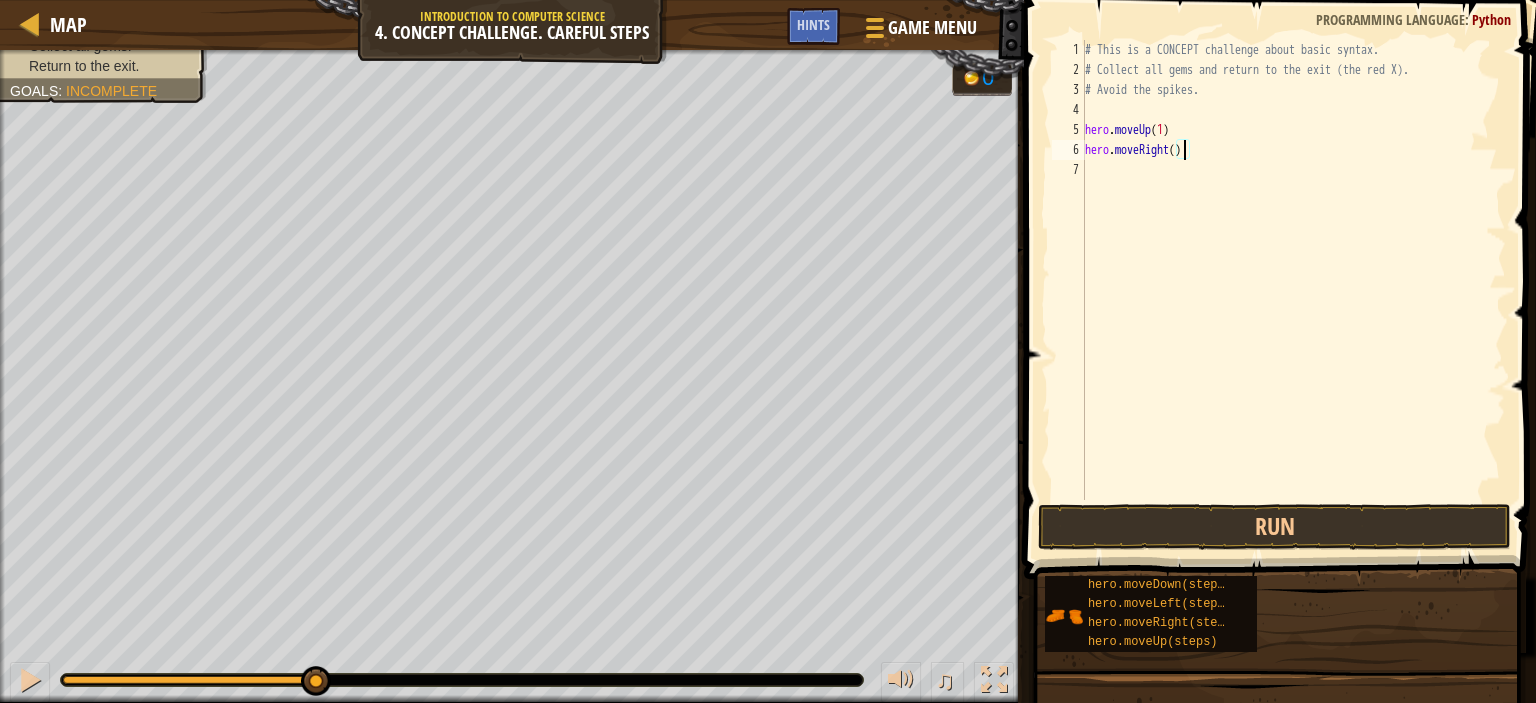 scroll, scrollTop: 9, scrollLeft: 8, axis: both 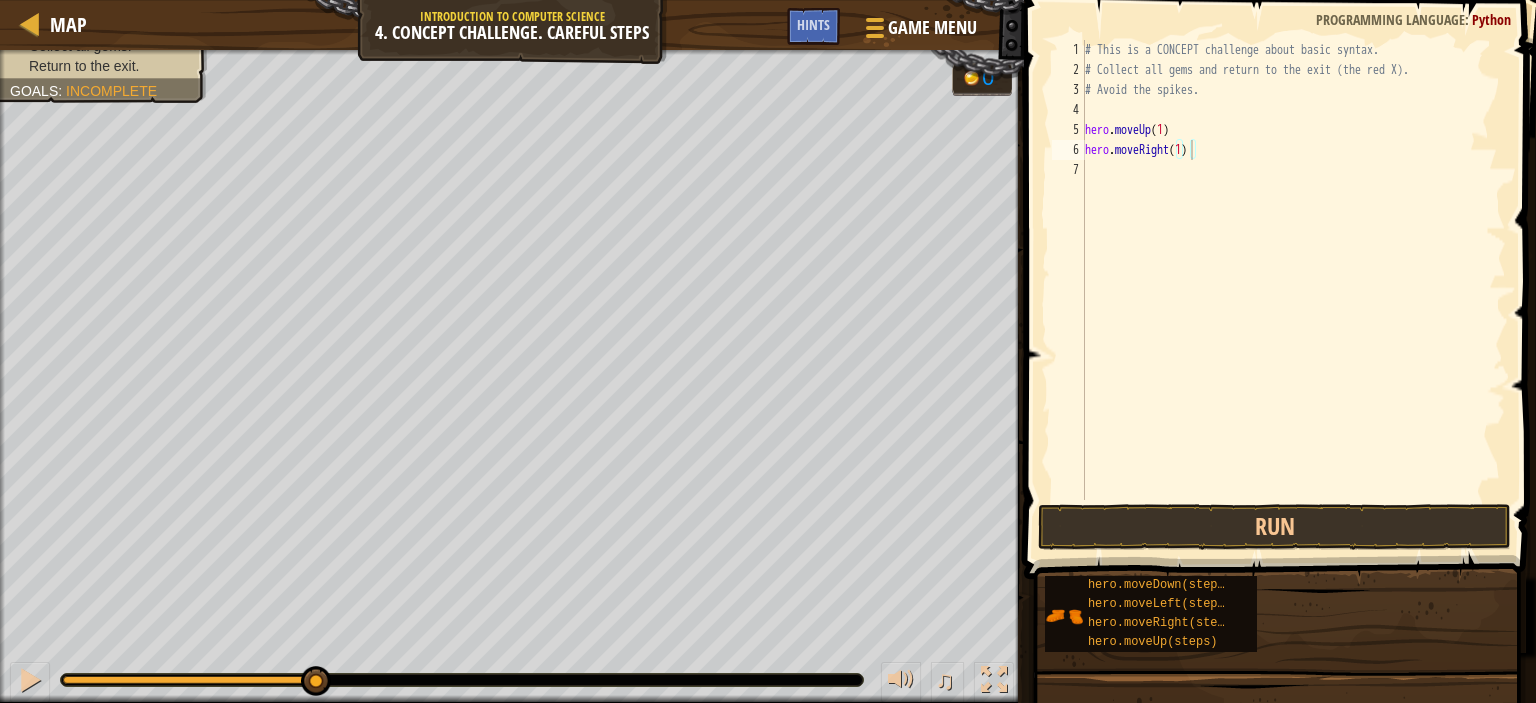 click at bounding box center (1277, 851) 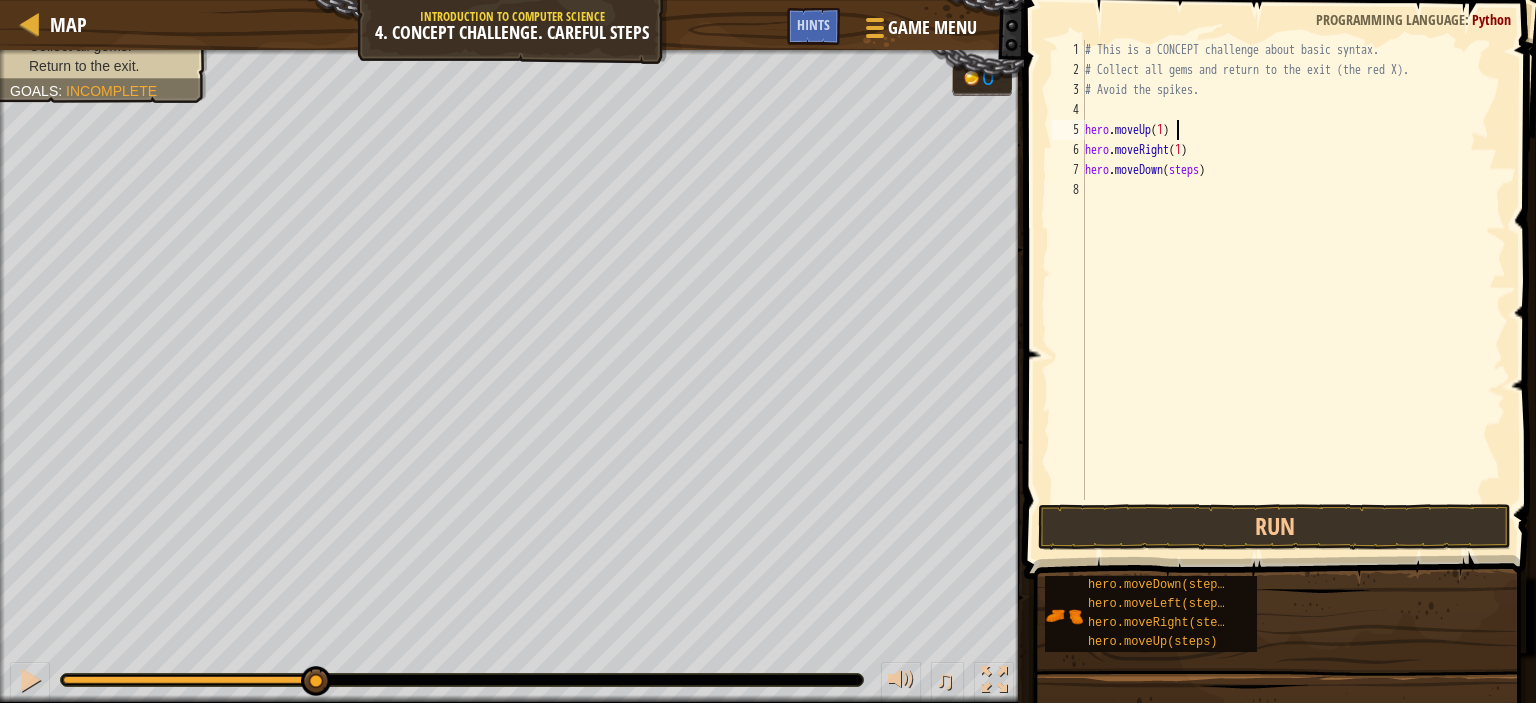 drag, startPoint x: 1236, startPoint y: 111, endPoint x: 1230, endPoint y: 97, distance: 15.231546 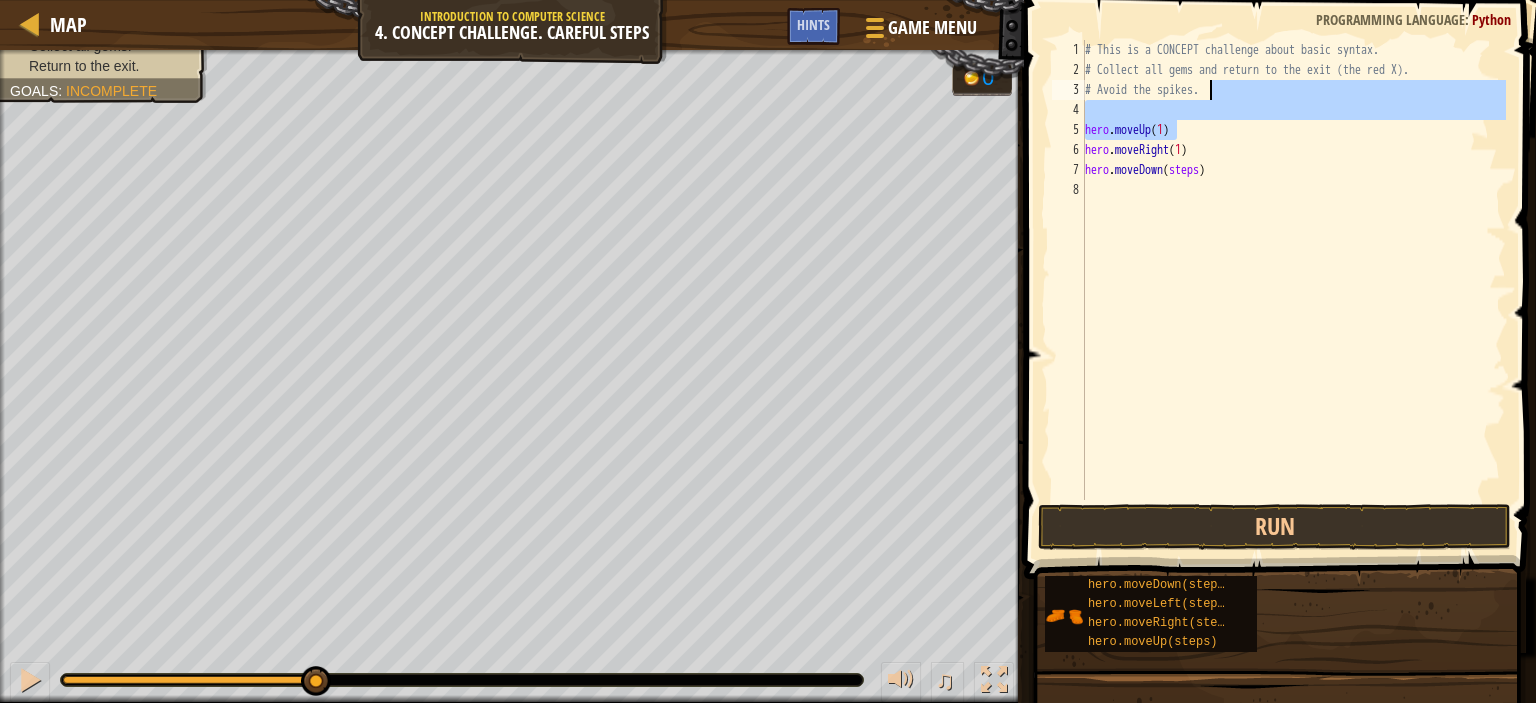 click on "# This is a CONCEPT challenge about basic syntax. # Collect all gems and return to the exit (the red X). # Avoid the spikes. hero . moveUp ( 1 ) hero . moveRight ( 1 ) hero . moveDown ( steps )" at bounding box center [1293, 290] 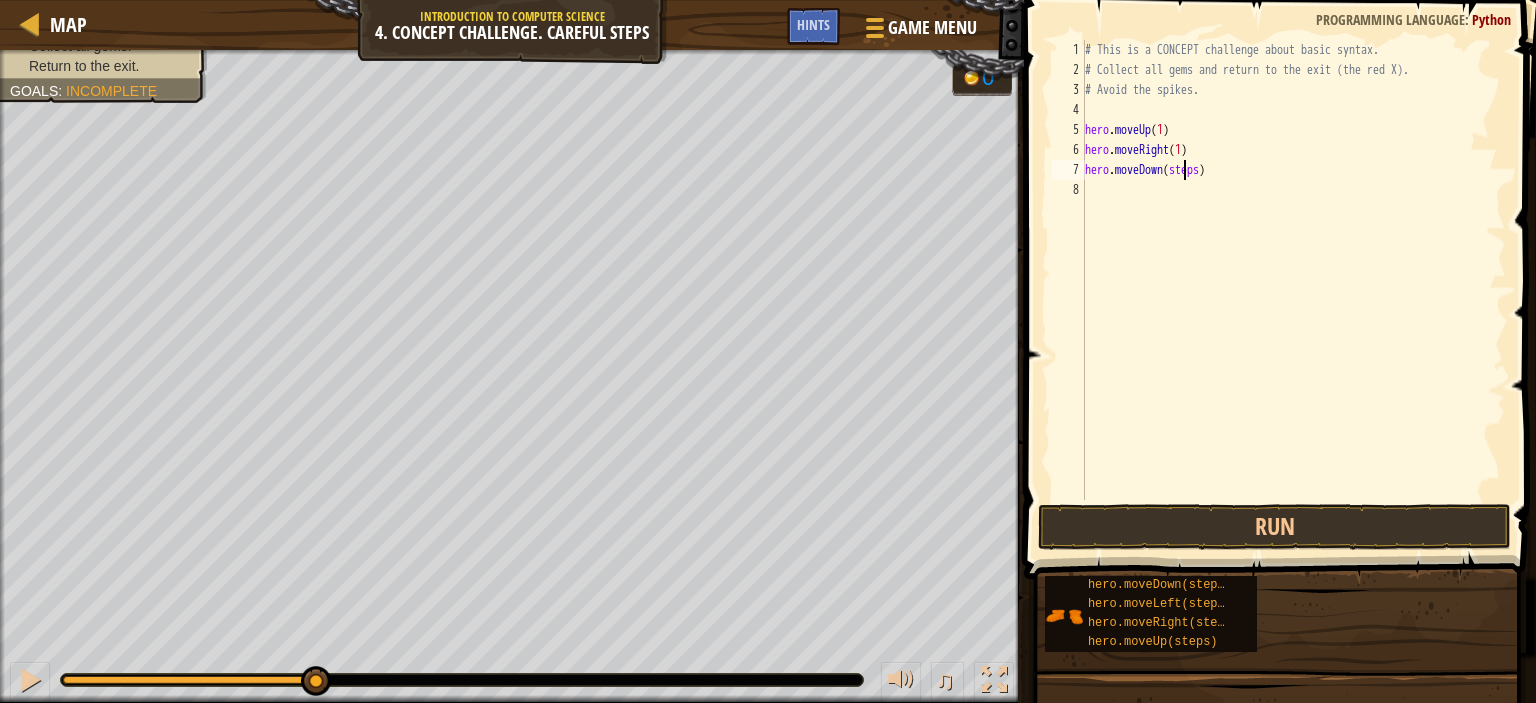 click on "# This is a CONCEPT challenge about basic syntax. # Collect all gems and return to the exit (the red X). # Avoid the spikes. hero . moveUp ( 1 ) hero . moveRight ( 1 ) hero . moveDown ( steps )" at bounding box center [1293, 290] 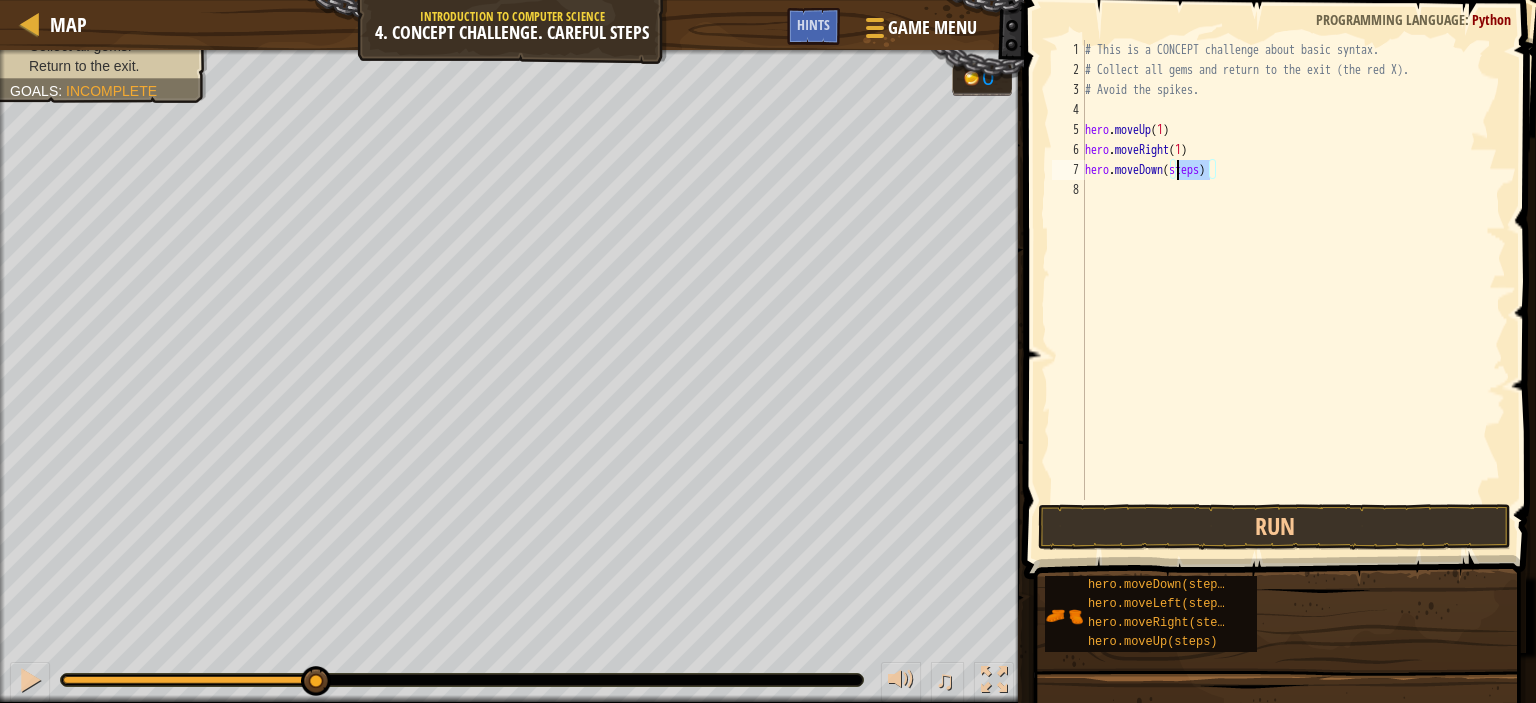 scroll, scrollTop: 9, scrollLeft: 7, axis: both 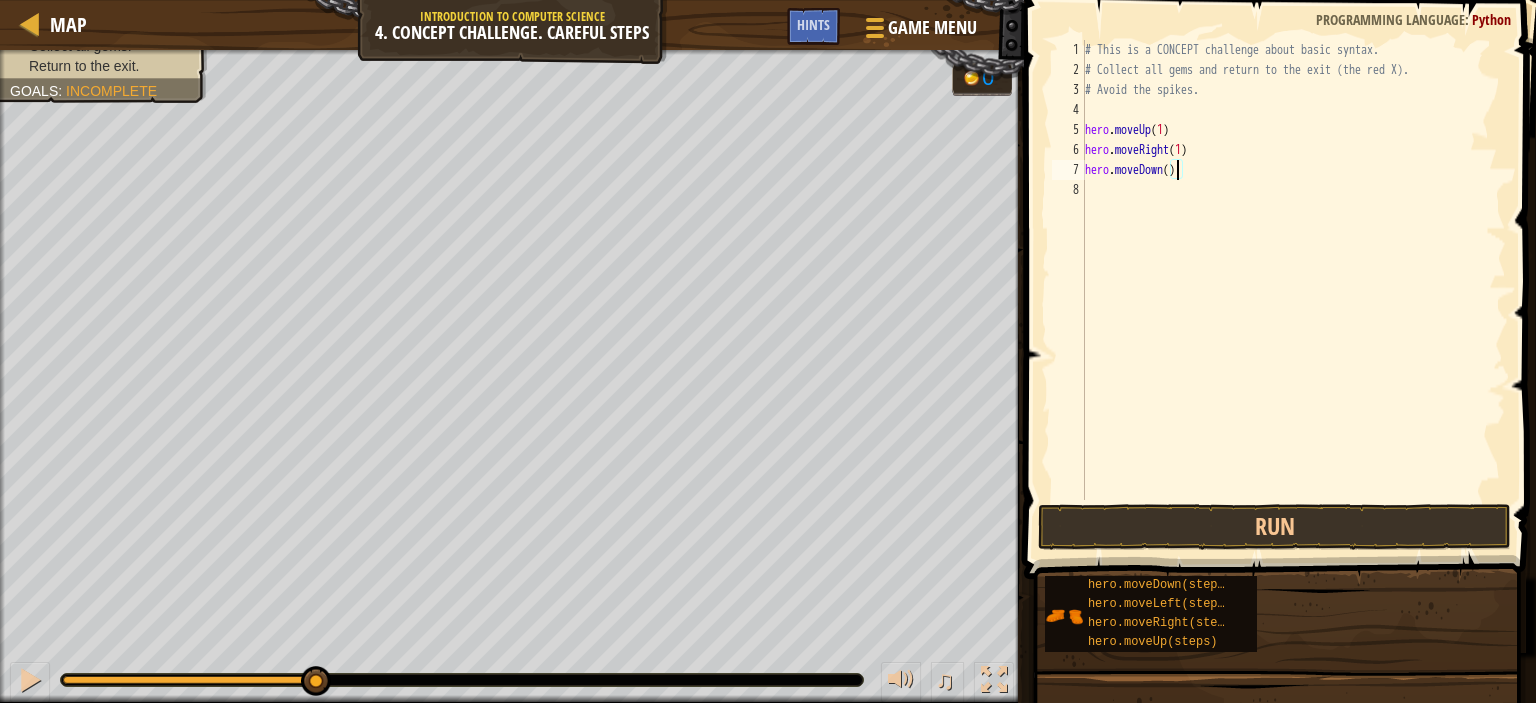 type on "hero.moveDown(2)" 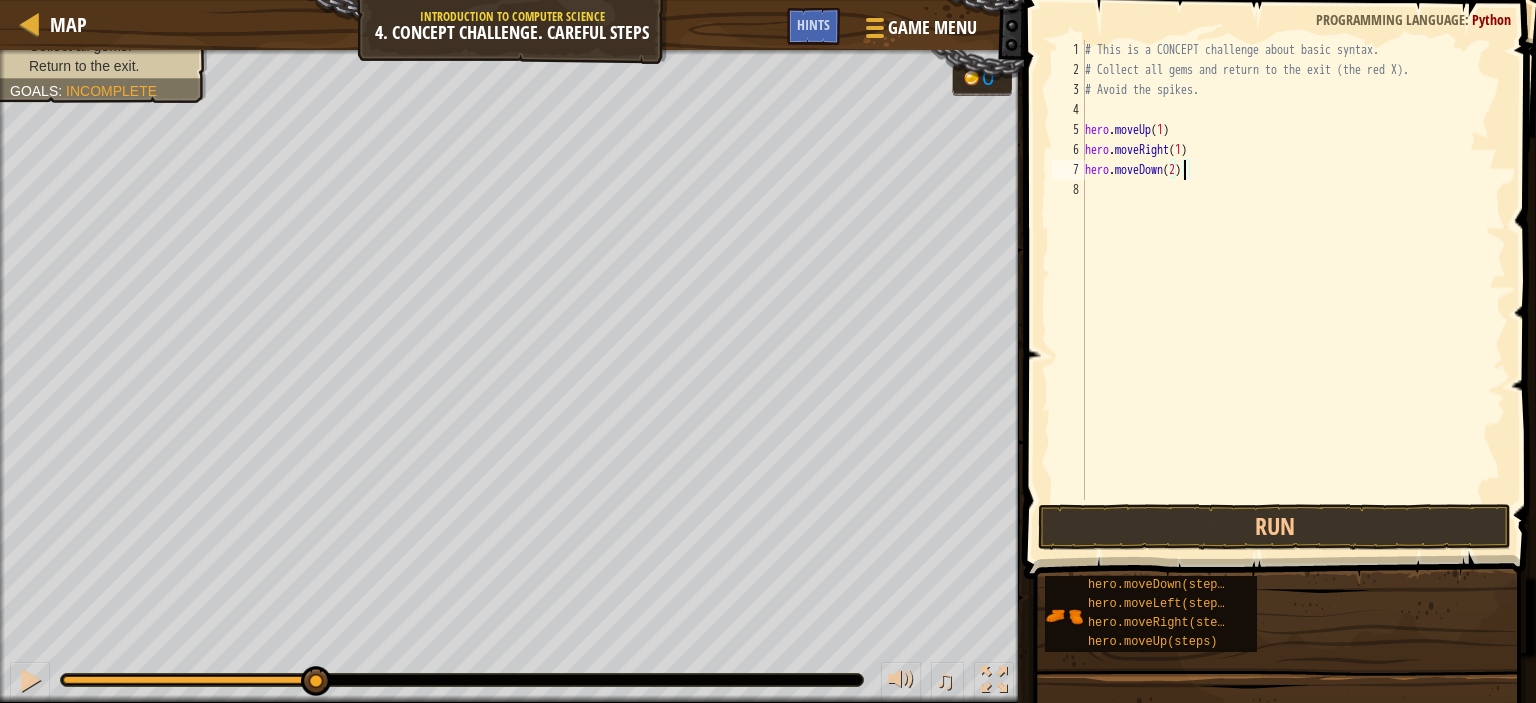 click on "# This is a CONCEPT challenge about basic syntax. # Collect all gems and return to the exit (the red X). # Avoid the spikes. hero . moveUp ( 1 ) hero . moveRight ( 1 ) hero . moveDown ( 2 )" at bounding box center (1293, 290) 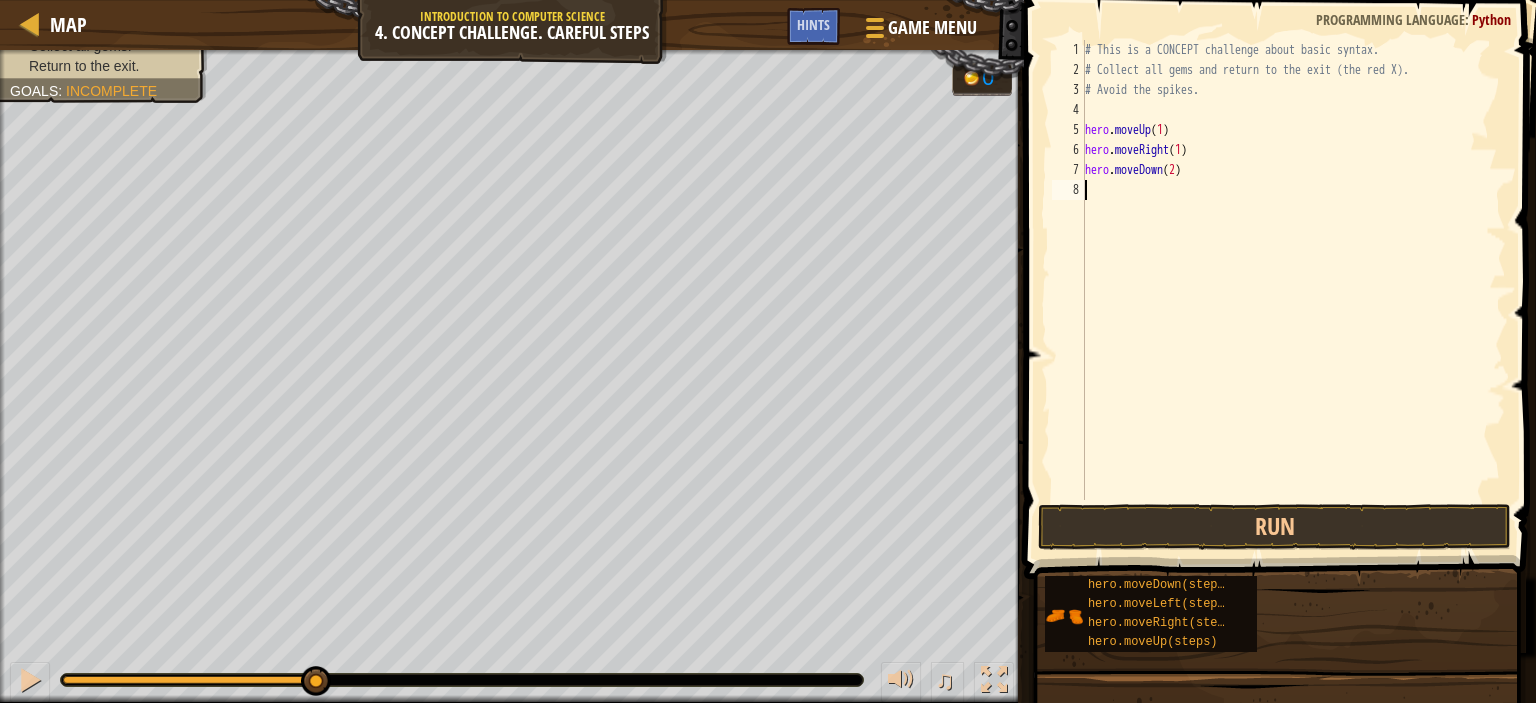 scroll, scrollTop: 9, scrollLeft: 0, axis: vertical 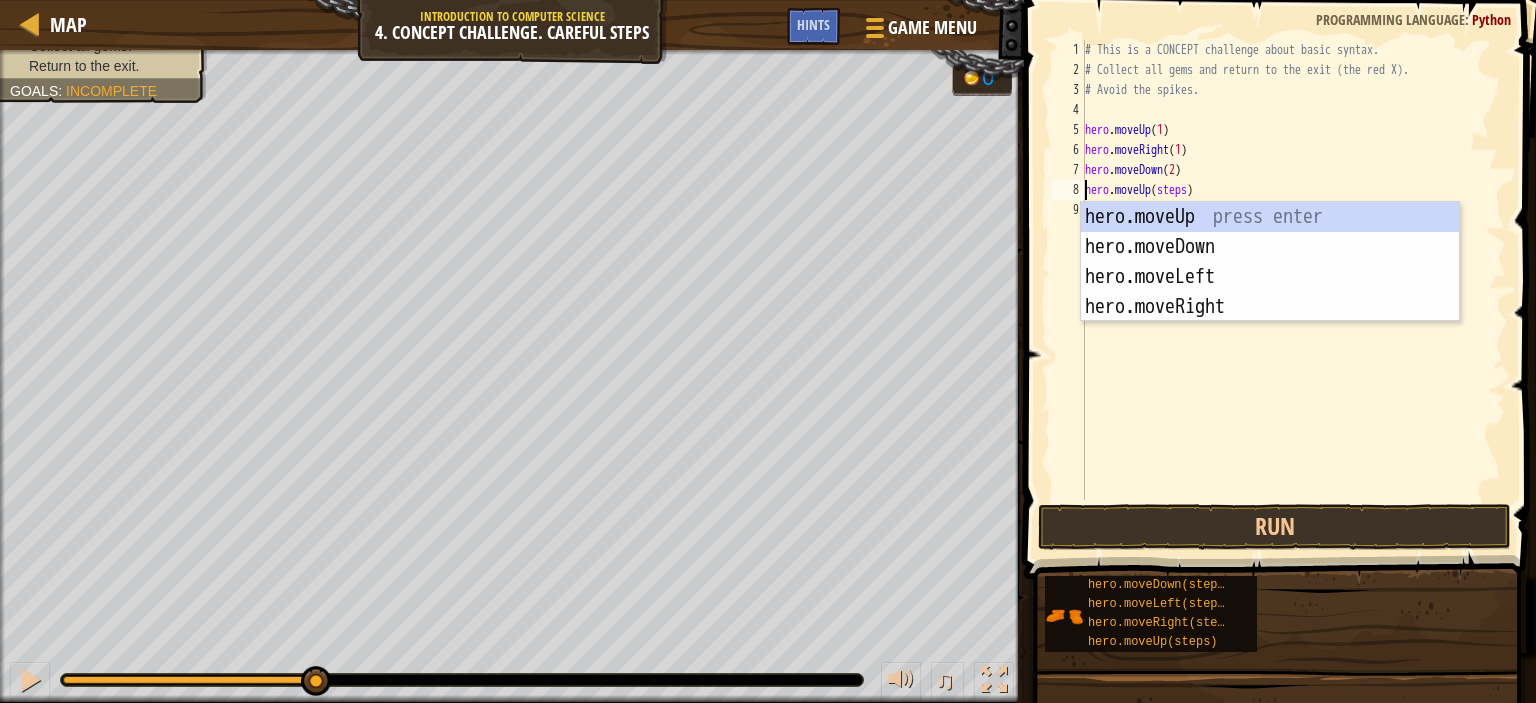 click on "# This is a CONCEPT challenge about basic syntax. # Collect all gems and return to the exit (the red X). # Avoid the spikes. hero . moveUp ( 1 ) hero . moveRight ( 1 ) hero . moveDown ( 2 ) hero . moveUp ( steps )" at bounding box center [1293, 290] 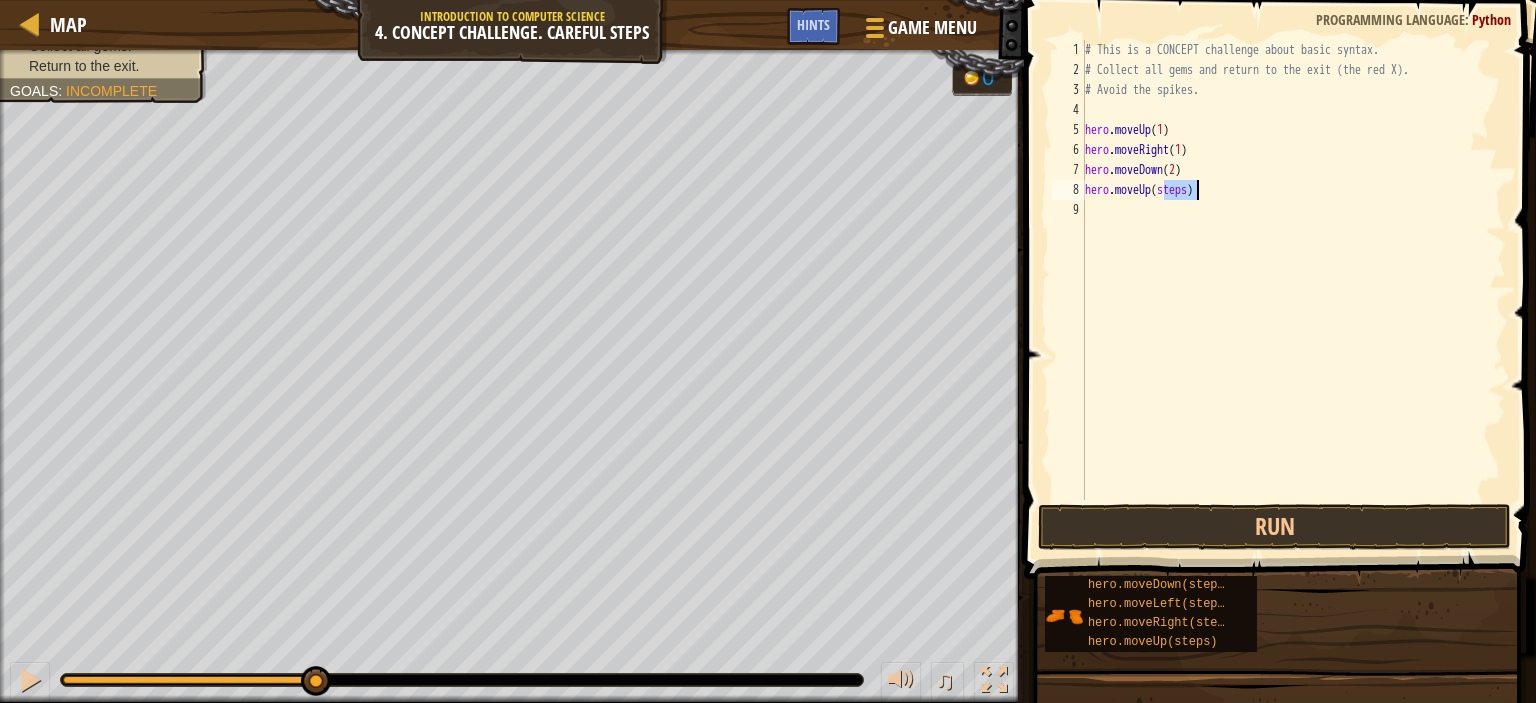 click on "# This is a CONCEPT challenge about basic syntax. # Collect all gems and return to the exit (the red X). # Avoid the spikes. hero . moveUp ( 1 ) hero . moveRight ( 1 ) hero . moveDown ( 2 ) hero . moveUp ( steps )" at bounding box center [1293, 290] 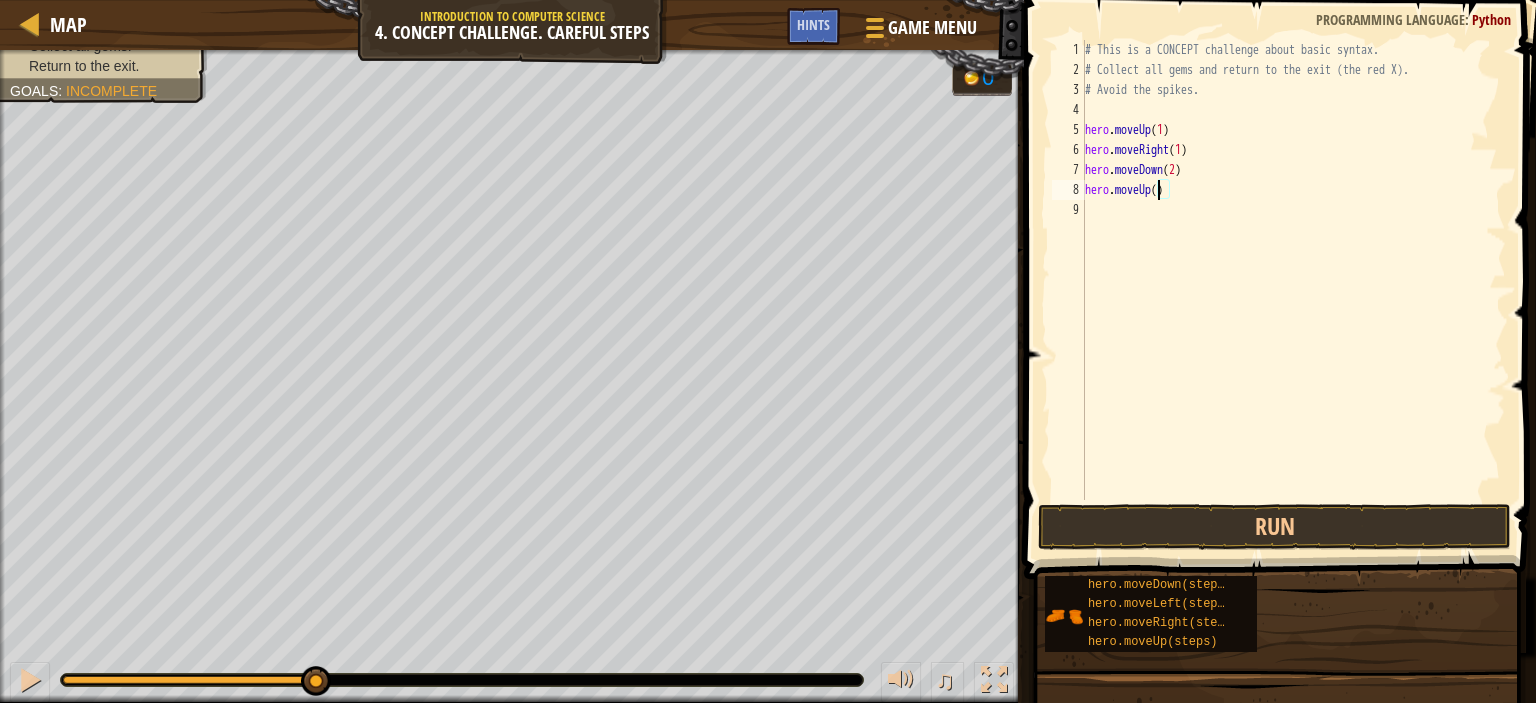 click on "# This is a CONCEPT challenge about basic syntax. # Collect all gems and return to the exit (the red X). # Avoid the spikes. hero . moveUp ( 1 ) hero . moveRight ( 1 ) hero . moveDown ( 2 ) hero . moveUp ( )" at bounding box center [1293, 290] 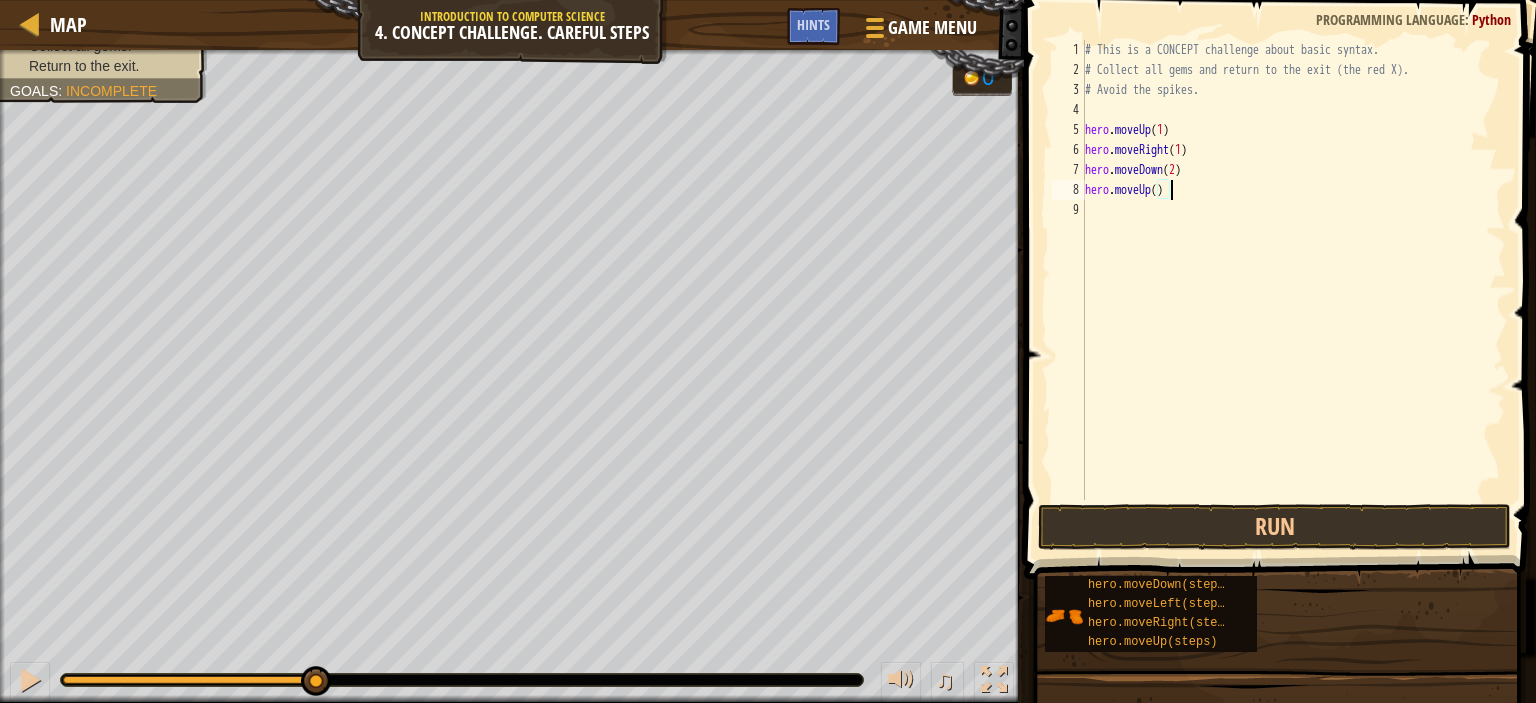 click on "# This is a CONCEPT challenge about basic syntax. # Collect all gems and return to the exit (the red X). # Avoid the spikes. hero . moveUp ( 1 ) hero . moveRight ( 1 ) hero . moveDown ( 2 ) hero . moveUp ( )" at bounding box center [1293, 290] 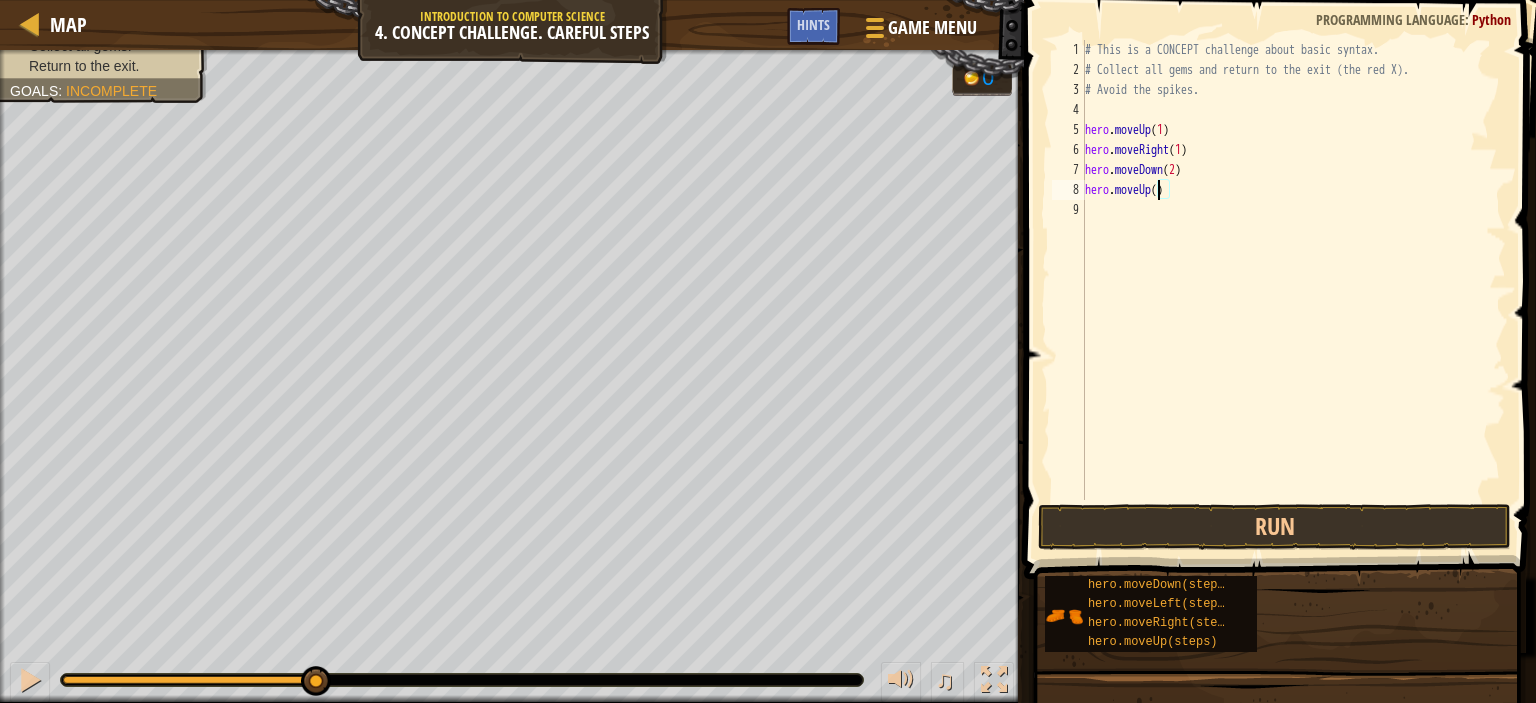click on "# This is a CONCEPT challenge about basic syntax. # Collect all gems and return to the exit (the red X). # Avoid the spikes. hero . moveUp ( 1 ) hero . moveRight ( 1 ) hero . moveDown ( 2 ) hero . moveUp ( )" at bounding box center [1293, 290] 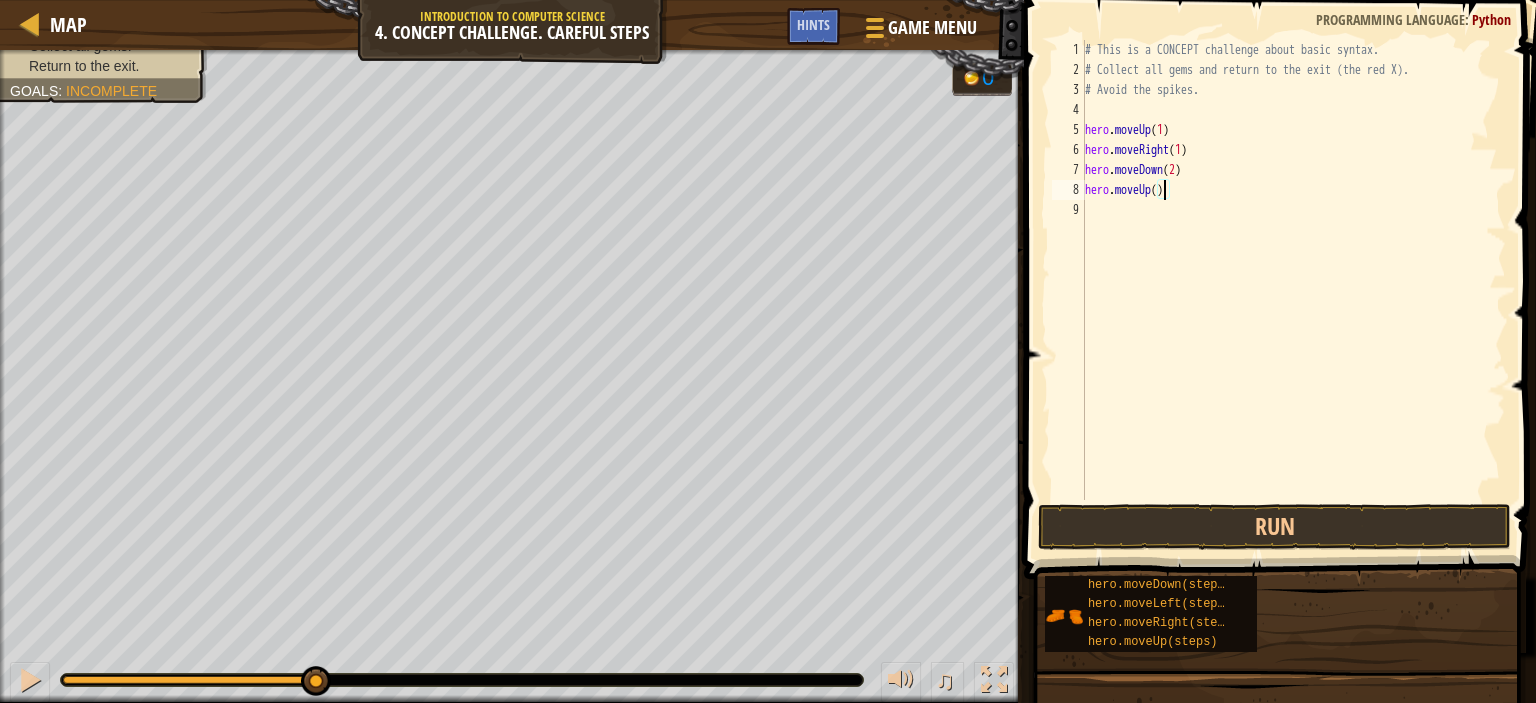 click on "# This is a CONCEPT challenge about basic syntax. # Collect all gems and return to the exit (the red X). # Avoid the spikes. hero . moveUp ( 1 ) hero . moveRight ( 1 ) hero . moveDown ( 2 ) hero . moveUp ( )" at bounding box center (1293, 290) 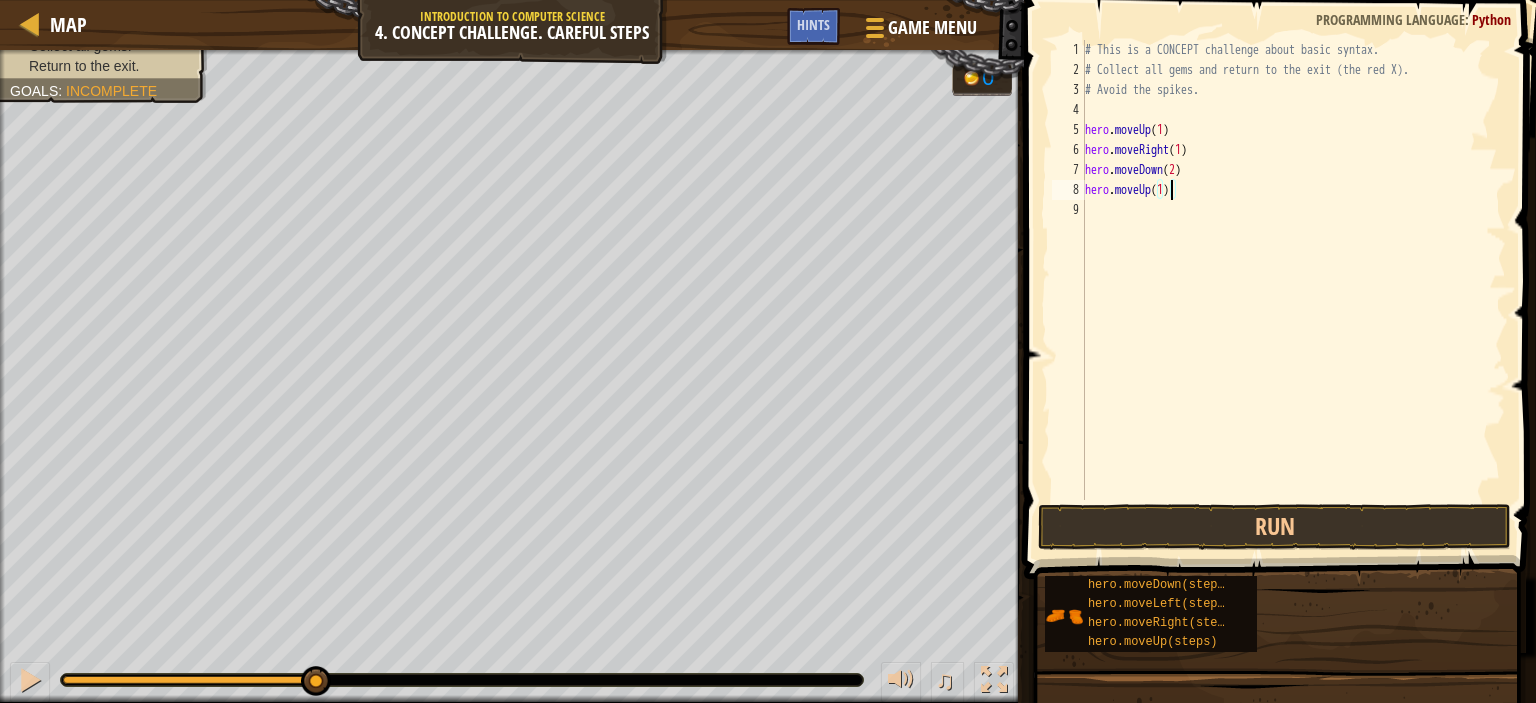 scroll, scrollTop: 9, scrollLeft: 6, axis: both 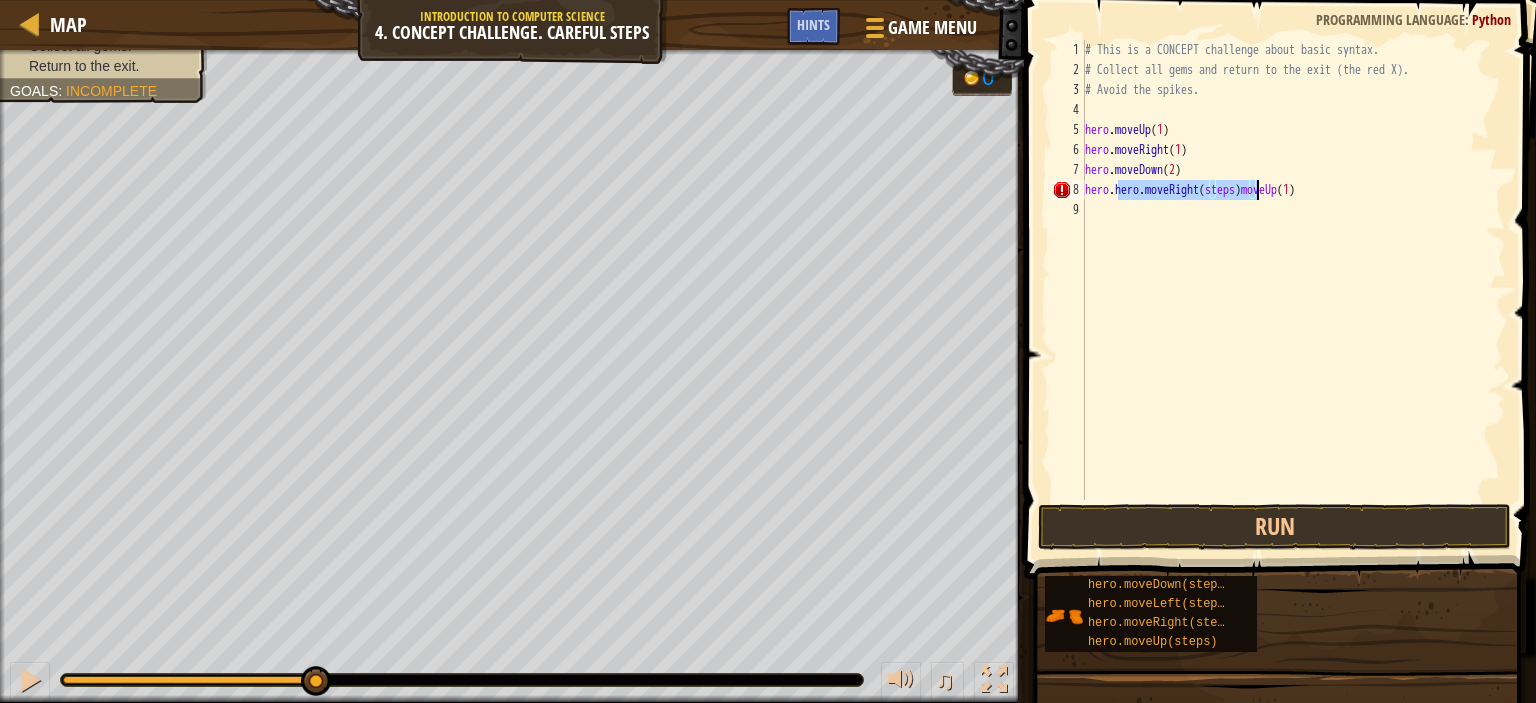 click on "# This is a CONCEPT challenge about basic syntax. # Collect all gems and return to the exit (the red X). # Avoid the spikes. hero . moveUp ( 1 ) hero . moveRight ( 1 ) hero . moveDown ( 2 ) hero . hero . moveRight ( steps ) moveUp ( 1 )" at bounding box center (1293, 270) 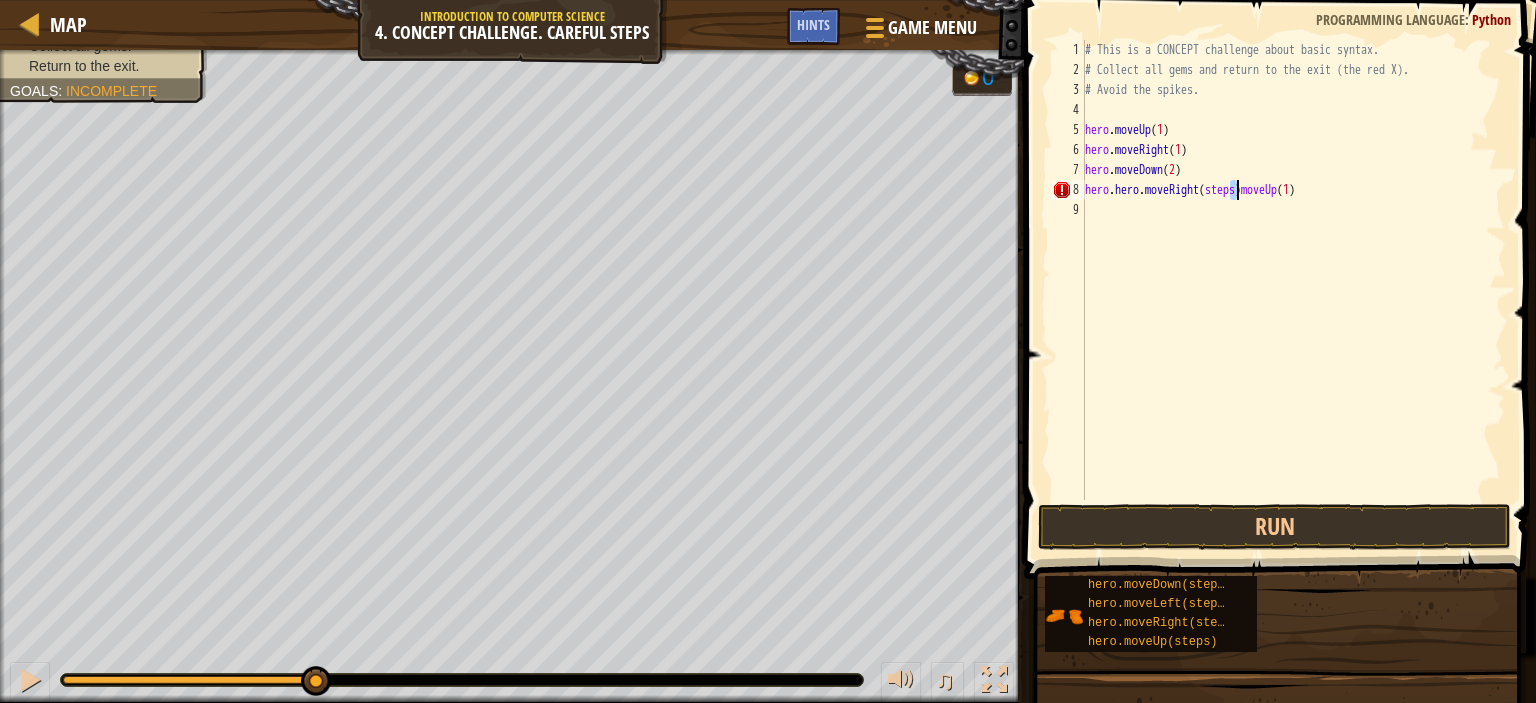 click on "# This is a CONCEPT challenge about basic syntax. # Collect all gems and return to the exit (the red X). # Avoid the spikes. hero . moveUp ( 1 ) hero . moveRight ( 1 ) hero . moveDown ( 2 ) hero . hero . moveRight ( steps ) moveUp ( 1 )" at bounding box center (1293, 290) 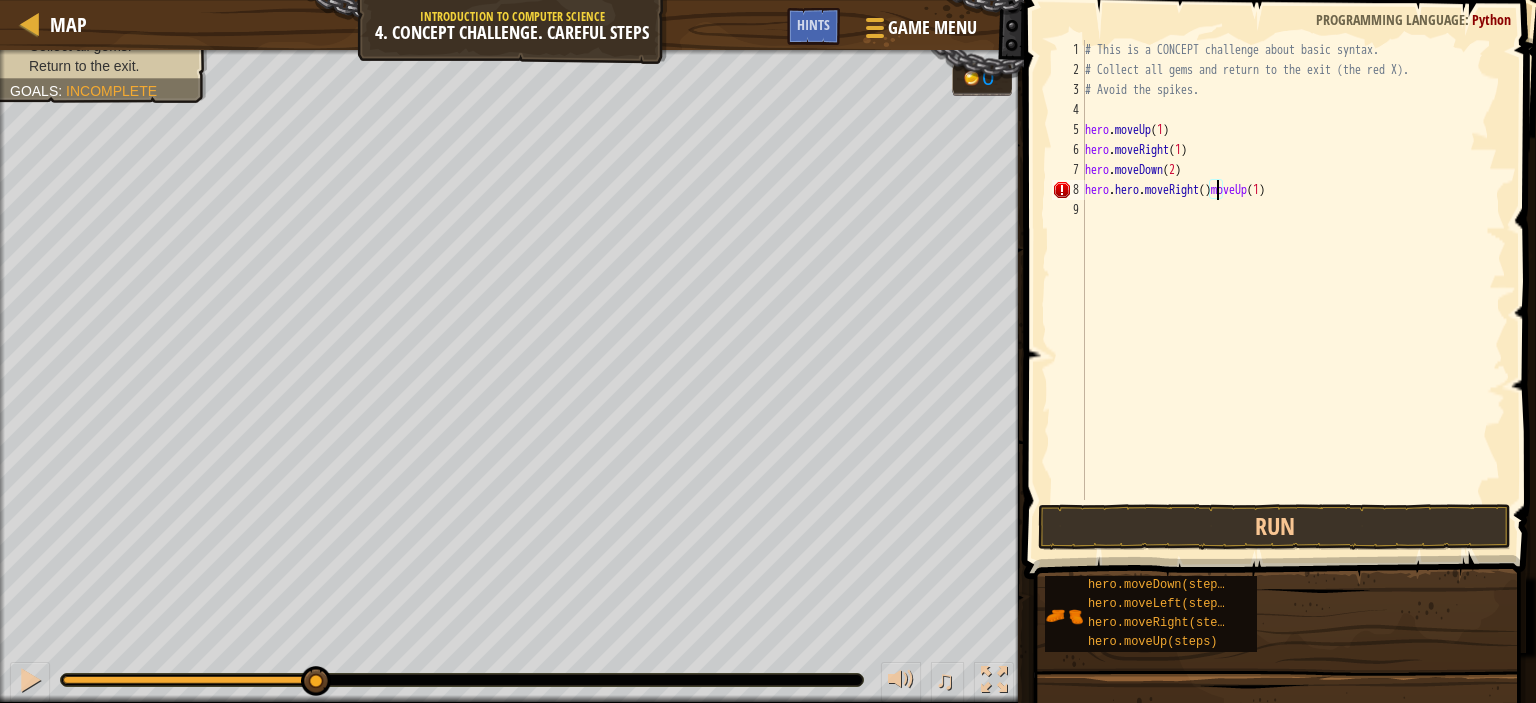 scroll, scrollTop: 9, scrollLeft: 11, axis: both 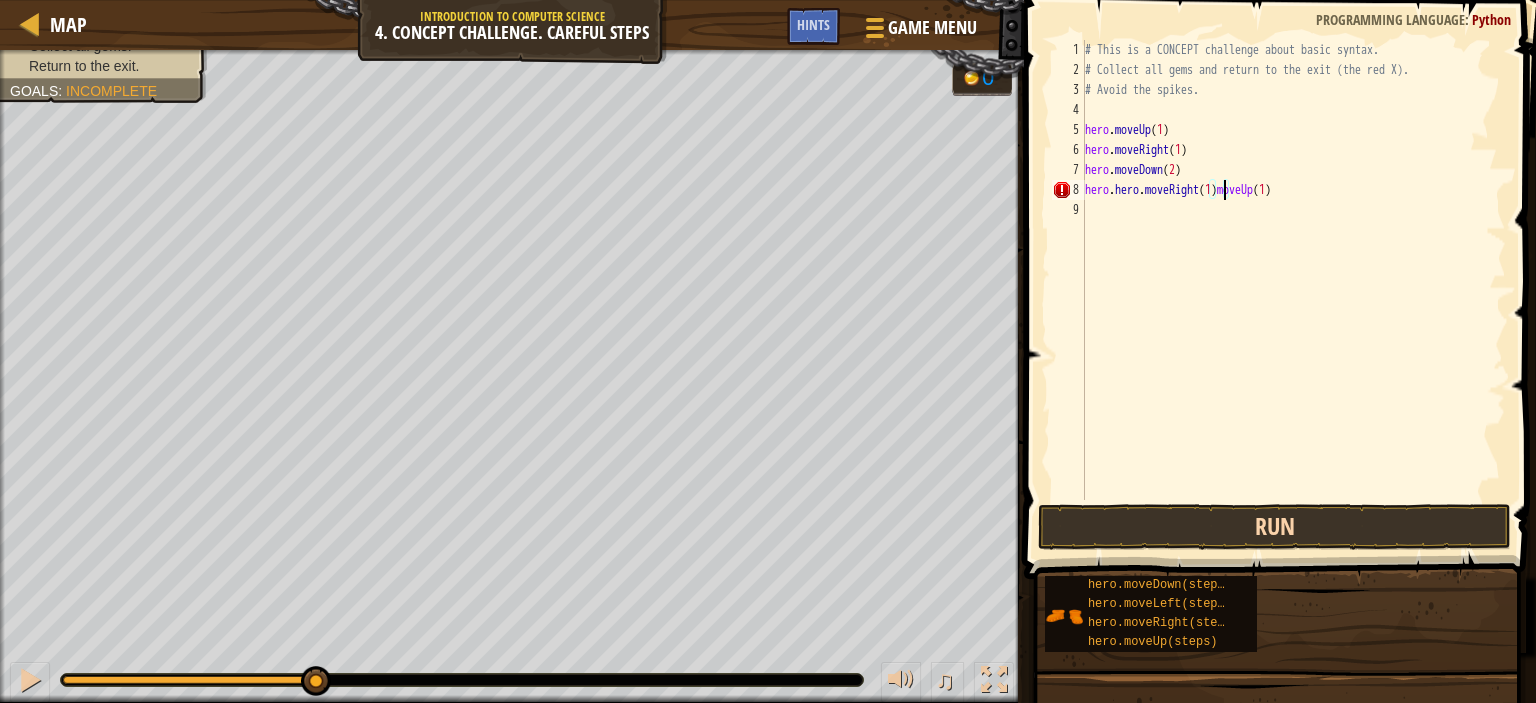 type on "hero.hero.moveRight(1)moveUp(1)" 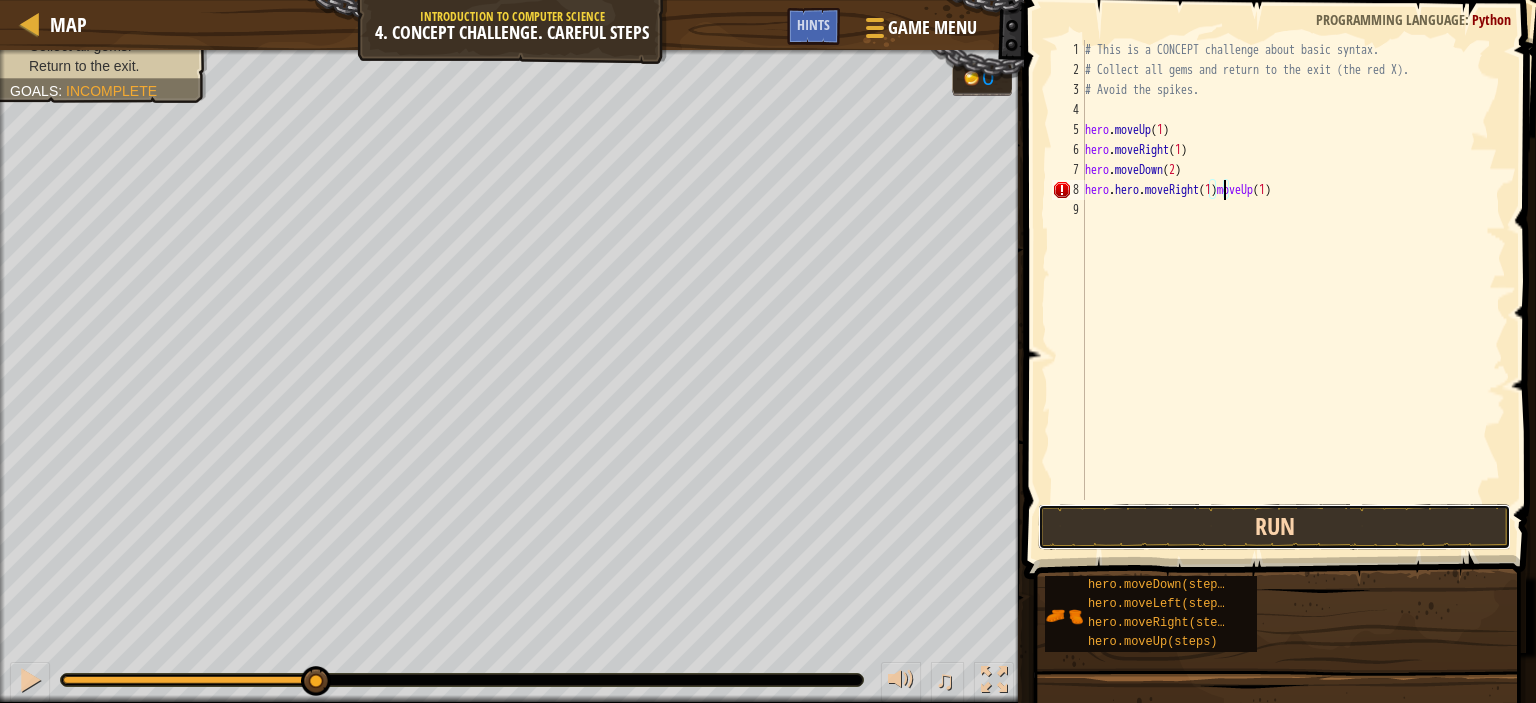 click on "Run" at bounding box center (1274, 527) 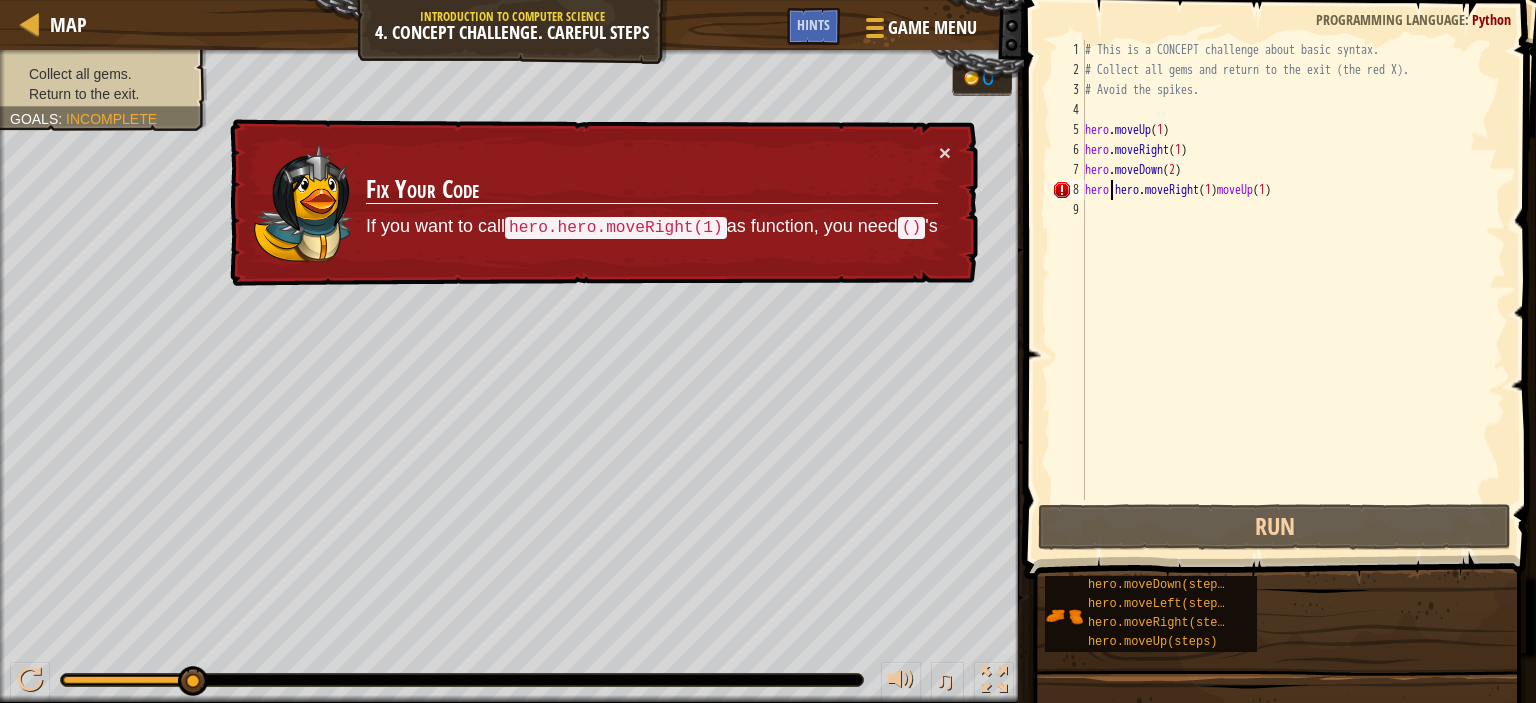 click on "# This is a CONCEPT challenge about basic syntax. # Collect all gems and return to the exit (the red X). # Avoid the spikes. hero . moveUp ( 1 ) hero . moveRight ( 1 ) hero . moveDown ( 2 ) hero . hero . moveRight ( 1 ) moveUp ( 1 )" at bounding box center [1293, 290] 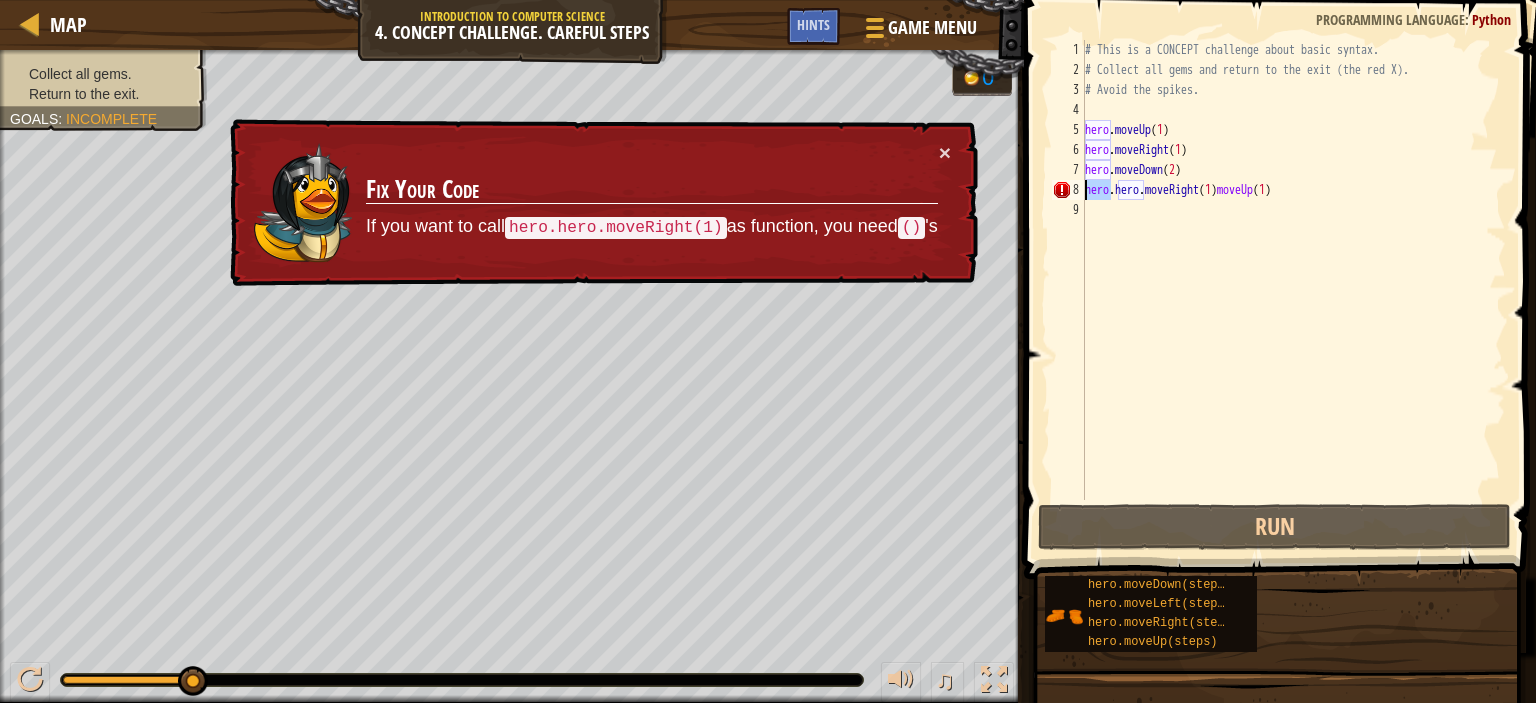 drag, startPoint x: 1115, startPoint y: 189, endPoint x: 1068, endPoint y: 187, distance: 47.042534 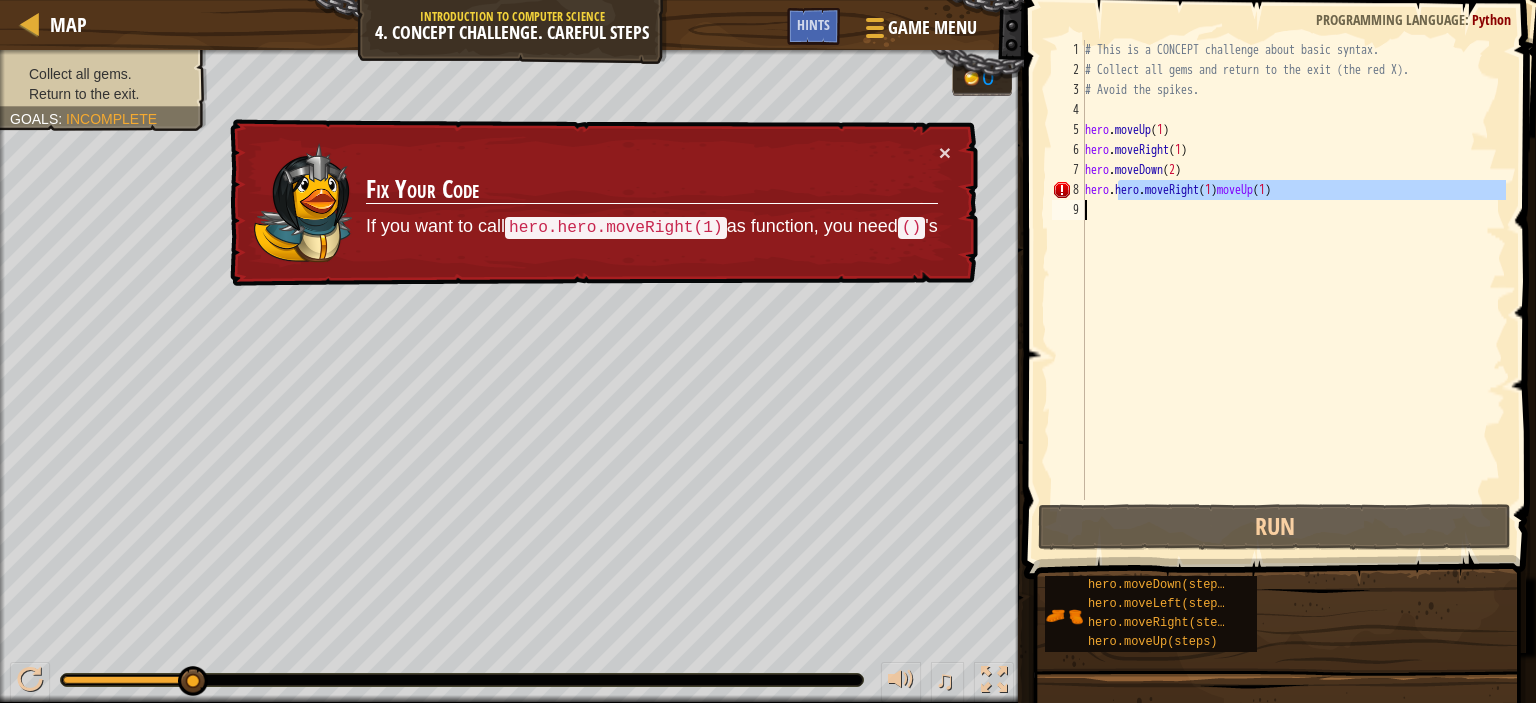 drag, startPoint x: 1119, startPoint y: 192, endPoint x: 1065, endPoint y: 210, distance: 56.920998 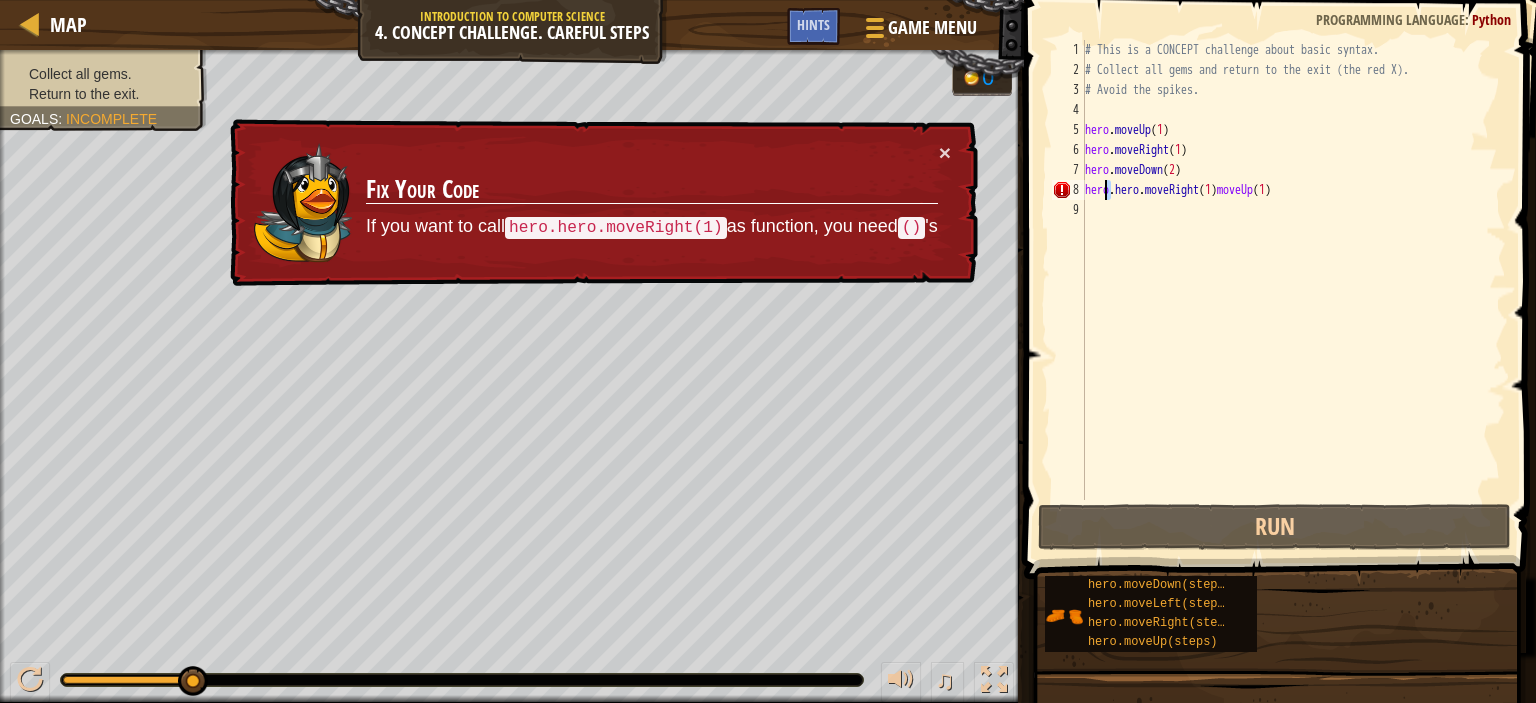 drag, startPoint x: 1115, startPoint y: 186, endPoint x: 1107, endPoint y: 195, distance: 12.0415945 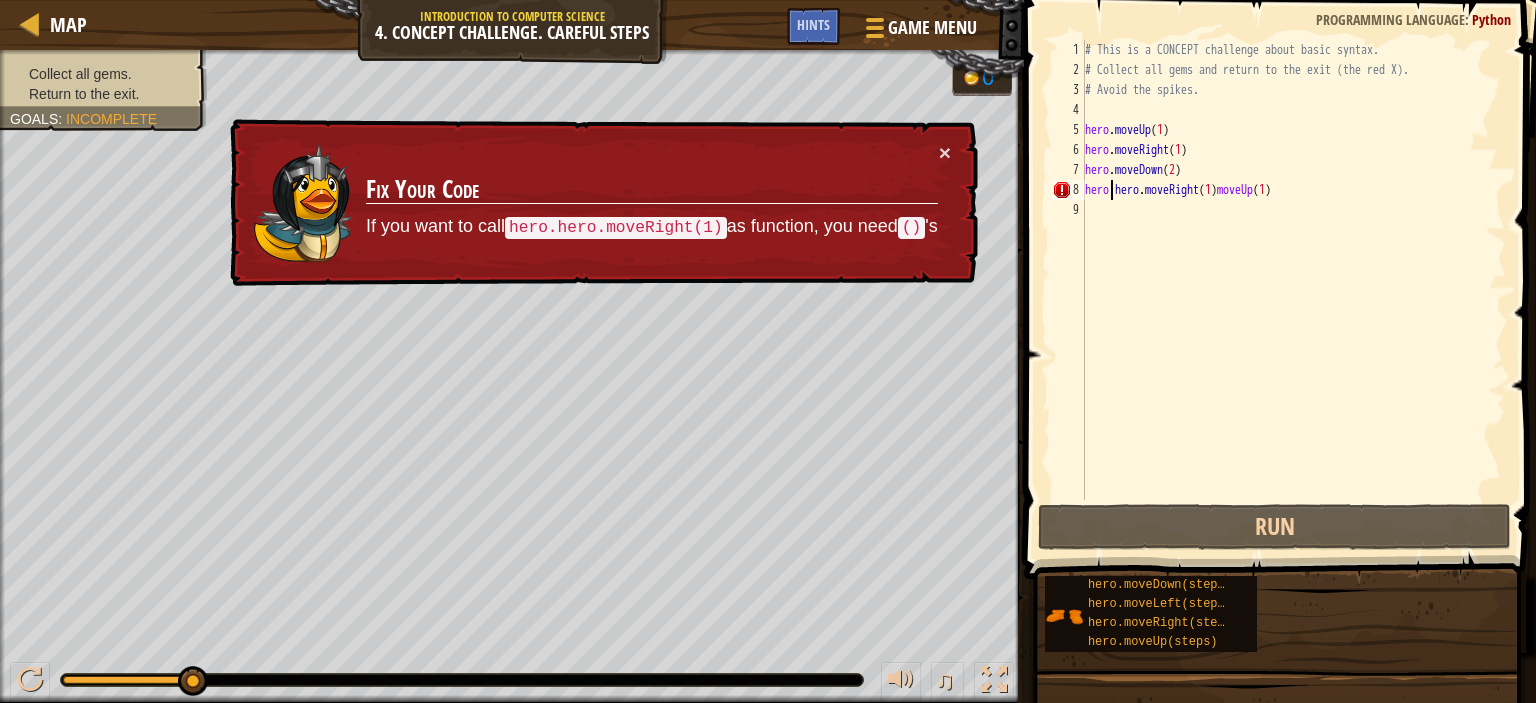 click on "# This is a CONCEPT challenge about basic syntax. # Collect all gems and return to the exit (the red X). # Avoid the spikes. hero . moveUp ( 1 ) hero . moveRight ( 1 ) hero . moveDown ( 2 ) hero . hero . moveRight ( 1 ) moveUp ( 1 )" at bounding box center [1293, 290] 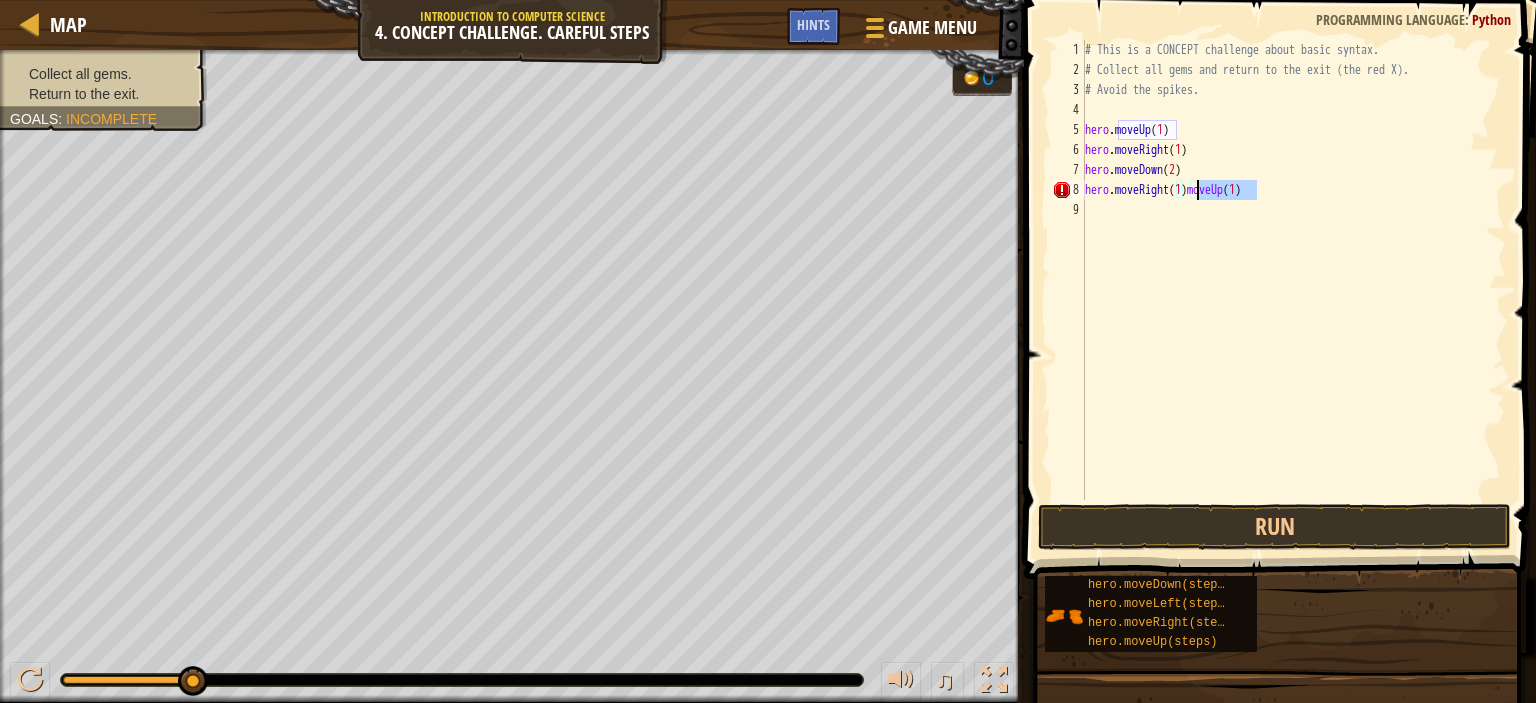 drag, startPoint x: 1260, startPoint y: 192, endPoint x: 1196, endPoint y: 191, distance: 64.00781 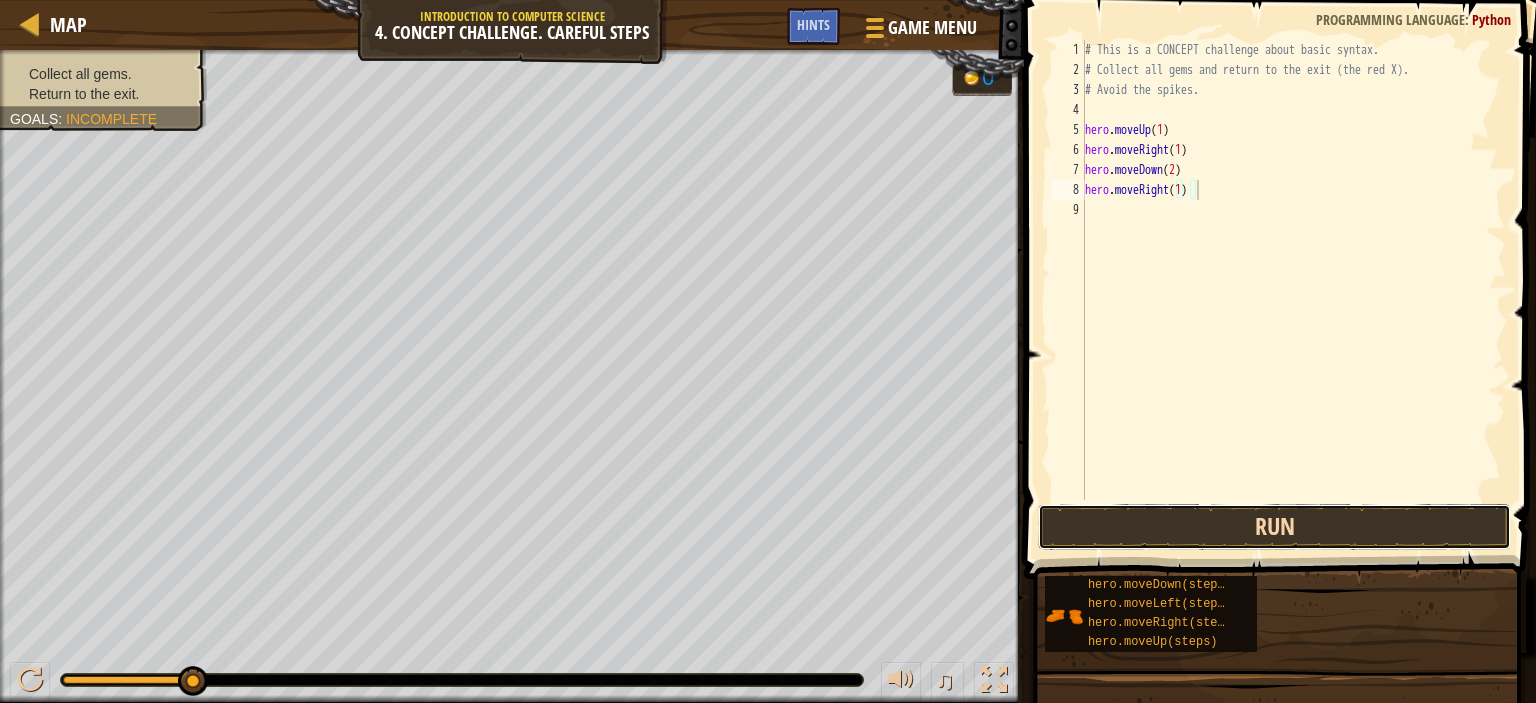 click on "Run" at bounding box center (1274, 527) 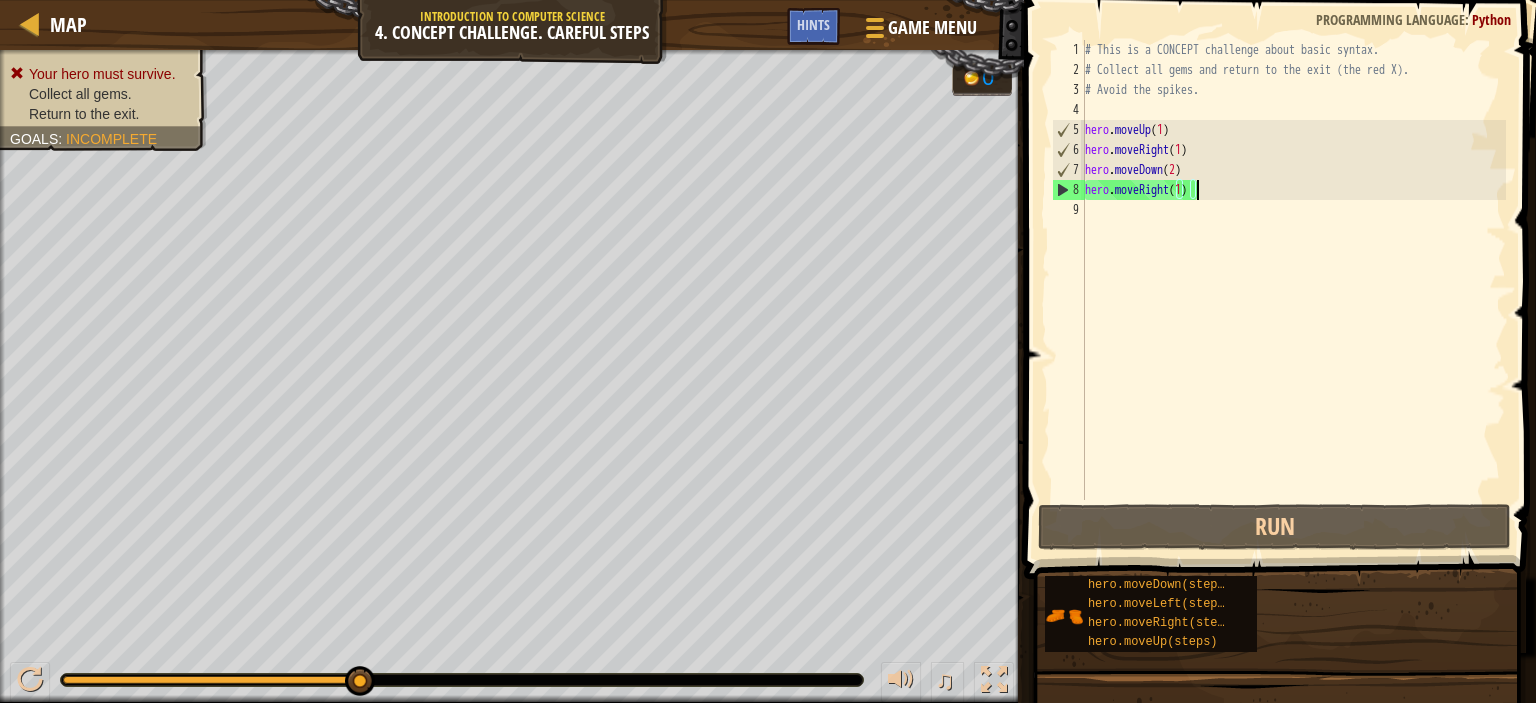 click on "# This is a CONCEPT challenge about basic syntax. # Collect all gems and return to the exit (the red X). # Avoid the spikes. hero . moveUp ( 1 ) hero . moveRight ( 1 ) hero . moveDown ( 2 ) hero . moveRight ( 1 )" at bounding box center [1293, 290] 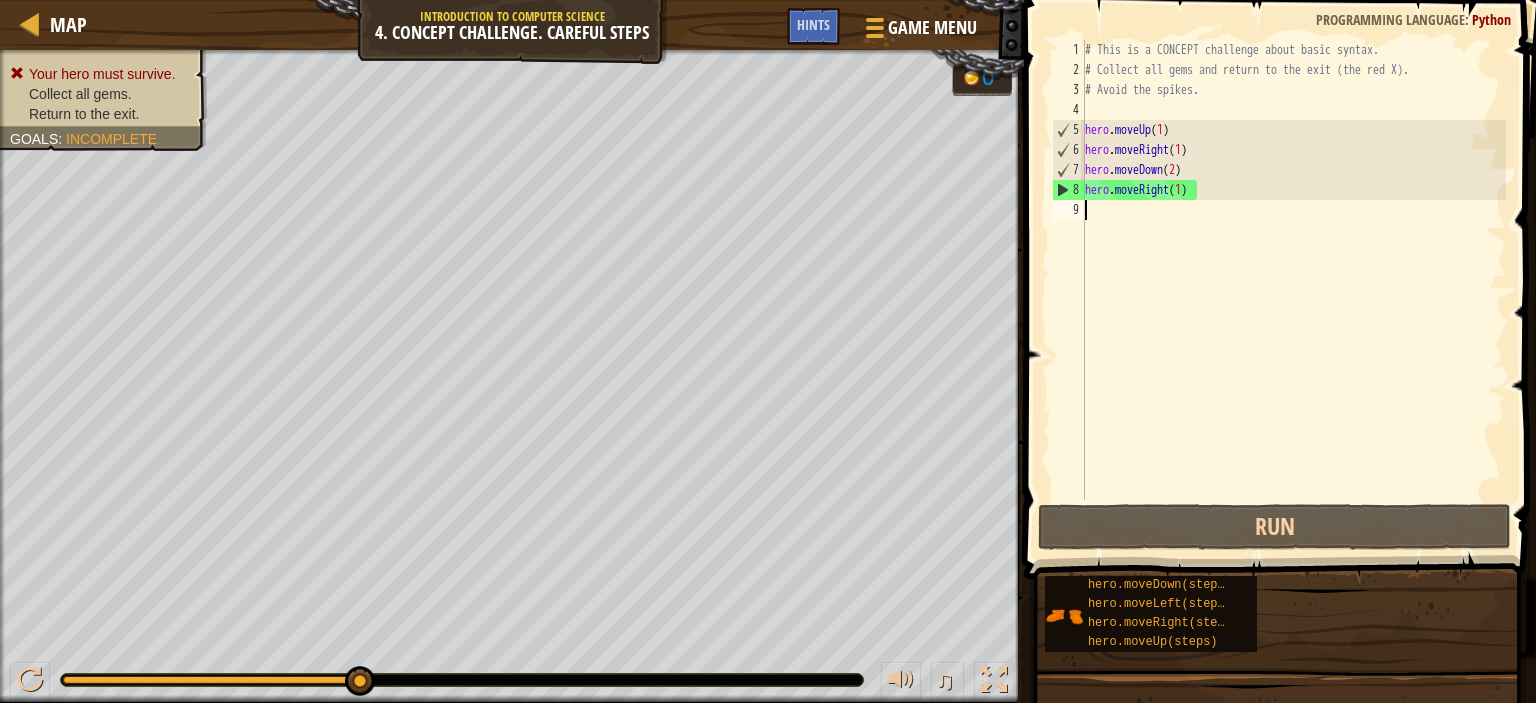 click on "# This is a CONCEPT challenge about basic syntax. # Collect all gems and return to the exit (the red X). # Avoid the spikes. hero . moveUp ( 1 ) hero . moveRight ( 1 ) hero . moveDown ( 2 ) hero . moveRight ( 1 )" at bounding box center [1293, 290] 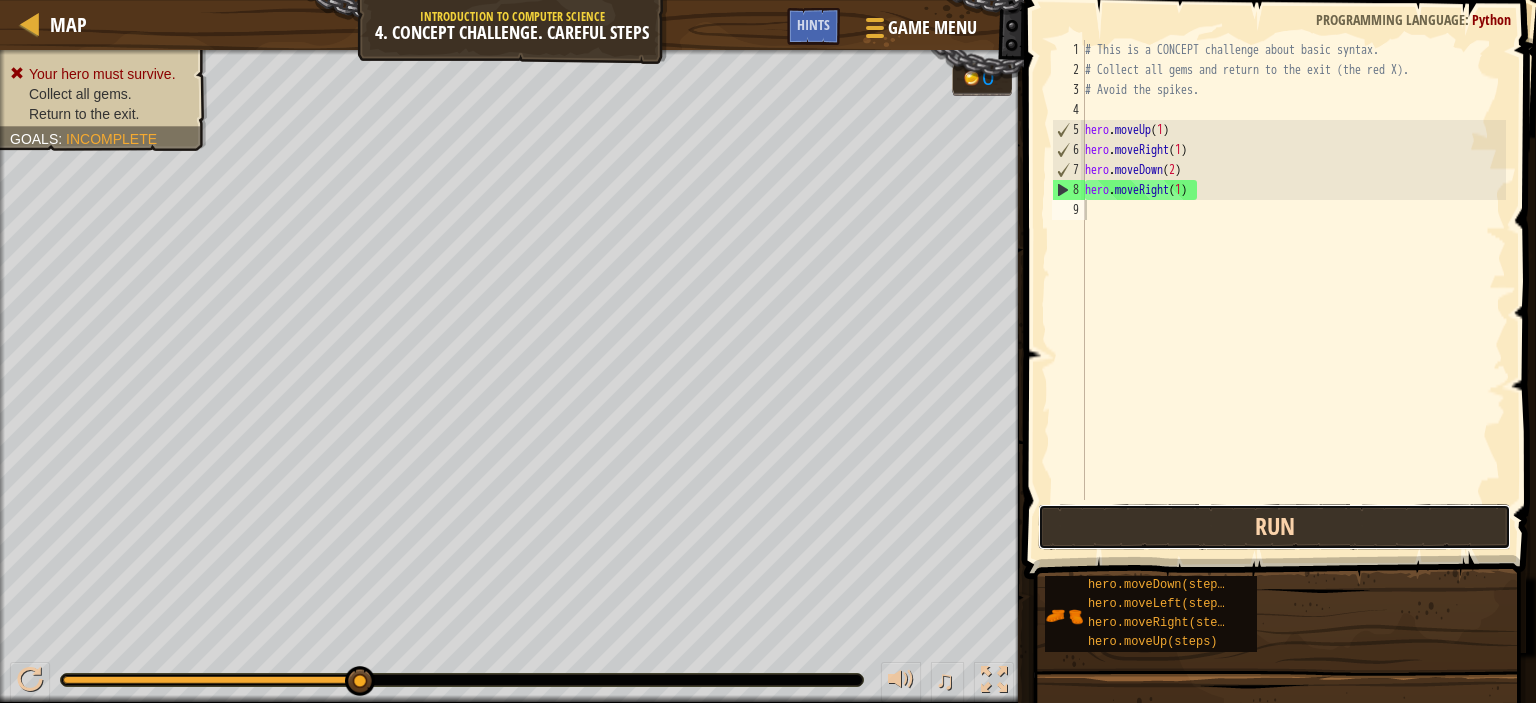 click on "Run" at bounding box center (1274, 527) 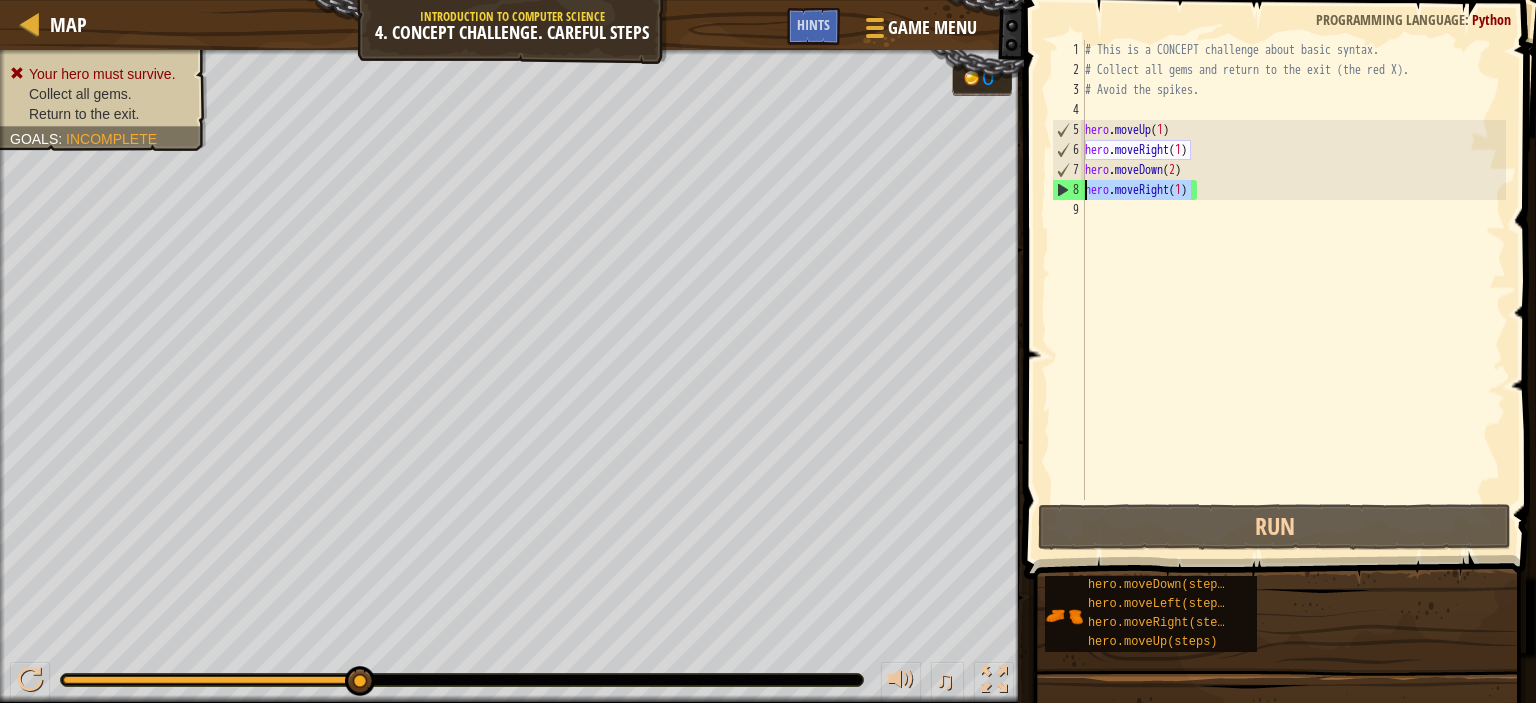 drag, startPoint x: 1194, startPoint y: 193, endPoint x: 1091, endPoint y: 175, distance: 104.56099 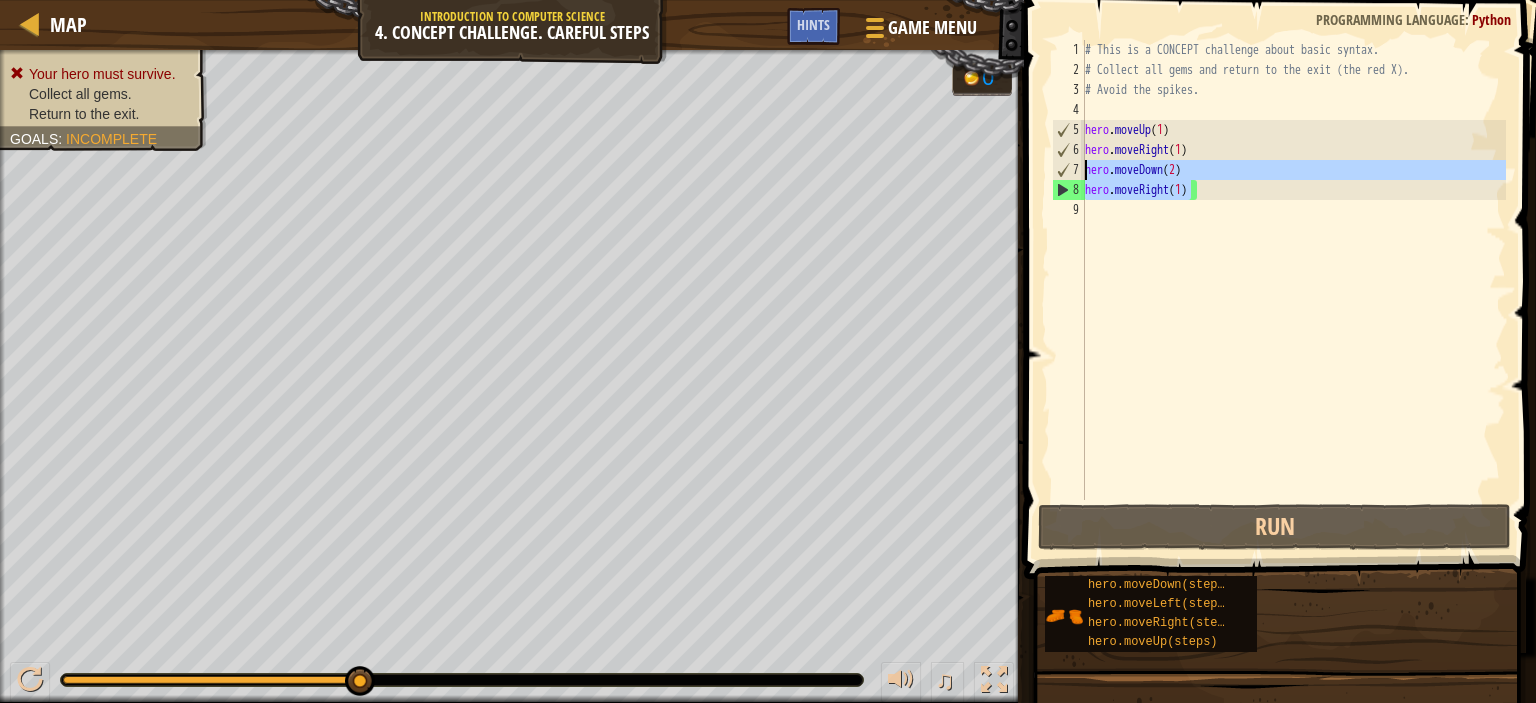 click on "# This is a CONCEPT challenge about basic syntax. # Collect all gems and return to the exit (the red X). # Avoid the spikes. hero . moveUp ( 1 ) hero . moveRight ( 1 ) hero . moveDown ( 2 ) hero . moveRight ( 1 )" at bounding box center (1293, 290) 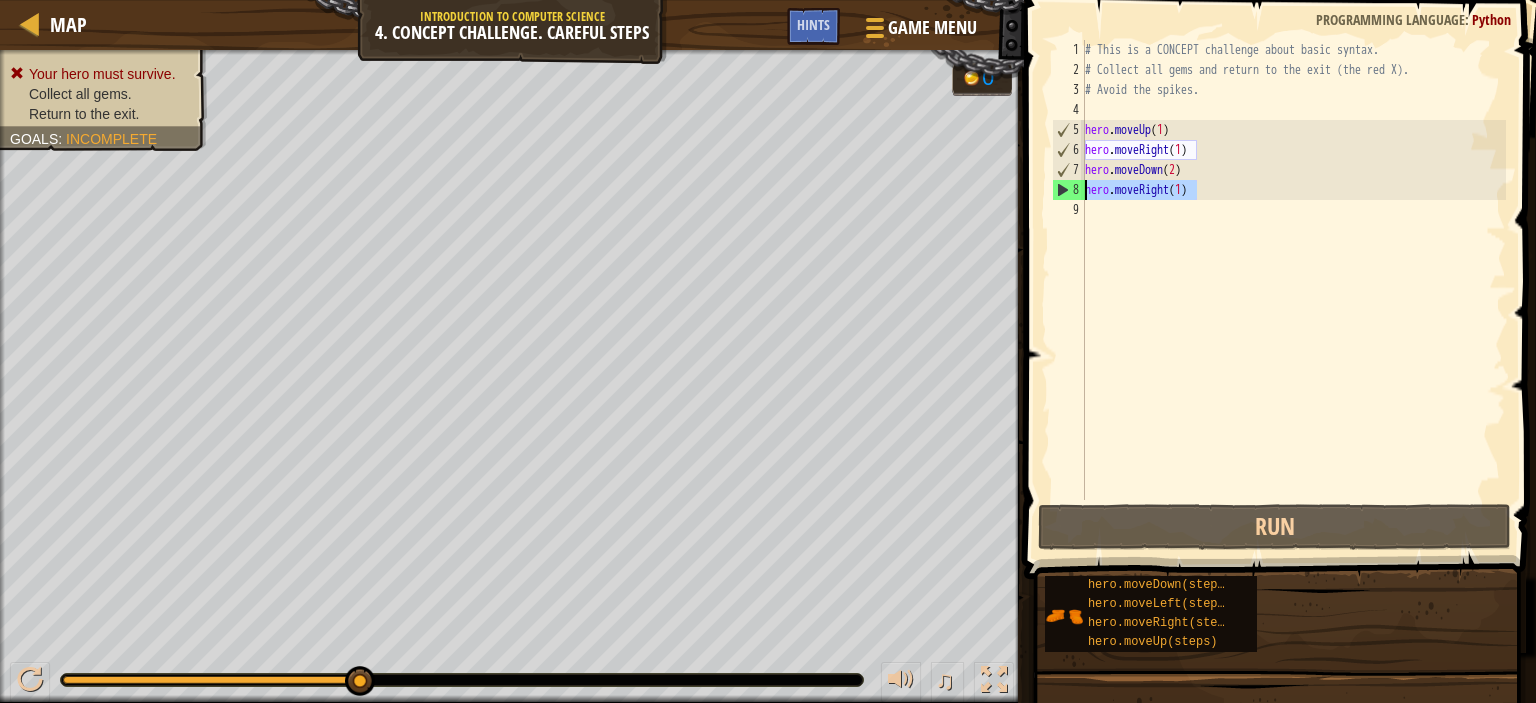 drag, startPoint x: 1247, startPoint y: 193, endPoint x: 1063, endPoint y: 191, distance: 184.01086 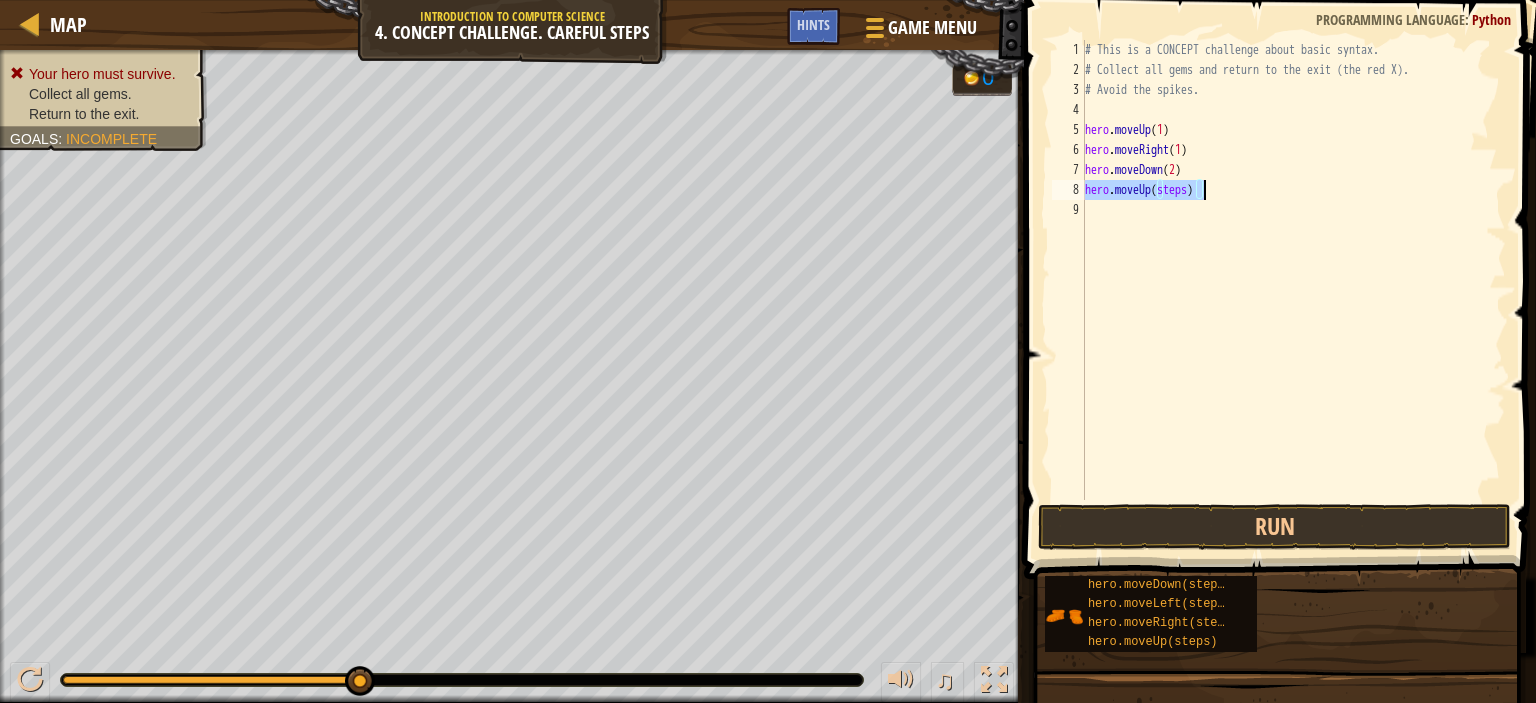 click on "# This is a CONCEPT challenge about basic syntax. # Collect all gems and return to the exit (the red X). # Avoid the spikes. hero . moveUp ( 1 ) hero . moveRight ( 1 ) hero . moveDown ( 2 ) hero . moveUp ( steps )" at bounding box center [1293, 270] 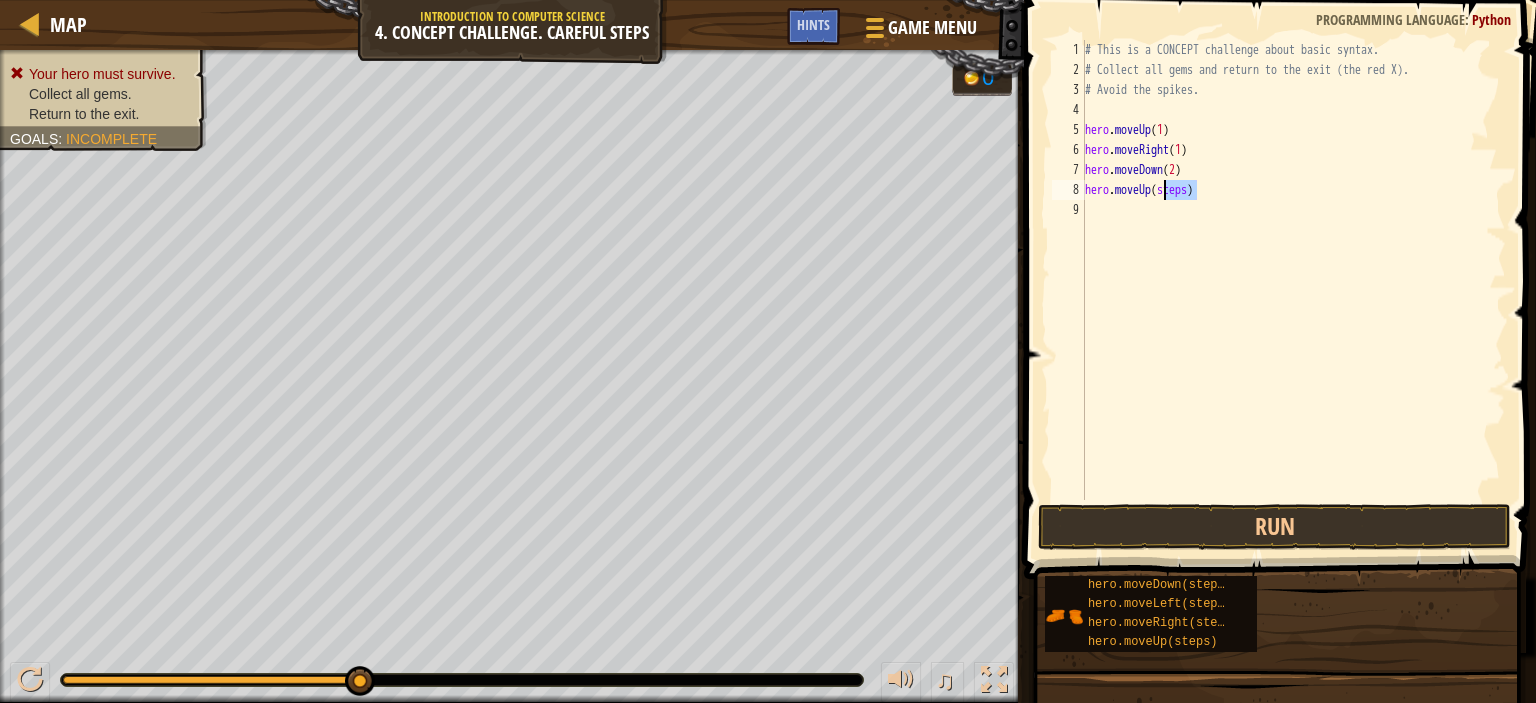 click on "# This is a CONCEPT challenge about basic syntax. # Collect all gems and return to the exit (the red X). # Avoid the spikes. hero . moveUp ( 1 ) hero . moveRight ( 1 ) hero . moveDown ( 2 ) hero . moveUp ( steps )" at bounding box center (1293, 290) 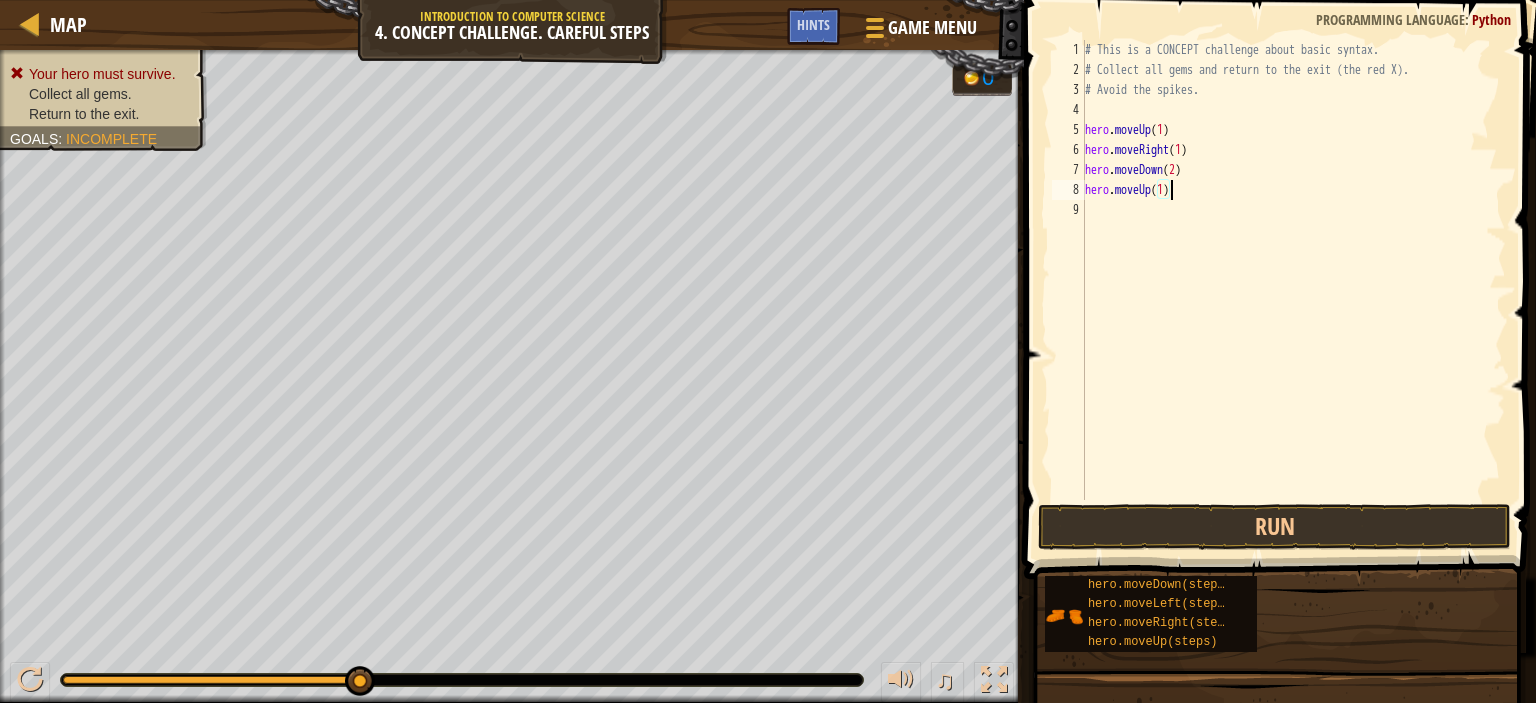 scroll, scrollTop: 9, scrollLeft: 6, axis: both 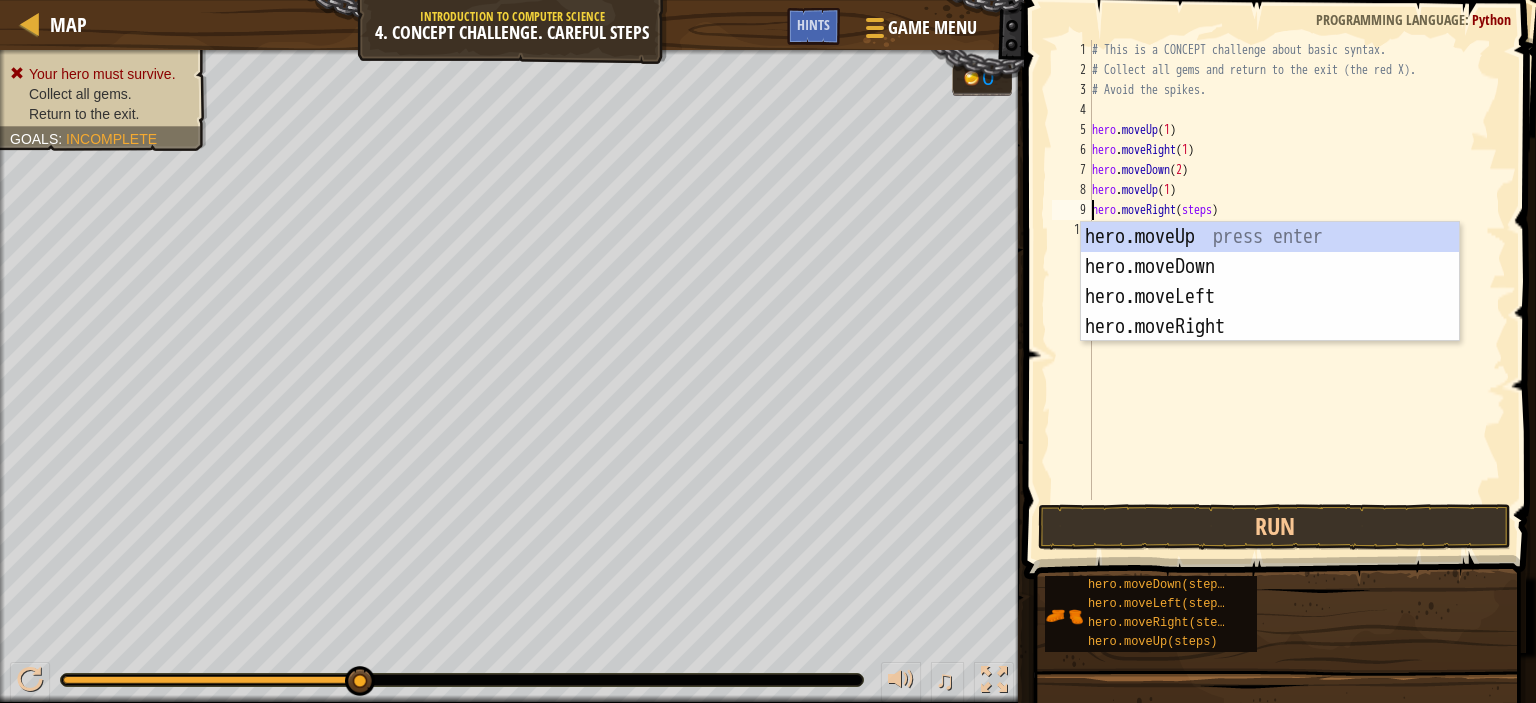 click on "# This is a CONCEPT challenge about basic syntax. # Collect all gems and return to the exit (the red X). # Avoid the spikes. hero . moveUp ( 1 ) hero . moveRight ( 1 ) hero . moveDown ( 2 ) hero . moveUp ( 1 ) hero . moveRight ( steps )" at bounding box center [1297, 290] 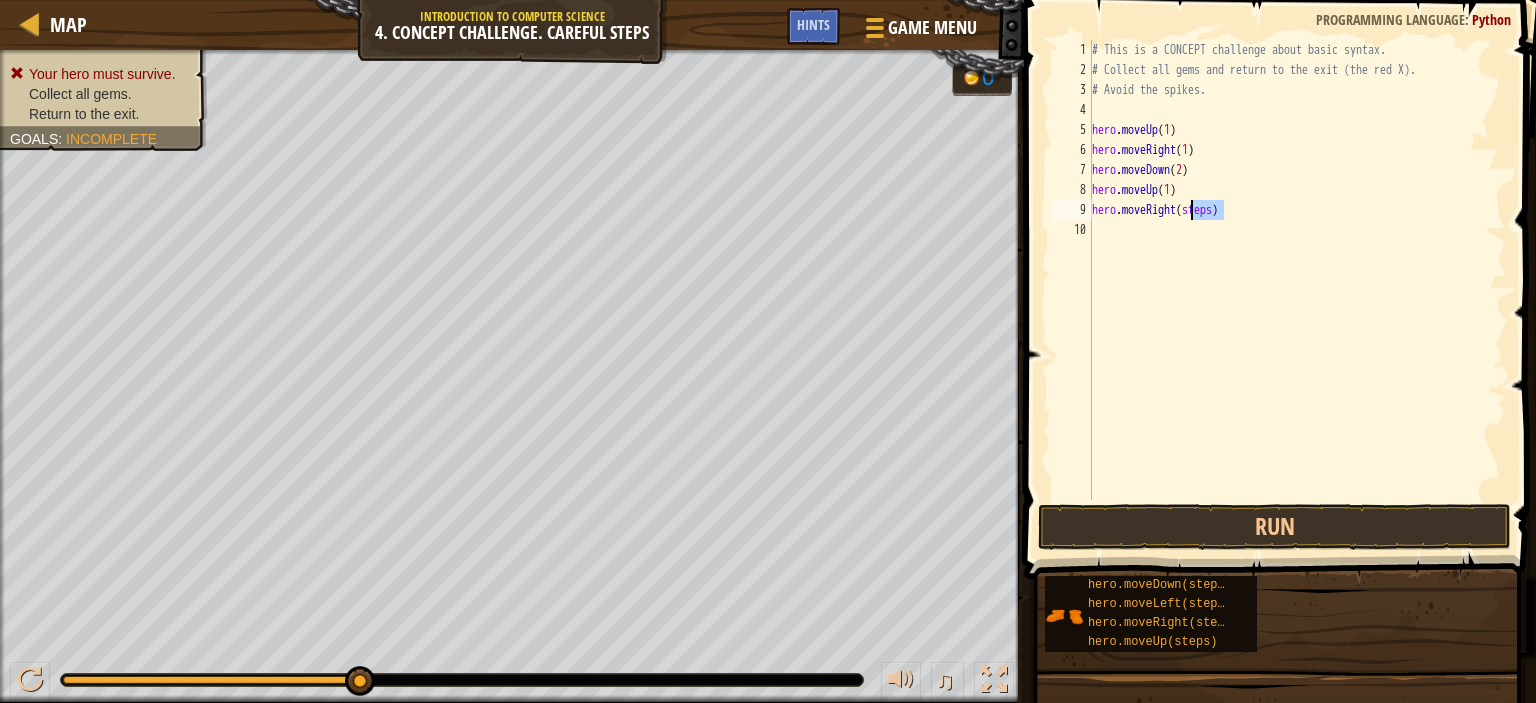 click on "# This is a CONCEPT challenge about basic syntax. # Collect all gems and return to the exit (the red X). # Avoid the spikes. hero . moveUp ( 1 ) hero . moveRight ( 1 ) hero . moveDown ( 2 ) hero . moveUp ( 1 ) hero . moveRight ( steps )" at bounding box center (1297, 290) 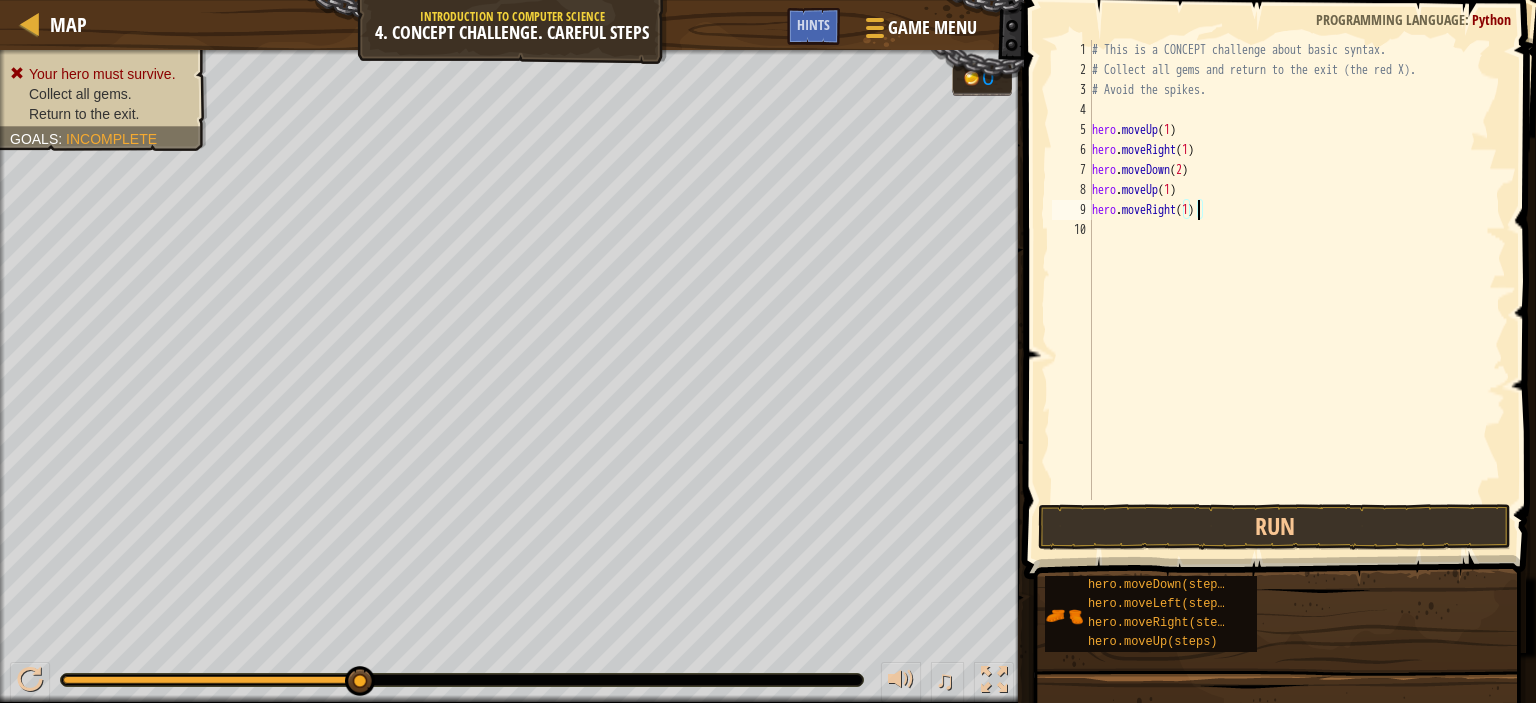 scroll, scrollTop: 9, scrollLeft: 8, axis: both 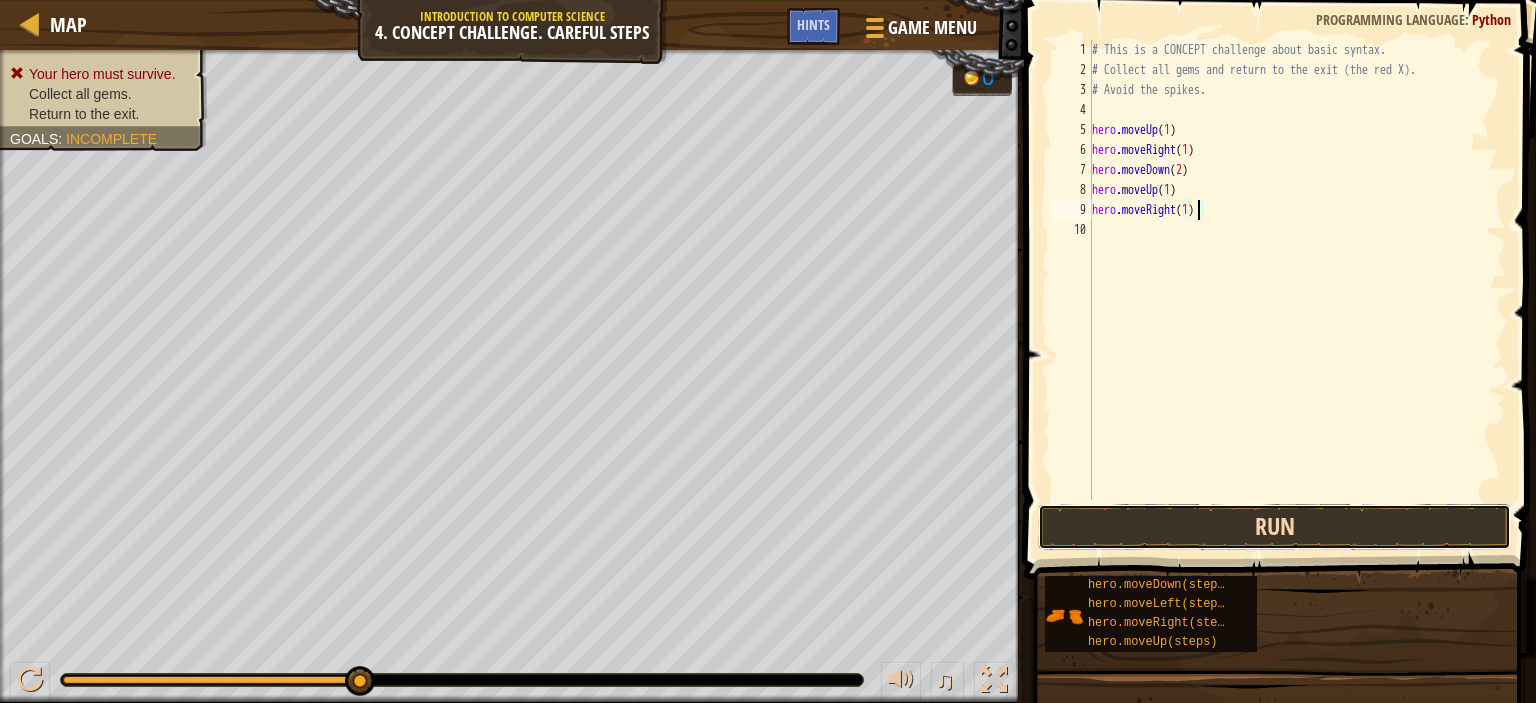 click on "Run" at bounding box center (1274, 527) 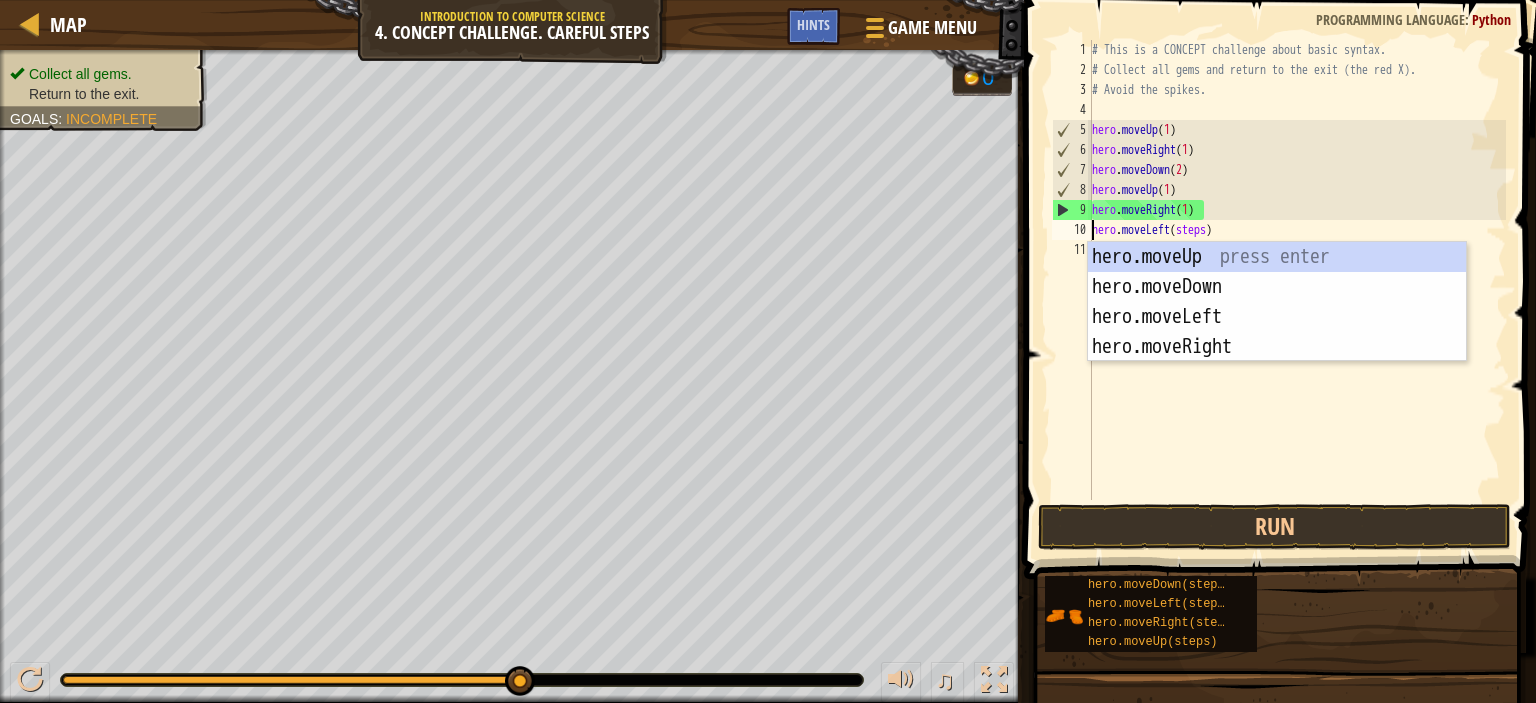 click on "# This is a CONCEPT challenge about basic syntax. # Collect all gems and return to the exit (the red X). # Avoid the spikes. hero . moveUp ( 1 ) hero . moveRight ( 1 ) hero . moveDown ( 2 ) hero . moveUp ( 1 ) hero . moveRight ( 1 ) hero . moveLeft ( steps )" at bounding box center (1297, 290) 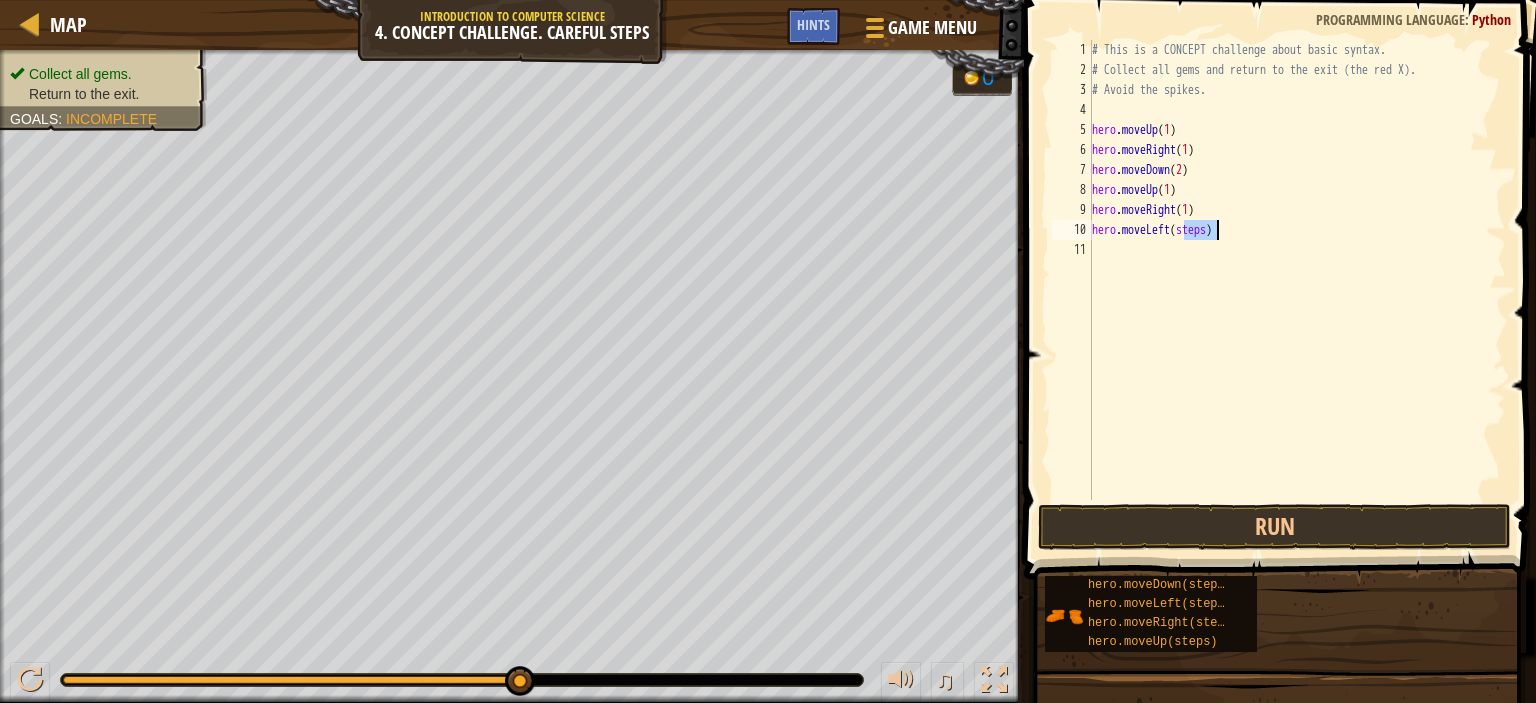 click on "# This is a CONCEPT challenge about basic syntax. # Collect all gems and return to the exit (the red X). # Avoid the spikes. hero . moveUp ( 1 ) hero . moveRight ( 1 ) hero . moveDown ( 2 ) hero . moveUp ( 1 ) hero . moveRight ( 1 ) hero . moveLeft ( steps )" at bounding box center [1297, 290] 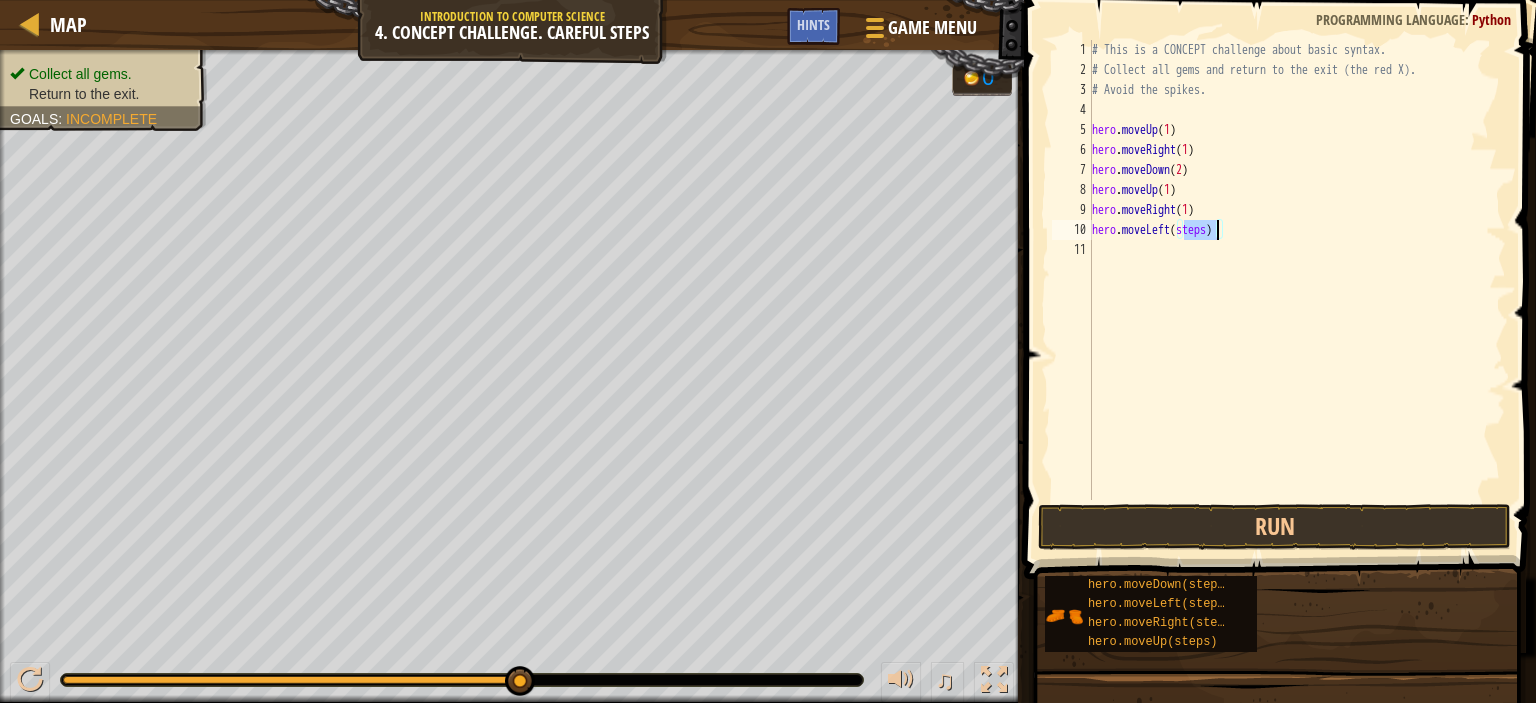scroll, scrollTop: 9, scrollLeft: 7, axis: both 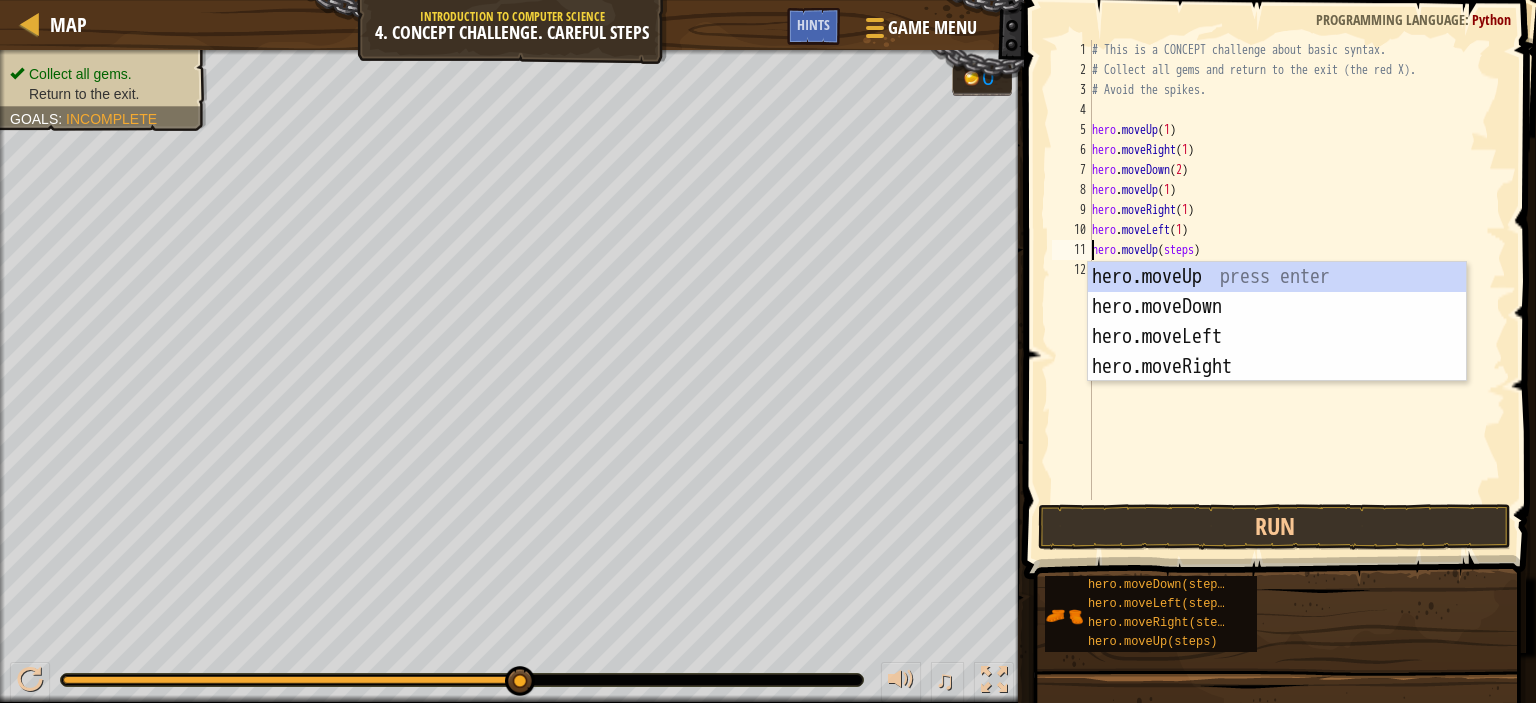 click on "# This is a CONCEPT challenge about basic syntax. # Collect all gems and return to the exit (the red X). # Avoid the spikes. hero . moveUp ( 1 ) hero . moveRight ( 1 ) hero . moveDown ( 2 ) hero . moveUp ( 1 ) hero . moveRight ( 1 ) hero . moveLeft ( 1 ) hero . moveUp ( steps )" at bounding box center (1297, 290) 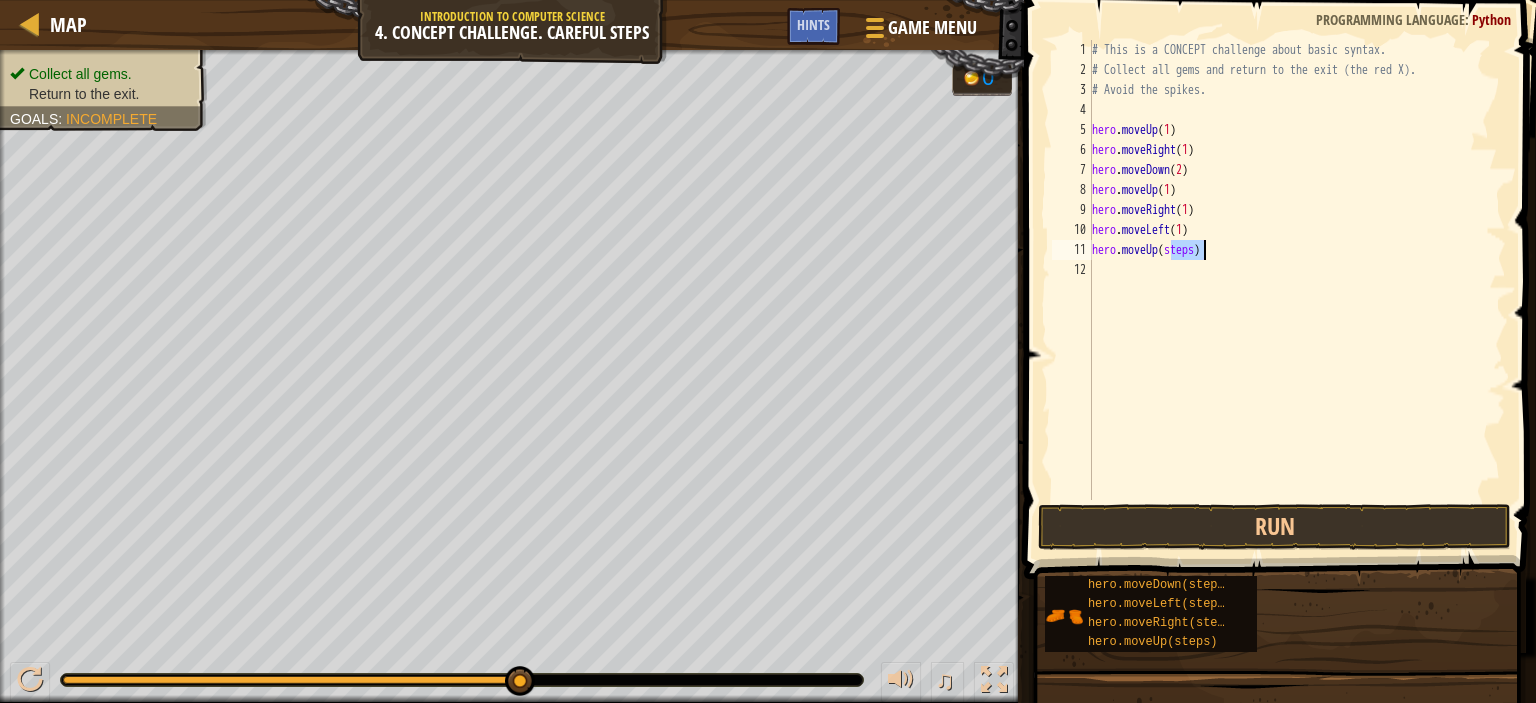 click on "# This is a CONCEPT challenge about basic syntax. # Collect all gems and return to the exit (the red X). # Avoid the spikes. hero . moveUp ( 1 ) hero . moveRight ( 1 ) hero . moveDown ( 2 ) hero . moveUp ( 1 ) hero . moveRight ( 1 ) hero . moveLeft ( 1 ) hero . moveUp ( steps )" at bounding box center [1297, 290] 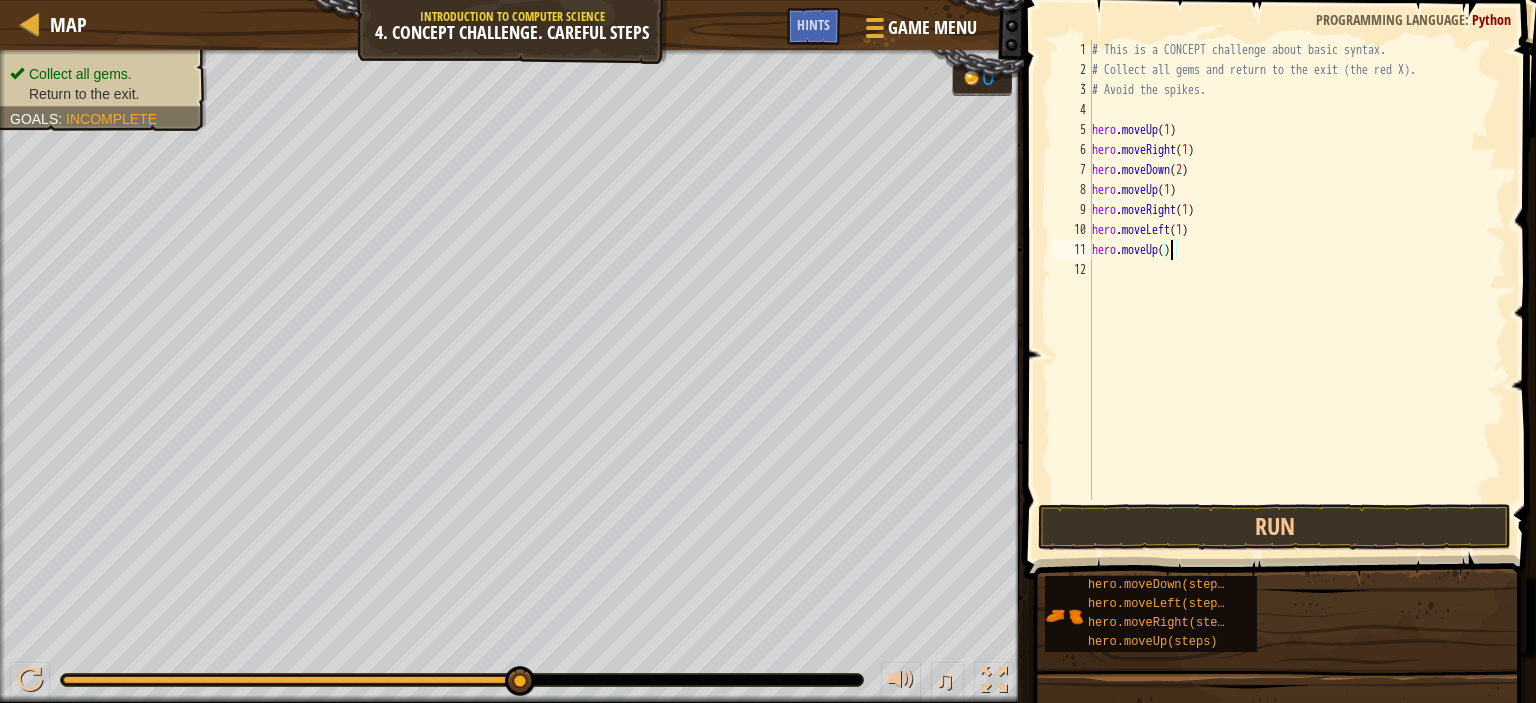scroll, scrollTop: 9, scrollLeft: 6, axis: both 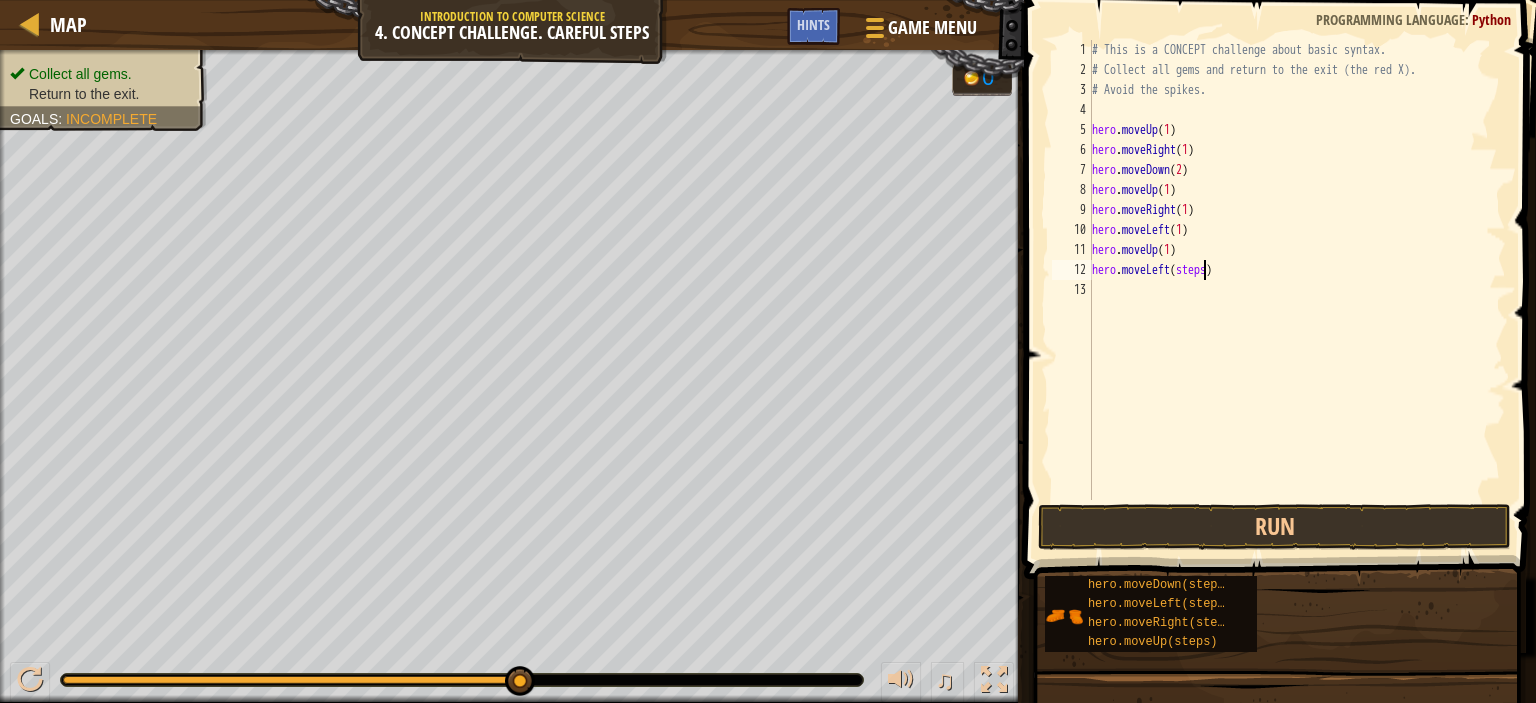 click on "# This is a CONCEPT challenge about basic syntax. # Collect all gems and return to the exit (the red X). # Avoid the spikes. hero . moveUp ( 1 ) hero . moveRight ( 1 ) hero . moveDown ( 2 ) hero . moveUp ( 1 ) hero . moveRight ( 1 ) hero . moveLeft ( 1 ) hero . moveUp ( 1 ) hero . moveLeft ( steps )" at bounding box center [1297, 290] 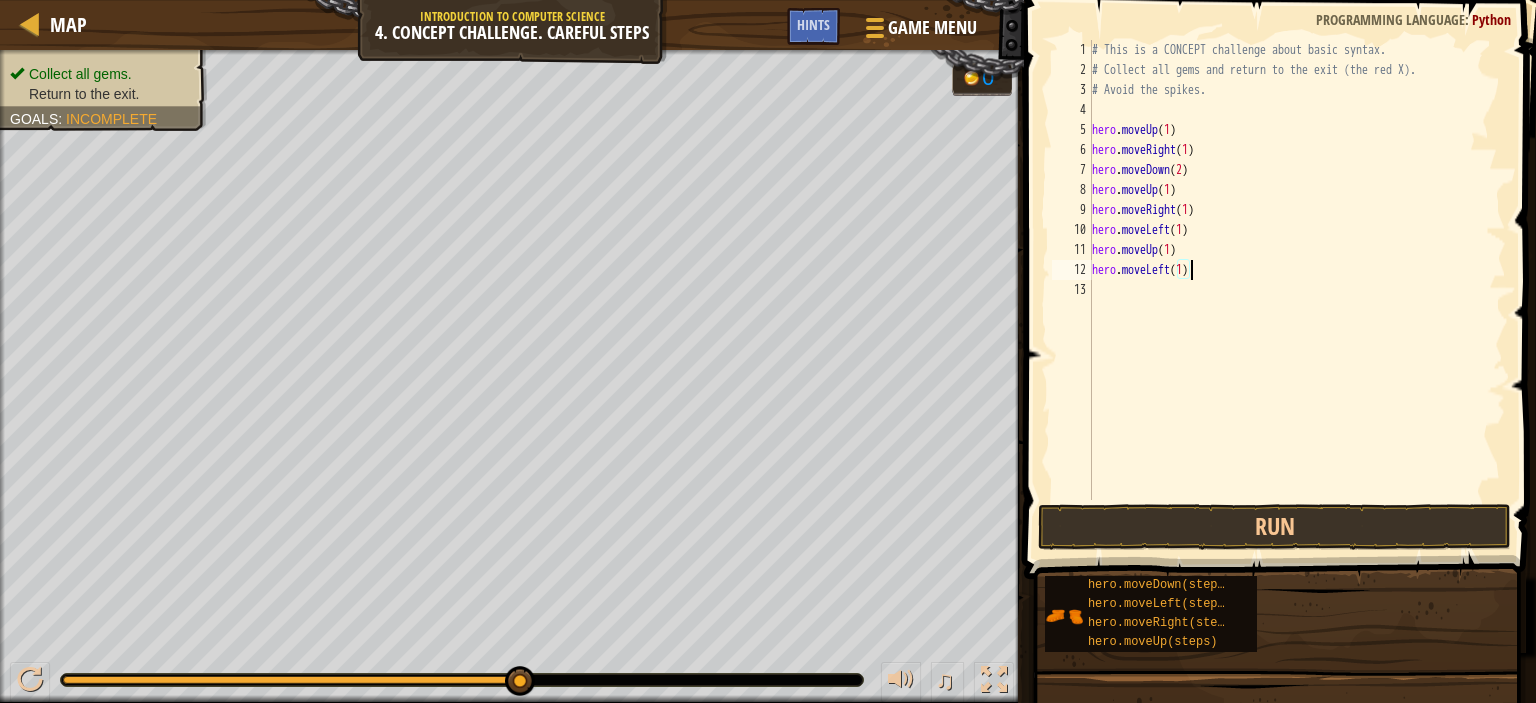 scroll, scrollTop: 9, scrollLeft: 7, axis: both 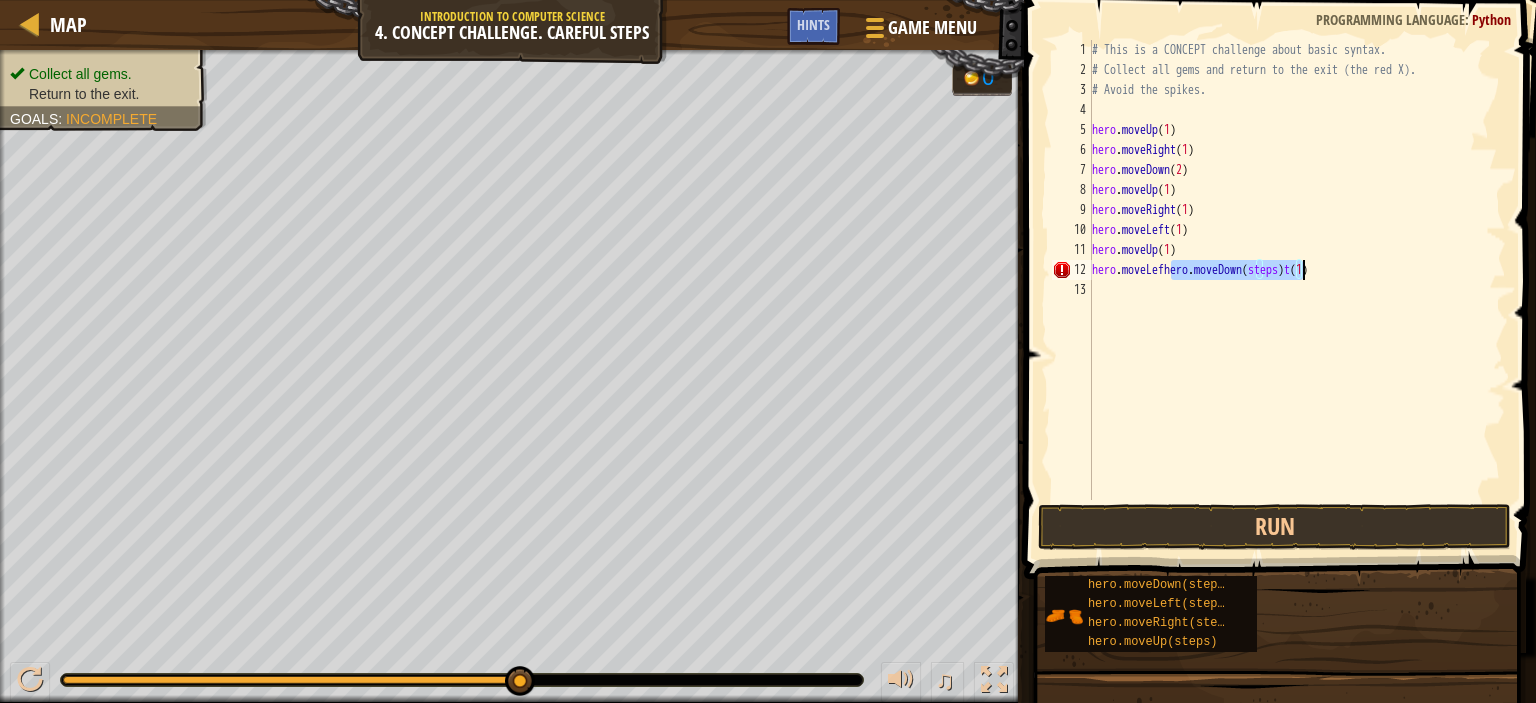 click on "# This is a CONCEPT challenge about basic syntax. # Collect all gems and return to the exit (the red X). # Avoid the spikes. hero . moveUp ( 1 ) hero . moveRight ( 1 ) hero . moveDown ( 2 ) hero . moveUp ( 1 ) hero . moveRight ( 1 ) hero . moveLeft ( 1 ) hero . moveUp ( 1 ) hero . moveLefhero . moveDown ( steps ) t ( 1 )" at bounding box center (1297, 270) 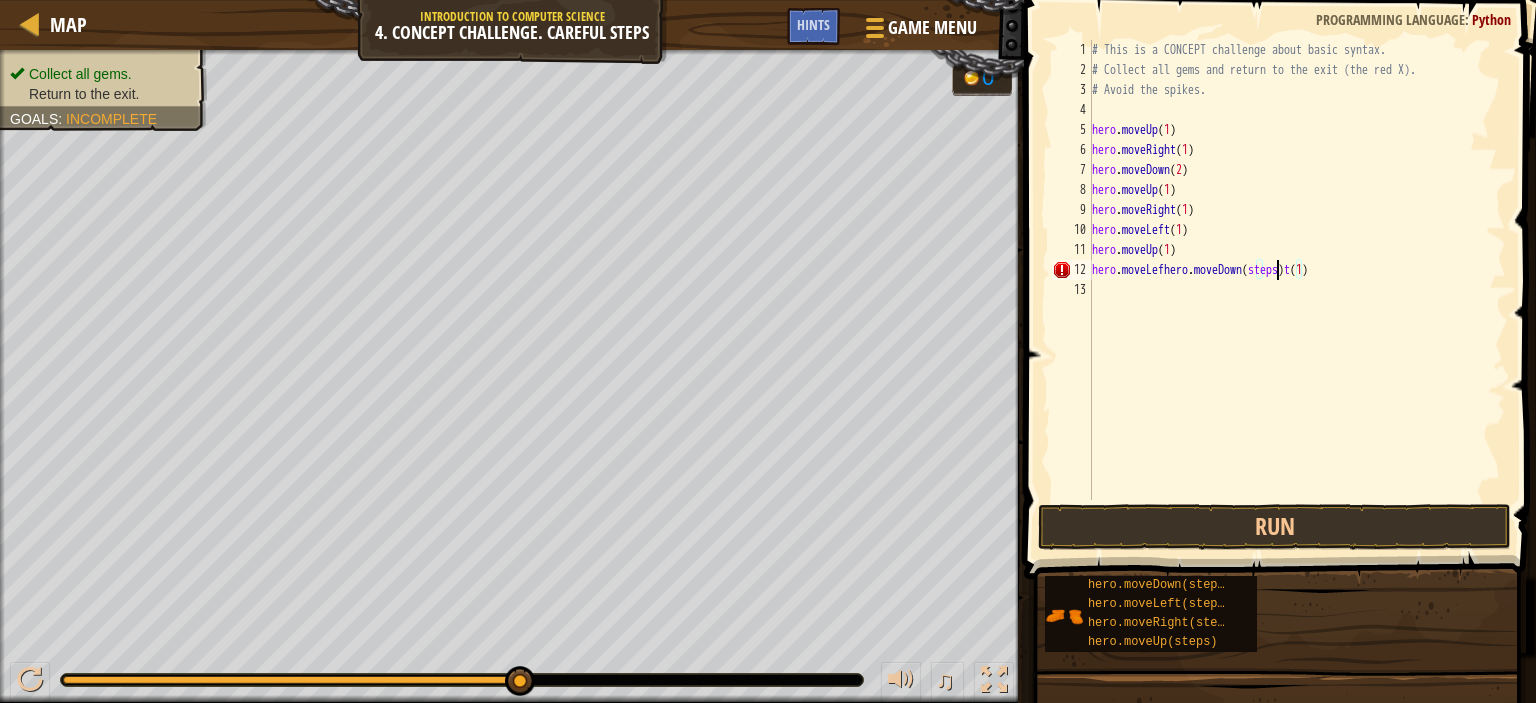 click on "# This is a CONCEPT challenge about basic syntax. # Collect all gems and return to the exit (the red X). # Avoid the spikes. hero . moveUp ( 1 ) hero . moveRight ( 1 ) hero . moveDown ( 2 ) hero . moveUp ( 1 ) hero . moveRight ( 1 ) hero . moveLeft ( 1 ) hero . moveUp ( 1 ) hero . moveLefhero . moveDown ( steps ) t ( 1 )" at bounding box center [1297, 290] 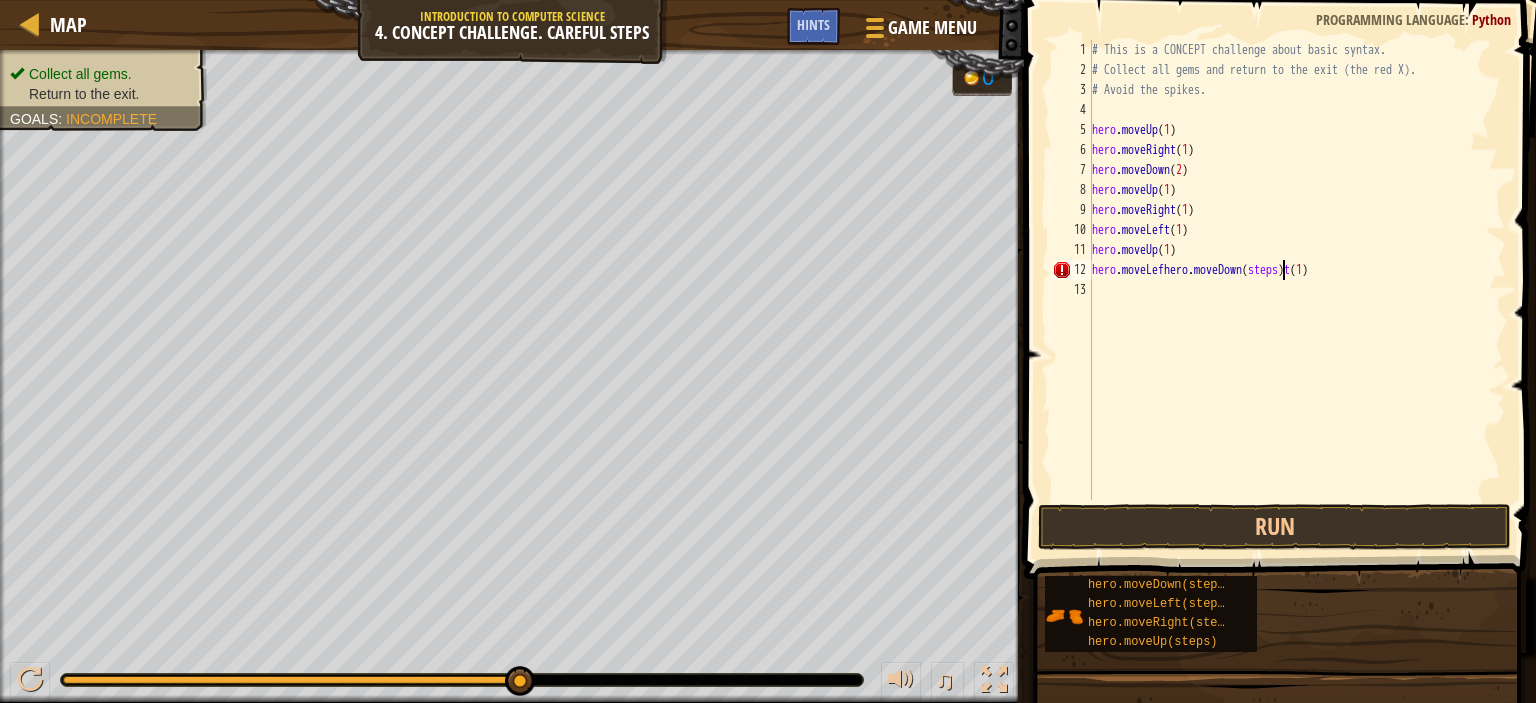 click on "# This is a CONCEPT challenge about basic syntax. # Collect all gems and return to the exit (the red X). # Avoid the spikes. hero . moveUp ( 1 ) hero . moveRight ( 1 ) hero . moveDown ( 2 ) hero . moveUp ( 1 ) hero . moveRight ( 1 ) hero . moveLeft ( 1 ) hero . moveUp ( 1 ) hero . moveLefhero . moveDown ( steps ) t ( 1 )" at bounding box center [1297, 290] 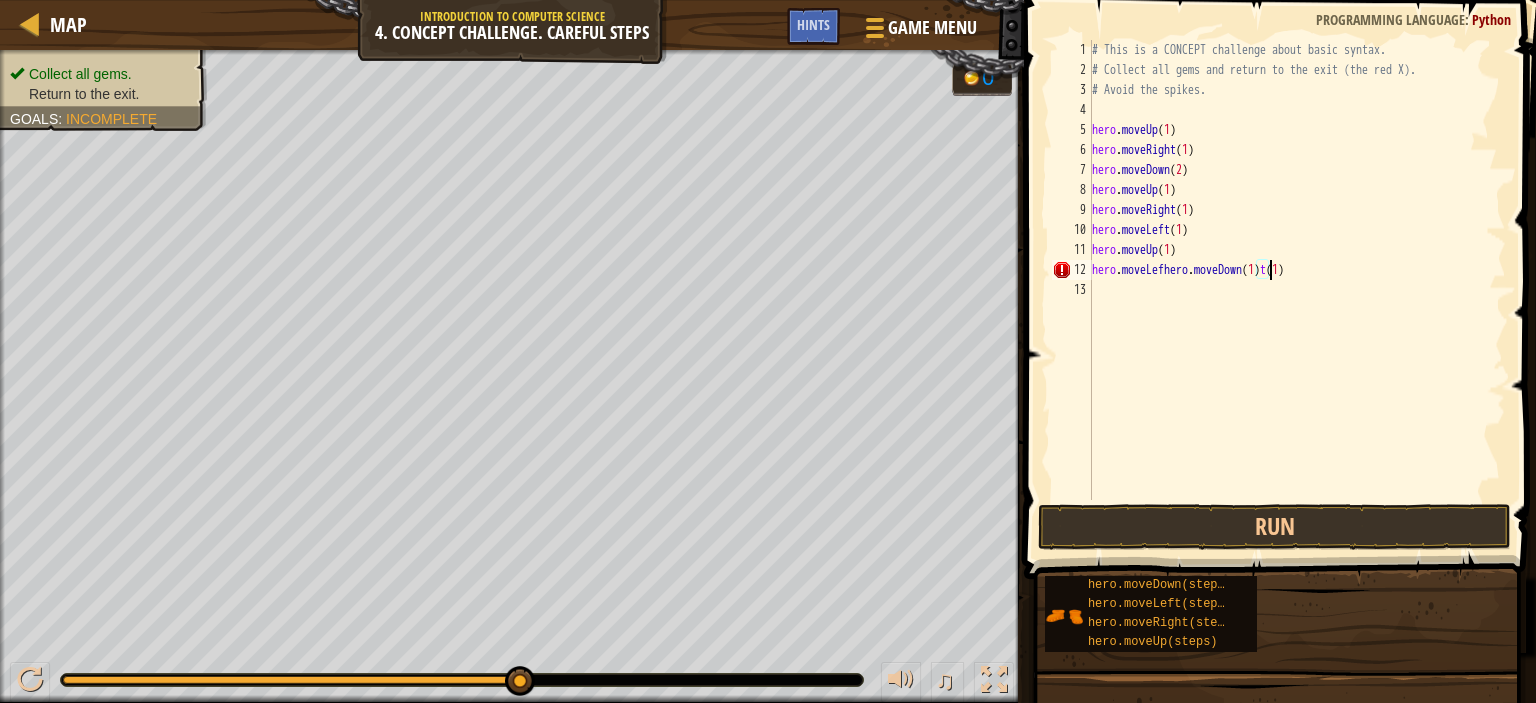 scroll, scrollTop: 9, scrollLeft: 14, axis: both 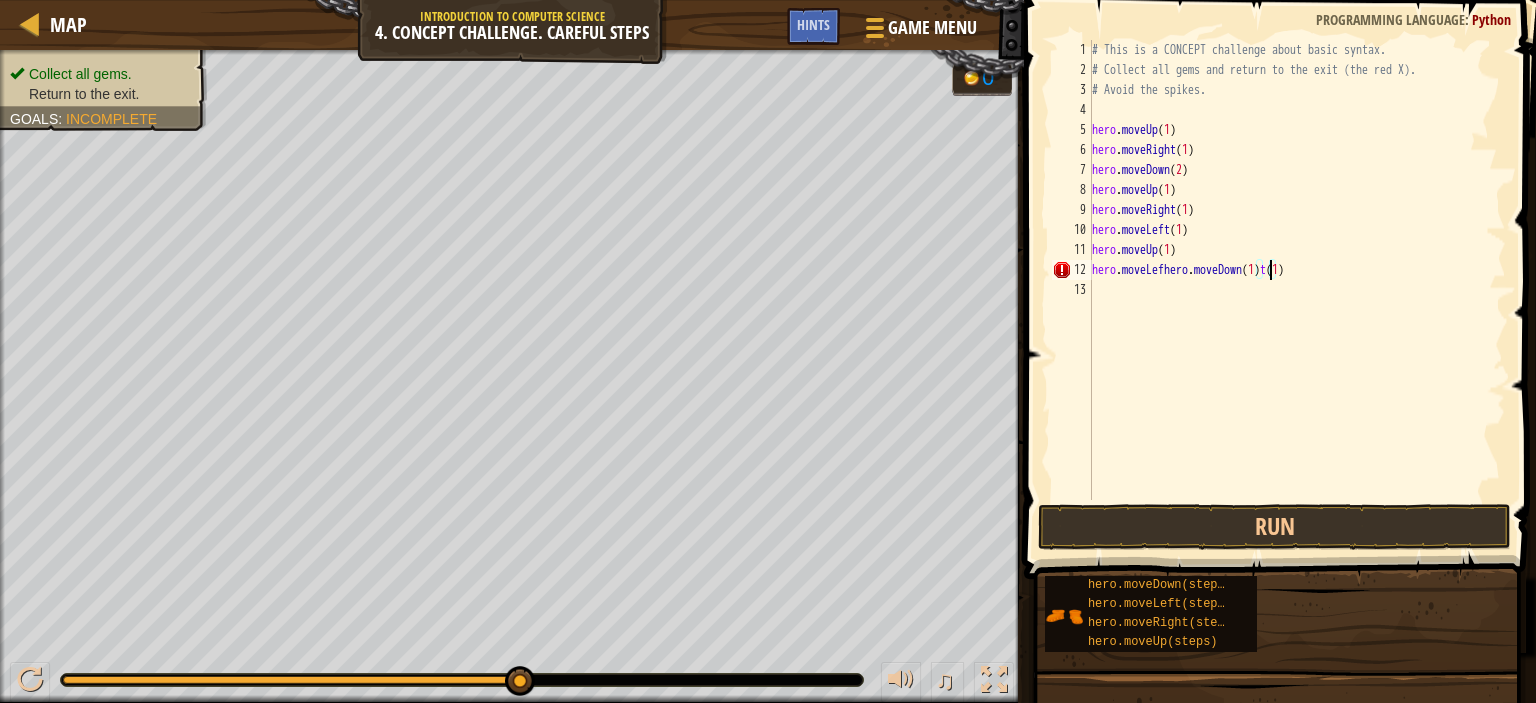 click on "# This is a CONCEPT challenge about basic syntax. # Collect all gems and return to the exit (the red X). # Avoid the spikes. hero . moveUp ( 1 ) hero . moveRight ( 1 ) hero . moveDown ( 2 ) hero . moveUp ( 1 ) hero . moveRight ( 1 ) hero . moveLeft ( 1 ) hero . moveUp ( 1 ) hero . moveLefhero . moveDown ( 1 ) t ( 1 )" at bounding box center (1297, 290) 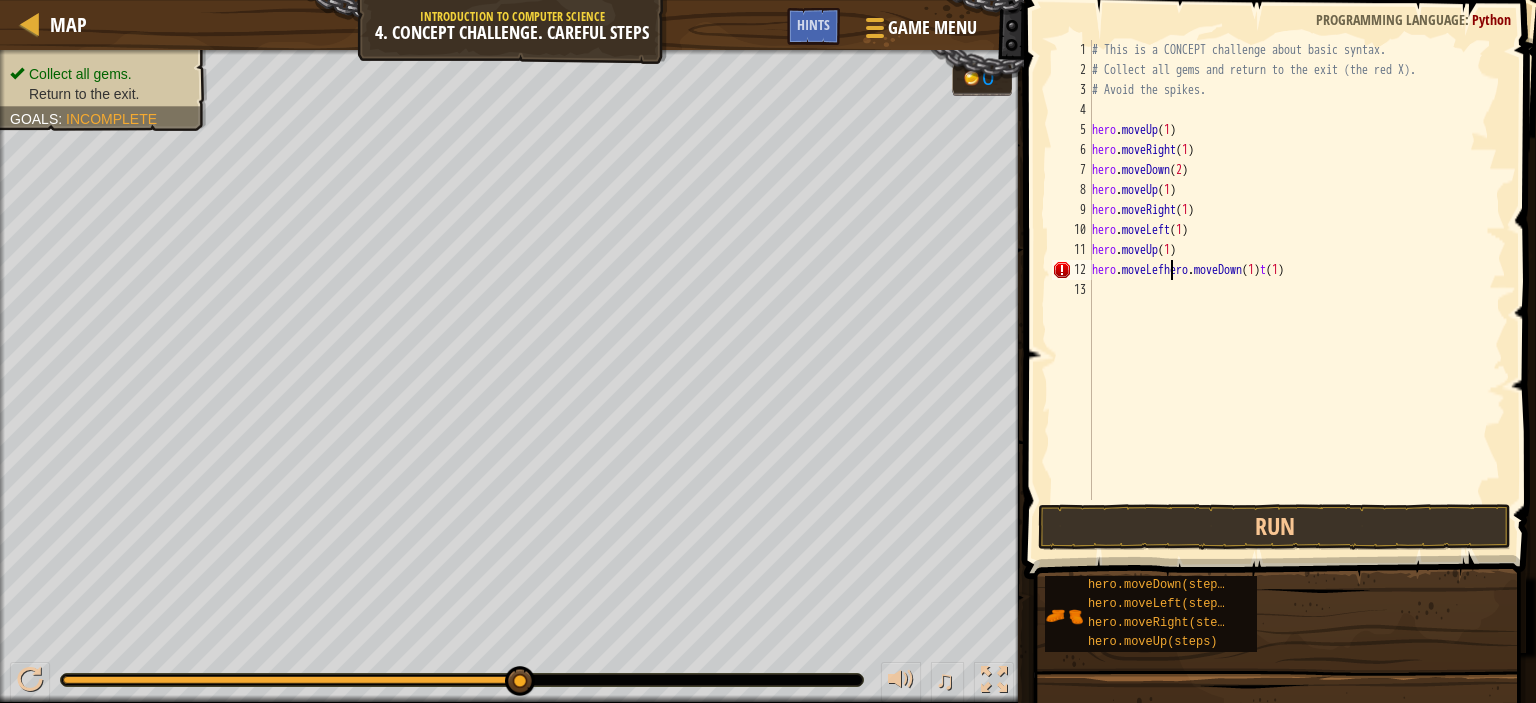 type on "hero.moveLefthero.moveDown(1)t(1)" 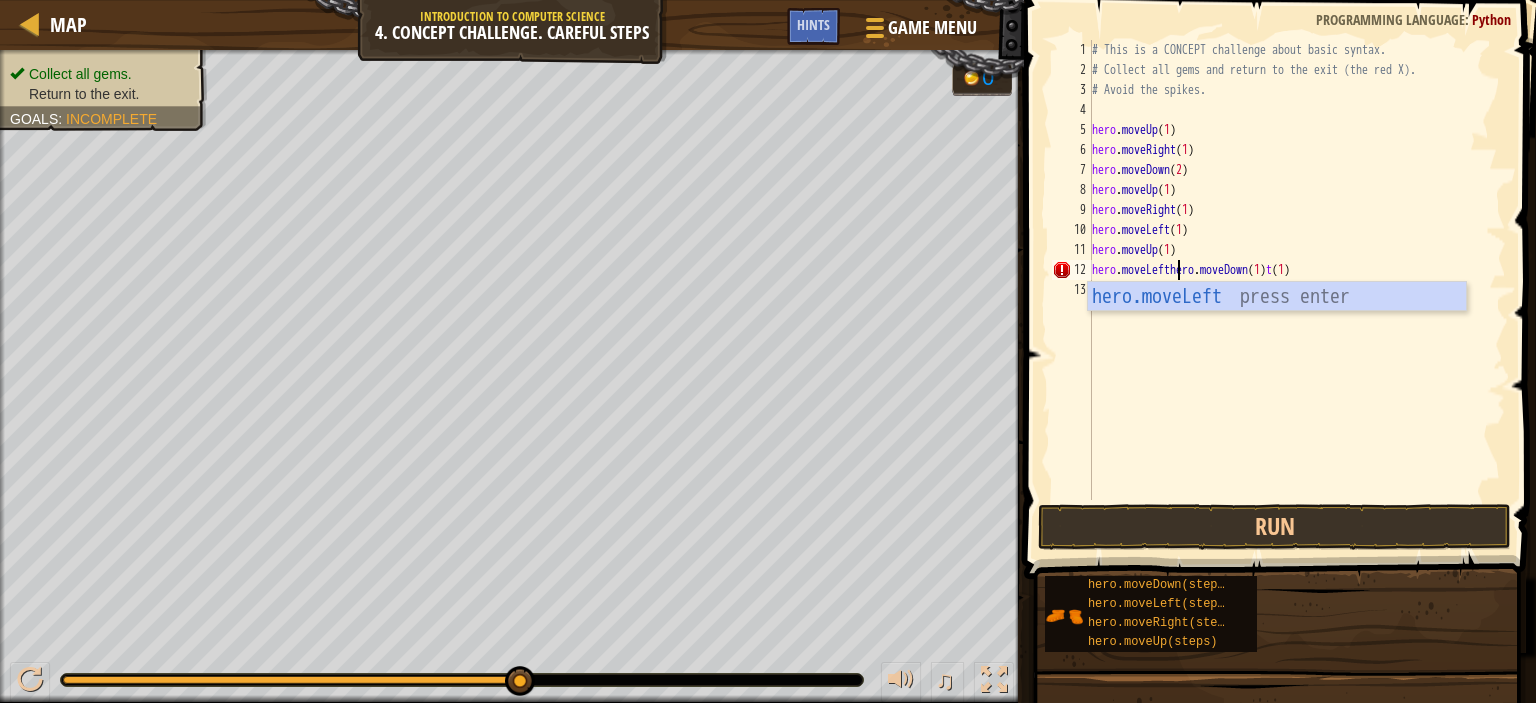scroll, scrollTop: 9, scrollLeft: 7, axis: both 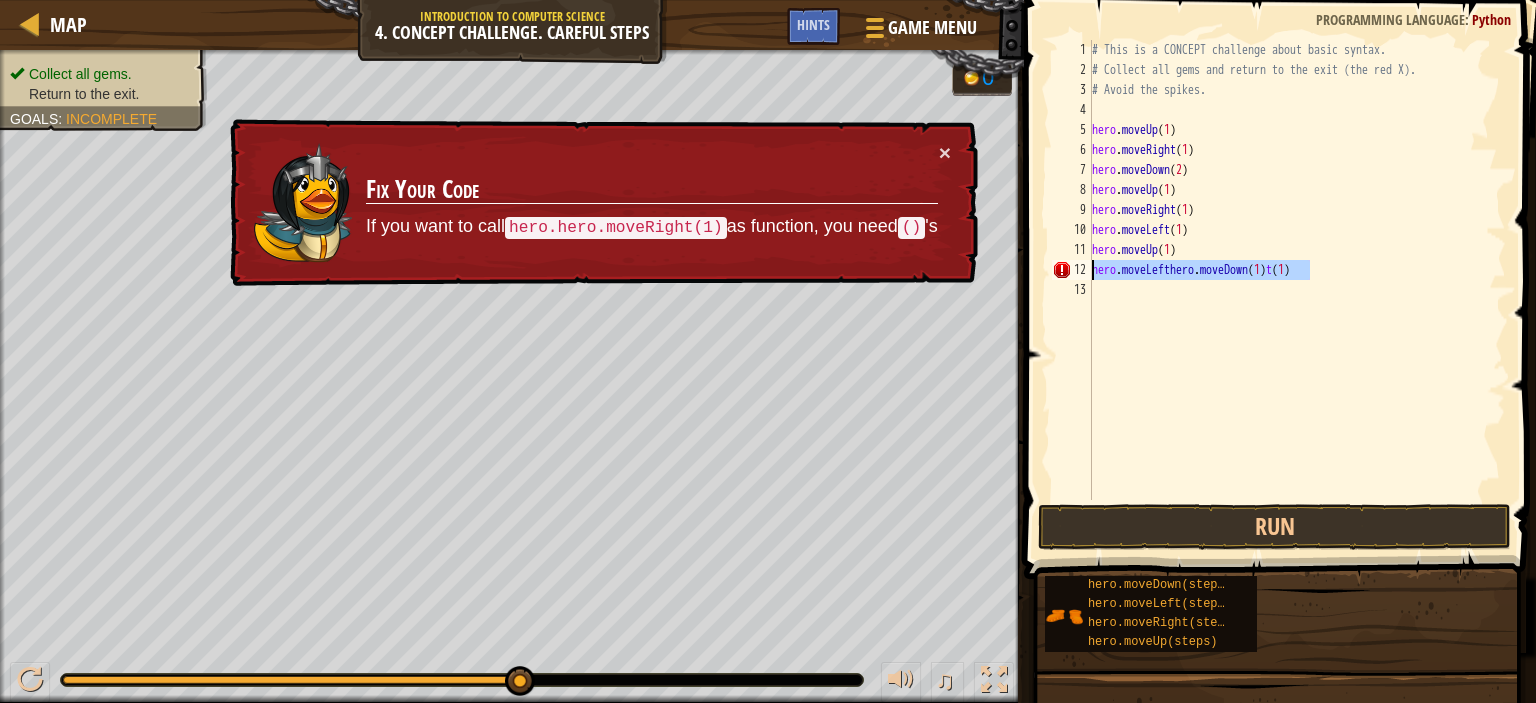 drag, startPoint x: 1318, startPoint y: 275, endPoint x: 1060, endPoint y: 265, distance: 258.19373 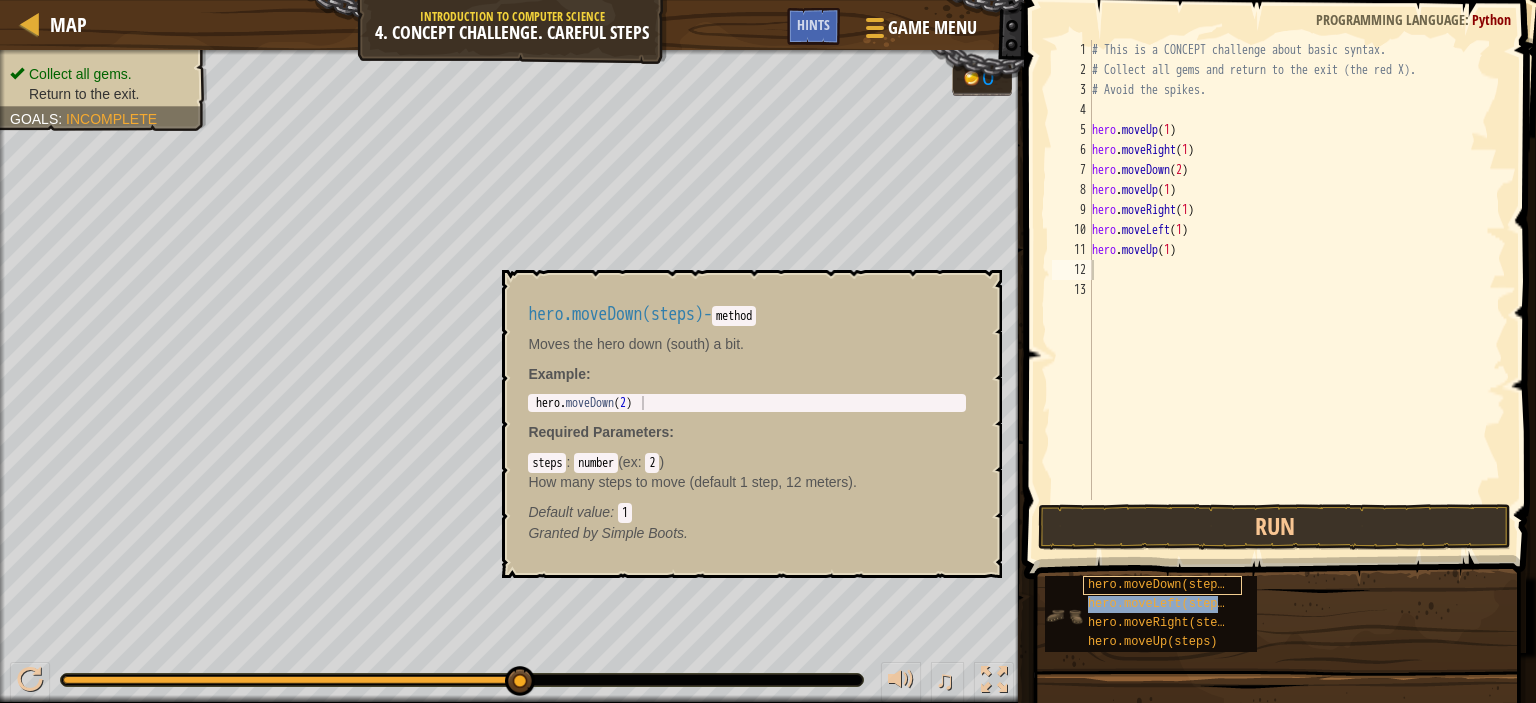type on "hero.moveLeft(steps)" 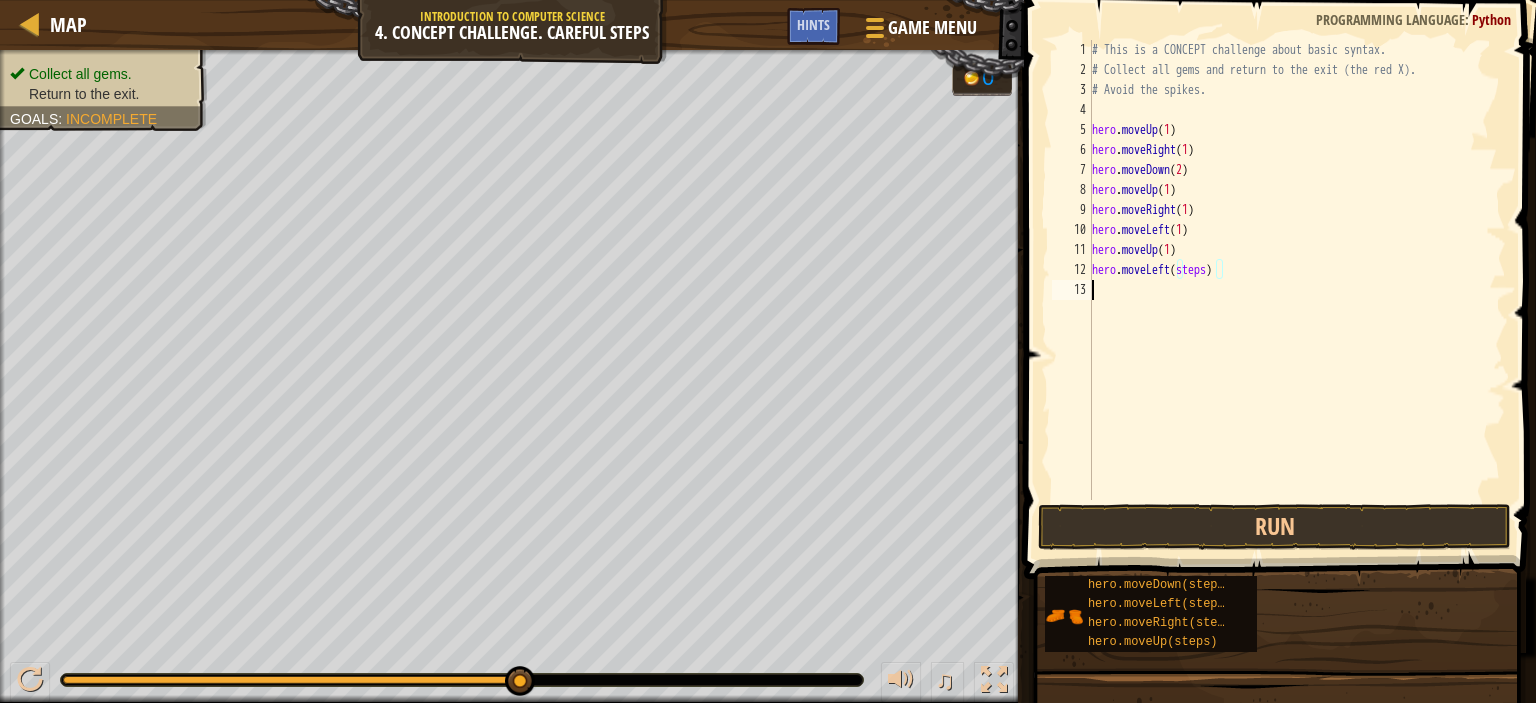 click on "# This is a CONCEPT challenge about basic syntax. # Collect all gems and return to the exit (the red X). # Avoid the spikes. hero . moveUp ( 1 ) hero . moveRight ( 1 ) hero . moveDown ( 2 ) hero . moveUp ( 1 ) hero . moveRight ( 1 ) hero . moveLeft ( 1 ) hero . moveUp ( 1 ) hero . moveLeft ( steps )" at bounding box center (1297, 290) 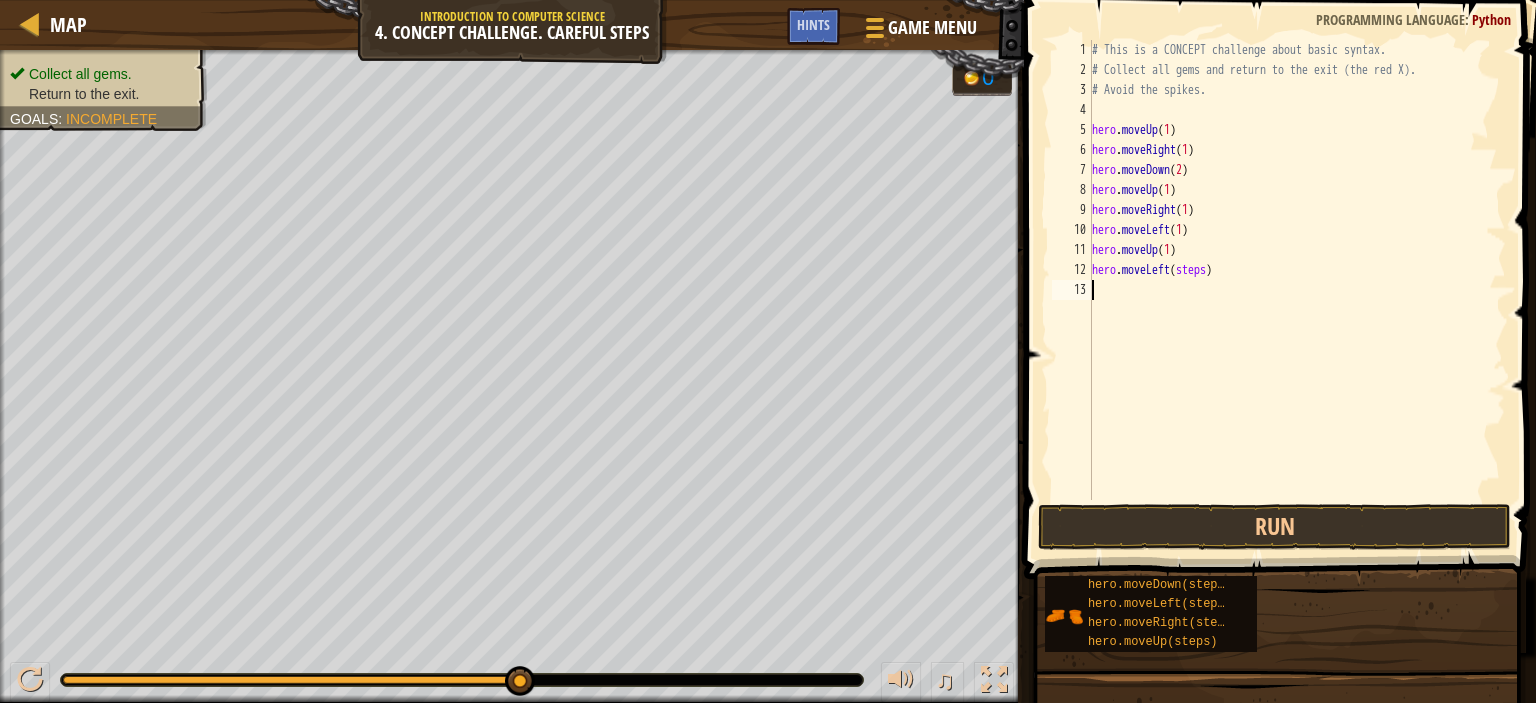 click on "# This is a CONCEPT challenge about basic syntax. # Collect all gems and return to the exit (the red X). # Avoid the spikes. hero . moveUp ( 1 ) hero . moveRight ( 1 ) hero . moveDown ( 2 ) hero . moveUp ( 1 ) hero . moveRight ( 1 ) hero . moveLeft ( 1 ) hero . moveUp ( 1 ) hero . moveLeft ( steps )" at bounding box center (1297, 290) 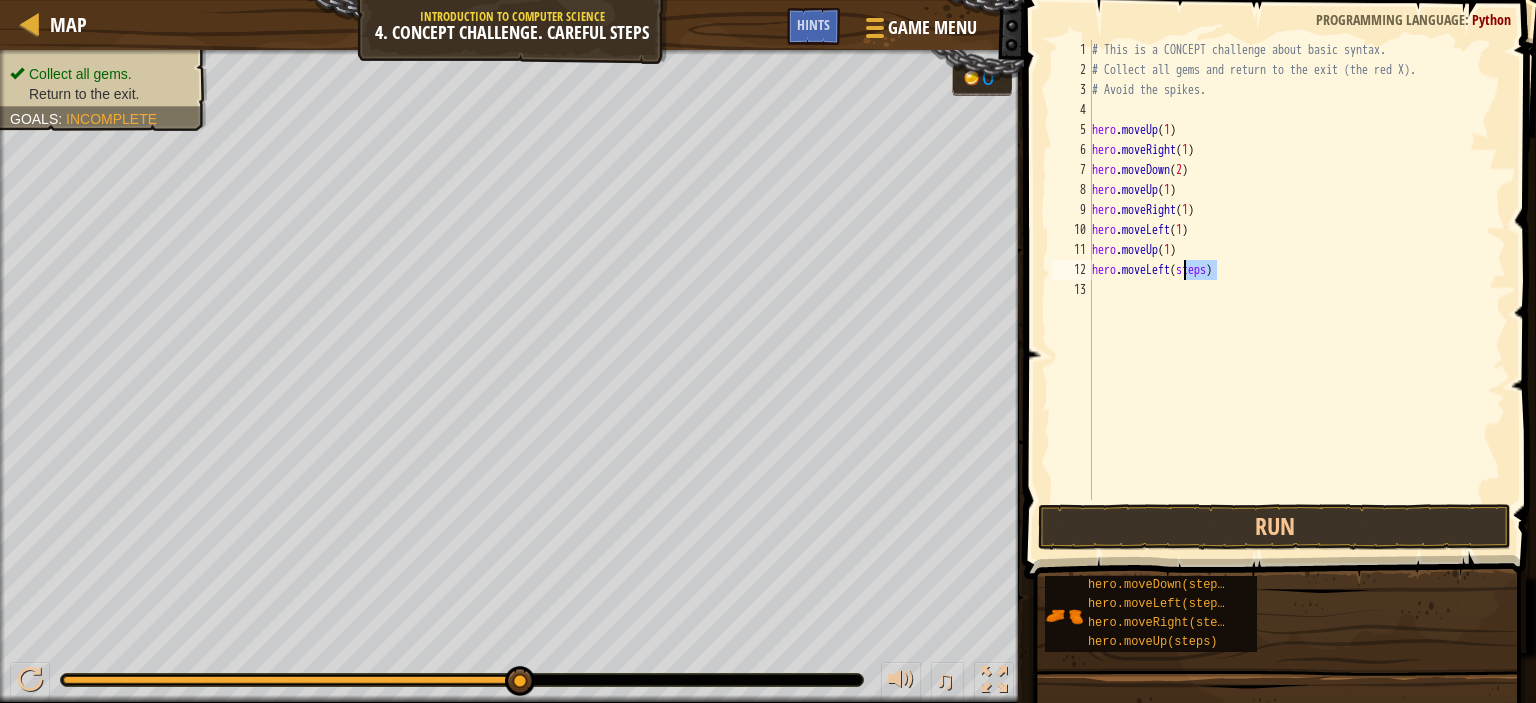 click on "# This is a CONCEPT challenge about basic syntax. # Collect all gems and return to the exit (the red X). # Avoid the spikes. hero . moveUp ( 1 ) hero . moveRight ( 1 ) hero . moveDown ( 2 ) hero . moveUp ( 1 ) hero . moveRight ( 1 ) hero . moveLeft ( 1 ) hero . moveUp ( 1 ) hero . moveLeft ( steps )" at bounding box center (1297, 290) 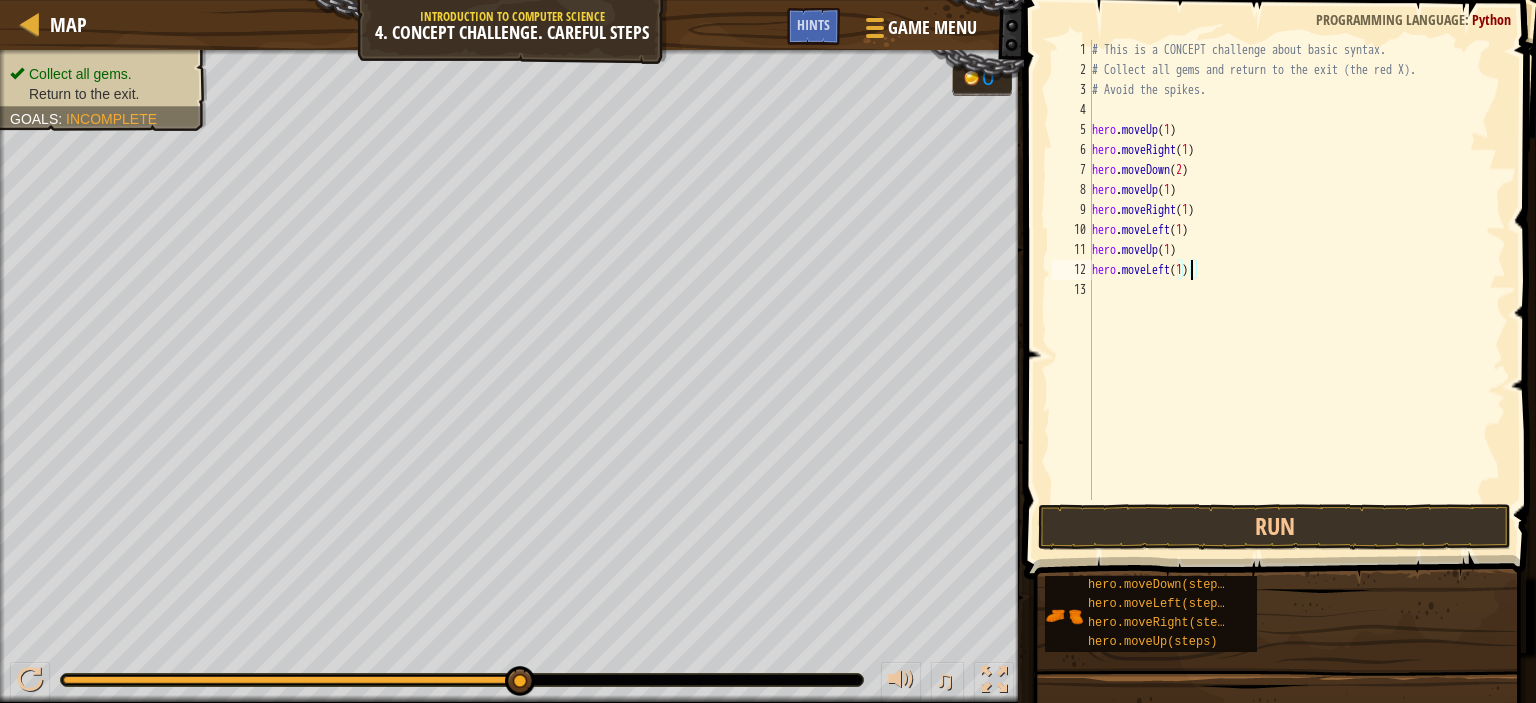 scroll, scrollTop: 9, scrollLeft: 7, axis: both 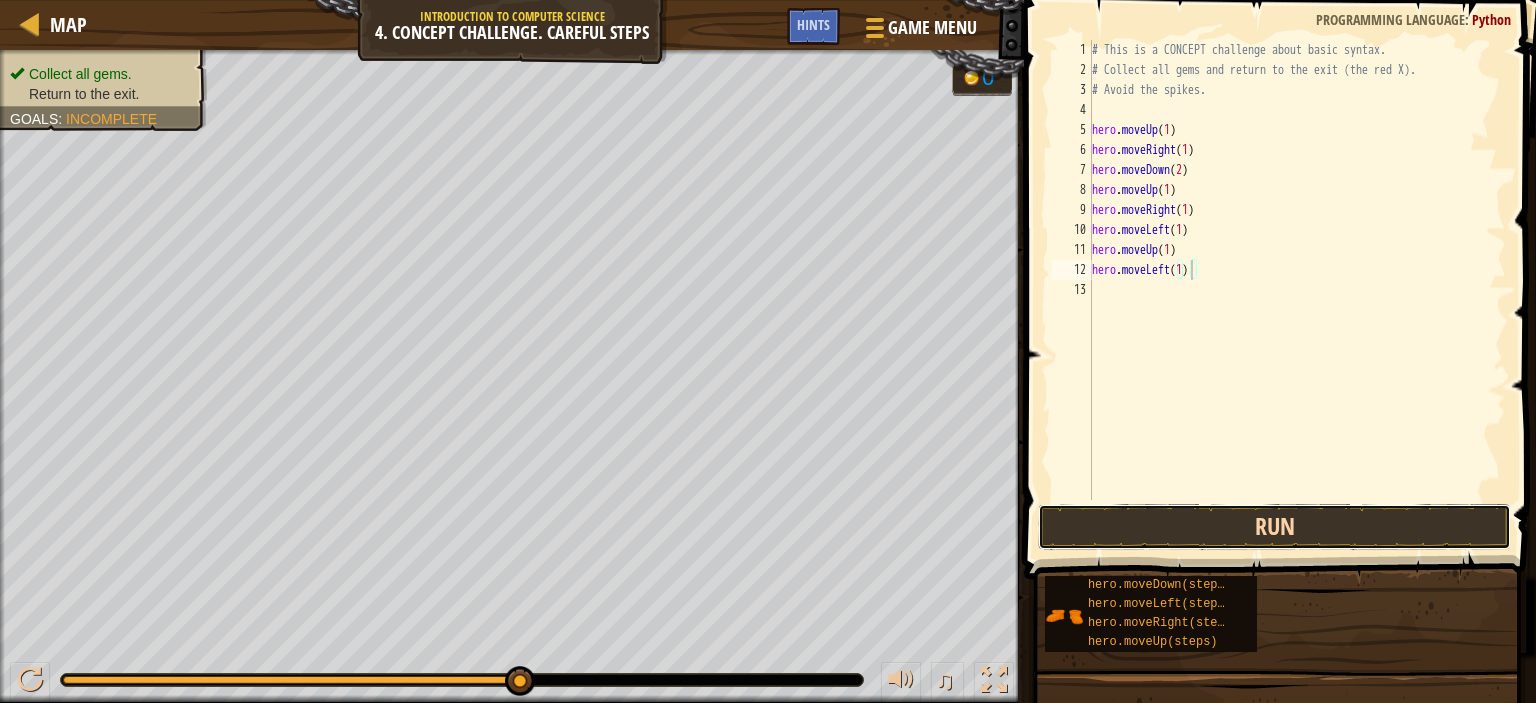 click on "Run" at bounding box center [1274, 527] 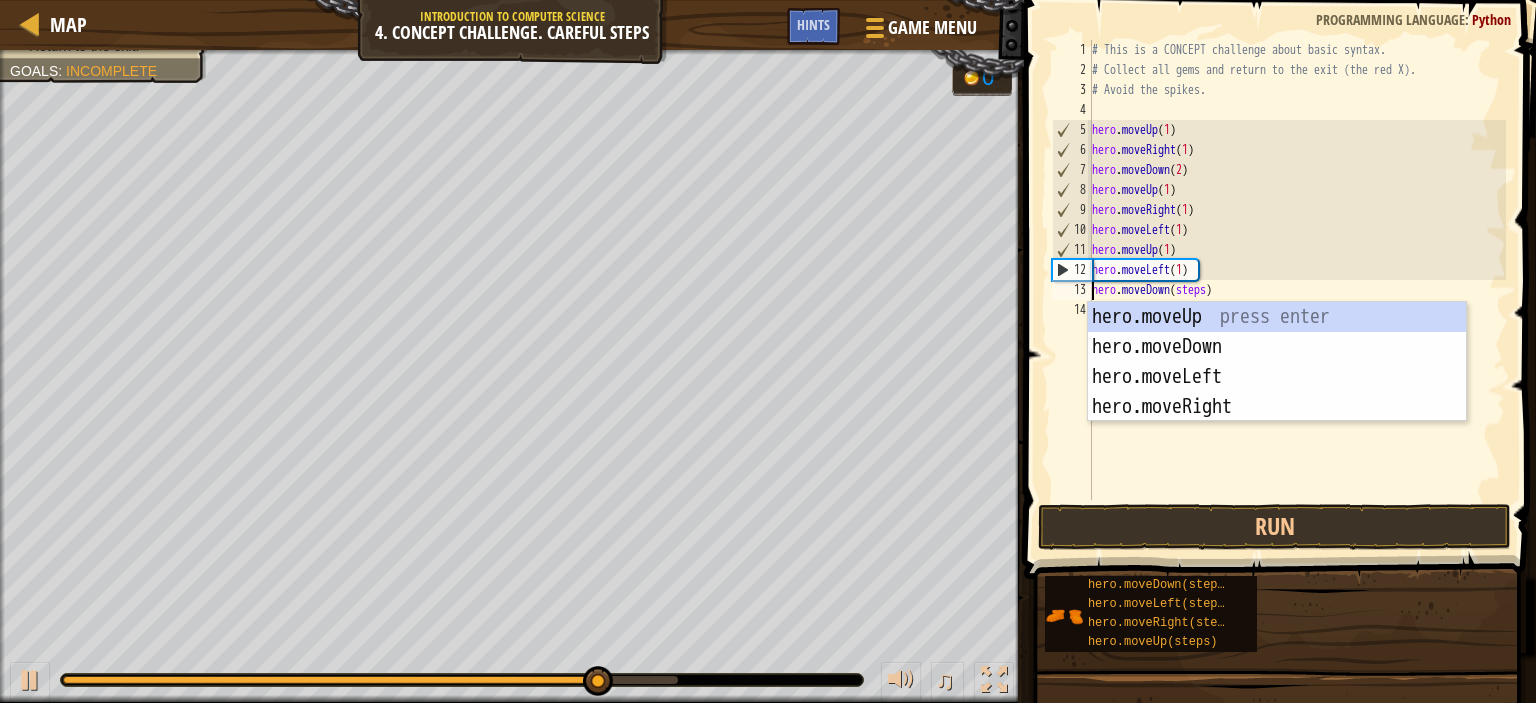 click on "# This is a CONCEPT challenge about basic syntax. # Collect all gems and return to the exit (the red X). # Avoid the spikes. hero . moveUp ( 1 ) hero . moveRight ( 1 ) hero . moveDown ( 2 ) hero . moveUp ( 1 ) hero . moveRight ( 1 ) hero . moveLeft ( 1 ) hero . moveUp ( 1 ) hero . moveLeft ( 1 ) hero . moveDown ( steps )" at bounding box center [1297, 290] 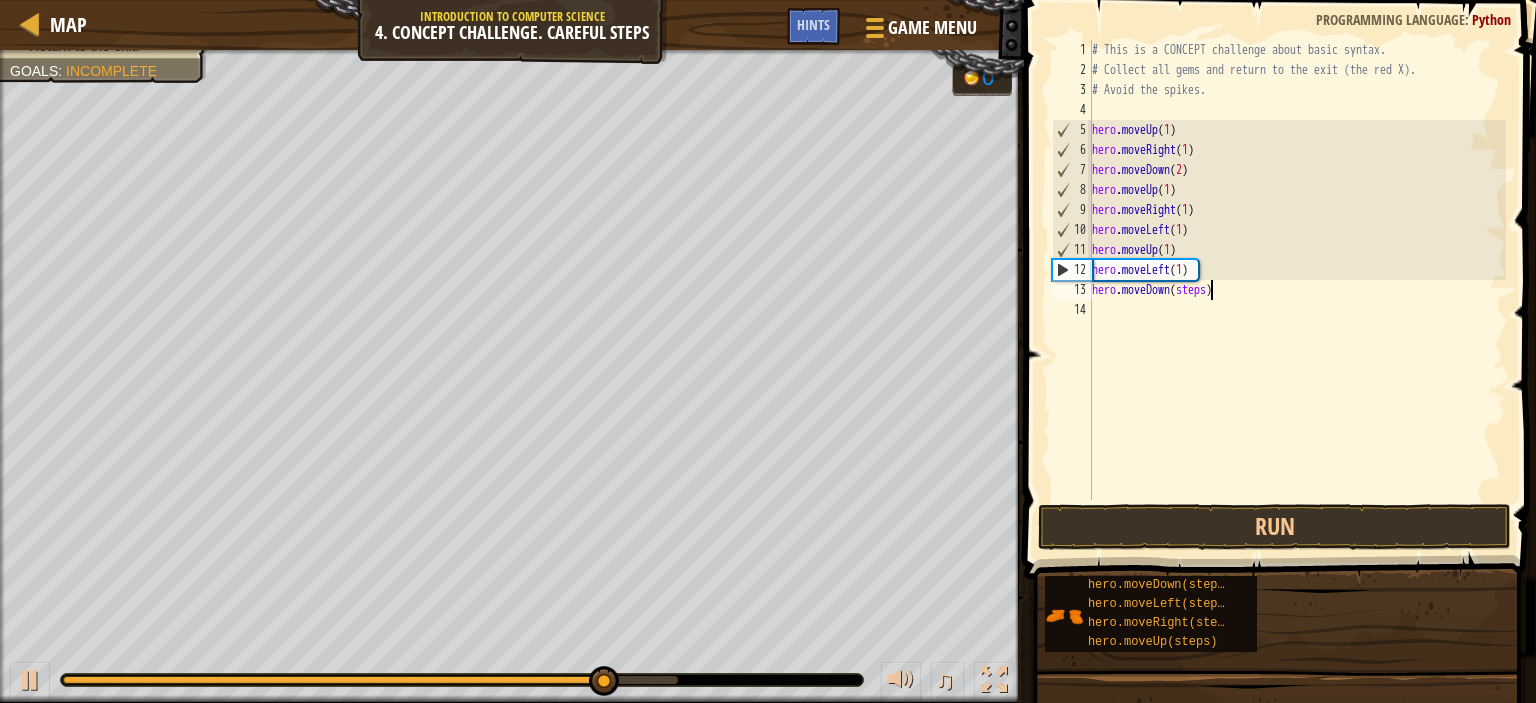 click on "# This is a CONCEPT challenge about basic syntax. # Collect all gems and return to the exit (the red X). # Avoid the spikes. hero . moveUp ( 1 ) hero . moveRight ( 1 ) hero . moveDown ( 2 ) hero . moveUp ( 1 ) hero . moveRight ( 1 ) hero . moveLeft ( 1 ) hero . moveUp ( 1 ) hero . moveLeft ( 1 ) hero . moveDown ( steps )" at bounding box center (1297, 290) 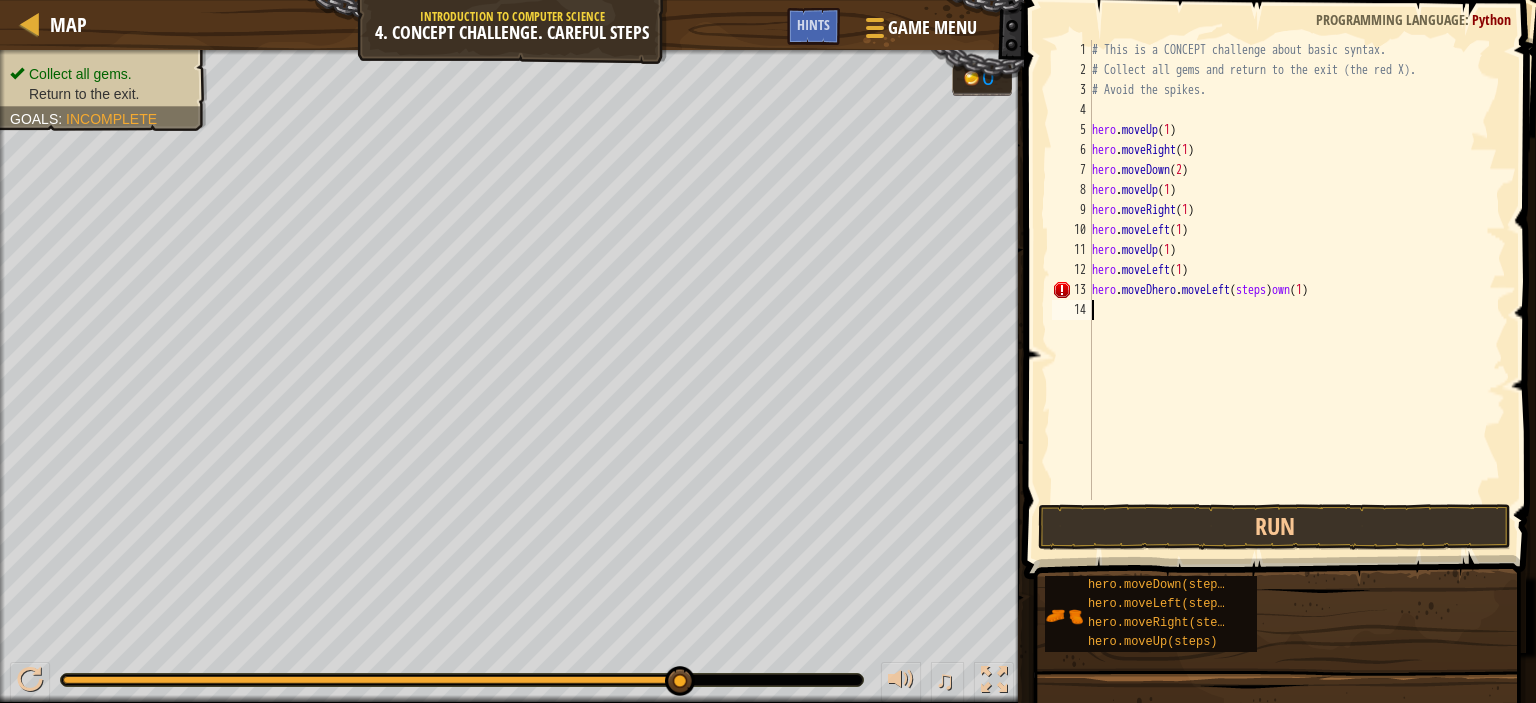 drag, startPoint x: 1352, startPoint y: 302, endPoint x: 1307, endPoint y: 293, distance: 45.891174 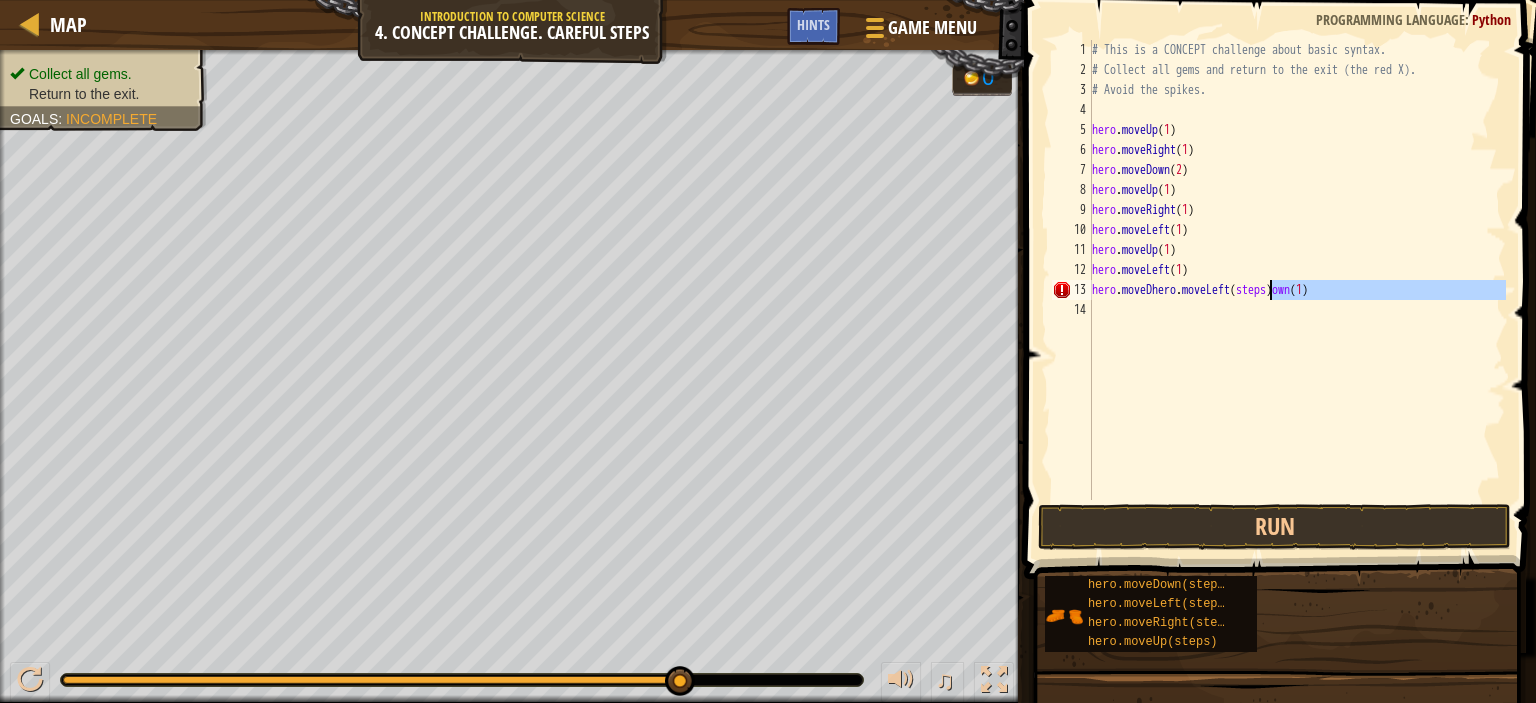type on "hero.moveDhero.moveLeft(steps)own(1)" 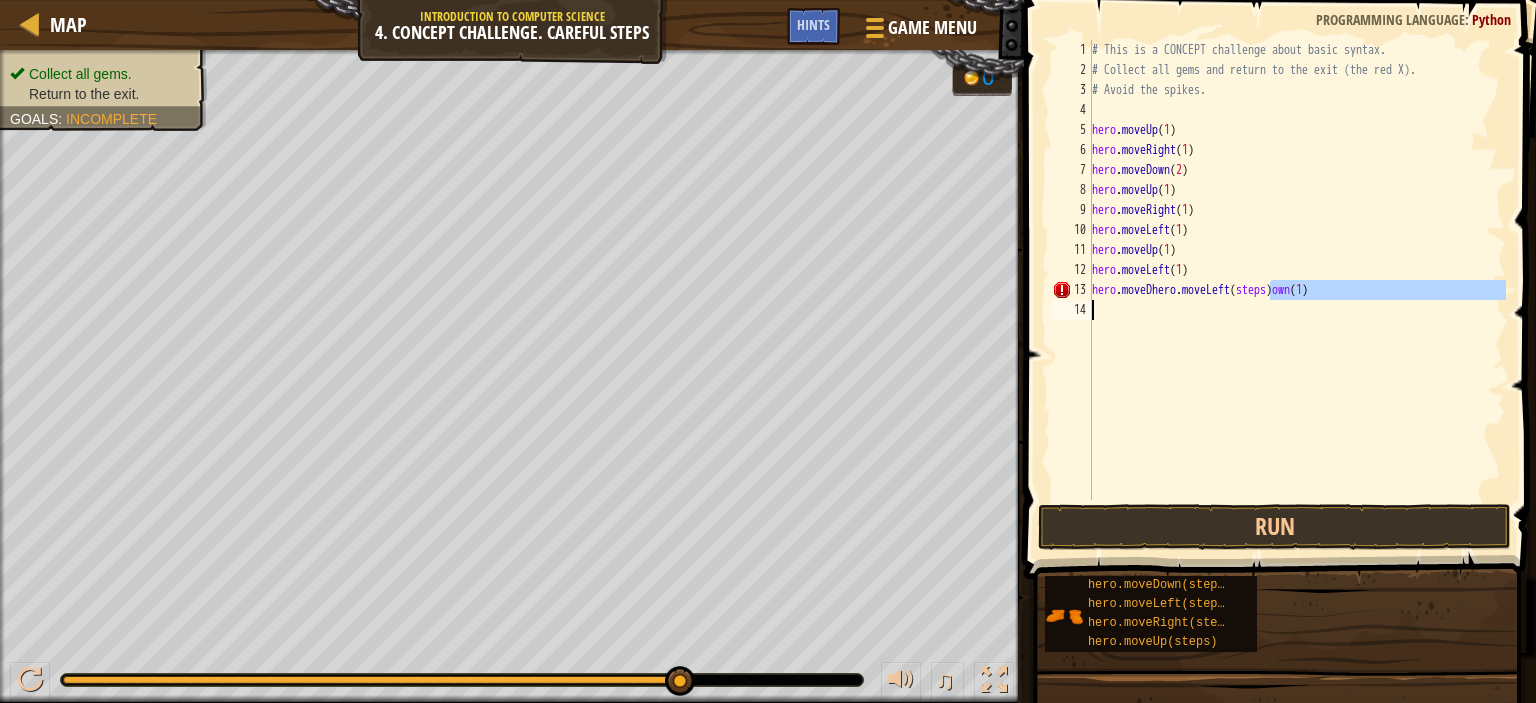 scroll, scrollTop: 9, scrollLeft: 0, axis: vertical 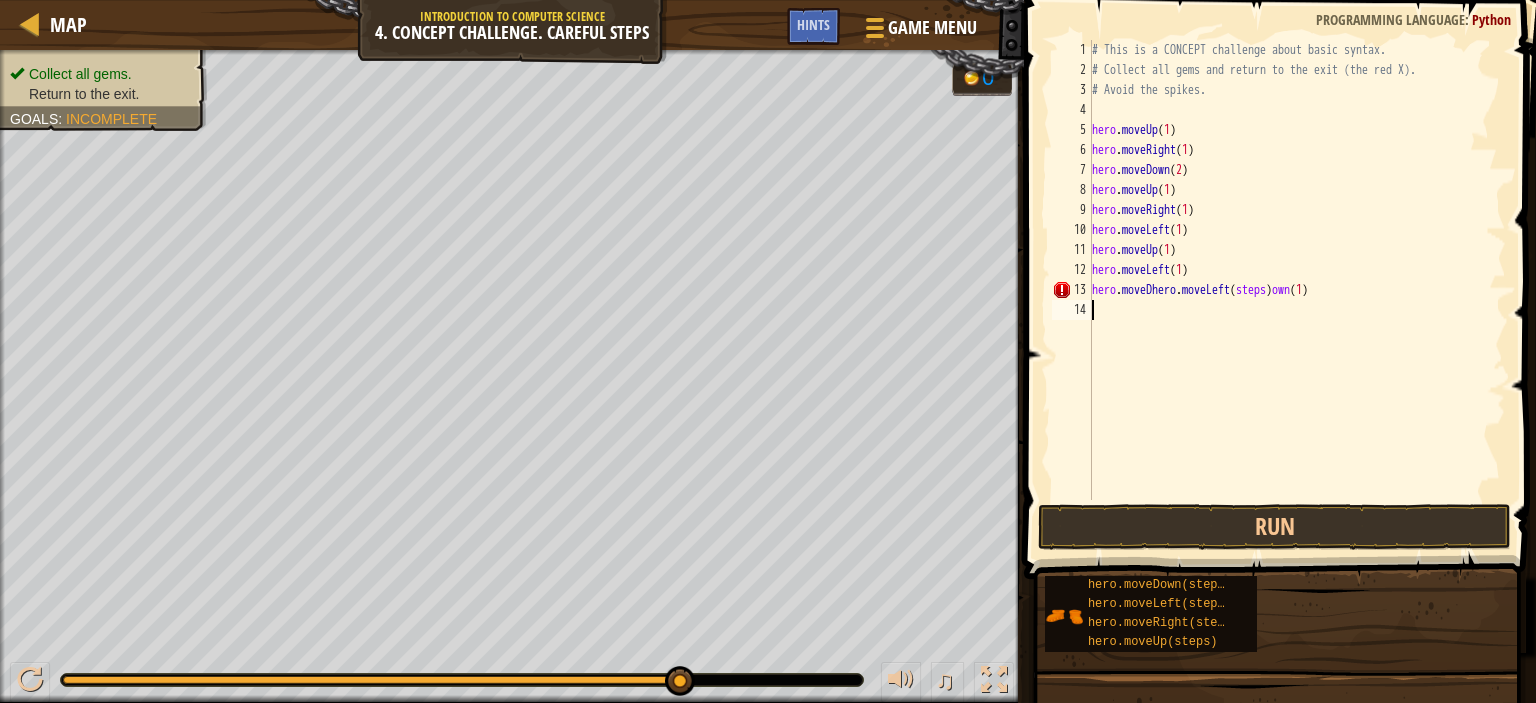 click on "# This is a CONCEPT challenge about basic syntax. # Collect all gems and return to the exit (the red X). # Avoid the spikes. hero . moveUp ( 1 ) hero . moveRight ( 1 ) hero . moveDown ( 2 ) hero . moveUp ( 1 ) hero . moveRight ( 1 ) hero . moveLeft ( 1 ) hero . moveUp ( 1 ) hero . moveLeft ( 1 ) hero . moveDhero . moveLeft ( steps ) own ( 1 )" at bounding box center (1297, 290) 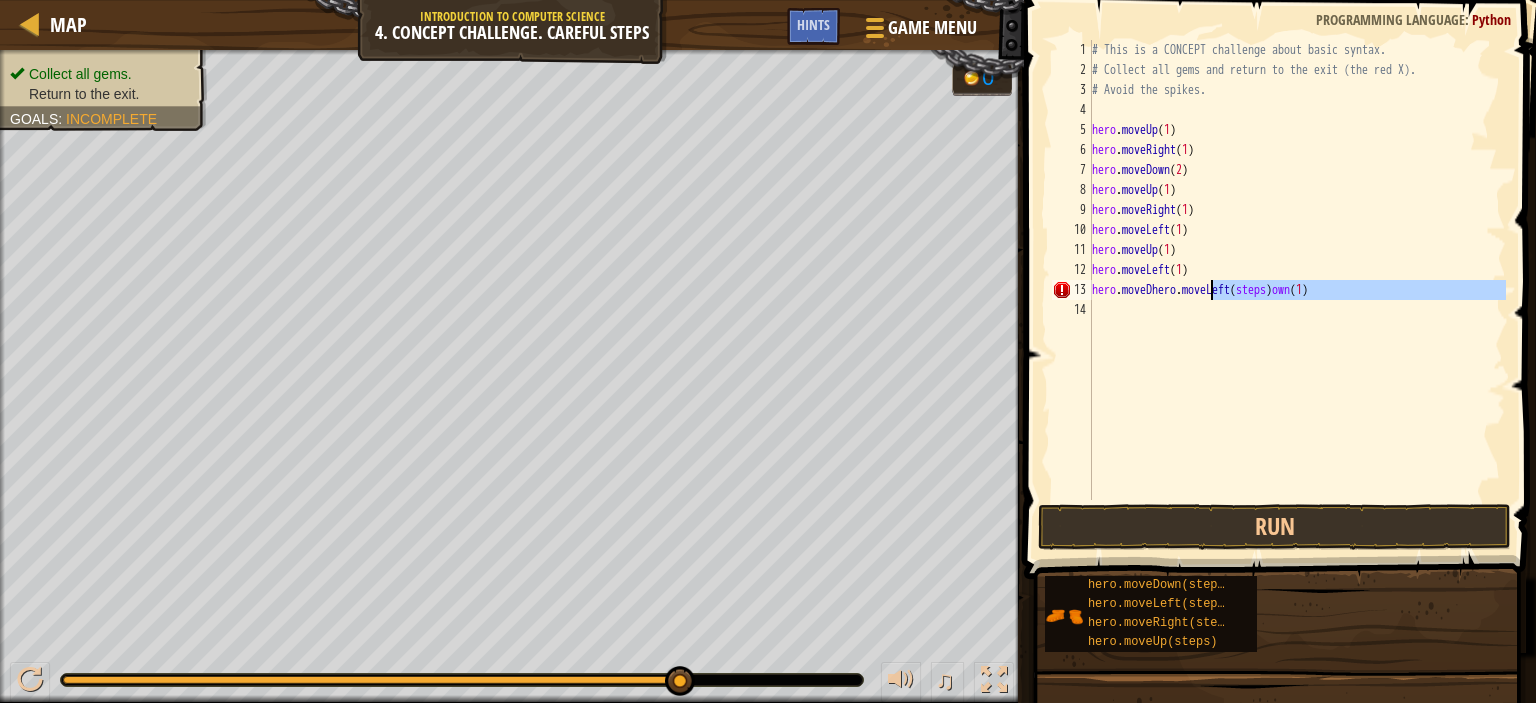click on "# This is a CONCEPT challenge about basic syntax. # Collect all gems and return to the exit (the red X). # Avoid the spikes. hero . moveUp ( 1 ) hero . moveRight ( 1 ) hero . moveDown ( 2 ) hero . moveUp ( 1 ) hero . moveRight ( 1 ) hero . moveLeft ( 1 ) hero . moveUp ( 1 ) hero . moveLeft ( 1 ) hero . moveDhero . moveLeft ( steps ) own ( 1 )" at bounding box center (1297, 270) 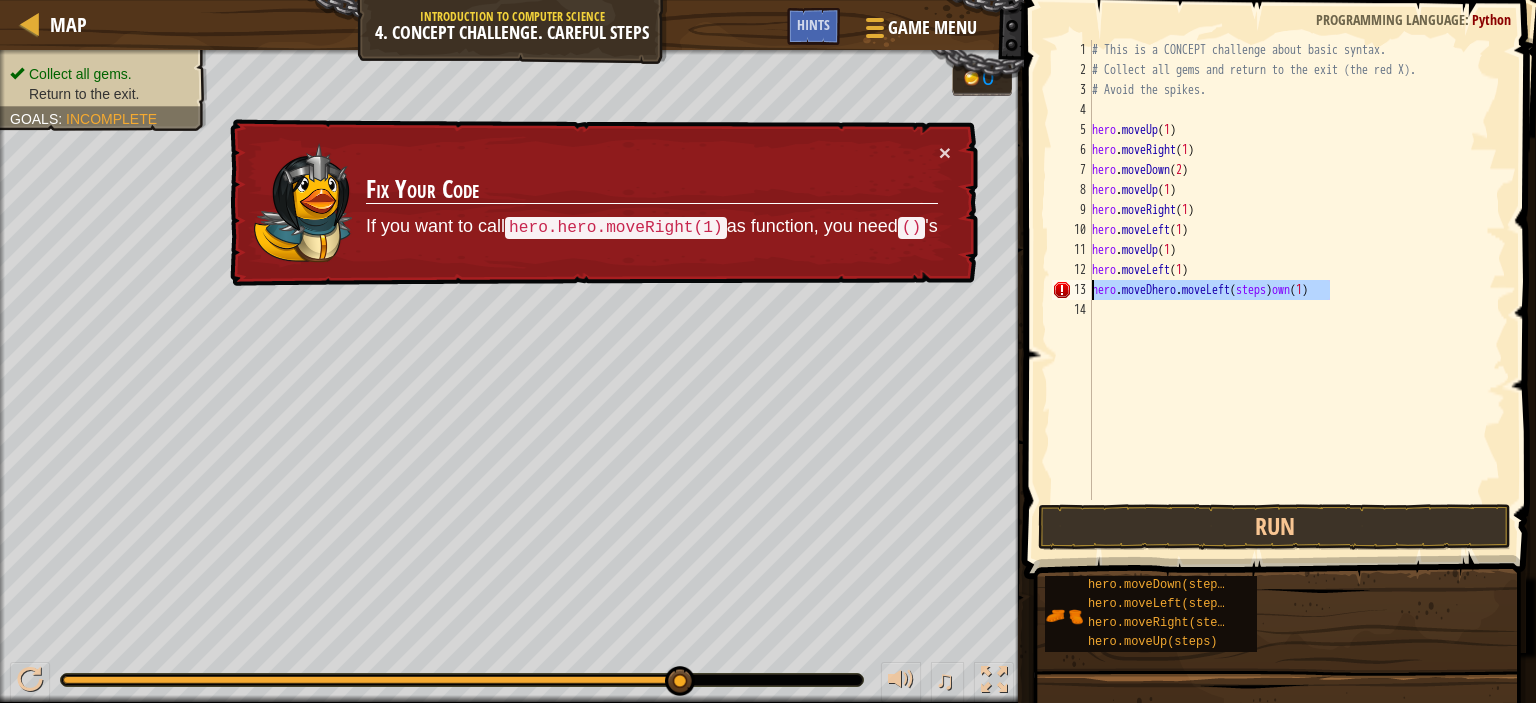 click on "Map Introduction to Computer Science 4. Concept Challenge. Careful Steps Game Menu Done Hints 1     הההההההההההההההההההההההההההההההההההההההההההההההההההההההההההההההההההההההההההההההההההההההההההההההההההההההההההההההההההההההההההההההההההההההההההההההההההההההההההההההההההההההההההההההההההההההההההההההההההההההההההההההההההההההההההההההההההההההההההההההההההההההההההההההה XXXXXXXXXXXXXXXXXXXXXXXXXXXXXXXXXXXXXXXXXXXXXXXXXXXXXXXXXXXXXXXXXXXXXXXXXXXXXXXXXXXXXXXXXXXXXXXXXXXXXXXXXXXXXXXXXXXXXXXXXXXXXXXXXXXXXXXXXXXXXXXXXXXXXXXXXXXXXXXXXXXXXXXXXXXXXXXXXXXXXXXXXXXXXXXXXXXXXXXXXXXXXXXXXXXXXXXXXXXXXXXXXXXXXXXXXXXXXXXXXXXXXXXXXXXXXXXX Solution × Hints Videos hero.moveDhero.moveLeft(steps)own(1) 1 2 3 4 5 6 7 8 9 10 11 12 13 14 # This is a CONCEPT challenge about basic syntax. hero ." at bounding box center [768, 351] 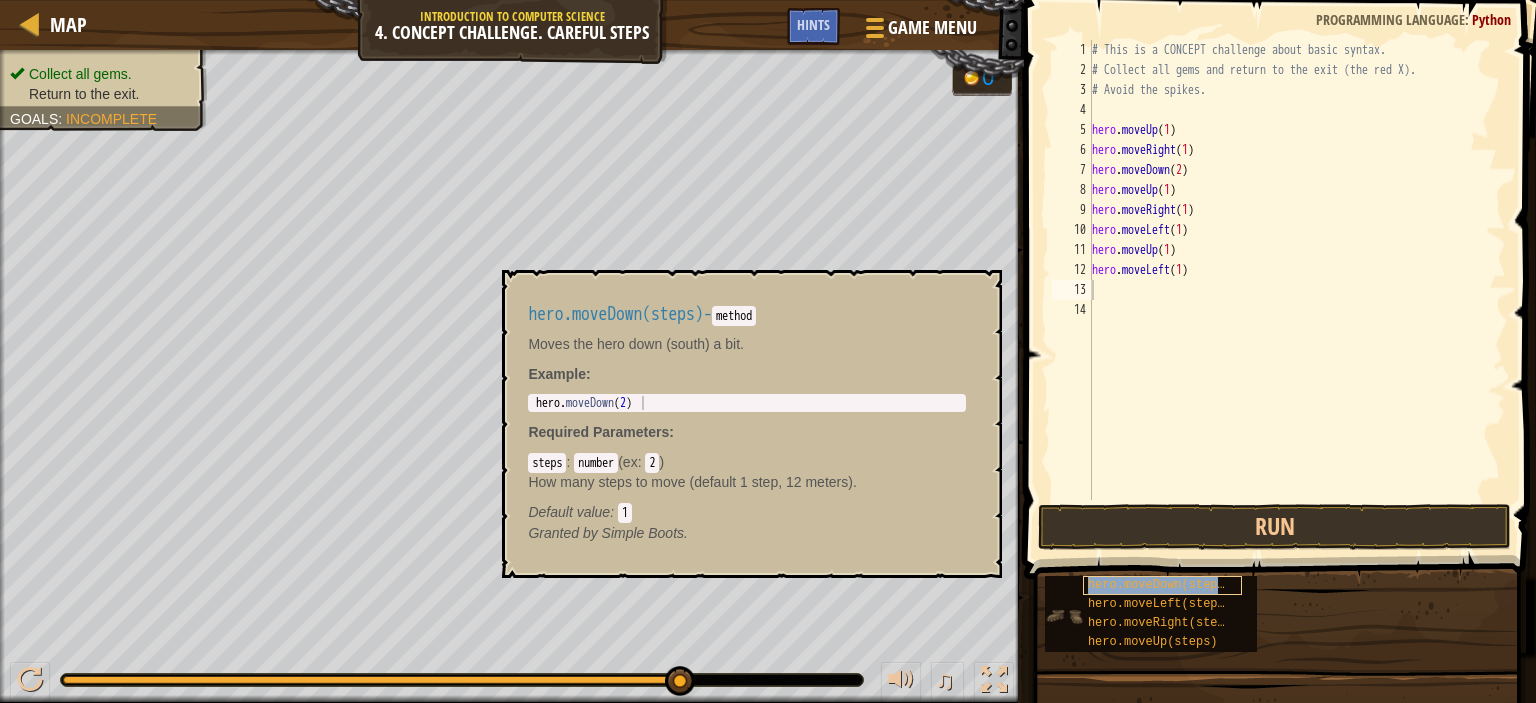 type on "hero.moveDown(steps)" 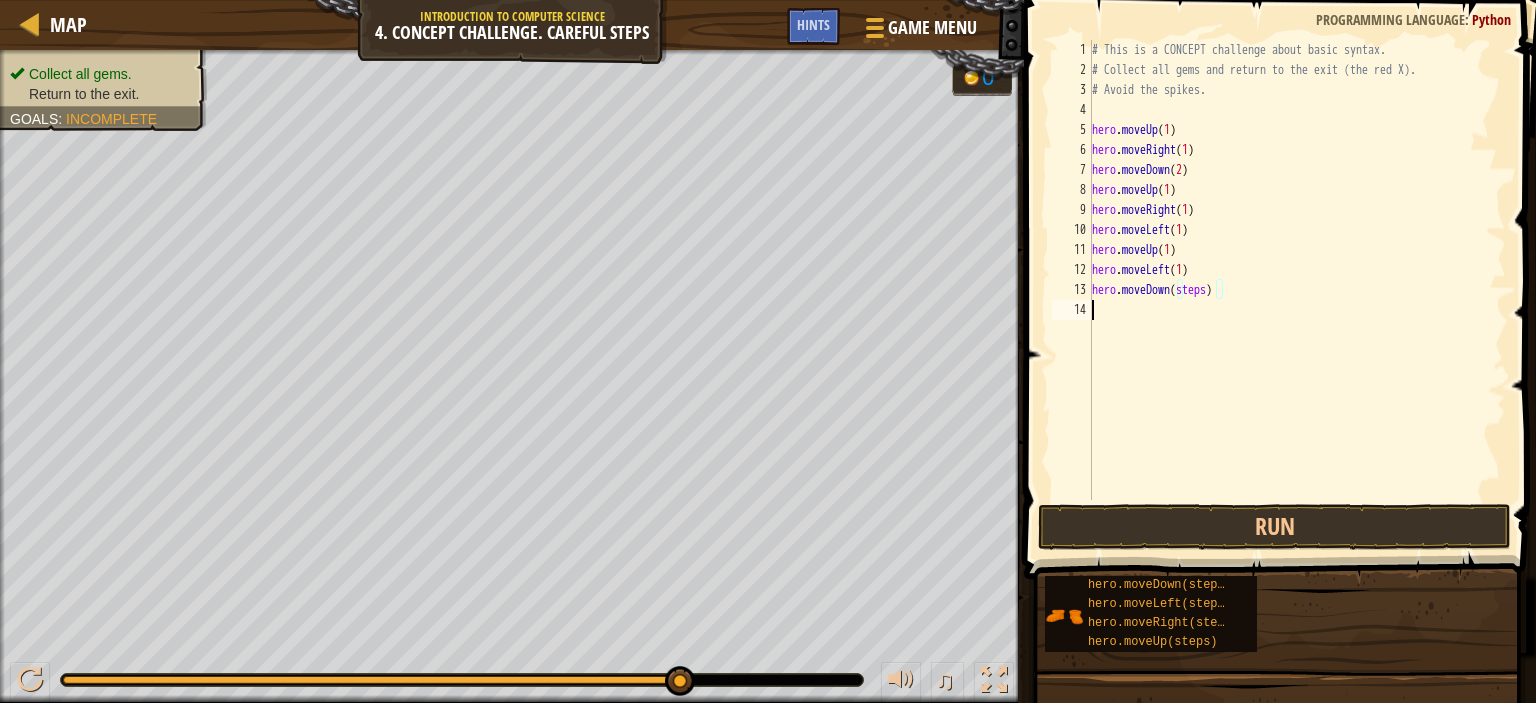 click on "# This is a CONCEPT challenge about basic syntax. # Collect all gems and return to the exit (the red X). # Avoid the spikes. hero . moveUp ( 1 ) hero . moveRight ( 1 ) hero . moveDown ( 2 ) hero . moveUp ( 1 ) hero . moveRight ( 1 ) hero . moveLeft ( 1 ) hero . moveUp ( 1 ) hero . moveLeft ( 1 ) hero . moveDown ( steps )" at bounding box center [1297, 290] 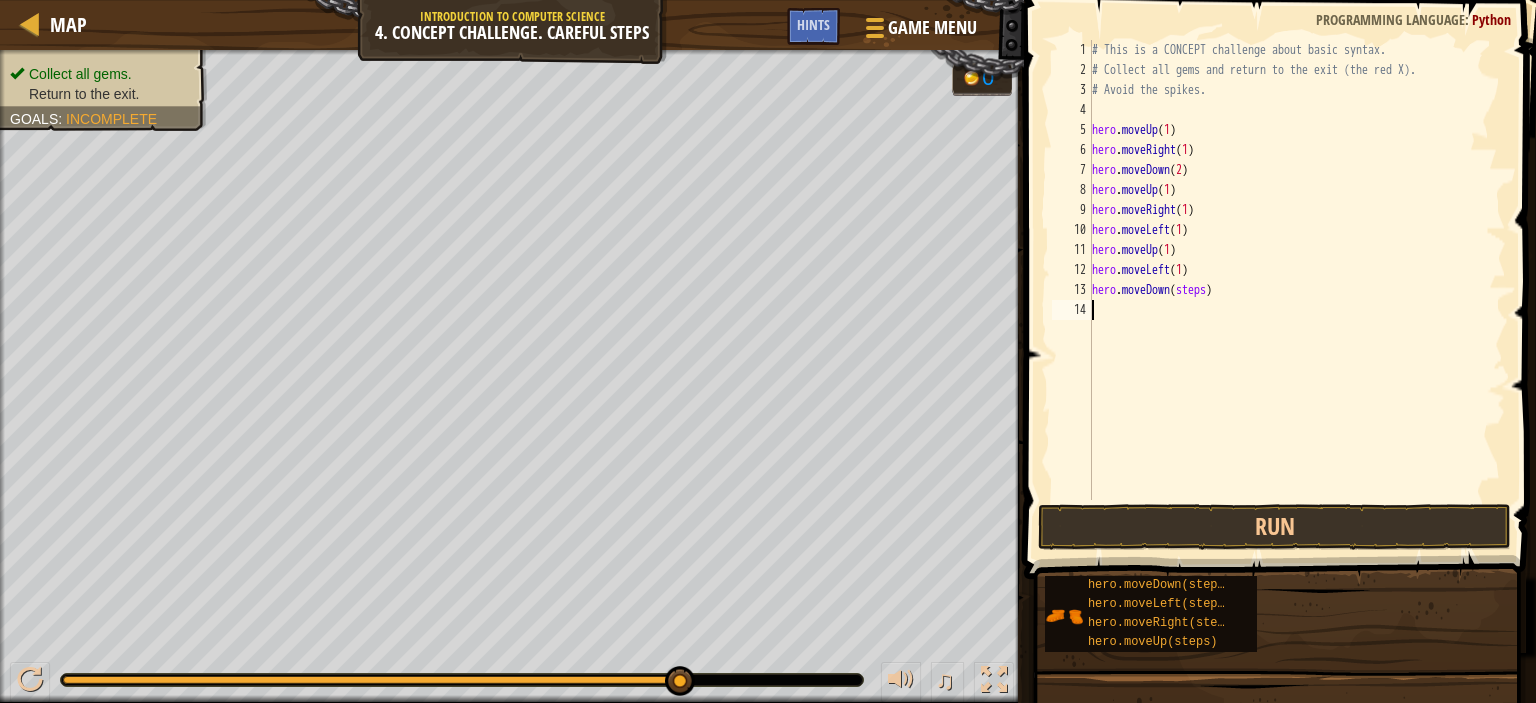 click on "# This is a CONCEPT challenge about basic syntax. # Collect all gems and return to the exit (the red X). # Avoid the spikes. hero . moveUp ( 1 ) hero . moveRight ( 1 ) hero . moveDown ( 2 ) hero . moveUp ( 1 ) hero . moveRight ( 1 ) hero . moveLeft ( 1 ) hero . moveUp ( 1 ) hero . moveLeft ( 1 ) hero . moveDown ( steps )" at bounding box center [1297, 290] 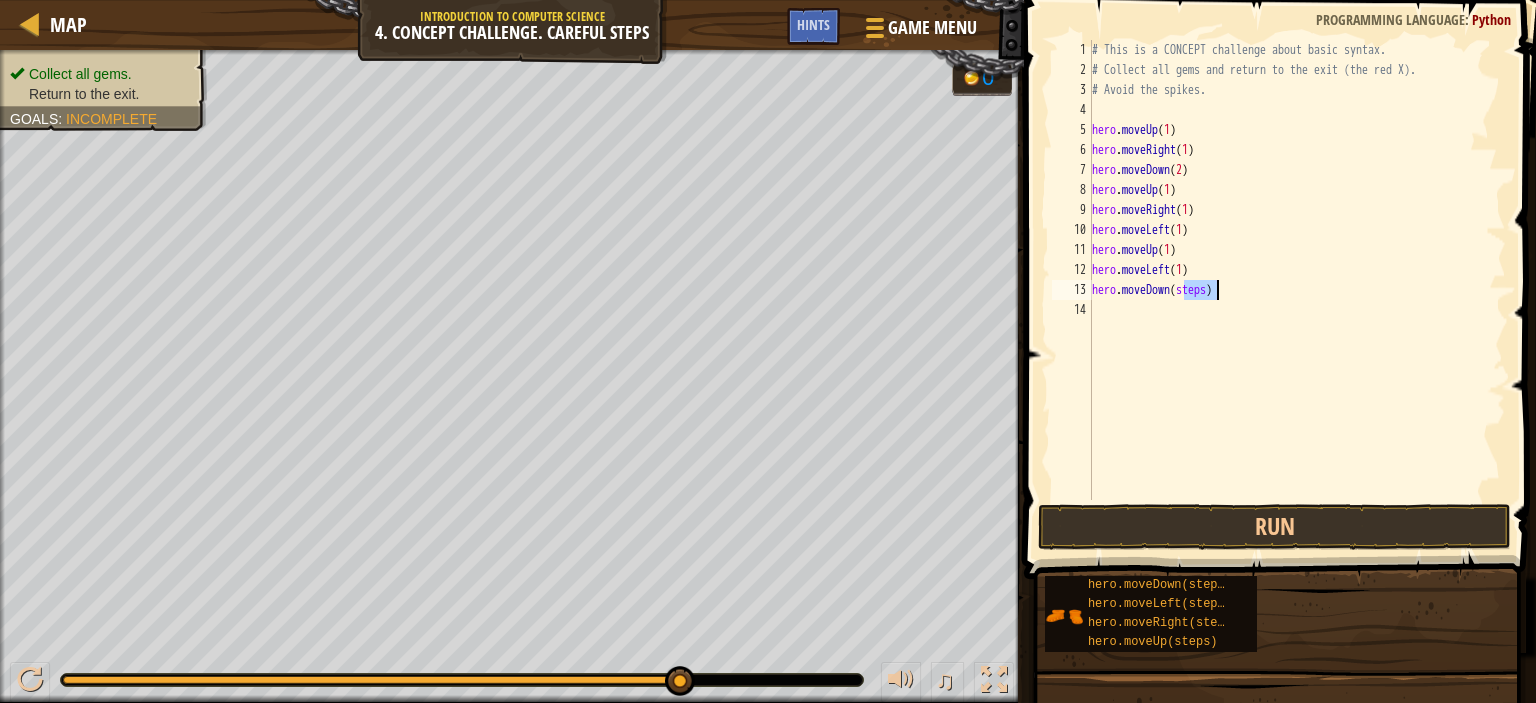 click on "# This is a CONCEPT challenge about basic syntax. # Collect all gems and return to the exit (the red X). # Avoid the spikes. hero . moveUp ( 1 ) hero . moveRight ( 1 ) hero . moveDown ( 2 ) hero . moveUp ( 1 ) hero . moveRight ( 1 ) hero . moveLeft ( 1 ) hero . moveUp ( 1 ) hero . moveLeft ( 1 ) hero . moveDown ( steps )" at bounding box center (1297, 290) 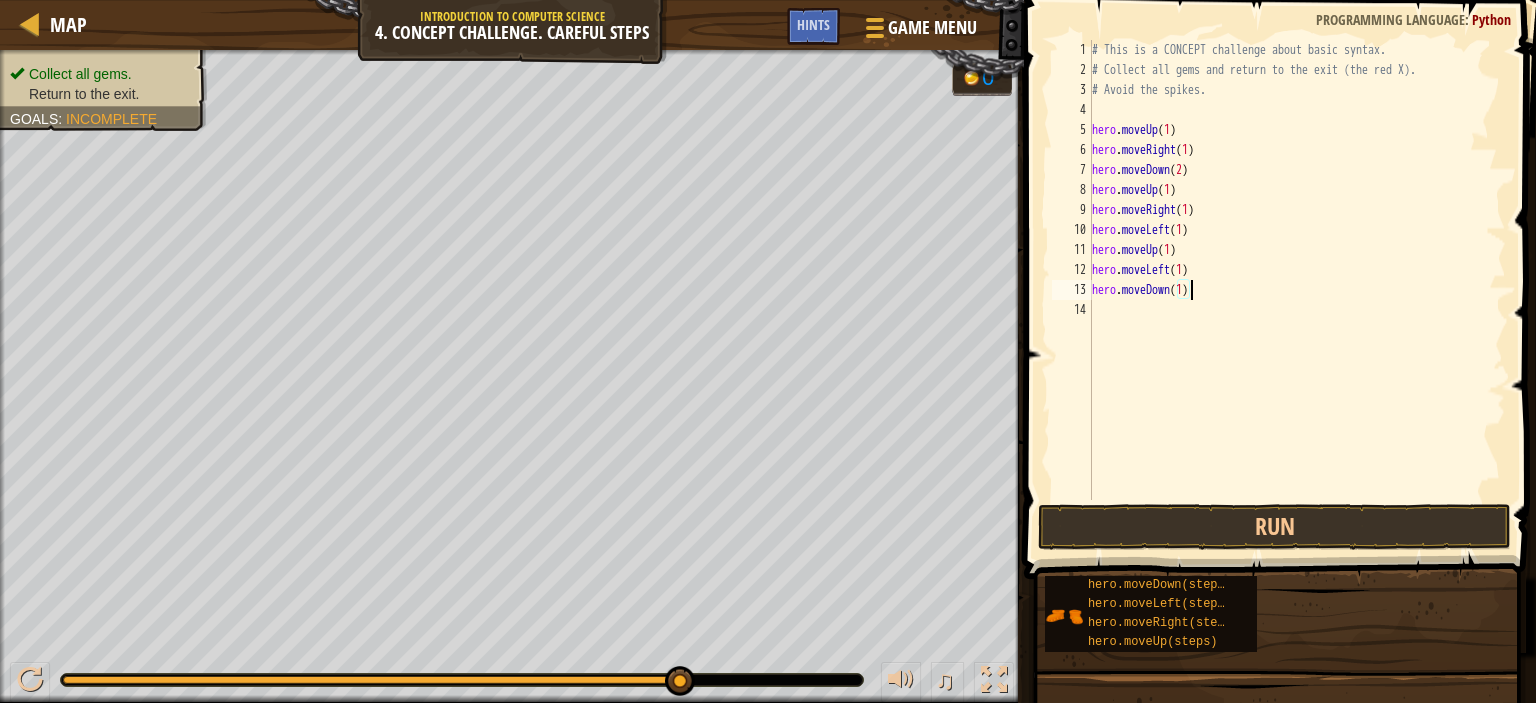 scroll, scrollTop: 9, scrollLeft: 7, axis: both 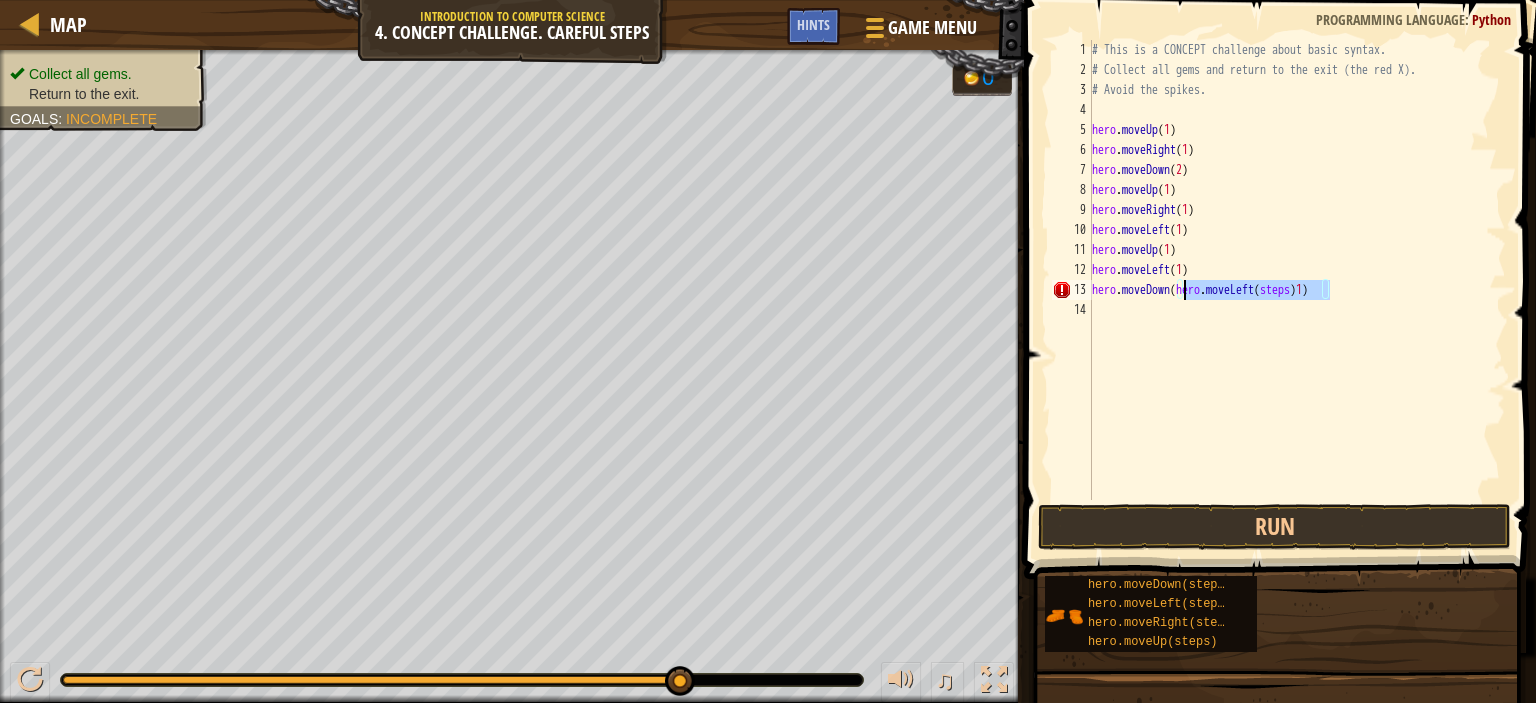 drag, startPoint x: 1360, startPoint y: 295, endPoint x: 1183, endPoint y: 290, distance: 177.0706 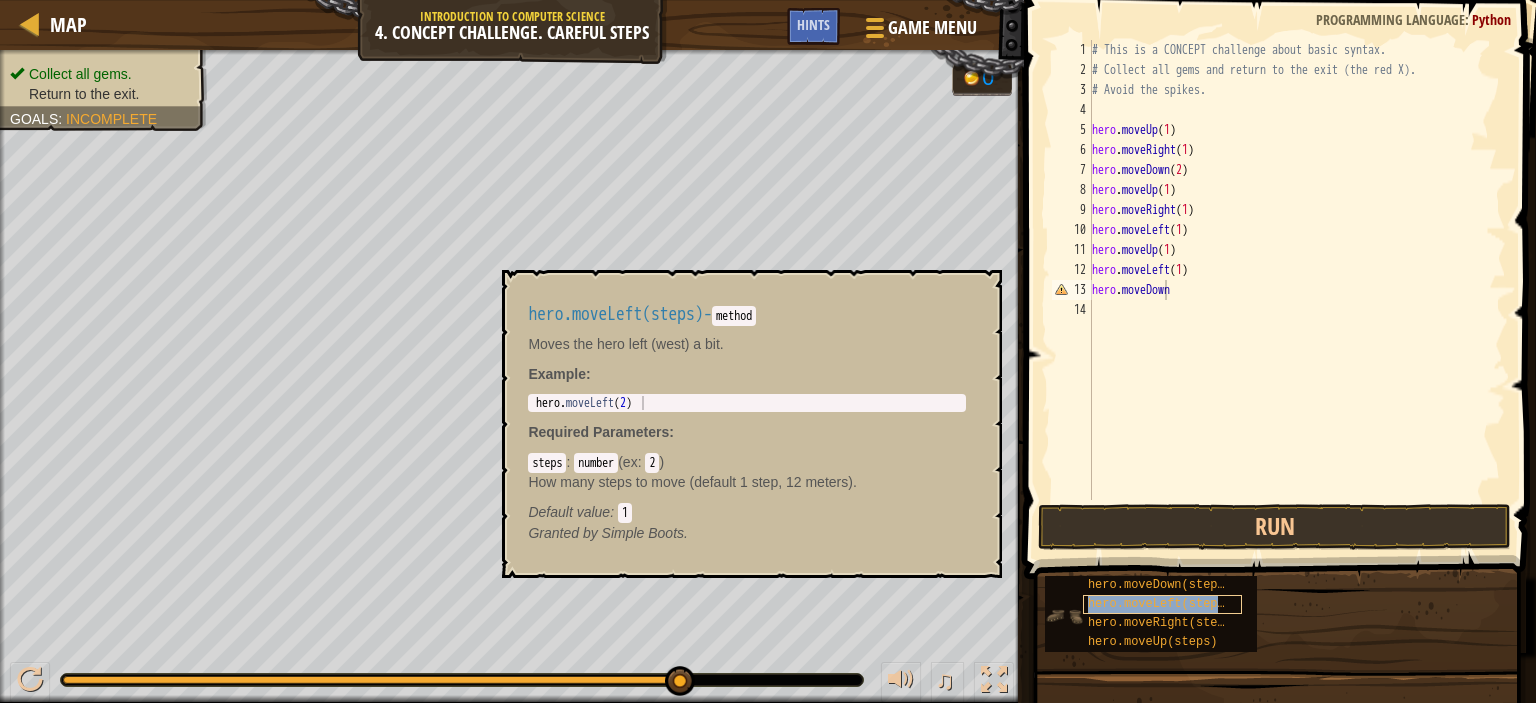 type on "hero.moveDohero.moveLeft(steps)wn" 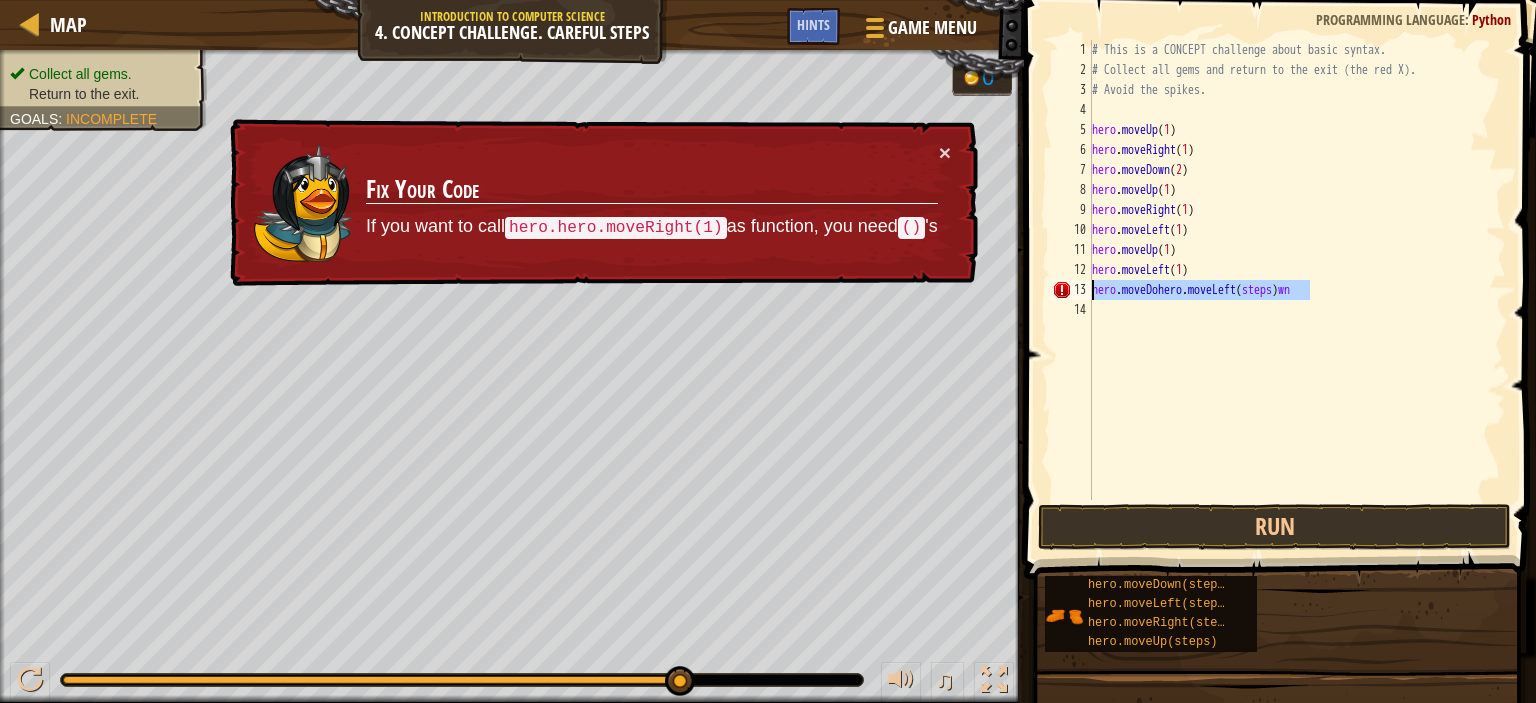 drag, startPoint x: 1346, startPoint y: 283, endPoint x: 1086, endPoint y: 288, distance: 260.04807 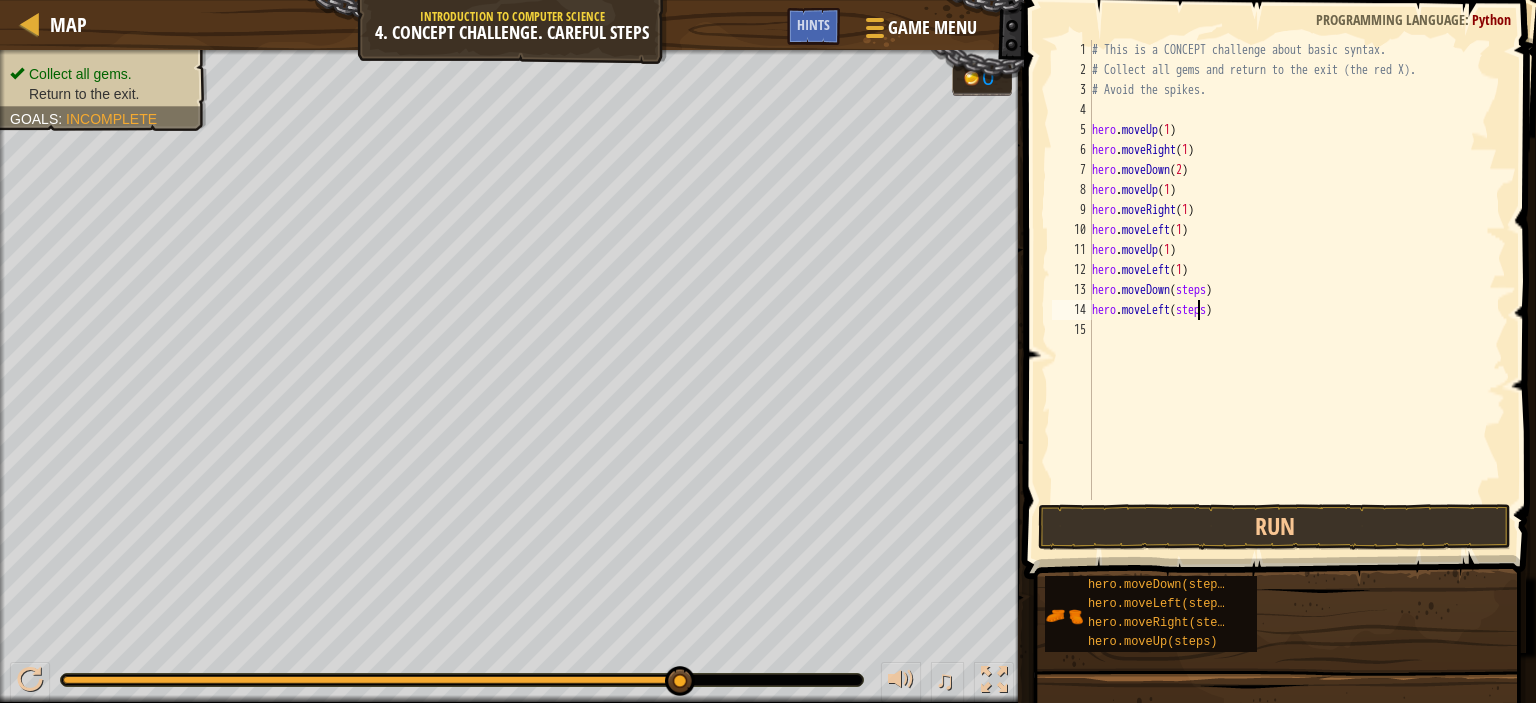 click on "# This is a CONCEPT challenge about basic syntax. # Collect all gems and return to the exit (the red X). # Avoid the spikes. hero . moveUp ( 1 ) hero . moveRight ( 1 ) hero . moveDown ( 2 ) hero . moveUp ( 1 ) hero . moveRight ( 1 ) hero . moveLeft ( 1 ) hero . moveUp ( 1 ) hero . moveLeft ( 1 ) hero . moveDown ( steps ) hero . moveLeft ( steps )" at bounding box center (1297, 290) 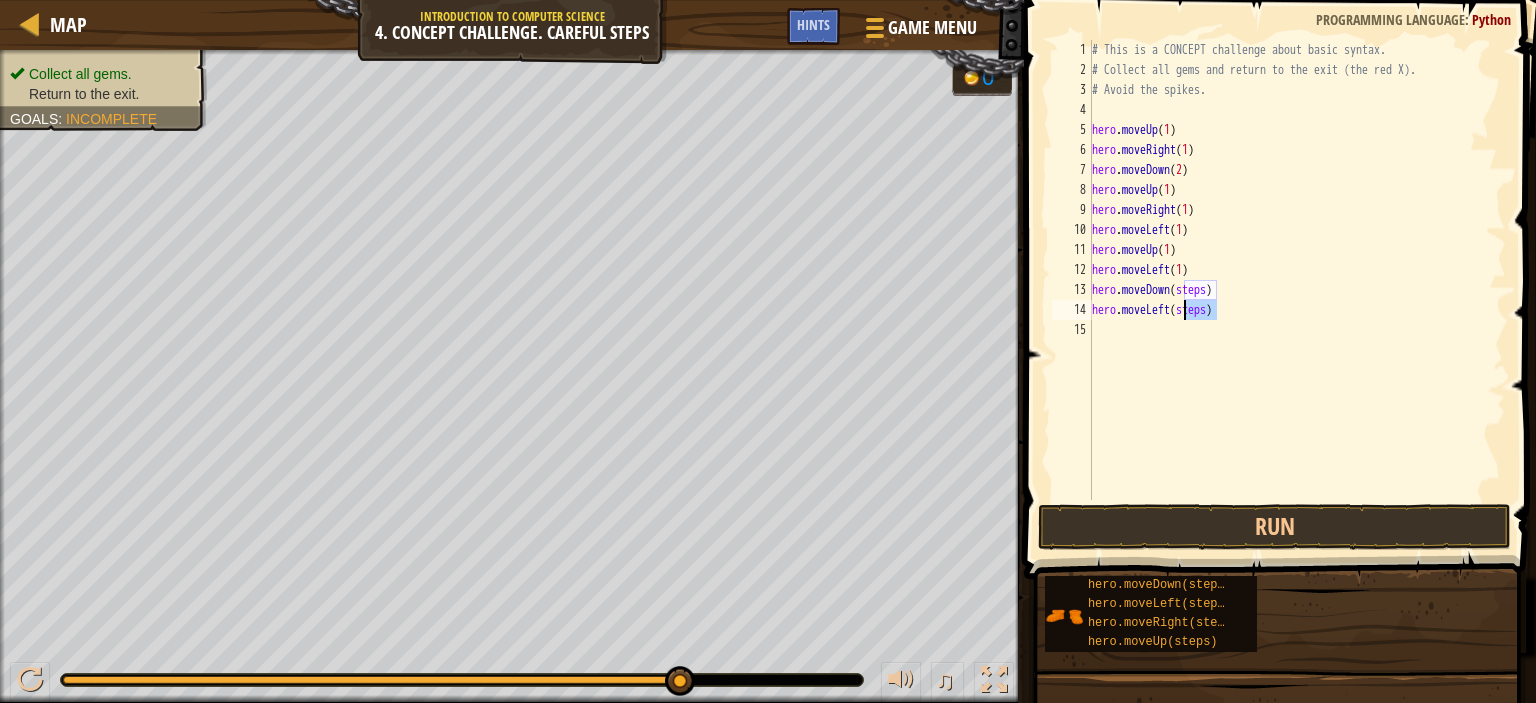 click on "# This is a CONCEPT challenge about basic syntax. # Collect all gems and return to the exit (the red X). # Avoid the spikes. hero . moveUp ( 1 ) hero . moveRight ( 1 ) hero . moveDown ( 2 ) hero . moveUp ( 1 ) hero . moveRight ( 1 ) hero . moveLeft ( 1 ) hero . moveUp ( 1 ) hero . moveLeft ( 1 ) hero . moveDown ( steps ) hero . moveLeft ( steps )" at bounding box center [1297, 290] 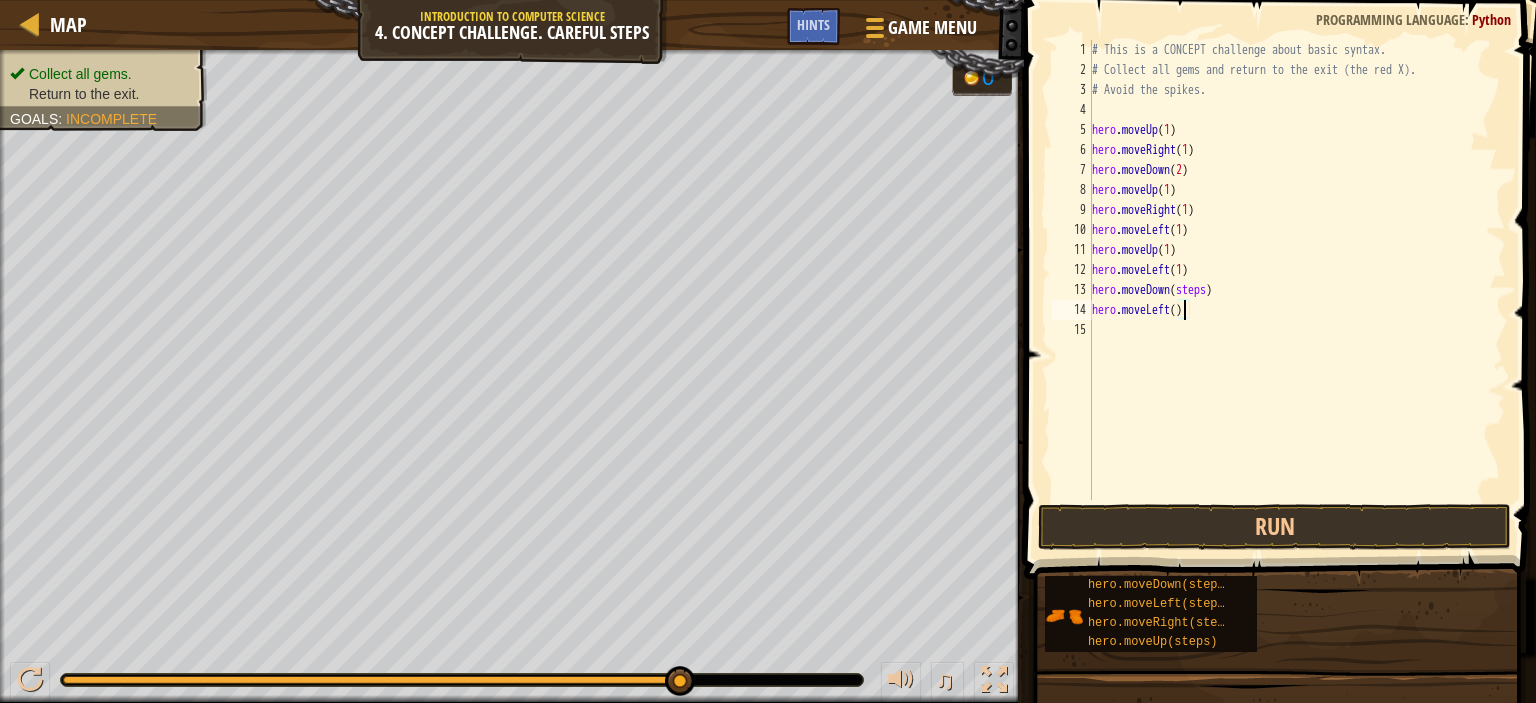 scroll, scrollTop: 9, scrollLeft: 7, axis: both 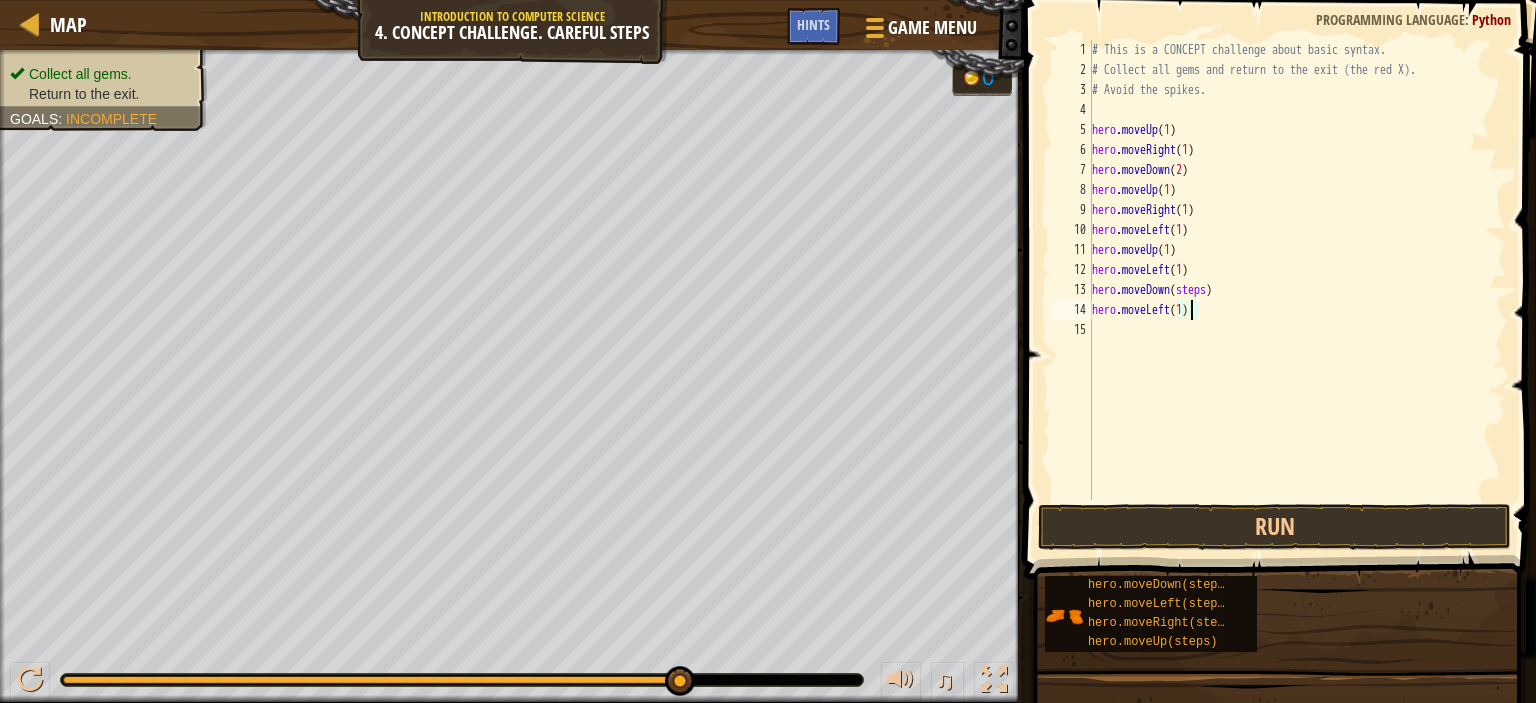 click on "# This is a CONCEPT challenge about basic syntax. # Collect all gems and return to the exit (the red X). # Avoid the spikes. hero . moveUp ( 1 ) hero . moveRight ( 1 ) hero . moveDown ( 2 ) hero . moveUp ( 1 ) hero . moveRight ( 1 ) hero . moveLeft ( 1 ) hero . moveUp ( 1 ) hero . moveLeft ( 1 ) hero . moveDown ( steps ) hero . moveLeft ( 1 )" at bounding box center [1297, 290] 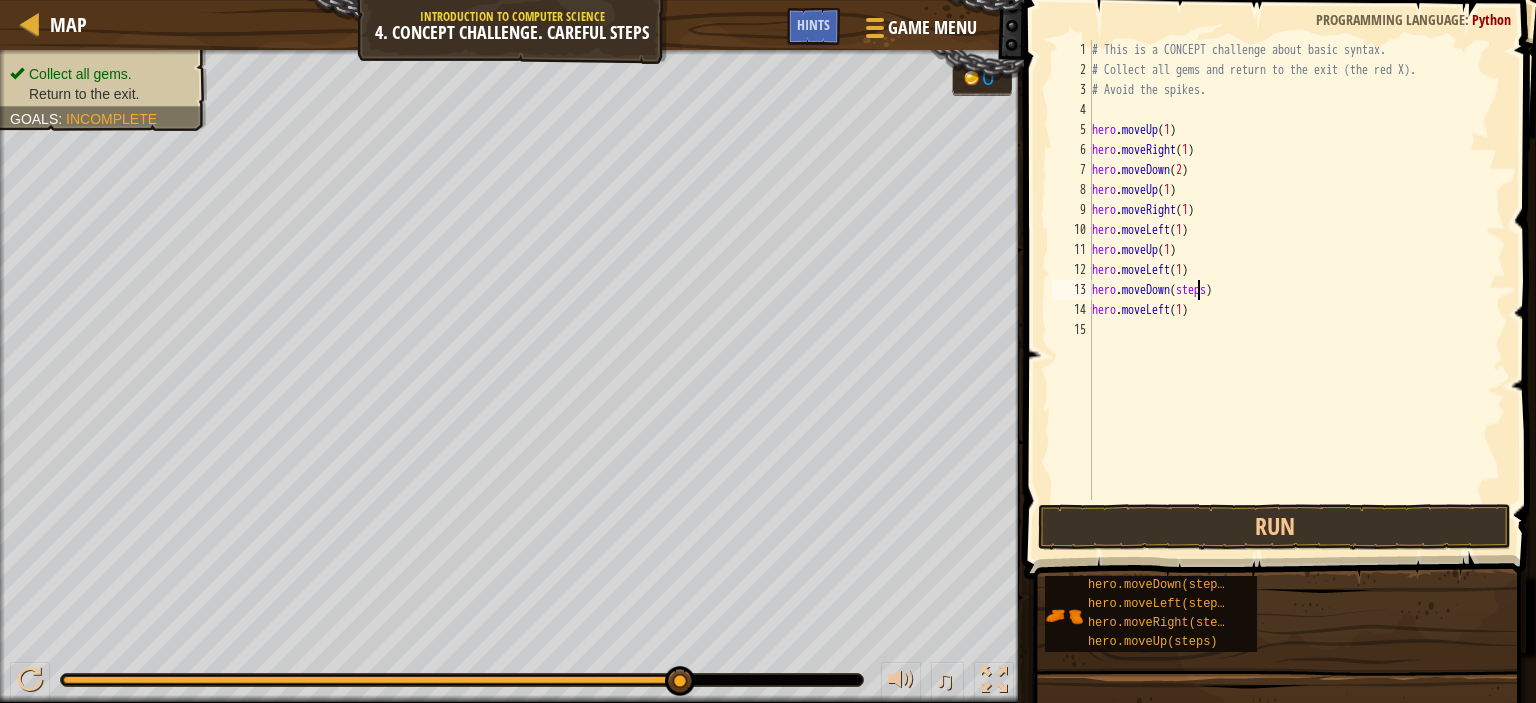 click on "# This is a CONCEPT challenge about basic syntax. # Collect all gems and return to the exit (the red X). # Avoid the spikes. hero . moveUp ( 1 ) hero . moveRight ( 1 ) hero . moveDown ( 2 ) hero . moveUp ( 1 ) hero . moveRight ( 1 ) hero . moveLeft ( 1 ) hero . moveUp ( 1 ) hero . moveLeft ( 1 ) hero . moveDown ( steps ) hero . moveLeft ( 1 )" at bounding box center (1297, 290) 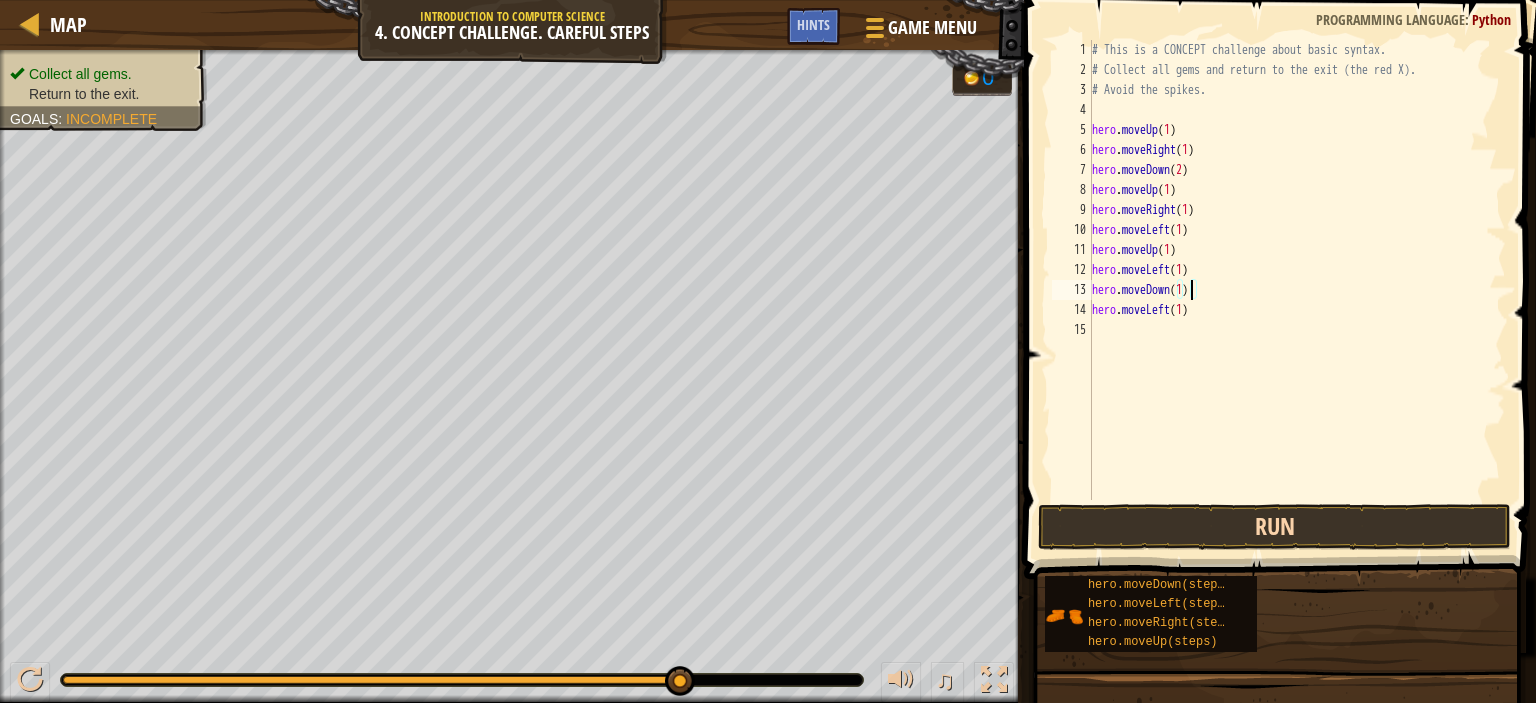 type on "hero.moveDown(1)" 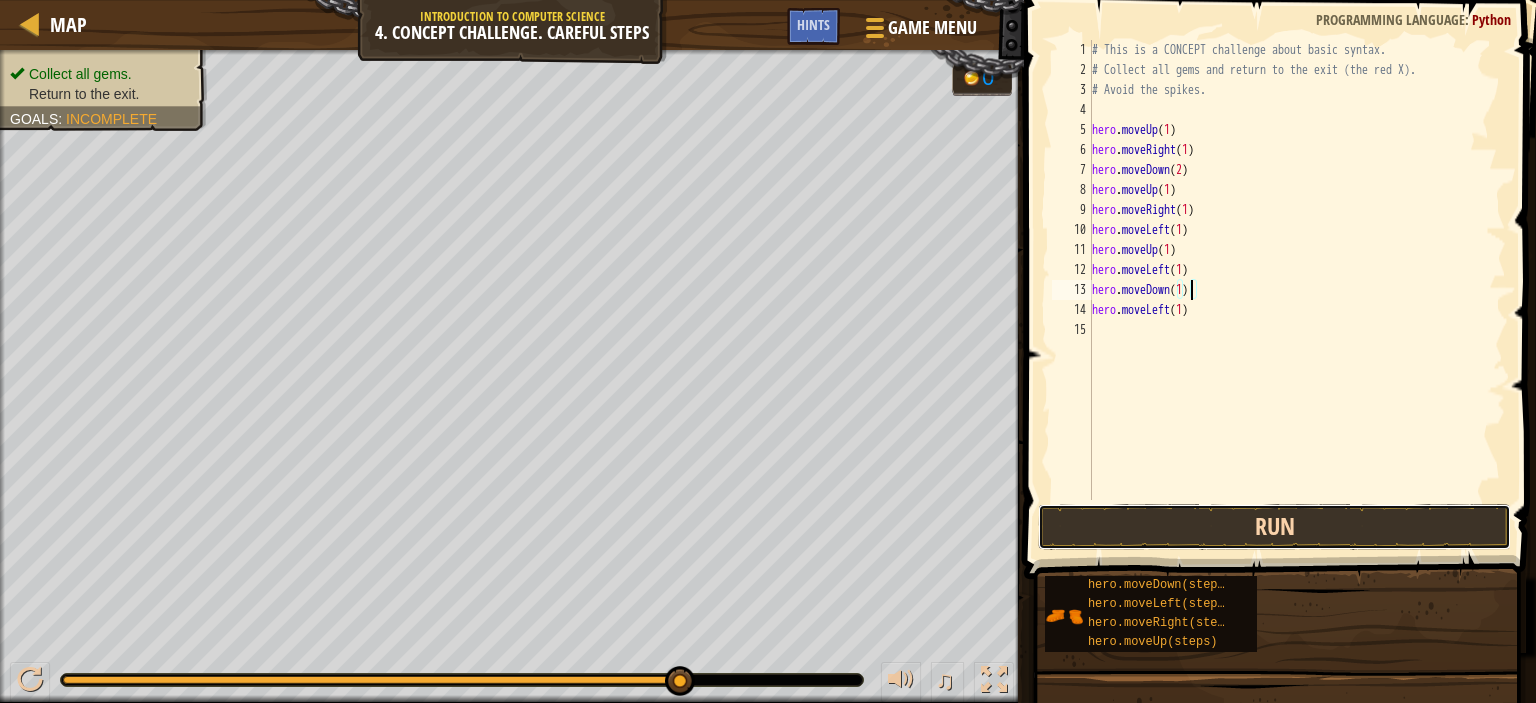 click on "Run" at bounding box center [1274, 527] 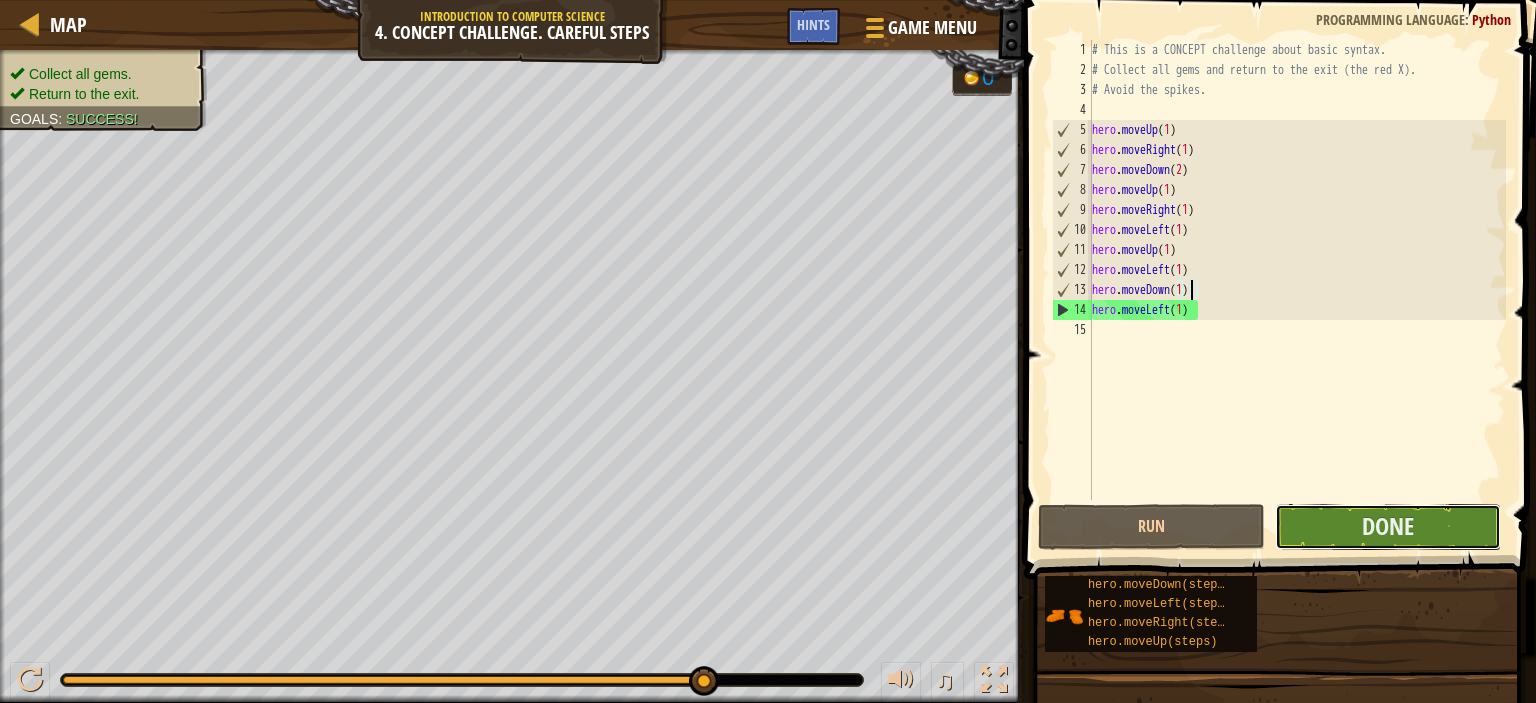 click on "Done" at bounding box center (1388, 527) 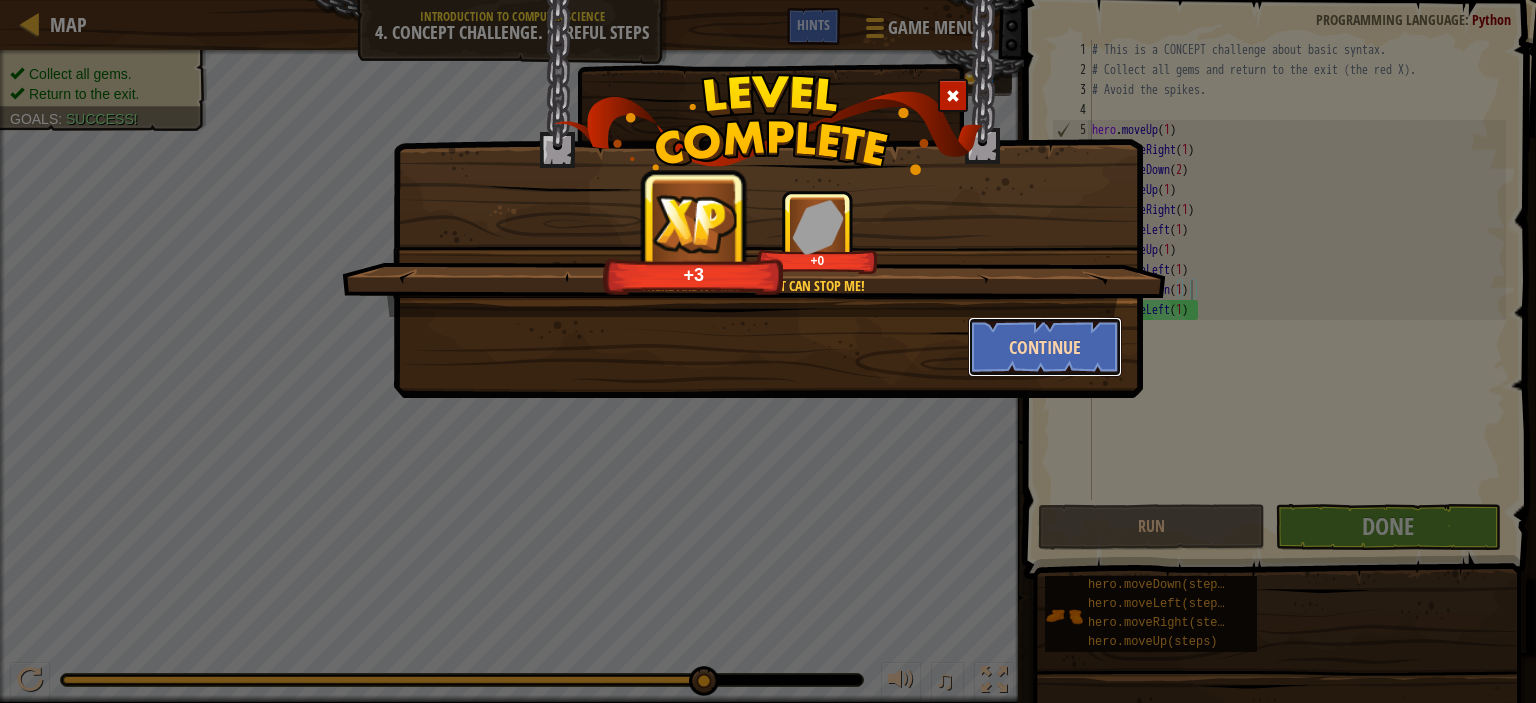 click on "Continue" at bounding box center [1045, 347] 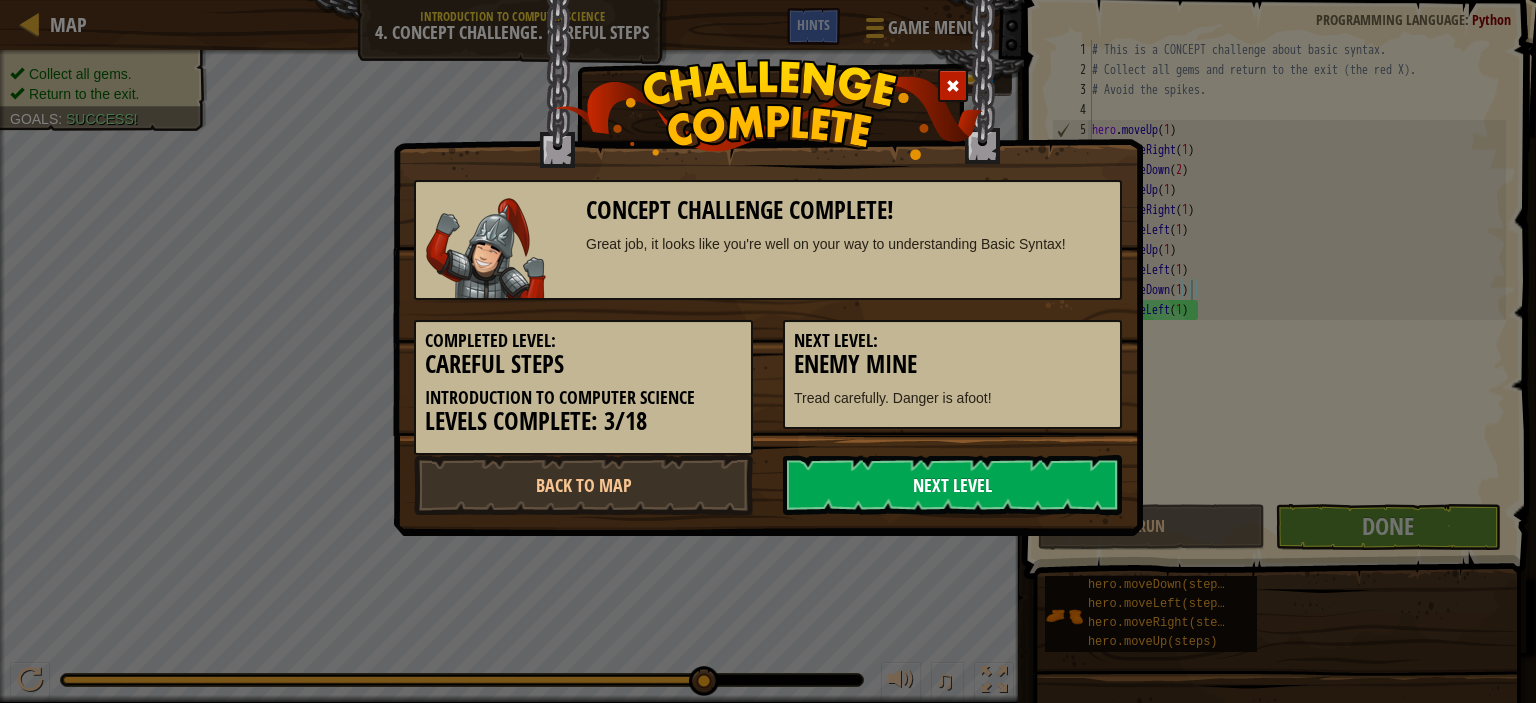 click on "Next Level" at bounding box center (952, 485) 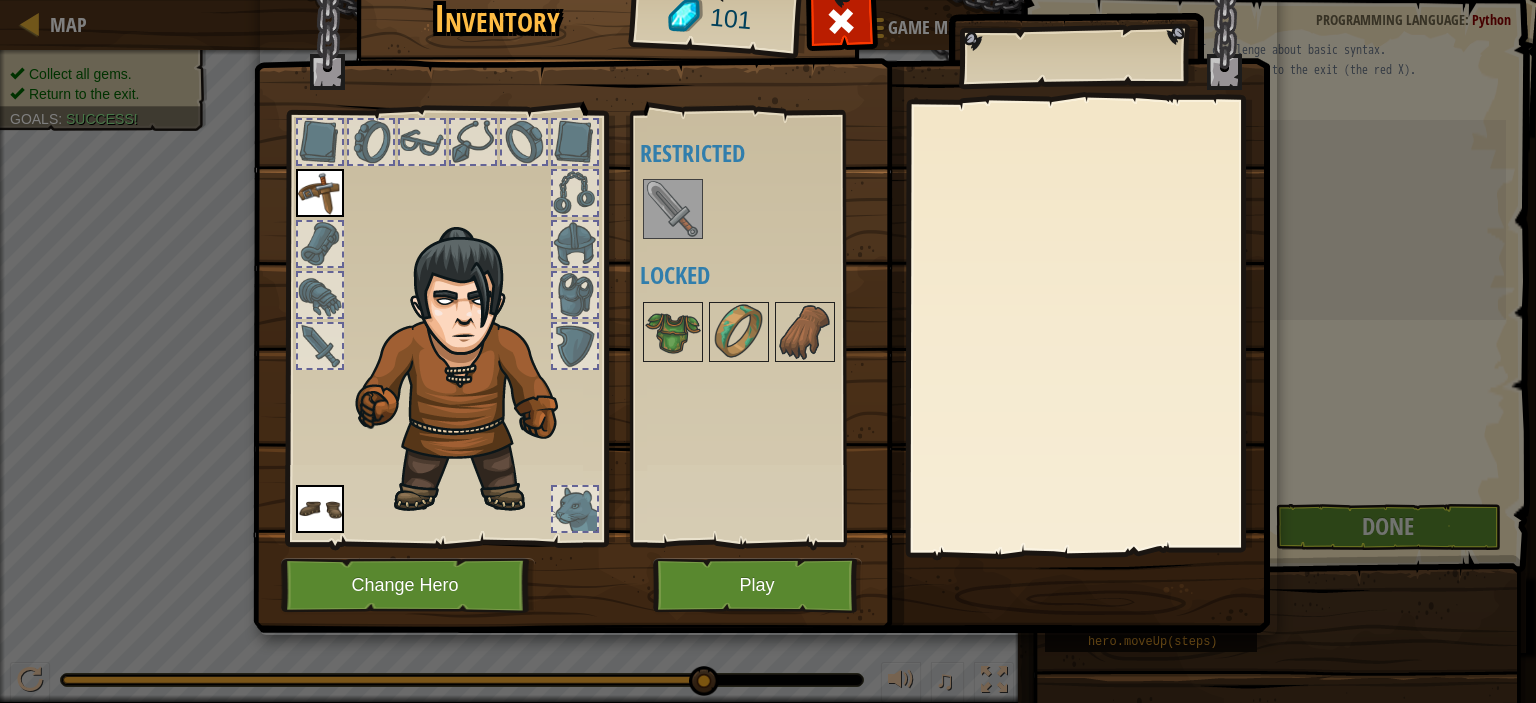 click at bounding box center [673, 209] 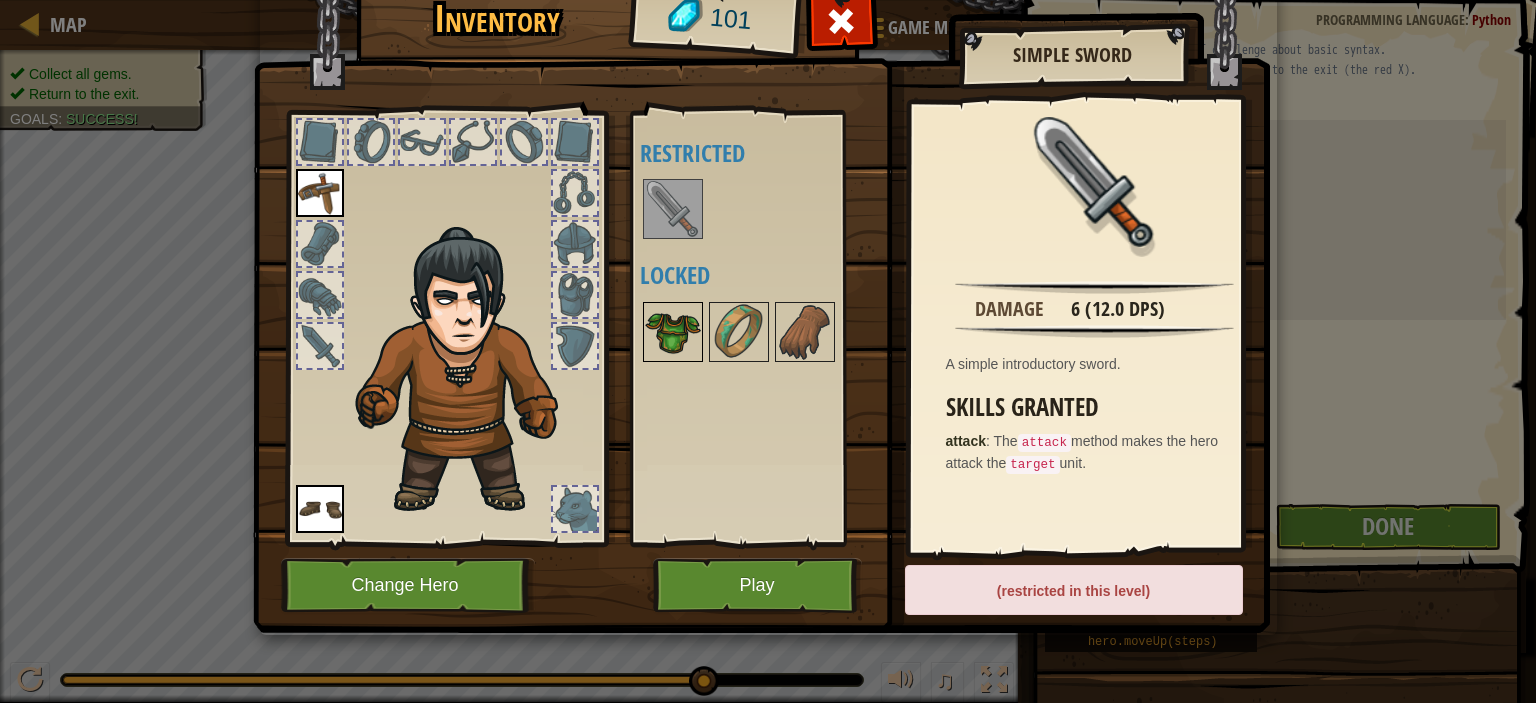 click at bounding box center [673, 332] 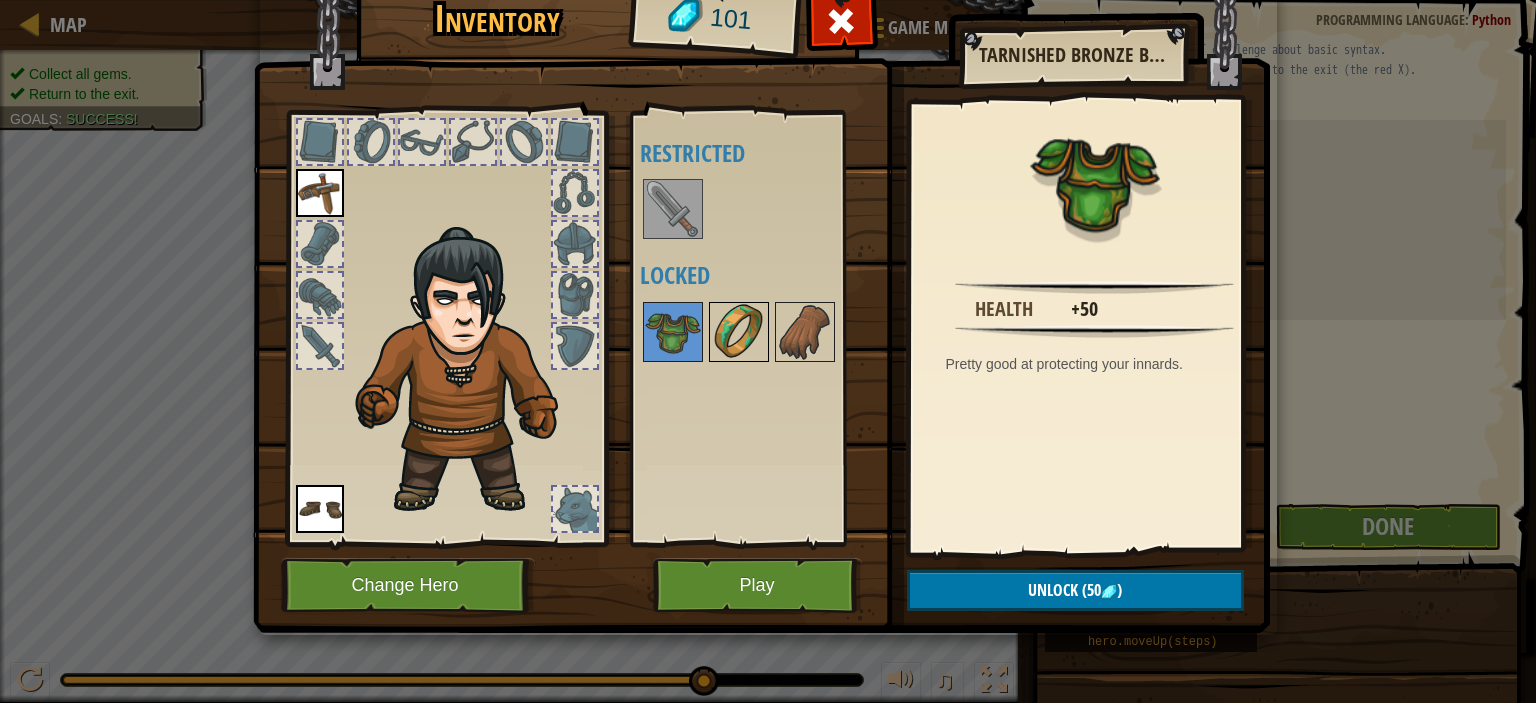 click at bounding box center (739, 332) 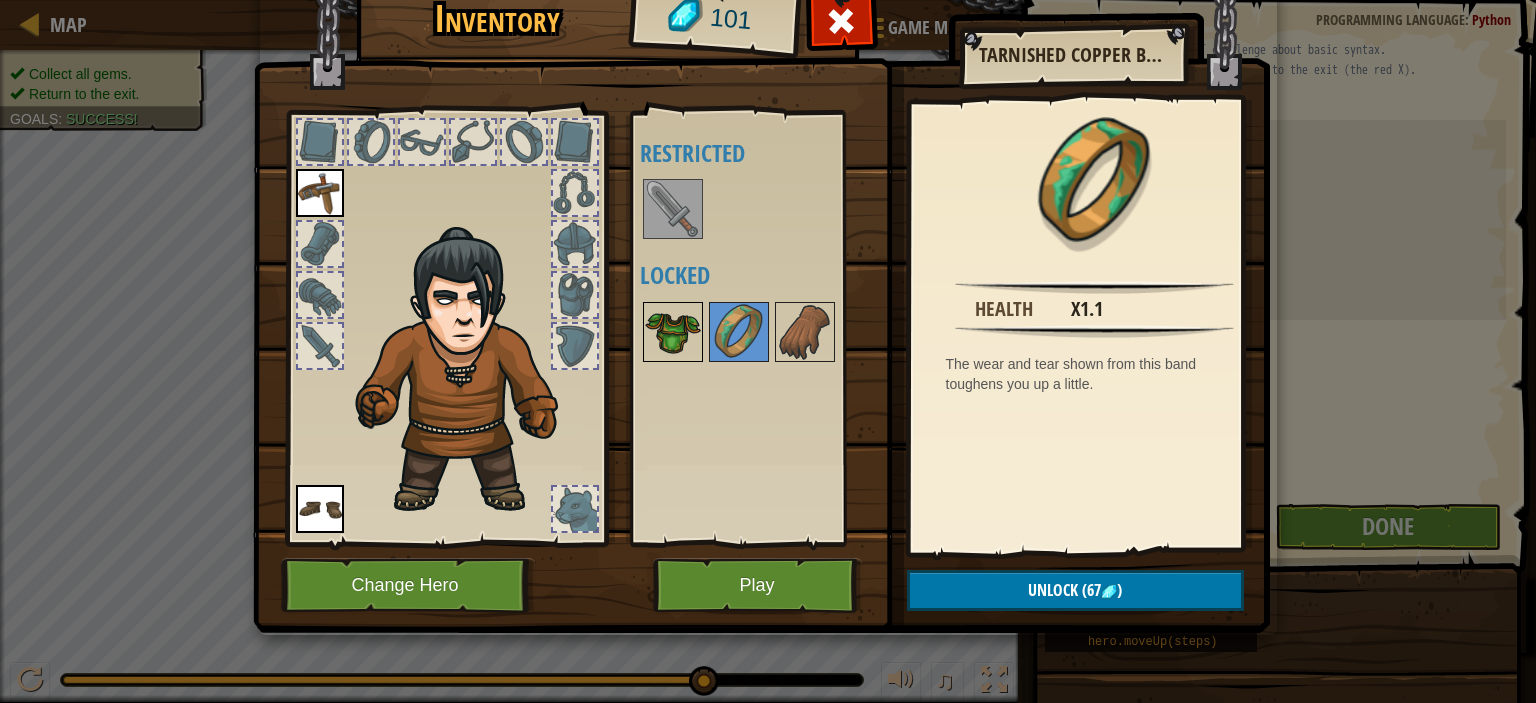 click at bounding box center (673, 332) 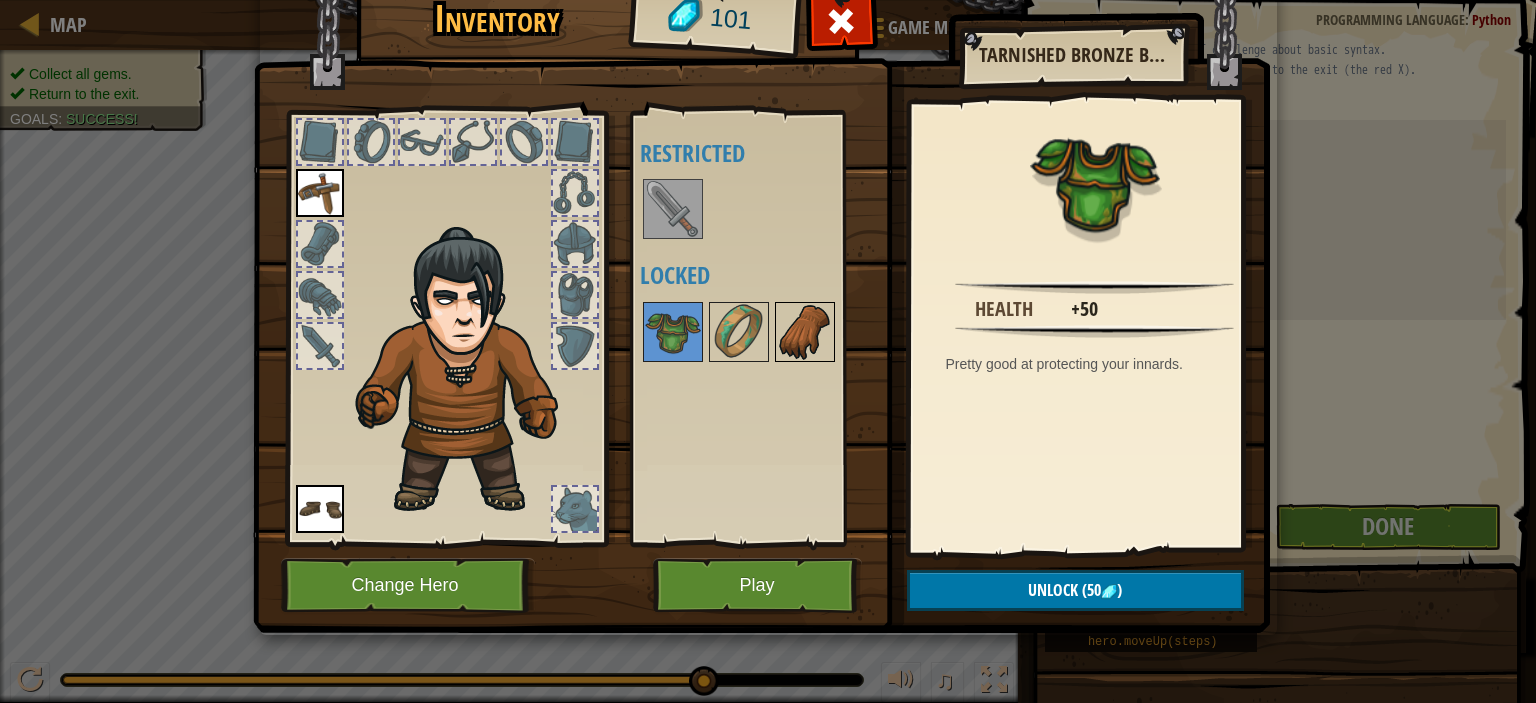 click at bounding box center (805, 332) 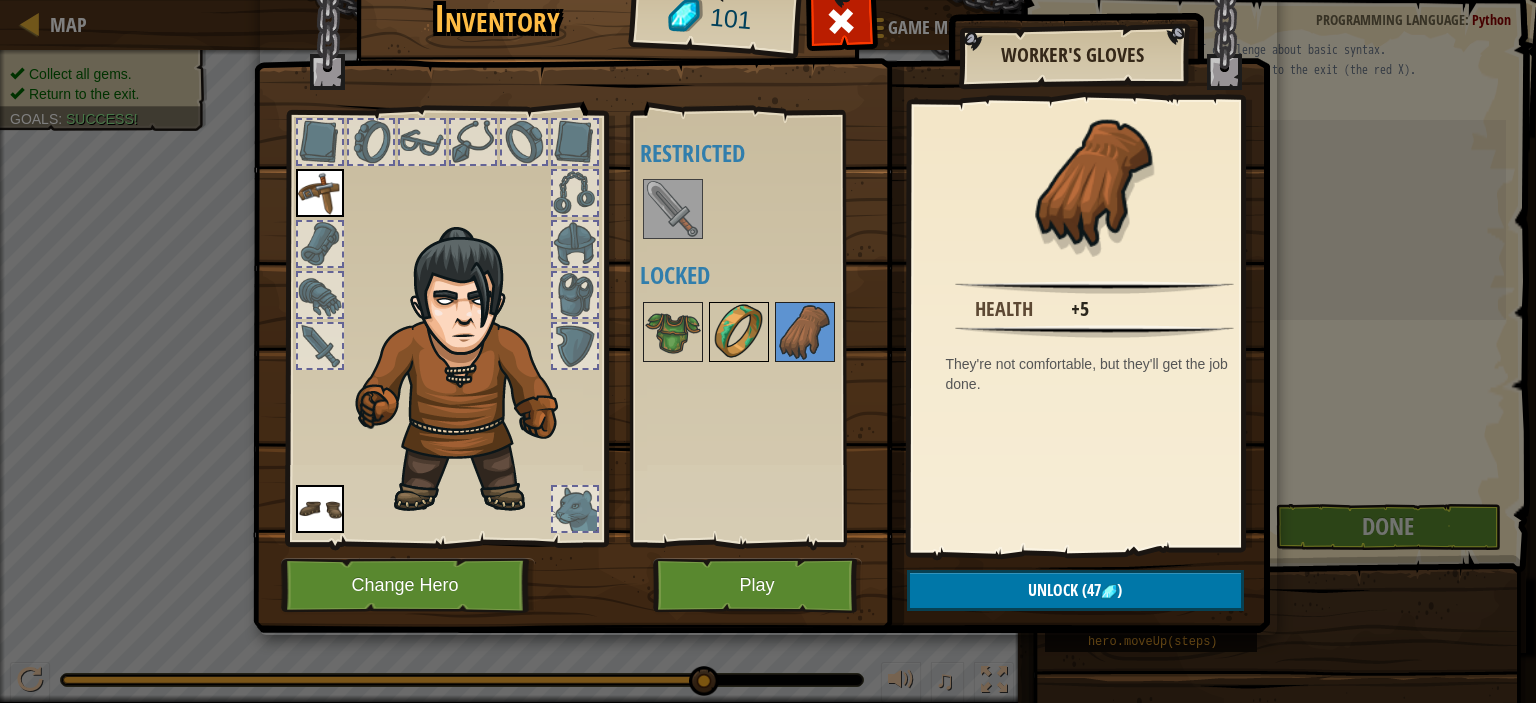 click at bounding box center (739, 332) 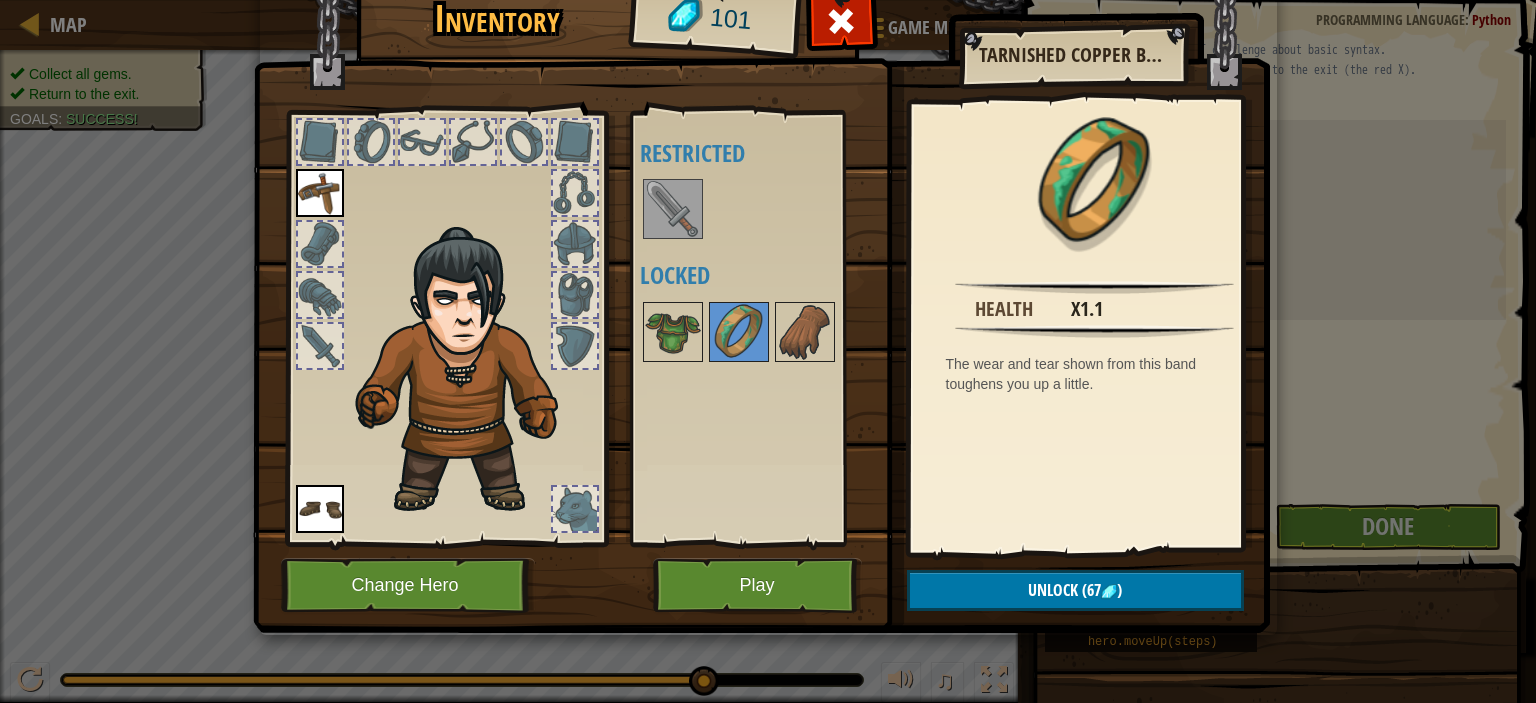 click at bounding box center (371, 142) 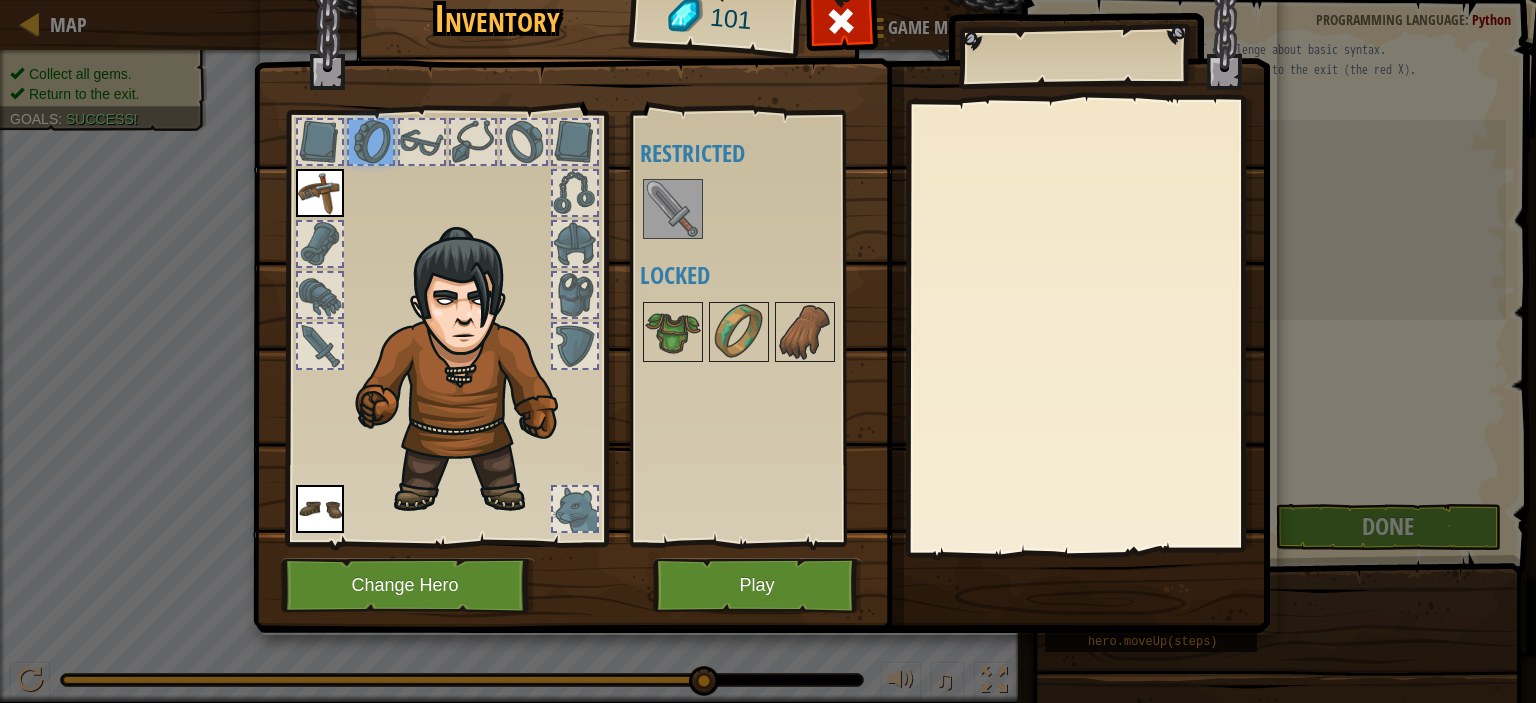 click at bounding box center [371, 142] 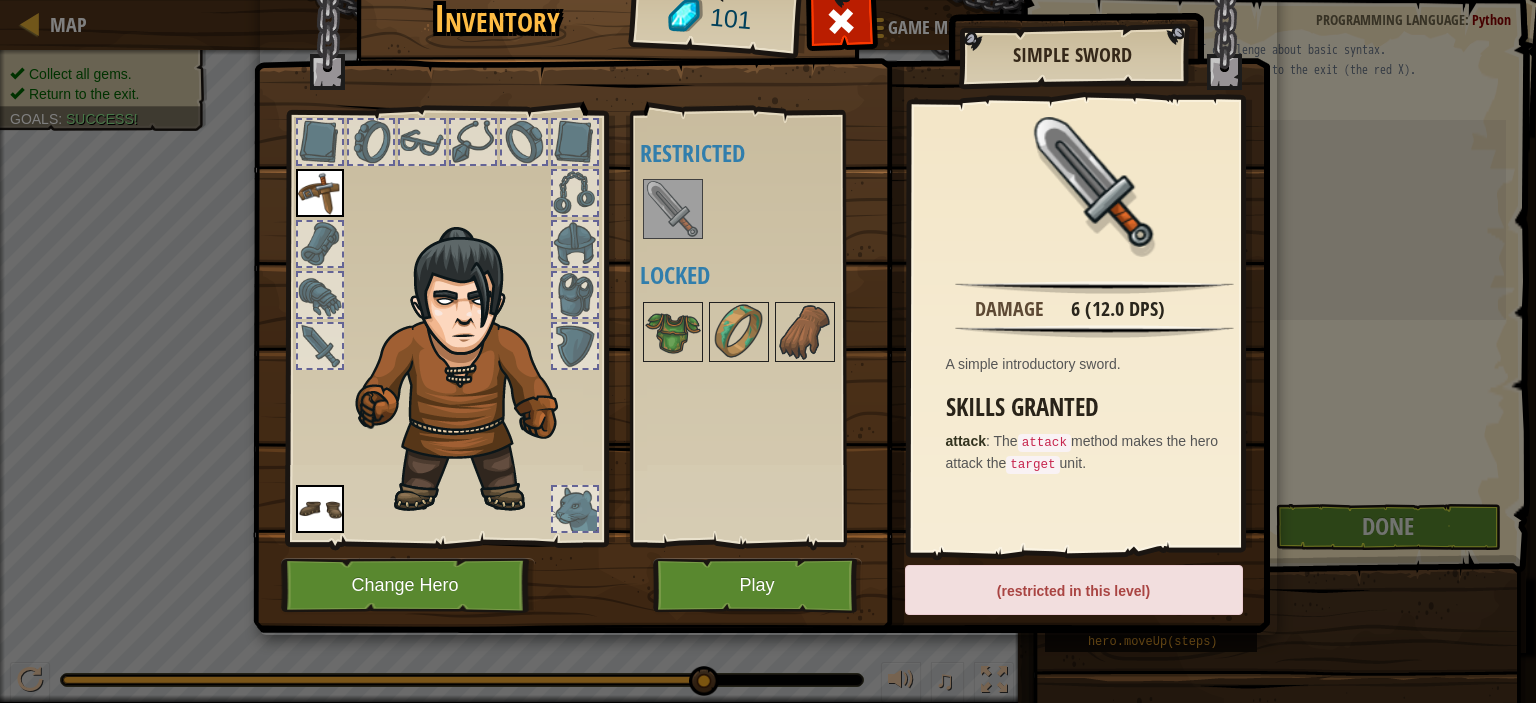click at bounding box center (320, 509) 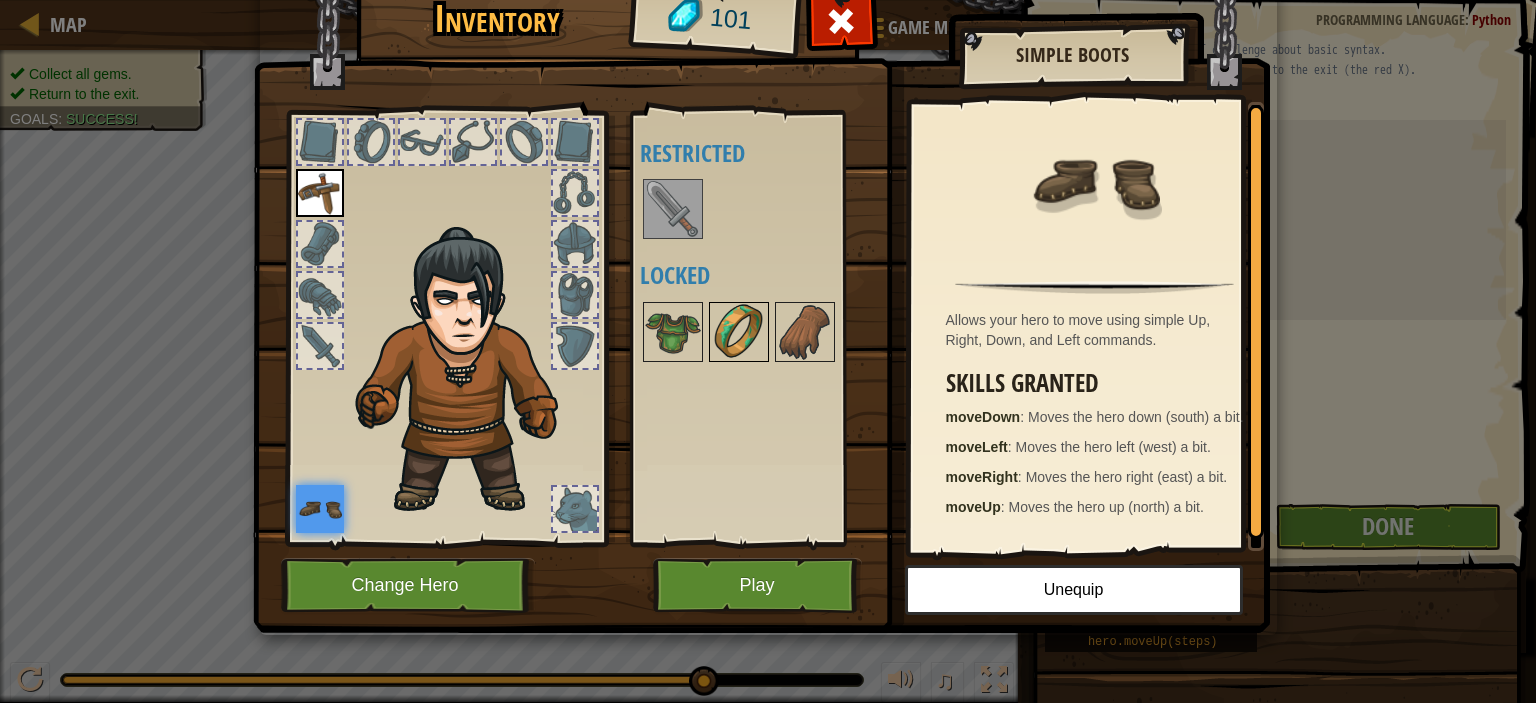 click at bounding box center (739, 332) 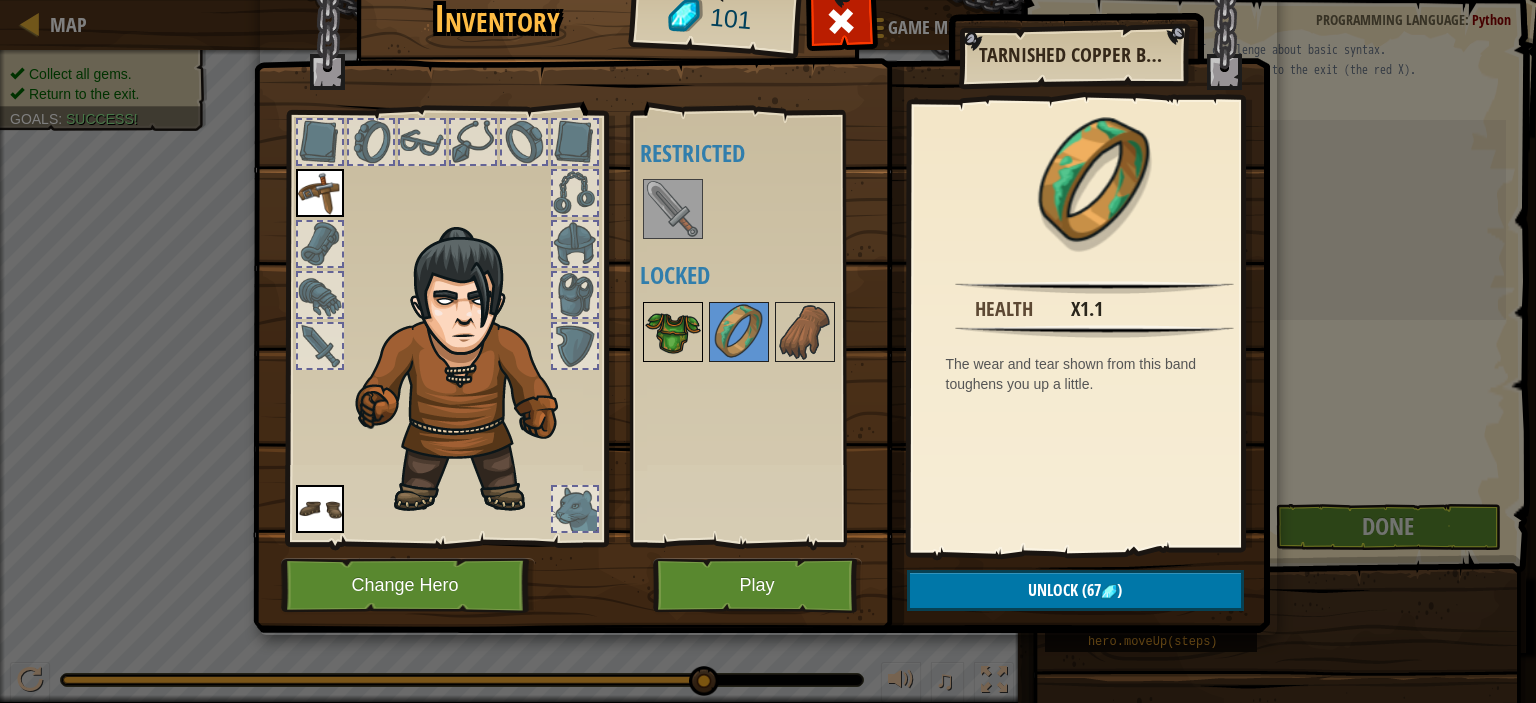 click at bounding box center (673, 332) 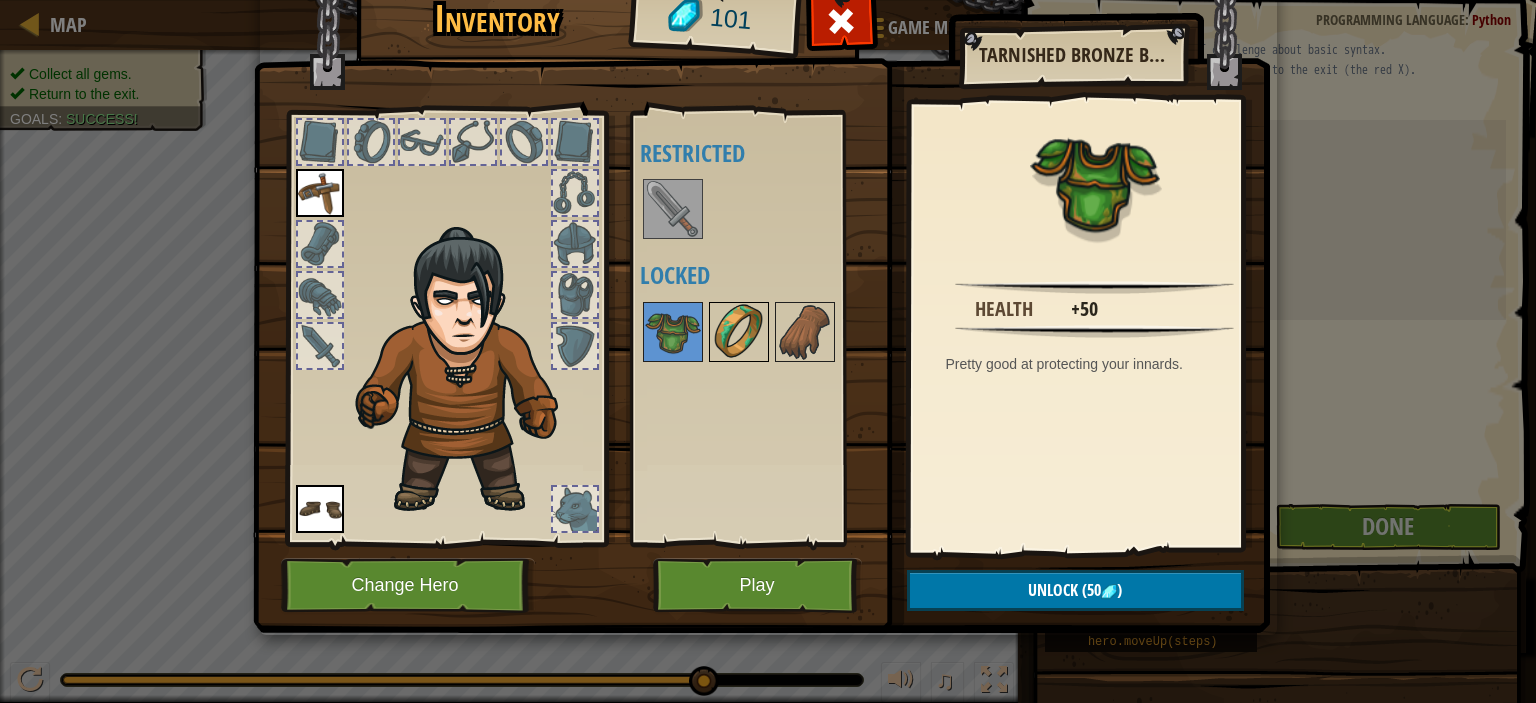 click at bounding box center (739, 332) 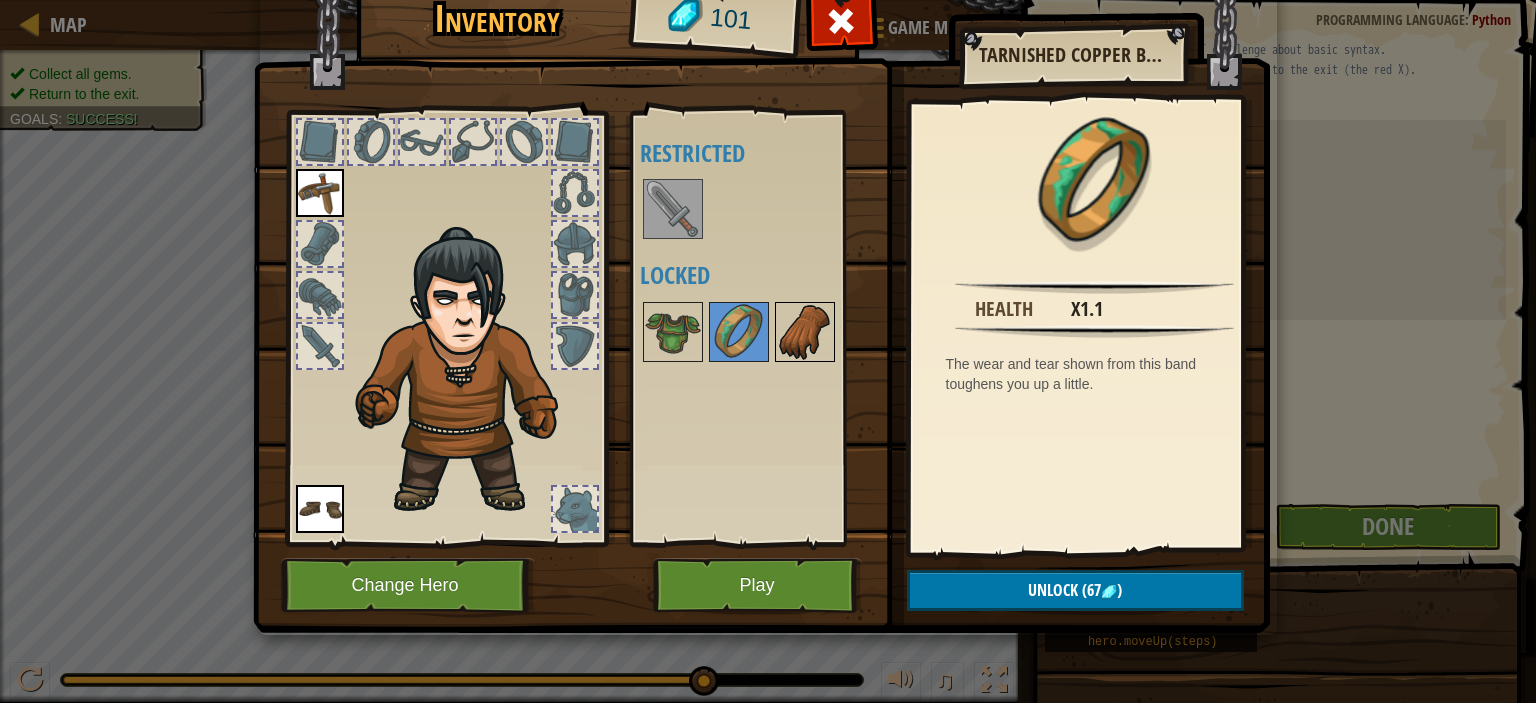 click at bounding box center (805, 332) 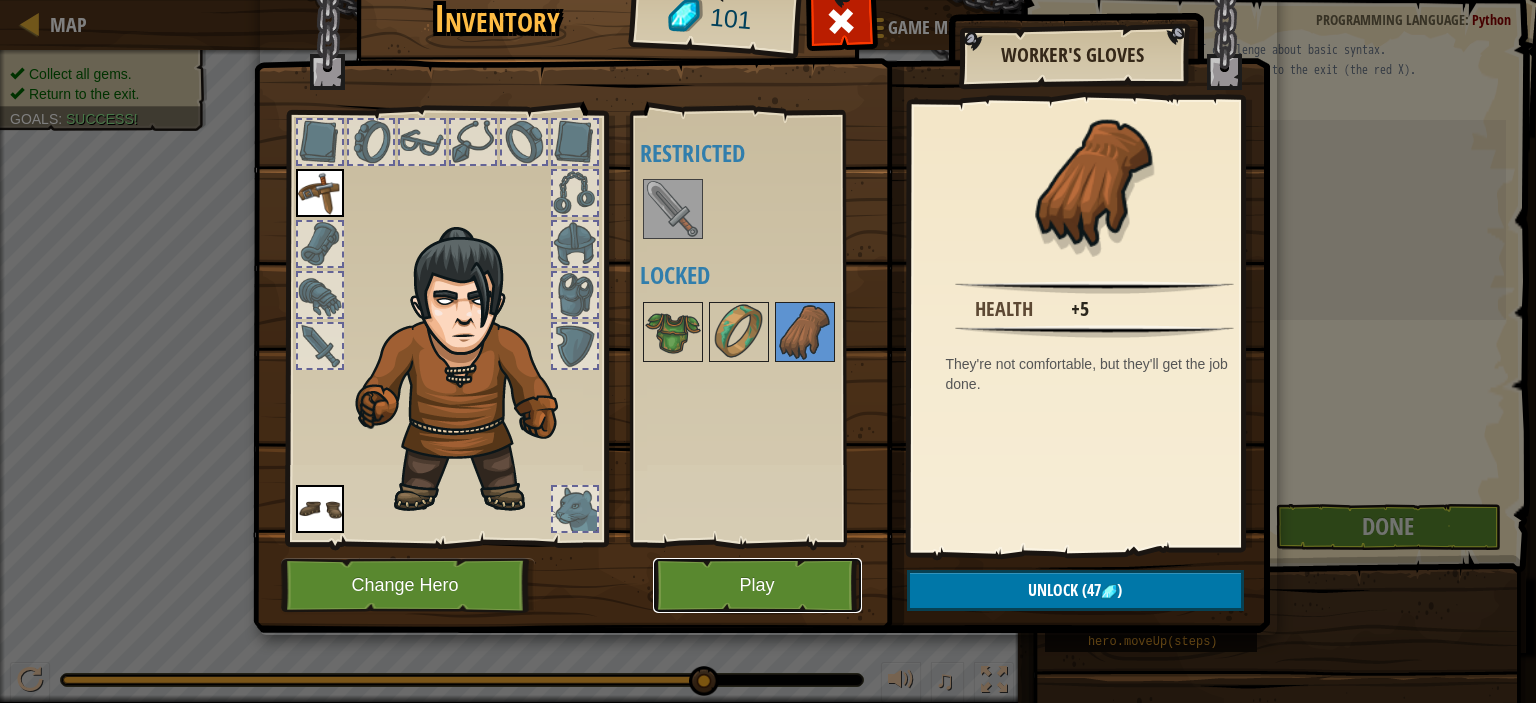 click on "Play" at bounding box center [757, 585] 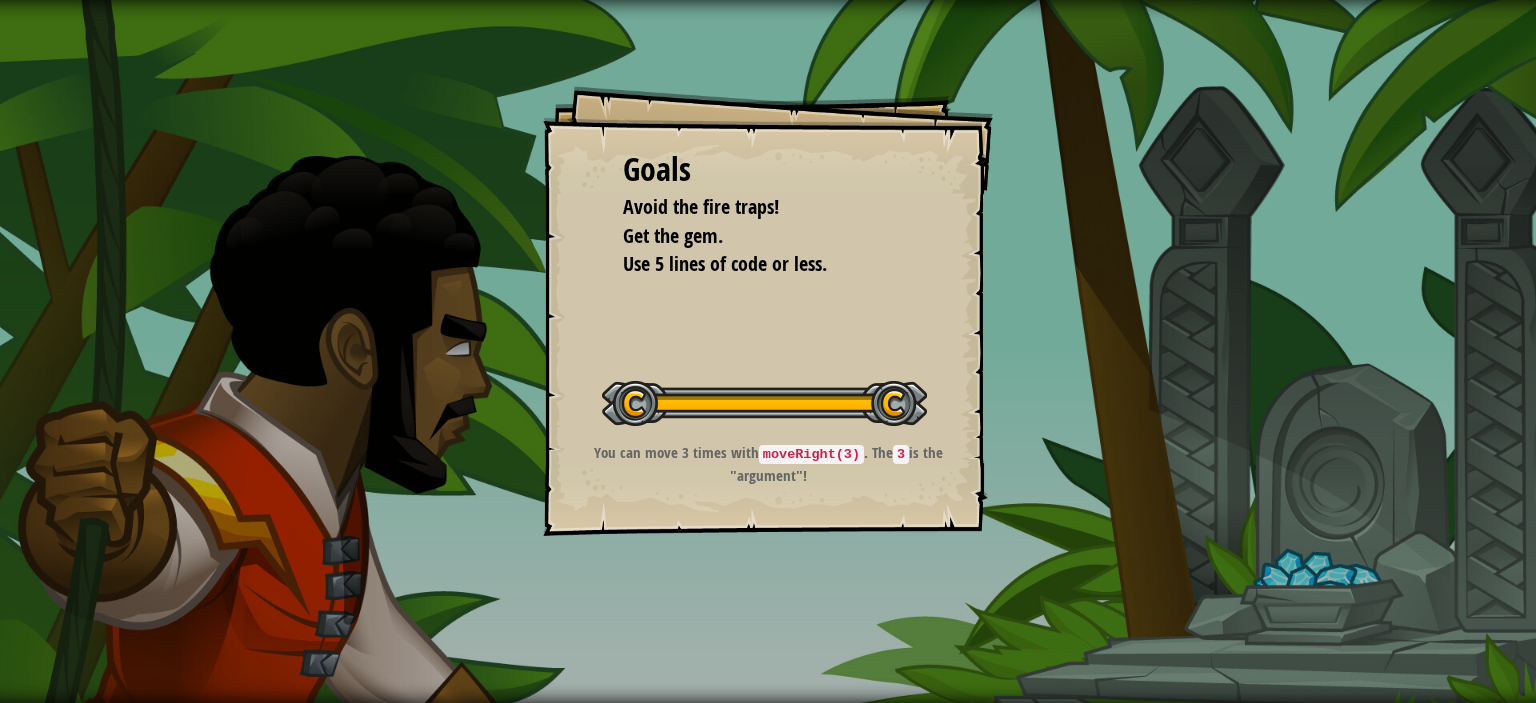click on "Goals Avoid the fire traps! Get the gem. Use 5 lines of code or less. Start Level Error loading from server. Try refreshing the page. You'll need a subscription to play this level. Subscribe You'll need to join a course to play this level. Back to my courses Ask your teacher to assign a license to you so you can continue to play CodeCombat! Back to my courses This level is locked. Back to my courses You can move 3 times with  moveRight(3) . The  3  is the "argument"!" at bounding box center (768, 311) 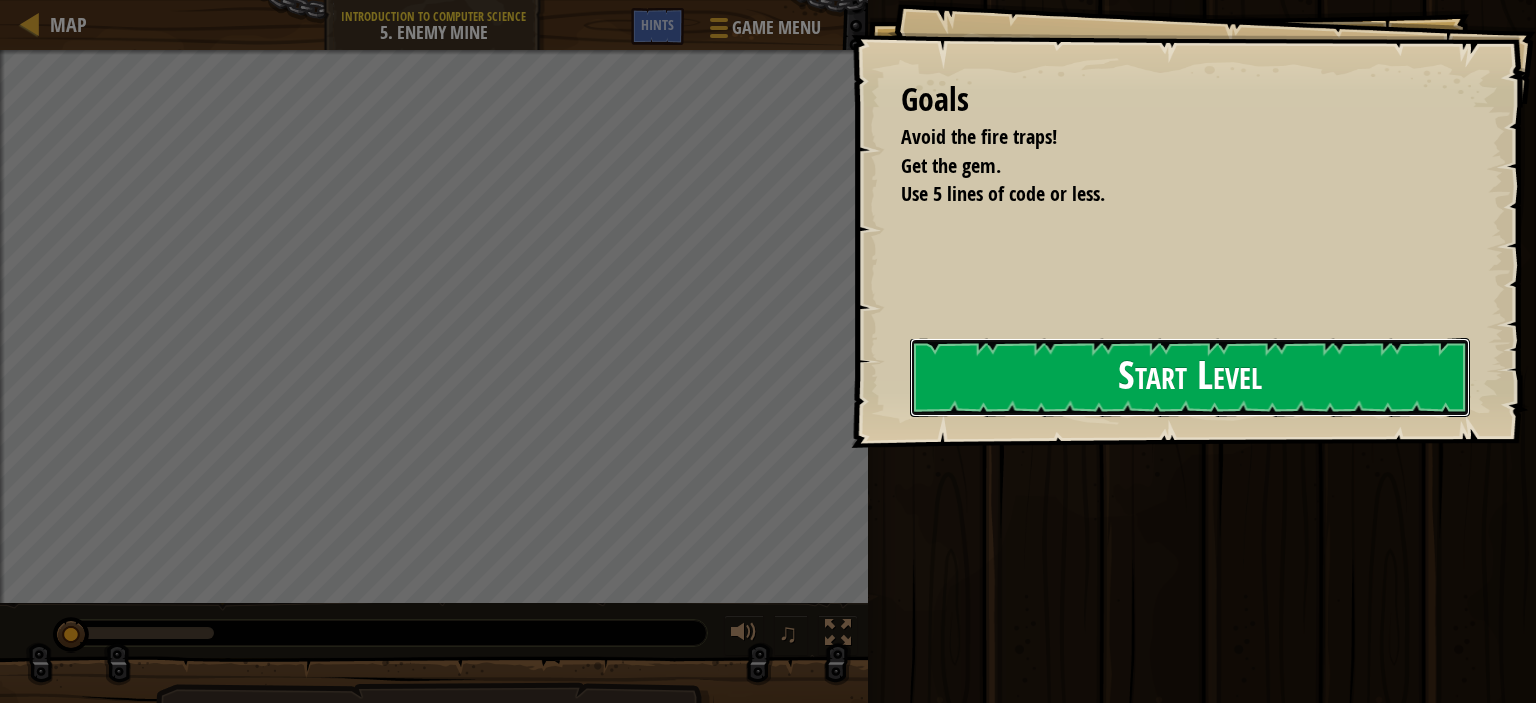 click on "Start Level" at bounding box center [1190, 377] 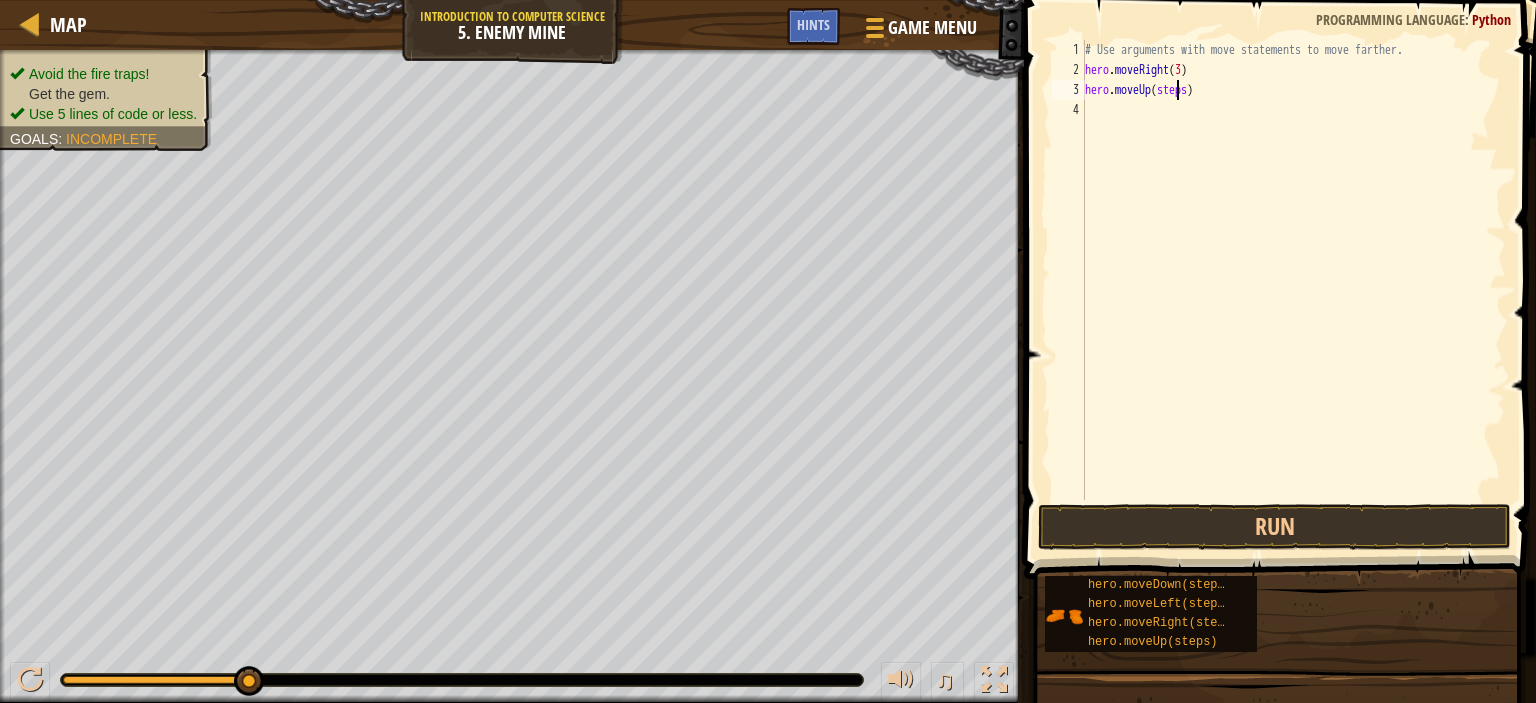 click on "# Use arguments with move statements to move farther. hero . moveRight ( 3 ) hero . moveUp ( steps )" at bounding box center (1293, 290) 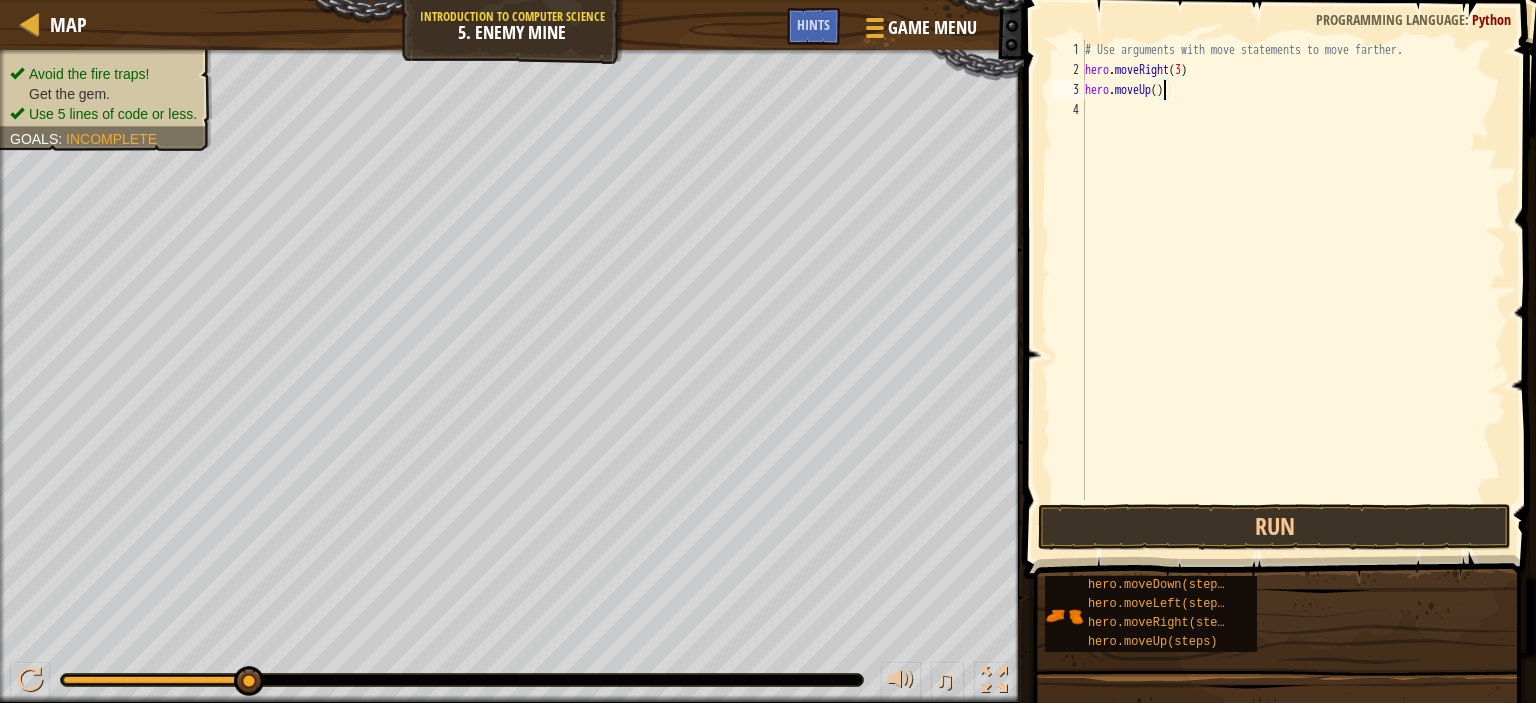 type on "hero.moveUp(1)" 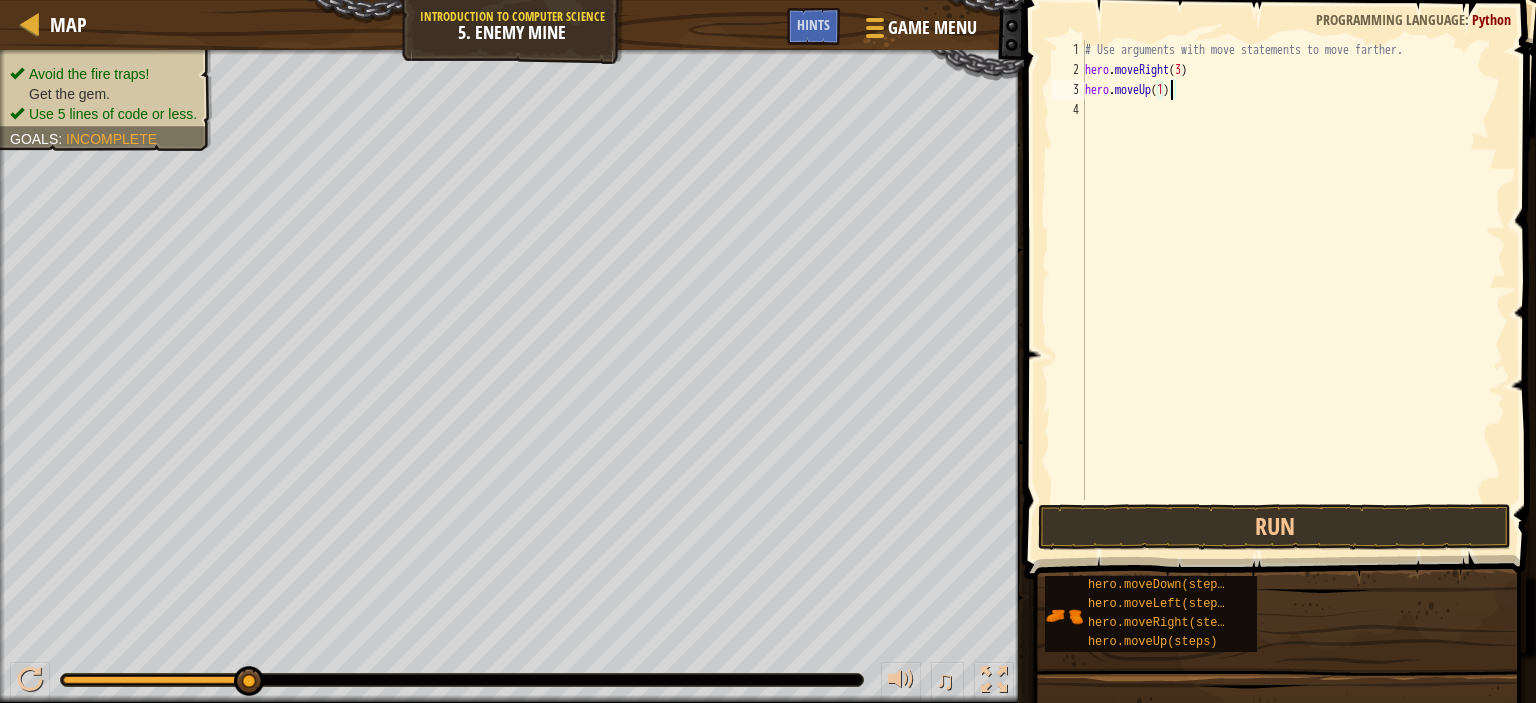 click on "# Use arguments with move statements to move farther. hero . moveRight ( 3 ) hero . moveUp ( 1 )" at bounding box center (1293, 290) 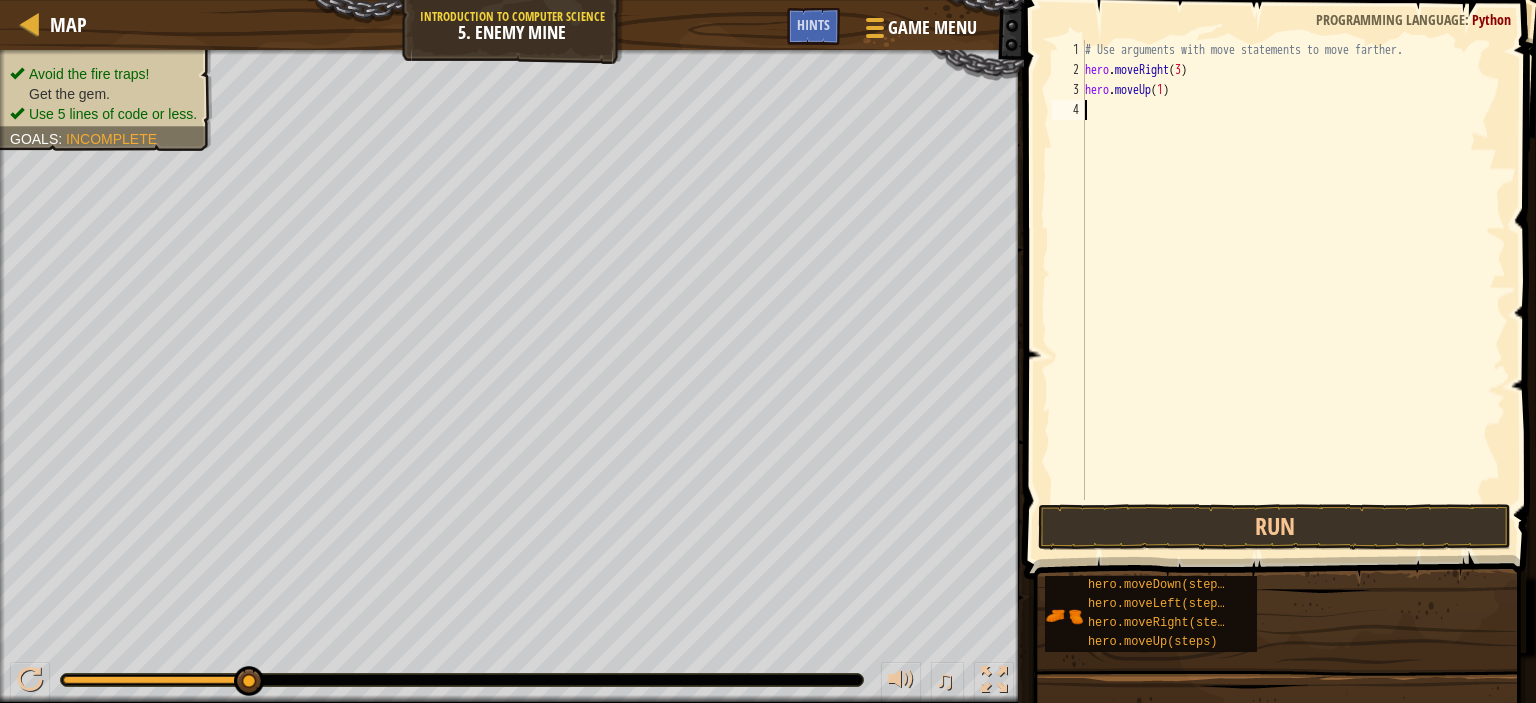 scroll, scrollTop: 9, scrollLeft: 0, axis: vertical 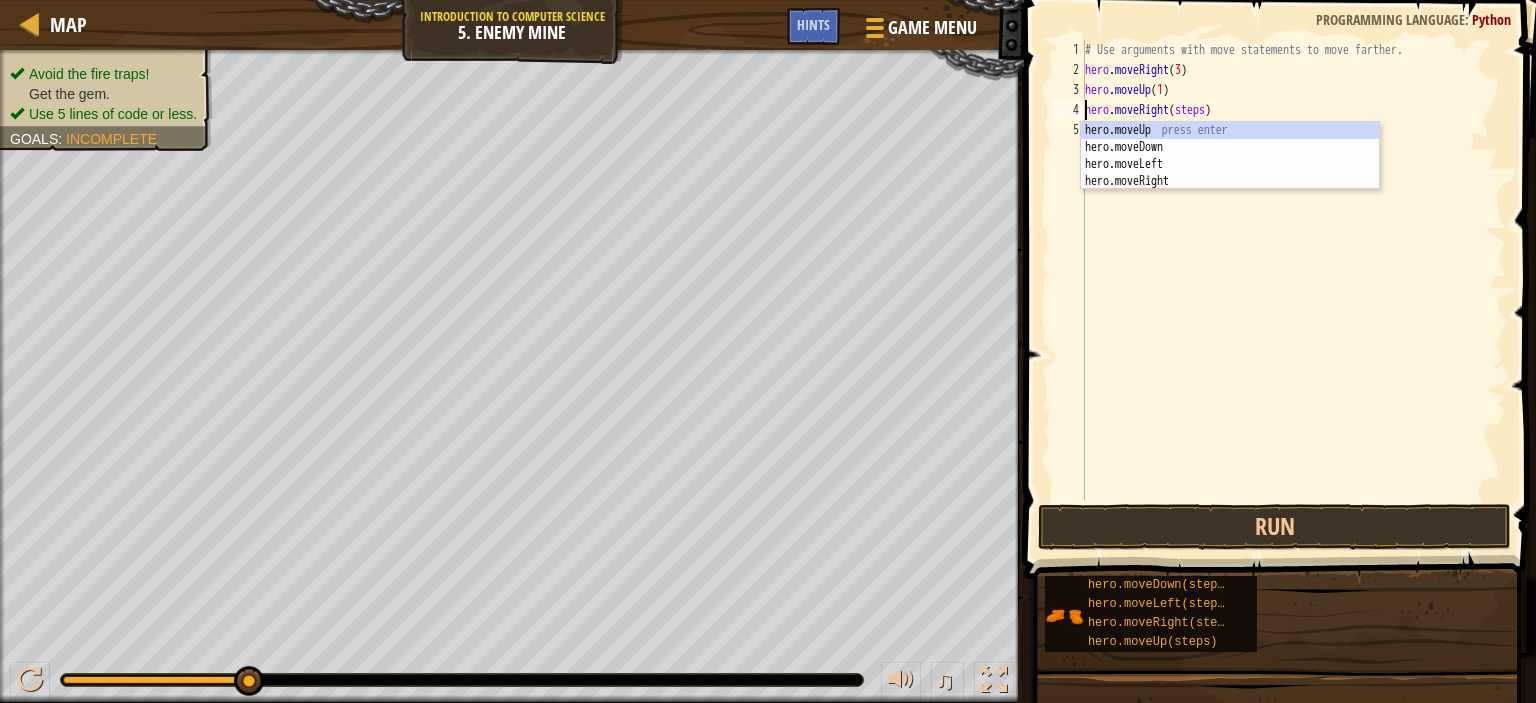 click on "# Use arguments with move statements to move farther. hero . moveRight ( 3 ) hero . moveUp ( 1 ) hero . moveRight ( steps )" at bounding box center (1293, 290) 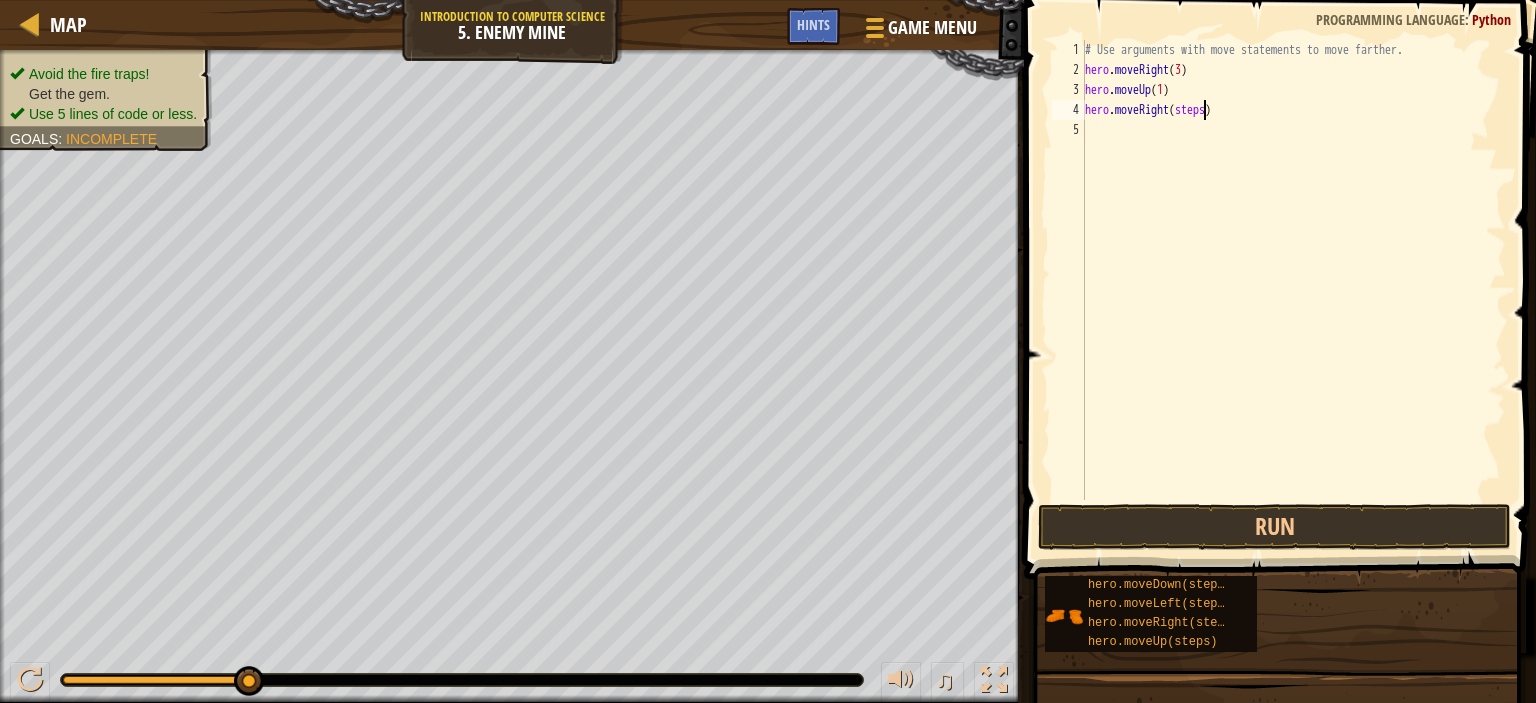 click on "# Use arguments with move statements to move farther. hero . moveRight ( 3 ) hero . moveUp ( 1 ) hero . moveRight ( steps )" at bounding box center [1293, 290] 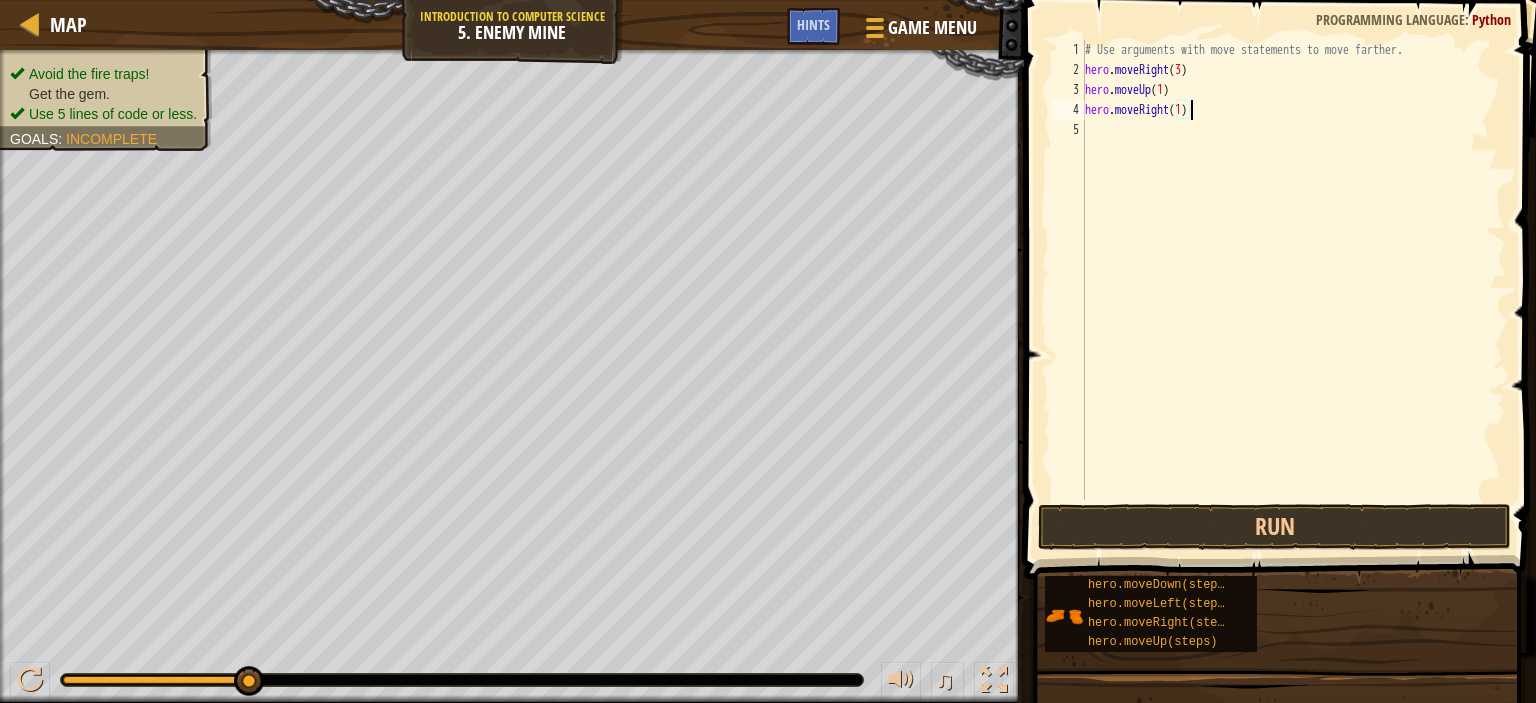 scroll, scrollTop: 9, scrollLeft: 8, axis: both 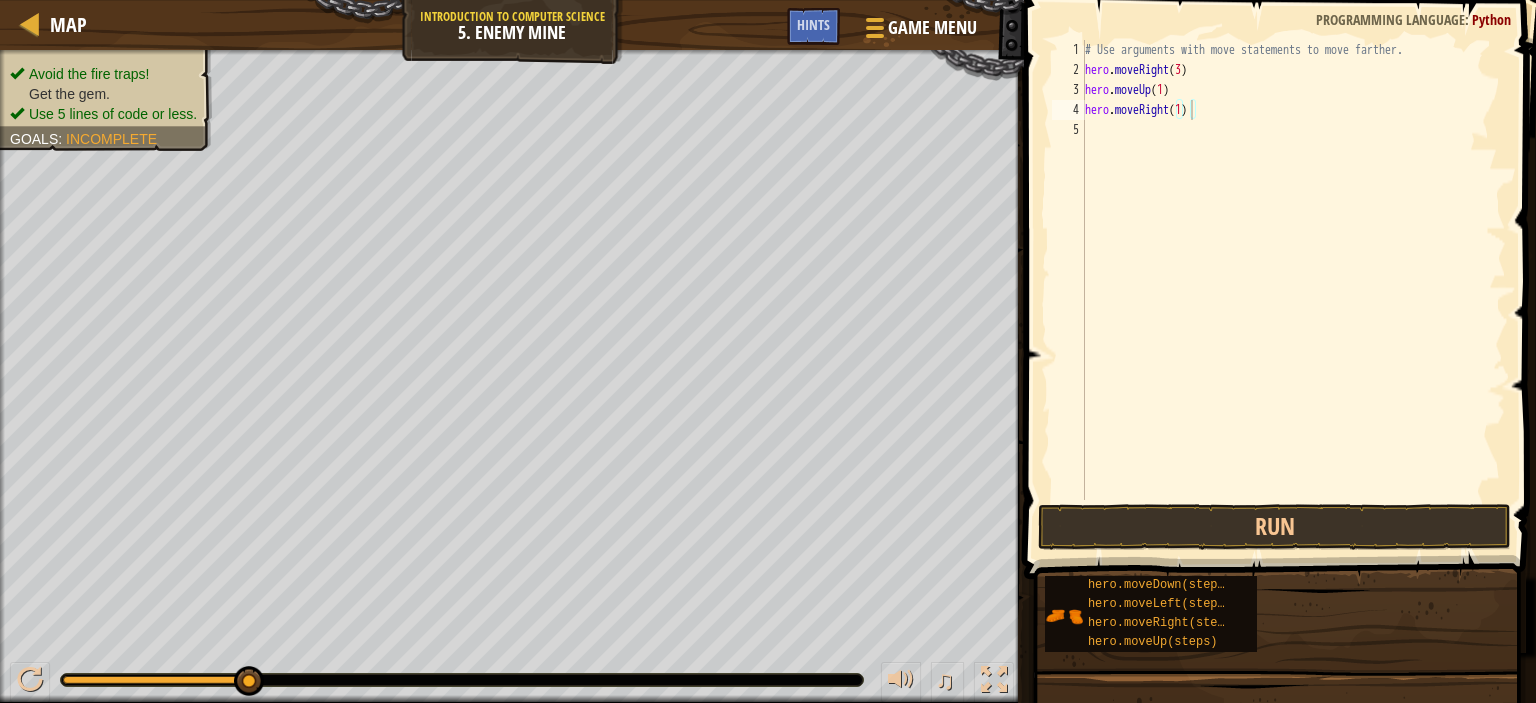 click at bounding box center (1277, 851) 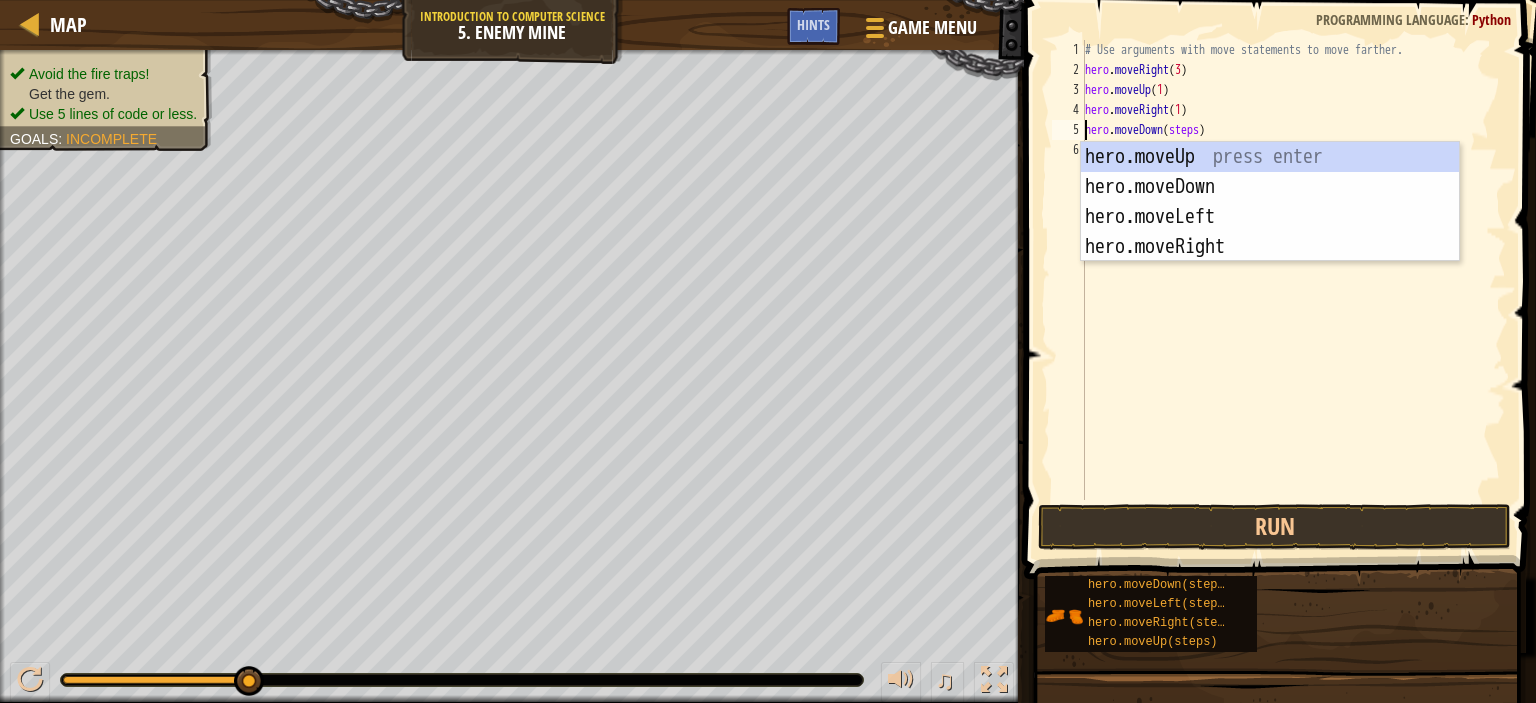 click on "# Use arguments with move statements to move farther. hero . moveRight ( 3 ) hero . moveUp ( 1 ) hero . moveRight ( 1 ) hero . moveDown ( steps )" at bounding box center (1293, 290) 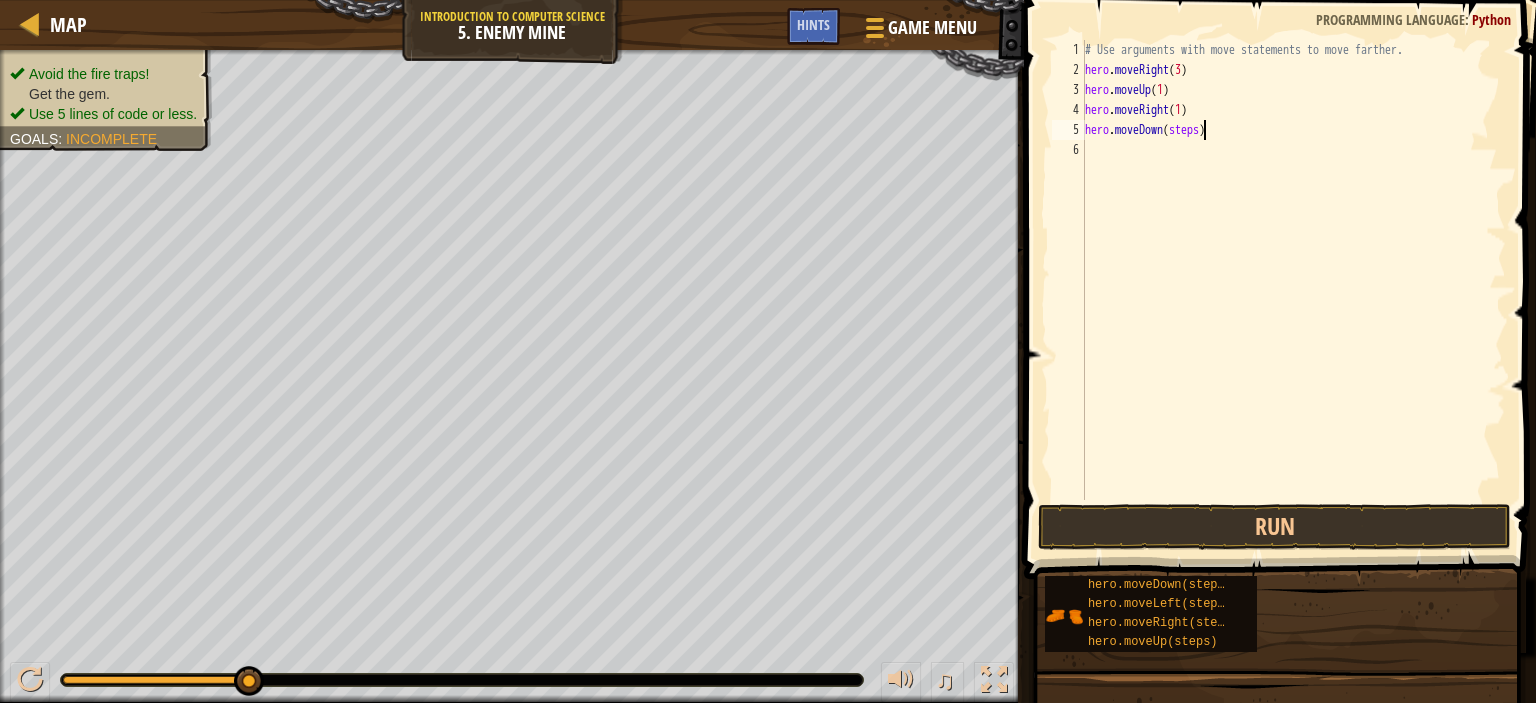 click on "# Use arguments with move statements to move farther. hero . moveRight ( 3 ) hero . moveUp ( 1 ) hero . moveRight ( 1 ) hero . moveDown ( steps )" at bounding box center [1293, 290] 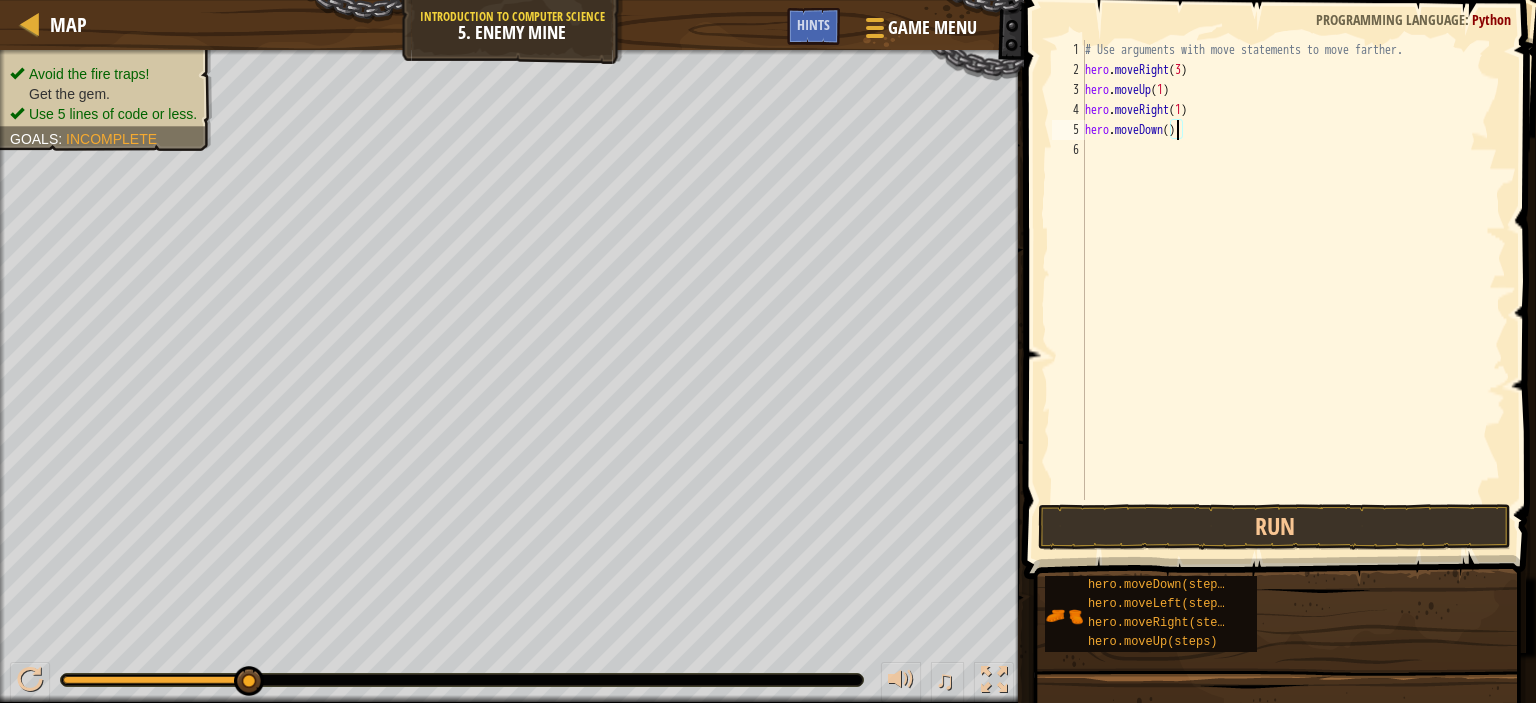 scroll, scrollTop: 9, scrollLeft: 7, axis: both 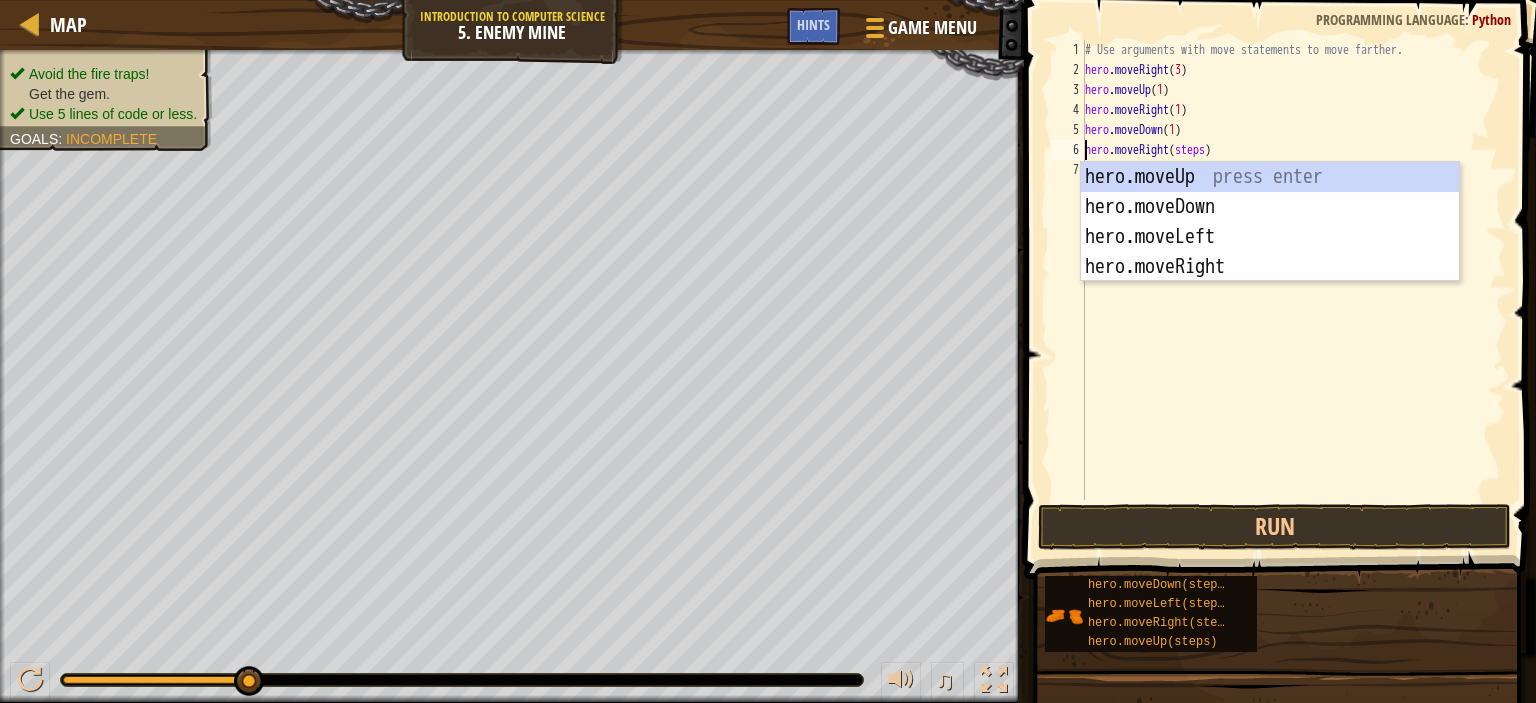 click on "# Use arguments with move statements to move farther. hero . moveRight ( 3 ) hero . moveUp ( 1 ) hero . moveRight ( 1 ) hero . moveDown ( 1 ) hero . moveRight ( steps )" at bounding box center (1293, 290) 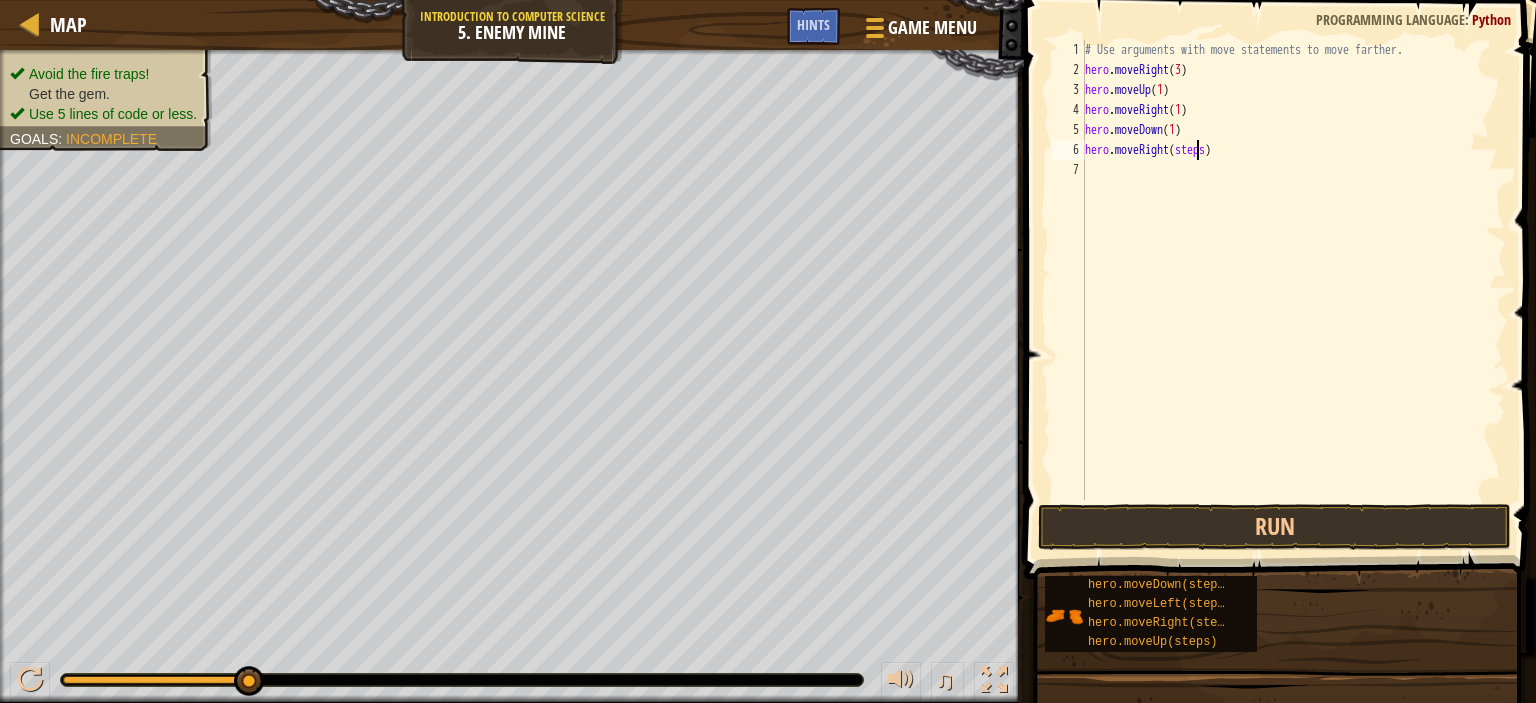 click on "# Use arguments with move statements to move farther. hero . moveRight ( 3 ) hero . moveUp ( 1 ) hero . moveRight ( 1 ) hero . moveDown ( 1 ) hero . moveRight ( steps )" at bounding box center [1293, 290] 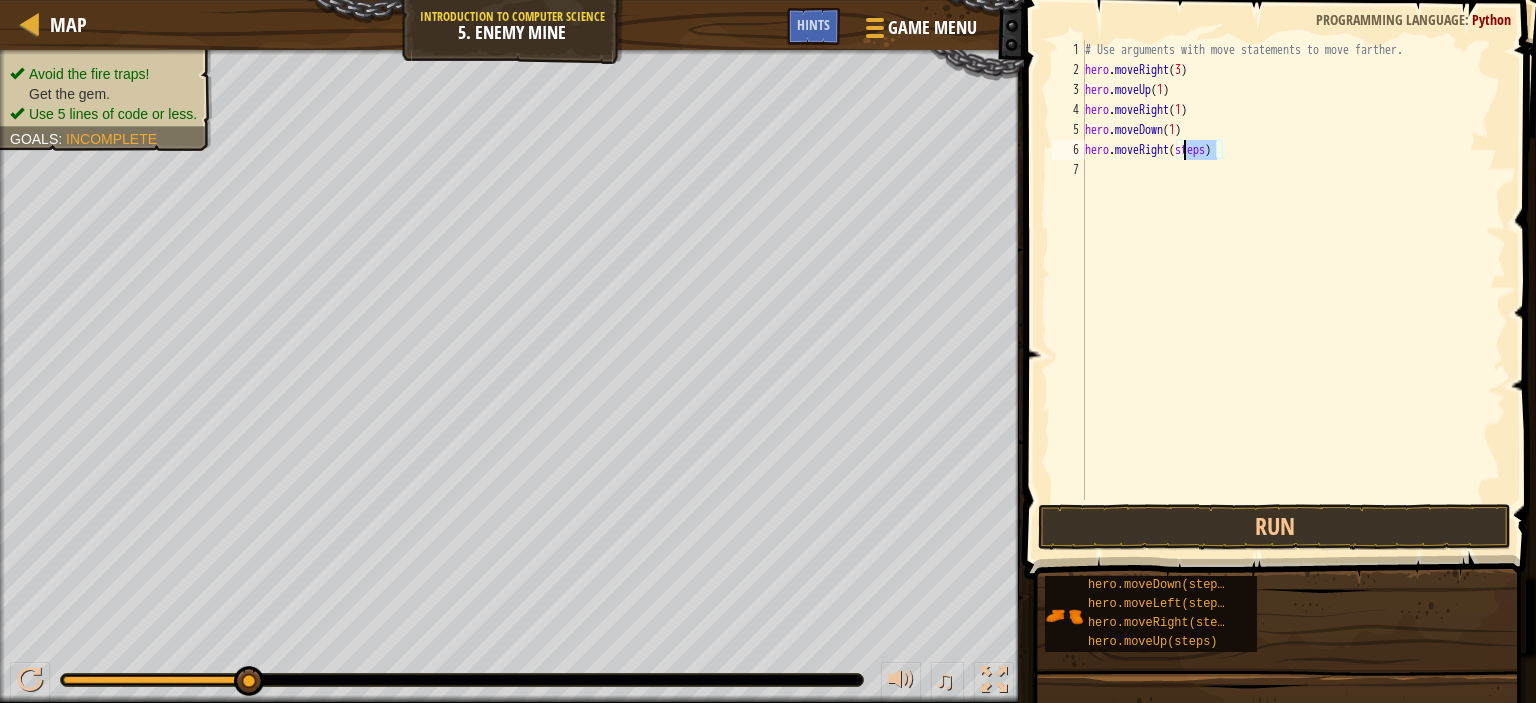 scroll, scrollTop: 9, scrollLeft: 8, axis: both 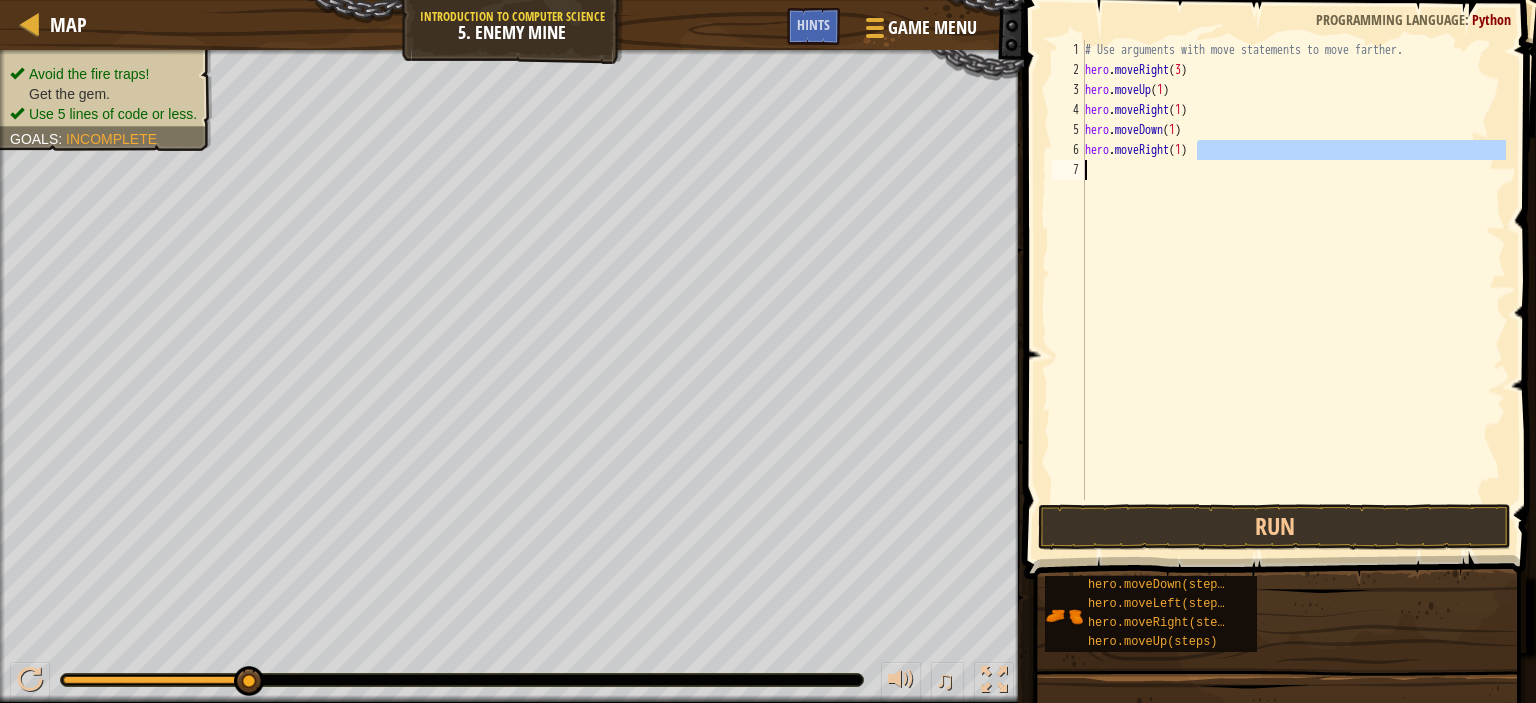 drag, startPoint x: 1205, startPoint y: 146, endPoint x: 1087, endPoint y: 160, distance: 118.82761 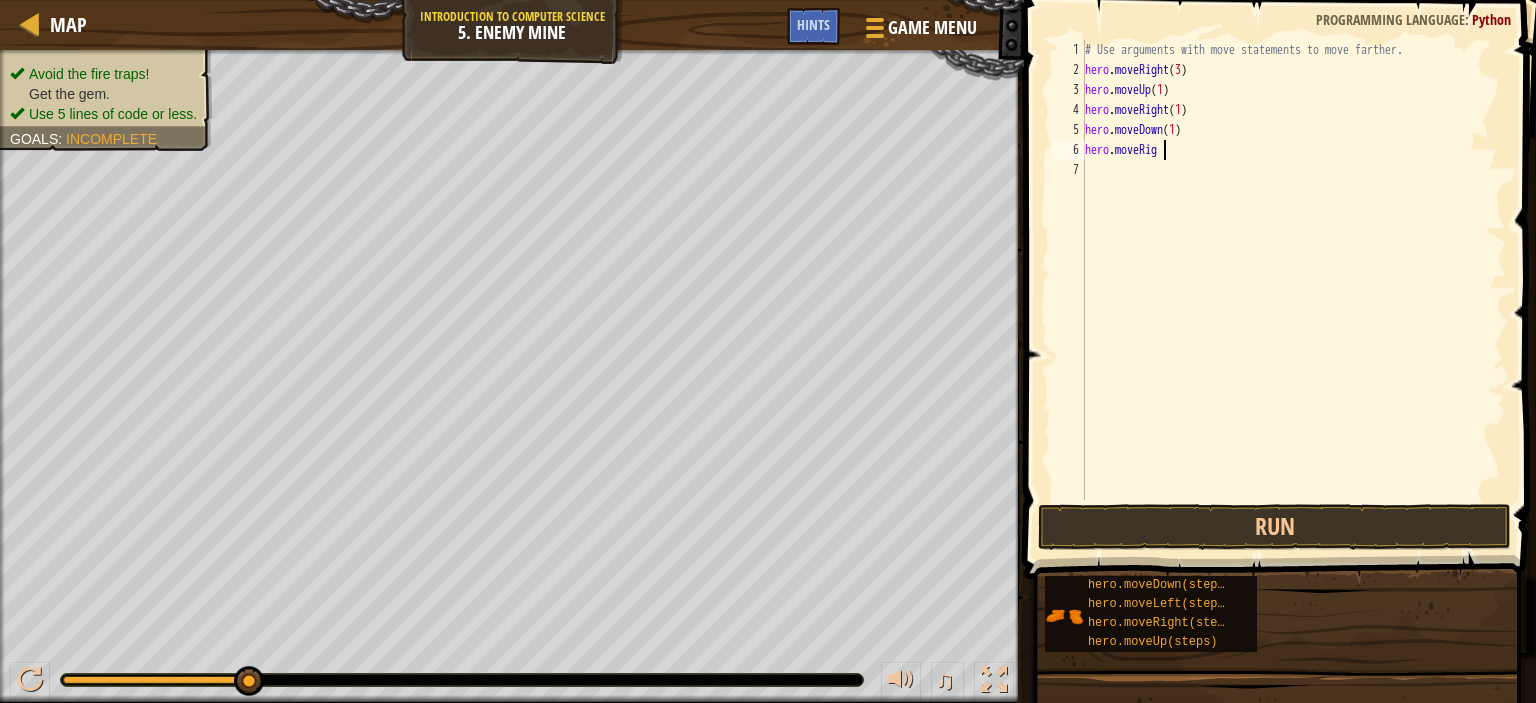 scroll, scrollTop: 9, scrollLeft: 3, axis: both 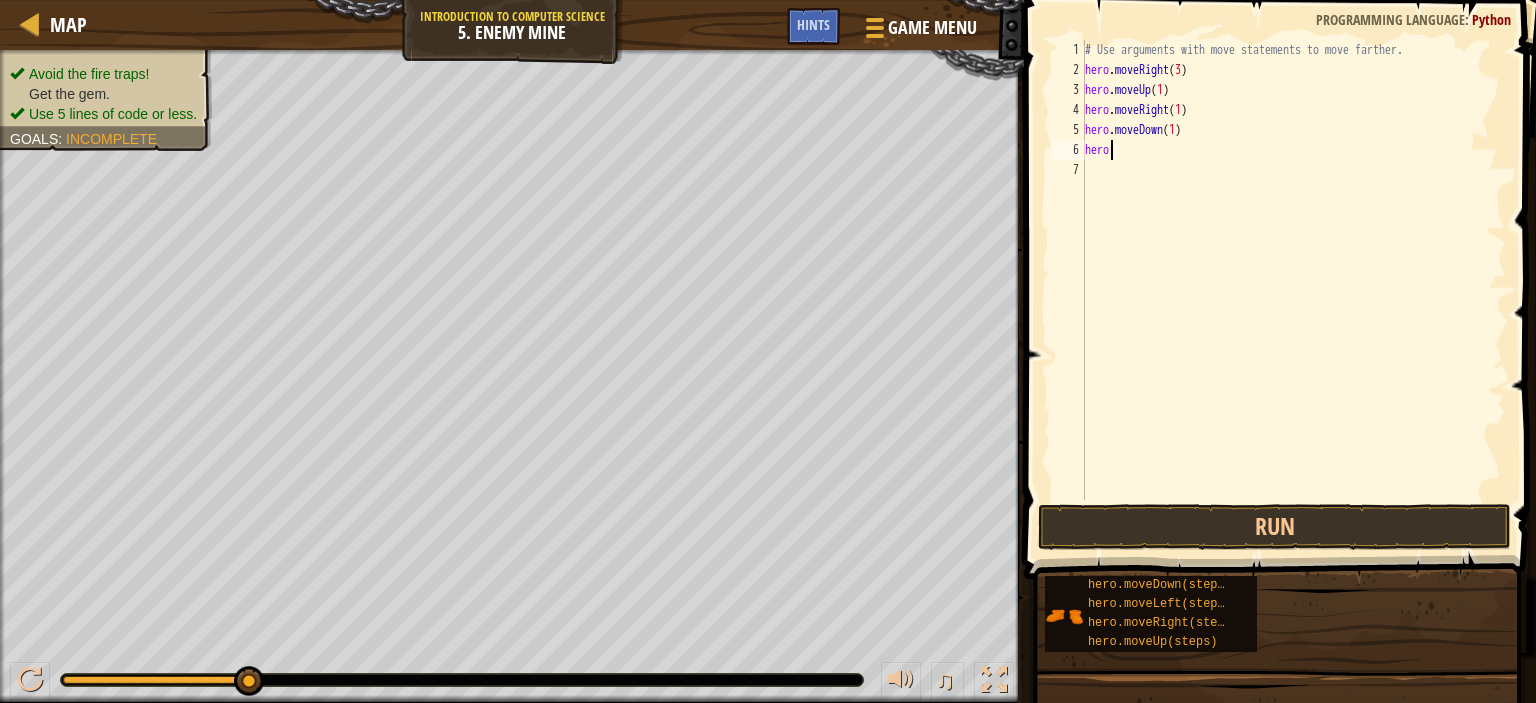 type on "h" 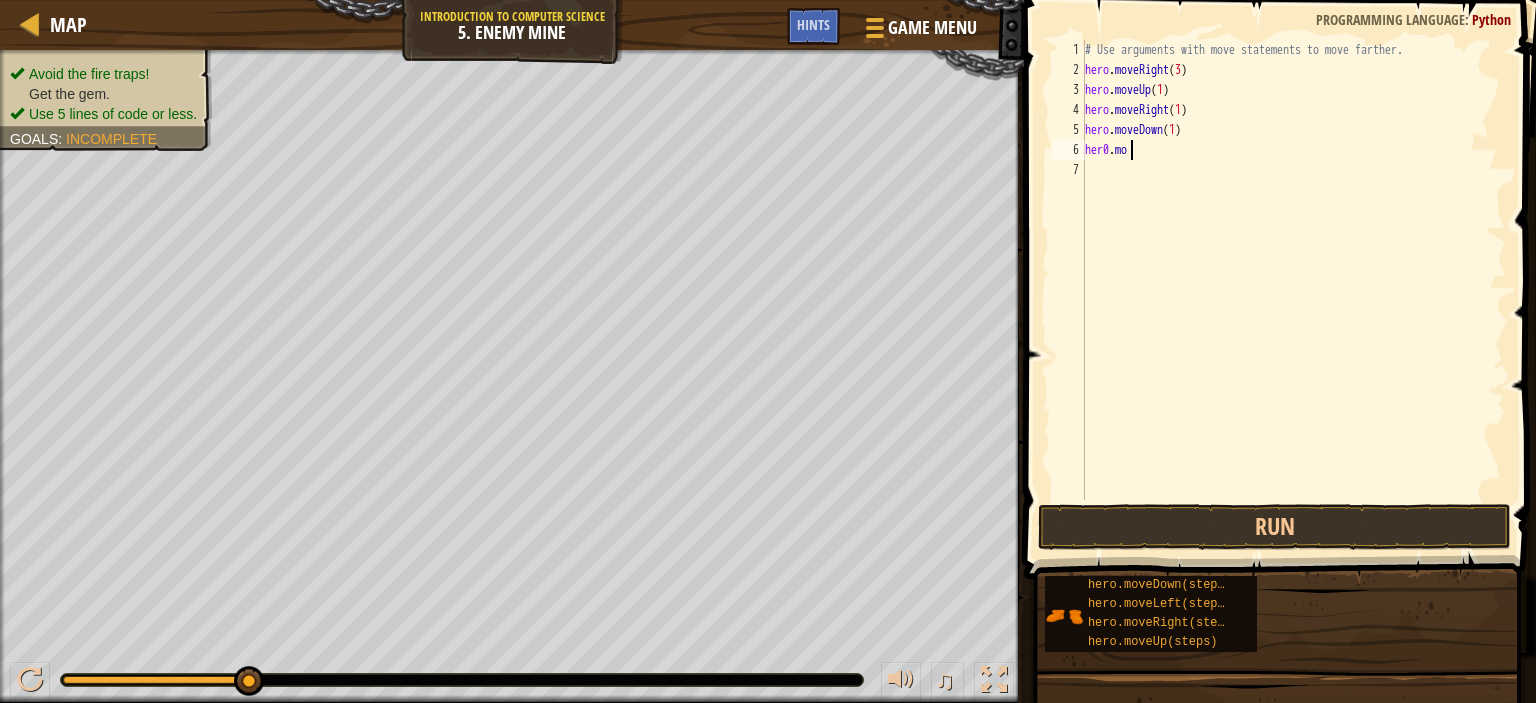 scroll, scrollTop: 9, scrollLeft: 0, axis: vertical 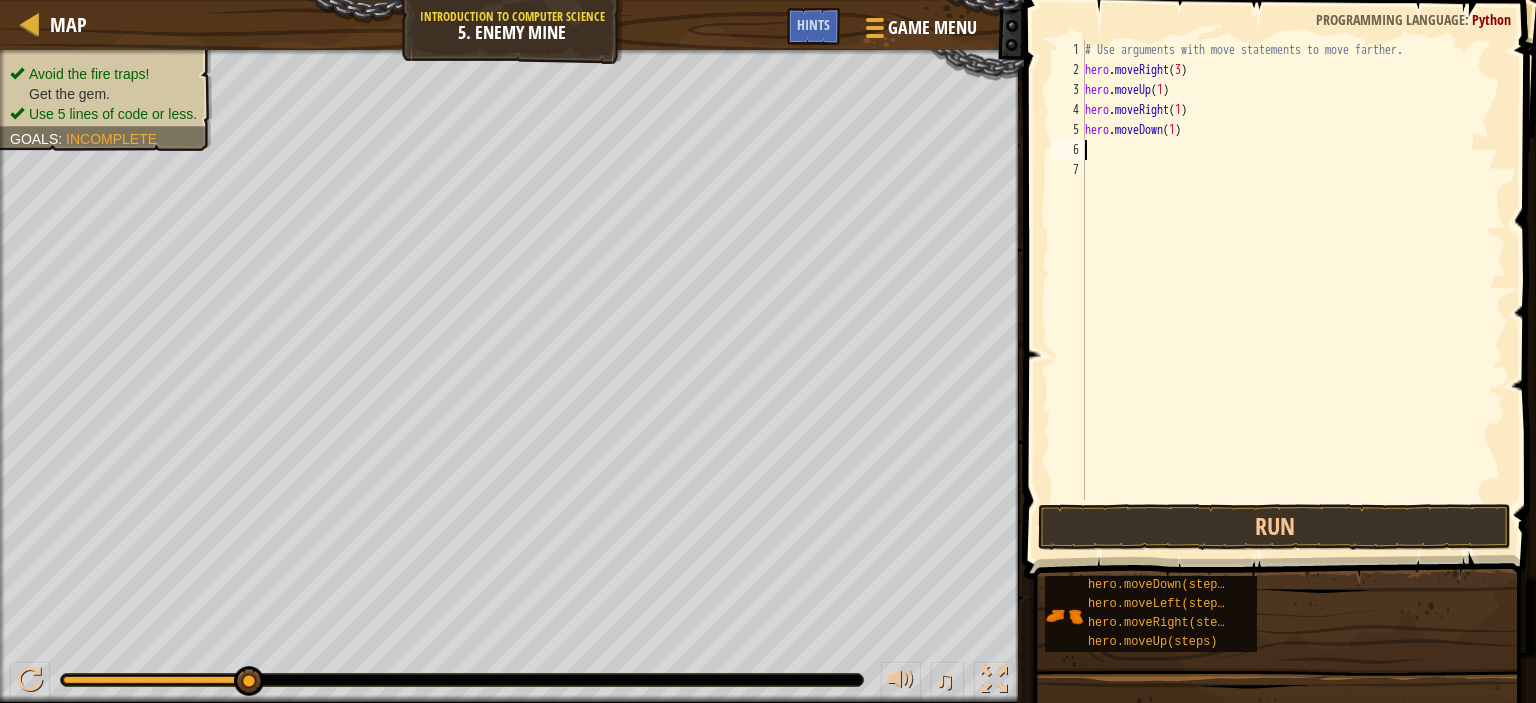 click on "# Use arguments with move statements to move farther. hero . moveRight ( 3 ) hero . moveUp ( 1 ) hero . moveRight ( 1 ) hero . moveDown ( 1 )" at bounding box center [1293, 290] 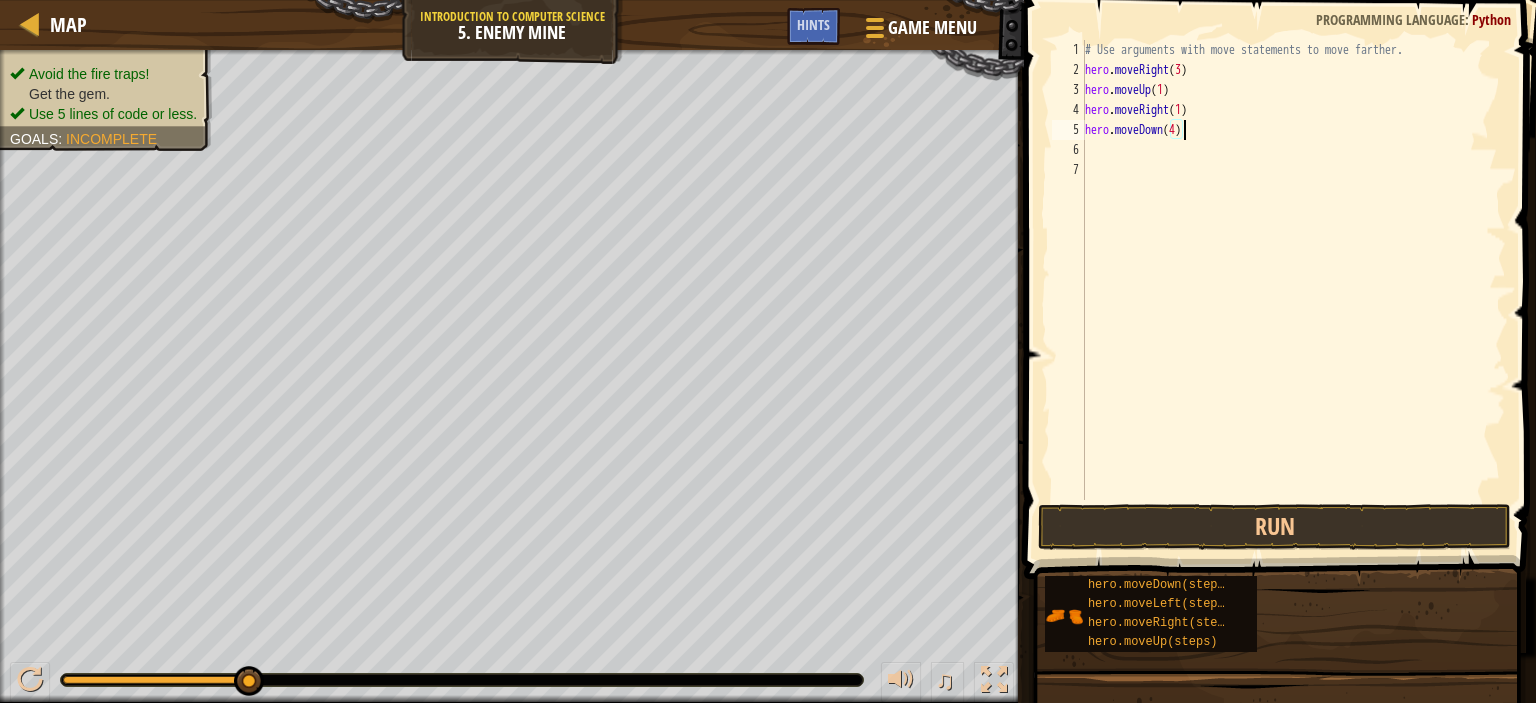 scroll, scrollTop: 9, scrollLeft: 7, axis: both 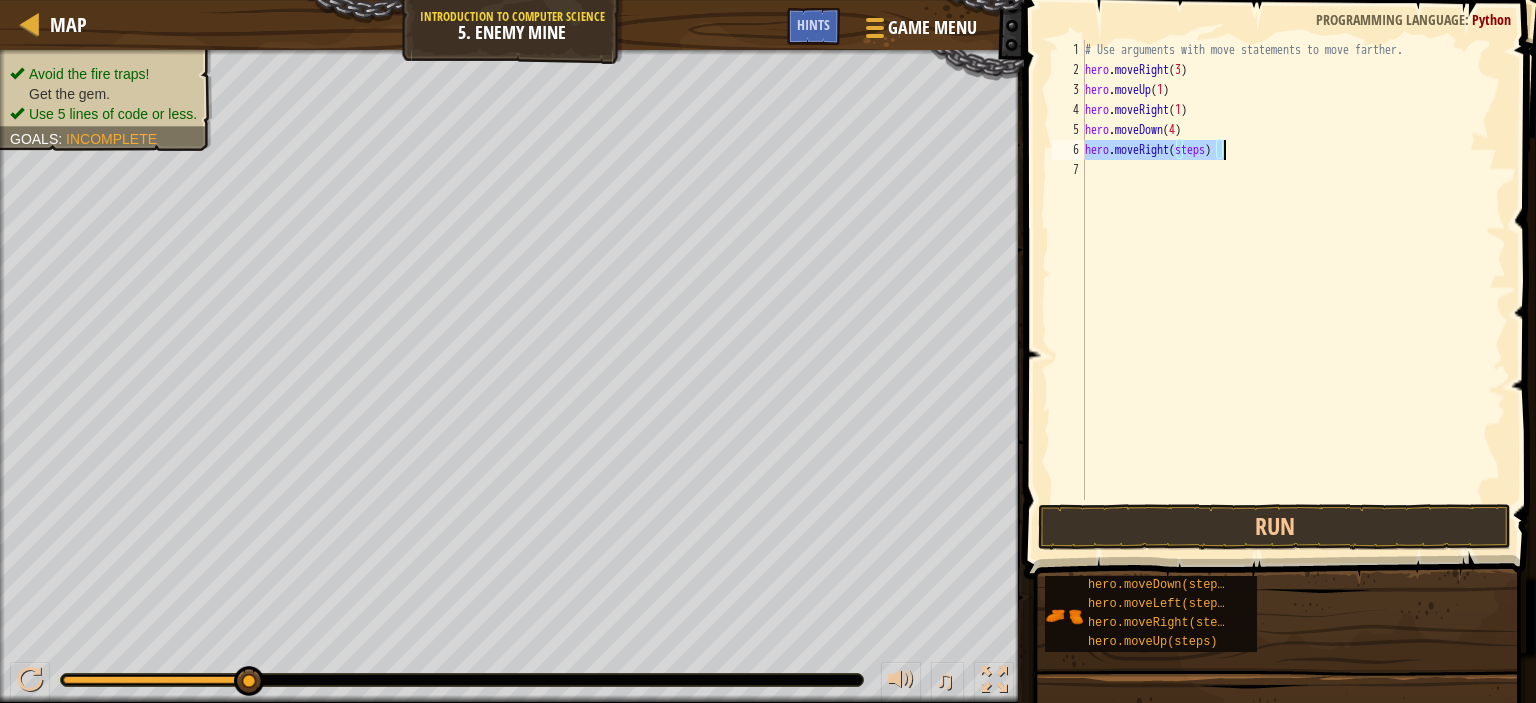 click on "# Use arguments with move statements to move farther. hero . moveRight ( 3 ) hero . moveUp ( 1 ) hero . moveRight ( 1 ) hero . moveDown ( 4 ) hero . moveRight ( steps )" at bounding box center [1293, 270] 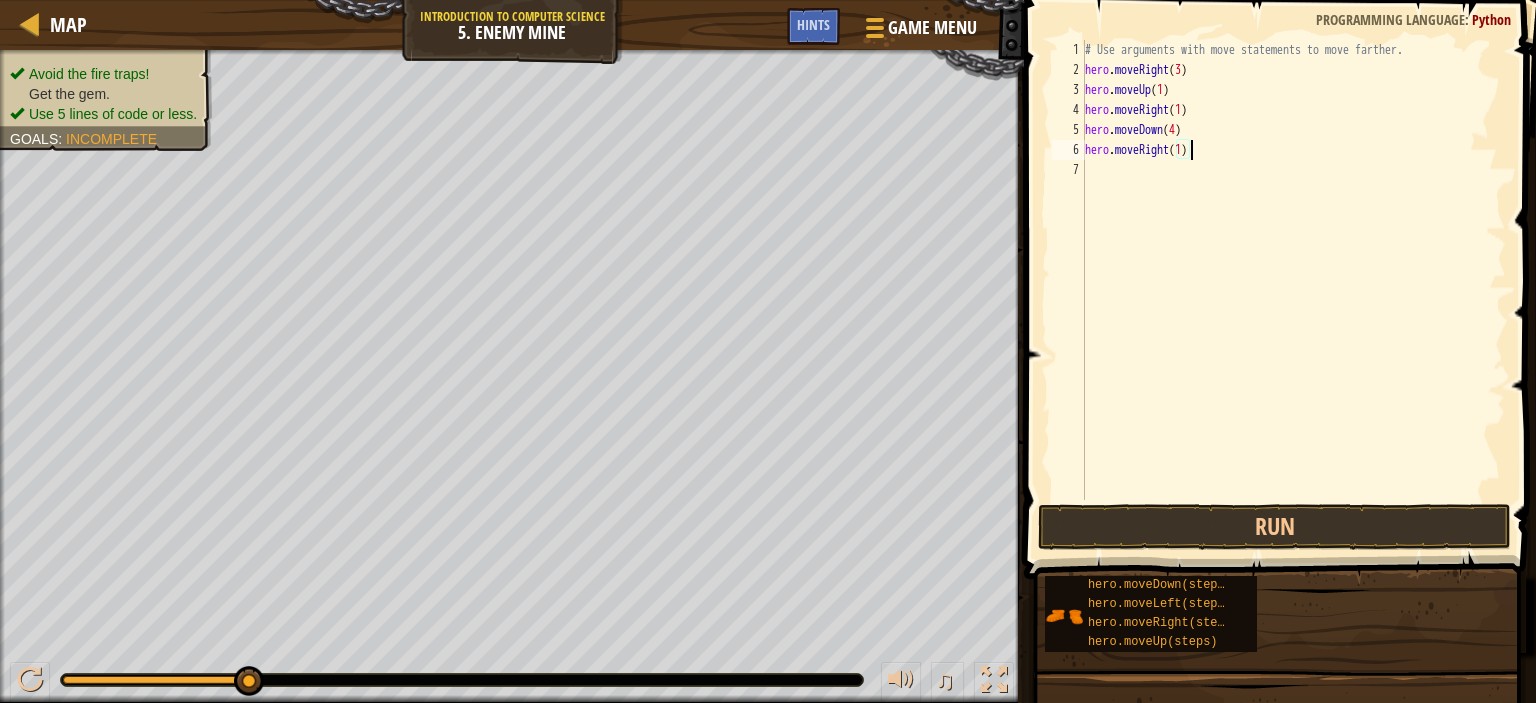 scroll, scrollTop: 9, scrollLeft: 8, axis: both 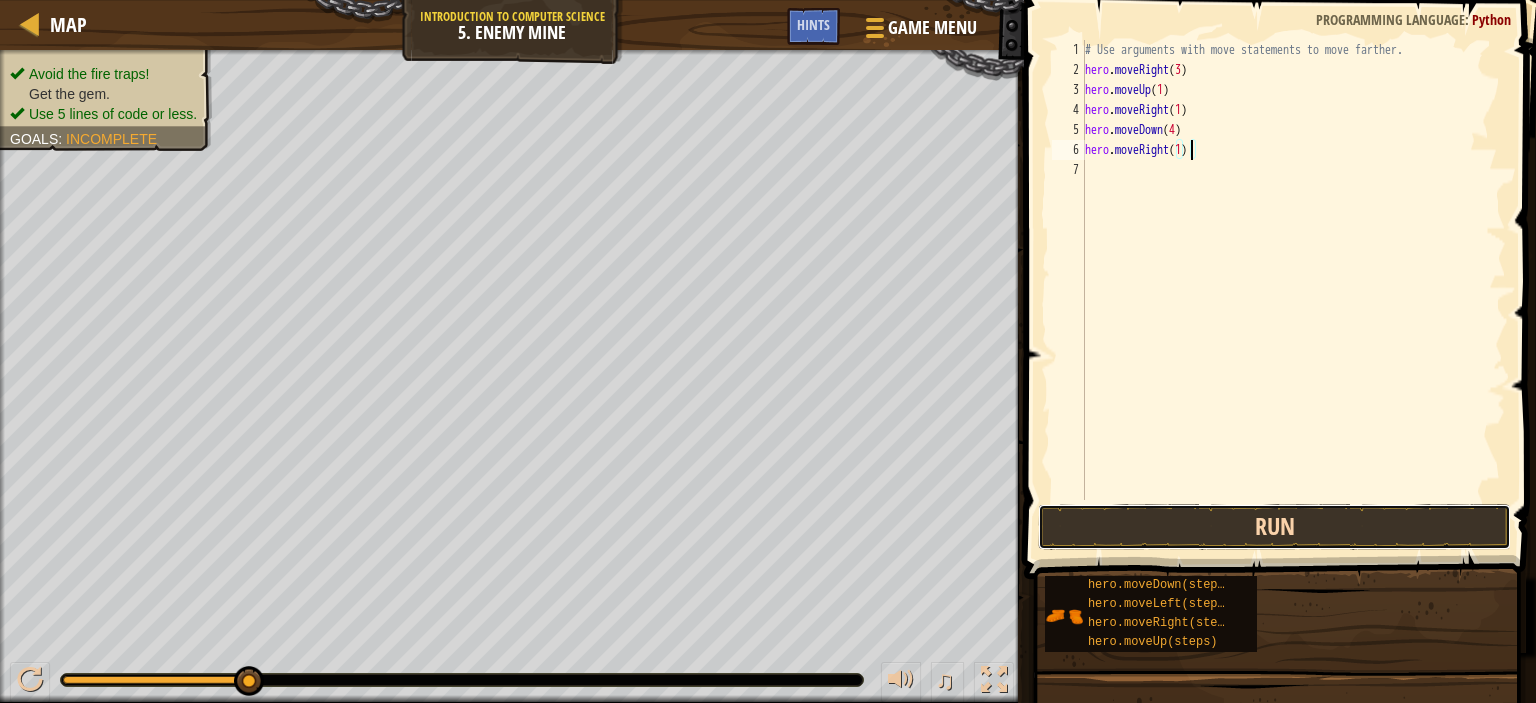 click on "Run" at bounding box center (1274, 527) 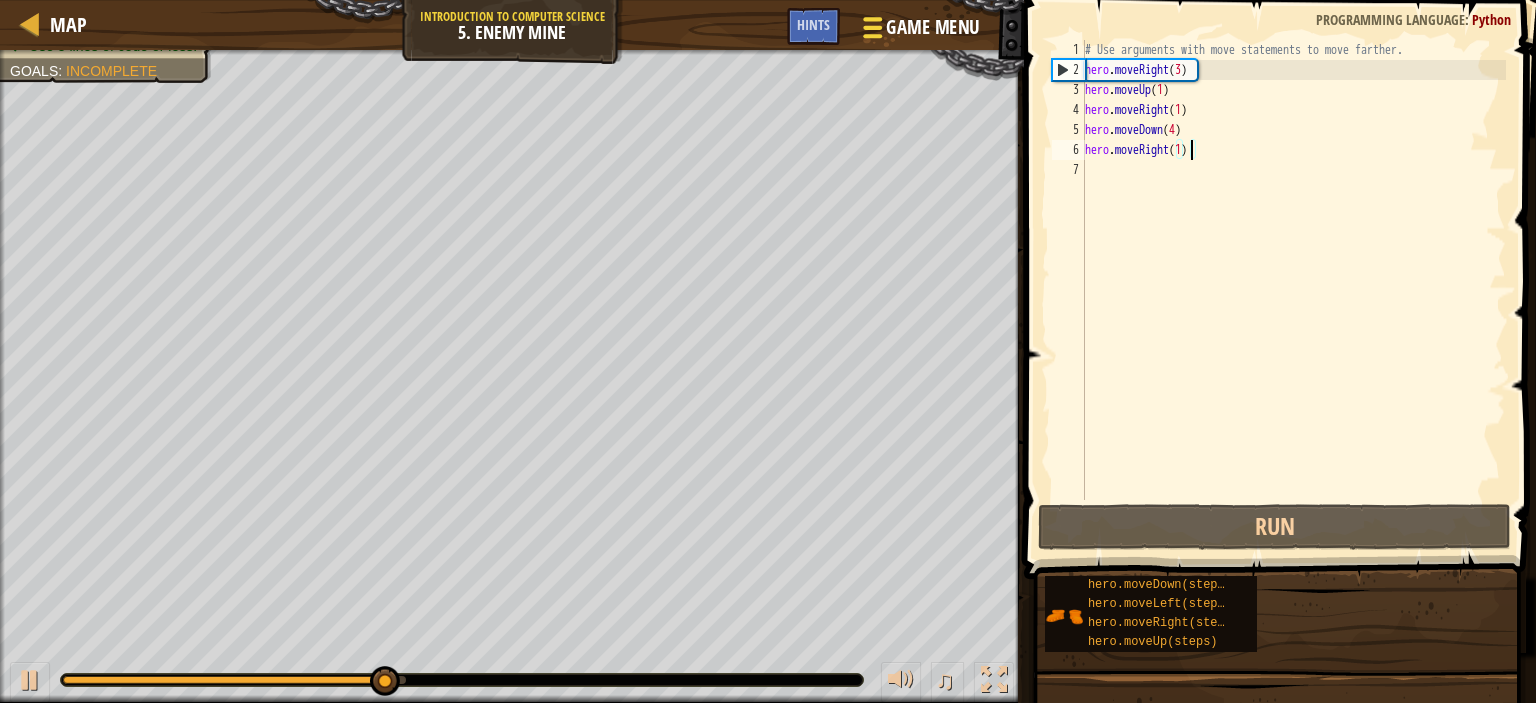 click on "Map Introduction to Computer Science 5. Enemy Mine Game Menu Done Hints 1     הההההההההההההההההההההההההההההההההההההההההההההההההההההההההההההההההההההההההההההההההההההההההההההההההההההההההההההההההההההההההההההההההההההההההההההההההההההההההההההההההההההההההההההההההההההההההההההההההההההההההההההההההההההההההההההההההההההההההההההההההההההההההההההההה XXXXXXXXXXXXXXXXXXXXXXXXXXXXXXXXXXXXXXXXXXXXXXXXXXXXXXXXXXXXXXXXXXXXXXXXXXXXXXXXXXXXXXXXXXXXXXXXXXXXXXXXXXXXXXXXXXXXXXXXXXXXXXXXXXXXXXXXXXXXXXXXXXXXXXXXXXXXXXXXXXXXXXXXXXXXXXXXXXXXXXXXXXXXXXXXXXXXXXXXXXXXXXXXXXXXXXXXXXXXXXXXXXXXXXXXXXXXXXXXXXXXXXXXXXXXXXXX Solution × Hints Videos hero.moveRight(1) 1 2 3 4 5 6 7 # Use arguments with move statements to move farther. hero . moveRight ( 3 ) hero . moveUp ( 1 ) hero . moveRight ( 1" at bounding box center [768, 0] 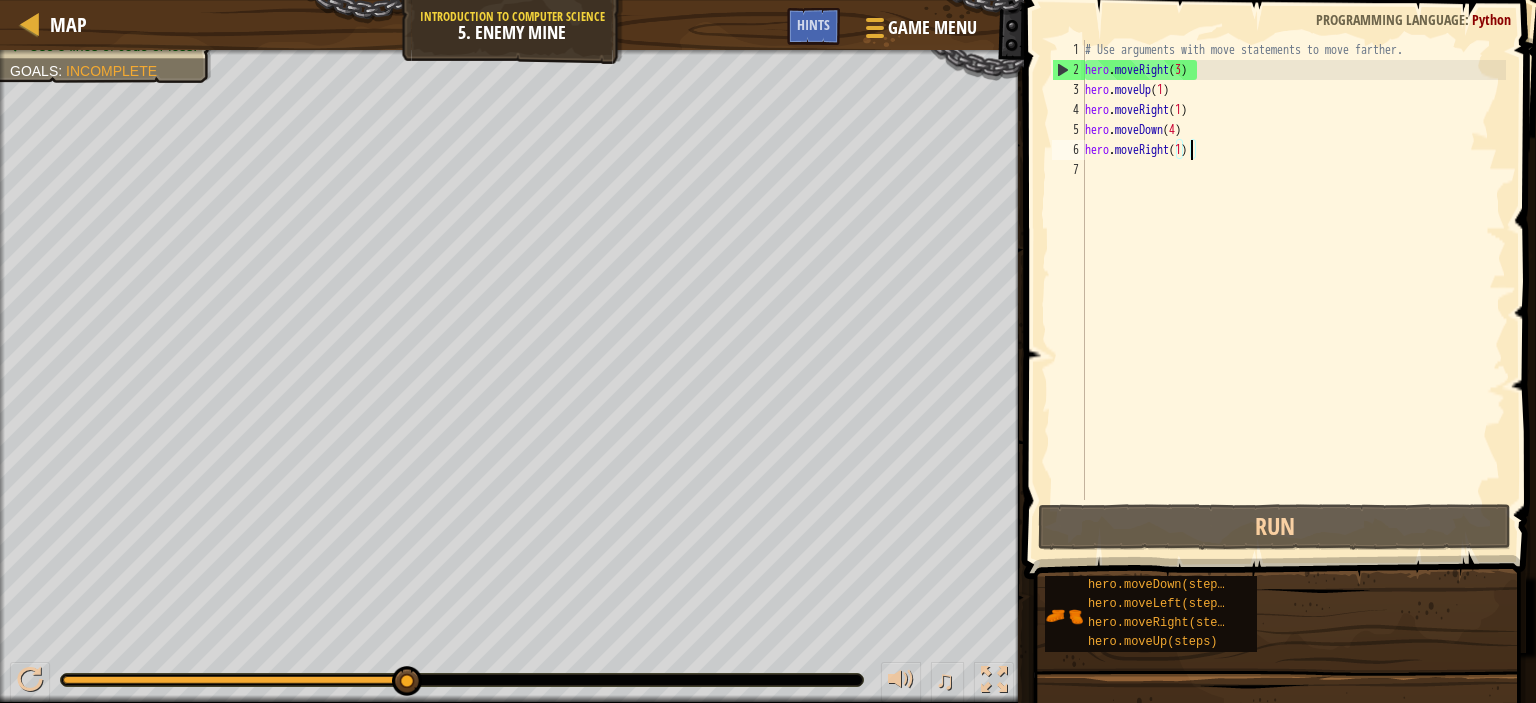 click on "Map Introduction to Computer Science 5. Enemy Mine Game Menu Done Hints 1     הההההההההההההההההההההההההההההההההההההההההההההההההההההההההההההההההההההההההההההההההההההההההההההההההההההההההההההההההההההההההההההההההההההההההההההההההההההההההההההההההההההההההההההההההההההההההההההההההההההההההההההההההההההההההההההההההההההההההההההההההההההההההההההההה XXXXXXXXXXXXXXXXXXXXXXXXXXXXXXXXXXXXXXXXXXXXXXXXXXXXXXXXXXXXXXXXXXXXXXXXXXXXXXXXXXXXXXXXXXXXXXXXXXXXXXXXXXXXXXXXXXXXXXXXXXXXXXXXXXXXXXXXXXXXXXXXXXXXXXXXXXXXXXXXXXXXXXXXXXXXXXXXXXXXXXXXXXXXXXXXXXXXXXXXXXXXXXXXXXXXXXXXXXXXXXXXXXXXXXXXXXXXXXXXXXXXXXXXXXXXXXXX Solution × Hints Videos hero.moveRight(1) 1 2 3 4 5 6 7 # Use arguments with move statements to move farther. hero . moveRight ( 3 ) hero . moveUp ( 1 ) hero . moveRight ( 1" at bounding box center (768, 0) 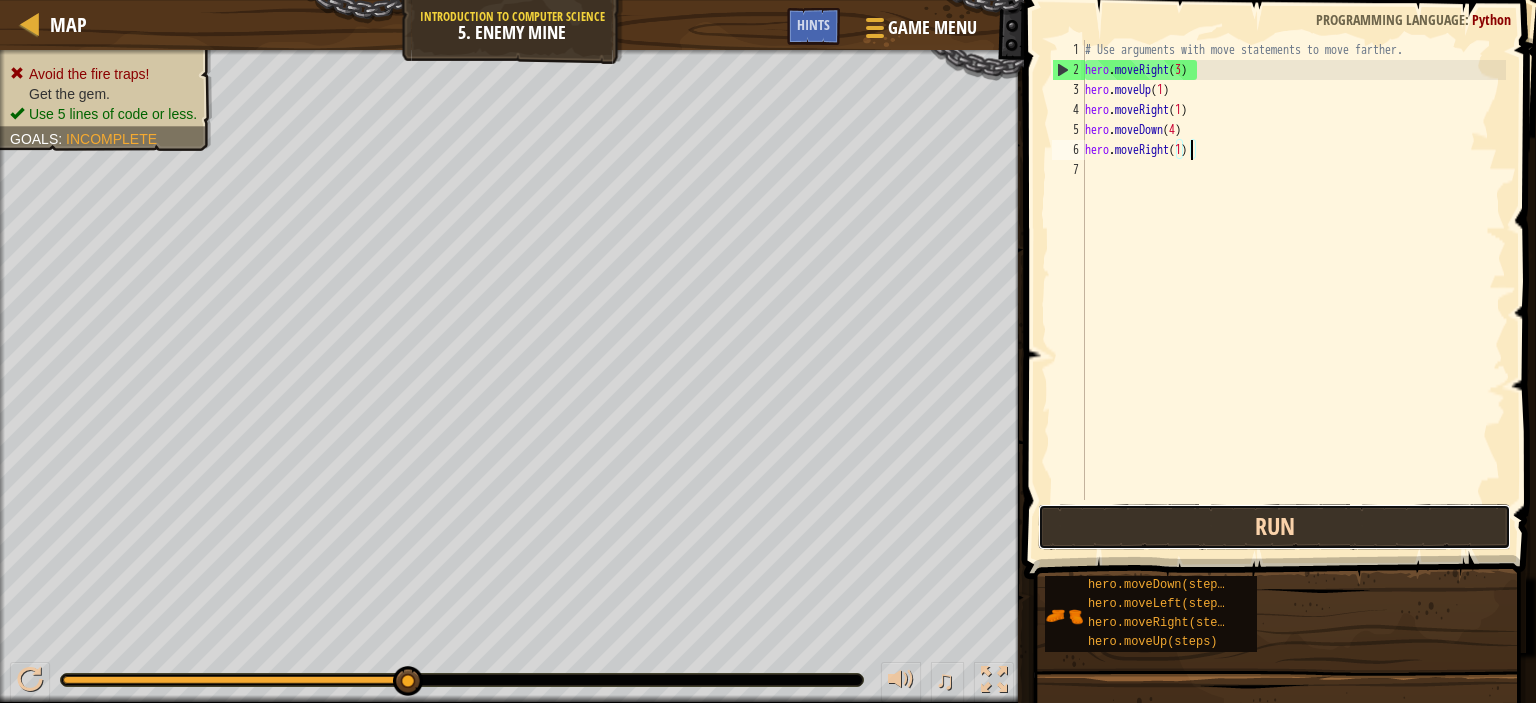 click on "Run" at bounding box center (1274, 527) 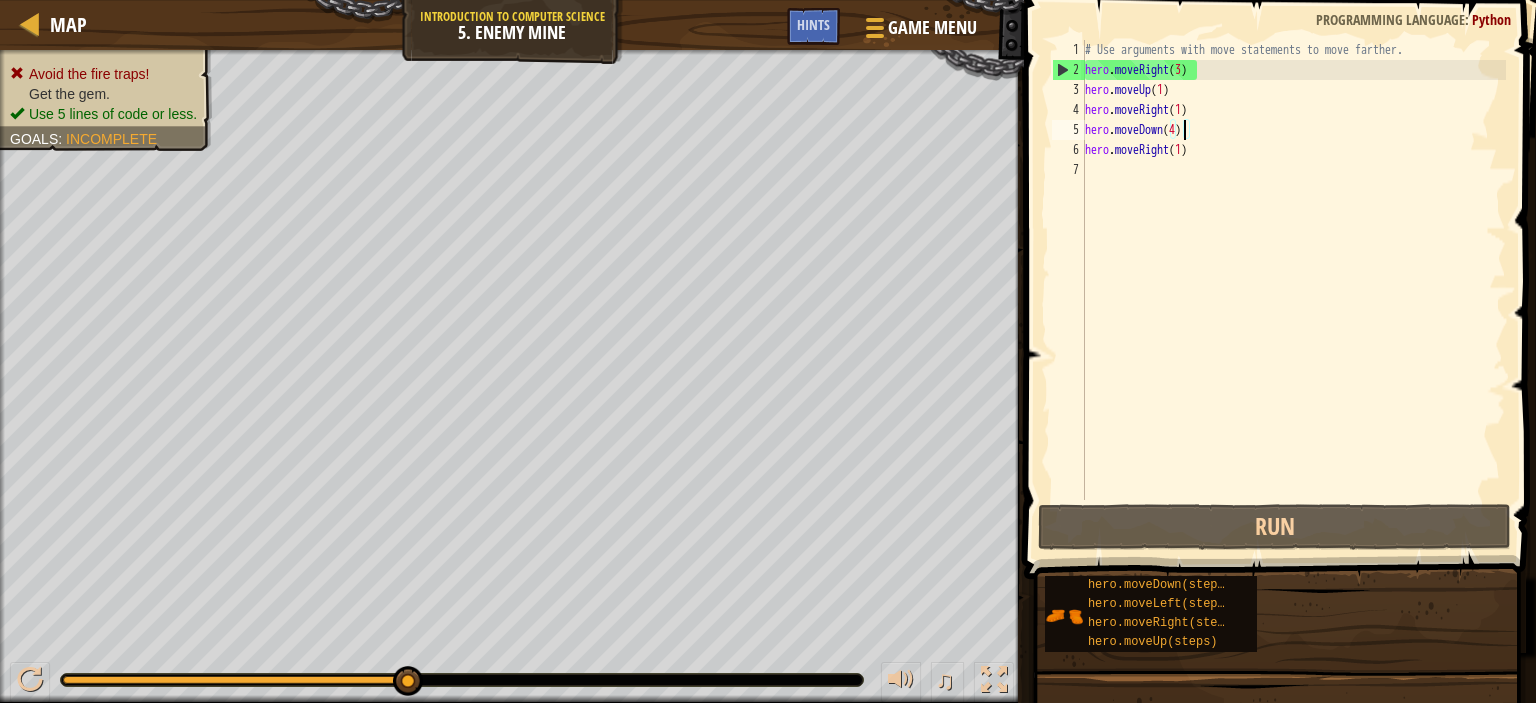 click on "# Use arguments with move statements to move farther. hero . moveRight ( 3 ) hero . moveUp ( 1 ) hero . moveRight ( 1 ) hero . moveDown ( 4 ) hero . moveRight ( 1 )" at bounding box center [1293, 290] 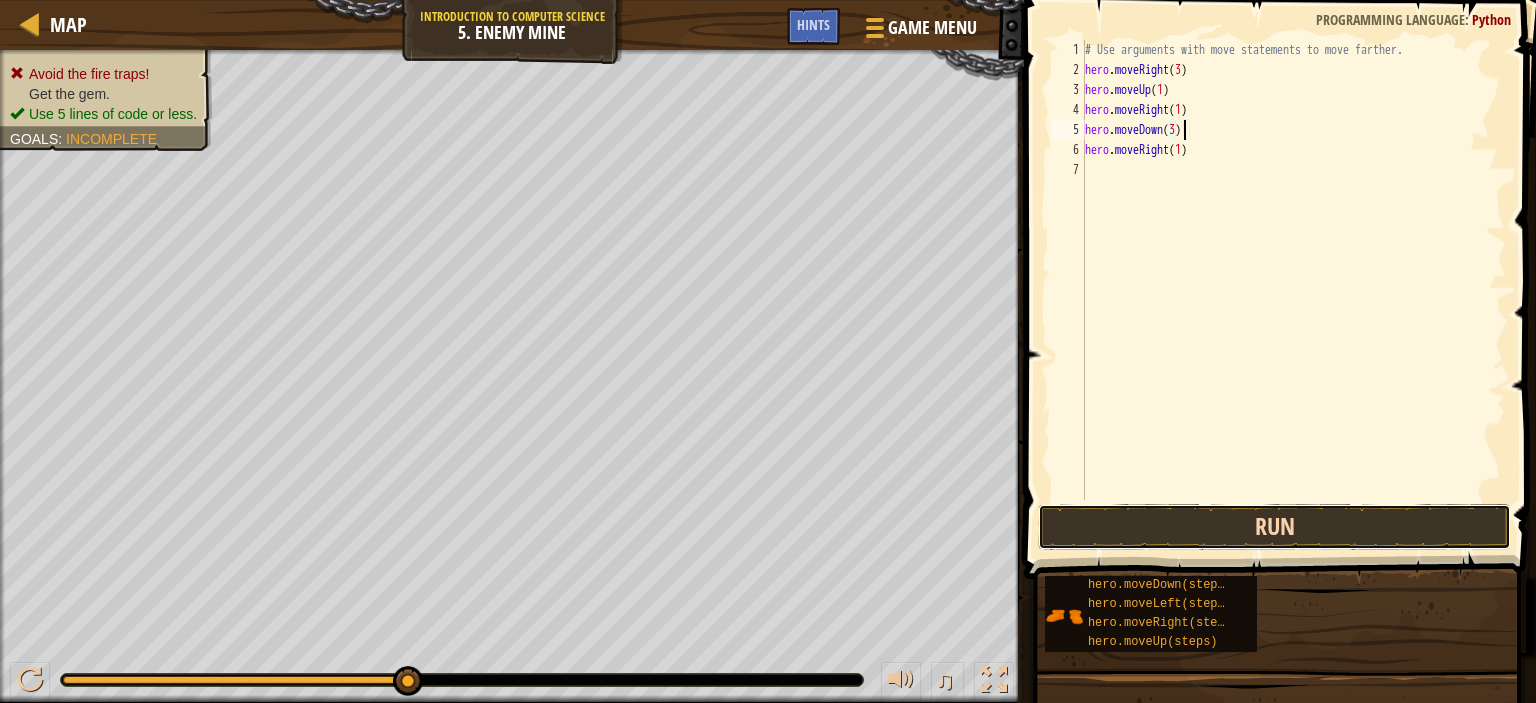 click on "Run" at bounding box center [1274, 527] 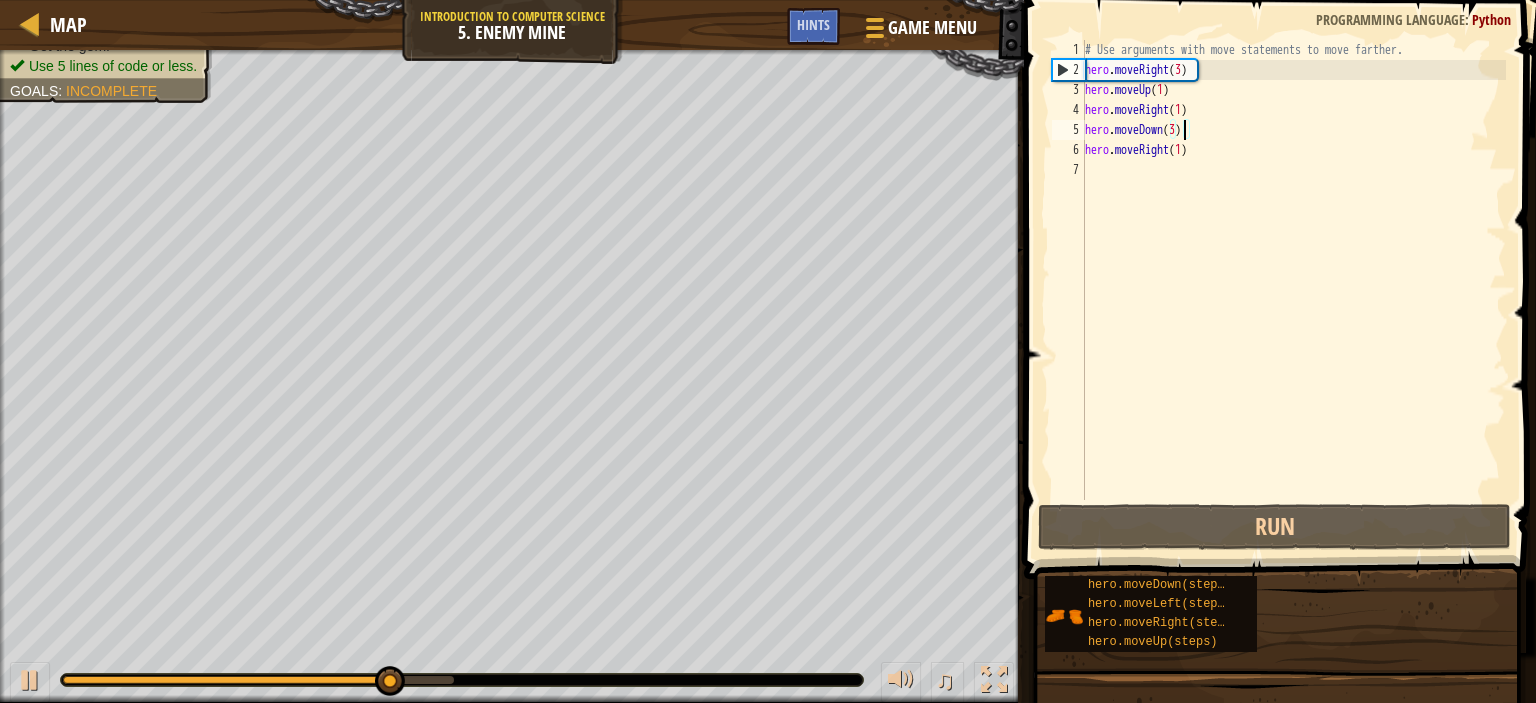 click on "# Use arguments with move statements to move farther. hero . moveRight ( 3 ) hero . moveUp ( 1 ) hero . moveRight ( 1 ) hero . moveDown ( 3 ) hero . moveRight ( 1 )" at bounding box center (1293, 290) 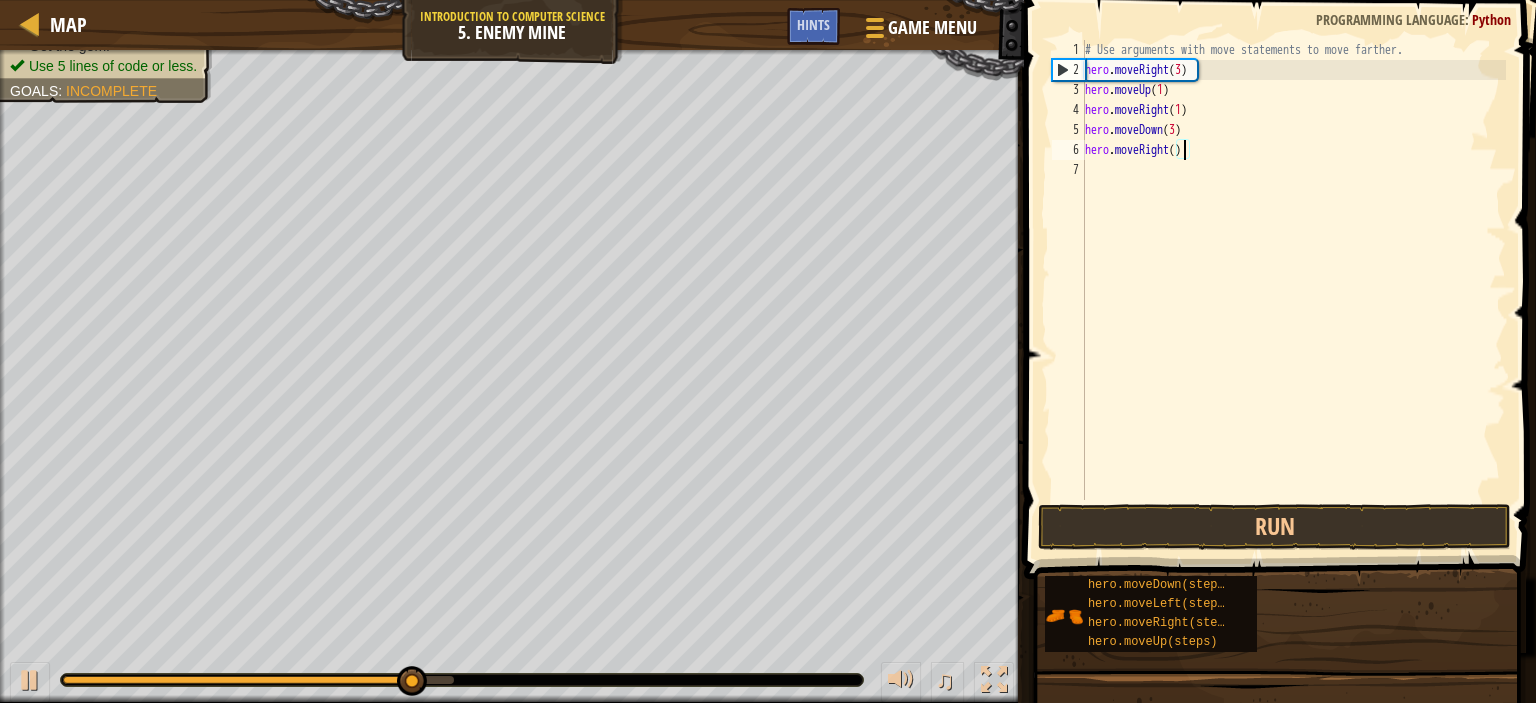 type on "hero.moveRight(2)" 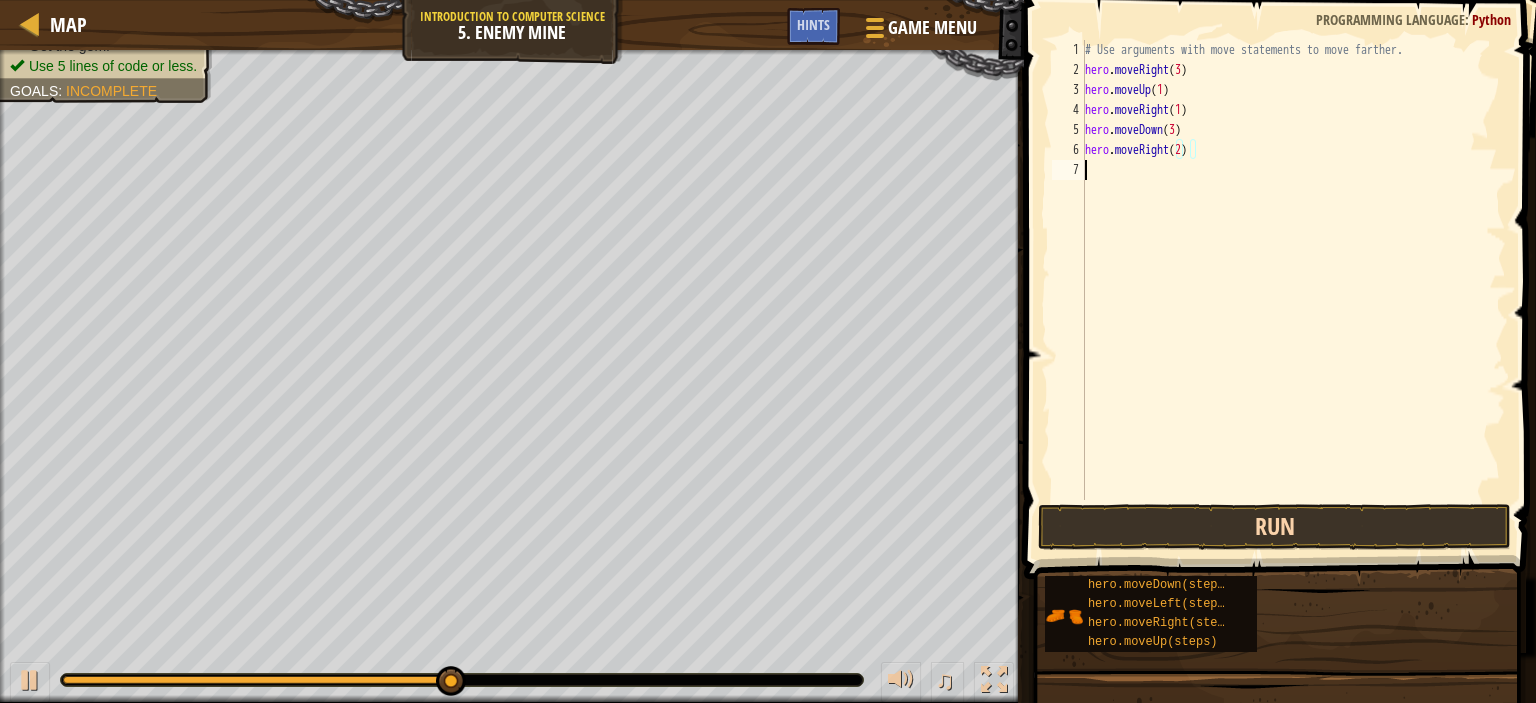 drag, startPoint x: 1291, startPoint y: 492, endPoint x: 1293, endPoint y: 516, distance: 24.083189 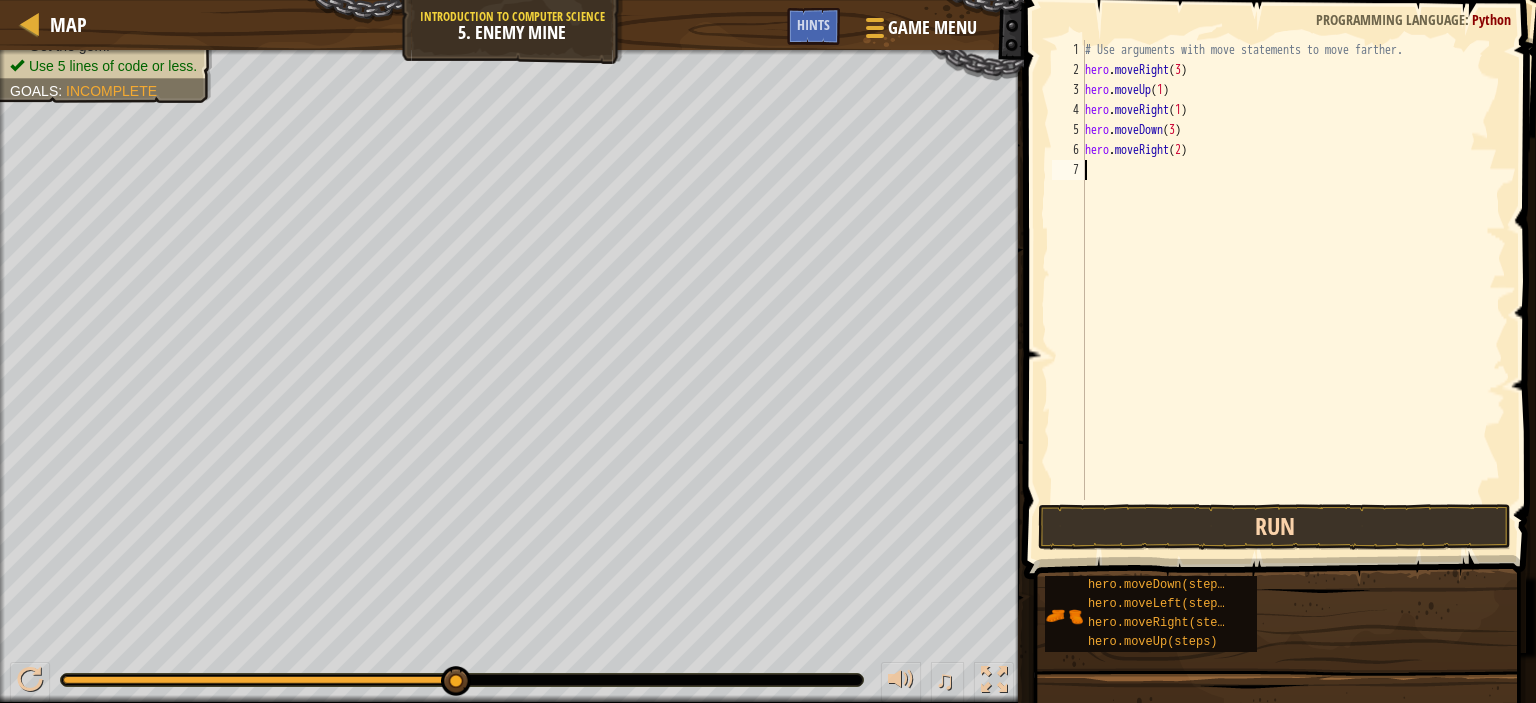 type 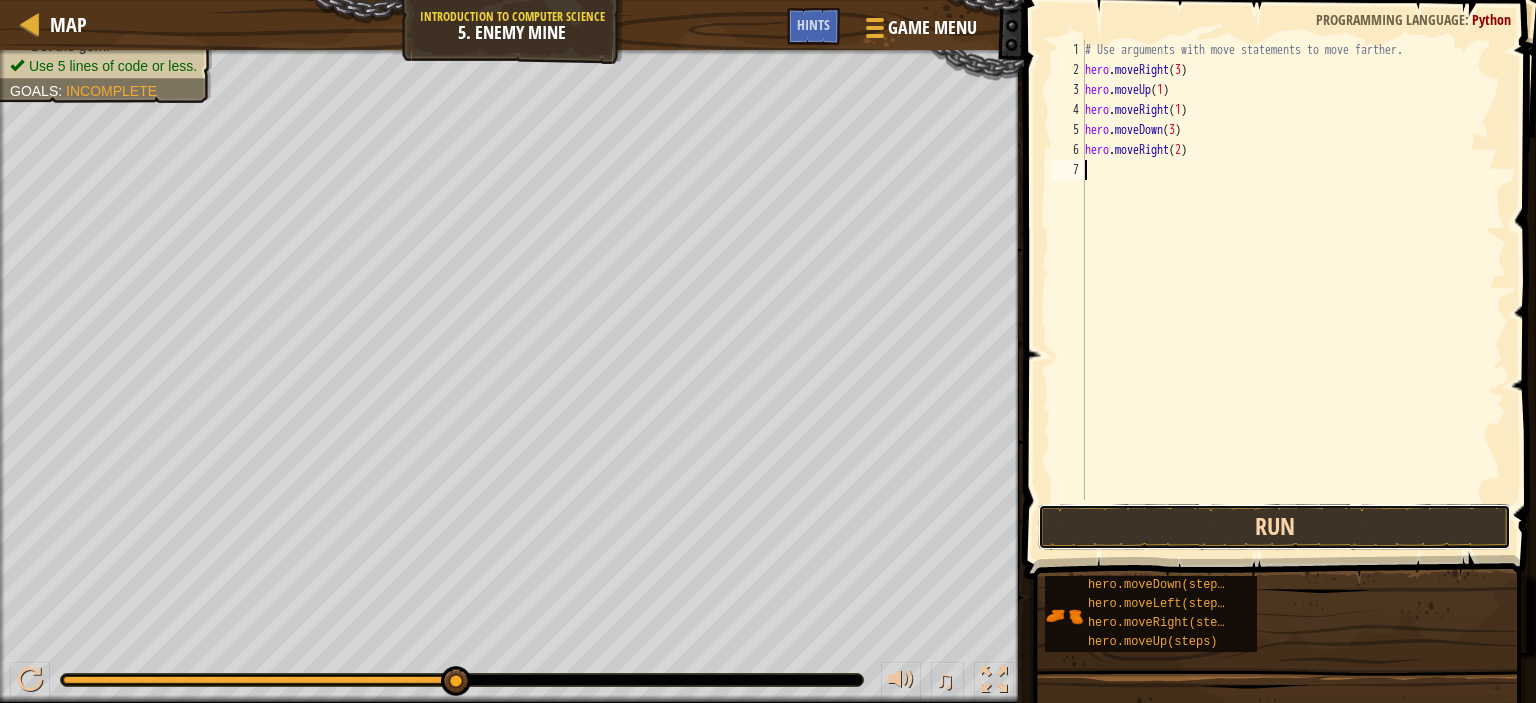 click on "Run" at bounding box center (1274, 527) 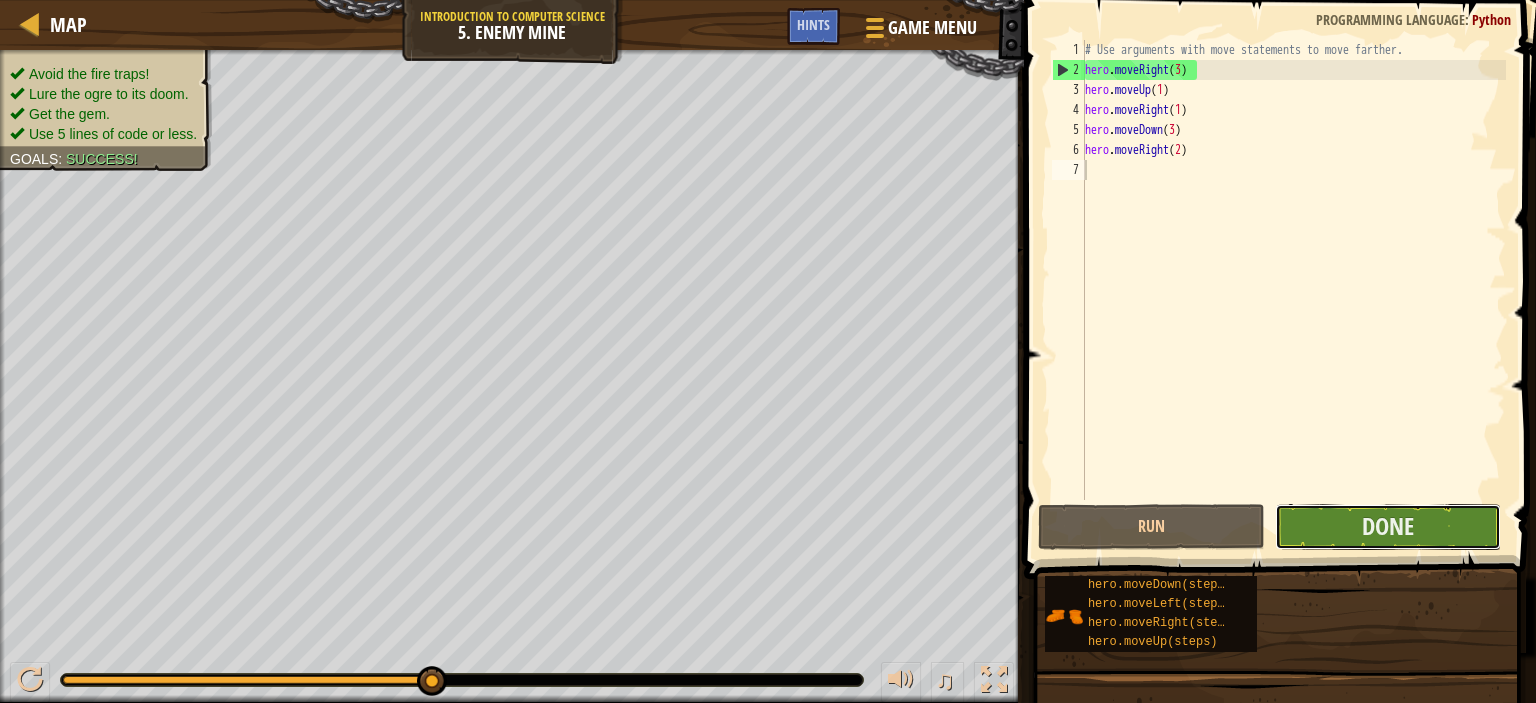click on "Done" at bounding box center (1388, 527) 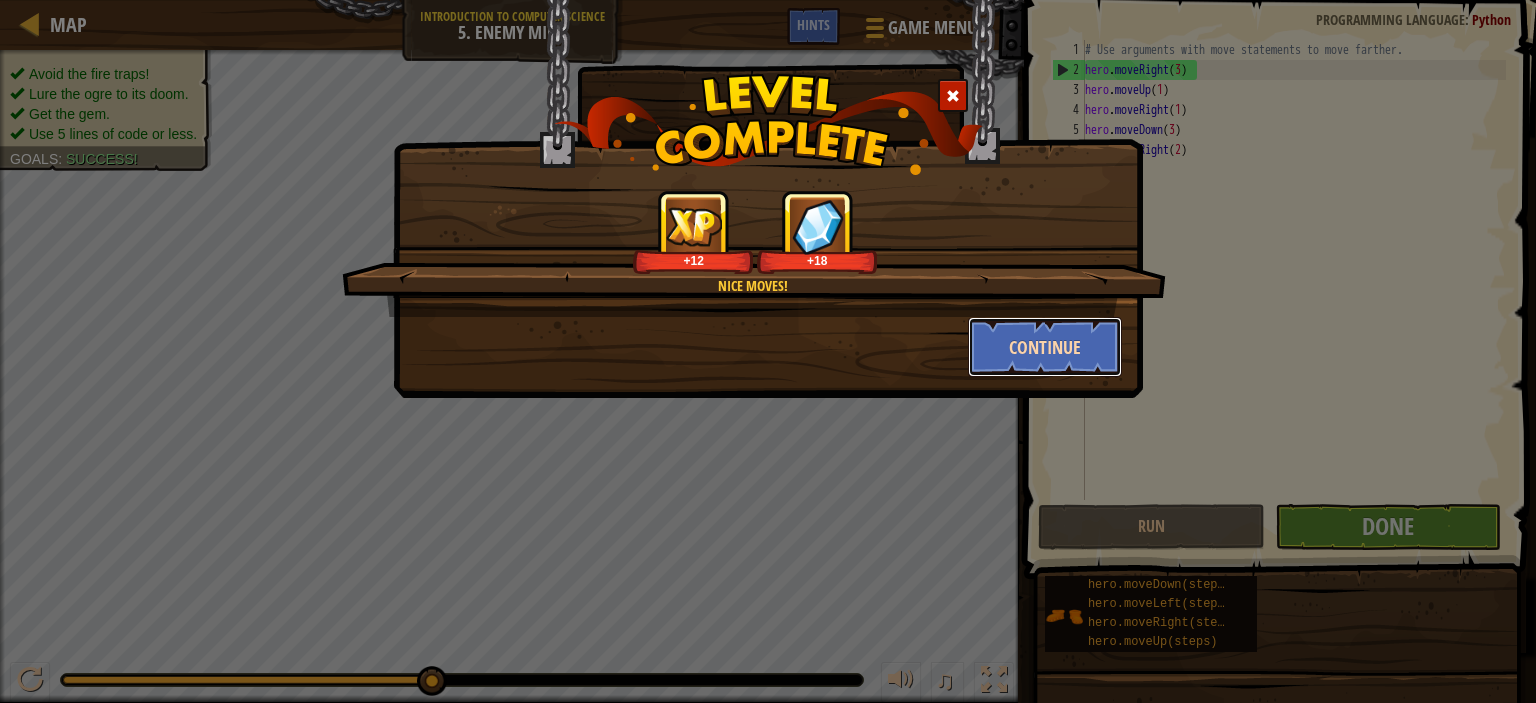 click on "Continue" at bounding box center (1045, 347) 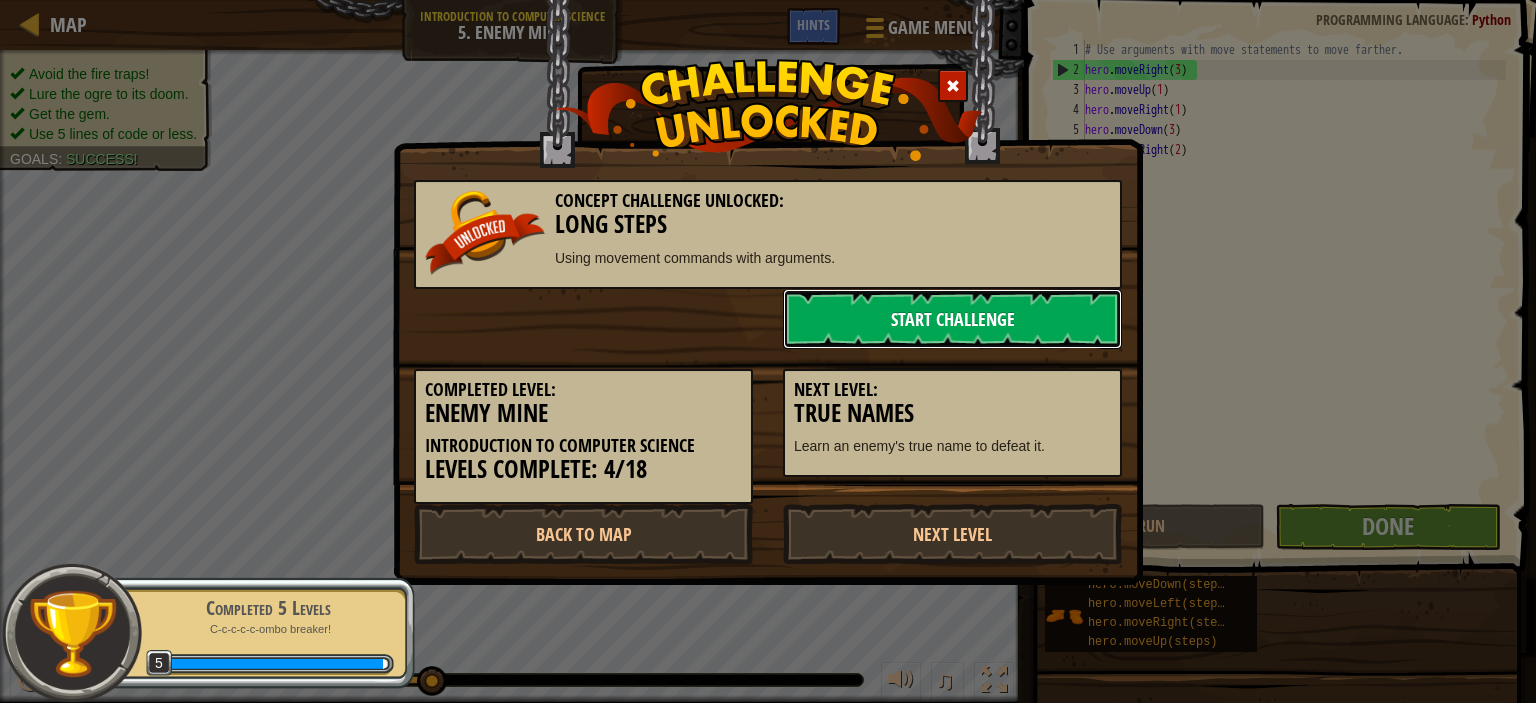 click on "Start Challenge" at bounding box center (952, 319) 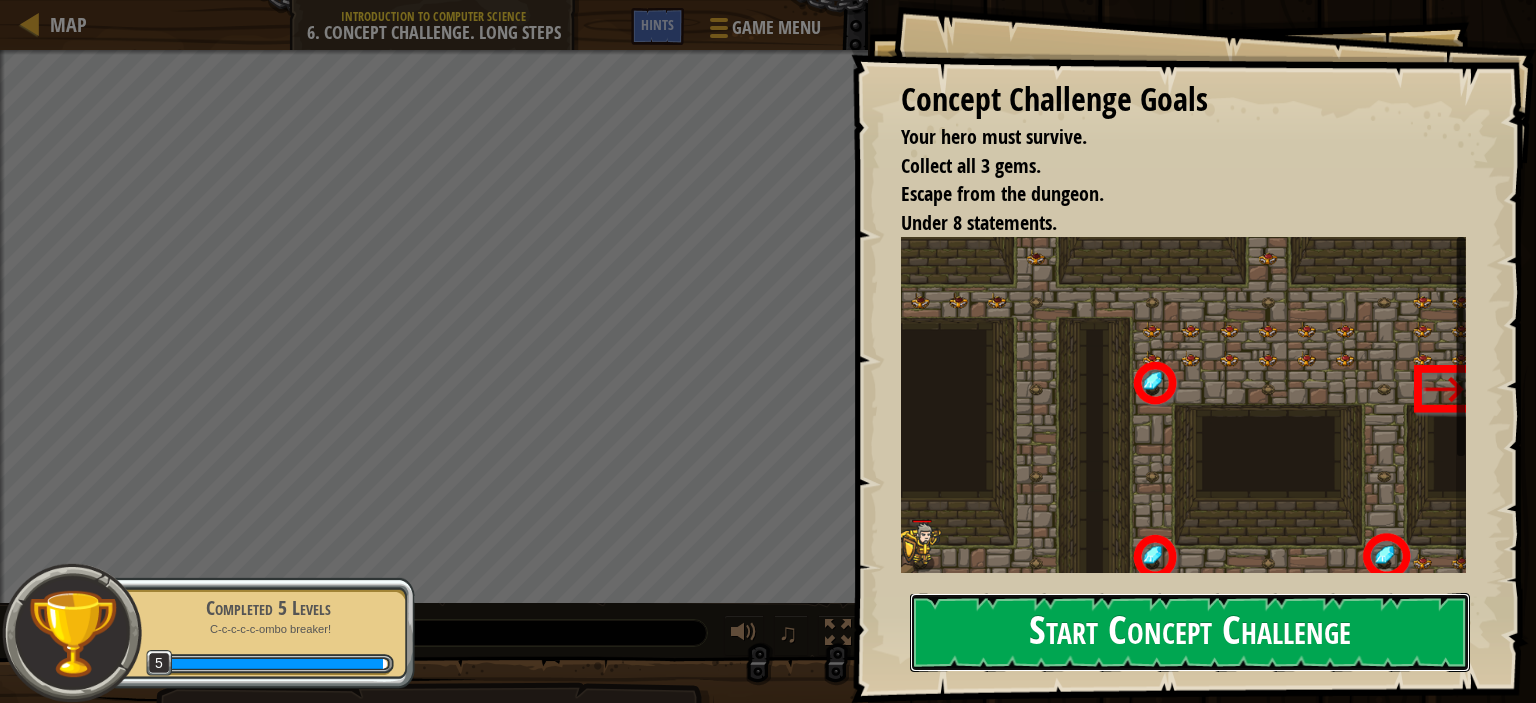 click on "Start Concept Challenge" at bounding box center (1190, 632) 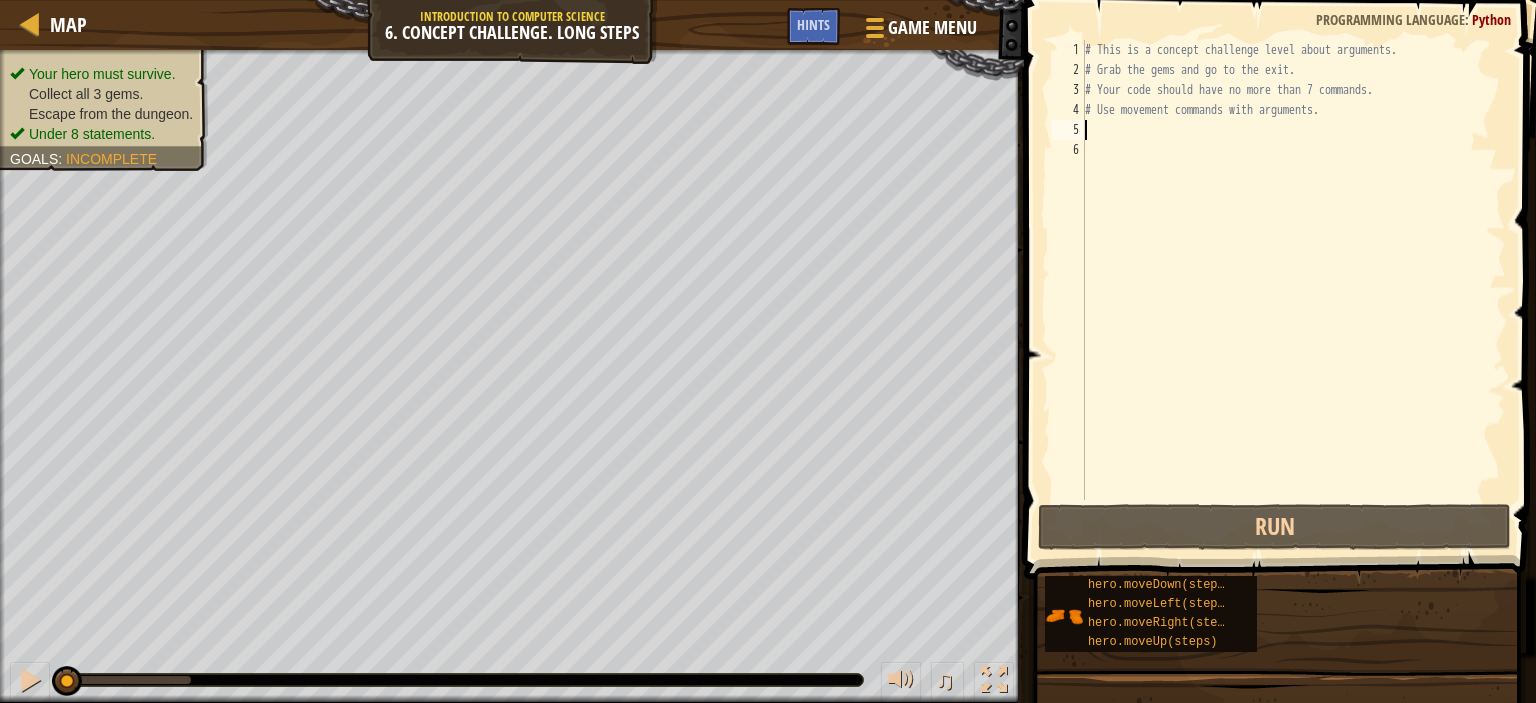 click on "# This is a concept challenge level about arguments. # Grab the gems and go to the exit. # Your code should have no more than 7 commands. # Use movement commands with arguments." at bounding box center (1293, 290) 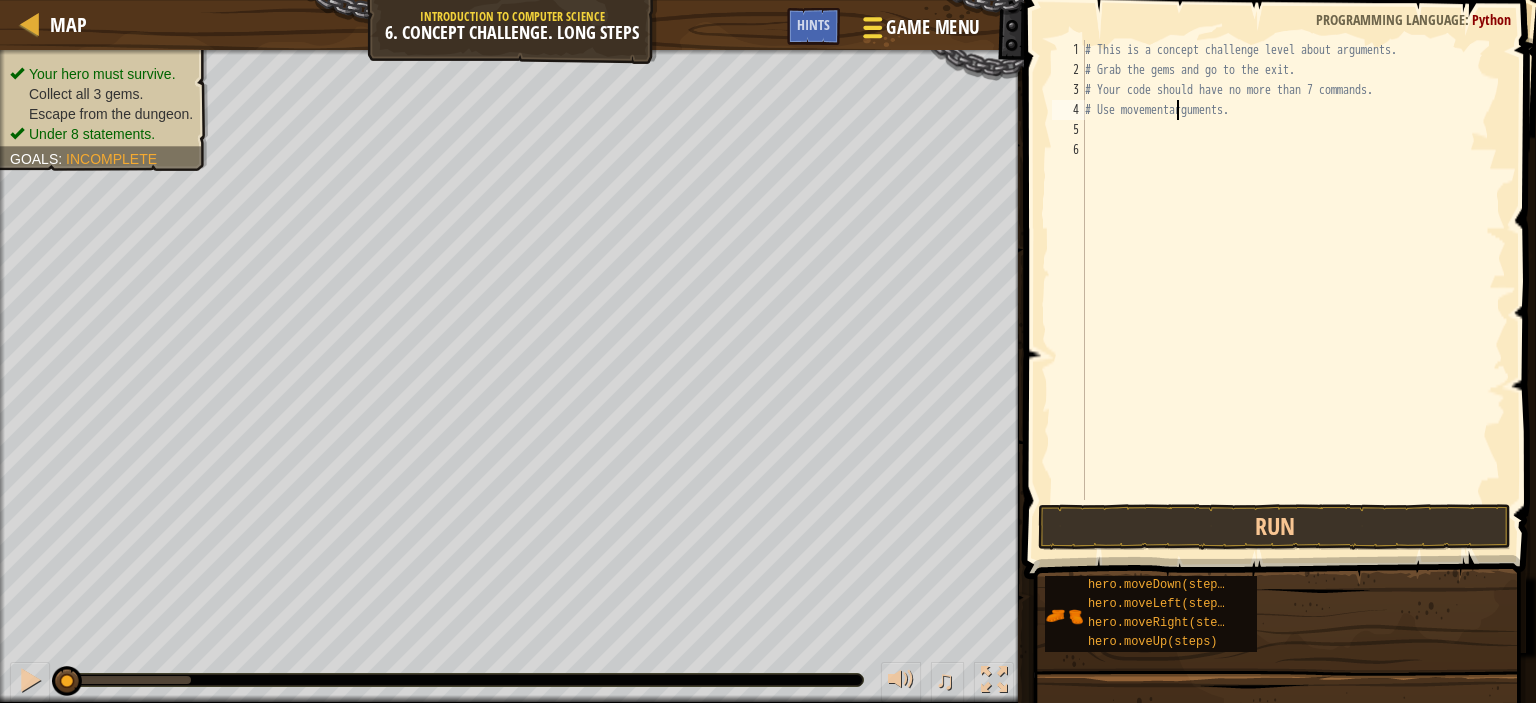 type on "# Use movement arguments." 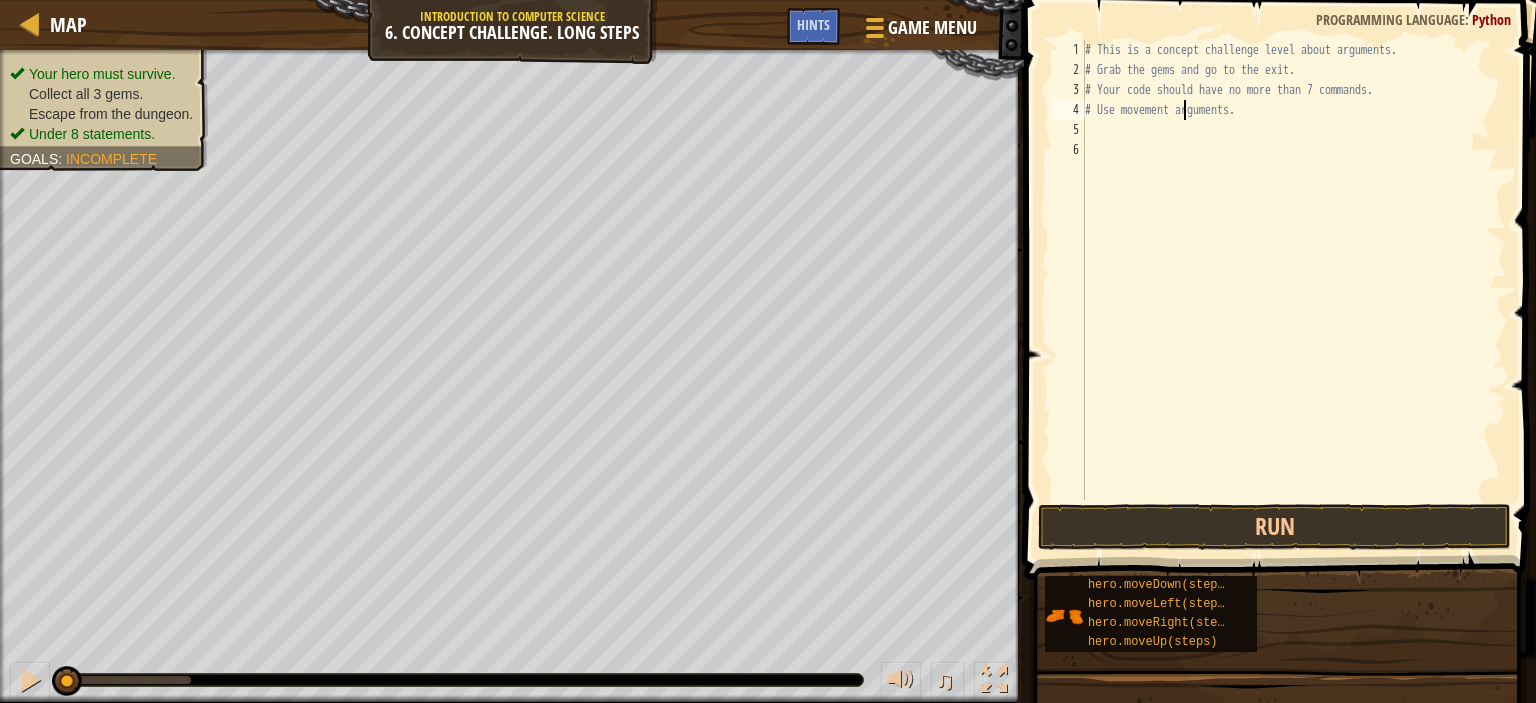 drag, startPoint x: 1132, startPoint y: 131, endPoint x: 1179, endPoint y: 135, distance: 47.169907 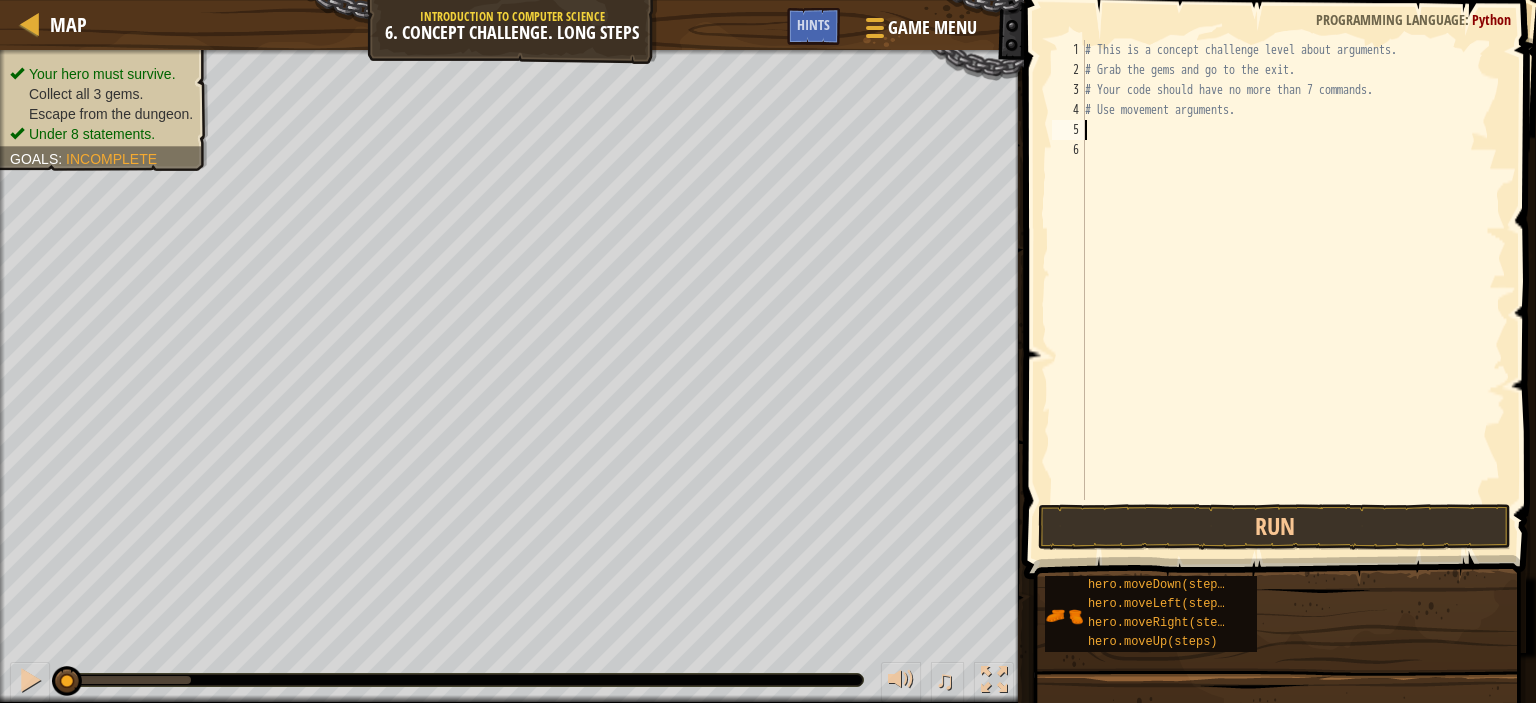 drag, startPoint x: 1336, startPoint y: 87, endPoint x: 1340, endPoint y: 97, distance: 10.770329 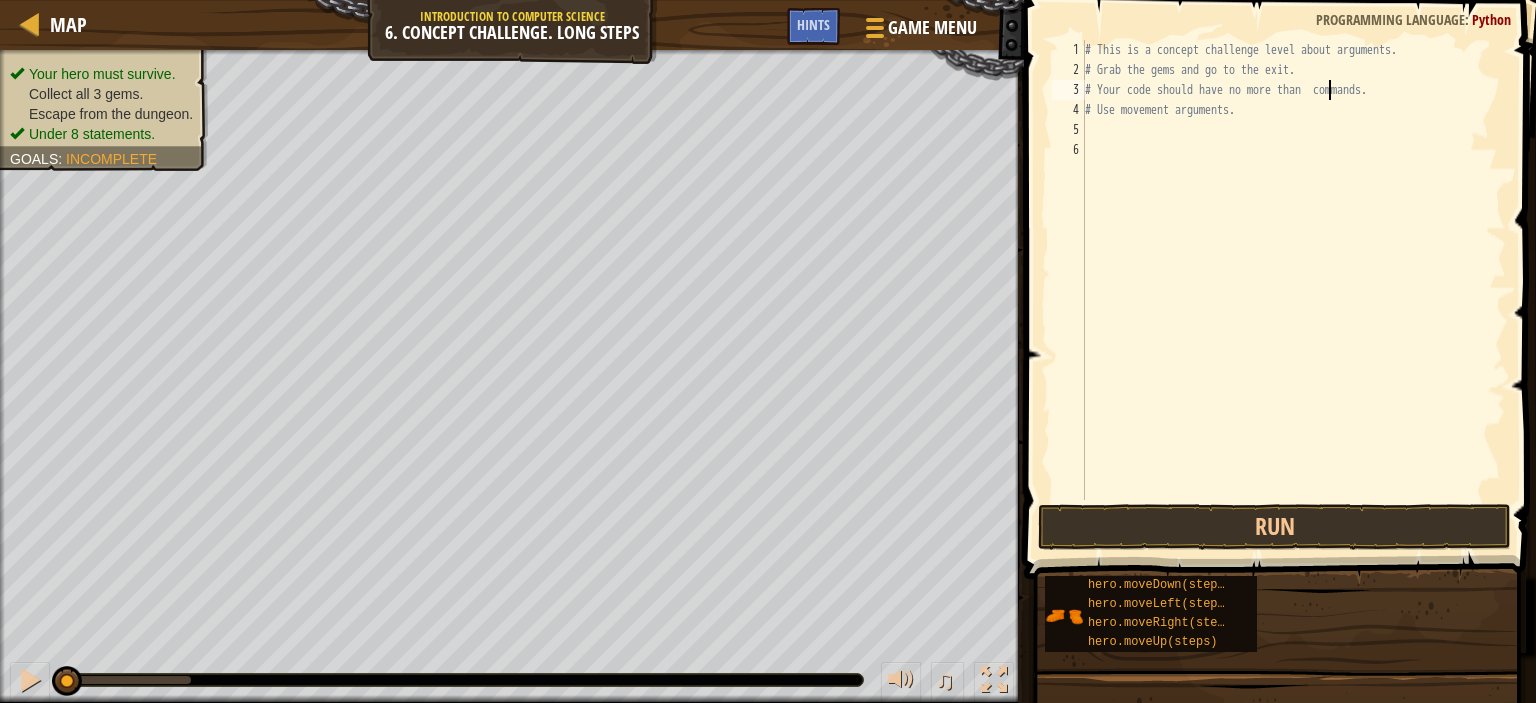 type on "# Your code should have no more than 1 commands." 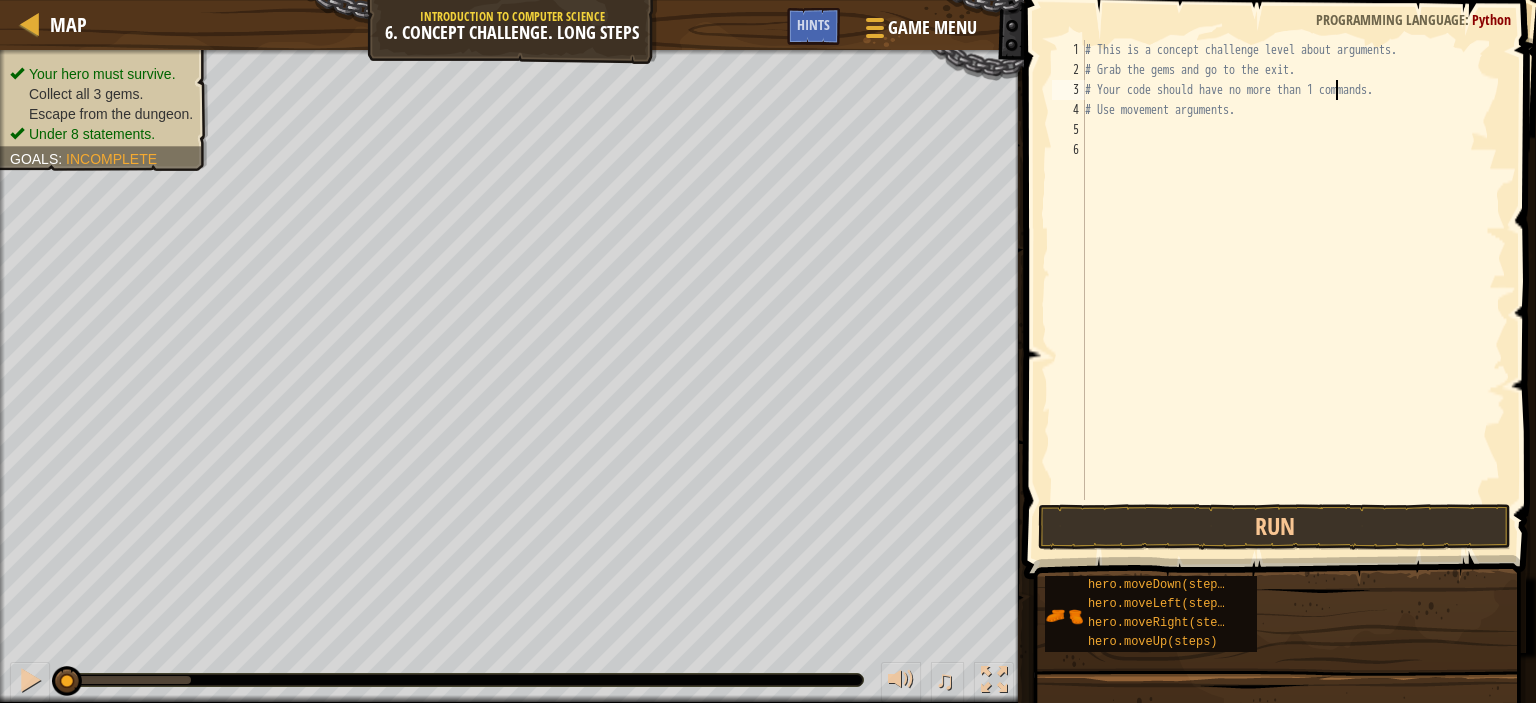 scroll, scrollTop: 9, scrollLeft: 20, axis: both 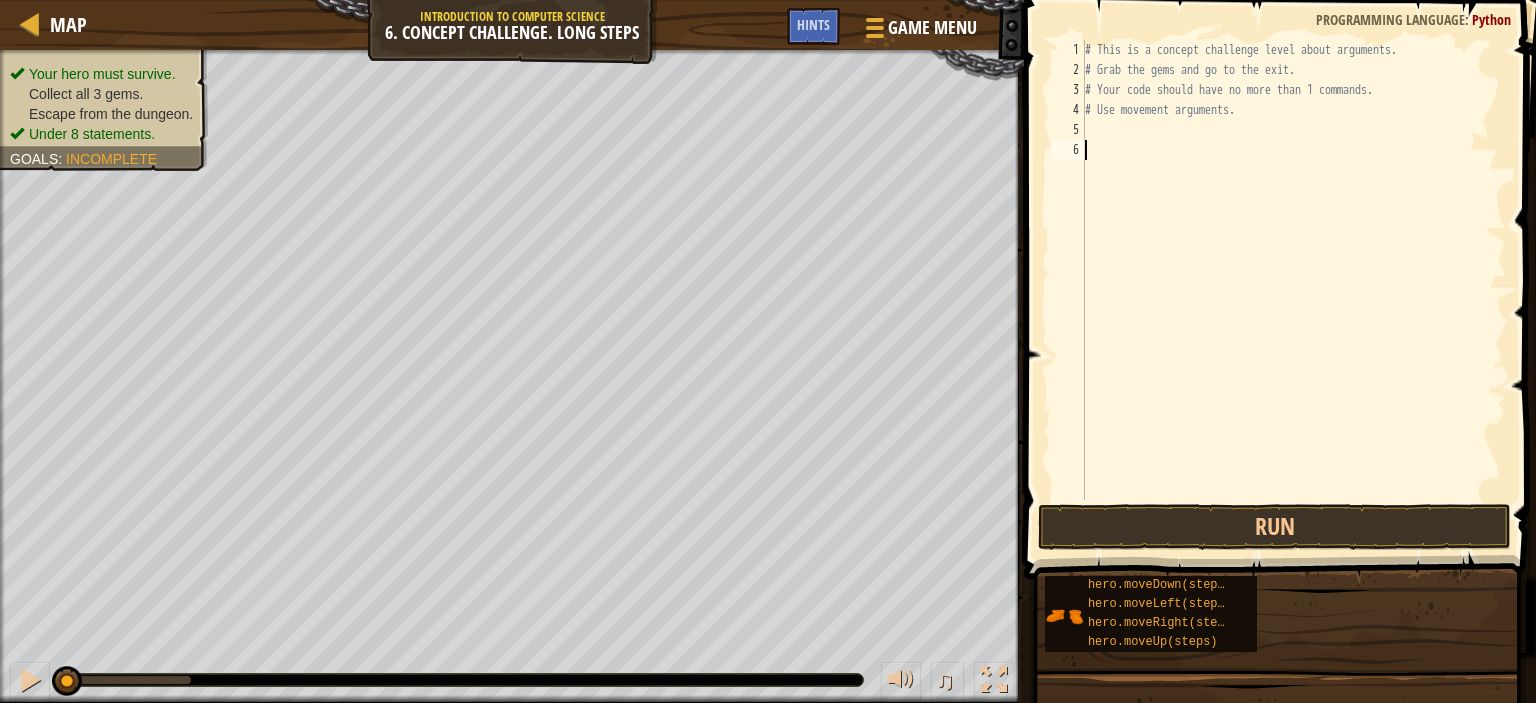 click on "# This is a concept challenge level about arguments. # Grab the gems and go to the exit. # Your code should have no more than 1 commands. # Use movement arguments." at bounding box center [1293, 290] 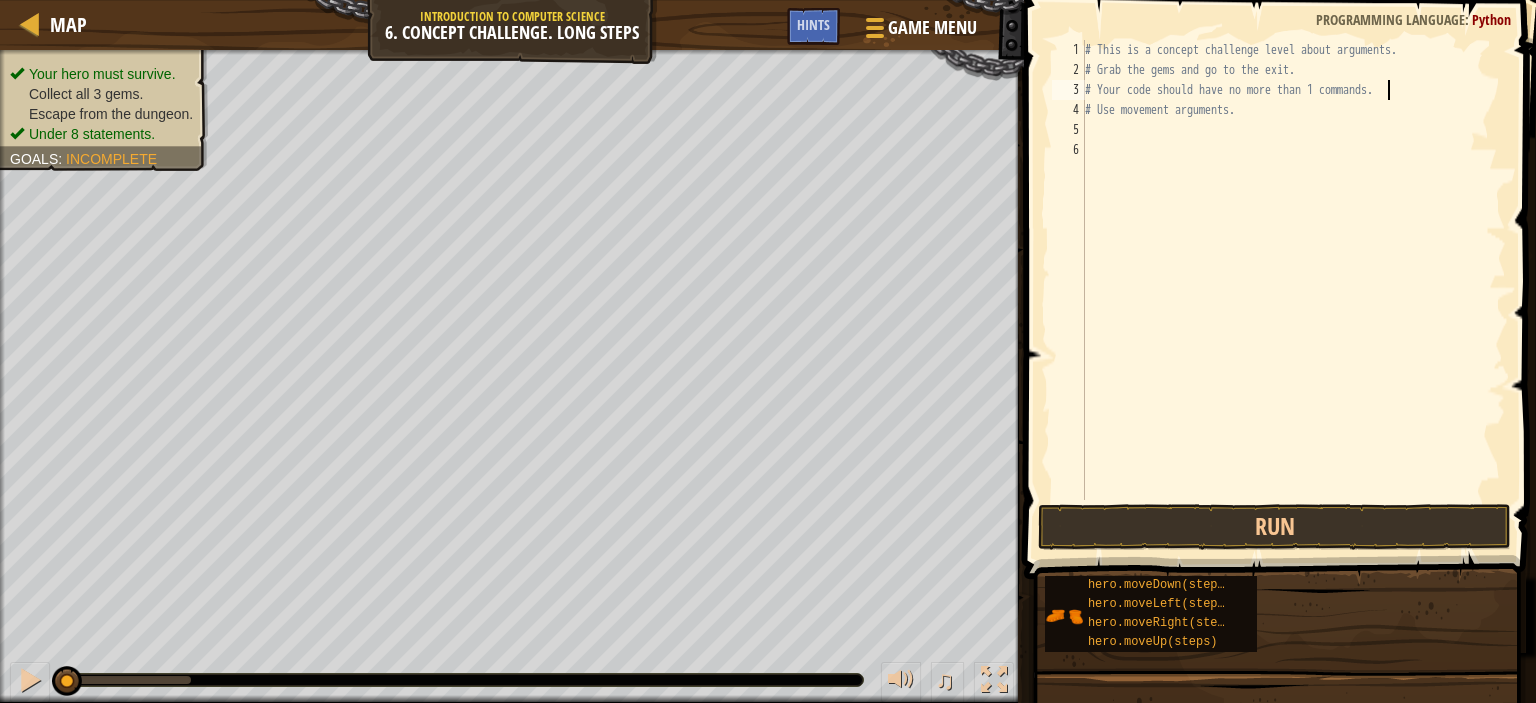 click on "# This is a concept challenge level about arguments. # Grab the gems and go to the exit. # Your code should have no more than 1 commands. # Use movement arguments." at bounding box center [1293, 290] 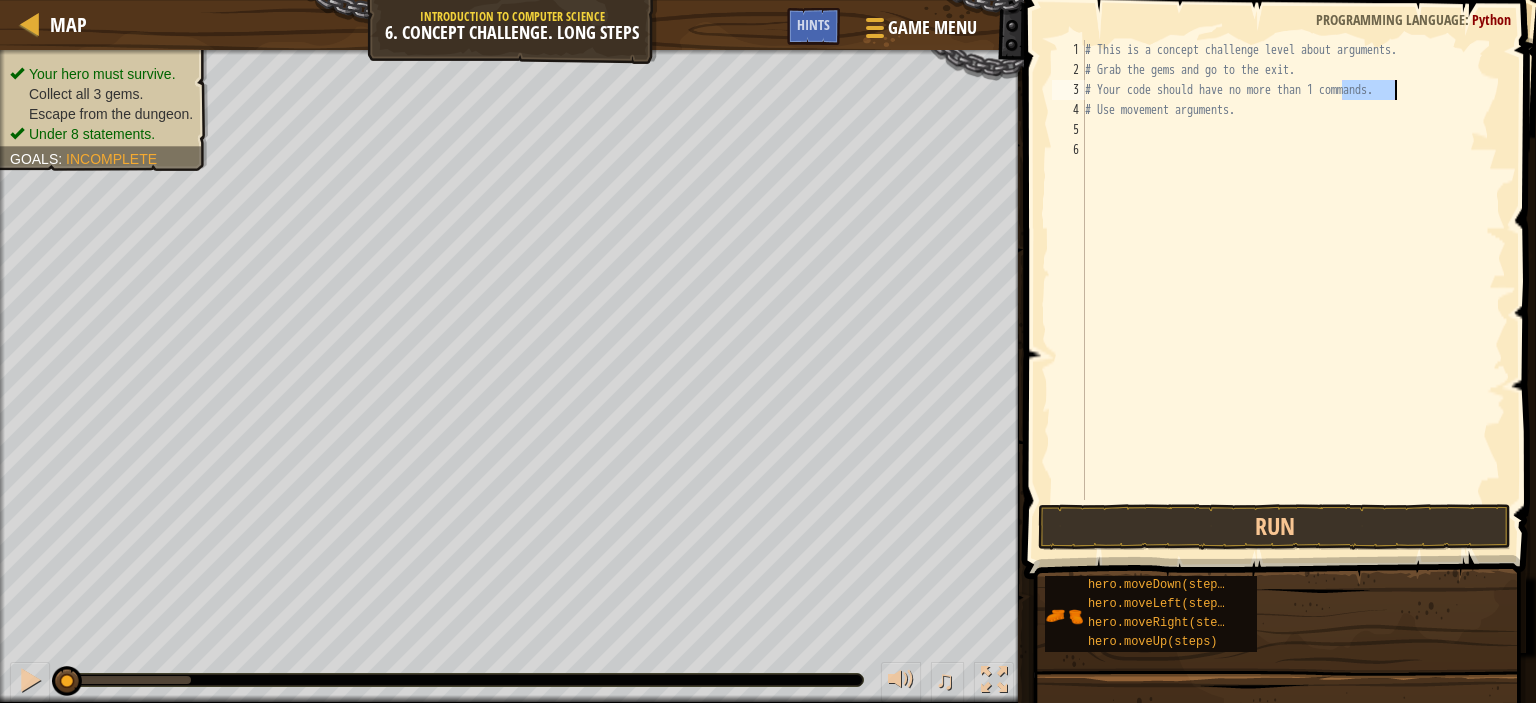 click on "# This is a concept challenge level about arguments. # Grab the gems and go to the exit. # Your code should have no more than 1 commands. # Use movement arguments." at bounding box center [1293, 290] 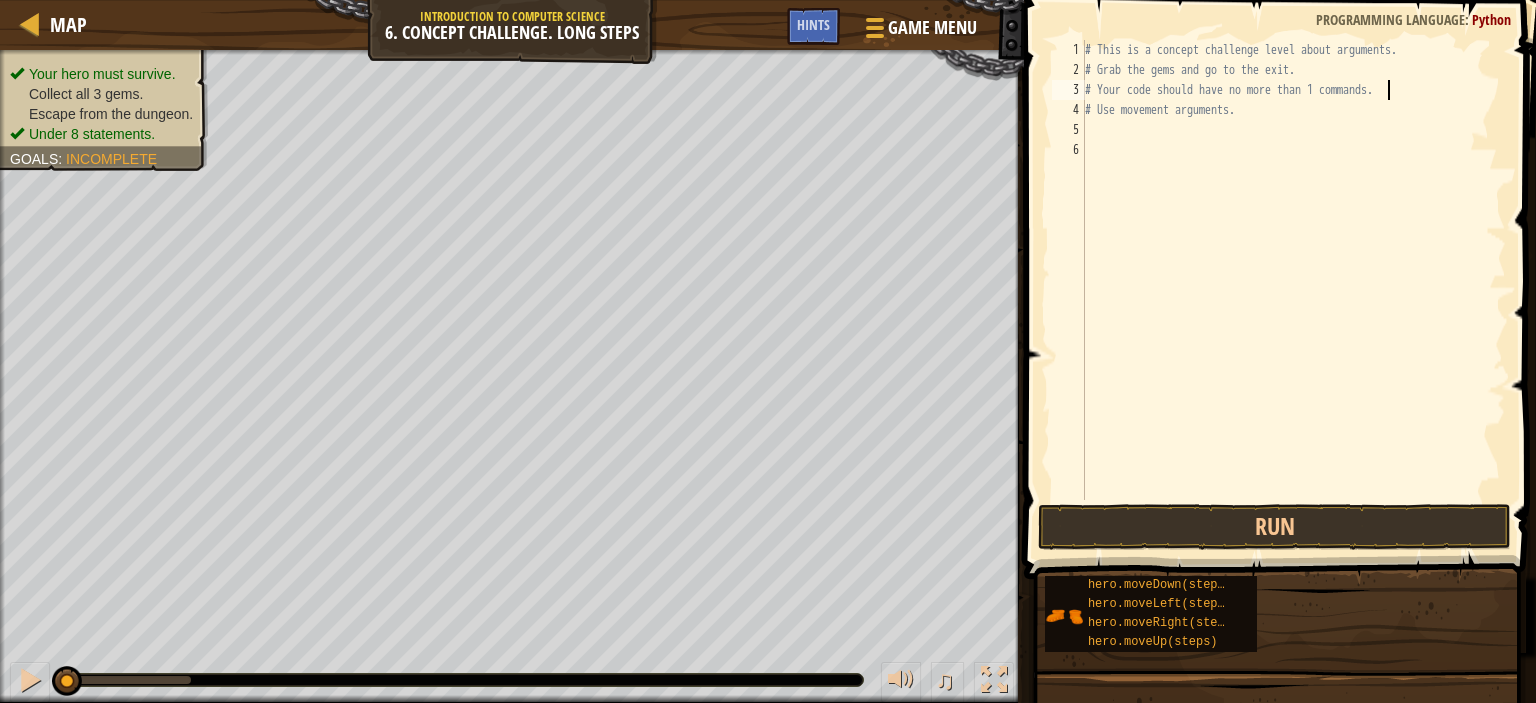 click on "# This is a concept challenge level about arguments. # Grab the gems and go to the exit. # Your code should have no more than 1 commands. # Use movement arguments." at bounding box center [1293, 290] 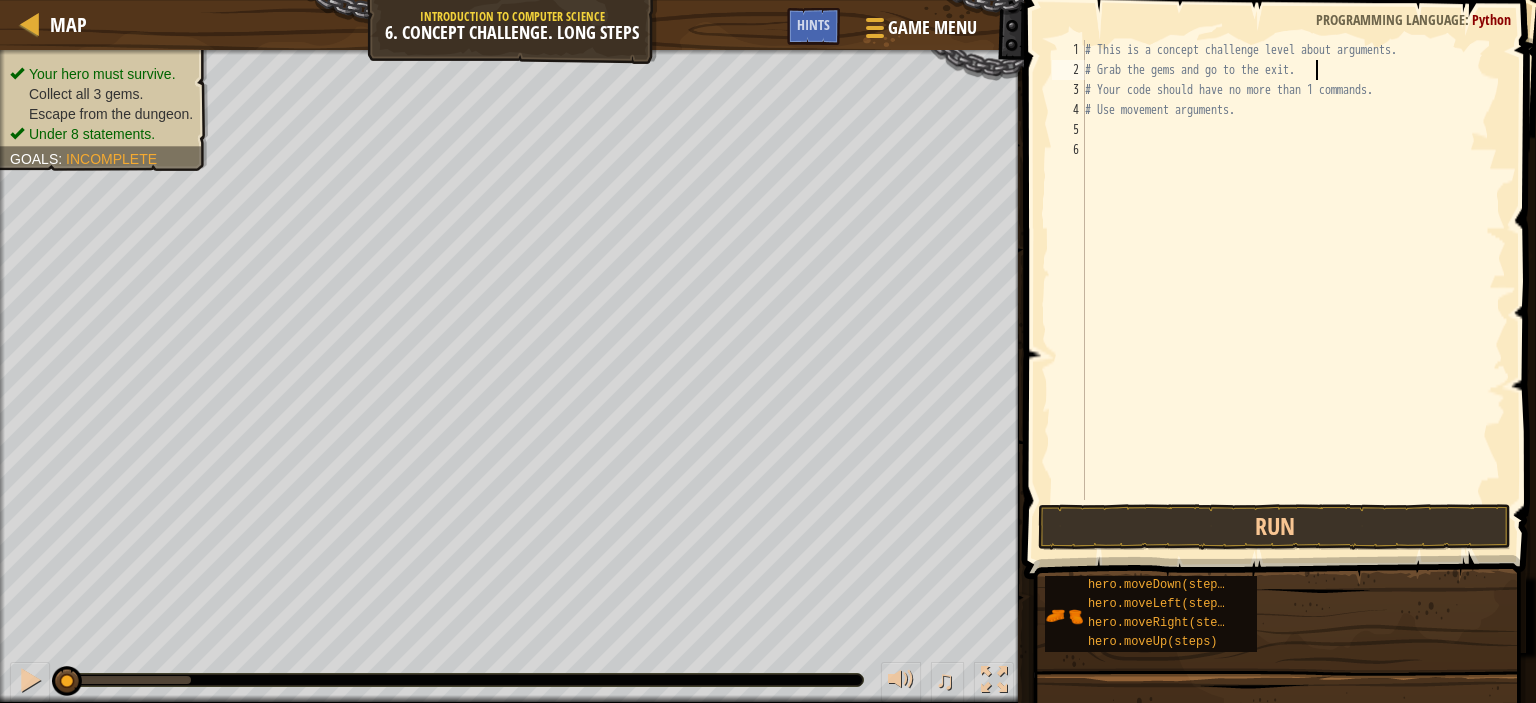 click on "# This is a concept challenge level about arguments. # Grab the gems and go to the exit. # Your code should have no more than 1 commands. # Use movement arguments." at bounding box center (1293, 290) 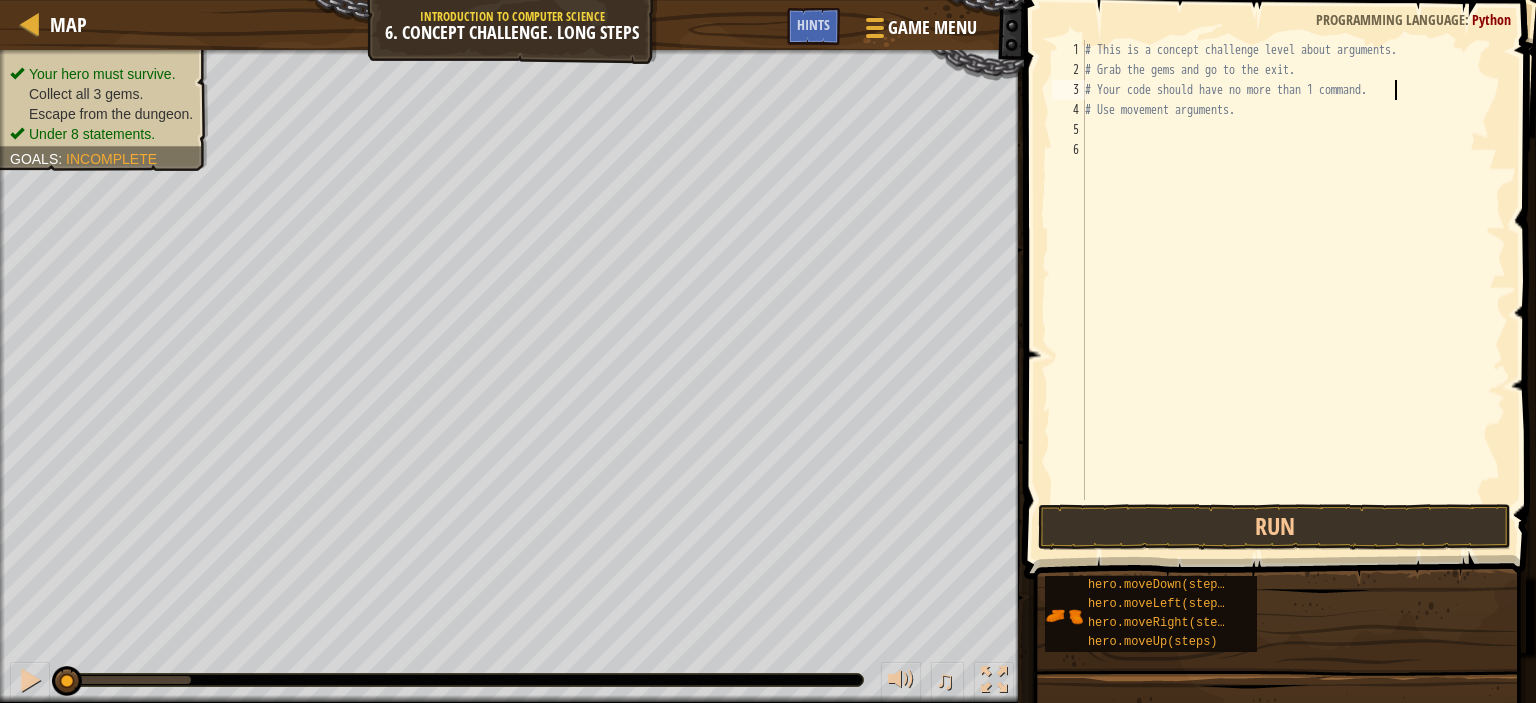 scroll, scrollTop: 9, scrollLeft: 24, axis: both 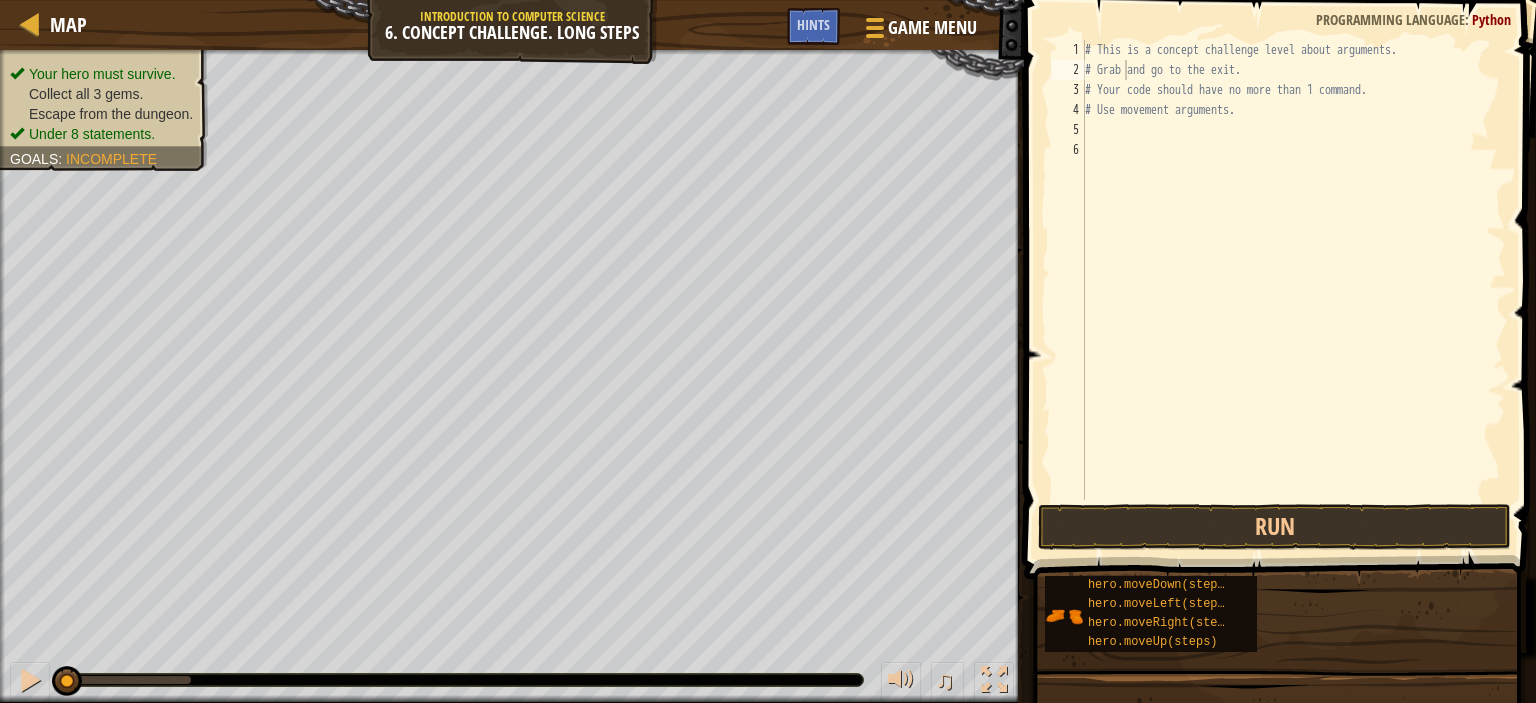 click on "# This is a concept challenge level about arguments. # Grab and go to the exit. # Your code should have no more than 1 command. # Use movement arguments." at bounding box center [1293, 290] 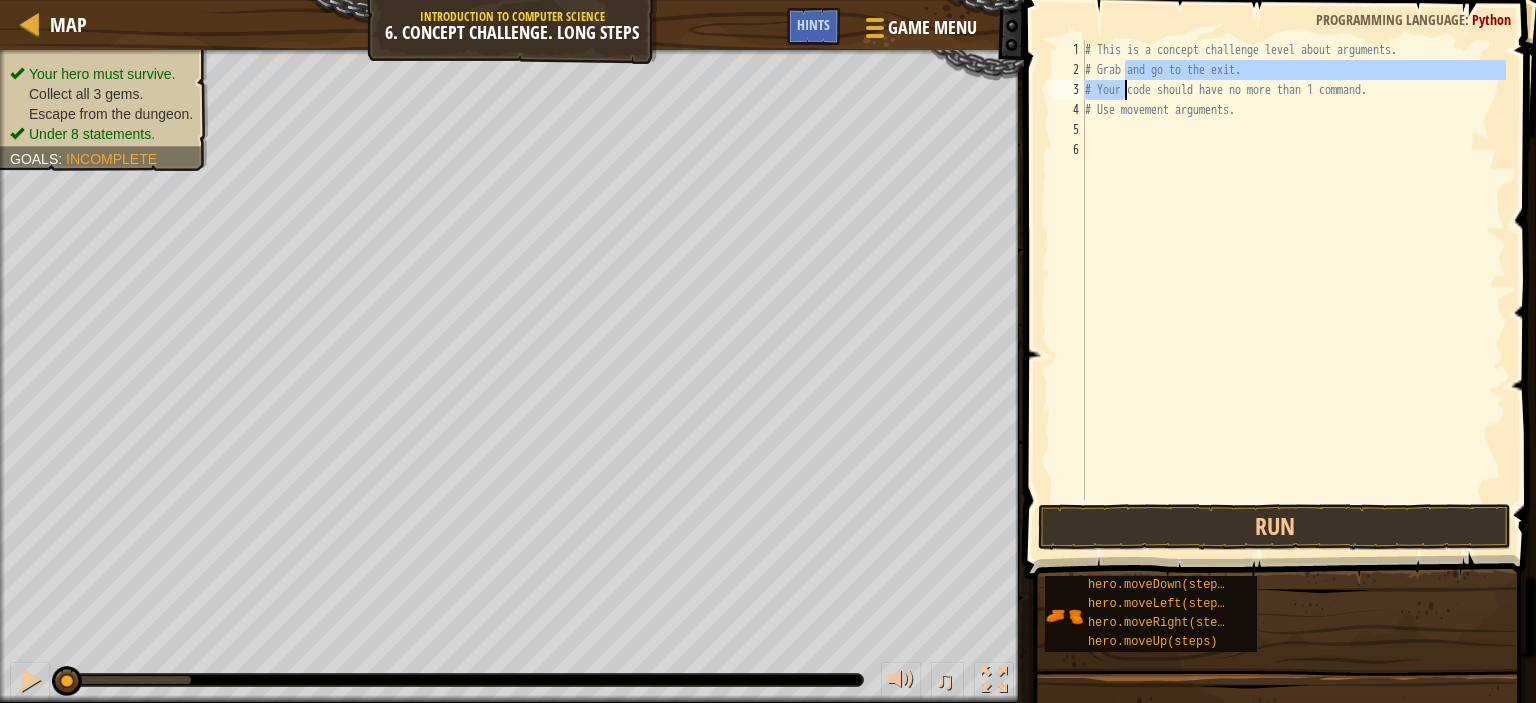 click on "# This is a concept challenge level about arguments. # Grab and go to the exit. # Your code should have no more than 1 command. # Use movement arguments." at bounding box center (1293, 270) 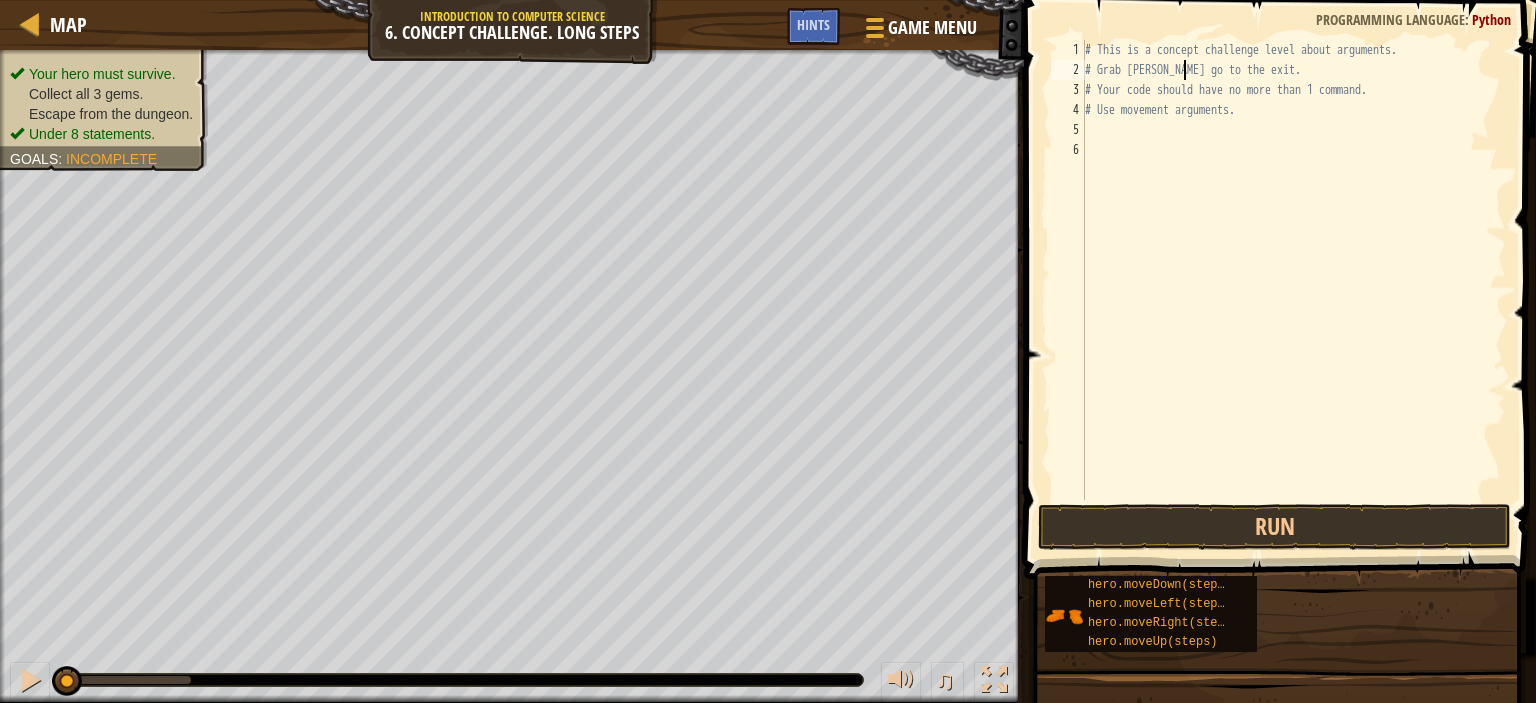 scroll, scrollTop: 9, scrollLeft: 8, axis: both 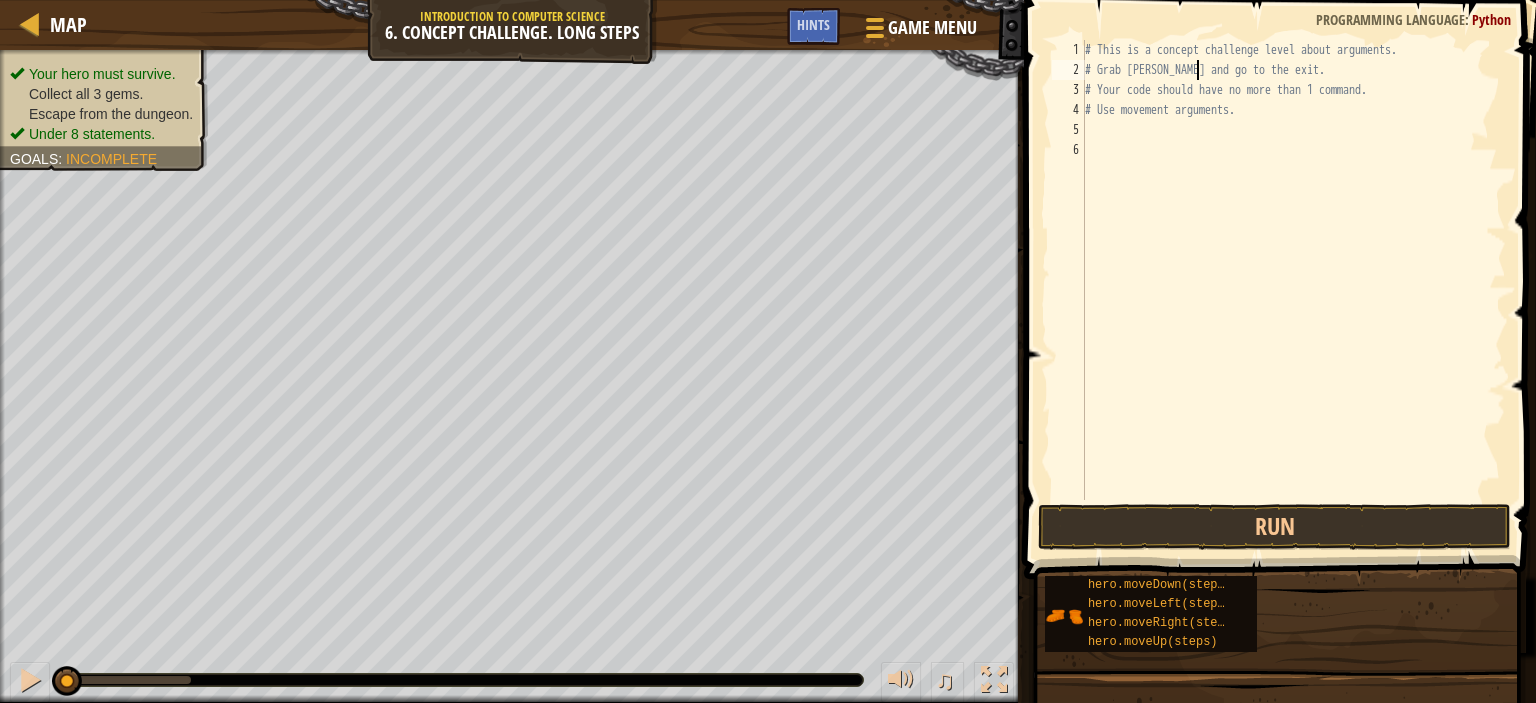 click on "# This is a concept challenge level about arguments. # Grab [PERSON_NAME] and go to the exit. # Your code should have no more than 1 command. # Use movement arguments." at bounding box center [1293, 290] 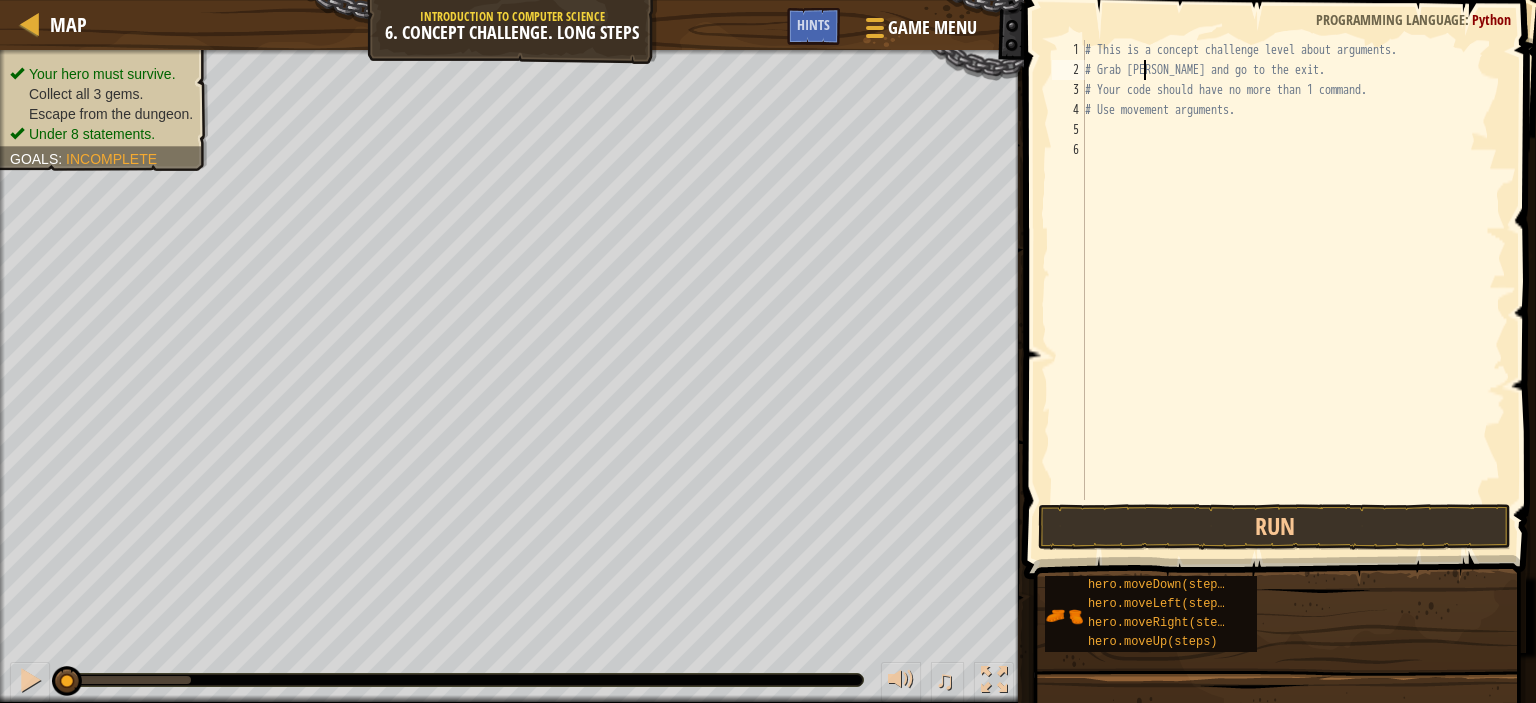 click on "# This is a concept challenge level about arguments. # Grab [PERSON_NAME] and go to the exit. # Your code should have no more than 1 command. # Use movement arguments." at bounding box center [1293, 290] 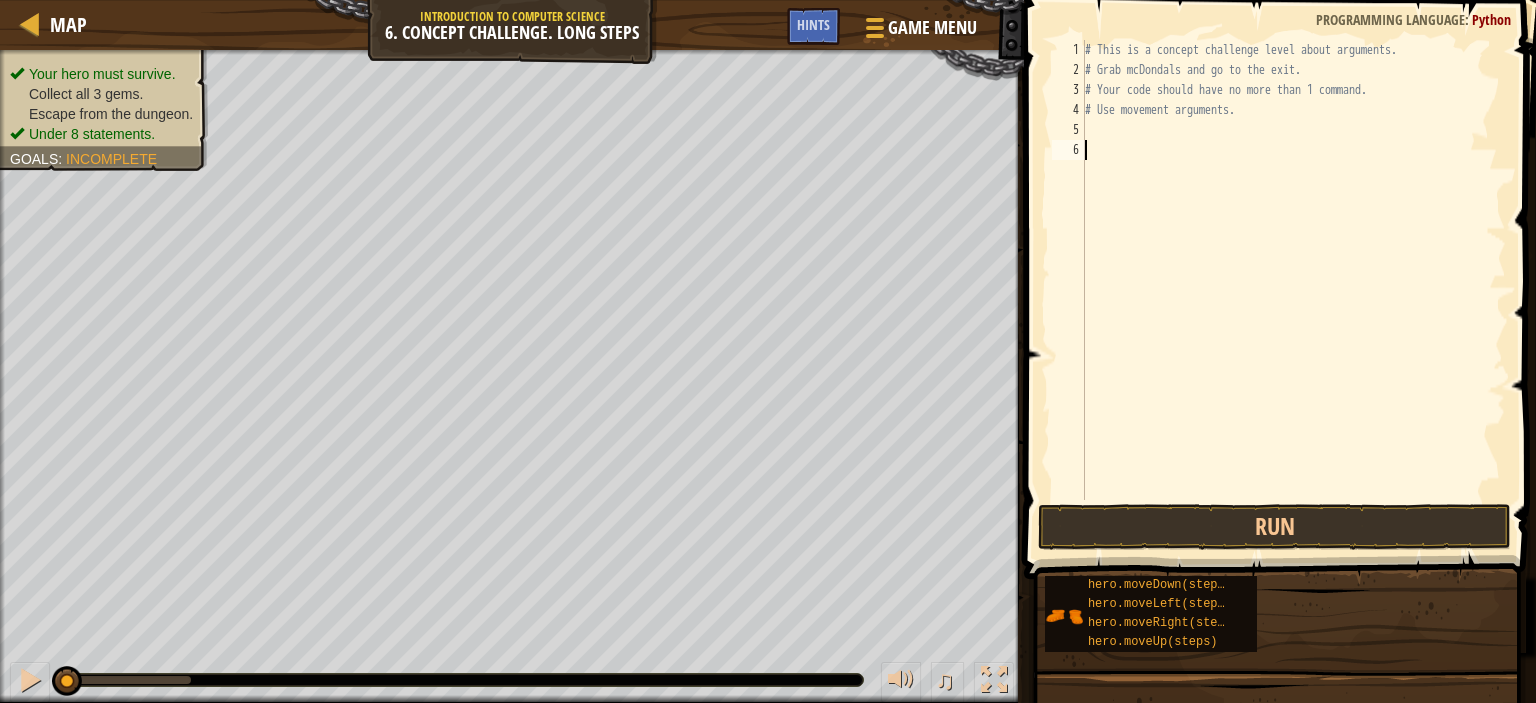 drag, startPoint x: 1238, startPoint y: 144, endPoint x: 1250, endPoint y: 154, distance: 15.6205 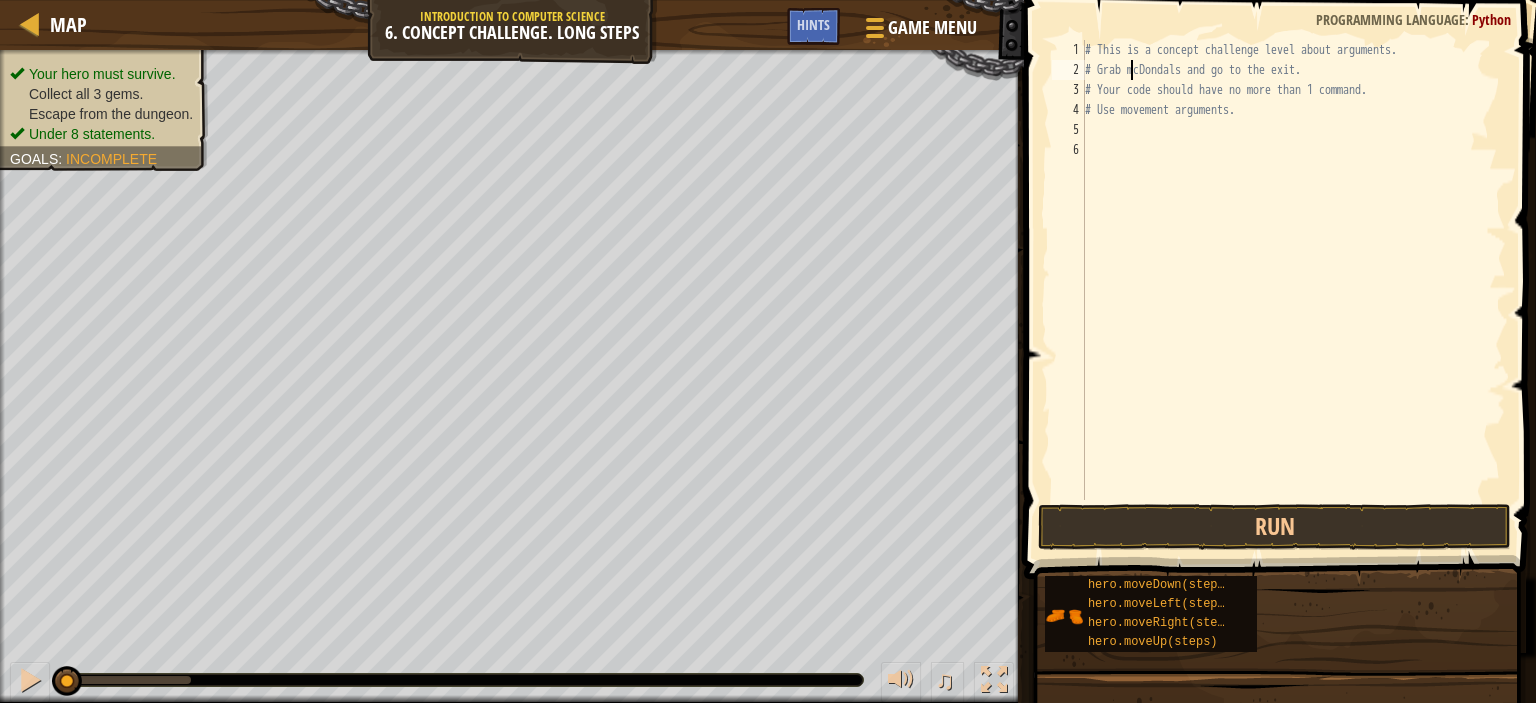 click on "# This is a concept challenge level about arguments. # Grab mcDondals and go to the exit. # Your code should have no more than 1 command. # Use movement arguments." at bounding box center [1293, 290] 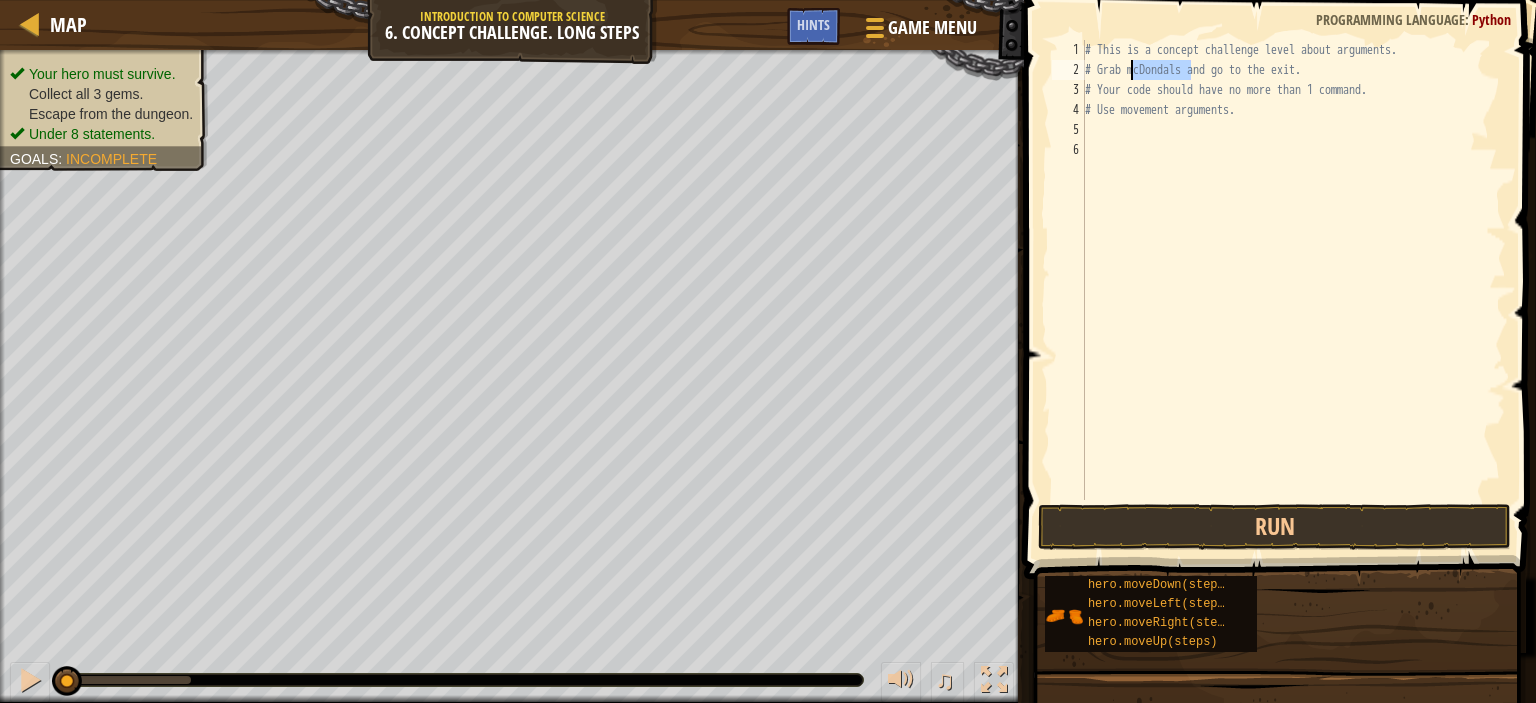click on "# This is a concept challenge level about arguments. # Grab mcDondals and go to the exit. # Your code should have no more than 1 command. # Use movement arguments." at bounding box center (1293, 290) 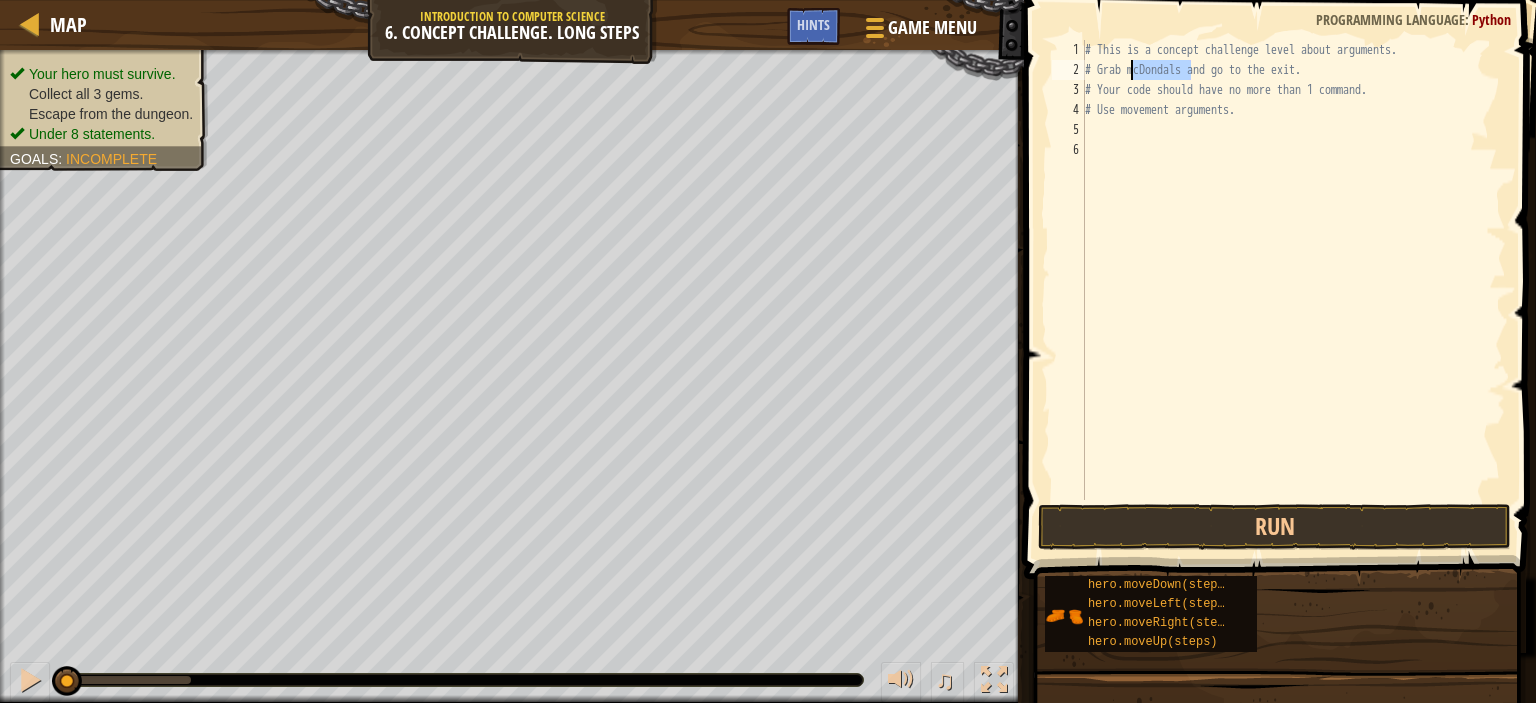 click on "# This is a concept challenge level about arguments. # Grab mcDondals and go to the exit. # Your code should have no more than 1 command. # Use movement arguments." at bounding box center [1293, 270] 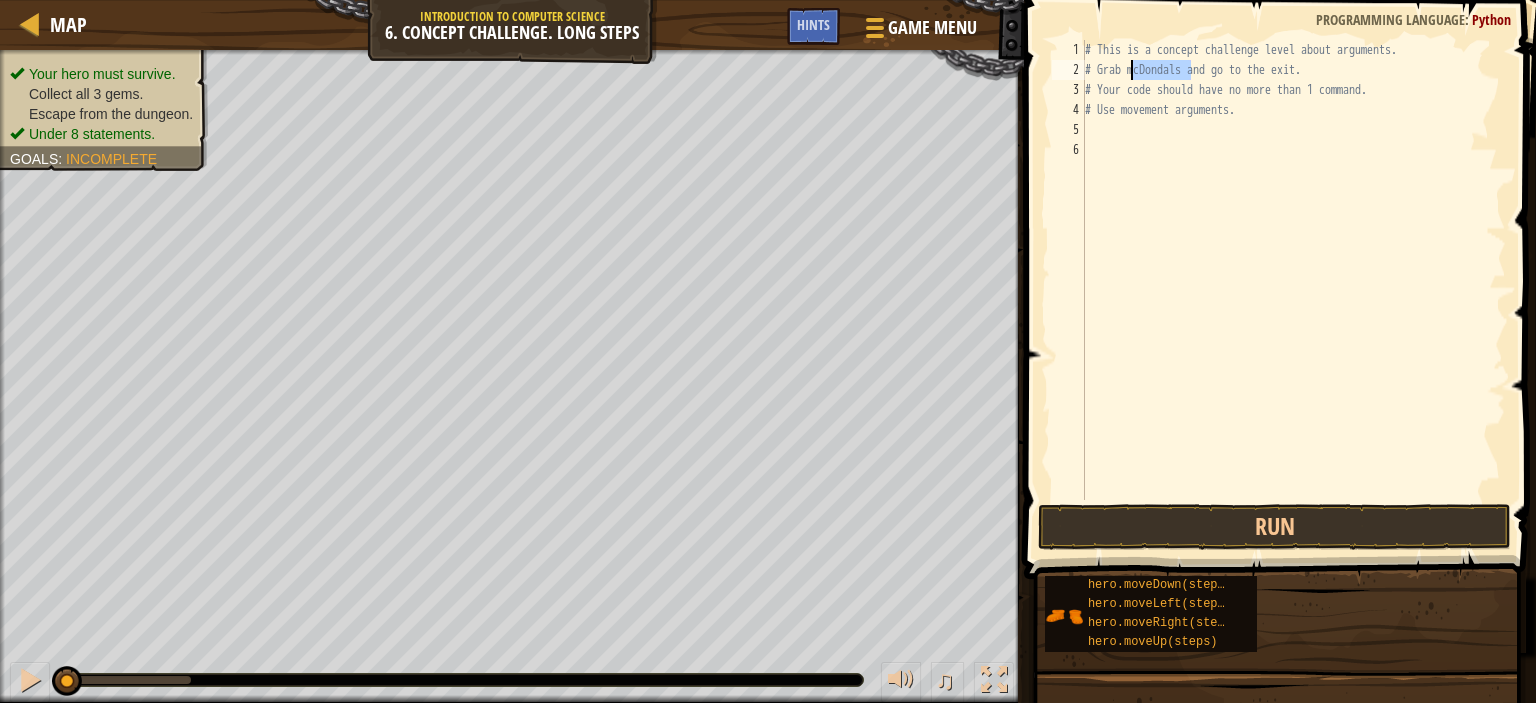 click on "# This is a concept challenge level about arguments. # Grab mcDondals and go to the exit. # Your code should have no more than 1 command. # Use movement arguments." at bounding box center (1293, 290) 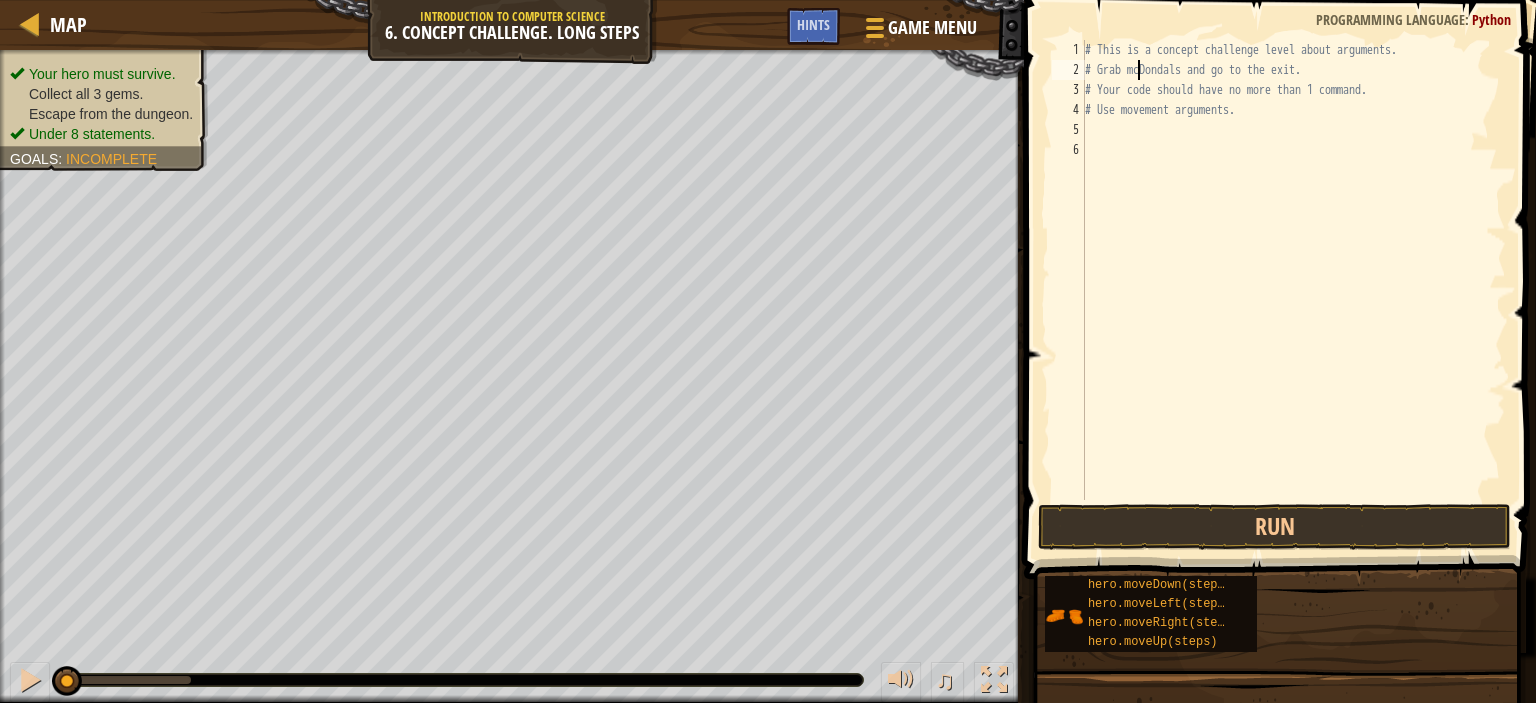click on "# This is a concept challenge level about arguments. # Grab mcDondals and go to the exit. # Your code should have no more than 1 command. # Use movement arguments." at bounding box center (1293, 290) 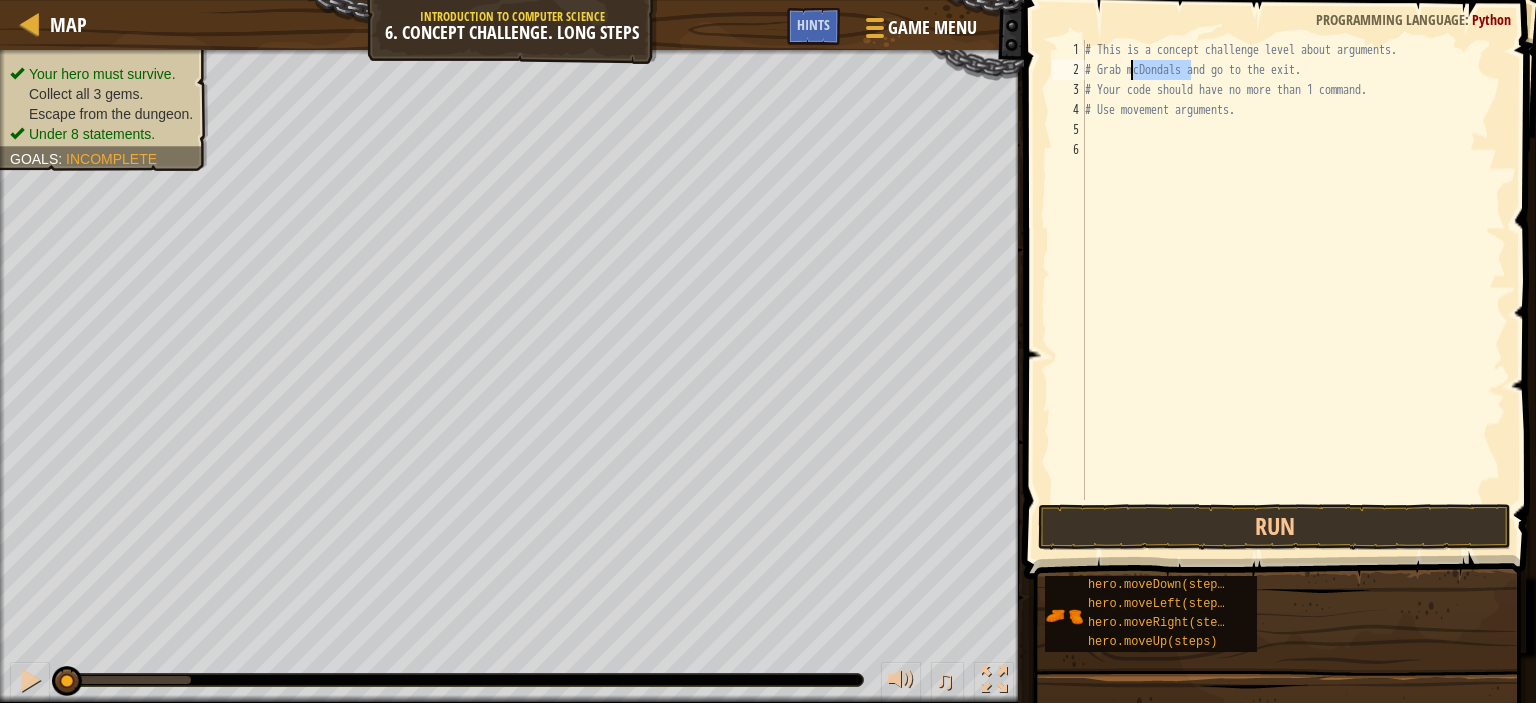 click on "# This is a concept challenge level about arguments. # Grab mcDondals and go to the exit. # Your code should have no more than 1 command. # Use movement arguments." at bounding box center (1293, 290) 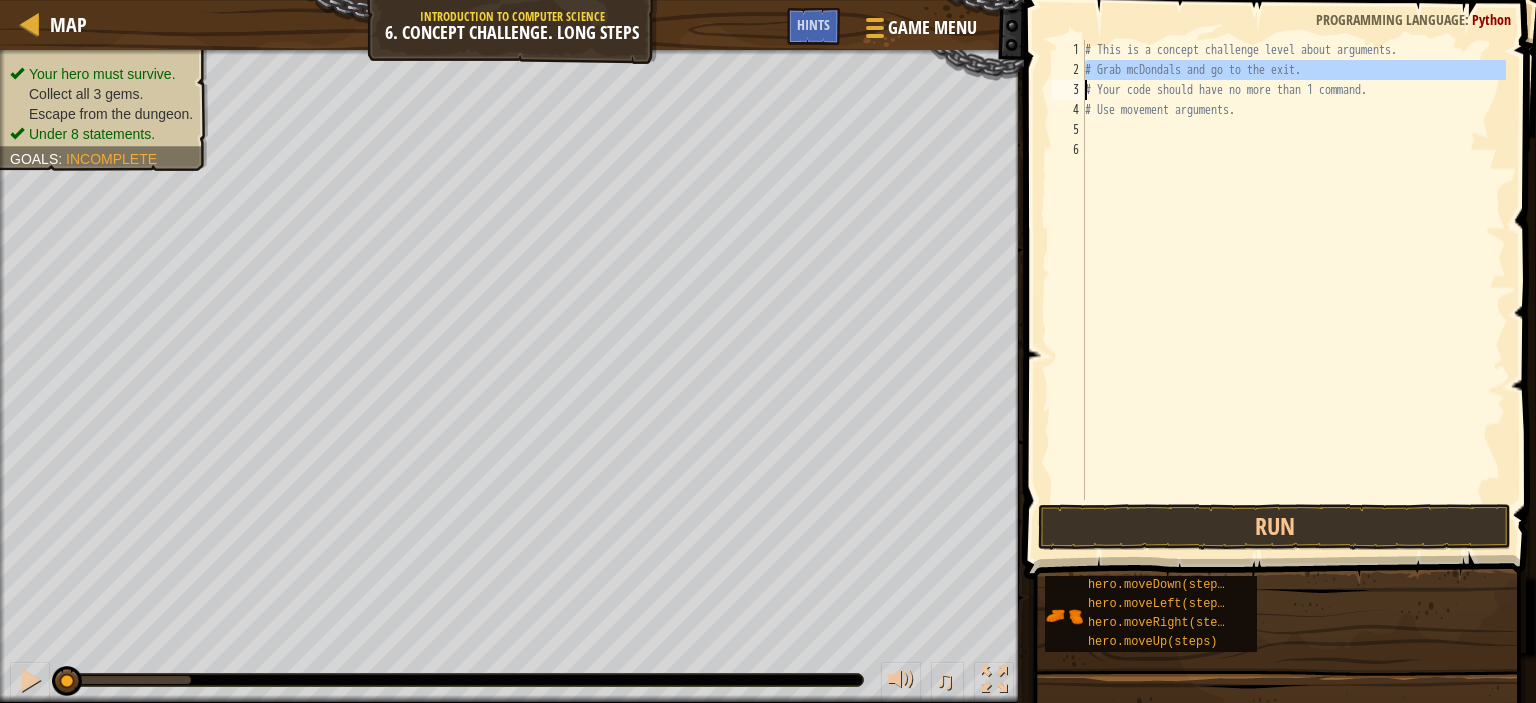 click on "# This is a concept challenge level about arguments. # Grab mcDondals and go to the exit. # Your code should have no more than 1 command. # Use movement arguments." at bounding box center (1293, 290) 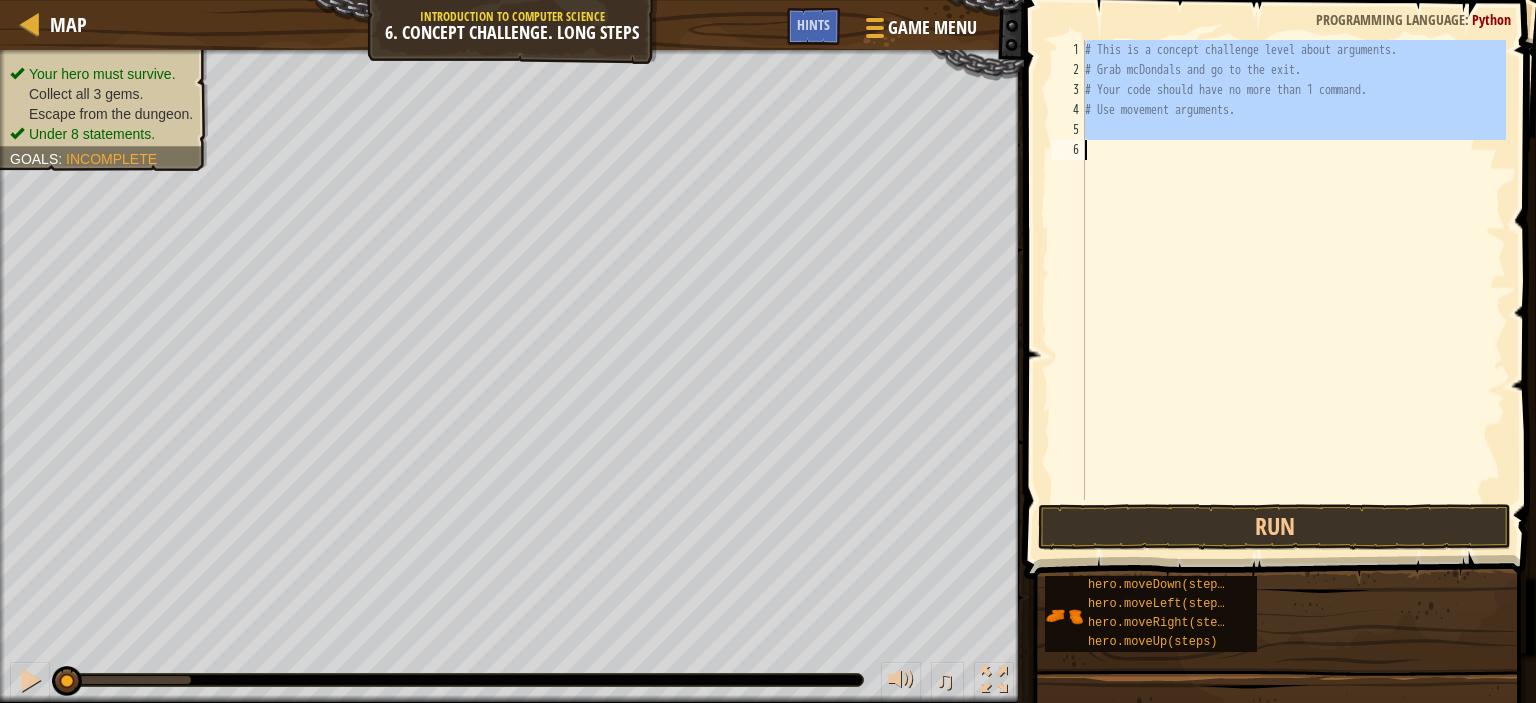 click on "# This is a concept challenge level about arguments. # Grab mcDondals and go to the exit. # Your code should have no more than 1 command. # Use movement arguments." at bounding box center [1293, 290] 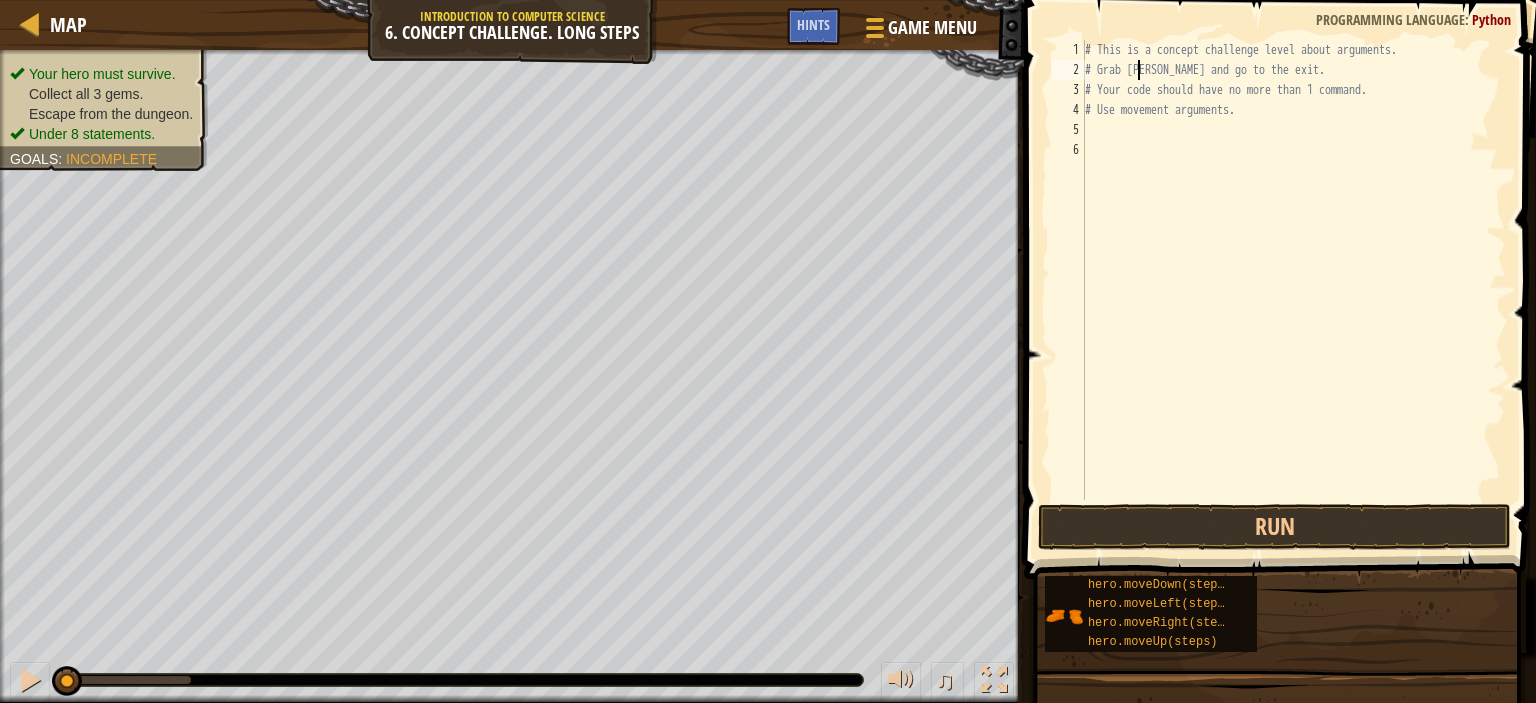 scroll, scrollTop: 9, scrollLeft: 4, axis: both 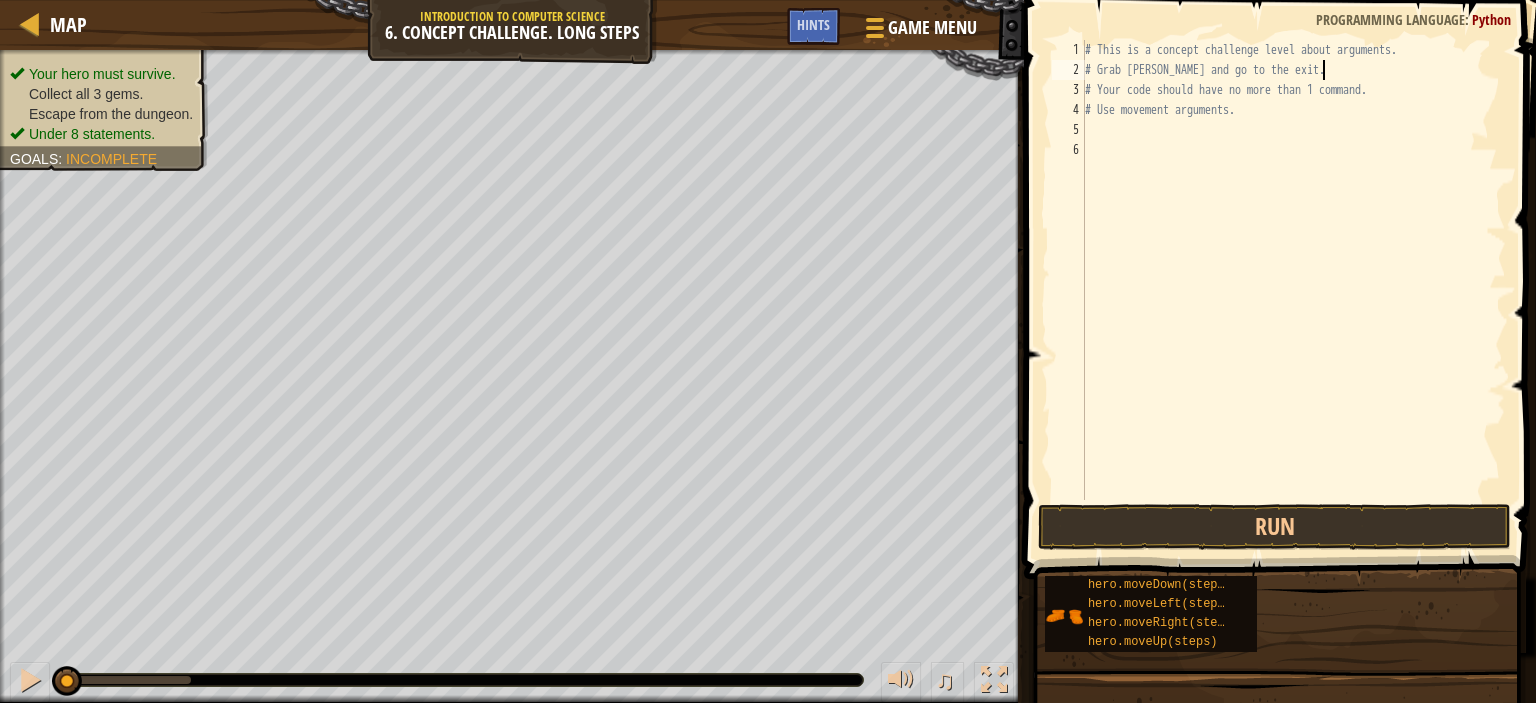 click on "# This is a concept challenge level about arguments. # Grab [PERSON_NAME] and go to the exit. # Your code should have no more than 1 command. # Use movement arguments." at bounding box center [1293, 290] 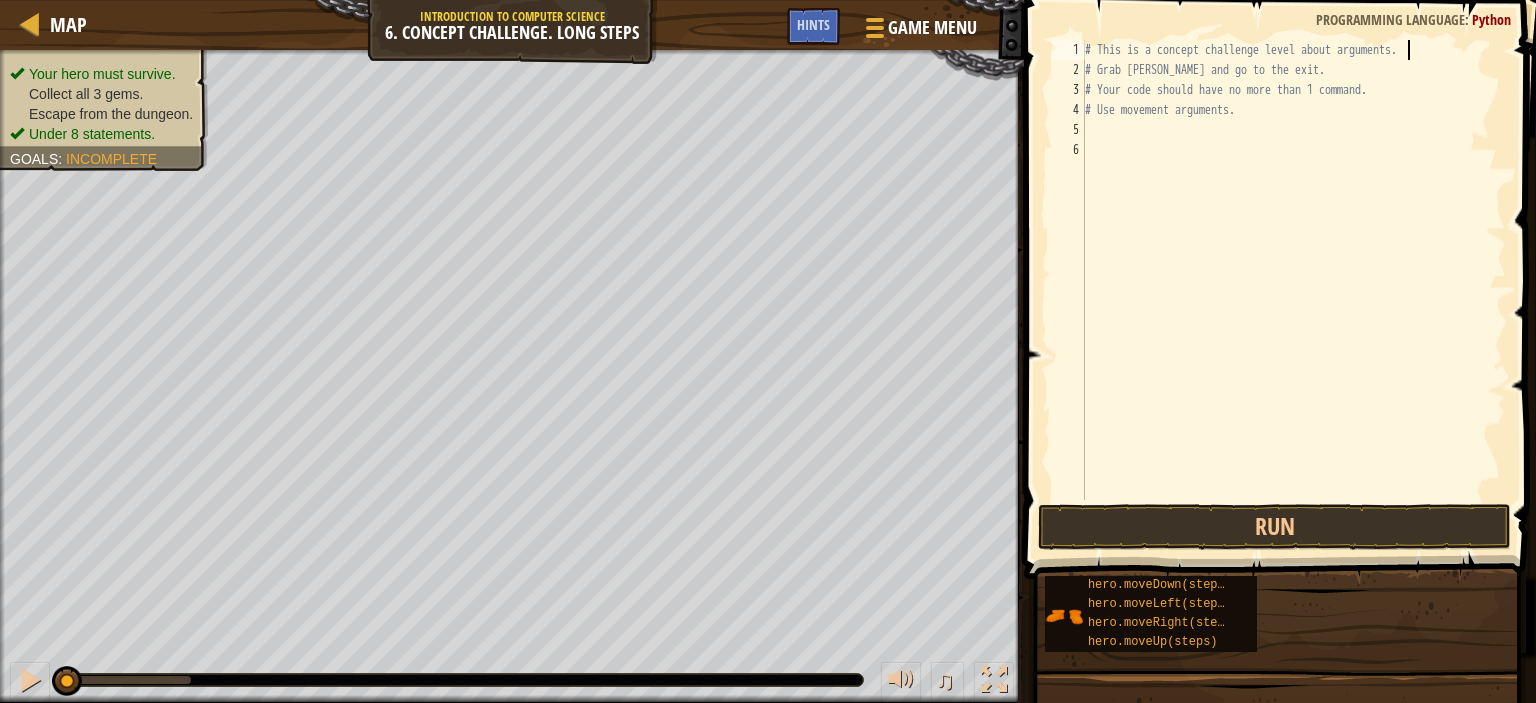 click on "# This is a concept challenge level about arguments. # Grab [PERSON_NAME] and go to the exit. # Your code should have no more than 1 command. # Use movement arguments." at bounding box center [1293, 290] 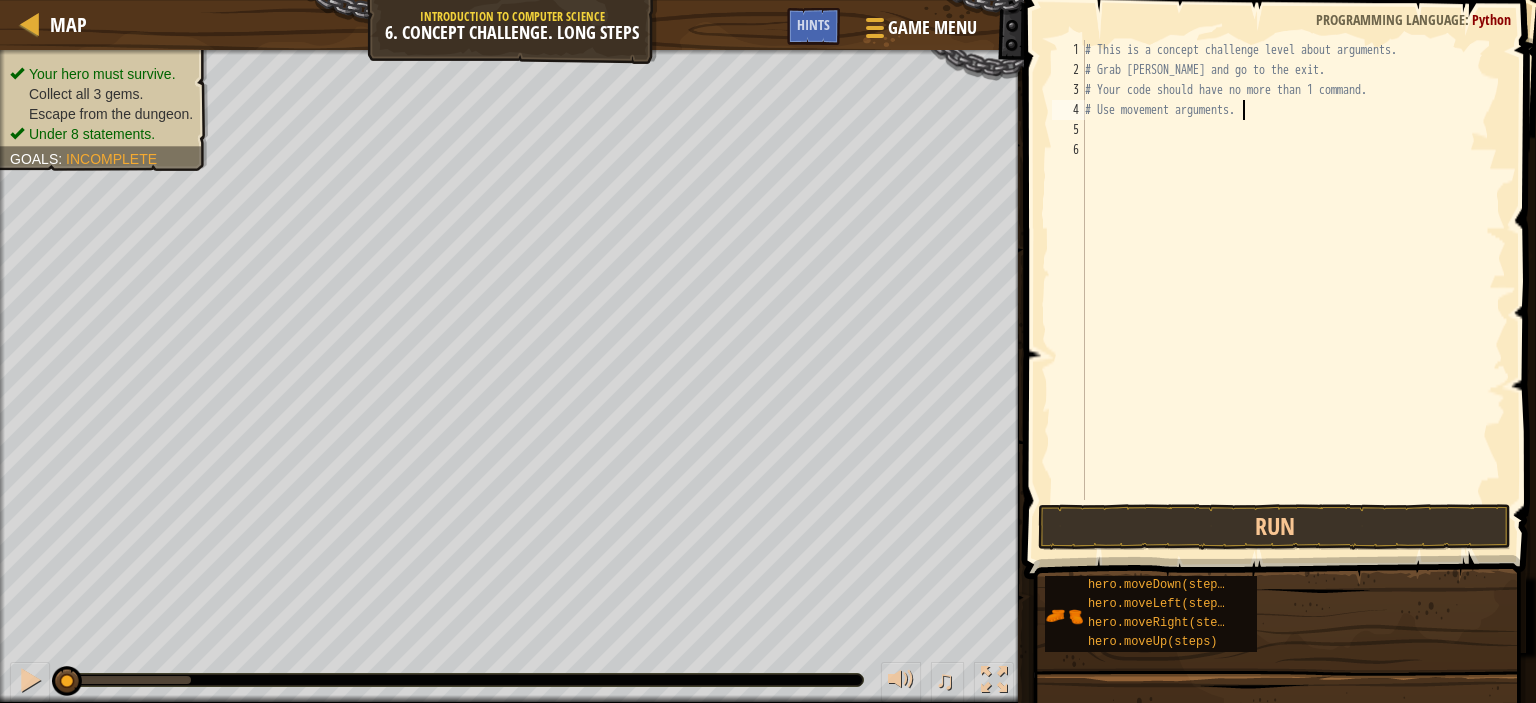 drag, startPoint x: 1243, startPoint y: 111, endPoint x: 1230, endPoint y: 115, distance: 13.601471 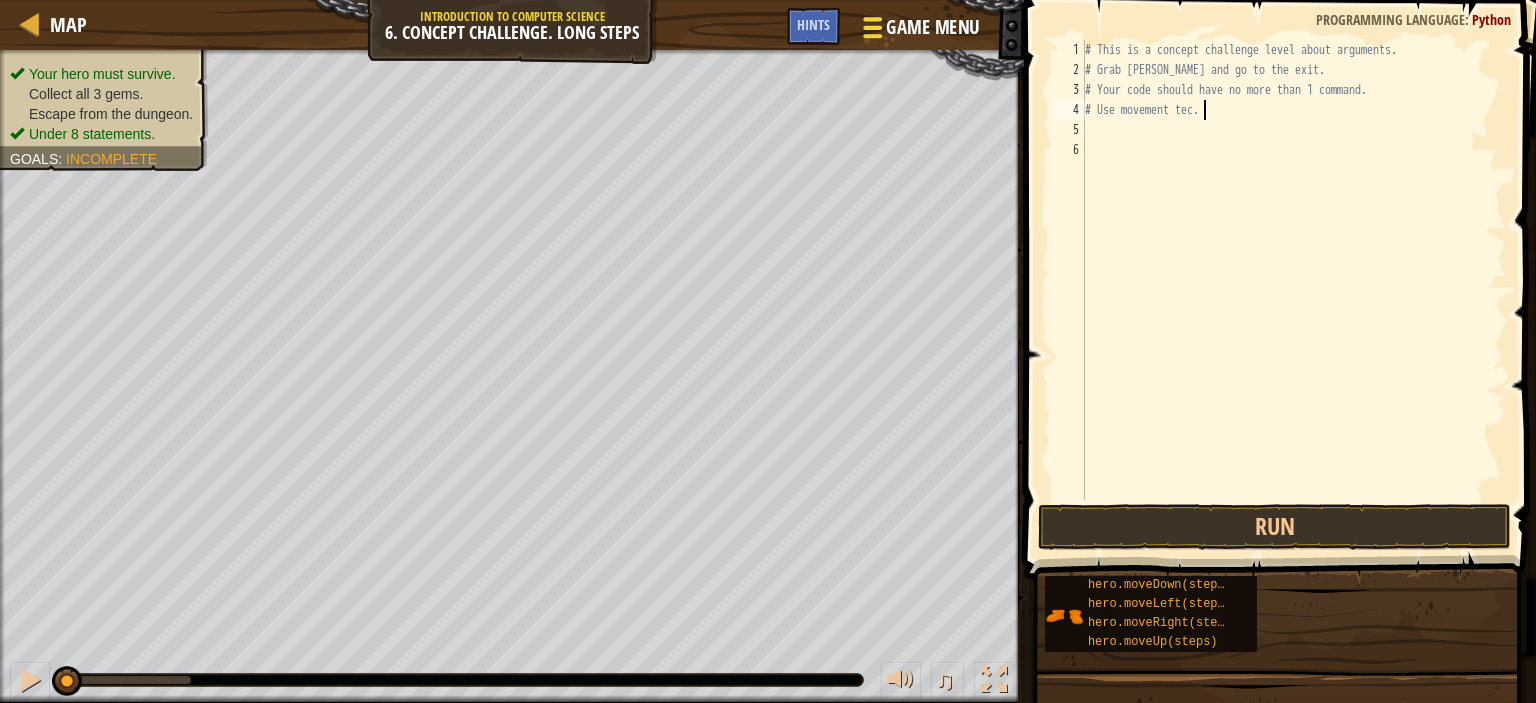 type on "# Use movement techs." 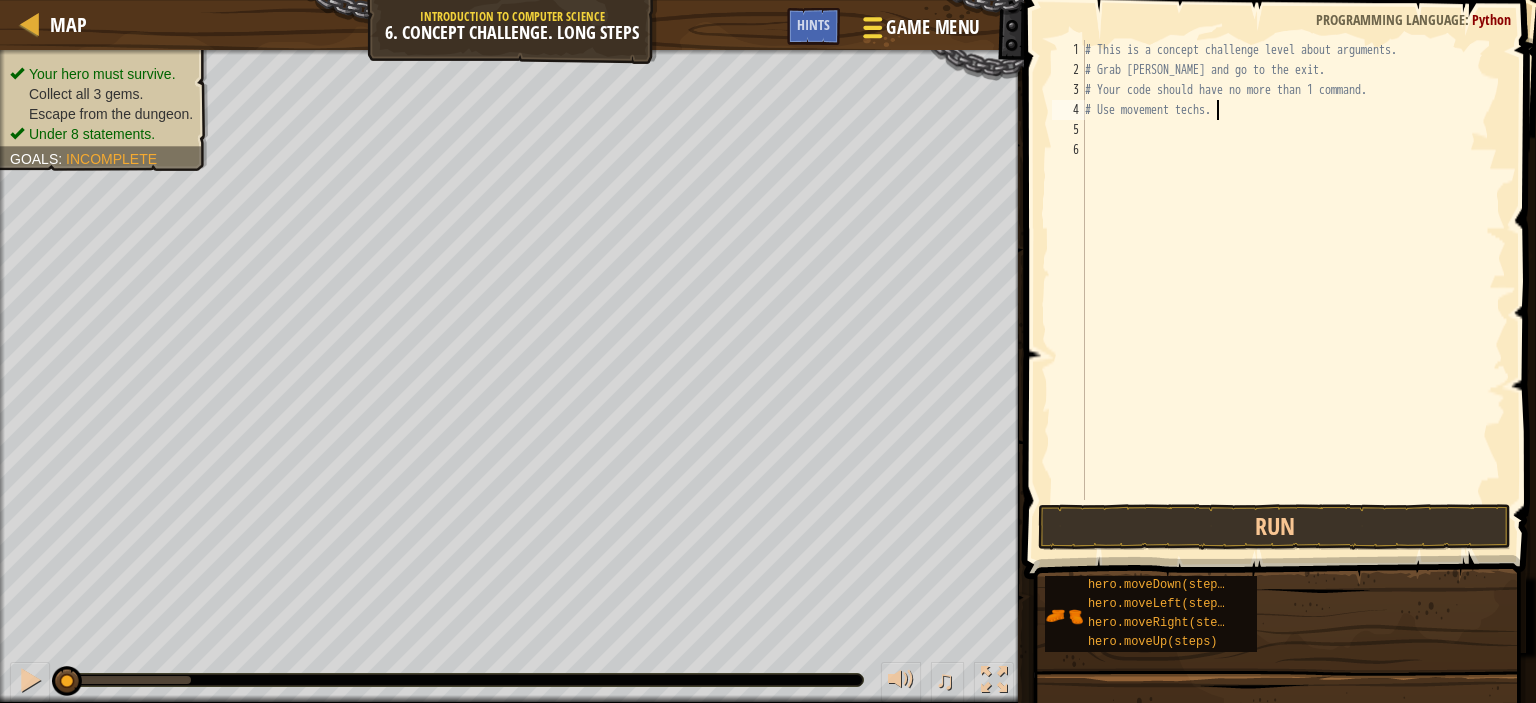 scroll, scrollTop: 9, scrollLeft: 10, axis: both 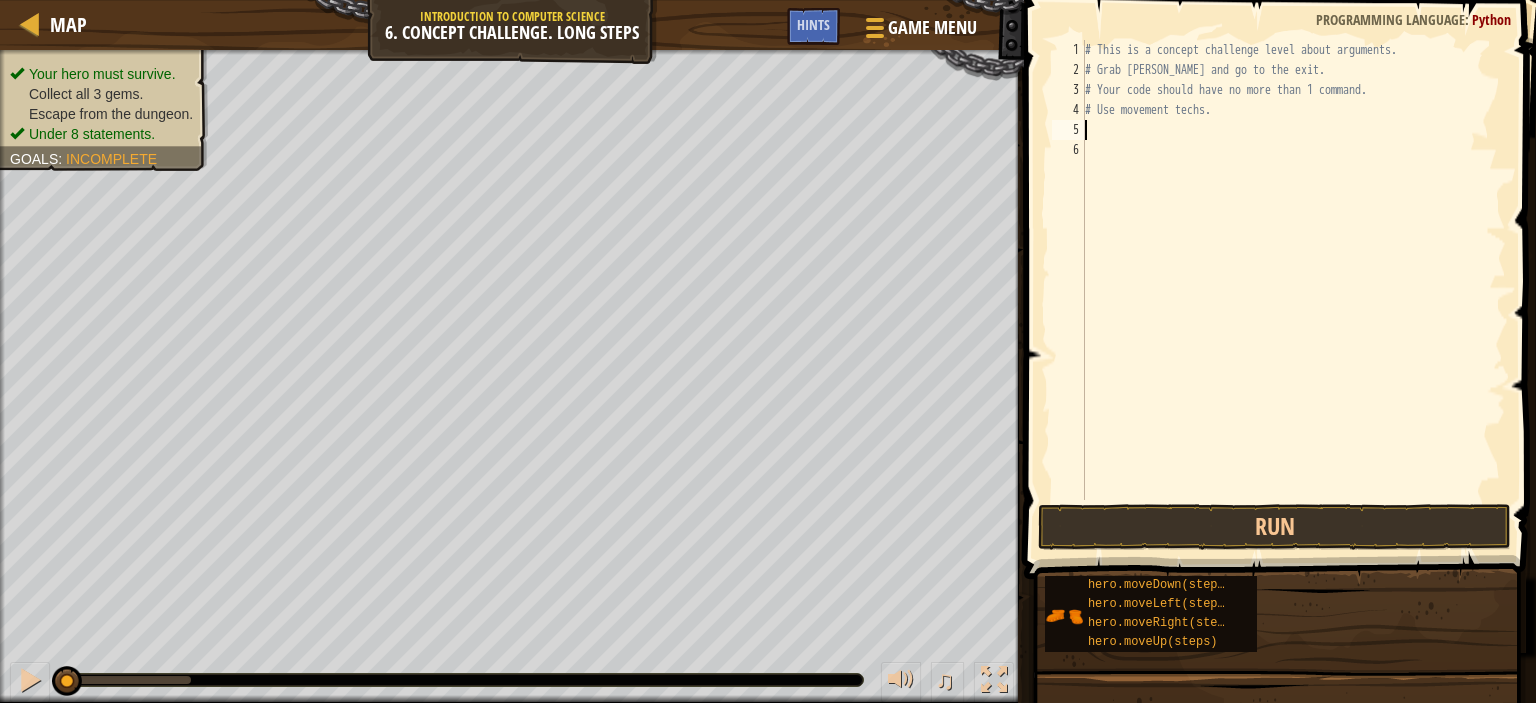 click on "# This is a concept challenge level about arguments. # Grab [PERSON_NAME] and go to the exit. # Your code should have no more than 1 command. # Use movement techs." at bounding box center (1293, 290) 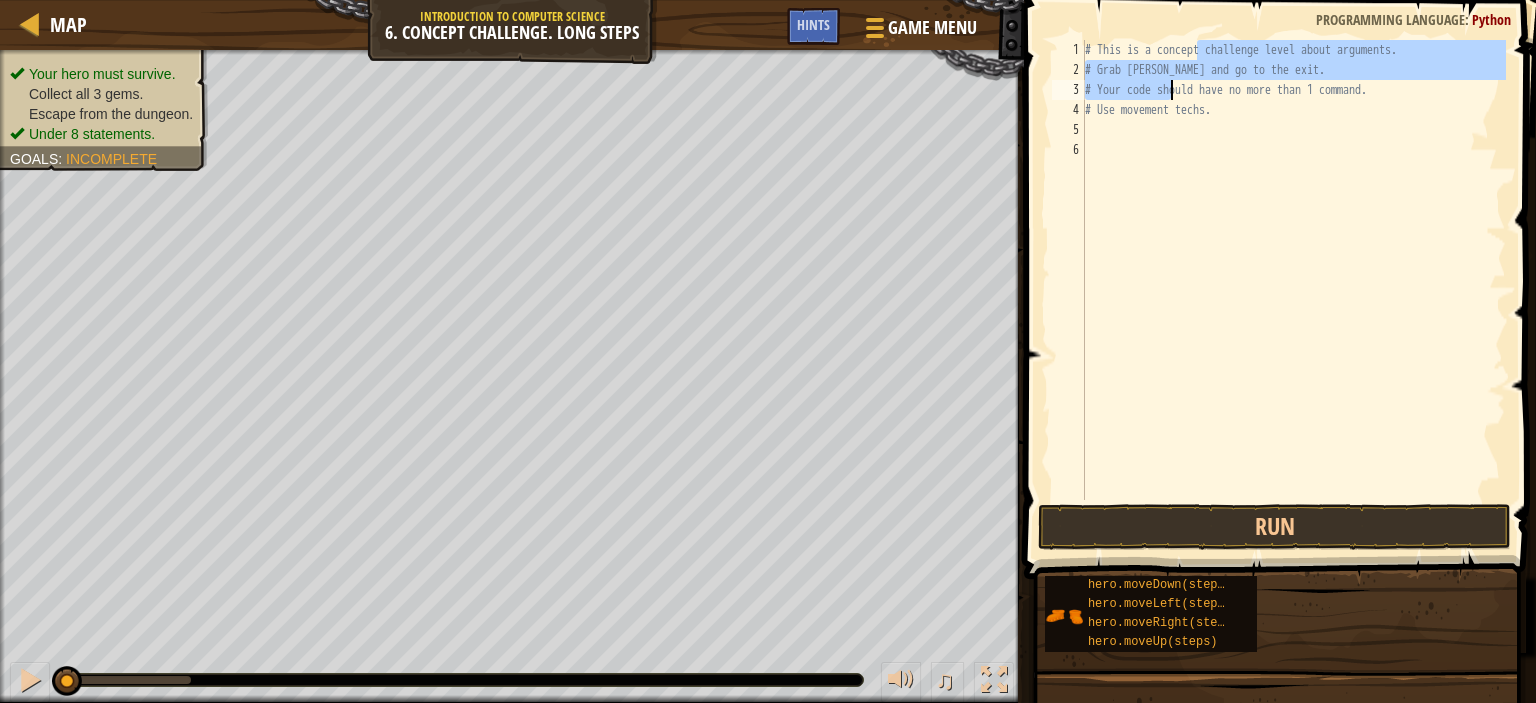 click on "# This is a concept challenge level about arguments. # Grab [PERSON_NAME] and go to the exit. # Your code should have no more than 1 command. # Use movement techs." at bounding box center [1293, 290] 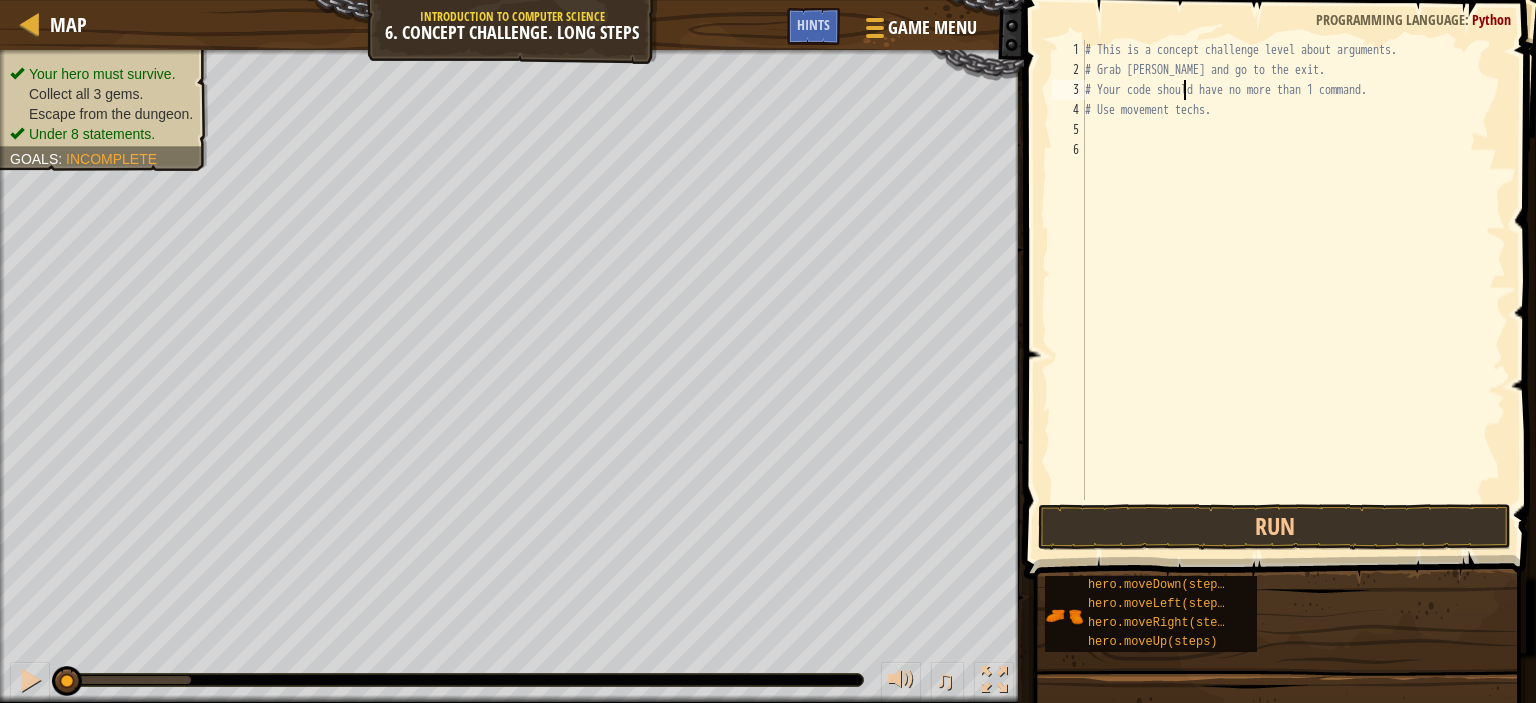 click on "# This is a concept challenge level about arguments. # Grab [PERSON_NAME] and go to the exit. # Your code should have no more than 1 command. # Use movement techs." at bounding box center [1293, 290] 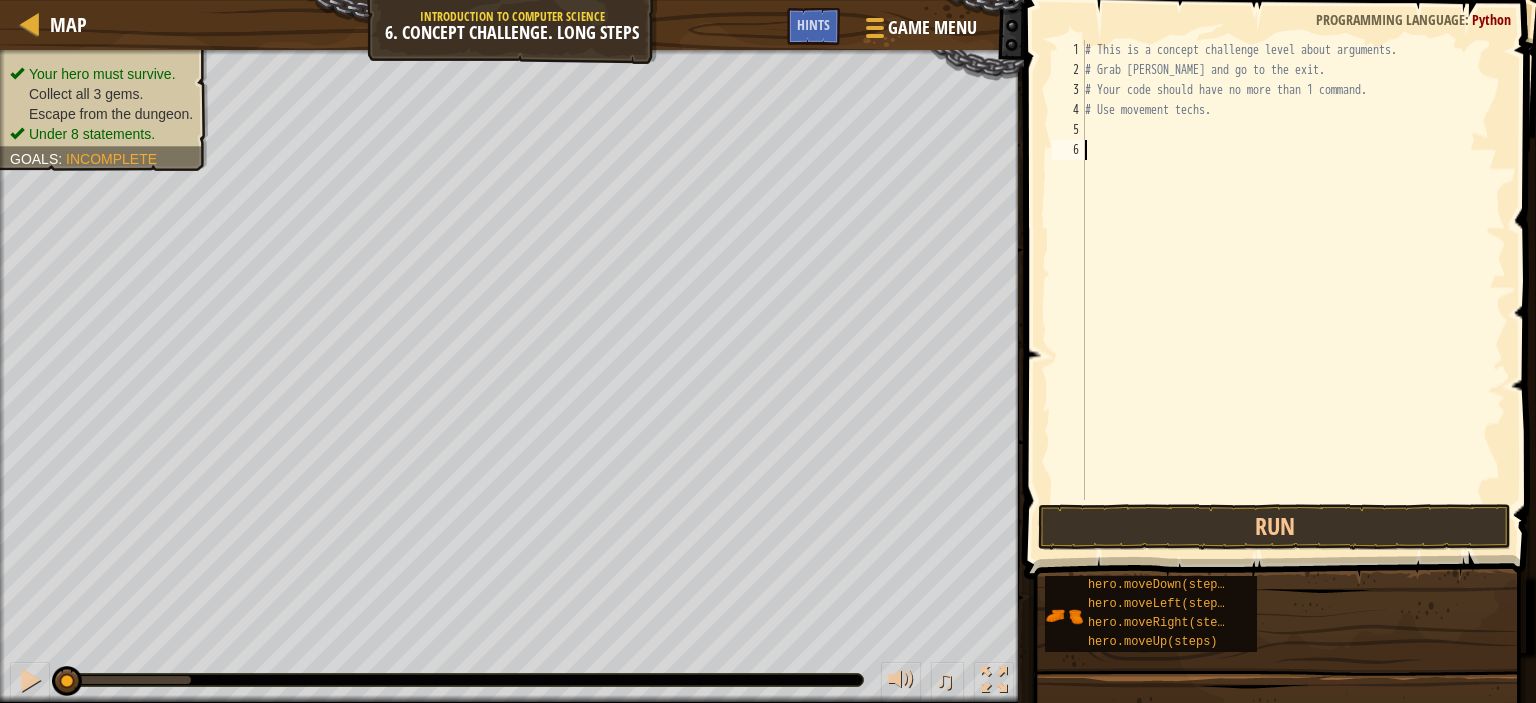 click on "# This is a concept challenge level about arguments. # Grab [PERSON_NAME] and go to the exit. # Your code should have no more than 1 command. # Use movement techs." at bounding box center [1293, 290] 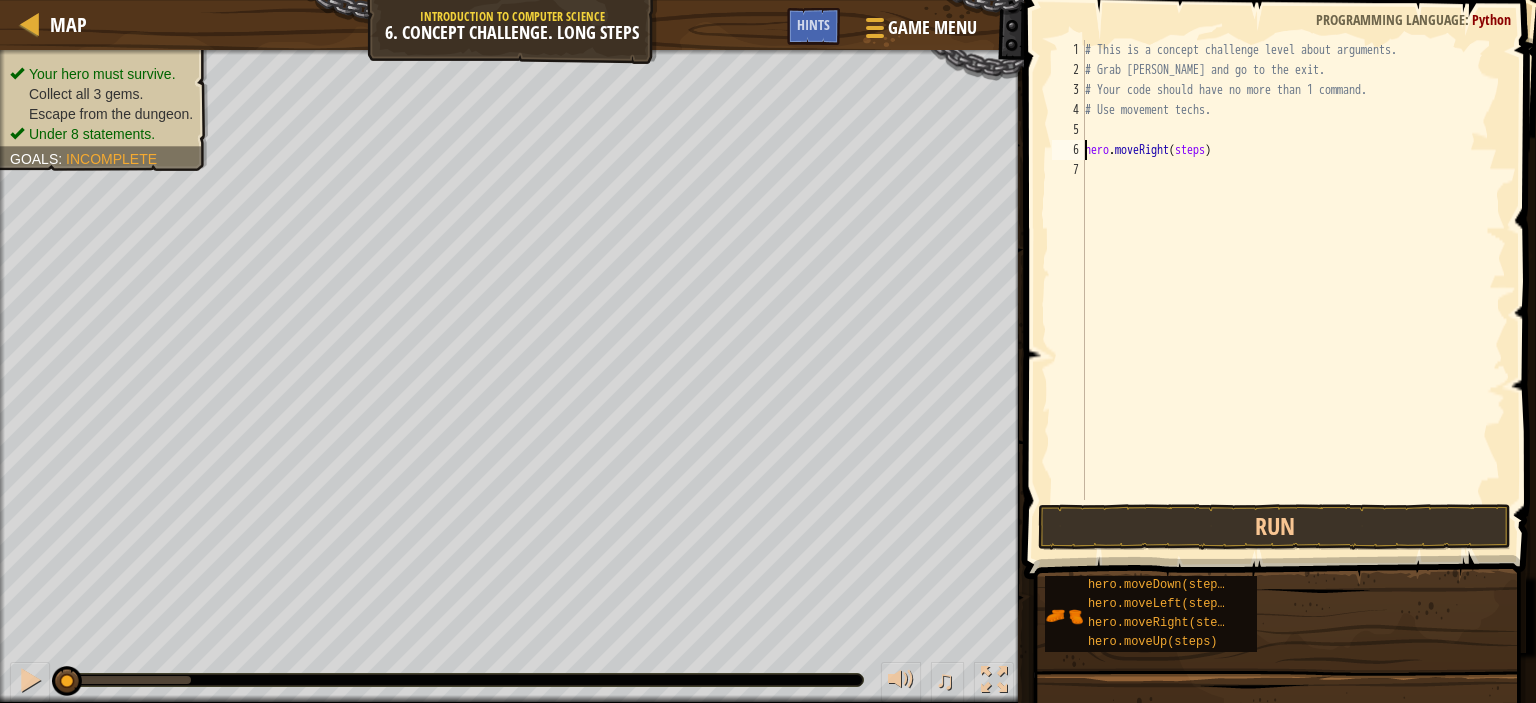 click on "# This is a concept challenge level about arguments. # Grab [PERSON_NAME] and go to the exit. # Your code should have no more than 1 command. # Use movement techs. hero . moveRight ( steps )" at bounding box center (1293, 290) 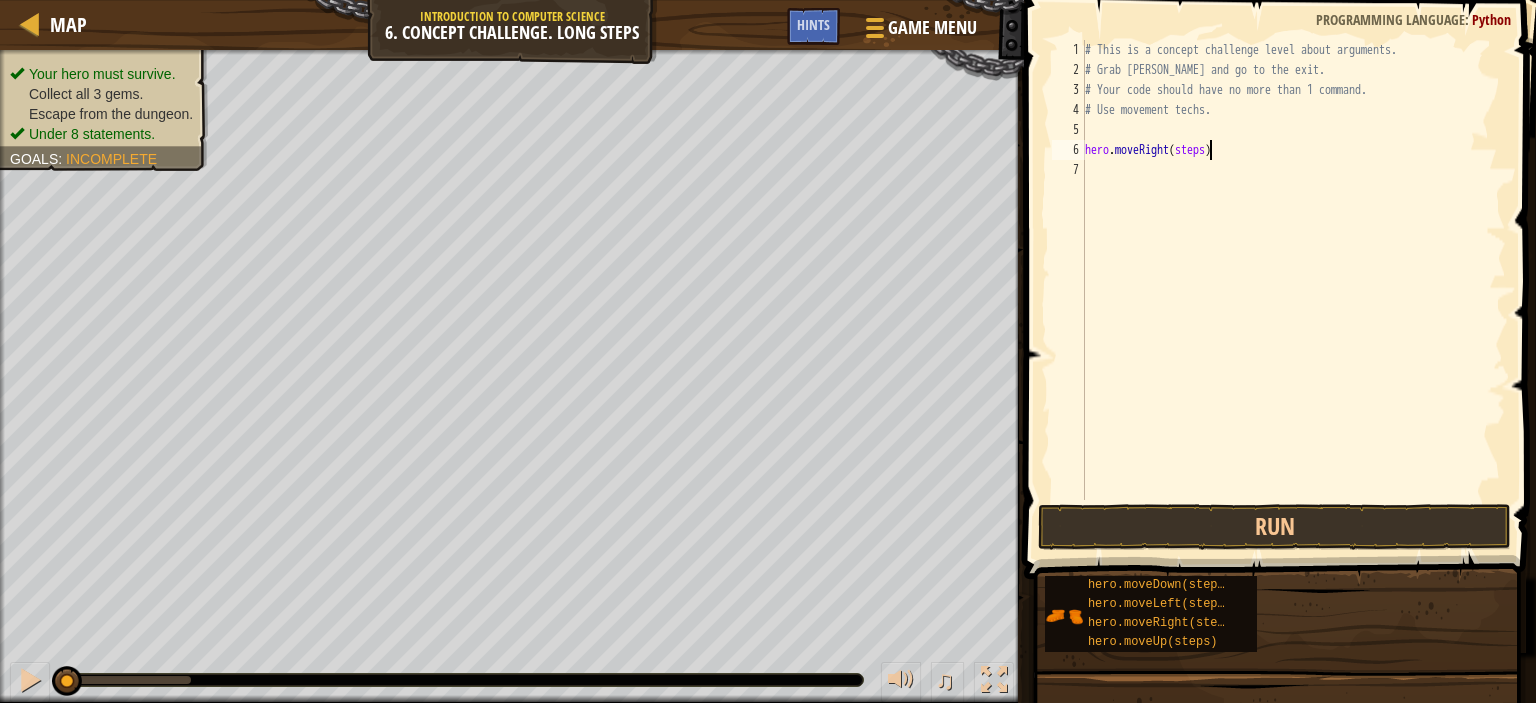 click on "# This is a concept challenge level about arguments. # Grab [PERSON_NAME] and go to the exit. # Your code should have no more than 1 command. # Use movement techs. hero . moveRight ( steps )" at bounding box center (1293, 290) 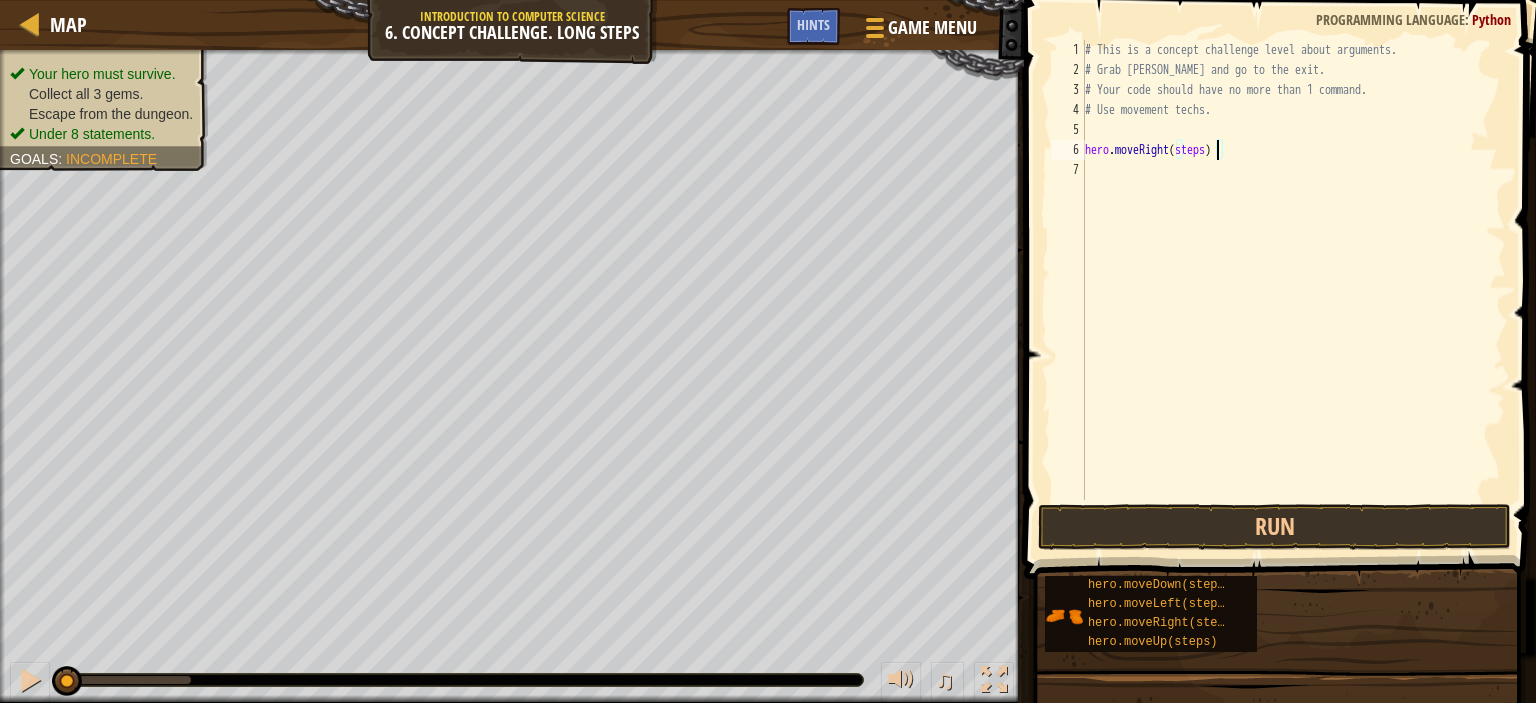 click on "# This is a concept challenge level about arguments. # Grab [PERSON_NAME] and go to the exit. # Your code should have no more than 1 command. # Use movement techs. hero . moveRight ( steps )" at bounding box center [1293, 290] 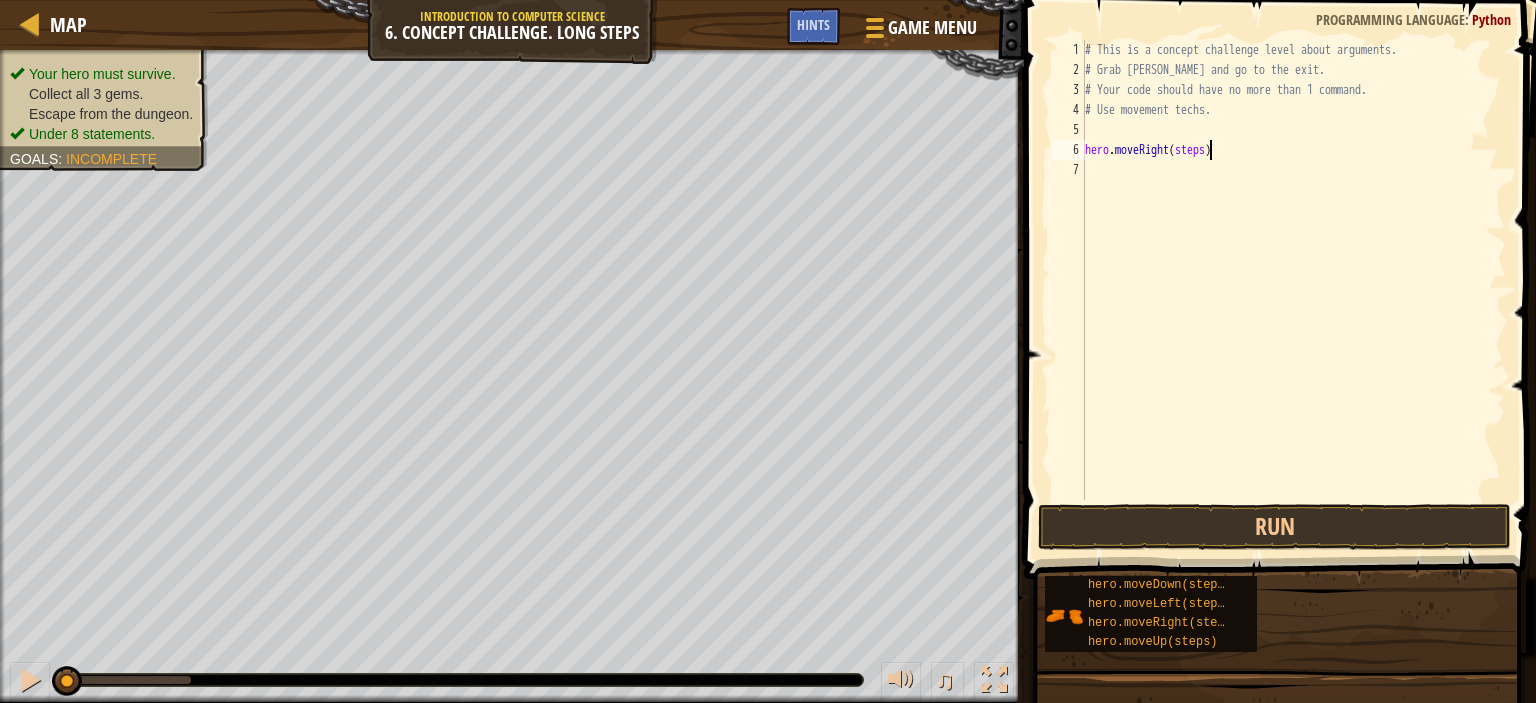 click on "# This is a concept challenge level about arguments. # Grab [PERSON_NAME] and go to the exit. # Your code should have no more than 1 command. # Use movement techs. hero . moveRight ( steps )" at bounding box center (1293, 290) 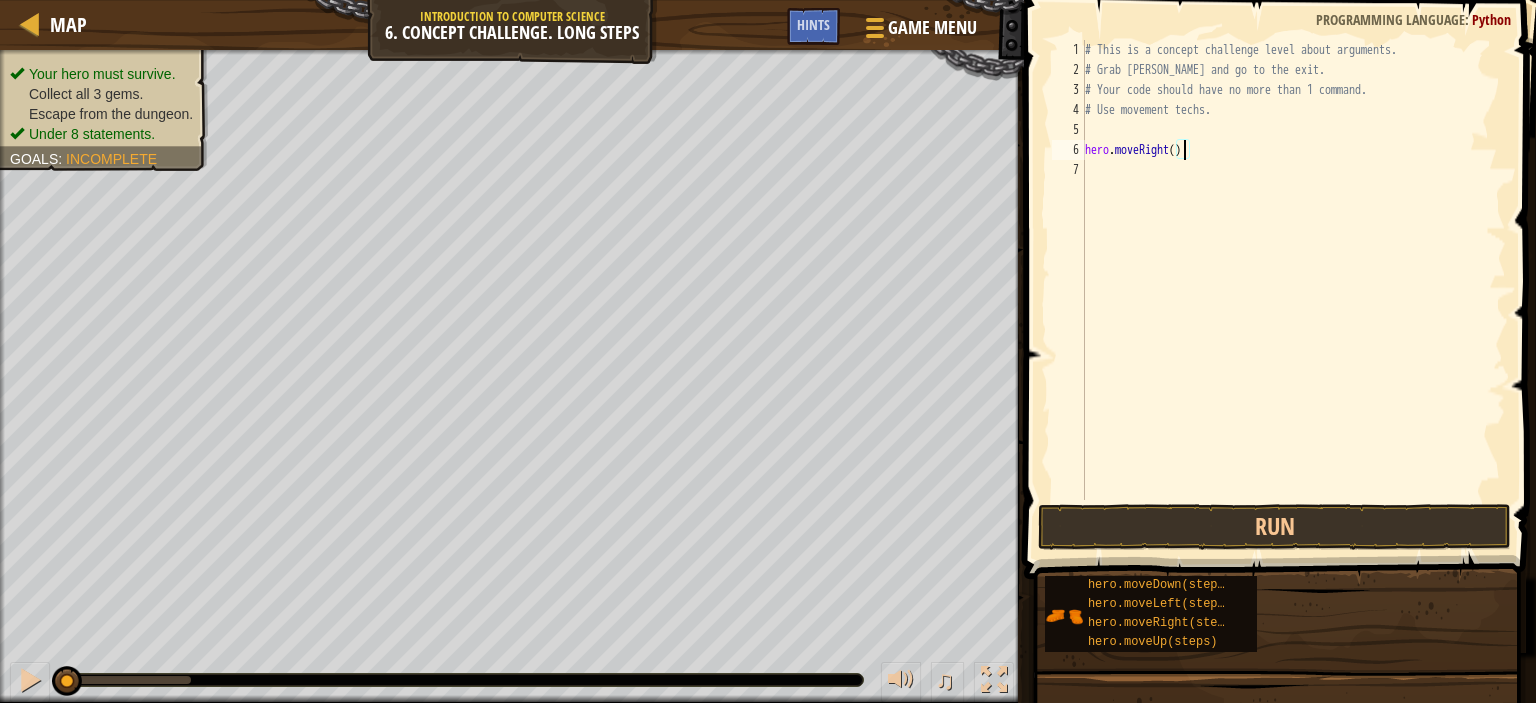 scroll, scrollTop: 9, scrollLeft: 8, axis: both 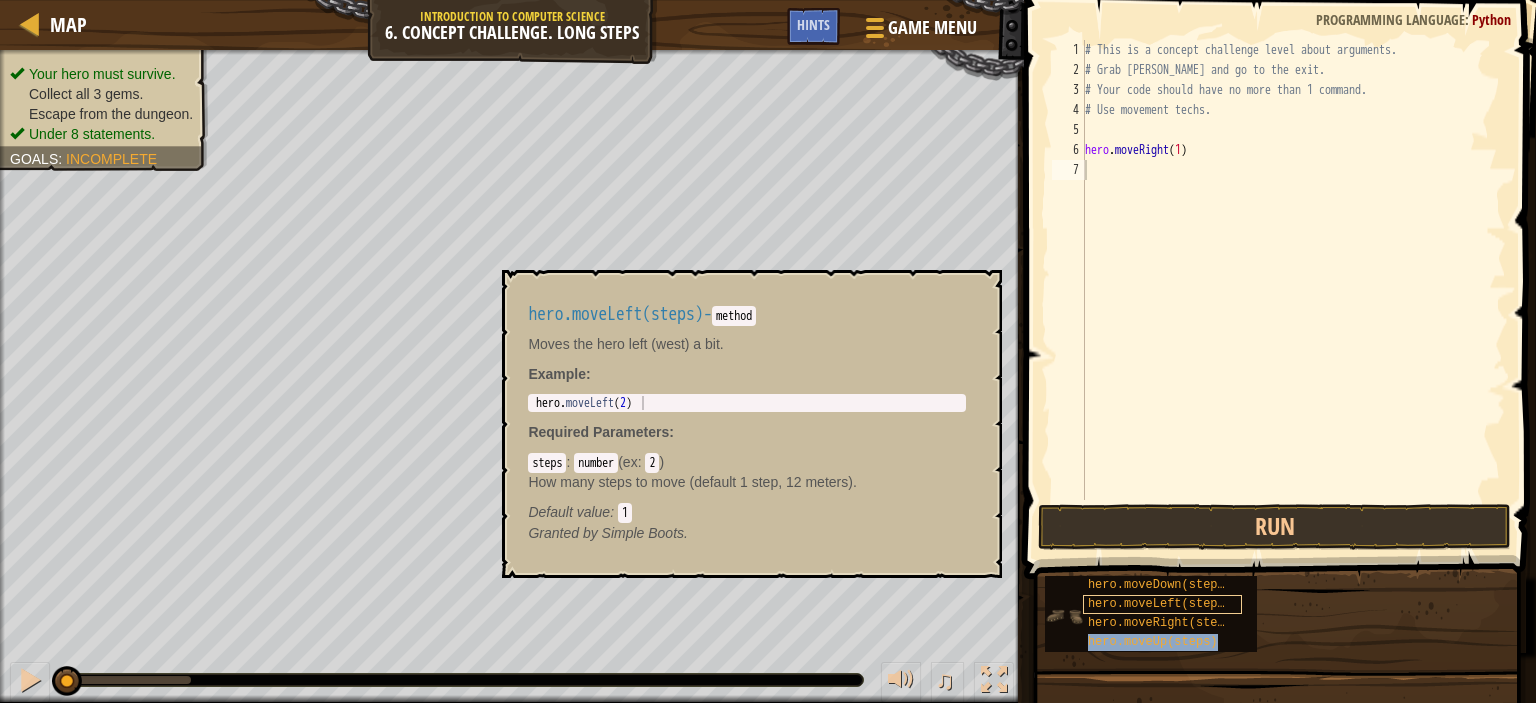 type on "hero.moveUp(steps)" 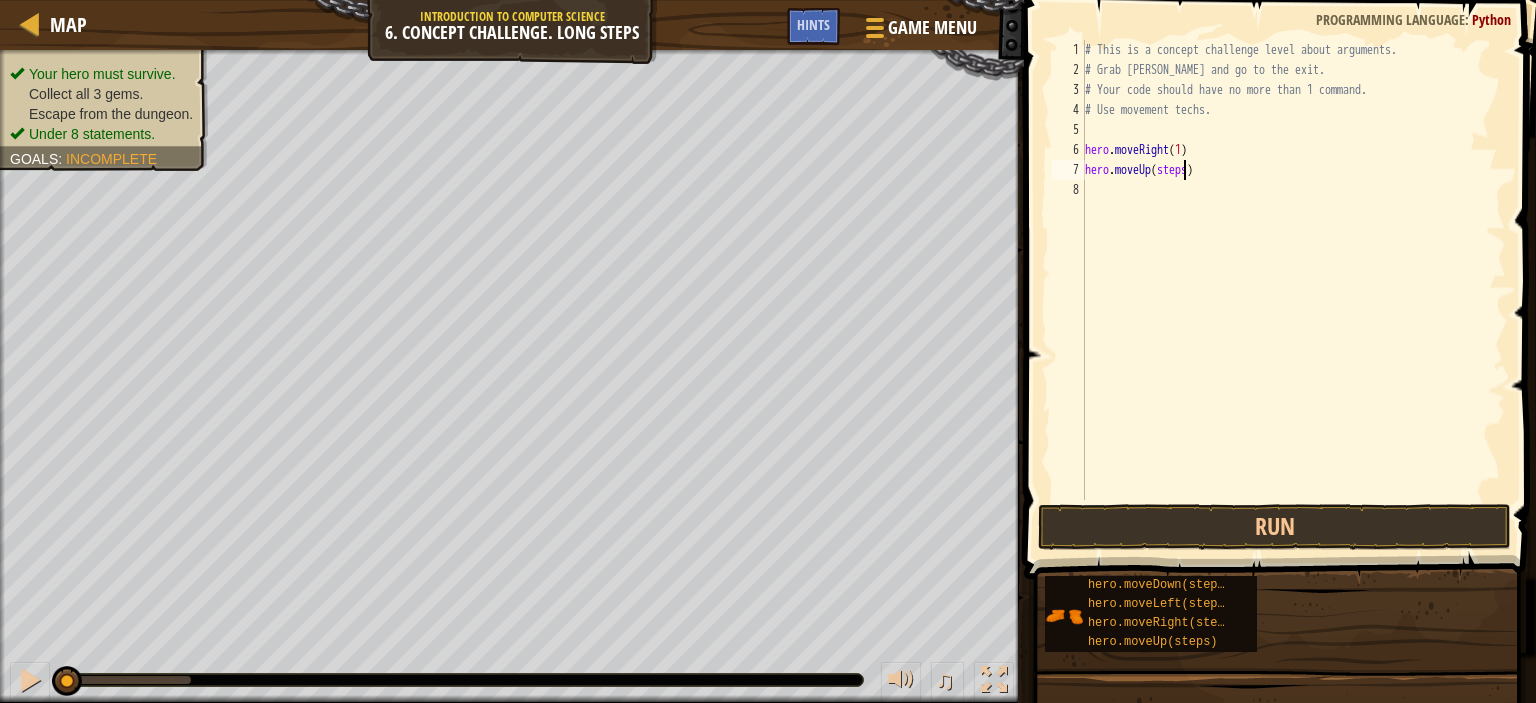 click on "# This is a concept challenge level about arguments. # Grab [PERSON_NAME] and go to the exit. # Your code should have no more than 1 command. # Use movement techs. hero . moveRight ( 1 ) hero . moveUp ( steps )" at bounding box center [1293, 290] 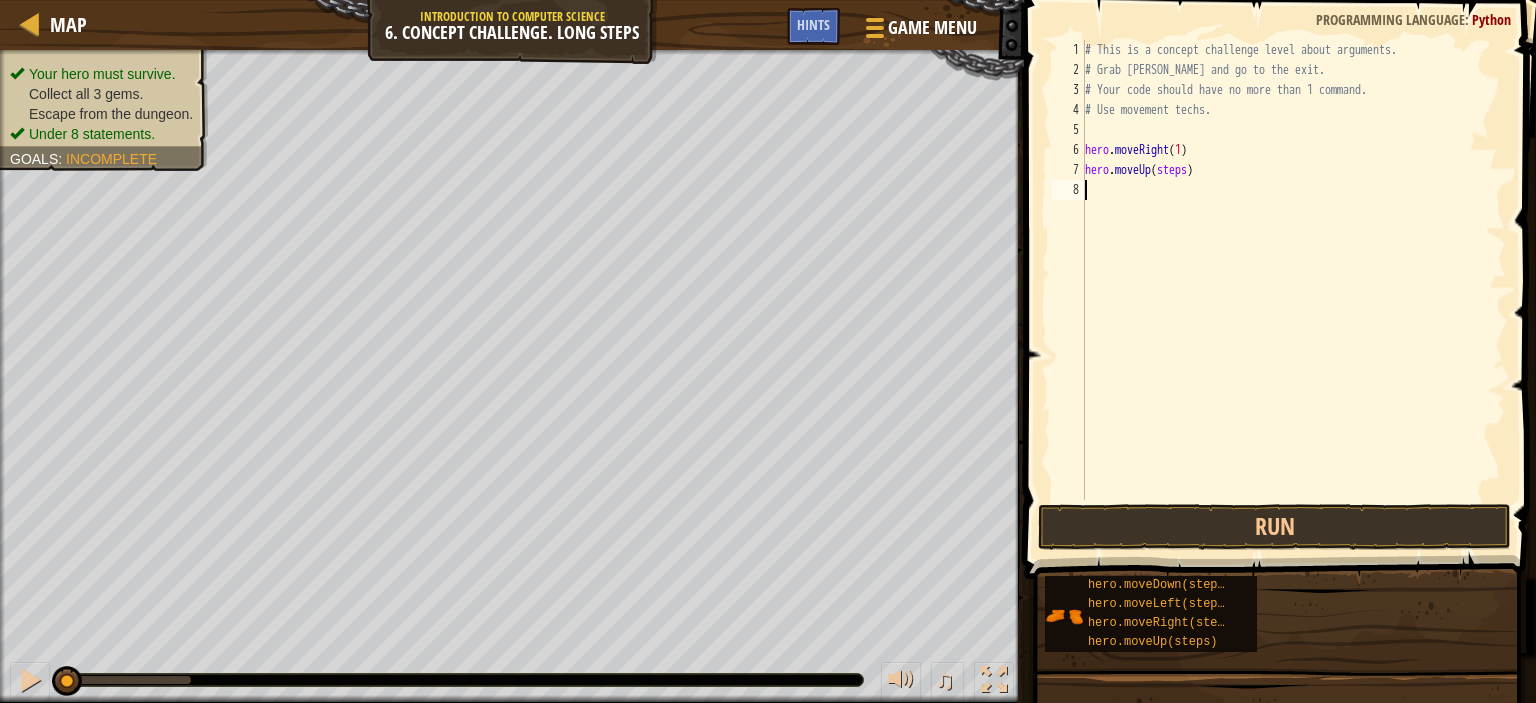 scroll, scrollTop: 9, scrollLeft: 0, axis: vertical 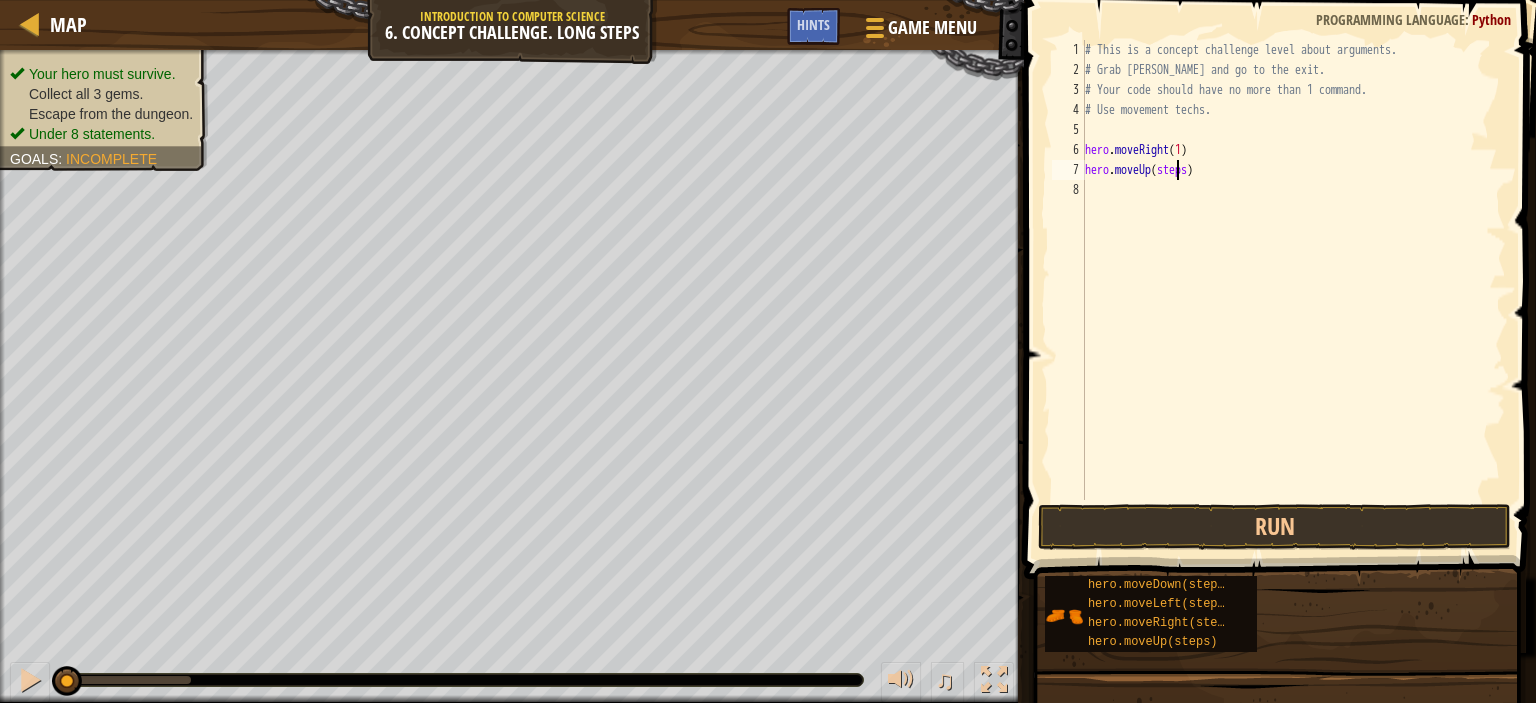 click on "# This is a concept challenge level about arguments. # Grab [PERSON_NAME] and go to the exit. # Your code should have no more than 1 command. # Use movement techs. hero . moveRight ( 1 ) hero . moveUp ( steps )" at bounding box center [1293, 290] 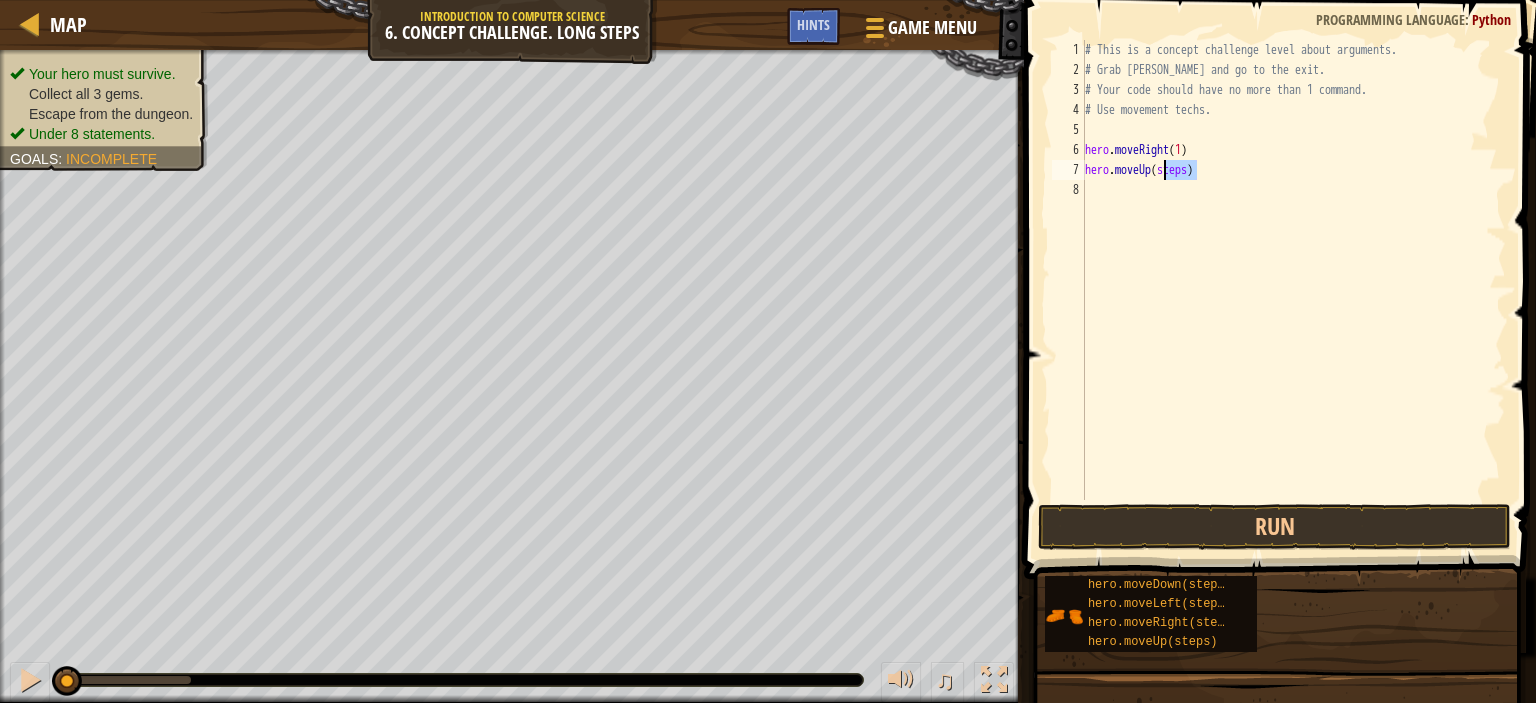 click on "# This is a concept challenge level about arguments. # Grab [PERSON_NAME] and go to the exit. # Your code should have no more than 1 command. # Use movement techs. hero . moveRight ( 1 ) hero . moveUp ( steps )" at bounding box center [1293, 290] 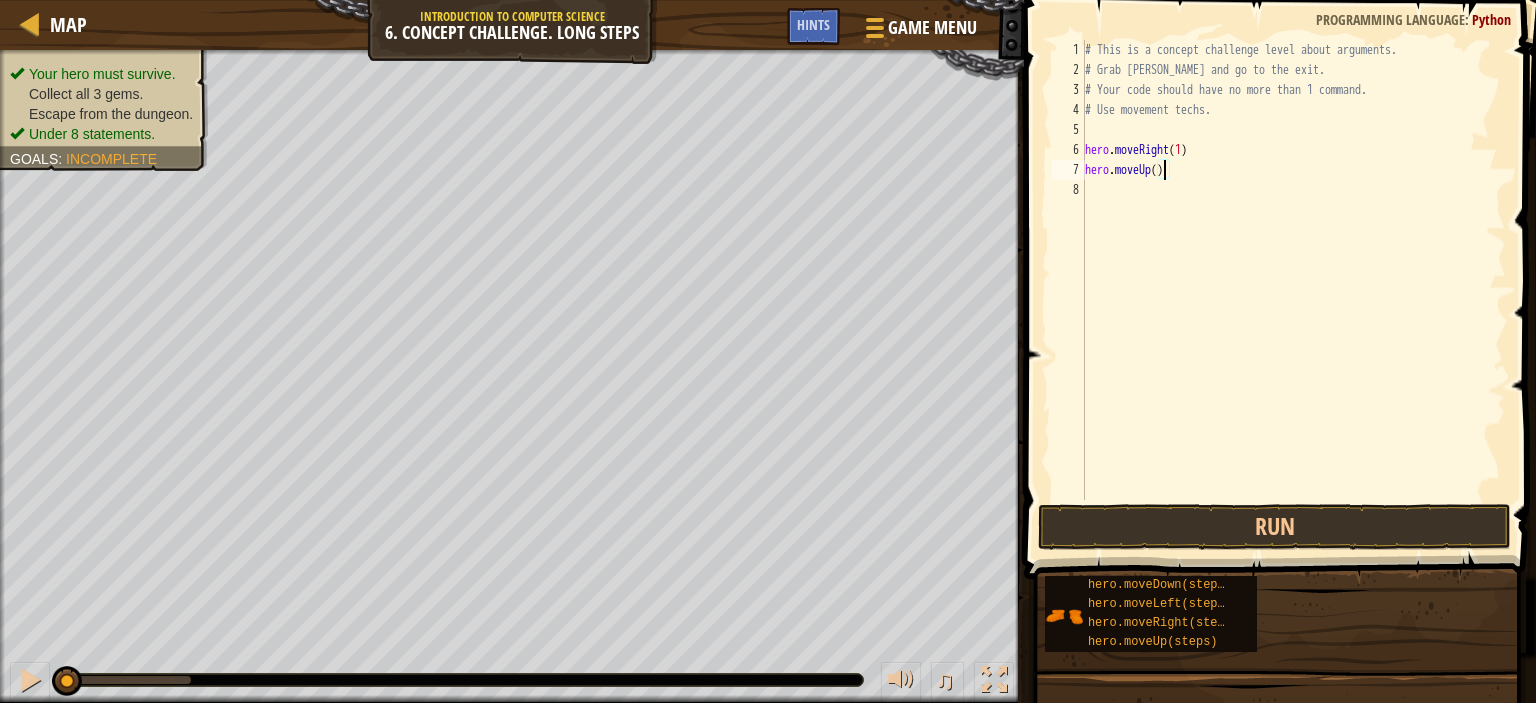 scroll, scrollTop: 9, scrollLeft: 6, axis: both 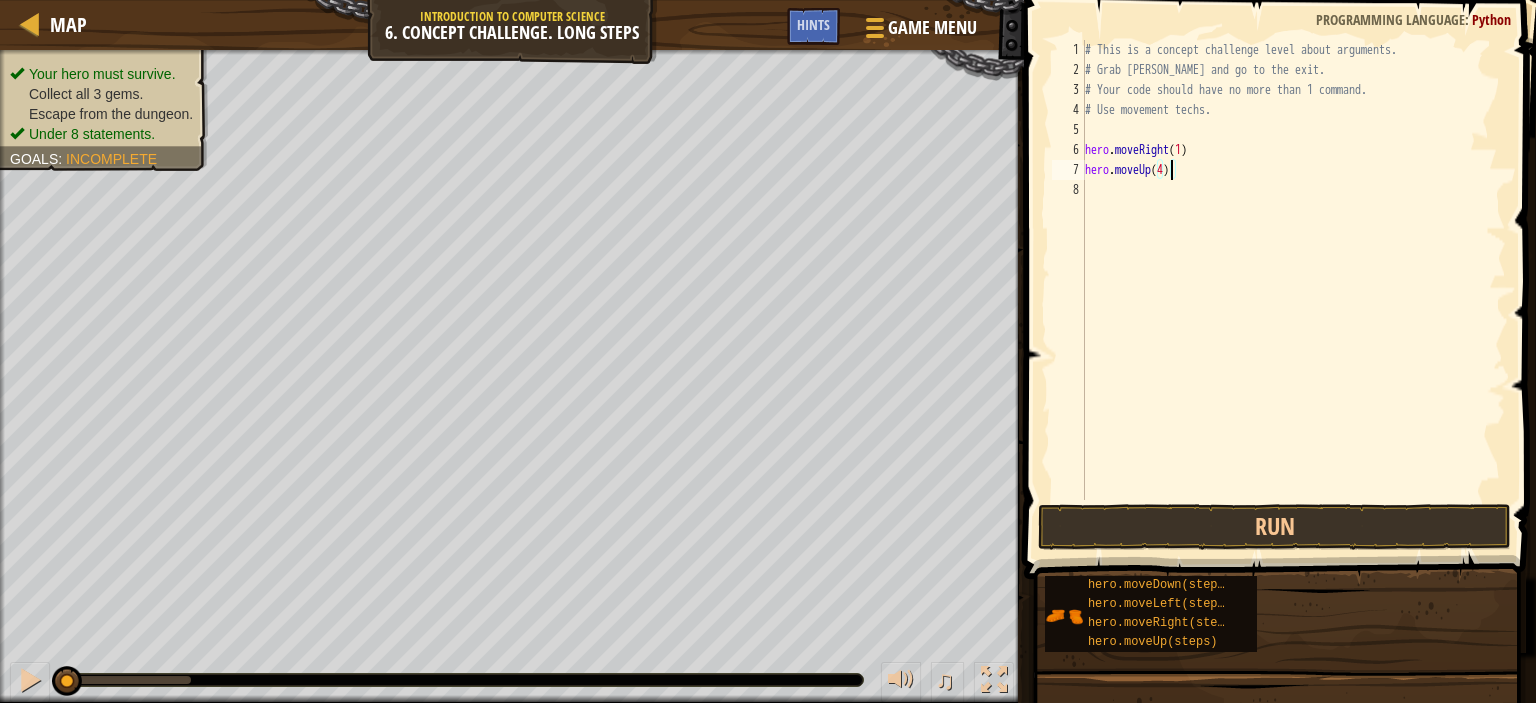 click on "# This is a concept challenge level about arguments. # Grab [PERSON_NAME] and go to the exit. # Your code should have no more than 1 command. # Use movement techs. hero . moveRight ( 1 ) hero . moveUp ( 4 )" at bounding box center [1293, 290] 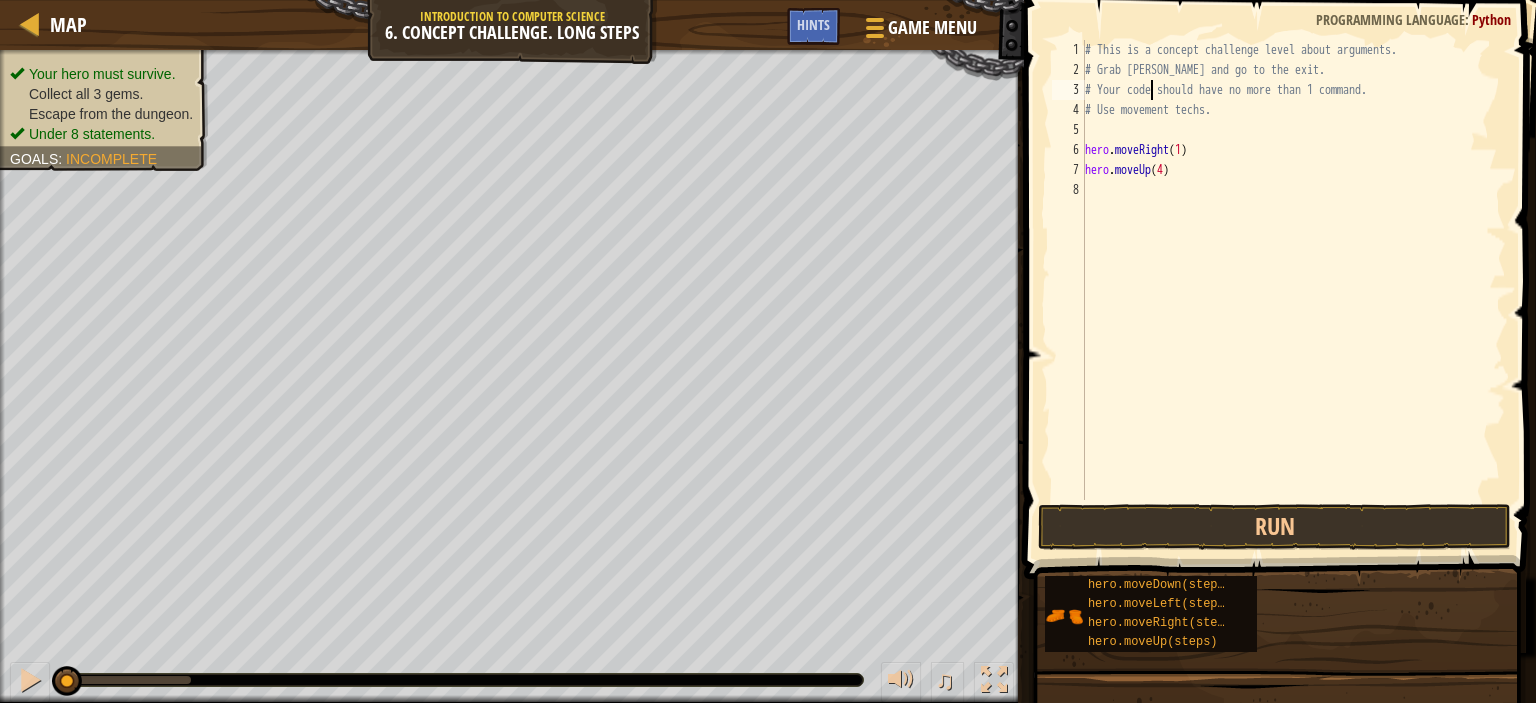 click on "# This is a concept challenge level about arguments. # Grab [PERSON_NAME] and go to the exit. # Your code should have no more than 1 command. # Use movement techs. hero . moveRight ( 1 ) hero . moveUp ( 4 )" at bounding box center [1293, 290] 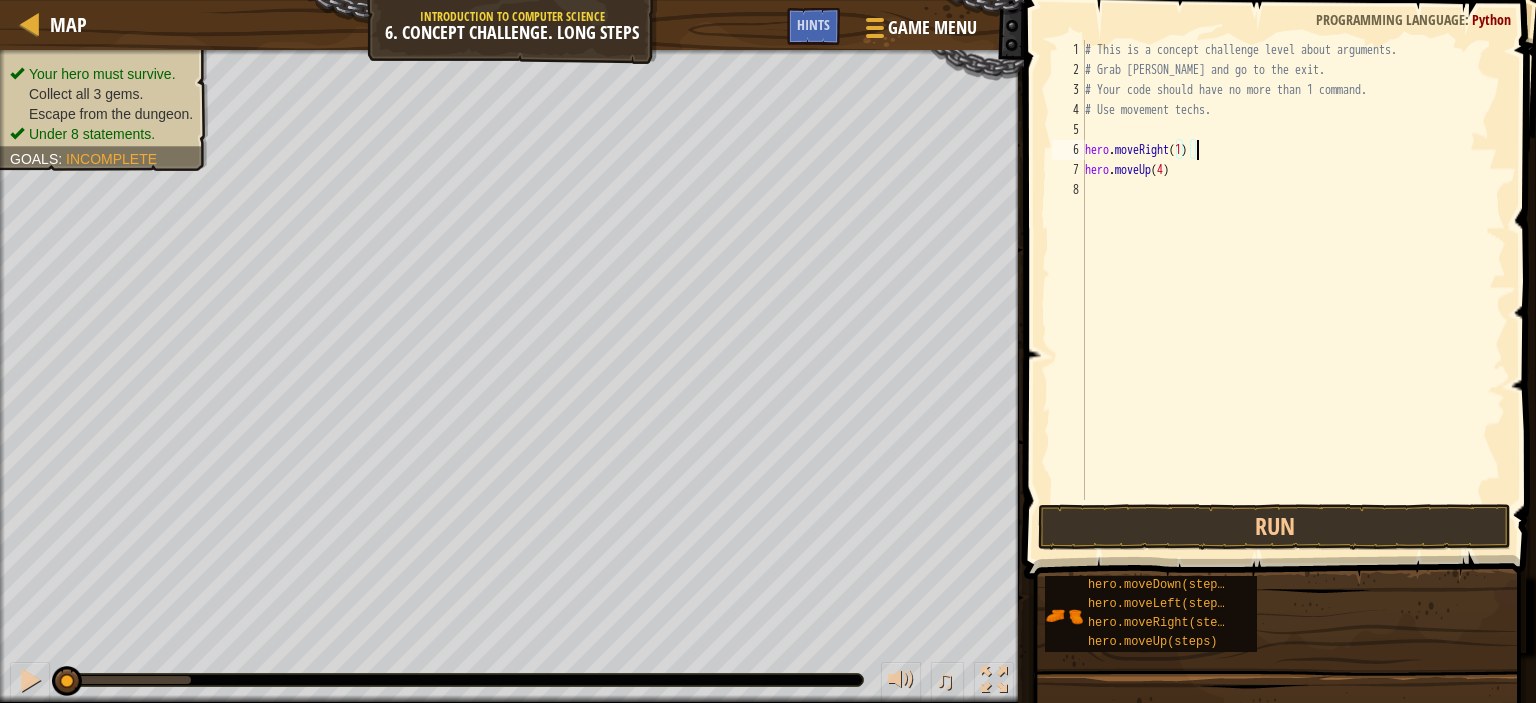 click on "# This is a concept challenge level about arguments. # Grab [PERSON_NAME] and go to the exit. # Your code should have no more than 1 command. # Use movement techs. hero . moveRight ( 1 ) hero . moveUp ( 4 )" at bounding box center [1293, 290] 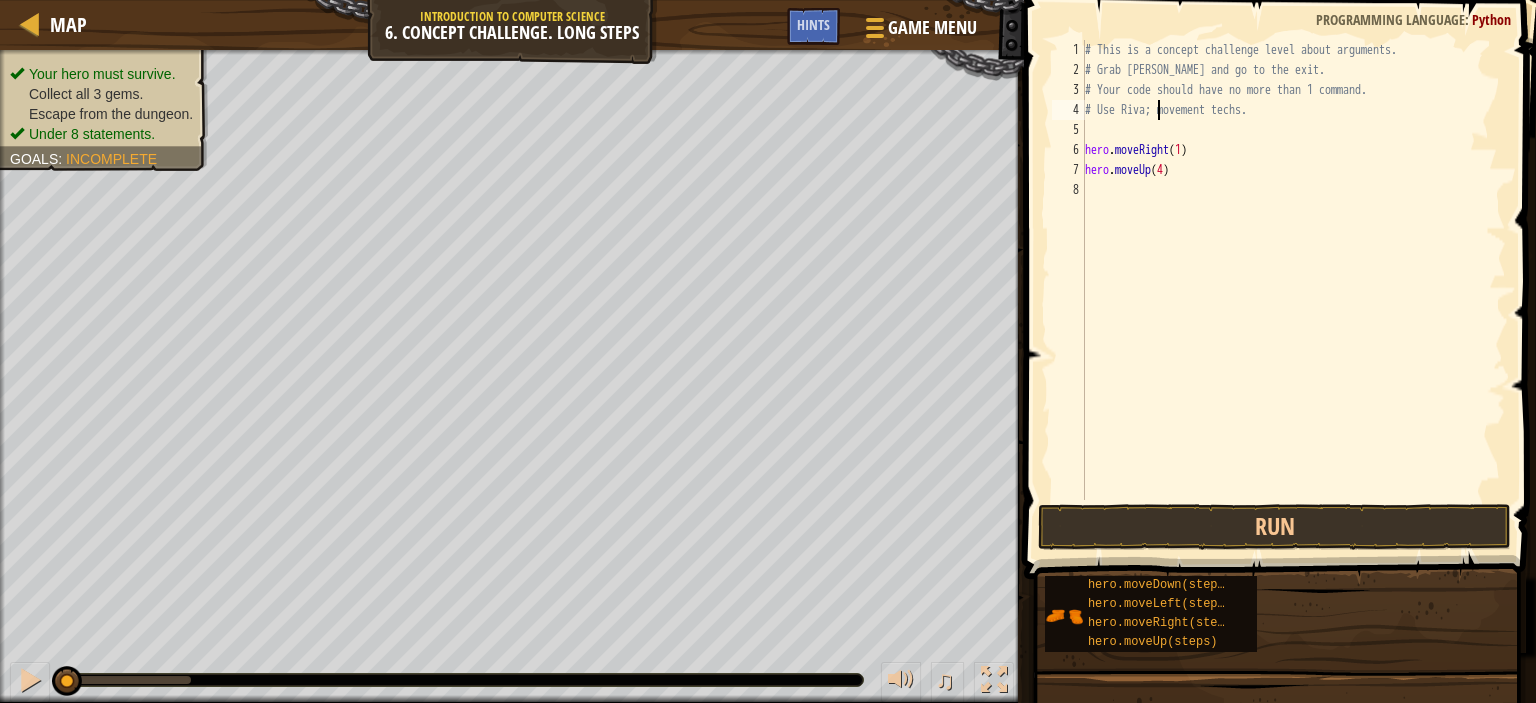 scroll, scrollTop: 9, scrollLeft: 7, axis: both 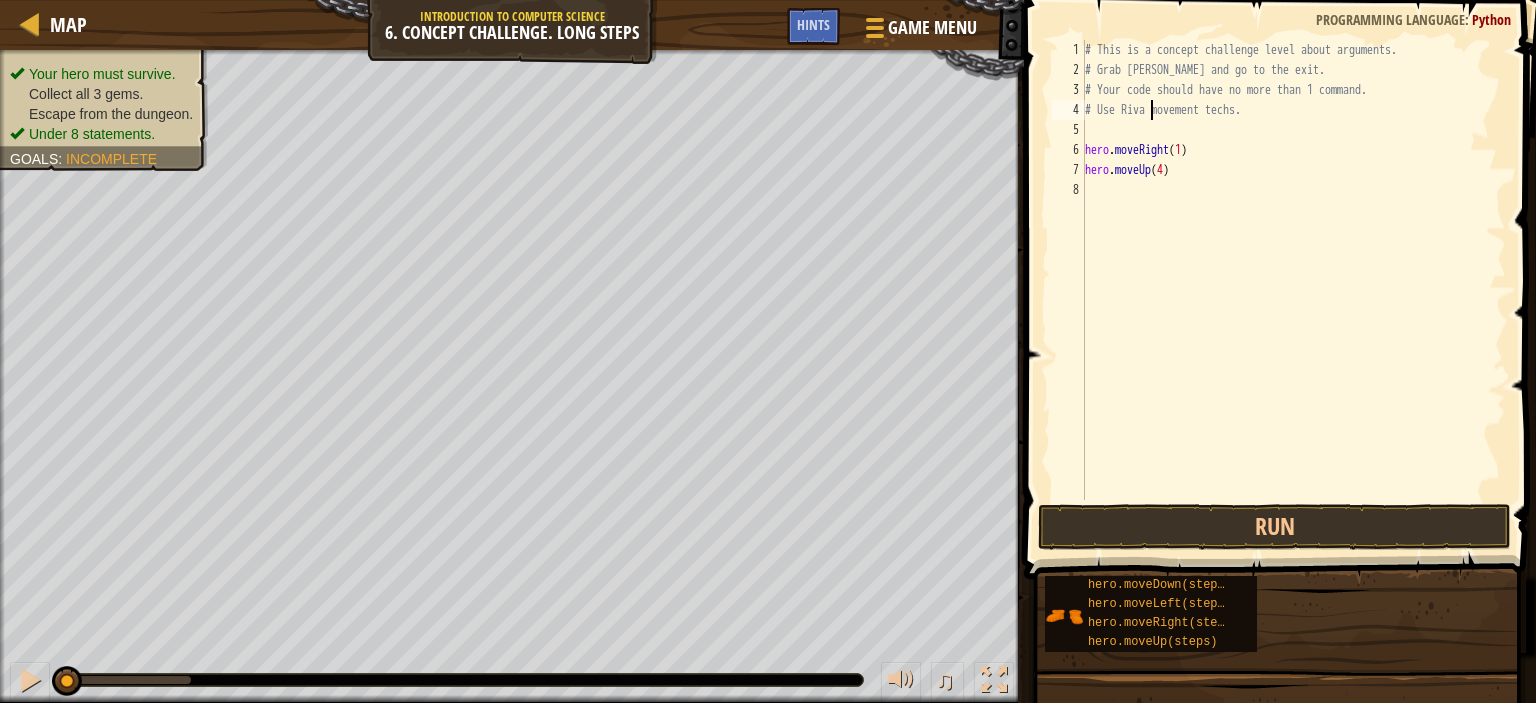type on "# Use Rivals movement techs." 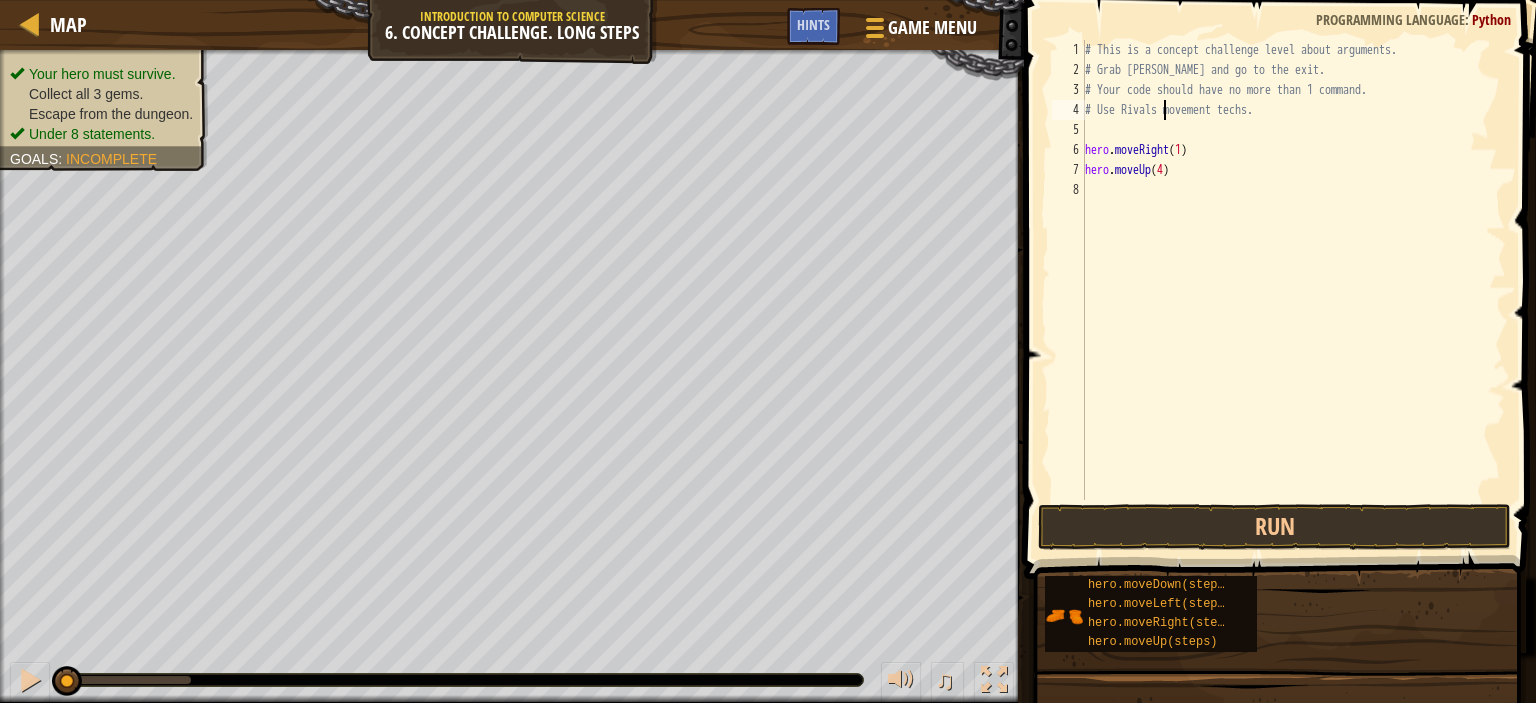 scroll, scrollTop: 9, scrollLeft: 7, axis: both 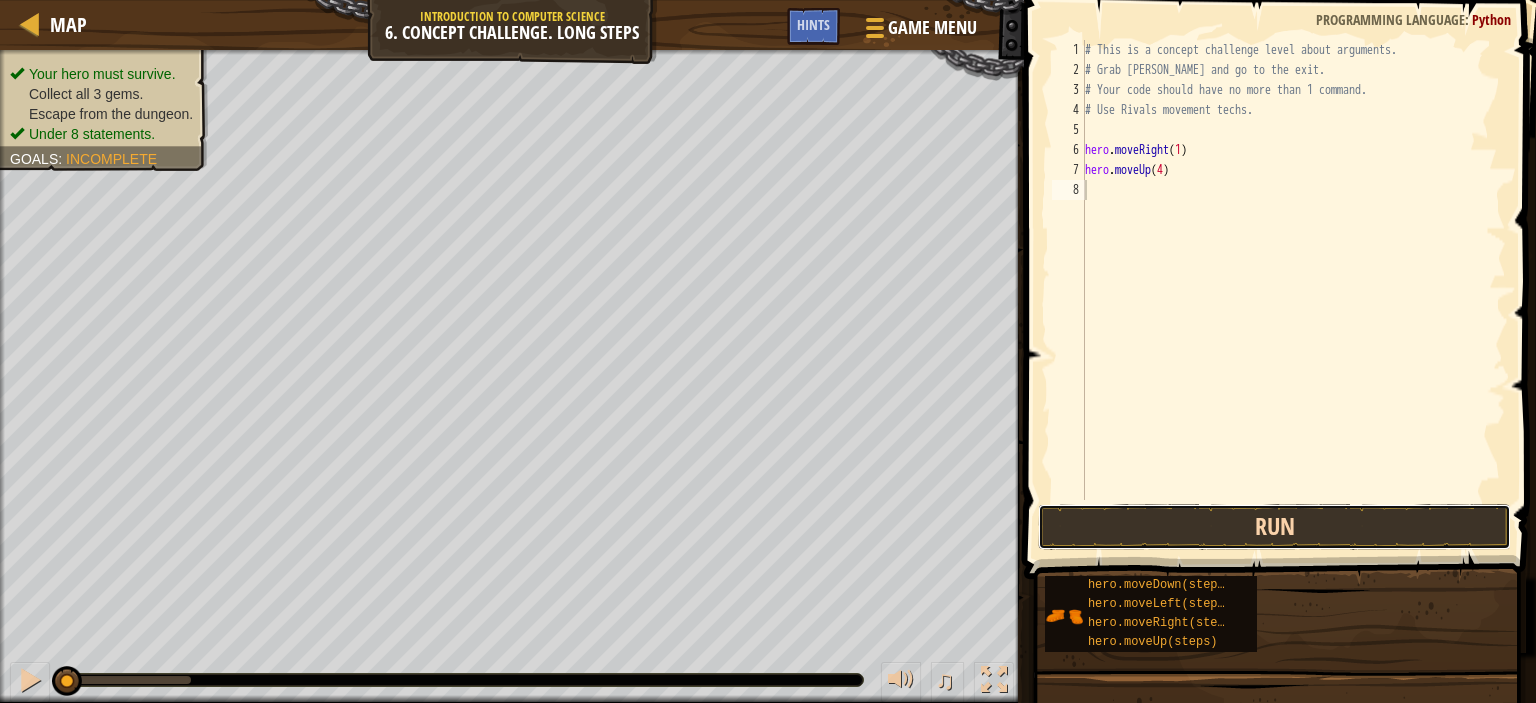 click on "Run" at bounding box center [1274, 527] 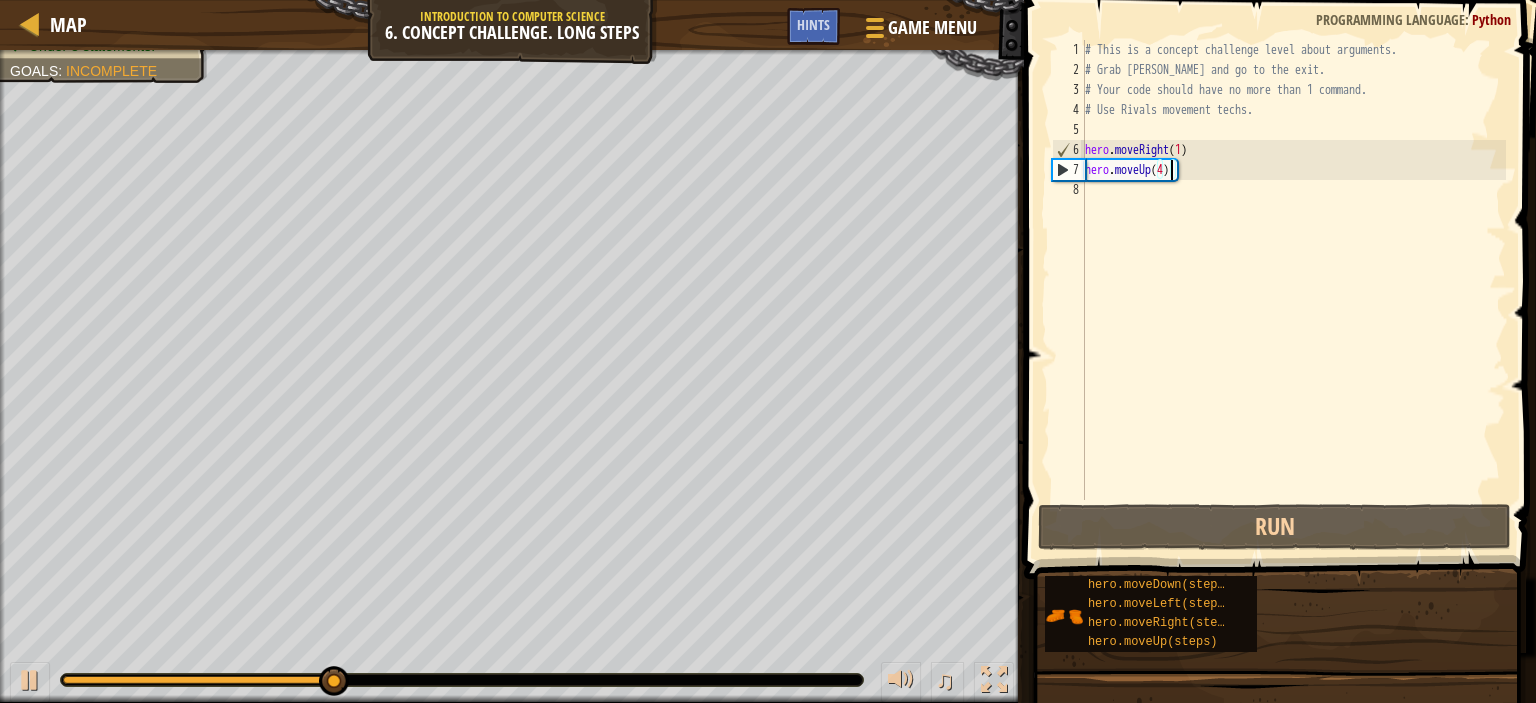 click on "# This is a concept challenge level about arguments. # Grab [PERSON_NAME] and go to the exit. # Your code should have no more than 1 command. # Use Rivals movement techs. hero . moveRight ( 1 ) hero . moveUp ( 4 )" at bounding box center (1293, 290) 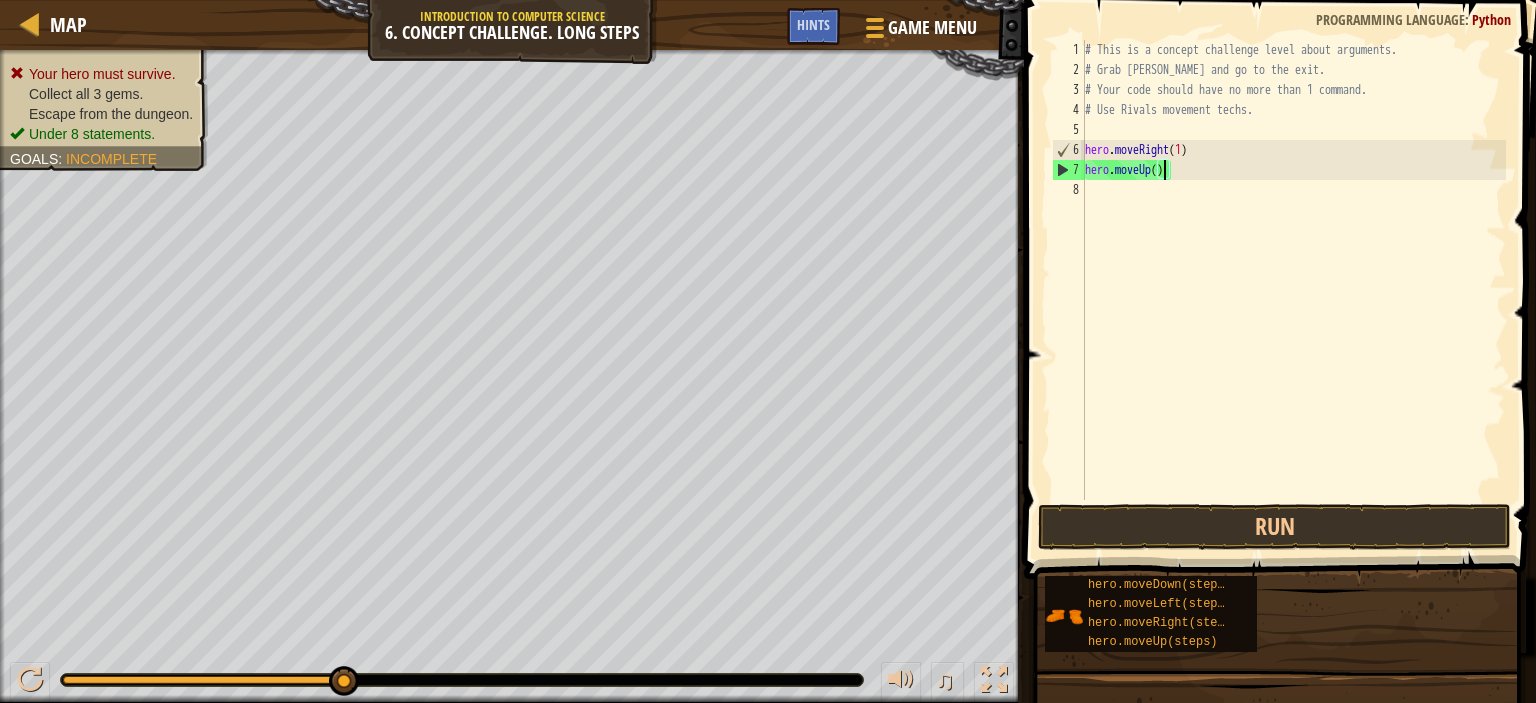 scroll, scrollTop: 9, scrollLeft: 6, axis: both 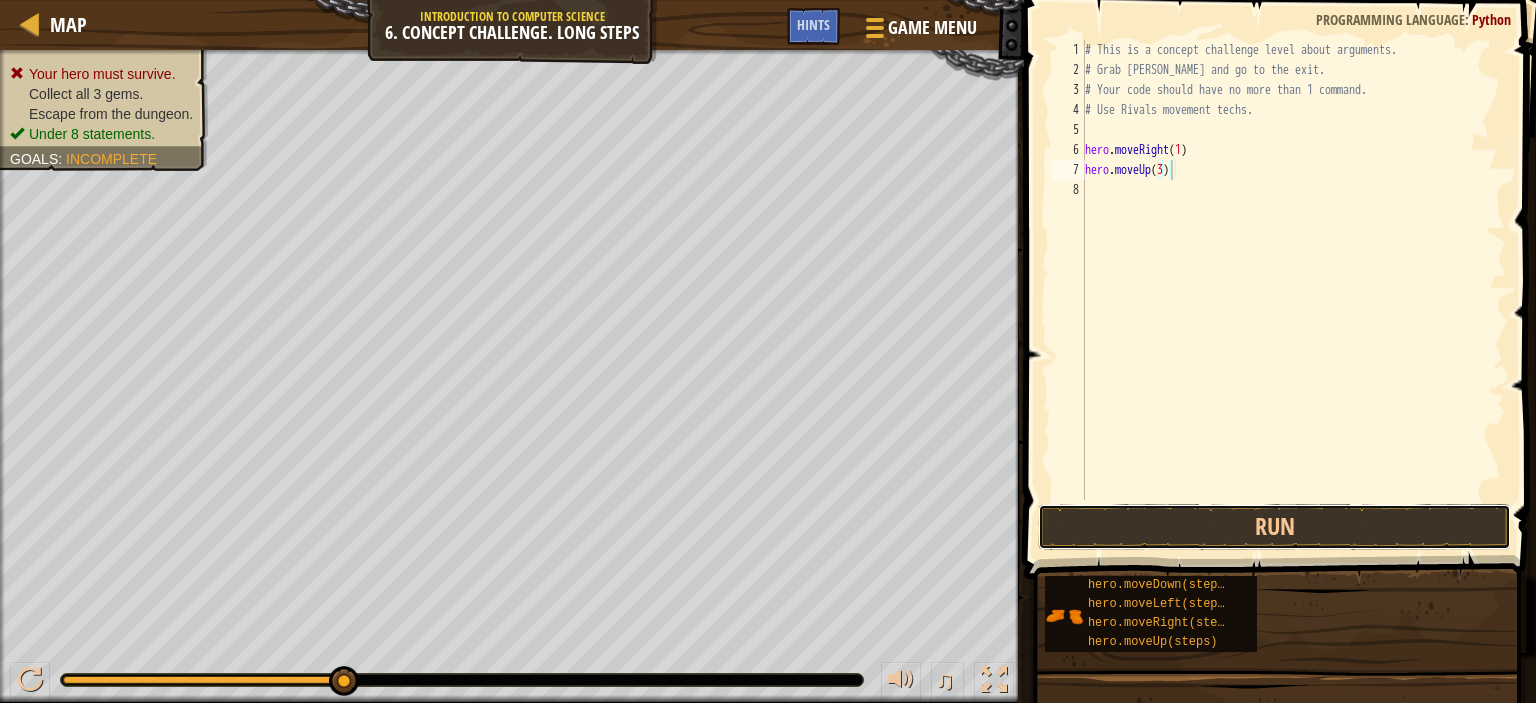 drag, startPoint x: 1155, startPoint y: 508, endPoint x: 1149, endPoint y: 490, distance: 18.973665 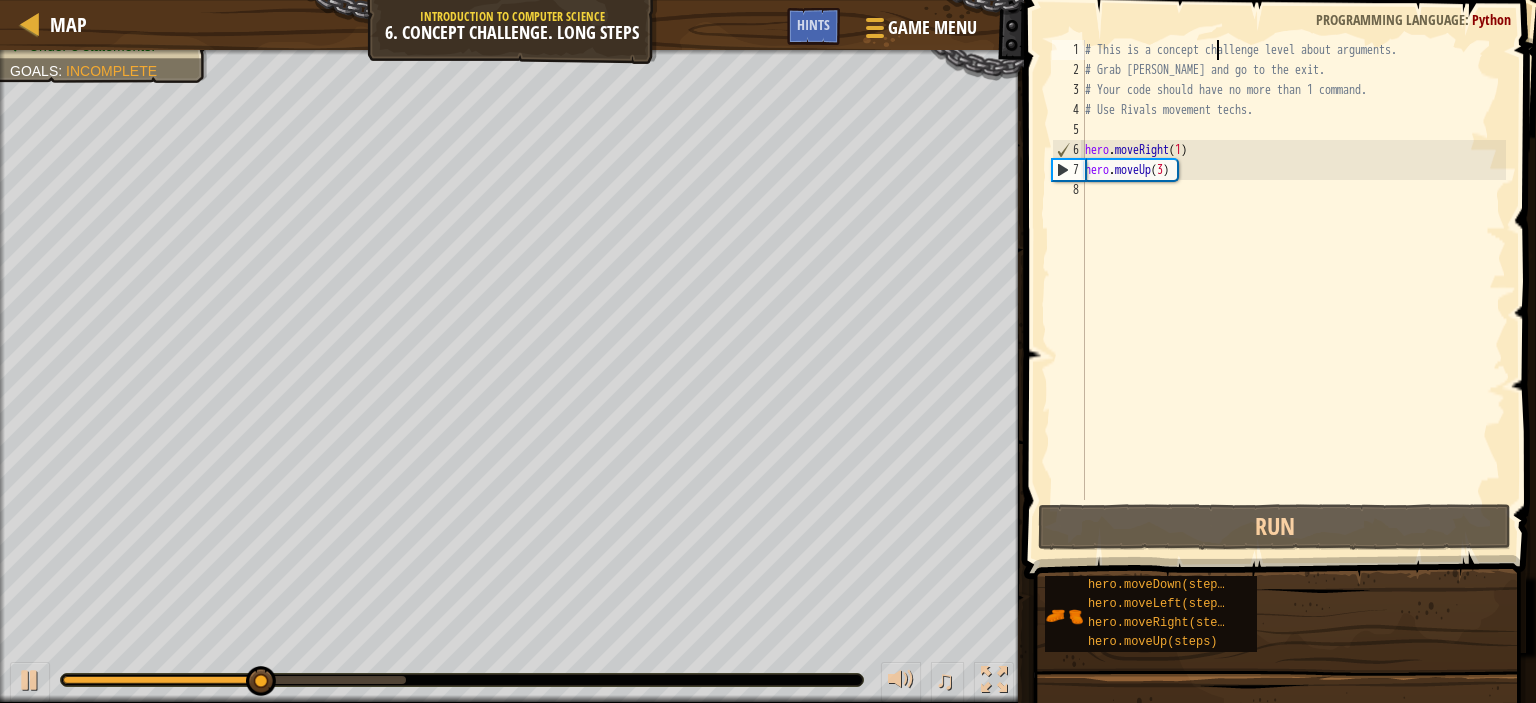 click on "# This is a concept challenge level about arguments. # Grab [PERSON_NAME] and go to the exit. # Your code should have no more than 1 command. # Use Rivals movement techs. hero . moveRight ( 1 ) hero . moveUp ( 3 )" at bounding box center (1293, 290) 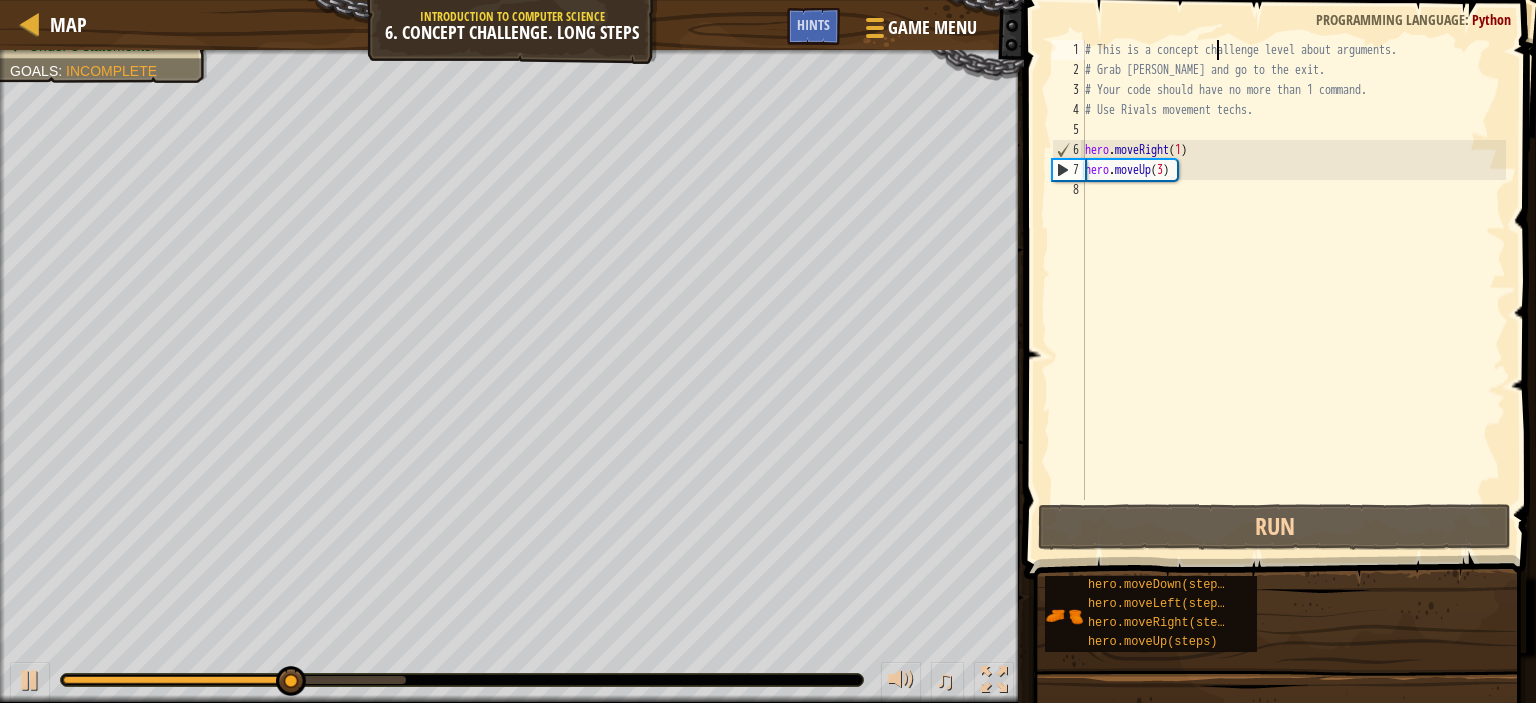 click on "# This is a concept challenge level about arguments. # Grab [PERSON_NAME] and go to the exit. # Your code should have no more than 1 command. # Use Rivals movement techs. hero . moveRight ( 1 ) hero . moveUp ( 3 )" at bounding box center [1293, 290] 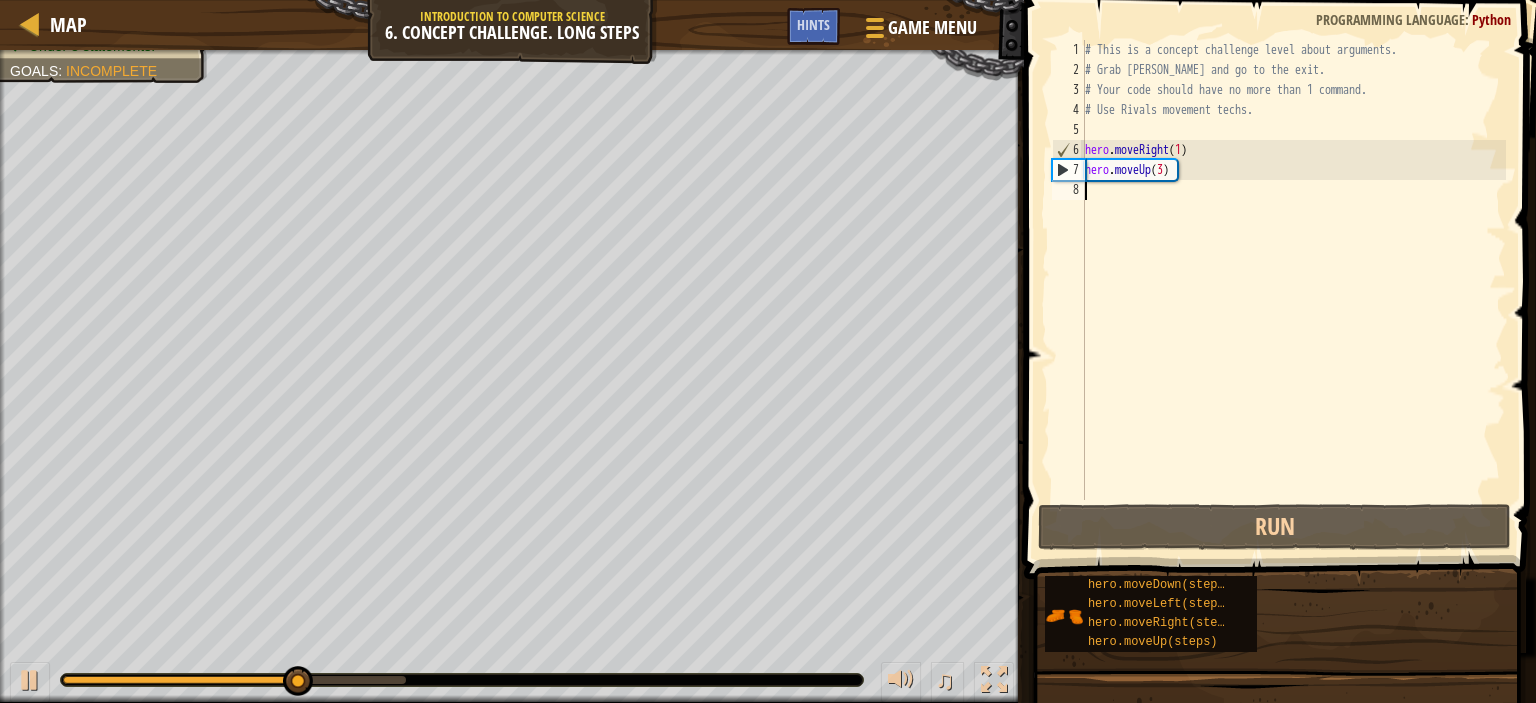 scroll, scrollTop: 9, scrollLeft: 0, axis: vertical 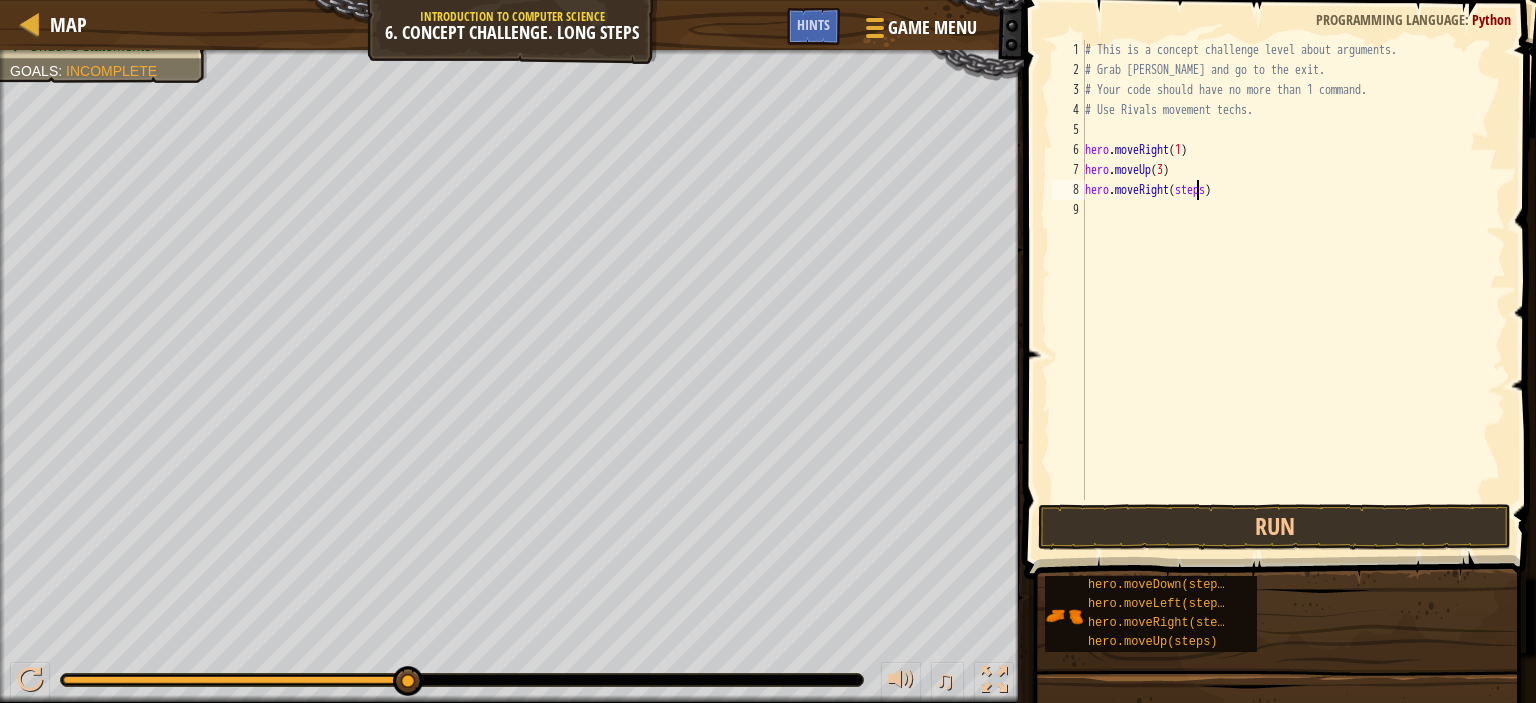 click on "# This is a concept challenge level about arguments. # Grab [PERSON_NAME] and go to the exit. # Your code should have no more than 1 command. # Use Rivals movement techs. hero . moveRight ( 1 ) hero . moveUp ( 3 ) hero . moveRight ( steps )" at bounding box center (1293, 290) 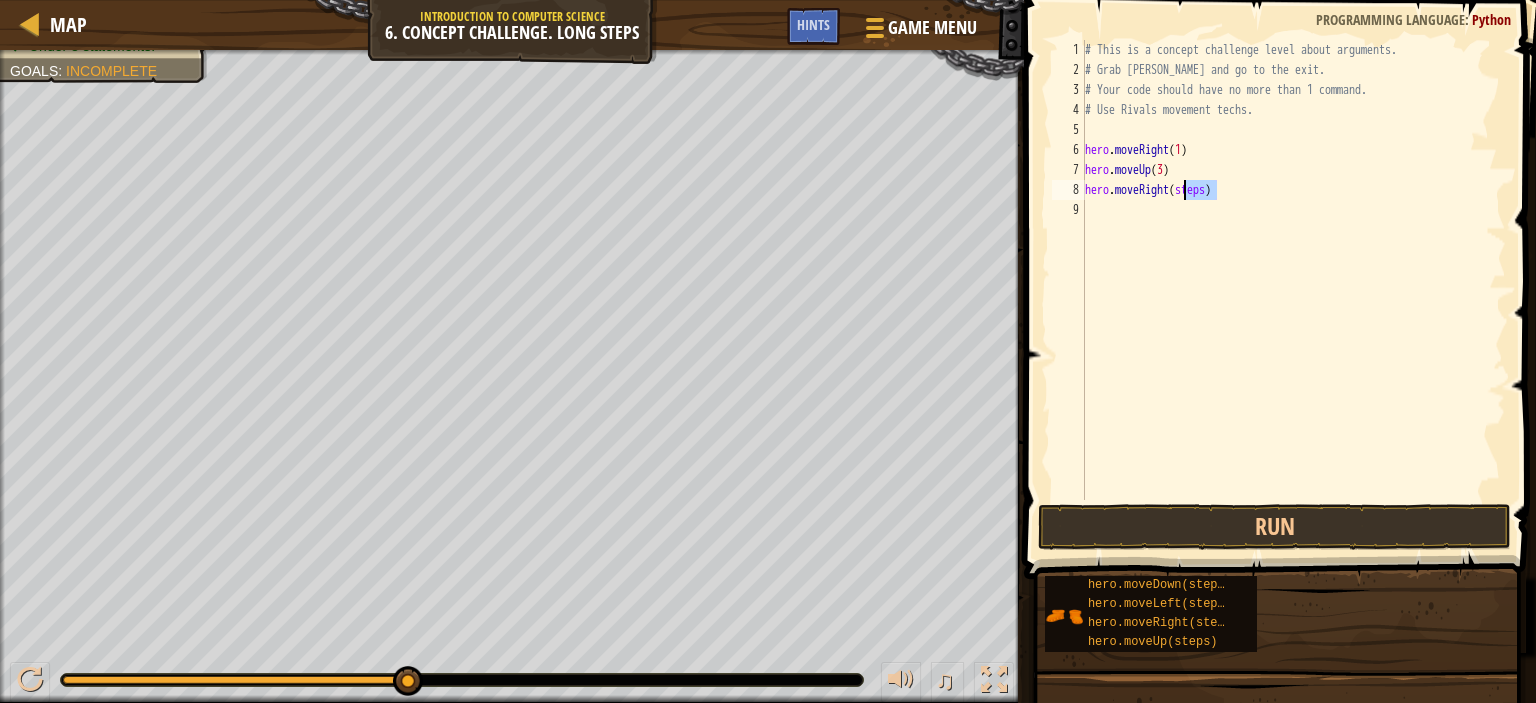 click on "# This is a concept challenge level about arguments. # Grab [PERSON_NAME] and go to the exit. # Your code should have no more than 1 command. # Use Rivals movement techs. hero . moveRight ( 1 ) hero . moveUp ( 3 ) hero . moveRight ( steps )" at bounding box center [1293, 290] 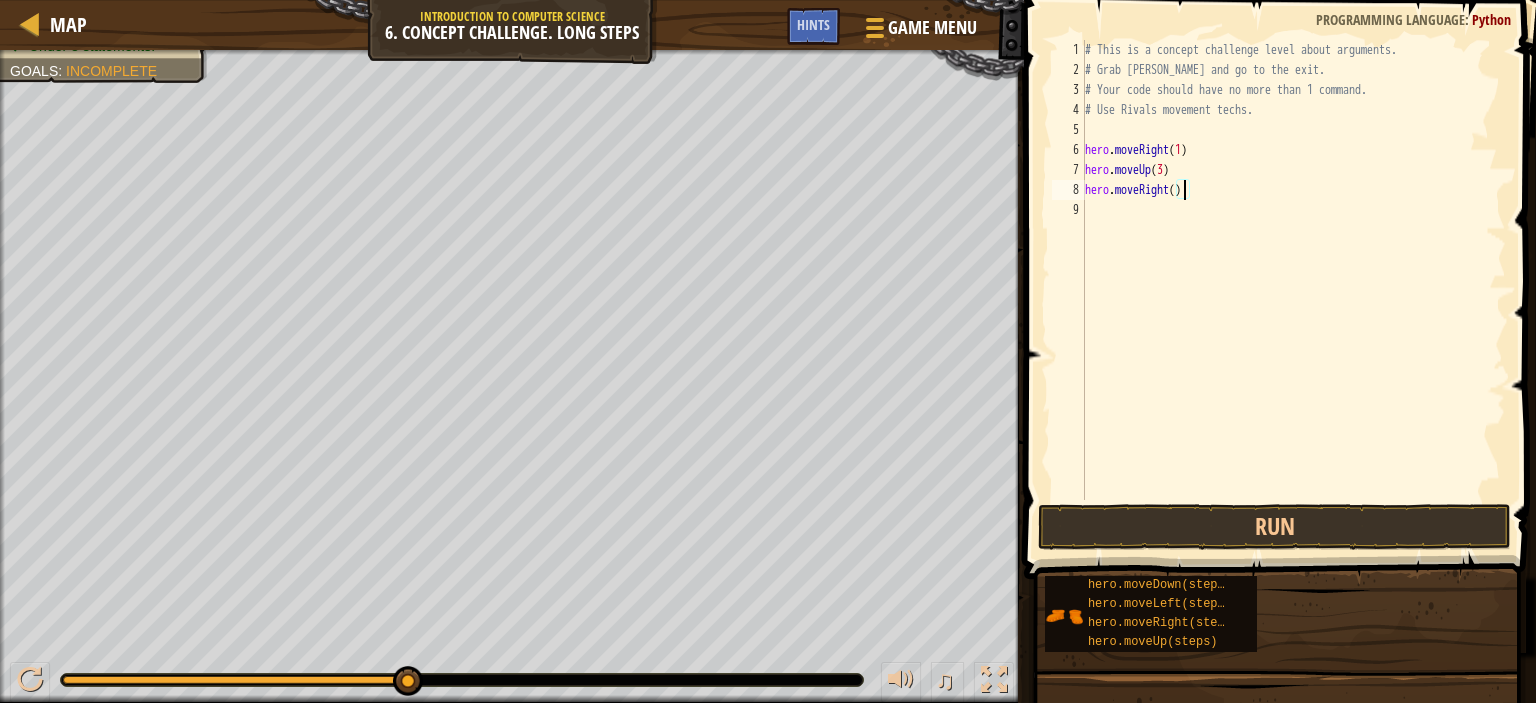 type on "hero.moveRight(2)" 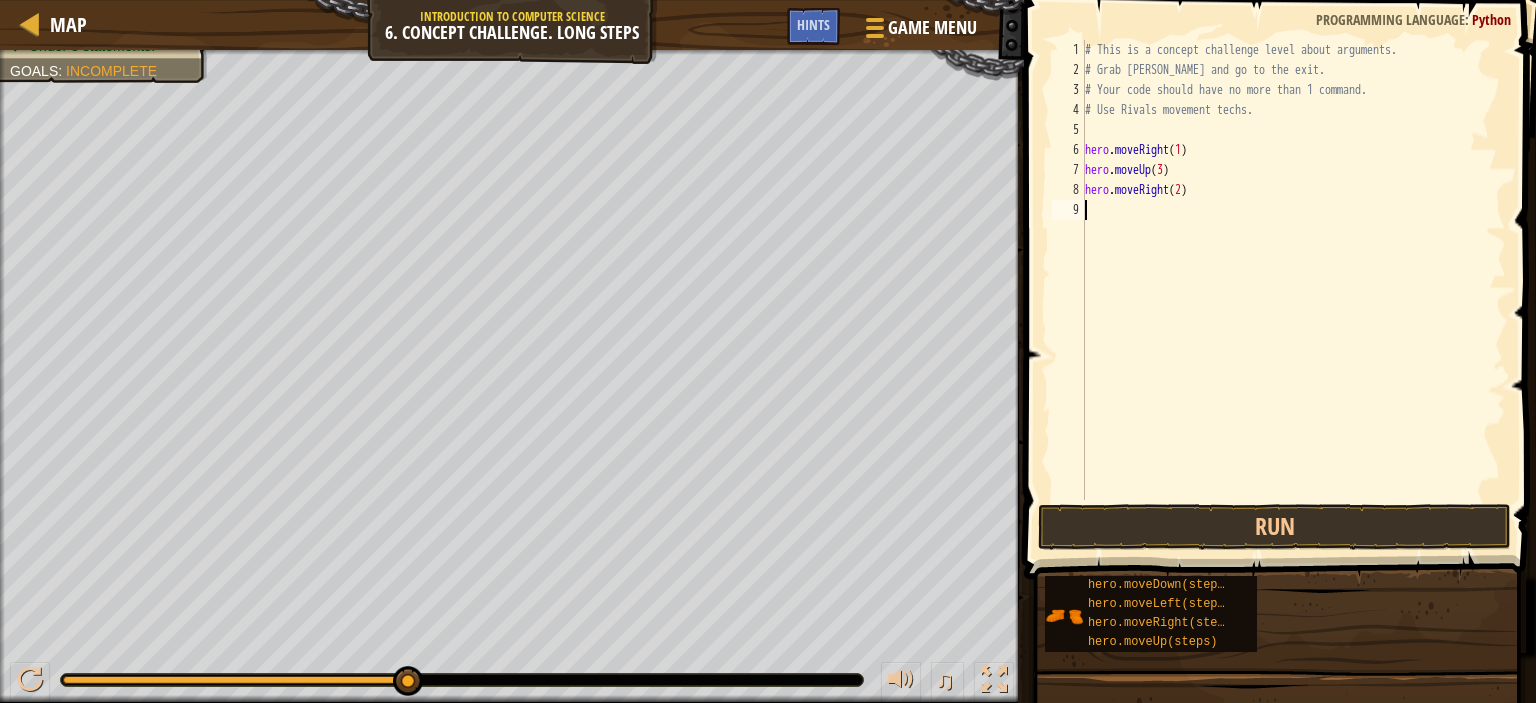 click on "# This is a concept challenge level about arguments. # Grab [PERSON_NAME] and go to the exit. # Your code should have no more than 1 command. # Use Rivals movement techs. hero . moveRight ( 1 ) hero . moveUp ( 3 ) hero . moveRight ( 2 )" at bounding box center (1293, 290) 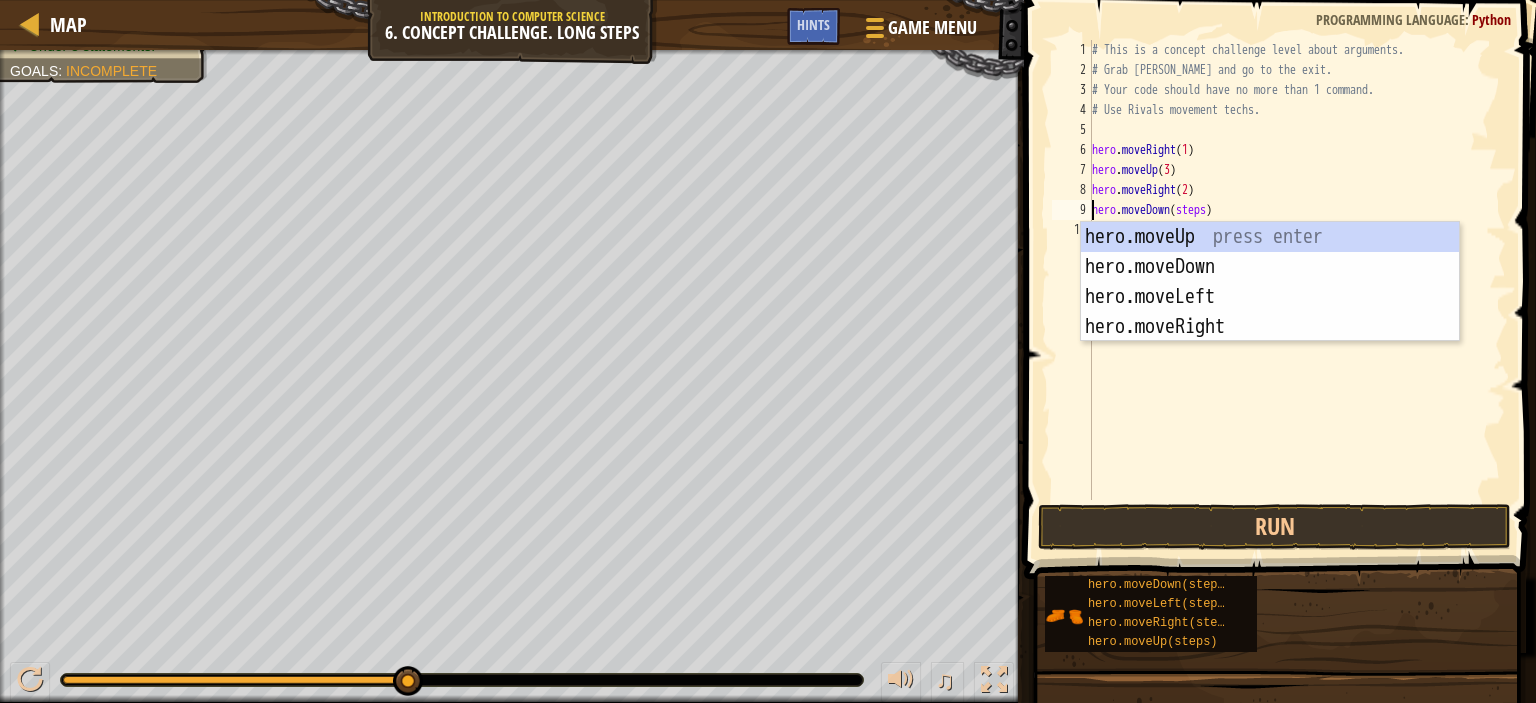 click on "# This is a concept challenge level about arguments. # Grab [PERSON_NAME] and go to the exit. # Your code should have no more than 1 command. # Use Rivals movement techs. hero . moveRight ( 1 ) hero . moveUp ( 3 ) hero . moveRight ( 2 ) hero . moveDown ( steps )" at bounding box center [1297, 290] 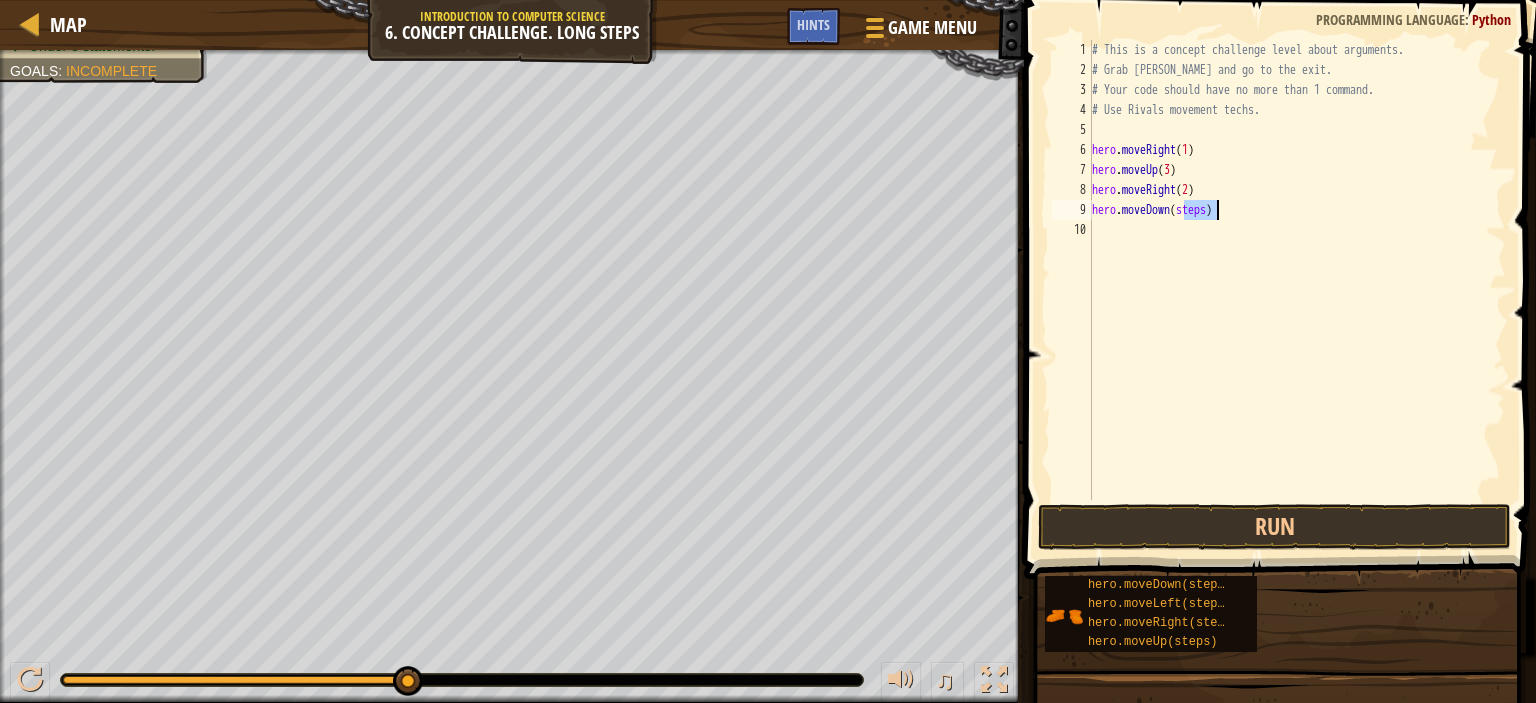 click on "# This is a concept challenge level about arguments. # Grab [PERSON_NAME] and go to the exit. # Your code should have no more than 1 command. # Use Rivals movement techs. hero . moveRight ( 1 ) hero . moveUp ( 3 ) hero . moveRight ( 2 ) hero . moveDown ( steps )" at bounding box center [1297, 290] 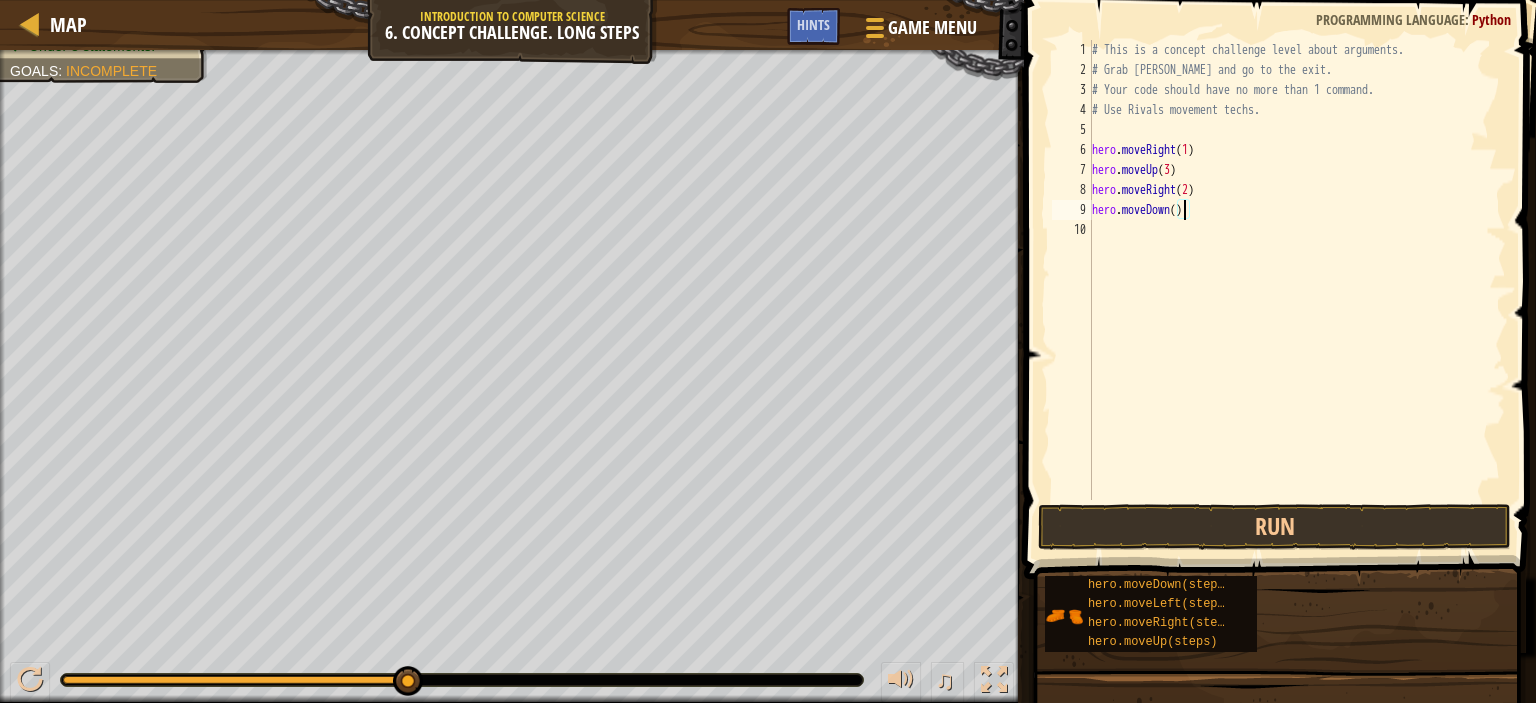 type on "hero.moveDown(3)" 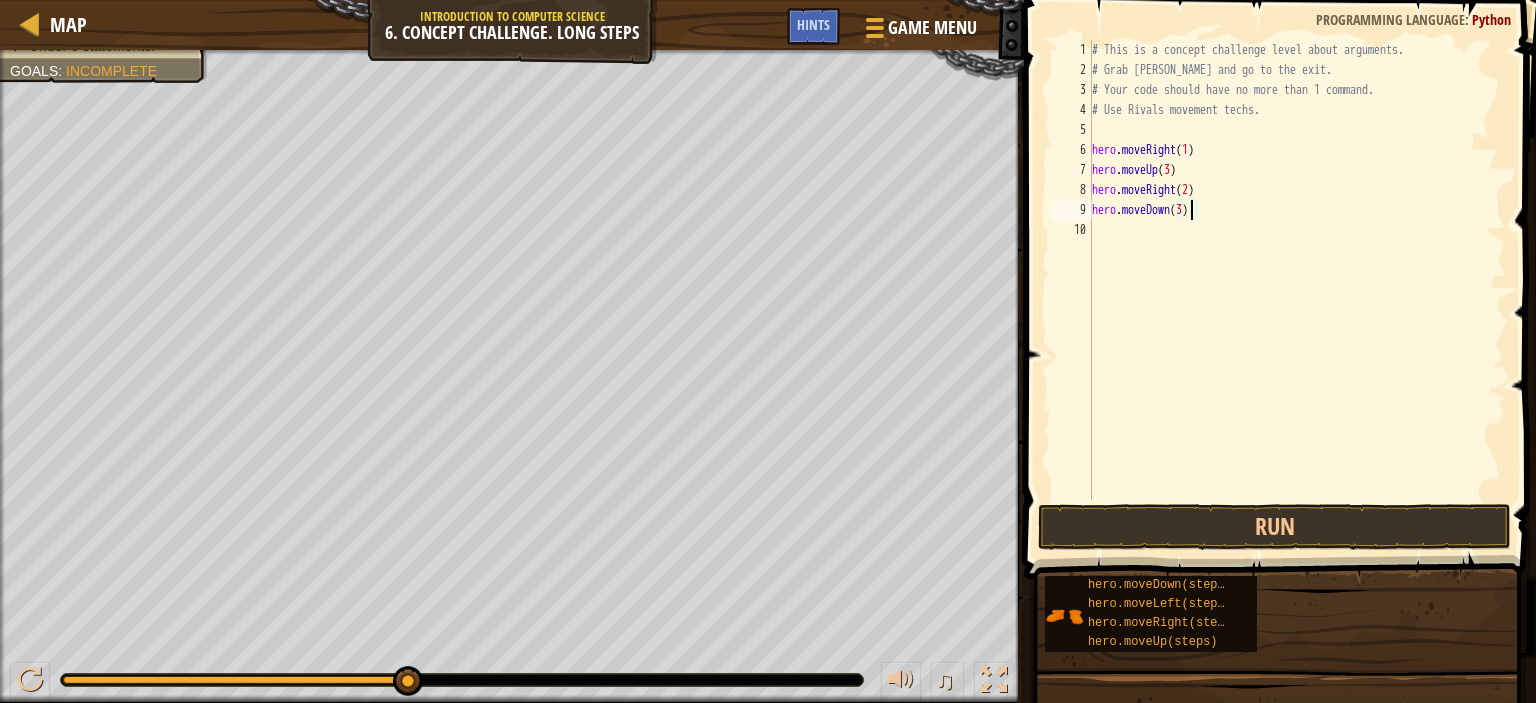 click on "# This is a concept challenge level about arguments. # Grab [PERSON_NAME] and go to the exit. # Your code should have no more than 1 command. # Use Rivals movement techs. hero . moveRight ( 1 ) hero . moveUp ( 3 ) hero . moveRight ( 2 ) hero . moveDown ( 3 )" at bounding box center (1297, 290) 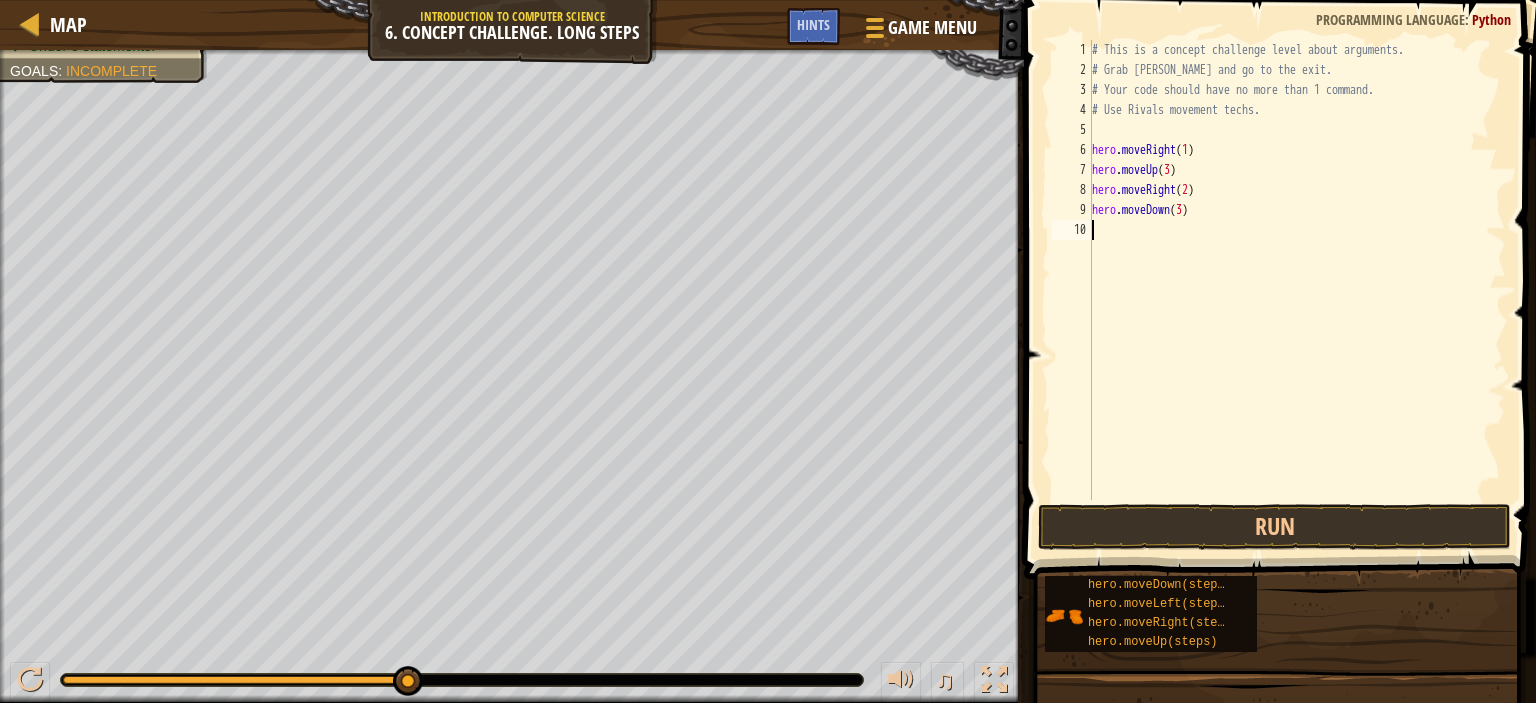 scroll, scrollTop: 9, scrollLeft: 0, axis: vertical 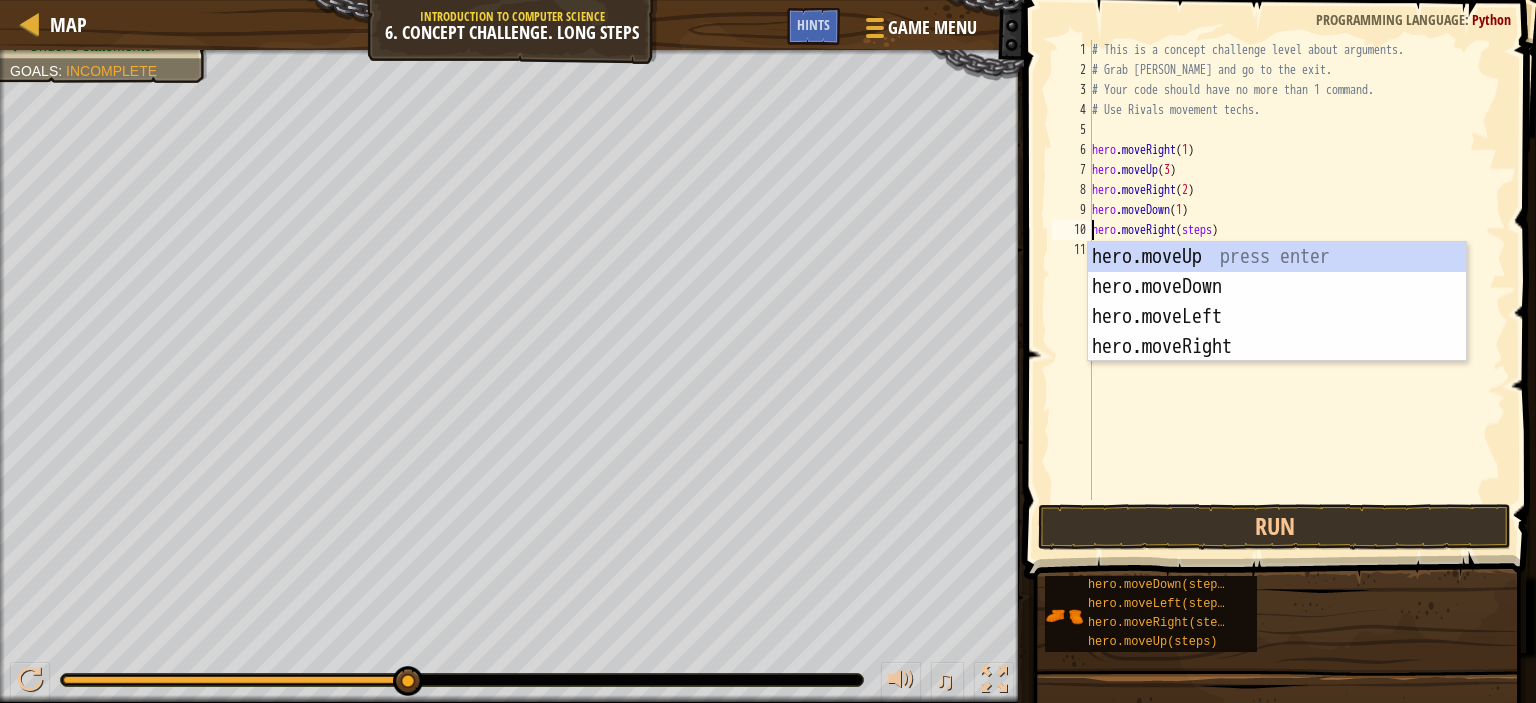 click on "# This is a concept challenge level about arguments. # Grab [PERSON_NAME] and go to the exit. # Your code should have no more than 1 command. # Use Rivals movement techs. hero . moveRight ( 1 ) hero . moveUp ( 3 ) hero . moveRight ( 2 ) hero . moveDown ( 1 ) hero . moveRight ( steps )" at bounding box center [1297, 290] 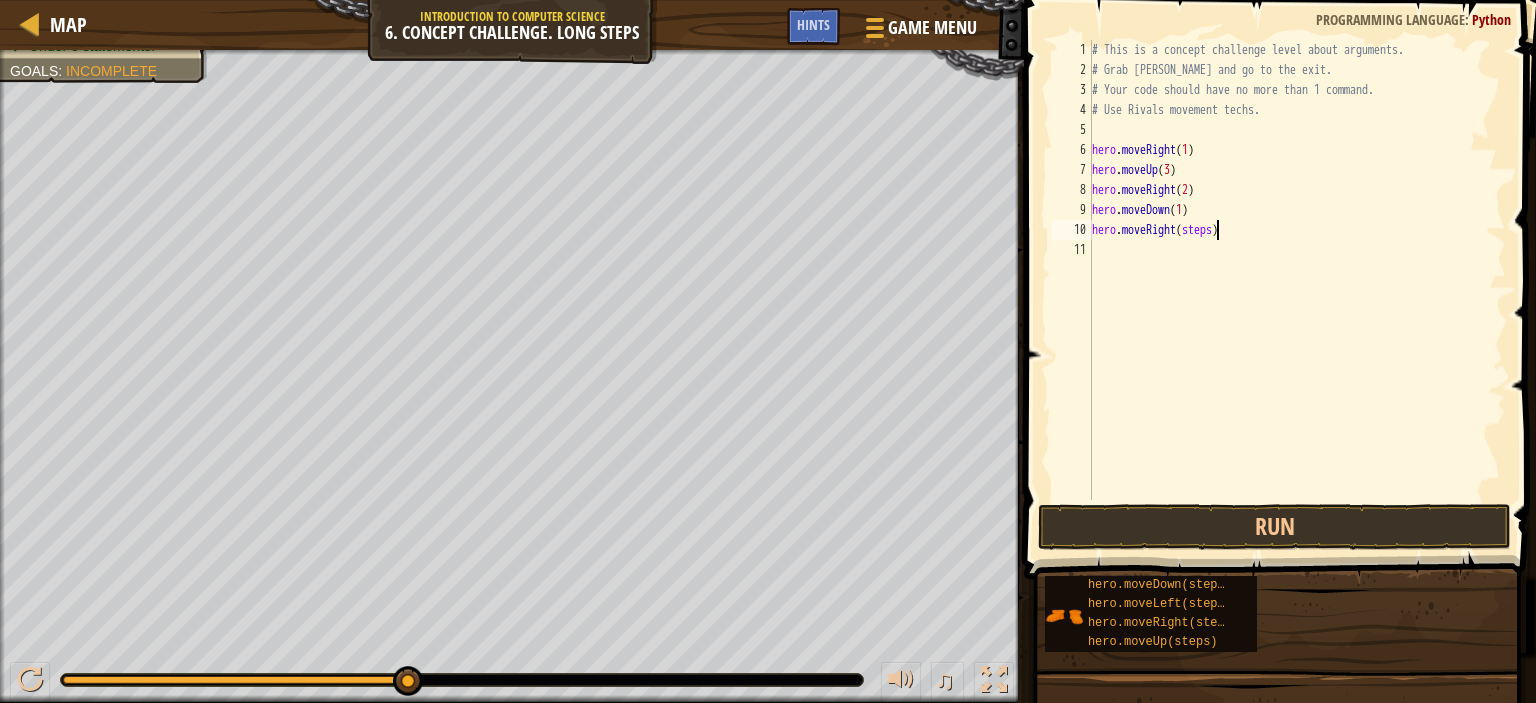 click on "# This is a concept challenge level about arguments. # Grab [PERSON_NAME] and go to the exit. # Your code should have no more than 1 command. # Use Rivals movement techs. hero . moveRight ( 1 ) hero . moveUp ( 3 ) hero . moveRight ( 2 ) hero . moveDown ( 1 ) hero . moveRight ( steps )" at bounding box center (1297, 290) 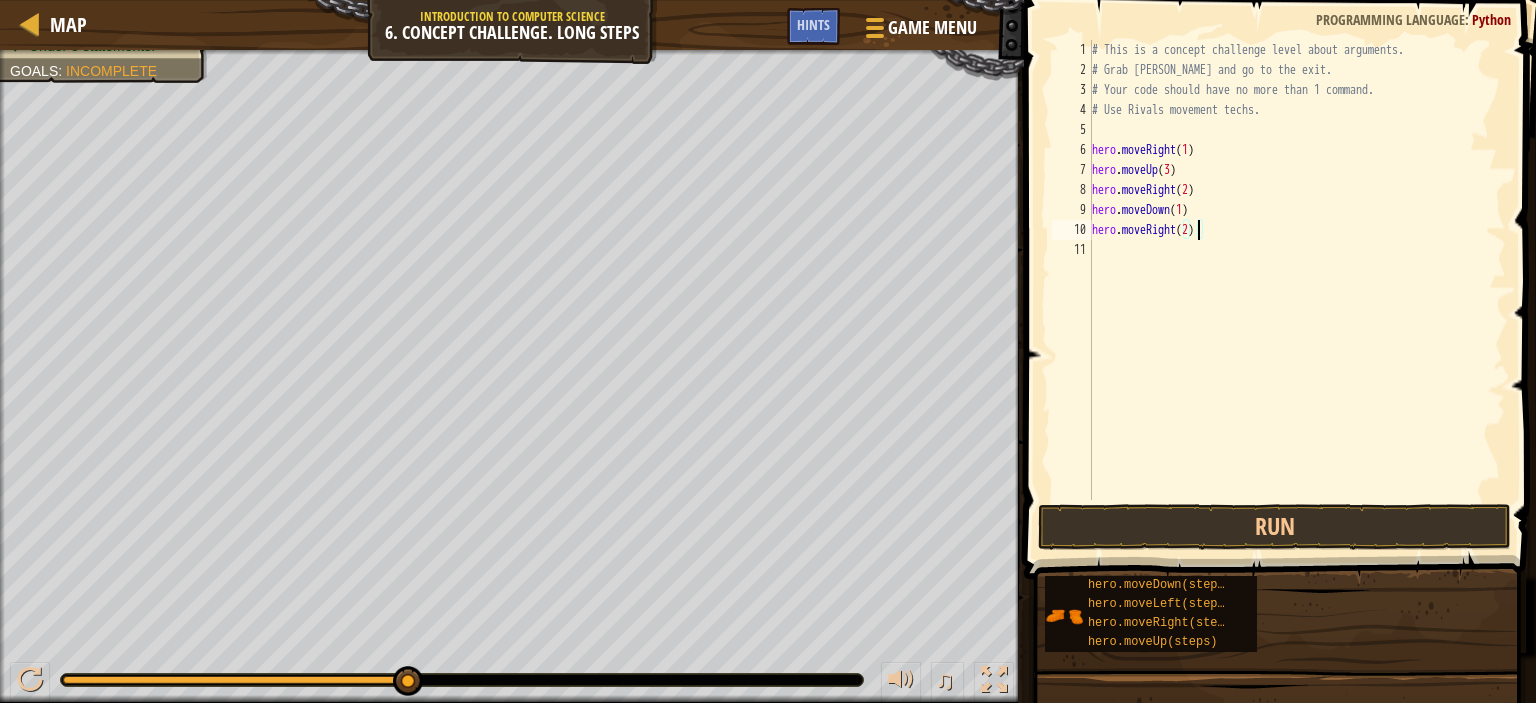 scroll, scrollTop: 9, scrollLeft: 8, axis: both 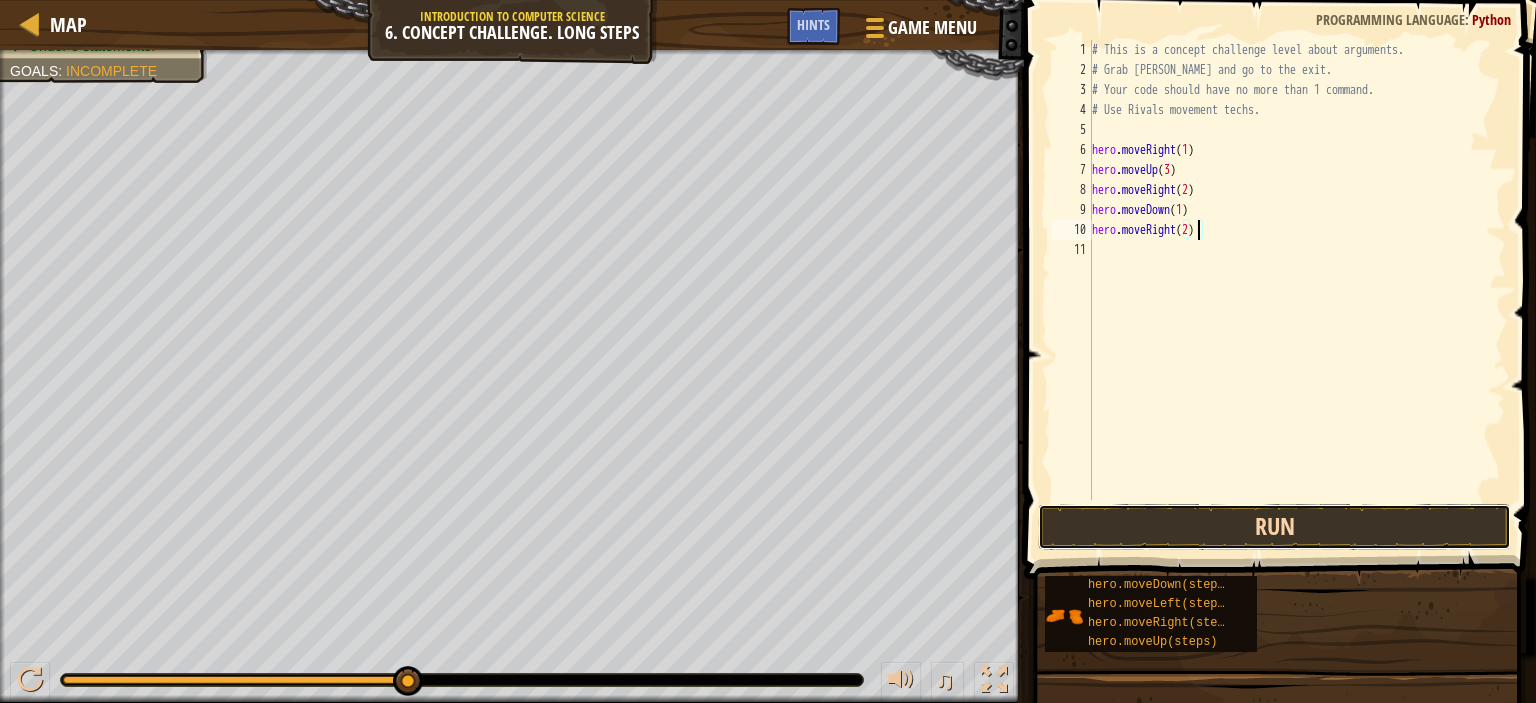 drag, startPoint x: 1308, startPoint y: 515, endPoint x: 1300, endPoint y: 523, distance: 11.313708 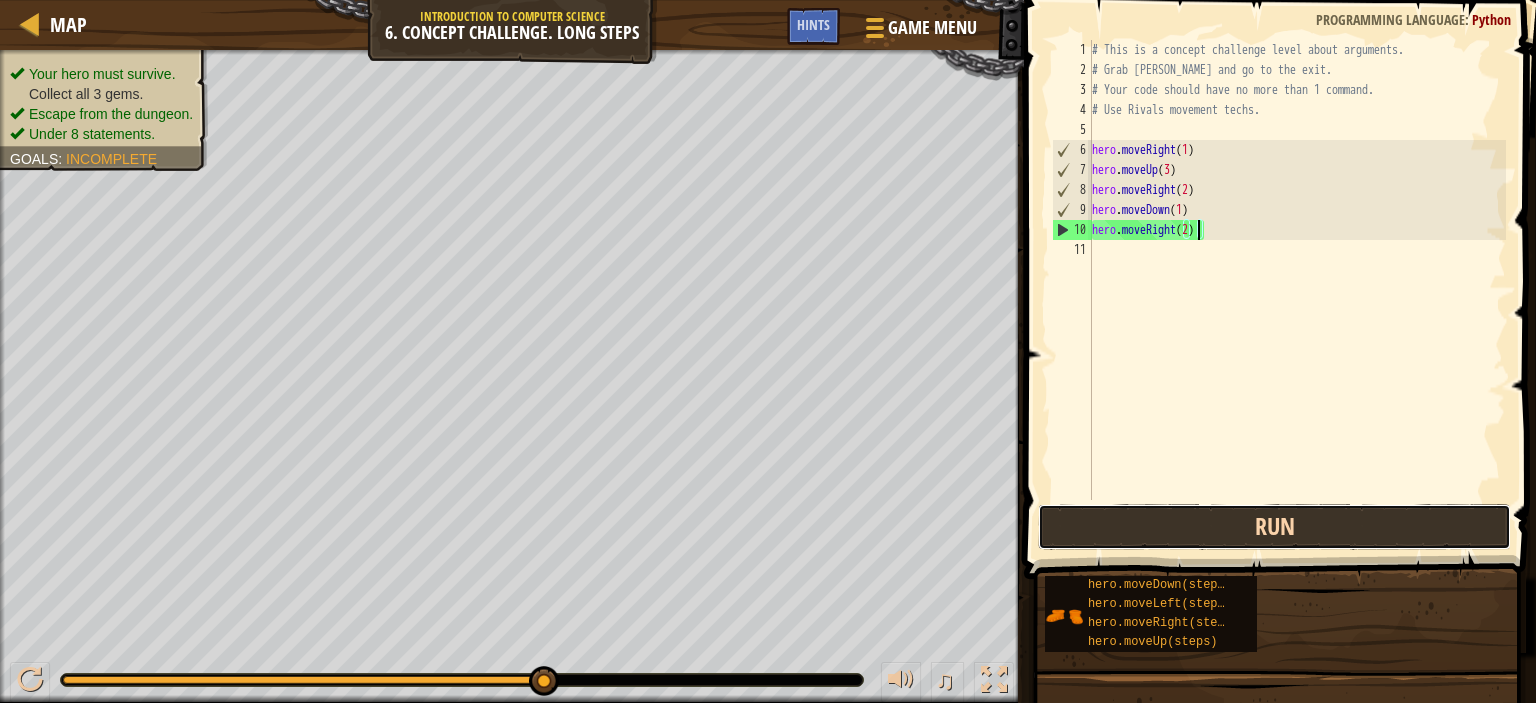 click on "Run" at bounding box center (1274, 527) 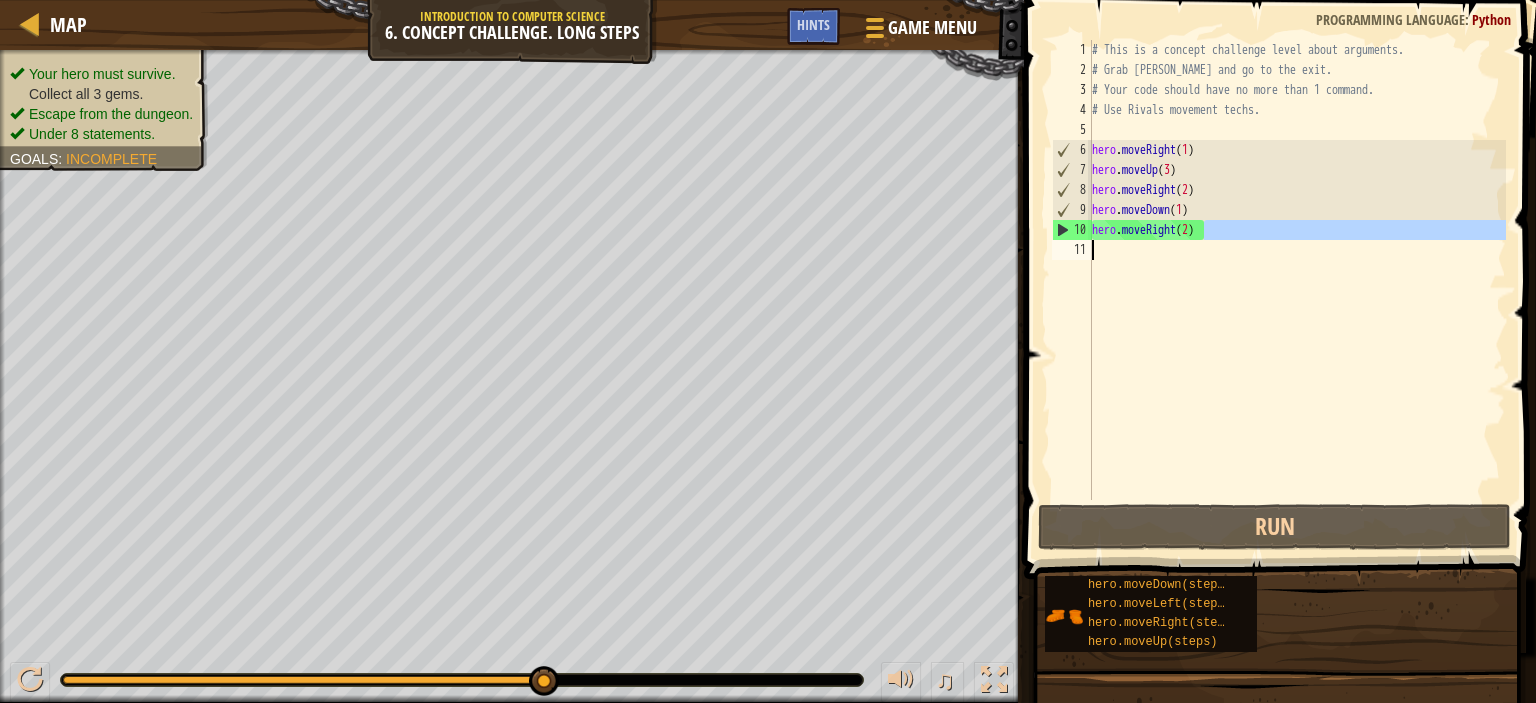 drag, startPoint x: 1244, startPoint y: 235, endPoint x: 1162, endPoint y: 307, distance: 109.12378 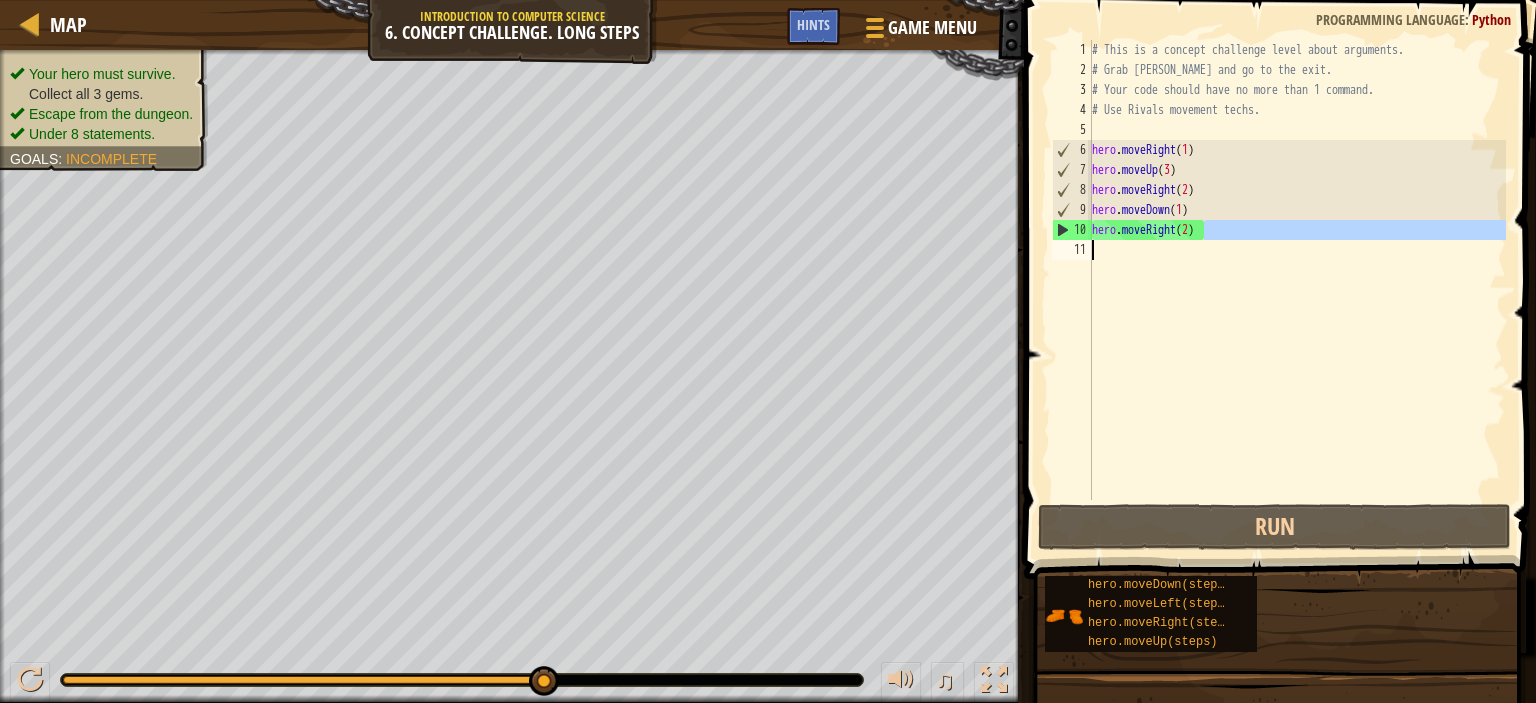 click on "# This is a concept challenge level about arguments. # Grab [PERSON_NAME] and go to the exit. # Your code should have no more than 1 command. # Use Rivals movement techs. hero . moveRight ( 1 ) hero . moveUp ( 3 ) hero . moveRight ( 2 ) hero . moveDown ( 1 ) hero . moveRight ( 2 )" at bounding box center (1297, 270) 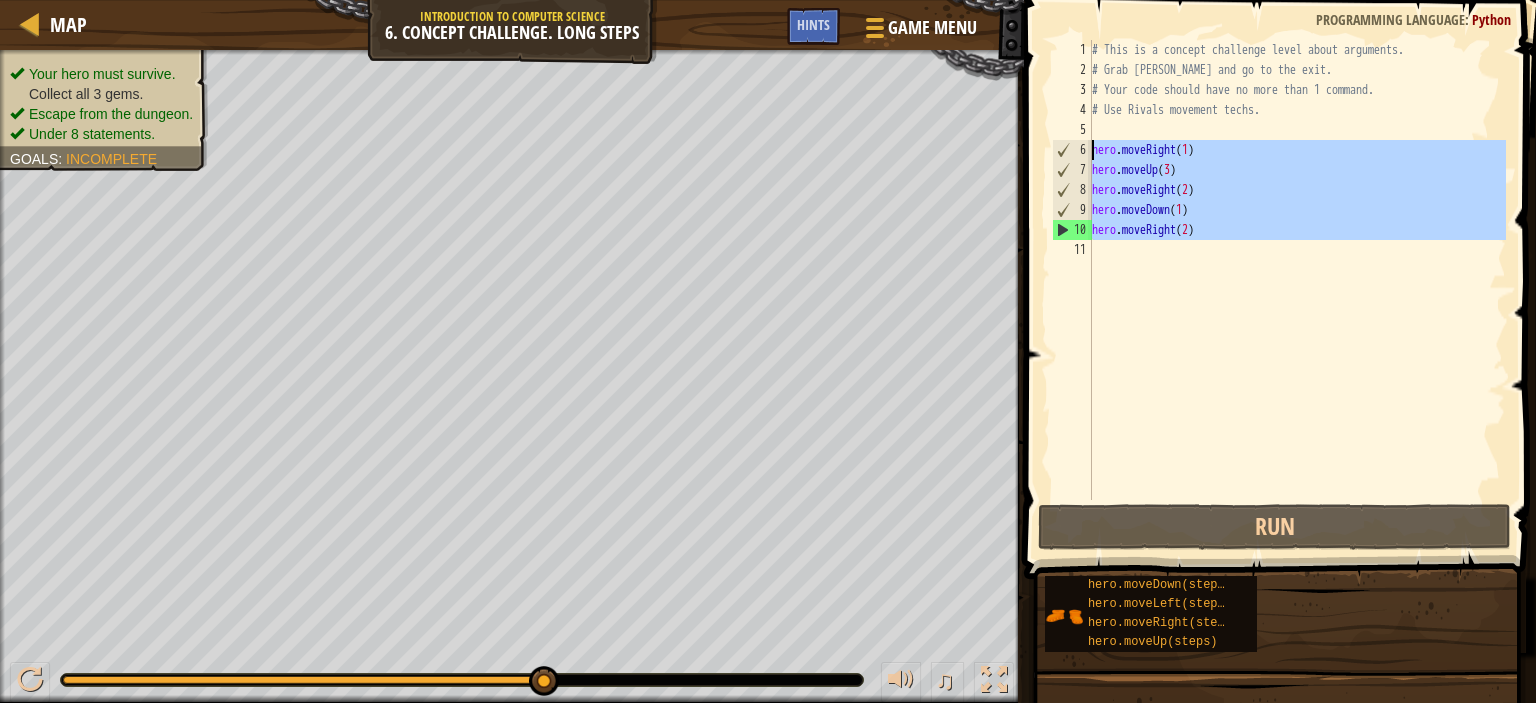drag, startPoint x: 1205, startPoint y: 275, endPoint x: 1056, endPoint y: 149, distance: 195.13329 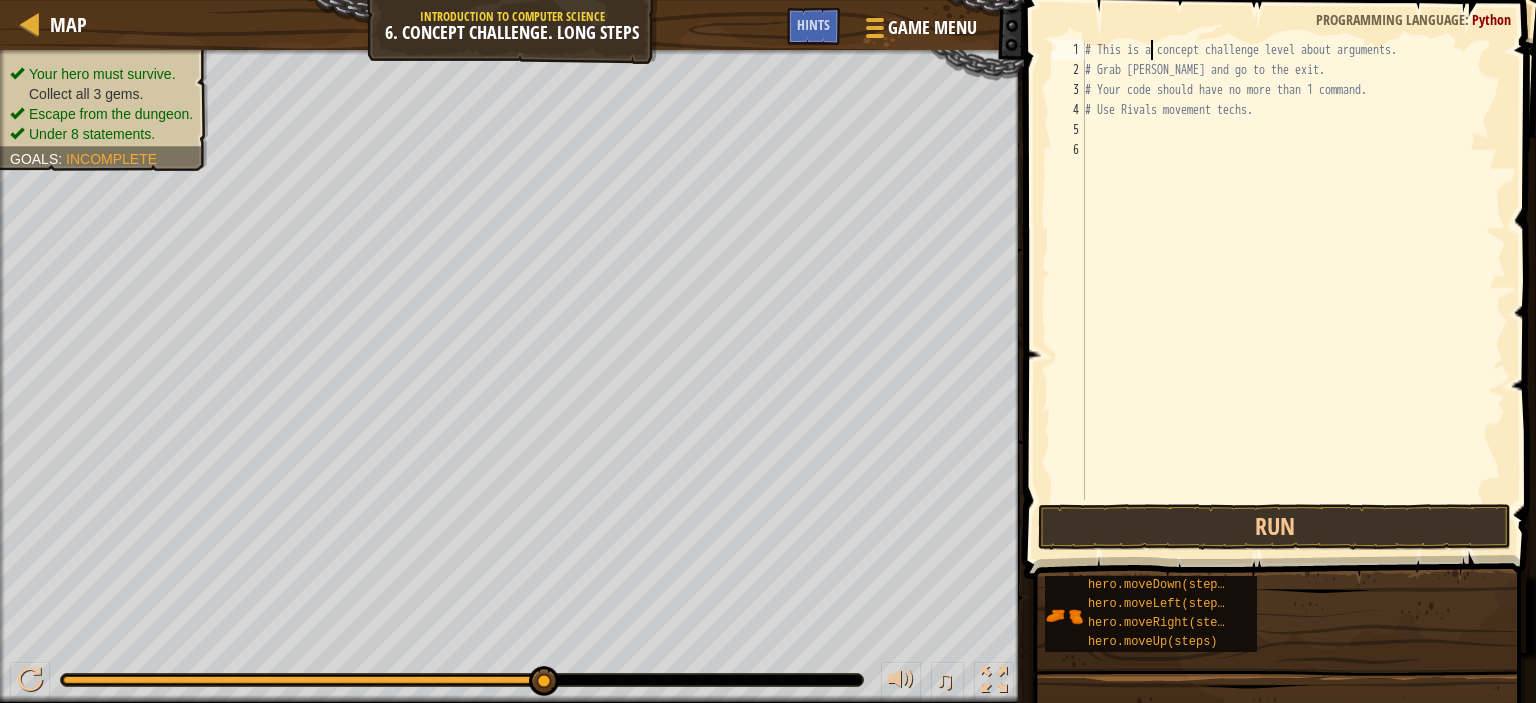 click on "# This is a concept challenge level about arguments. # Grab [PERSON_NAME] and go to the exit. # Your code should have no more than 1 command. # Use Rivals movement techs." at bounding box center (1293, 290) 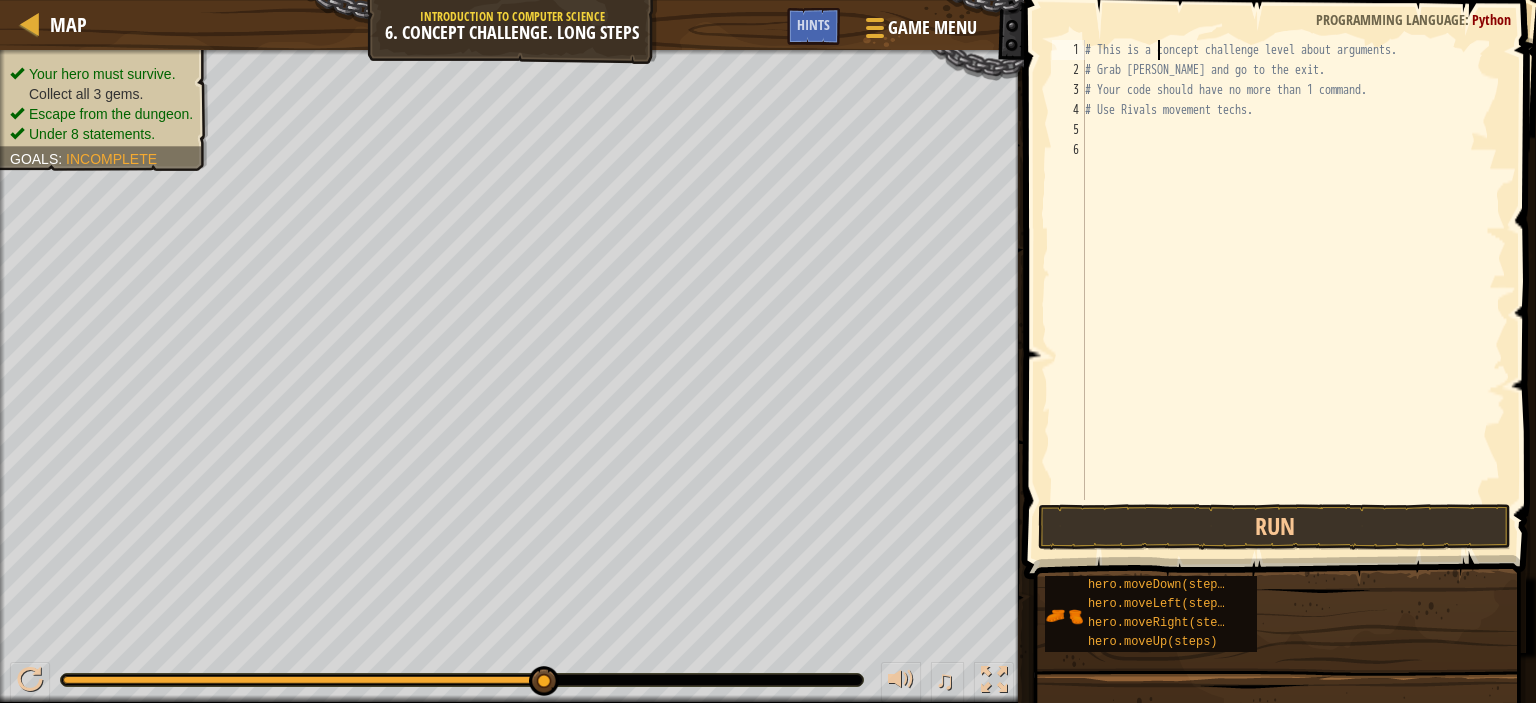 click on "# This is a concept challenge level about arguments. # Grab [PERSON_NAME] and go to the exit. # Your code should have no more than 1 command. # Use Rivals movement techs." at bounding box center (1293, 290) 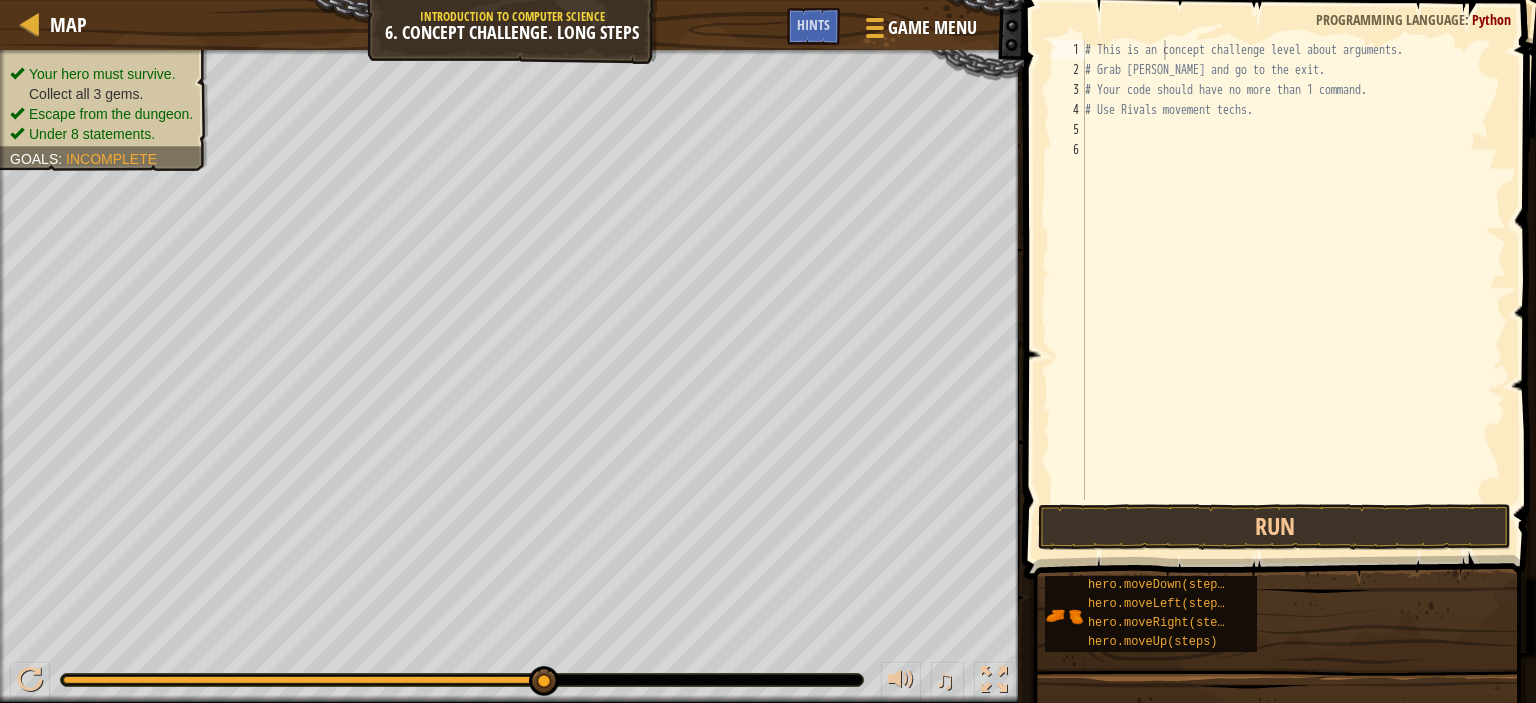 click at bounding box center [1282, 261] 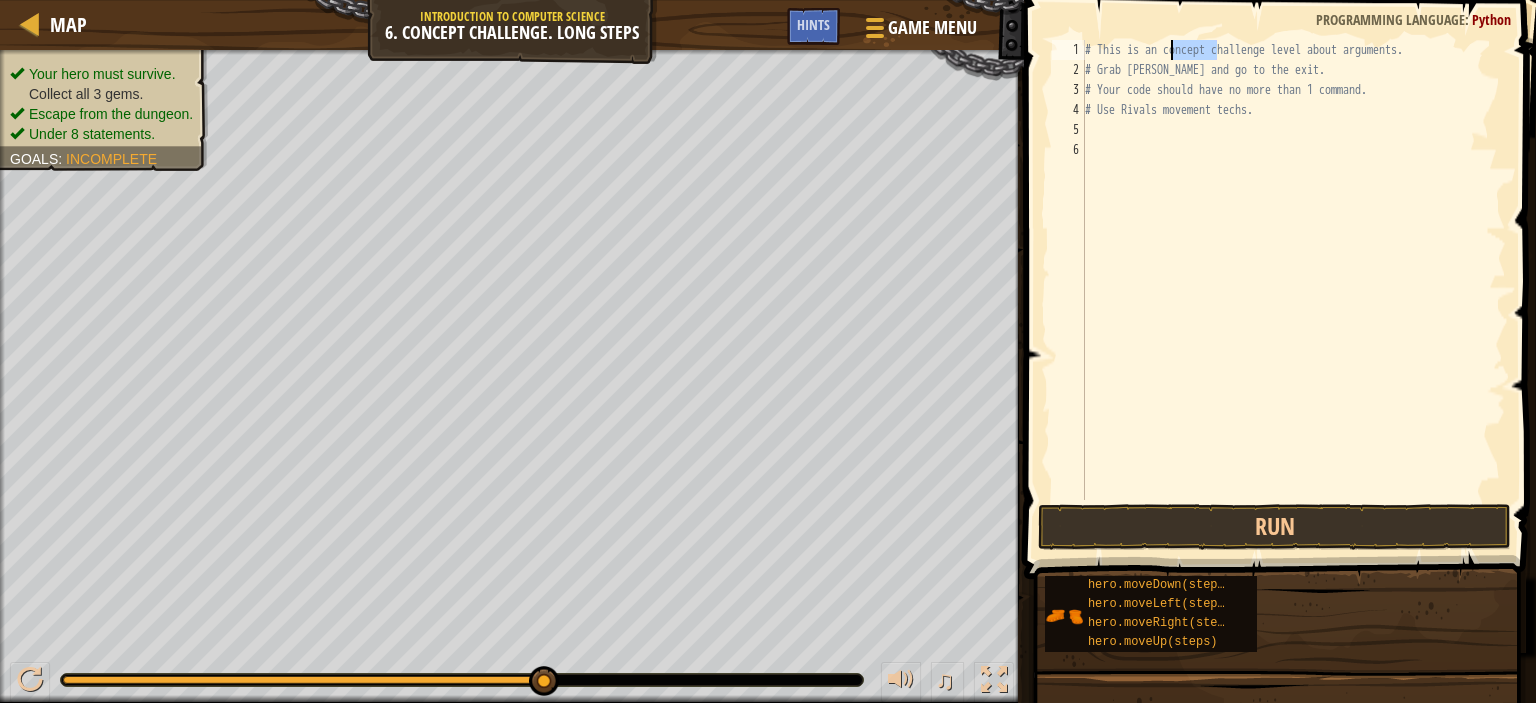 drag, startPoint x: 1220, startPoint y: 42, endPoint x: 1173, endPoint y: 51, distance: 47.853943 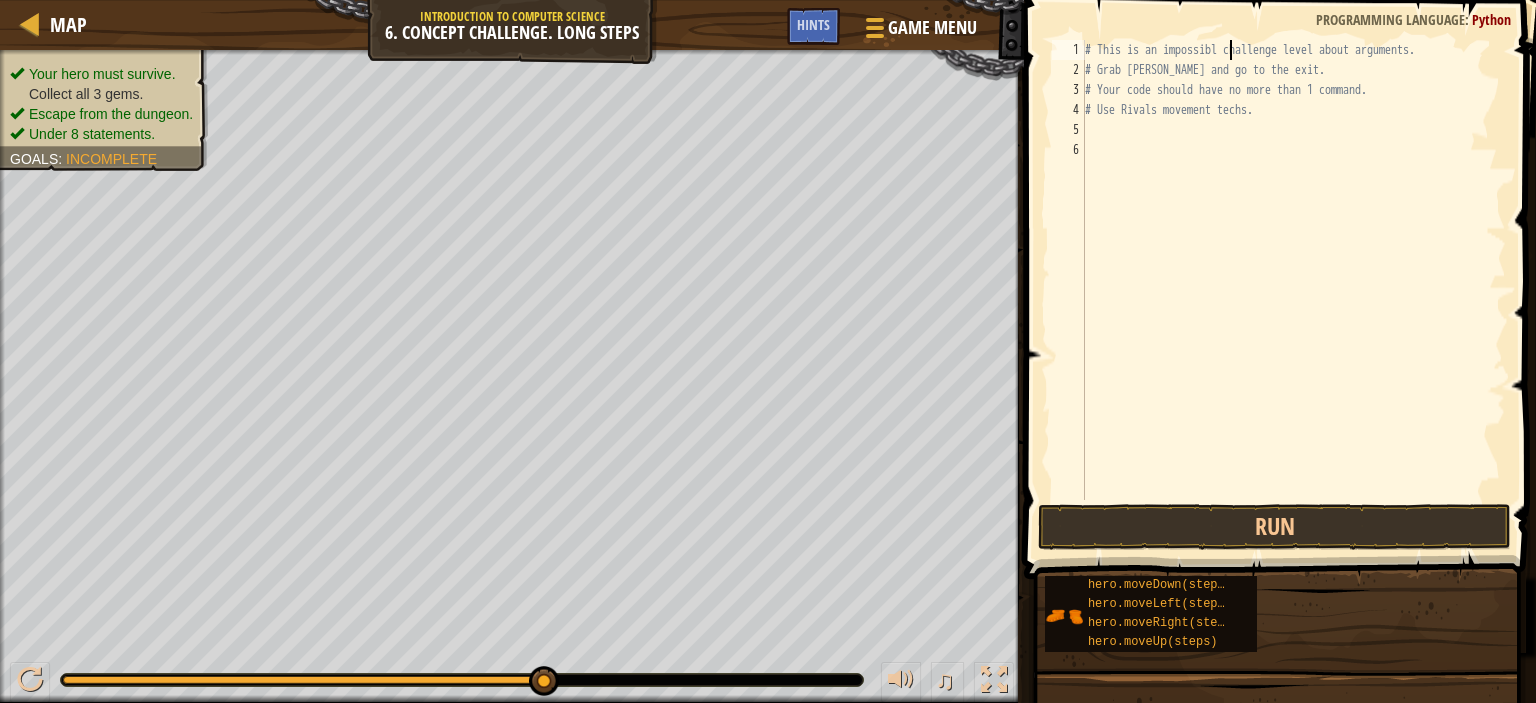 scroll, scrollTop: 9, scrollLeft: 12, axis: both 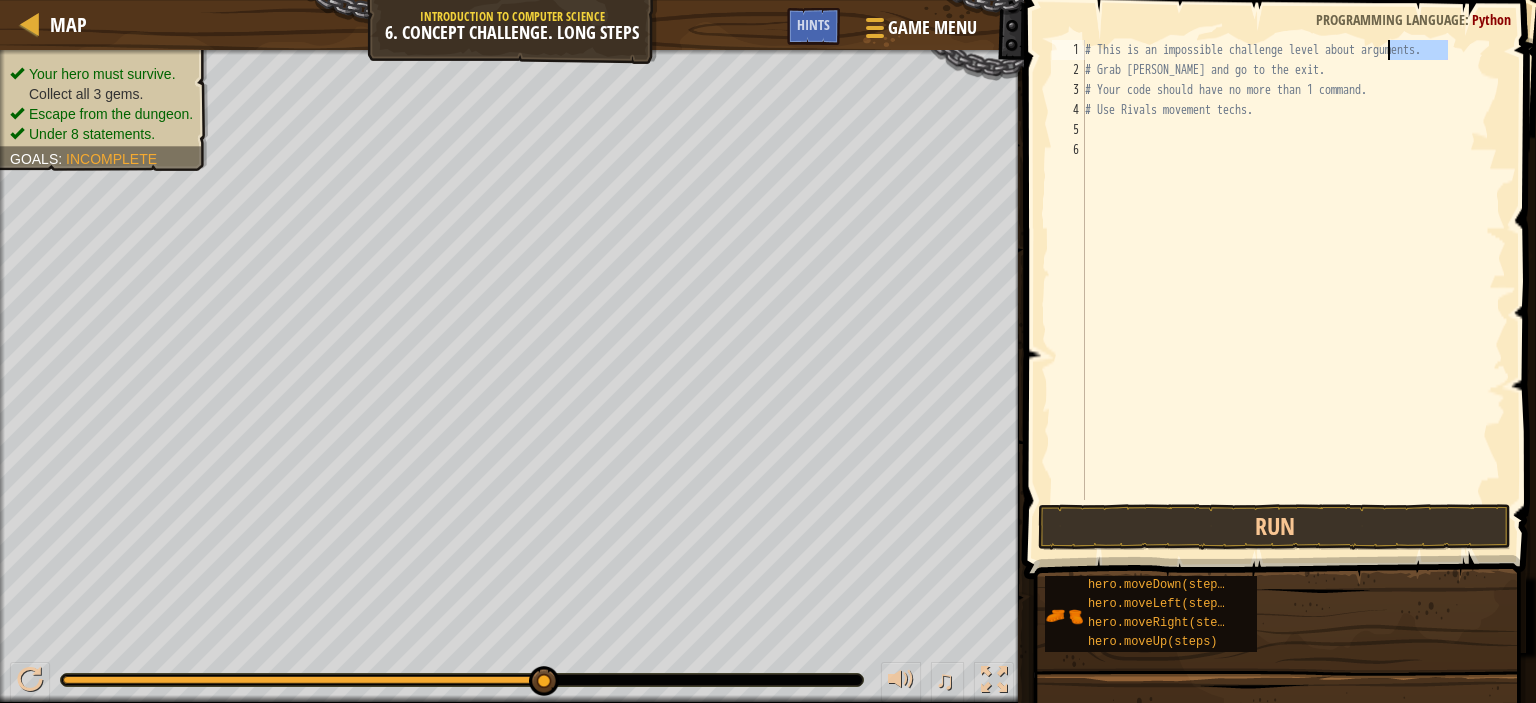 drag, startPoint x: 1446, startPoint y: 52, endPoint x: 1392, endPoint y: 59, distance: 54.451813 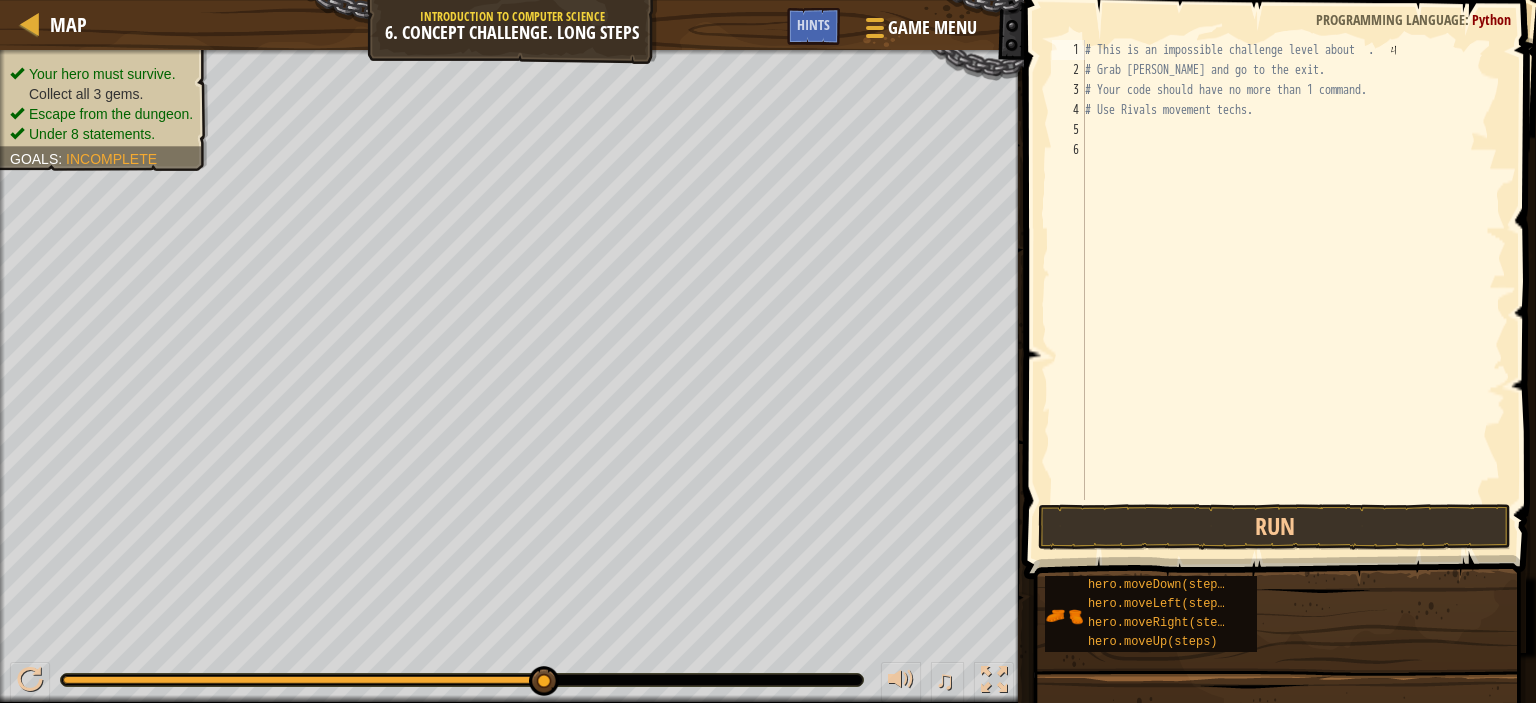 scroll, scrollTop: 0, scrollLeft: 0, axis: both 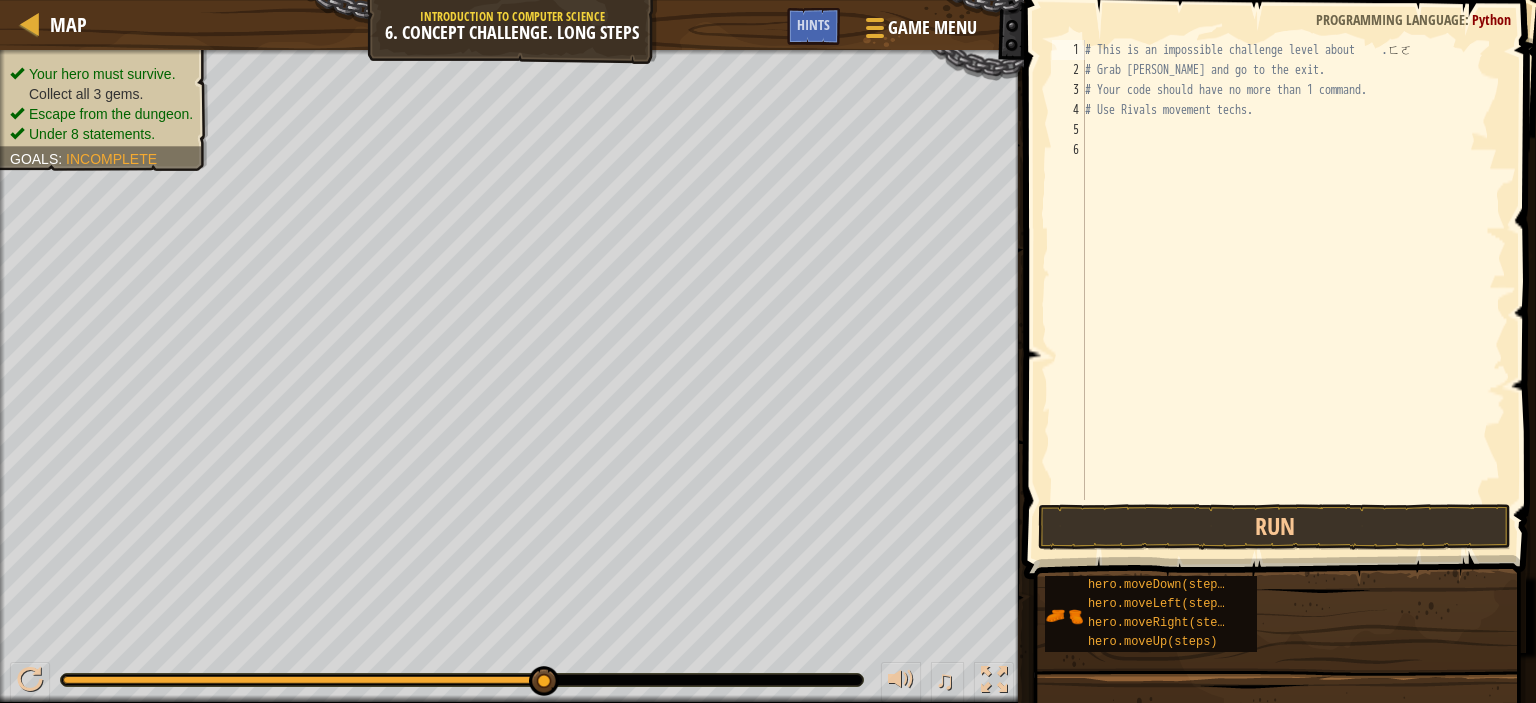 type on "ㄈ" 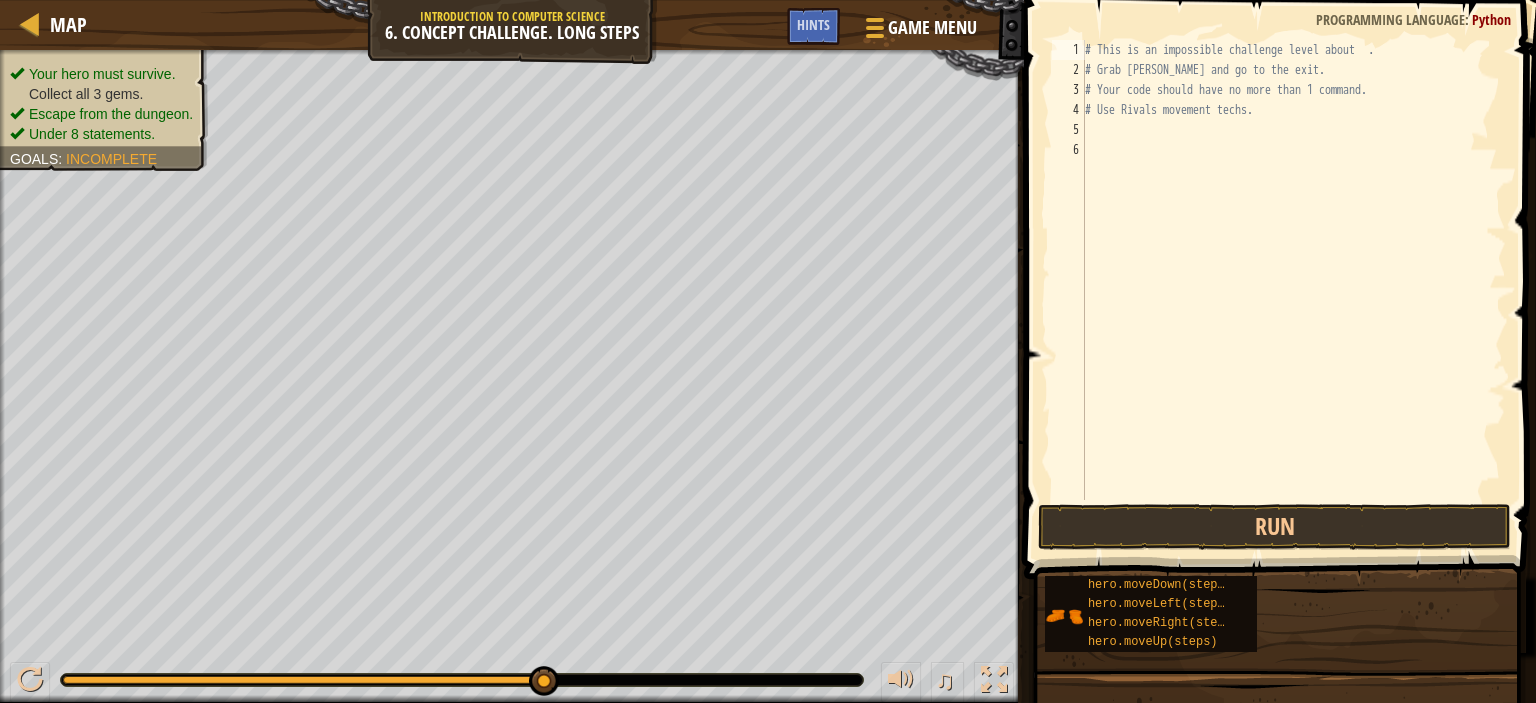 scroll, scrollTop: 9, scrollLeft: 0, axis: vertical 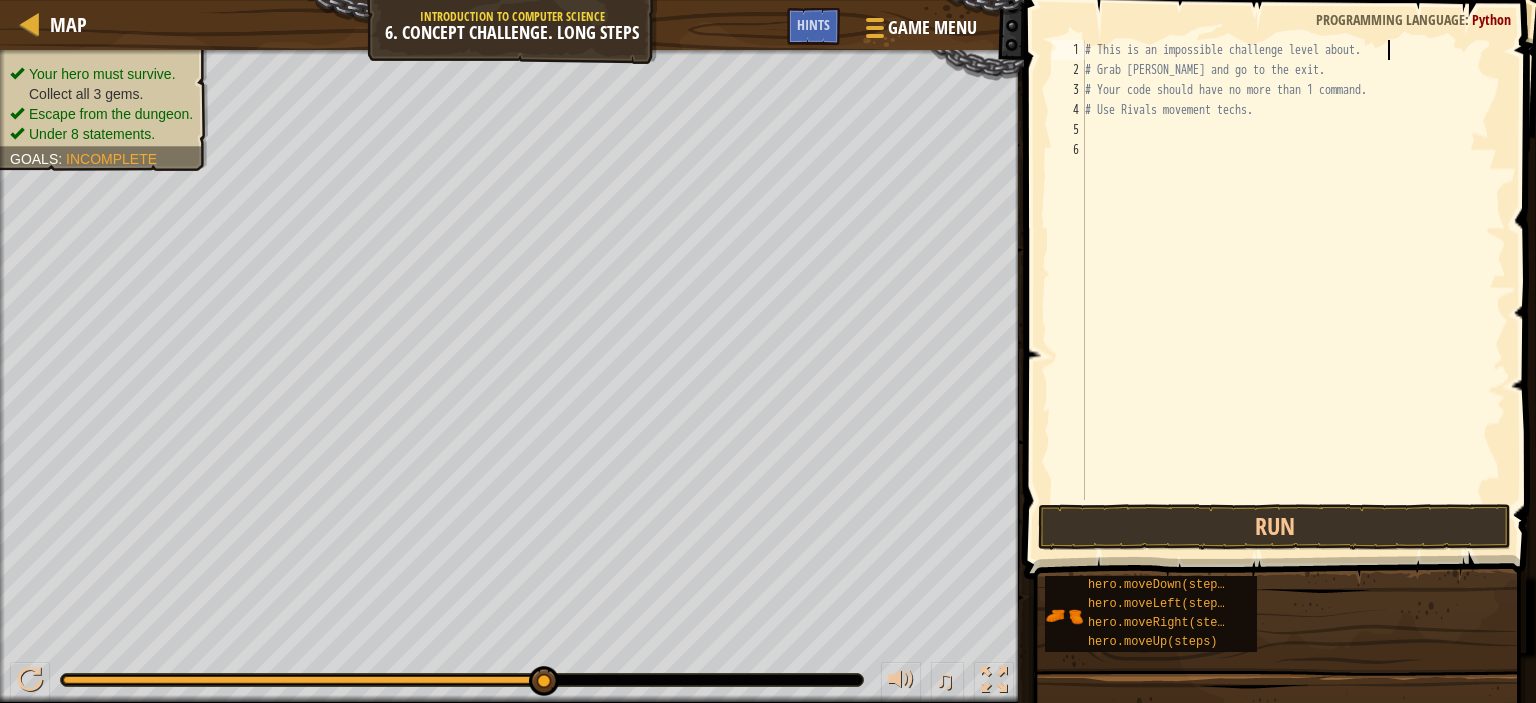 click on "# This is an impossible challenge level about  . # Grab [PERSON_NAME] and go to the exit. # Your code should have no more than 1 command. # Use Rivals movement techs." at bounding box center (1293, 290) 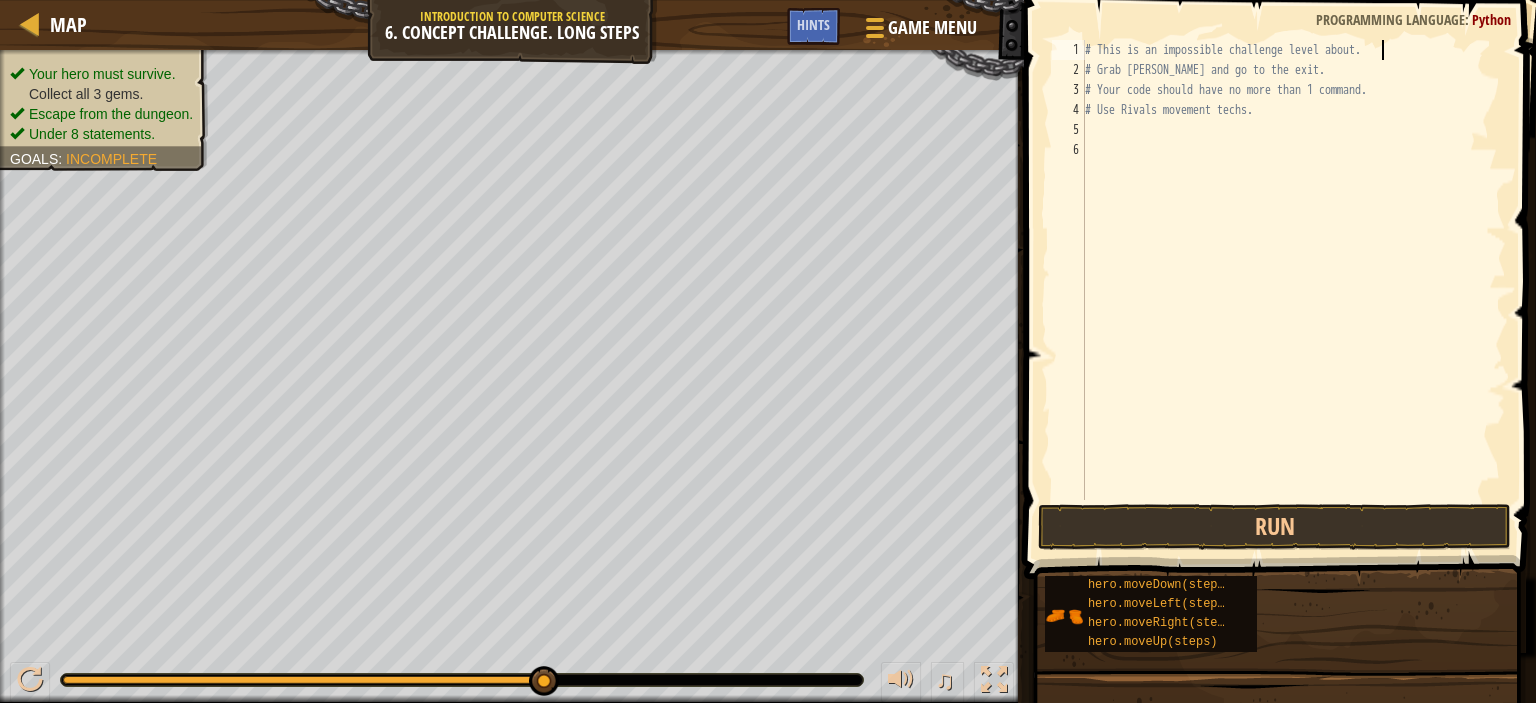 click on "# This is an impossible challenge level about  . # Grab [PERSON_NAME] and go to the exit. # Your code should have no more than 1 command. # Use Rivals movement techs." at bounding box center (1293, 290) 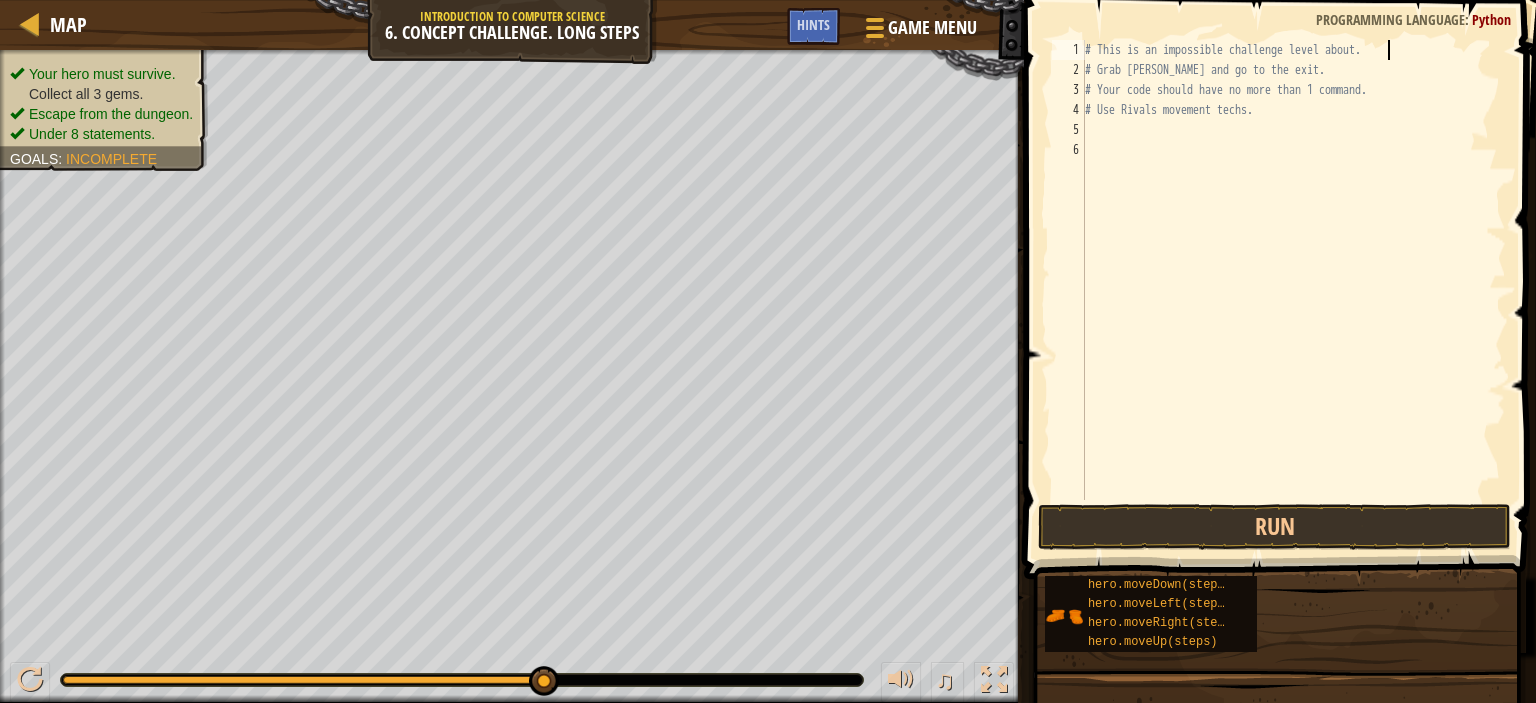 click on "# This is an impossible challenge level about  . # Grab [PERSON_NAME] and go to the exit. # Your code should have no more than 1 command. # Use Rivals movement techs." at bounding box center [1293, 290] 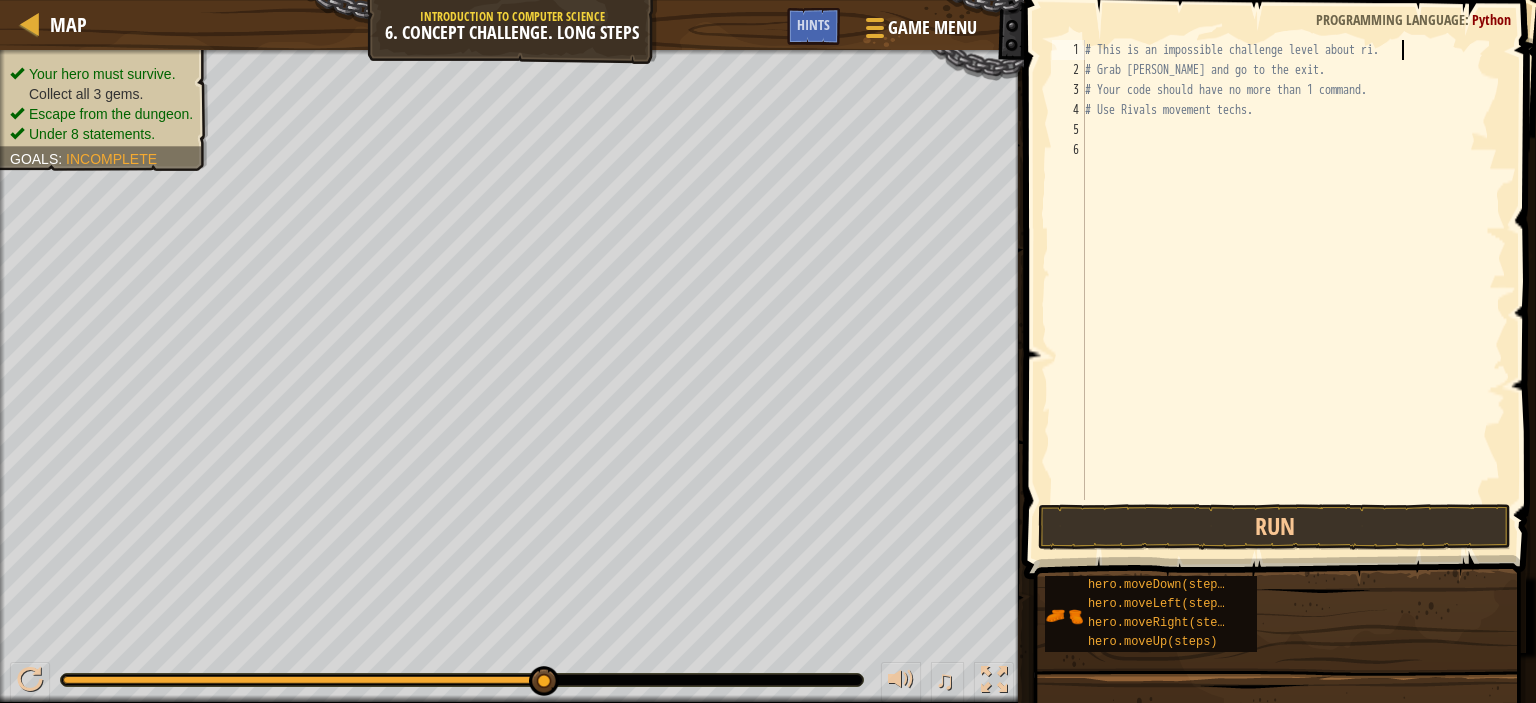 scroll, scrollTop: 9, scrollLeft: 26, axis: both 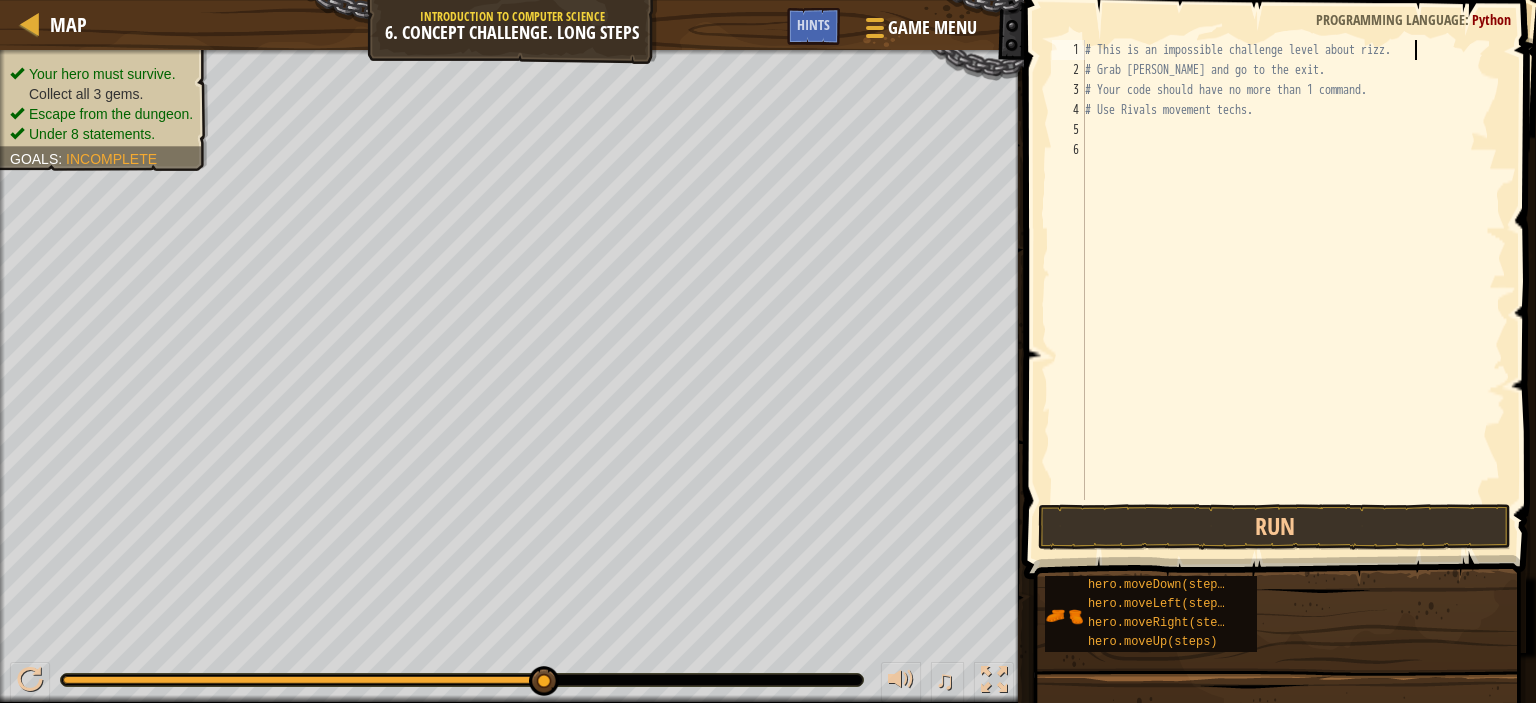 click on "# This is an impossible challenge level about rizz. # Grab [PERSON_NAME] and go to the exit. # Your code should have no more than 1 command. # Use Rivals movement techs." at bounding box center (1293, 290) 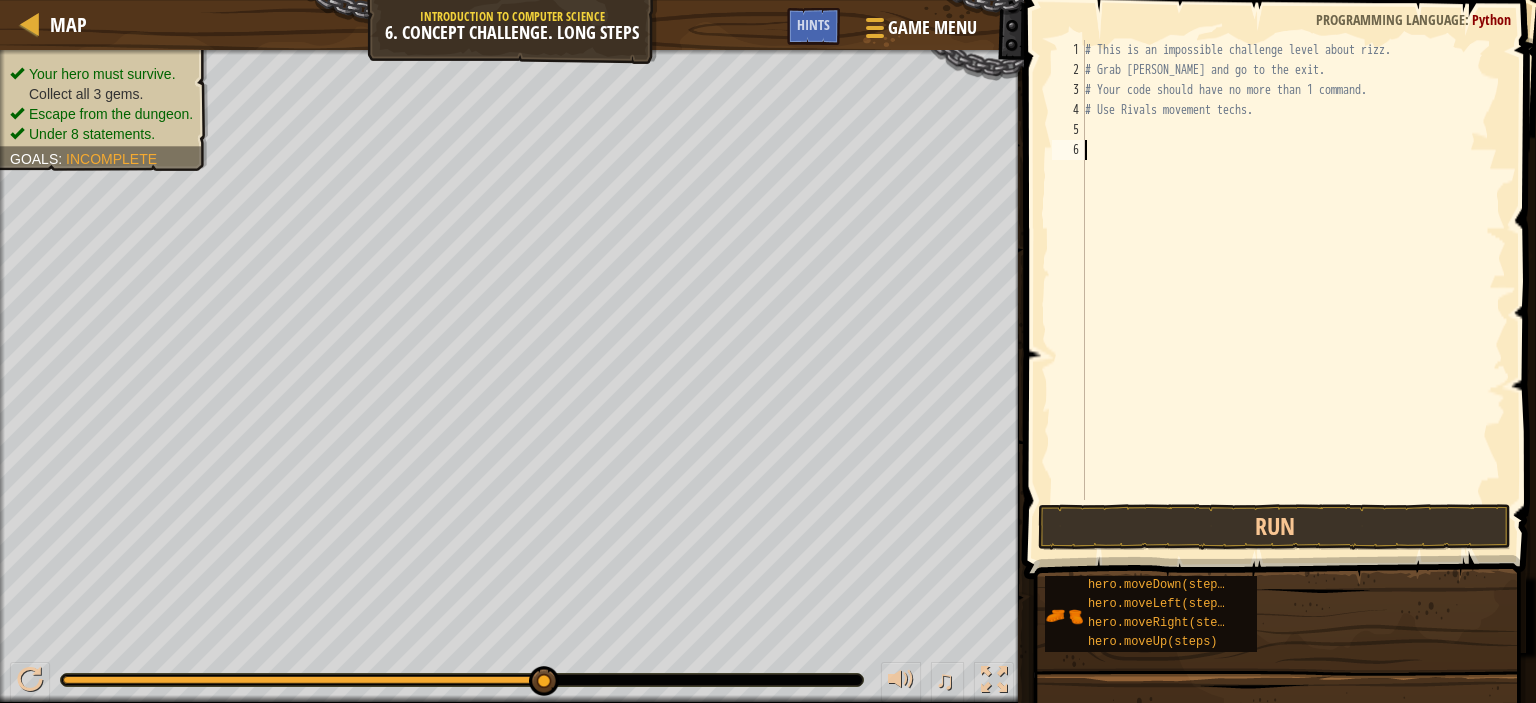 scroll, scrollTop: 9, scrollLeft: 0, axis: vertical 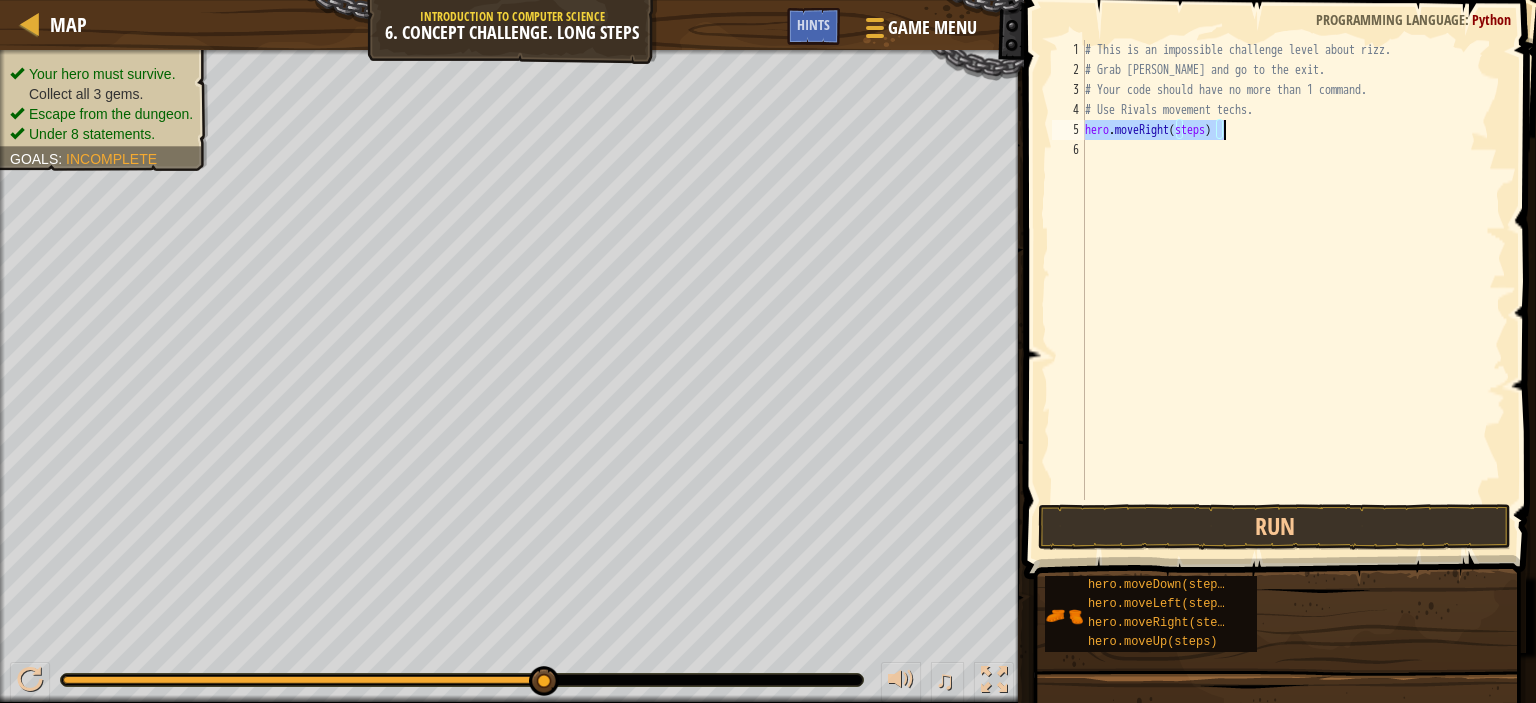 click on "# This is an impossible challenge level about rizz. # Grab [PERSON_NAME] and go to the exit. # Your code should have no more than 1 command. # Use Rivals movement techs. hero . moveRight ( steps )" at bounding box center [1293, 270] 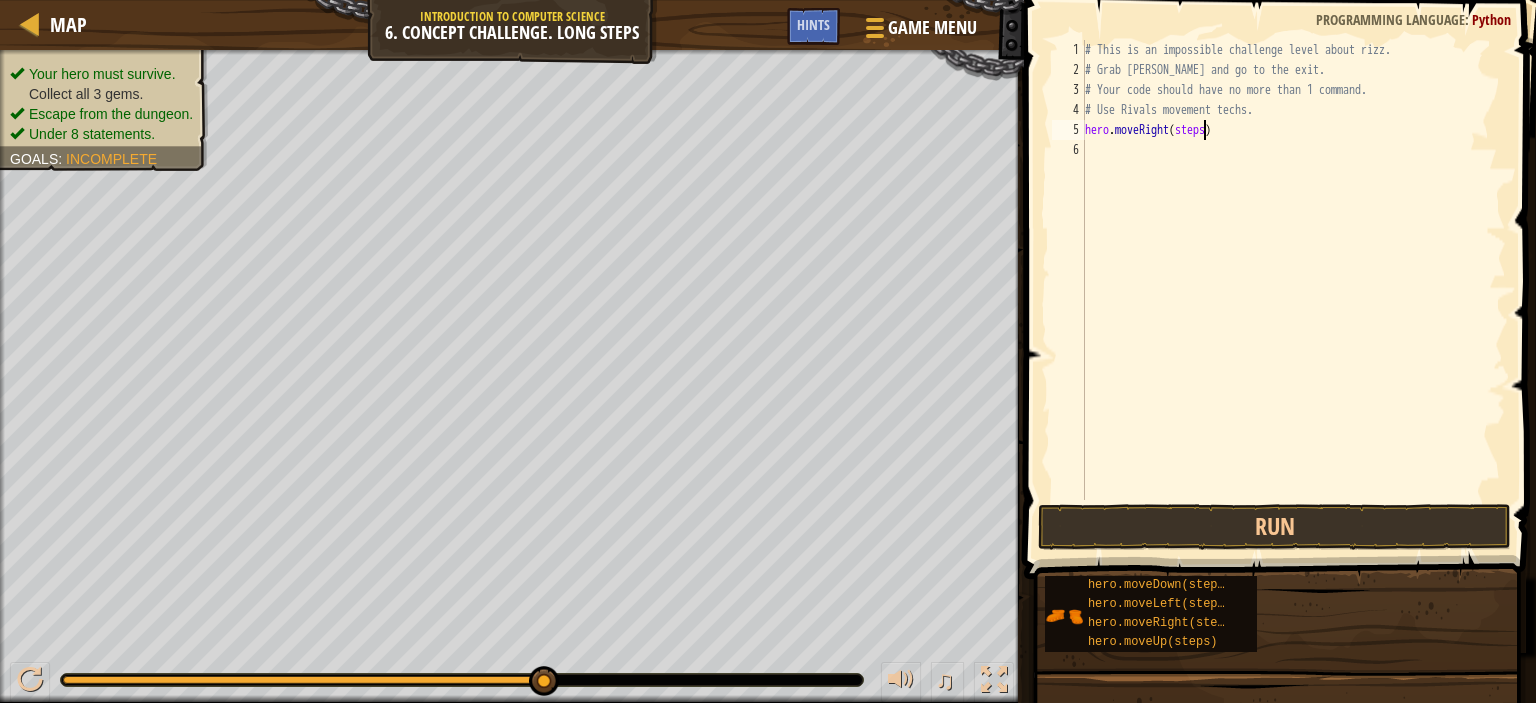 click on "# This is an impossible challenge level about rizz. # Grab [PERSON_NAME] and go to the exit. # Your code should have no more than 1 command. # Use Rivals movement techs. hero . moveRight ( steps )" at bounding box center (1293, 290) 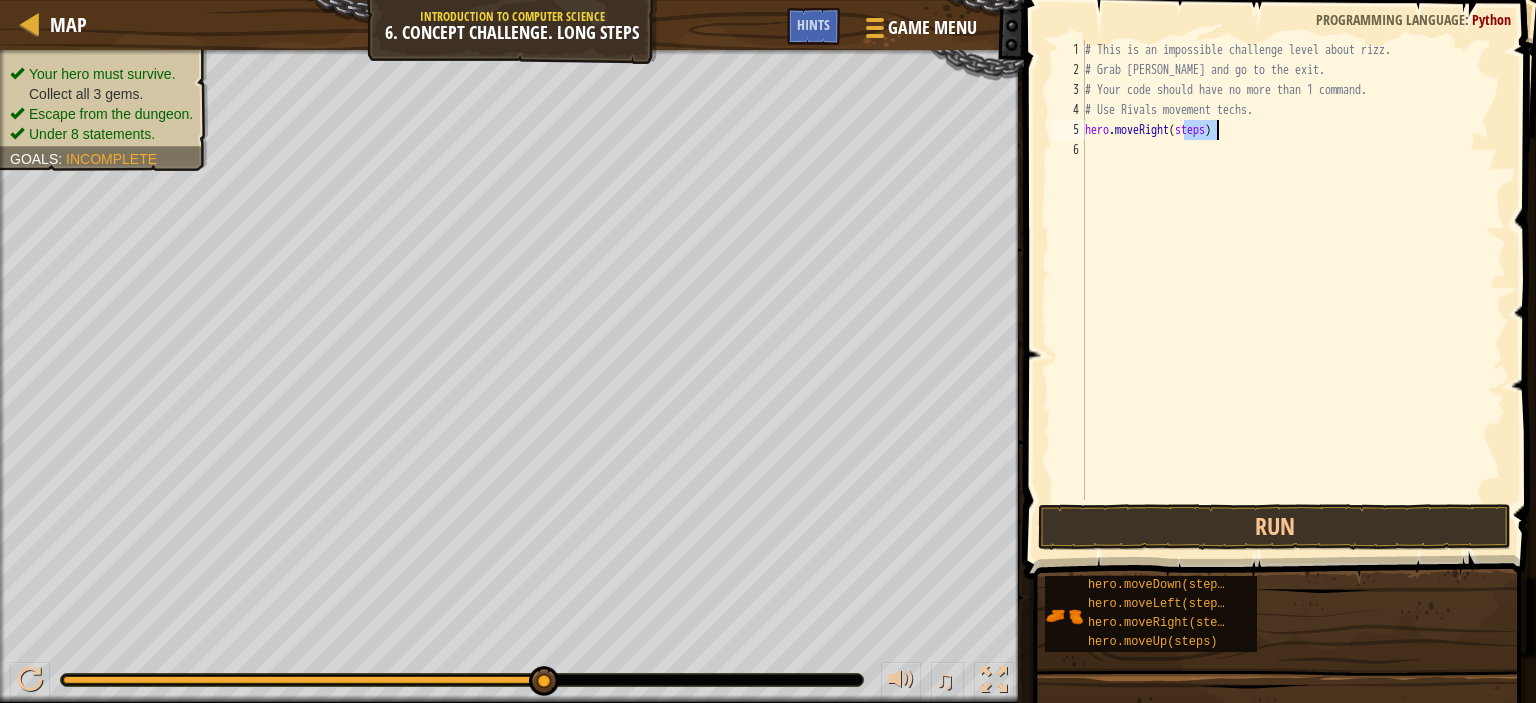 click on "# This is an impossible challenge level about rizz. # Grab [PERSON_NAME] and go to the exit. # Your code should have no more than 1 command. # Use Rivals movement techs. hero . moveRight ( steps )" at bounding box center [1293, 290] 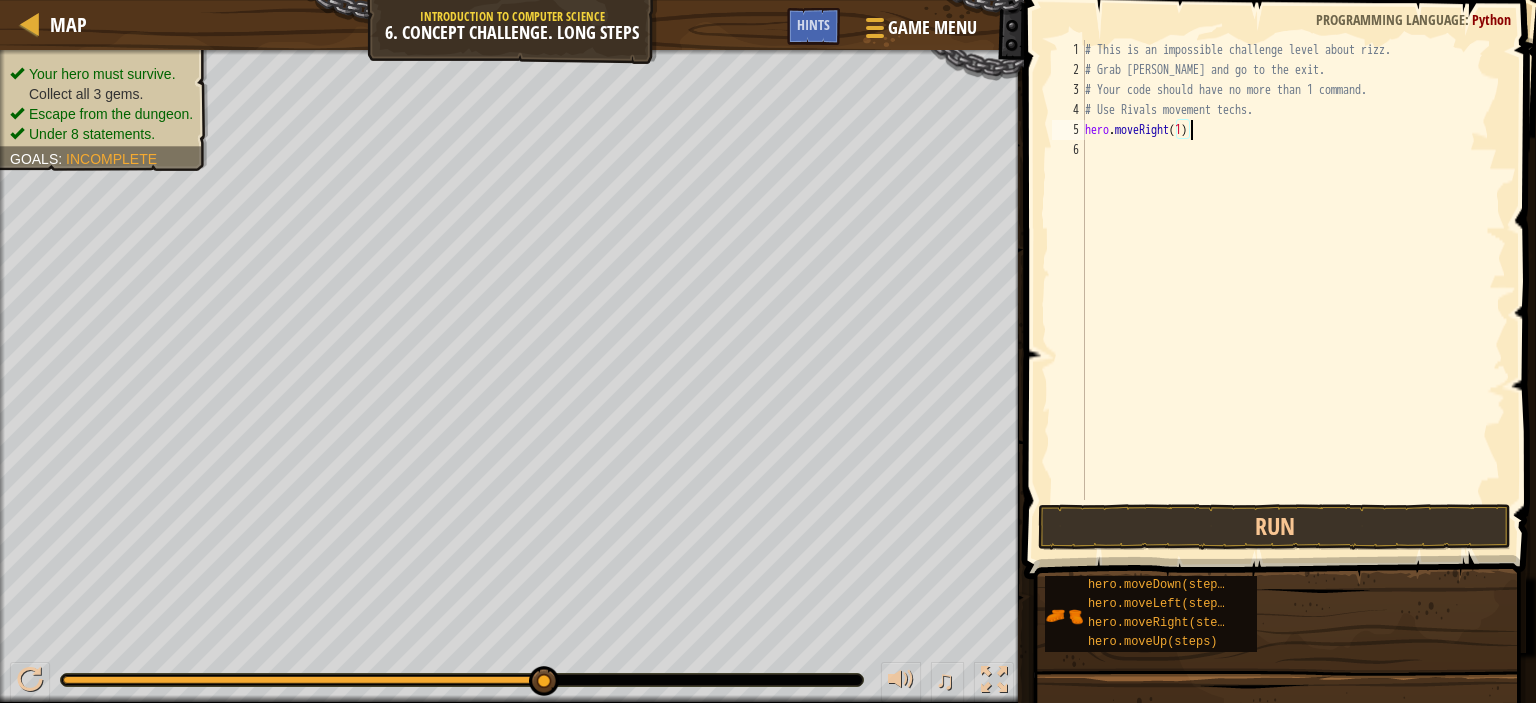 scroll, scrollTop: 9, scrollLeft: 8, axis: both 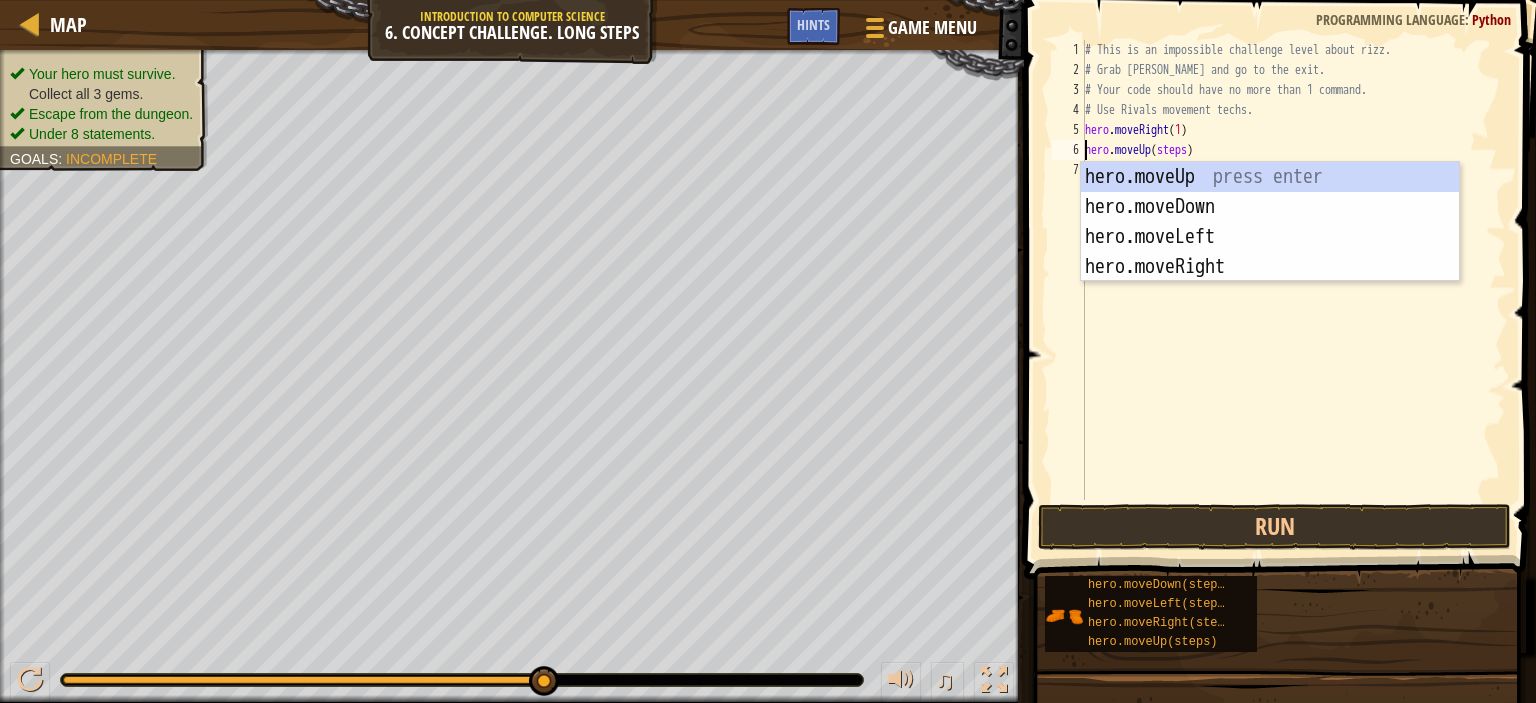 click on "# This is an impossible challenge level about rizz. # Grab [PERSON_NAME] and go to the exit. # Your code should have no more than 1 command. # Use Rivals movement techs. hero . moveRight ( 1 ) hero . moveUp ( steps )" at bounding box center (1293, 290) 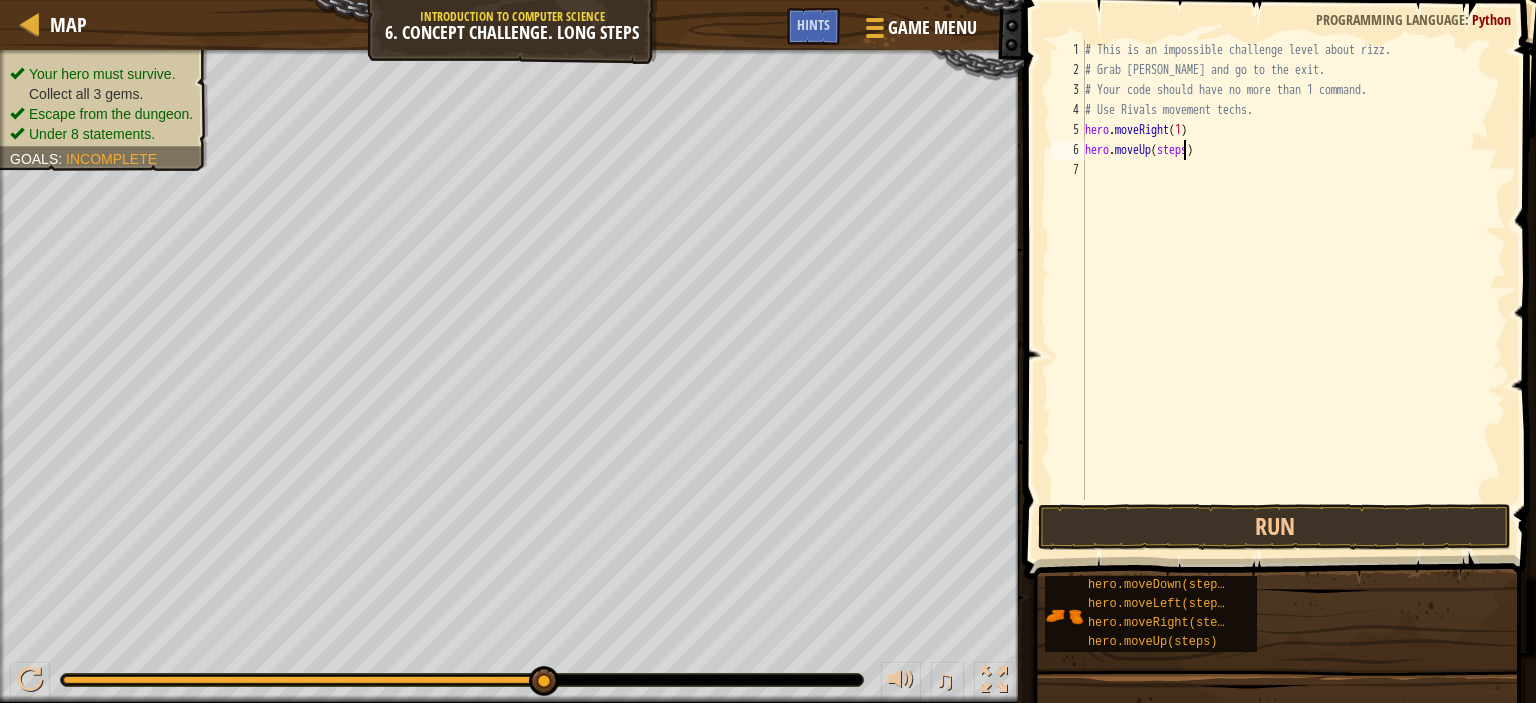 click on "# This is an impossible challenge level about rizz. # Grab [PERSON_NAME] and go to the exit. # Your code should have no more than 1 command. # Use Rivals movement techs. hero . moveRight ( 1 ) hero . moveUp ( steps )" at bounding box center [1293, 290] 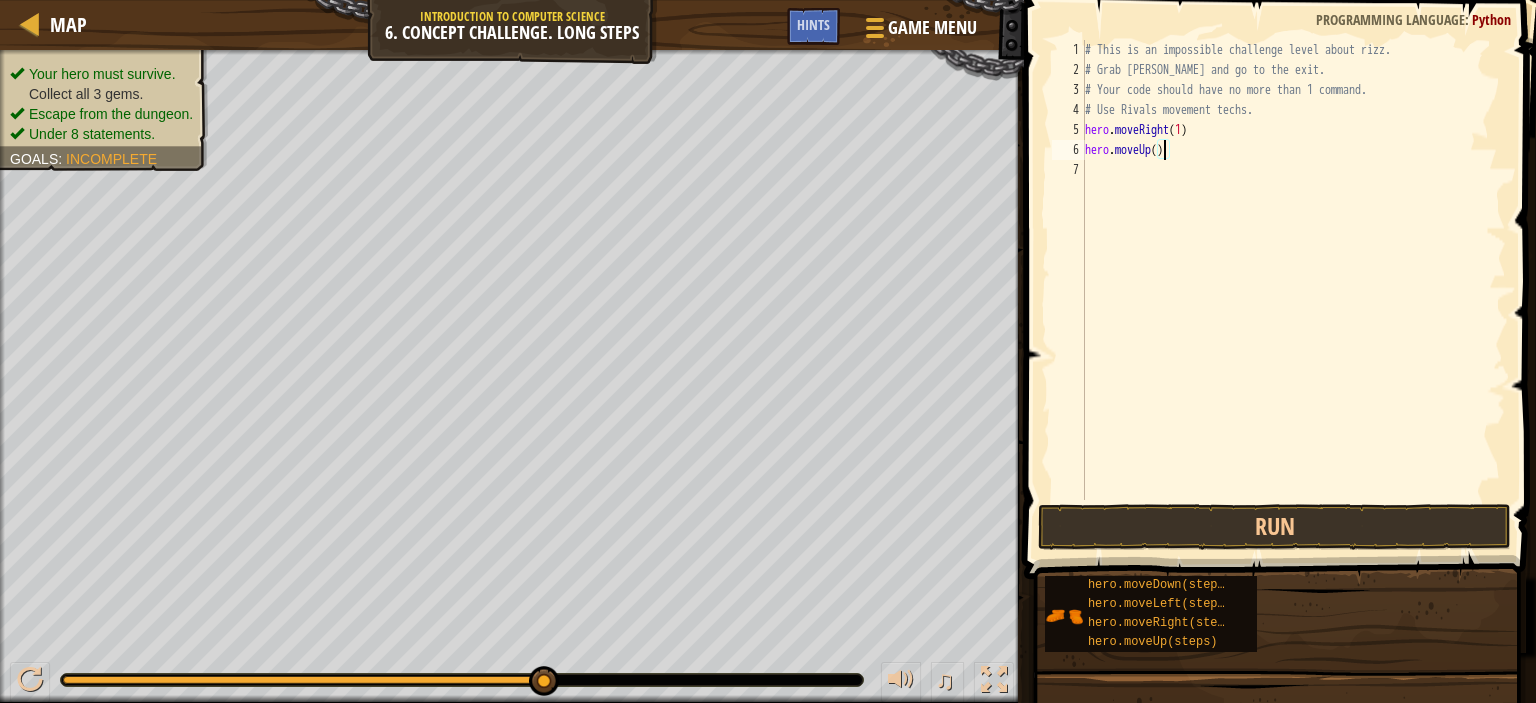 scroll, scrollTop: 9, scrollLeft: 6, axis: both 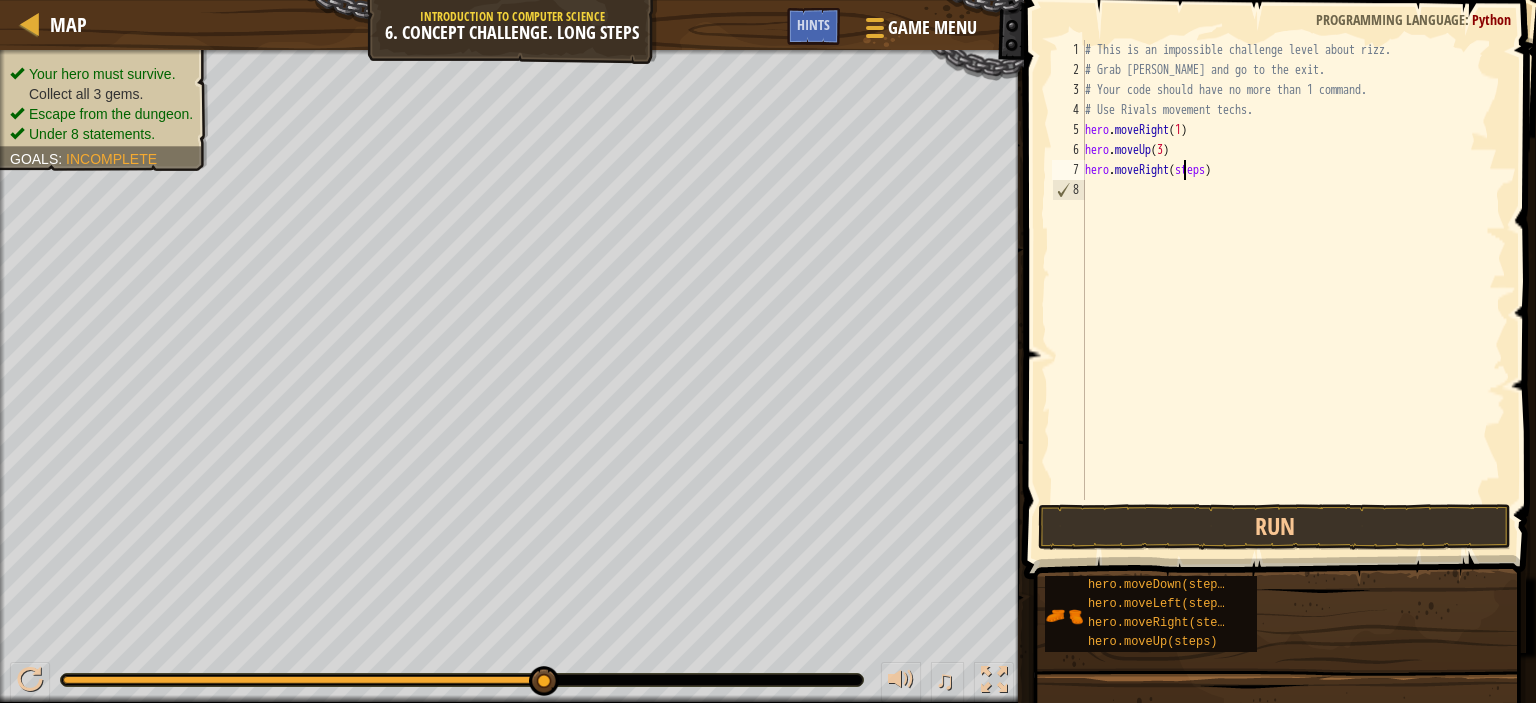 click on "# This is an impossible challenge level about rizz. # Grab [PERSON_NAME] and go to the exit. # Your code should have no more than 1 command. # Use Rivals movement techs. hero . moveRight ( 1 ) hero . moveUp ( 3 ) hero . moveRight ( steps )" at bounding box center (1293, 290) 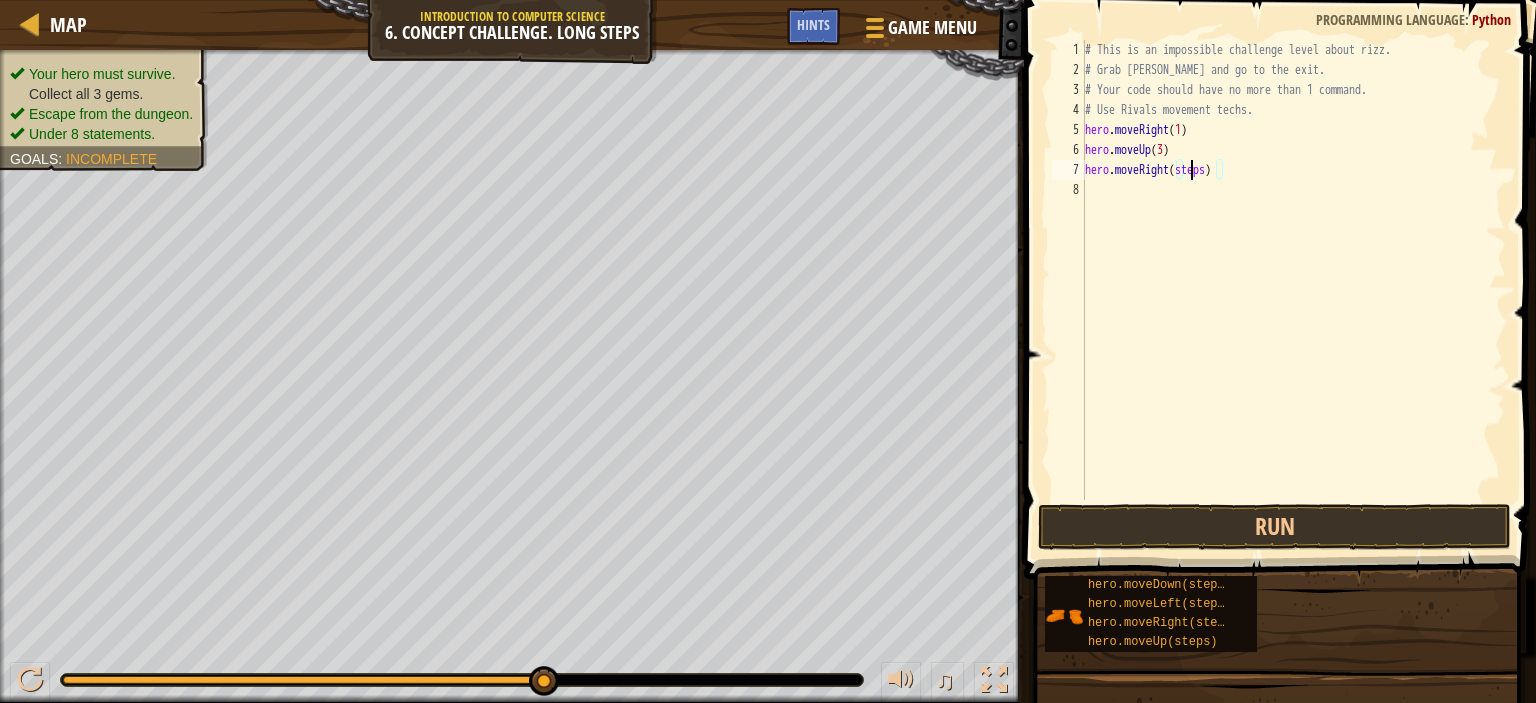 click on "# This is an impossible challenge level about rizz. # Grab [PERSON_NAME] and go to the exit. # Your code should have no more than 1 command. # Use Rivals movement techs. hero . moveRight ( 1 ) hero . moveUp ( 3 ) hero . moveRight ( steps )" at bounding box center [1293, 290] 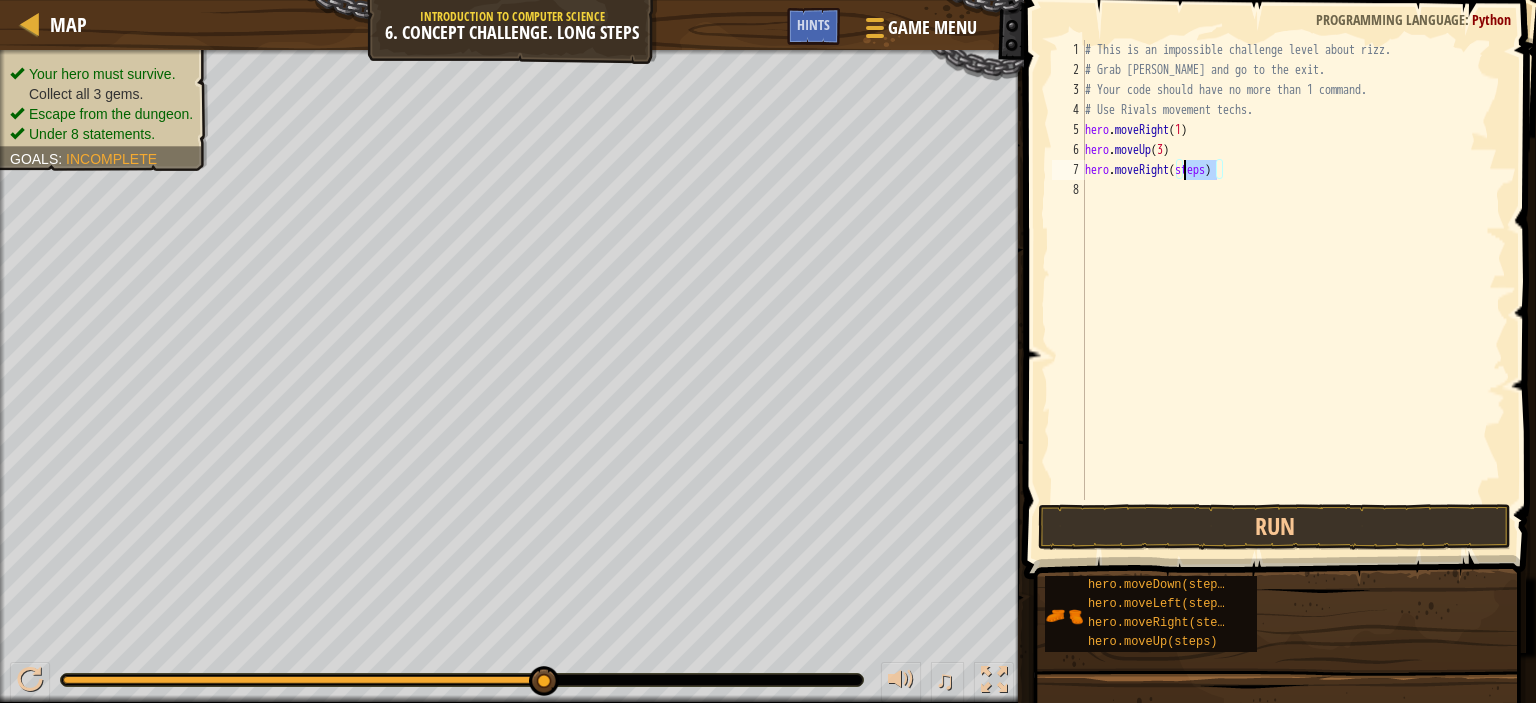click on "# This is an impossible challenge level about rizz. # Grab [PERSON_NAME] and go to the exit. # Your code should have no more than 1 command. # Use Rivals movement techs. hero . moveRight ( 1 ) hero . moveUp ( 3 ) hero . moveRight ( steps )" at bounding box center (1293, 290) 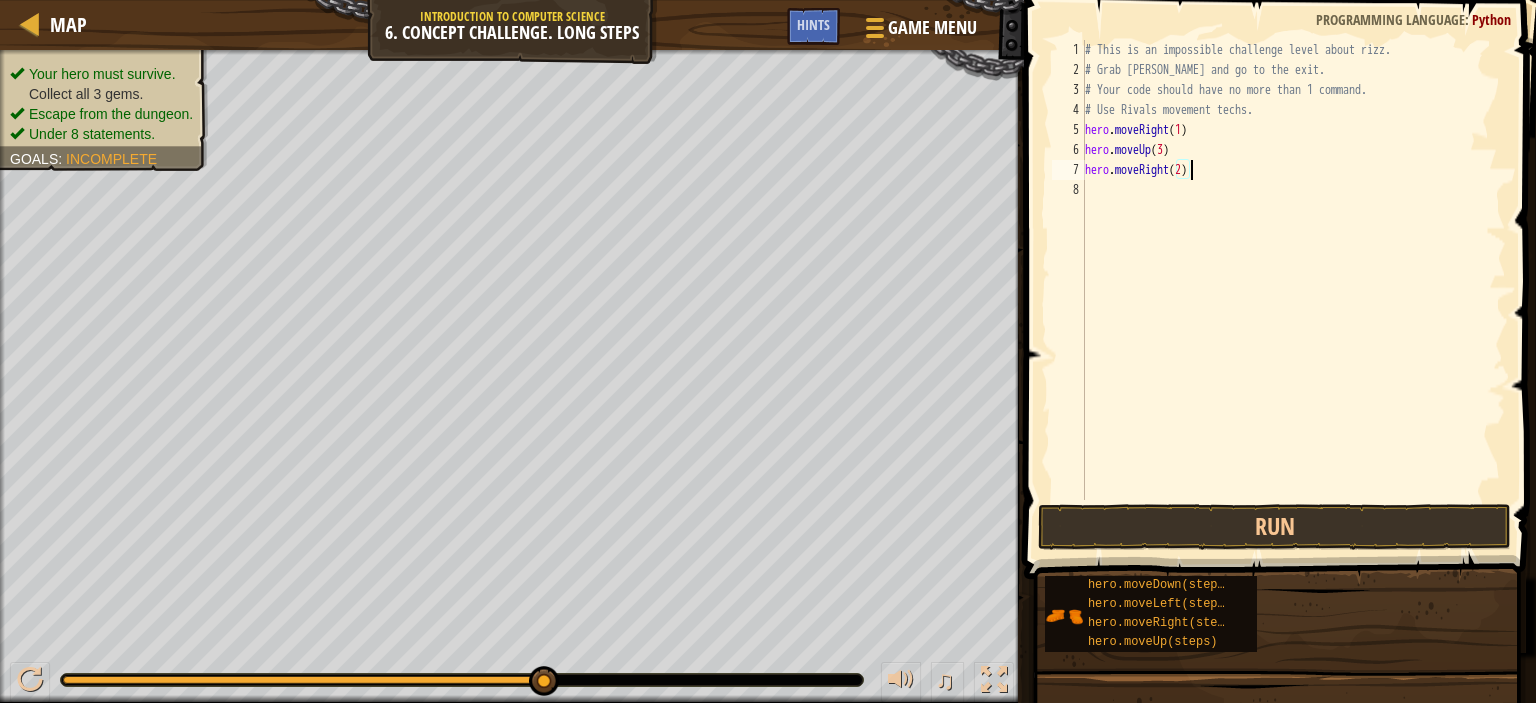 scroll, scrollTop: 9, scrollLeft: 8, axis: both 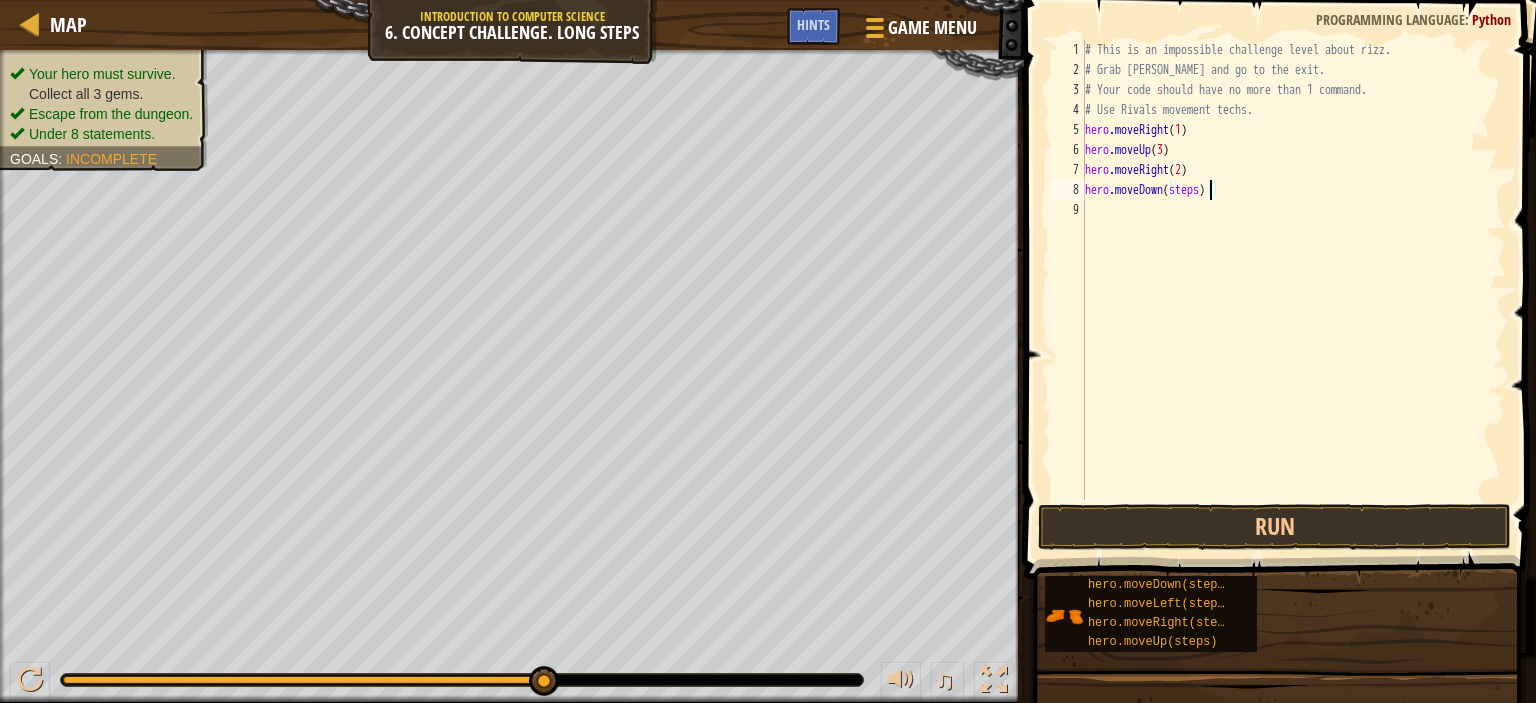 click on "# This is an impossible challenge level about rizz. # Grab [PERSON_NAME] and go to the exit. # Your code should have no more than 1 command. # Use Rivals movement techs. hero . moveRight ( 1 ) hero . moveUp ( 3 ) hero . moveRight ( 2 ) hero . moveDown ( steps )" at bounding box center [1293, 290] 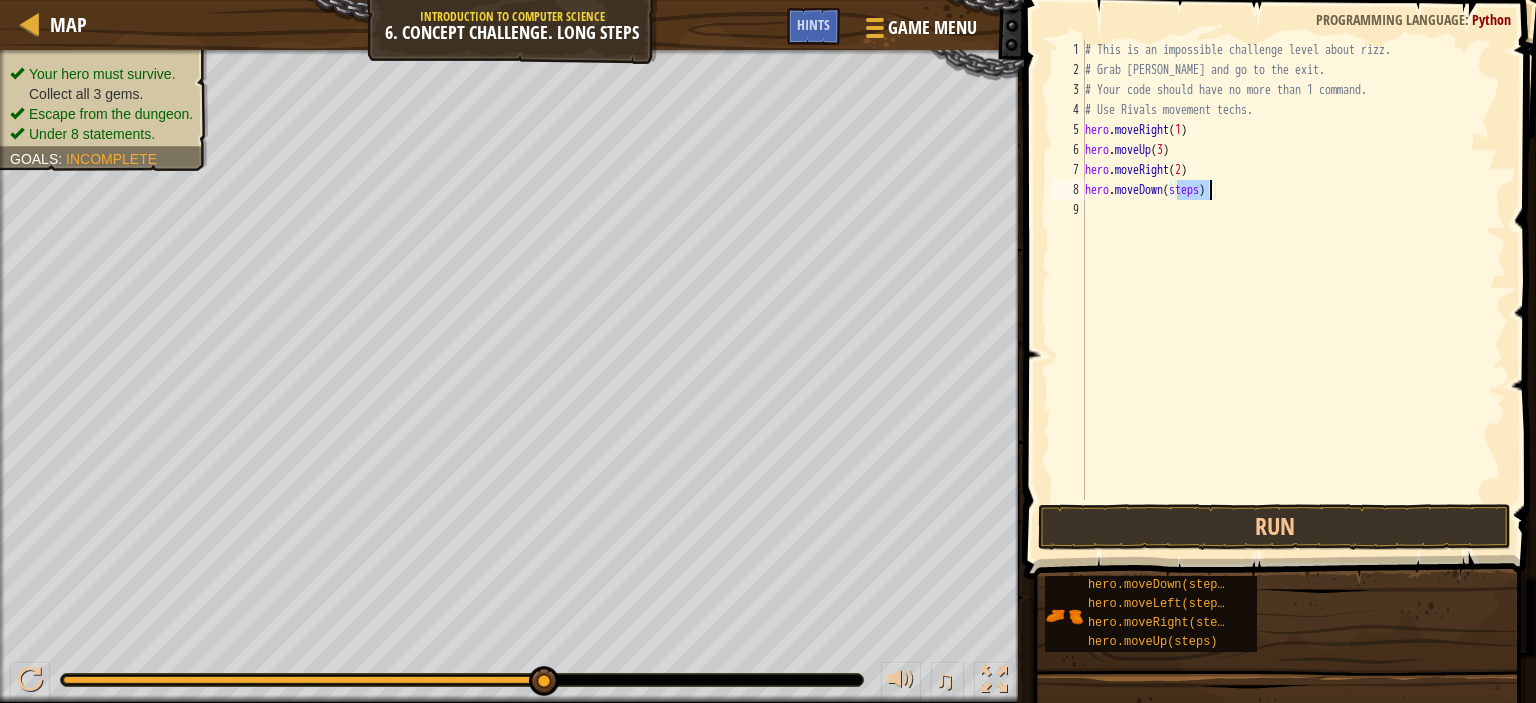 scroll, scrollTop: 9, scrollLeft: 7, axis: both 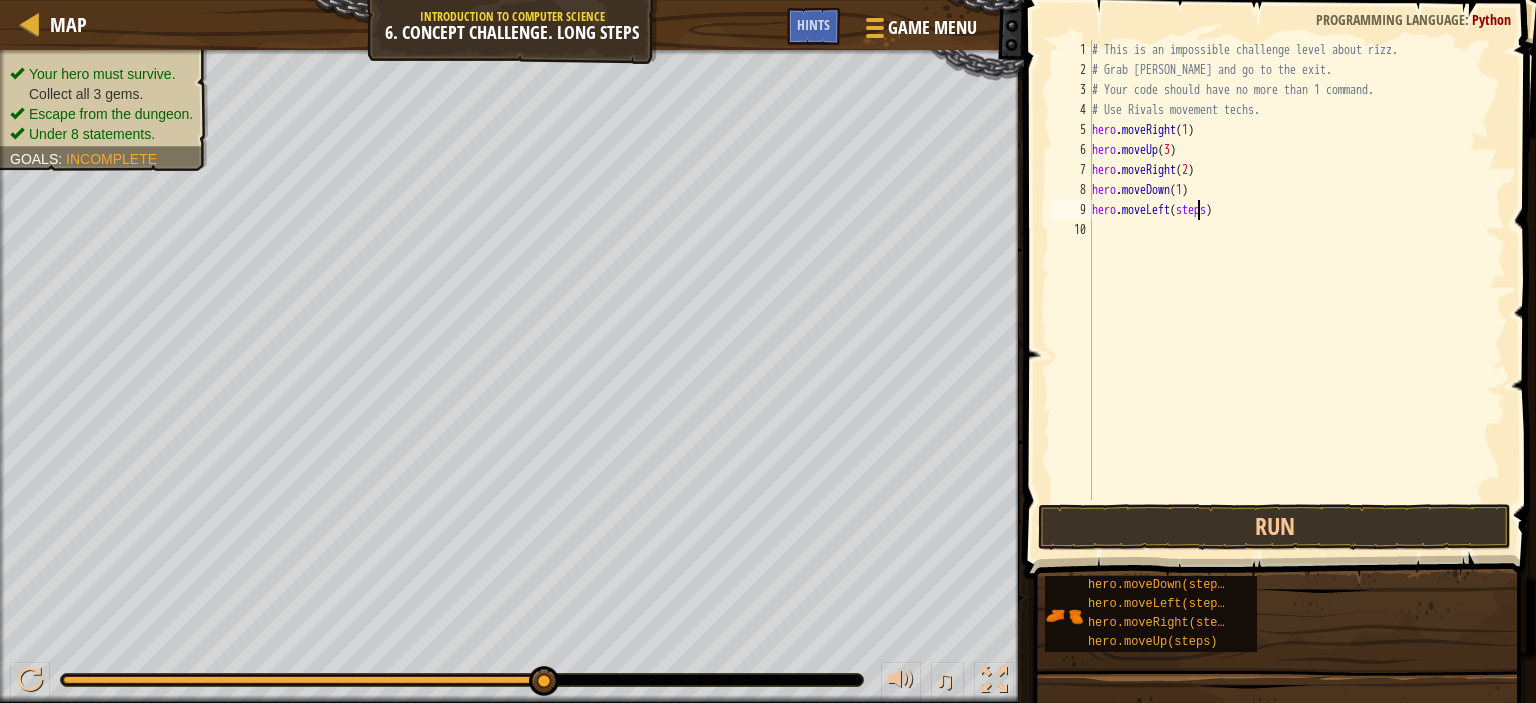 click on "# This is an impossible challenge level about rizz. # Grab [PERSON_NAME] and go to the exit. # Your code should have no more than 1 command. # Use Rivals movement techs. hero . moveRight ( 1 ) hero . moveUp ( 3 ) hero . moveRight ( 2 ) hero . moveDown ( 1 ) hero . moveLeft ( steps )" at bounding box center (1297, 290) 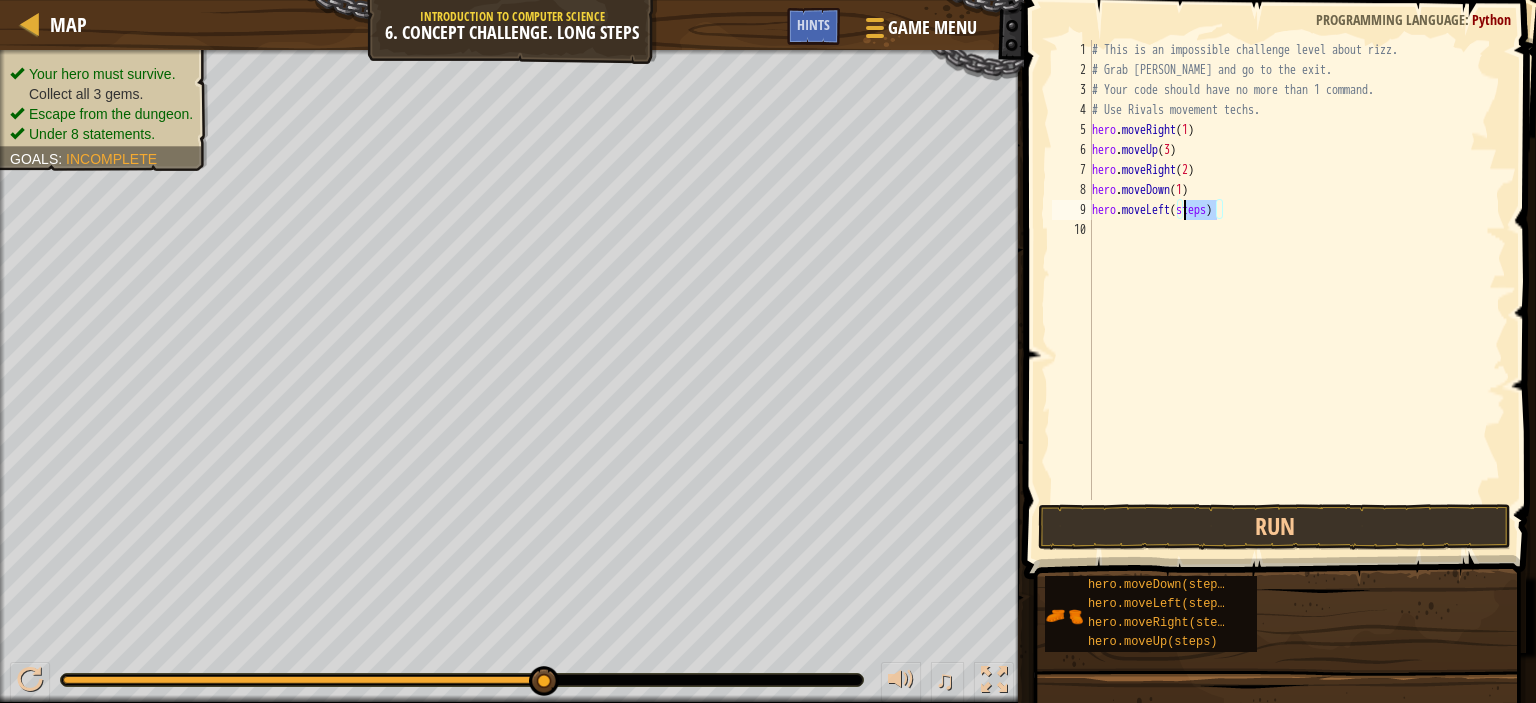 click on "# This is an impossible challenge level about rizz. # Grab [PERSON_NAME] and go to the exit. # Your code should have no more than 1 command. # Use Rivals movement techs. hero . moveRight ( 1 ) hero . moveUp ( 3 ) hero . moveRight ( 2 ) hero . moveDown ( 1 ) hero . moveLeft ( steps )" at bounding box center (1297, 290) 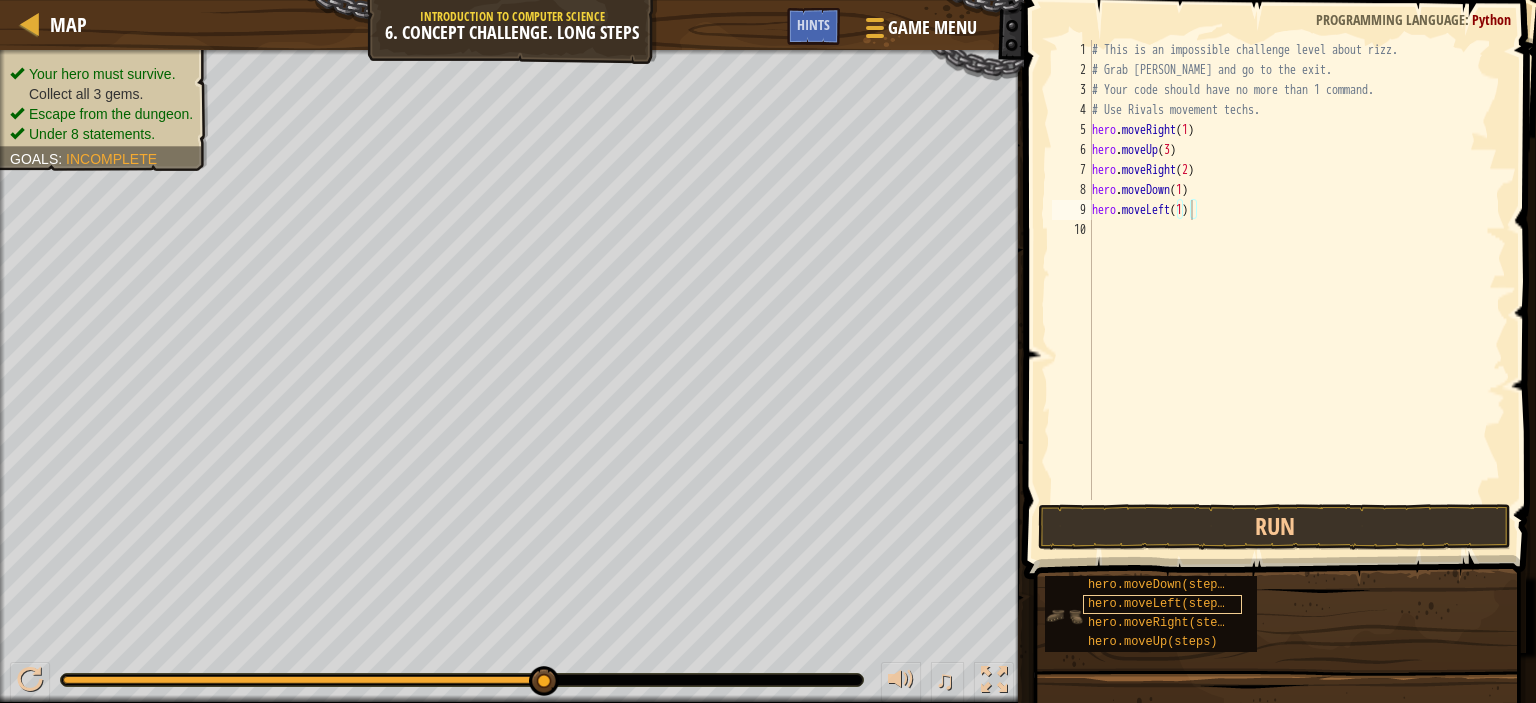 drag, startPoint x: 1164, startPoint y: 564, endPoint x: 1156, endPoint y: 596, distance: 32.984844 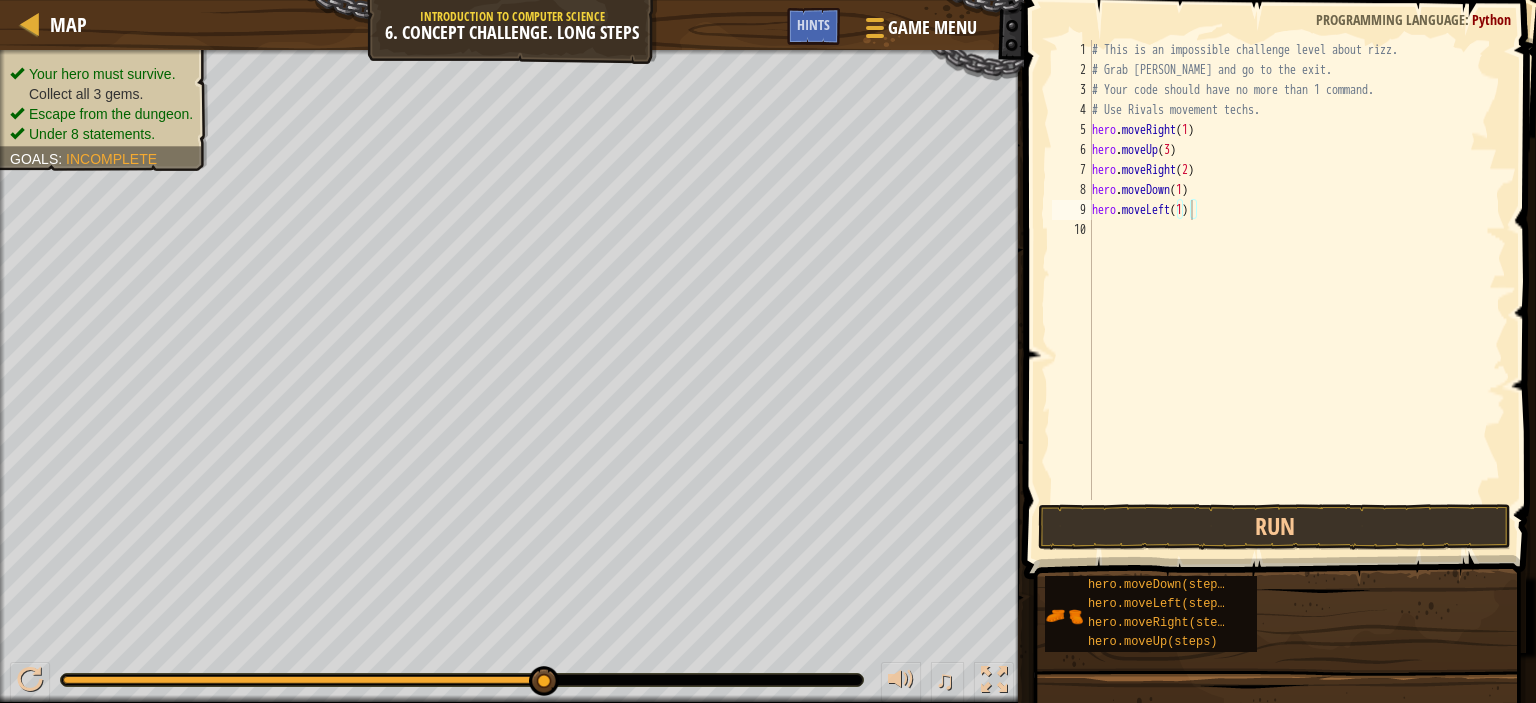 click at bounding box center [1277, 851] 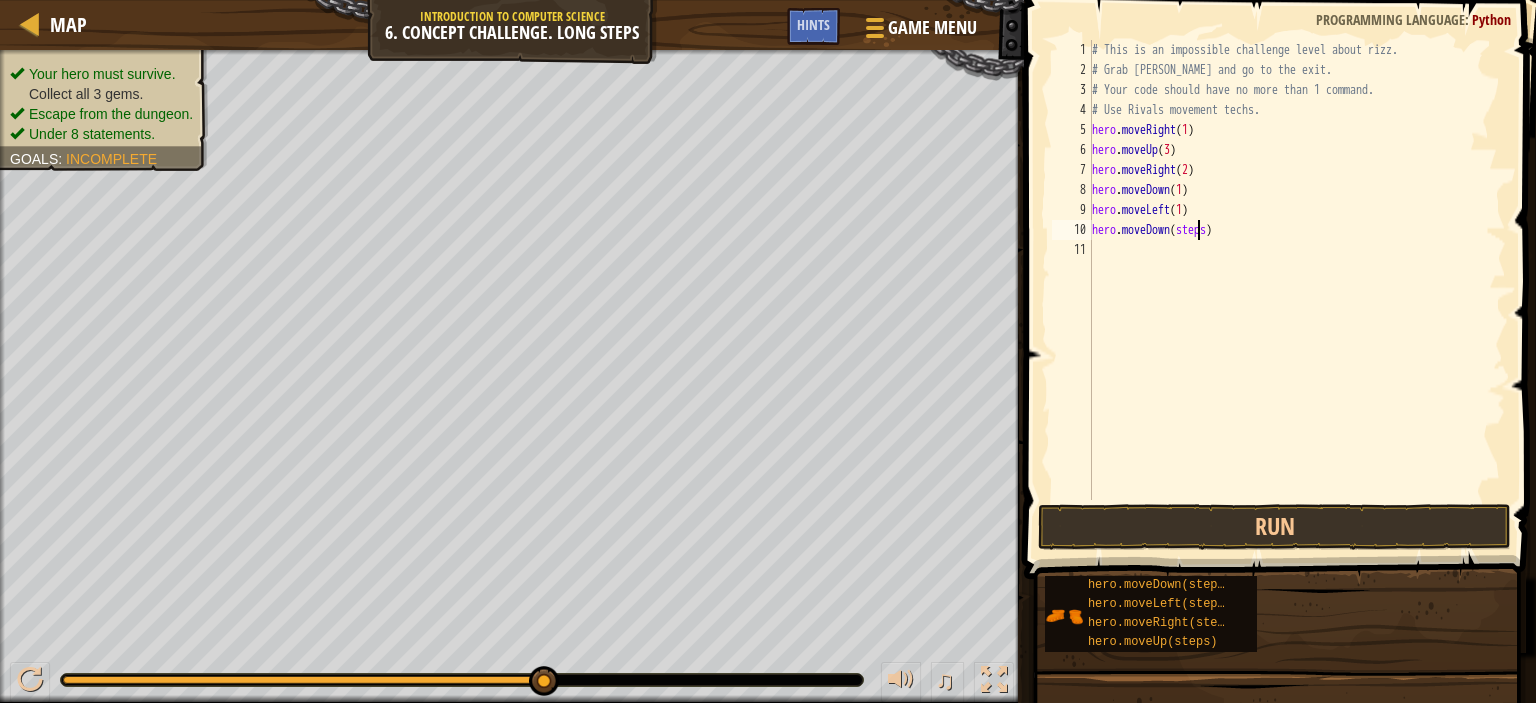 click on "# This is an impossible challenge level about rizz. # Grab [PERSON_NAME] and go to the exit. # Your code should have no more than 1 command. # Use Rivals movement techs. hero . moveRight ( 1 ) hero . moveUp ( 3 ) hero . moveRight ( 2 ) hero . moveDown ( 1 ) hero . moveLeft ( 1 ) hero . moveDown ( steps )" at bounding box center [1297, 290] 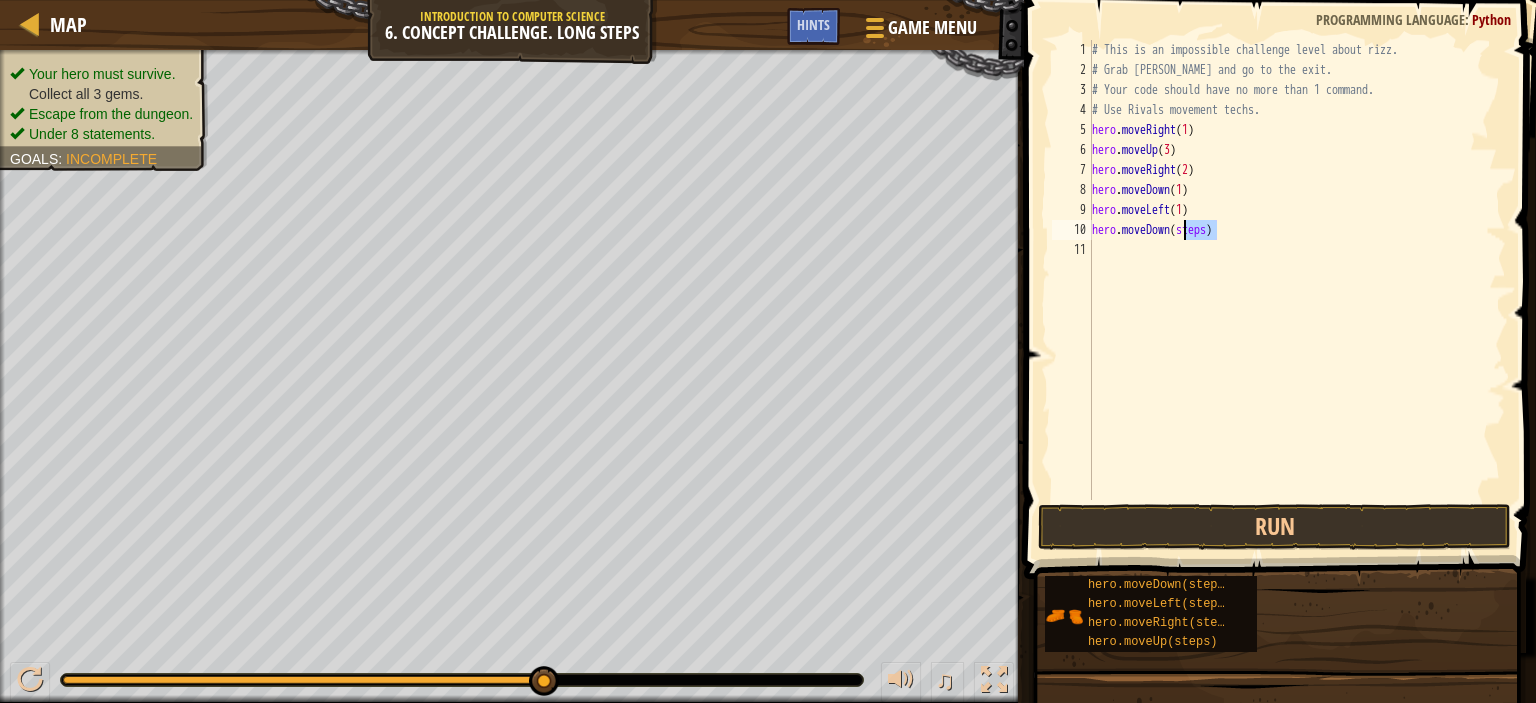 click on "# This is an impossible challenge level about rizz. # Grab [PERSON_NAME] and go to the exit. # Your code should have no more than 1 command. # Use Rivals movement techs. hero . moveRight ( 1 ) hero . moveUp ( 3 ) hero . moveRight ( 2 ) hero . moveDown ( 1 ) hero . moveLeft ( 1 ) hero . moveDown ( steps )" at bounding box center (1297, 290) 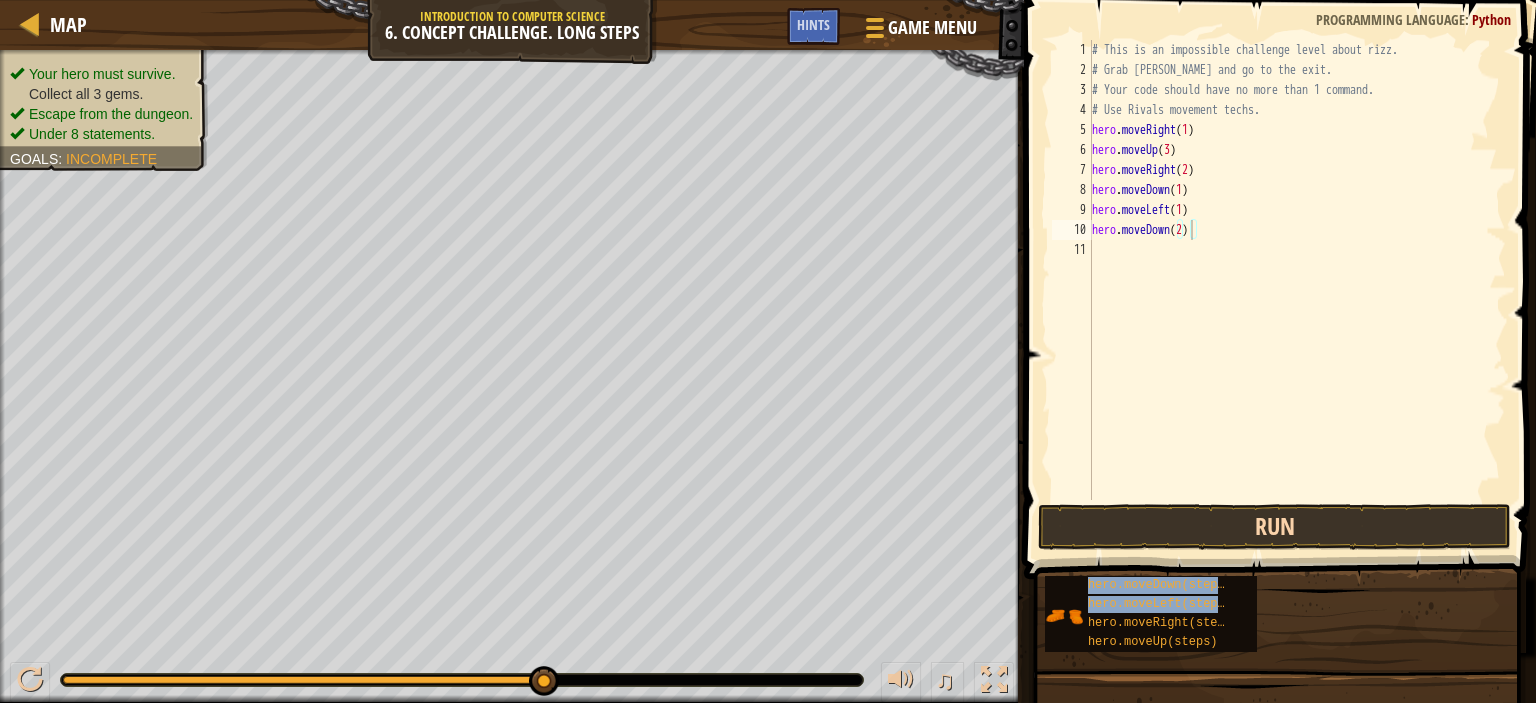 drag, startPoint x: 1185, startPoint y: 613, endPoint x: 1188, endPoint y: 514, distance: 99.04544 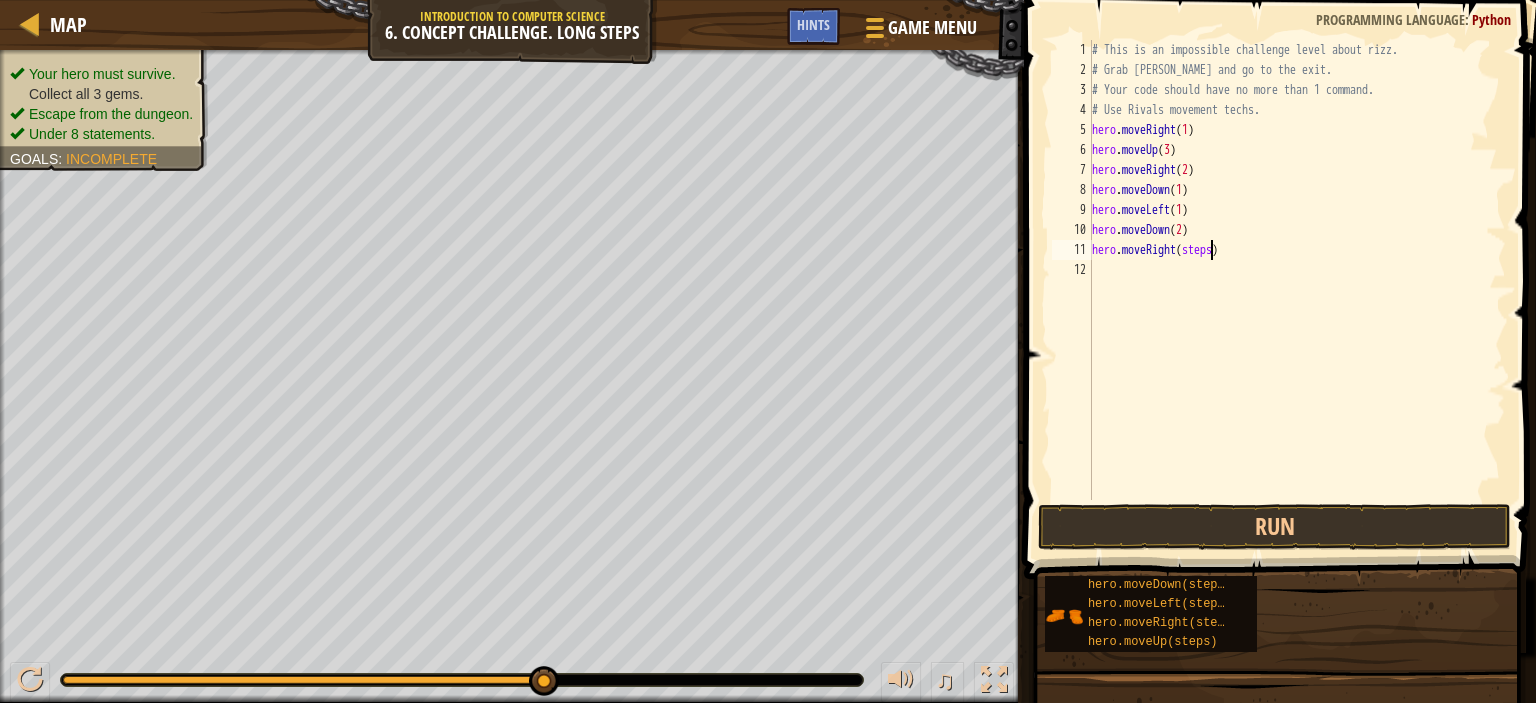 click on "# This is an impossible challenge level about rizz. # Grab [PERSON_NAME] and go to the exit. # Your code should have no more than 1 command. # Use Rivals movement techs. hero . moveRight ( 1 ) hero . moveUp ( 3 ) hero . moveRight ( 2 ) hero . moveDown ( 1 ) hero . moveLeft ( 1 ) hero . moveDown ( 2 ) hero . moveRight ( steps )" at bounding box center (1297, 290) 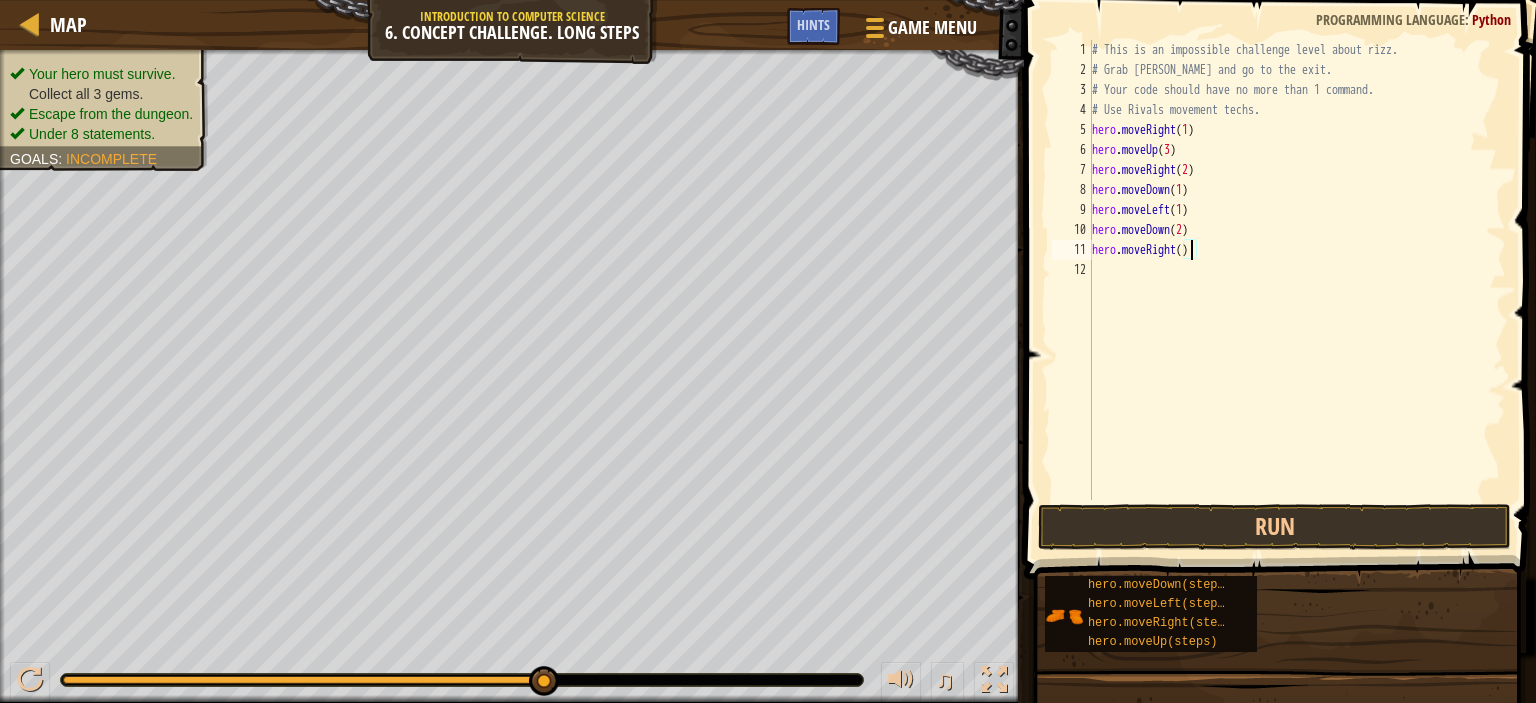 scroll, scrollTop: 9, scrollLeft: 8, axis: both 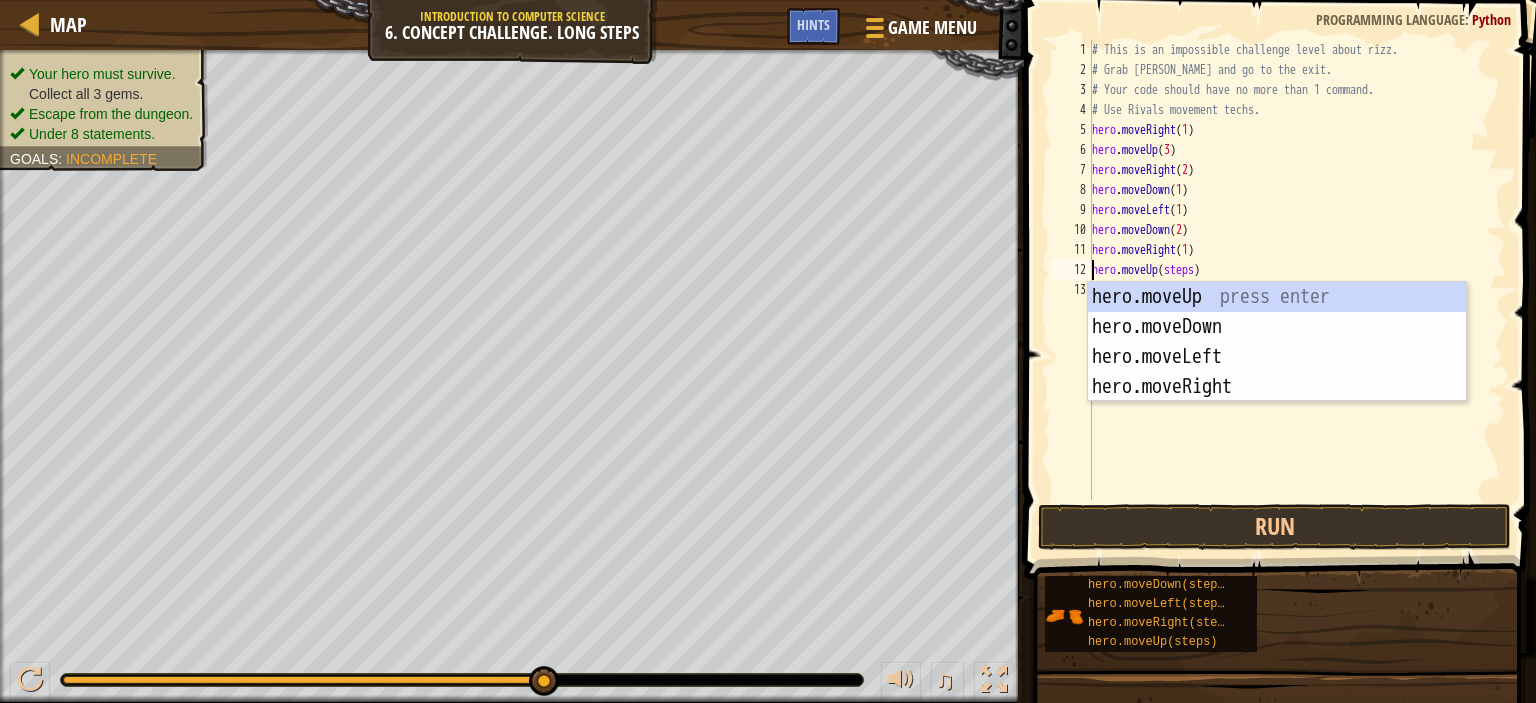 click on "# This is an impossible challenge level about rizz. # Grab [PERSON_NAME] and go to the exit. # Your code should have no more than 1 command. # Use Rivals movement techs. hero . moveRight ( 1 ) hero . moveUp ( 3 ) hero . moveRight ( 2 ) hero . moveDown ( 1 ) hero . moveLeft ( 1 ) hero . moveDown ( 2 ) hero . moveRight ( 1 ) hero . moveUp ( steps )" at bounding box center (1297, 290) 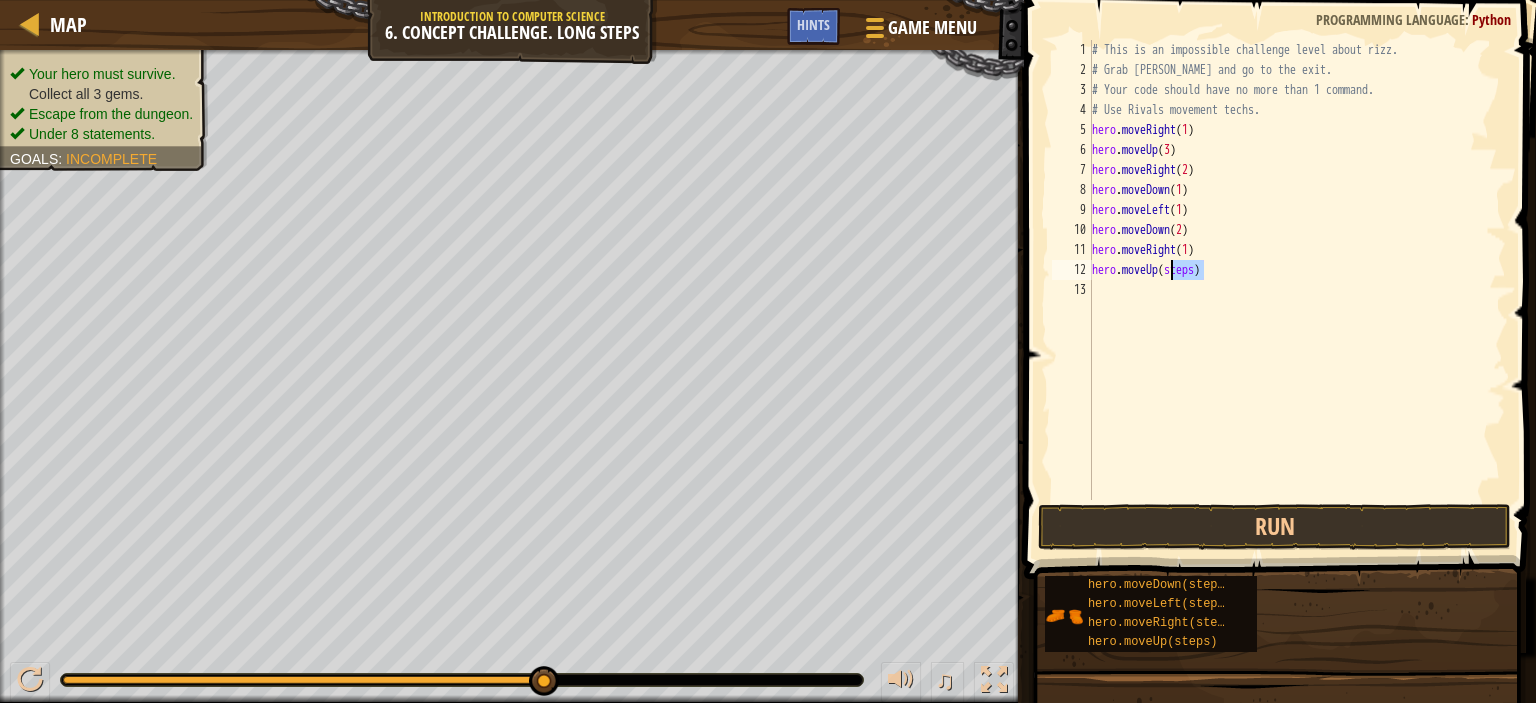 click on "# This is an impossible challenge level about rizz. # Grab [PERSON_NAME] and go to the exit. # Your code should have no more than 1 command. # Use Rivals movement techs. hero . moveRight ( 1 ) hero . moveUp ( 3 ) hero . moveRight ( 2 ) hero . moveDown ( 1 ) hero . moveLeft ( 1 ) hero . moveDown ( 2 ) hero . moveRight ( 1 ) hero . moveUp ( steps )" at bounding box center (1297, 290) 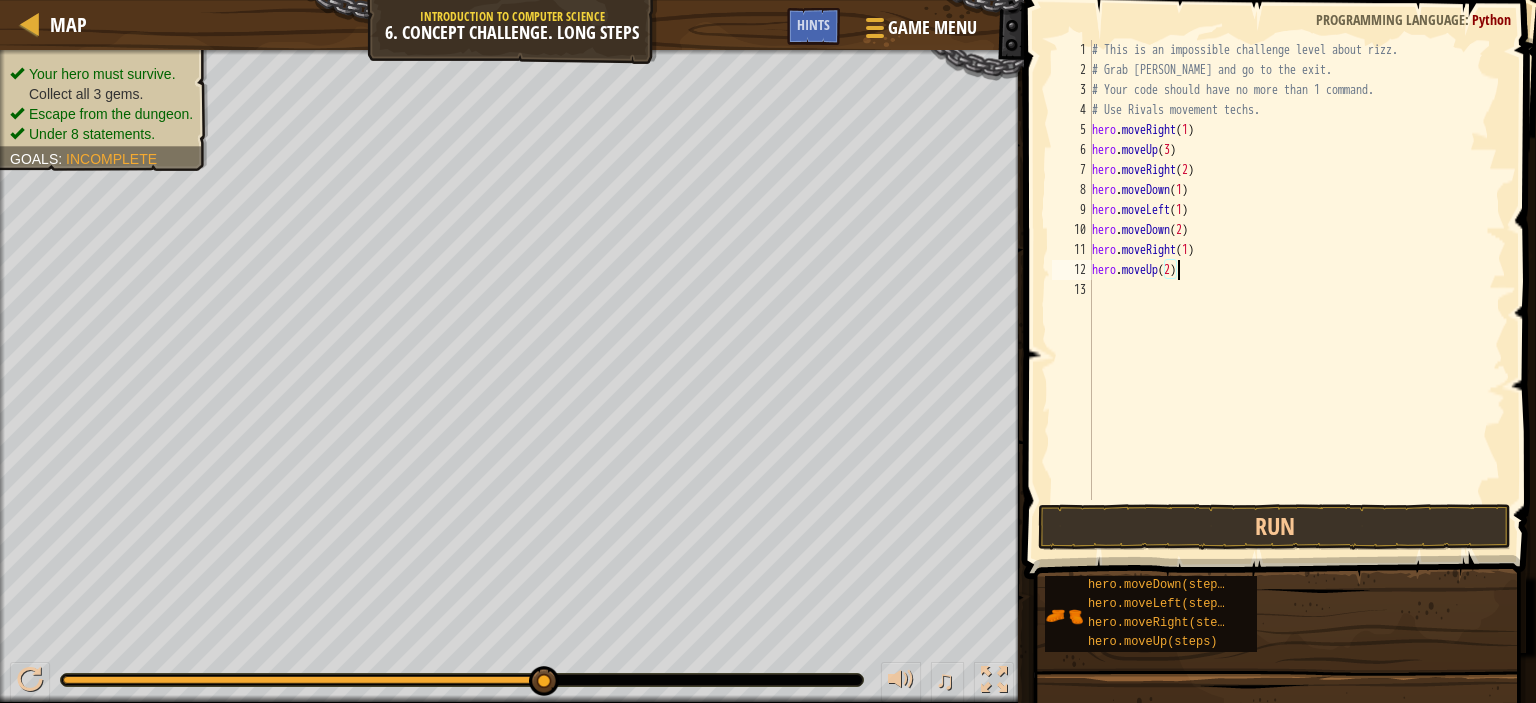 scroll, scrollTop: 9, scrollLeft: 6, axis: both 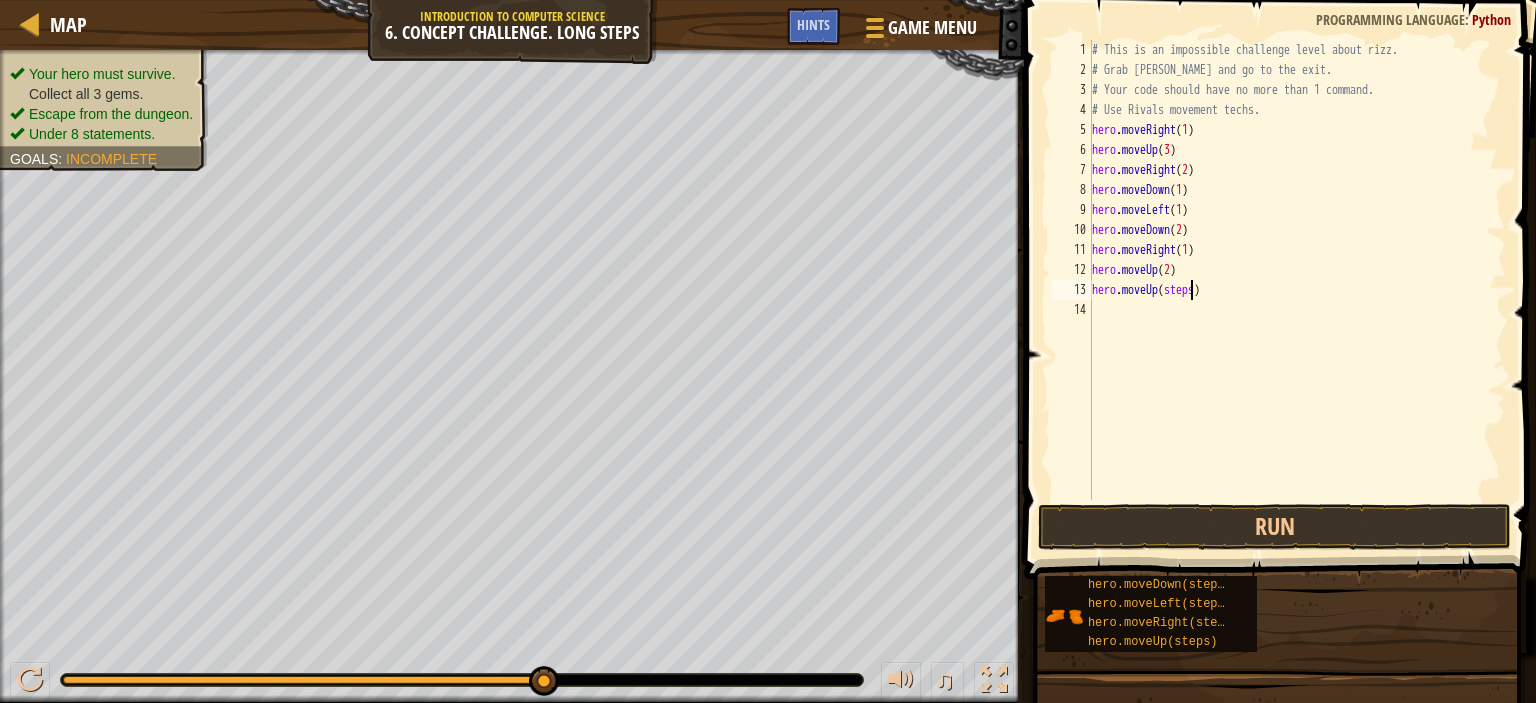 click on "# This is an impossible challenge level about rizz. # Grab [PERSON_NAME] and go to the exit. # Your code should have no more than 1 command. # Use Rivals movement techs. hero . moveRight ( 1 ) hero . moveUp ( 3 ) hero . moveRight ( 2 ) hero . moveDown ( 1 ) hero . moveLeft ( 1 ) hero . moveDown ( 2 ) hero . moveRight ( 1 ) hero . moveUp ( 2 ) hero . moveUp ( steps )" at bounding box center (1297, 290) 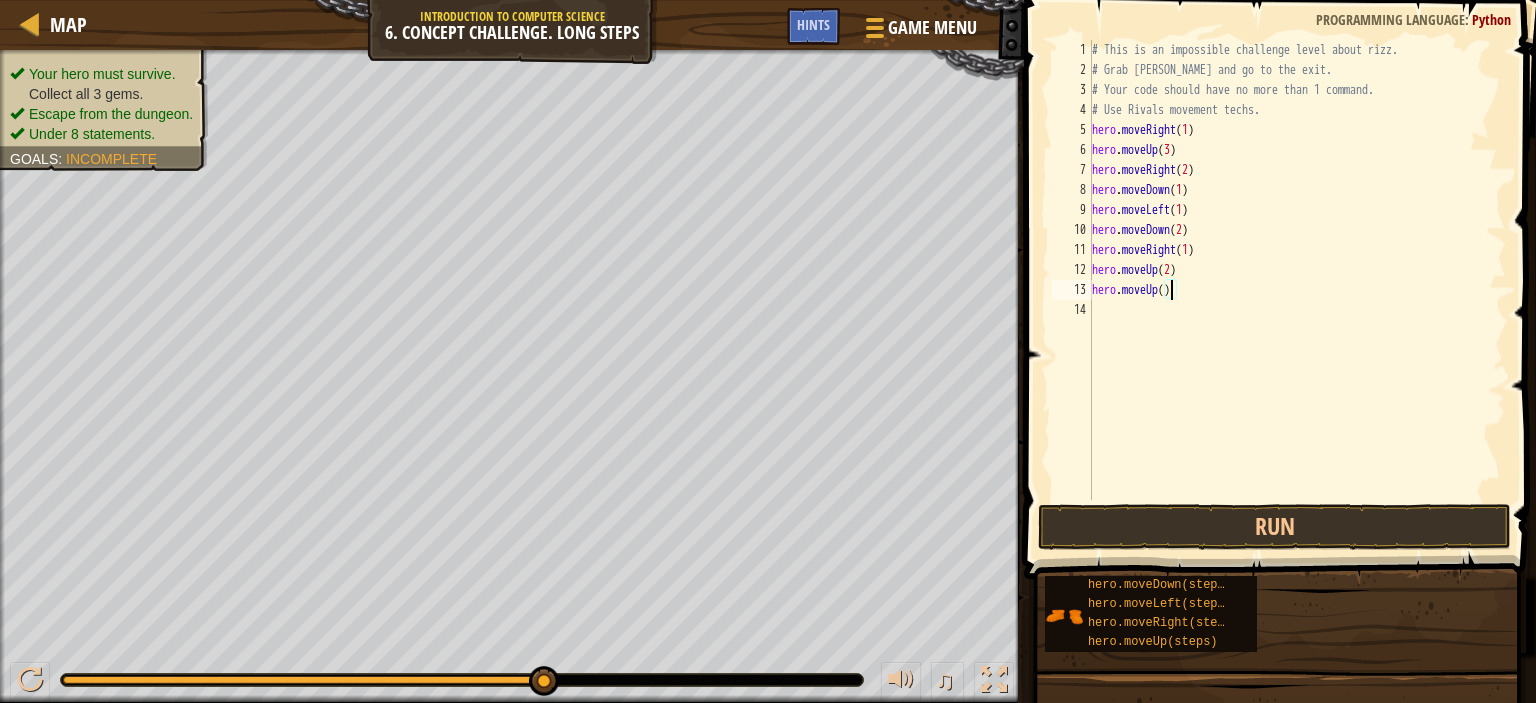 scroll, scrollTop: 9, scrollLeft: 6, axis: both 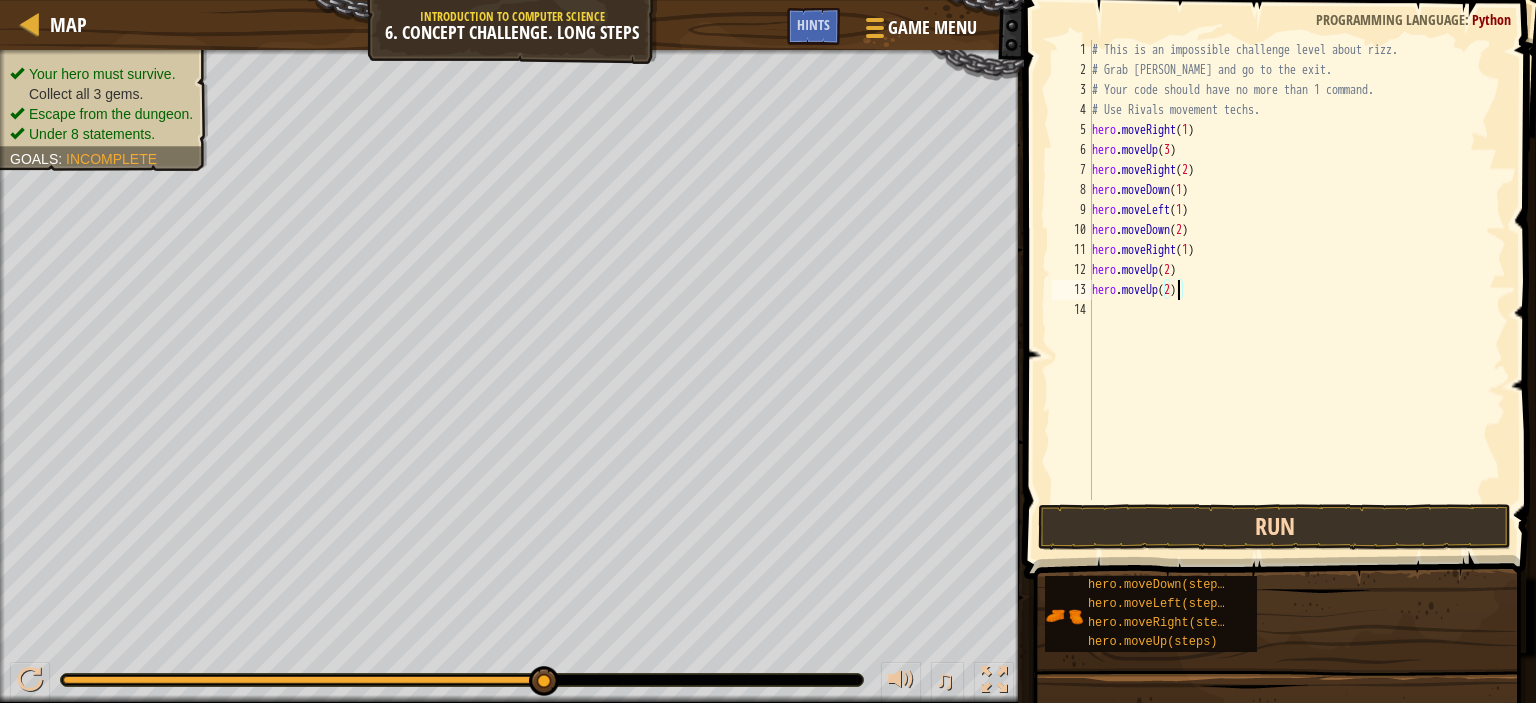 type on "hero.moveUp(2)" 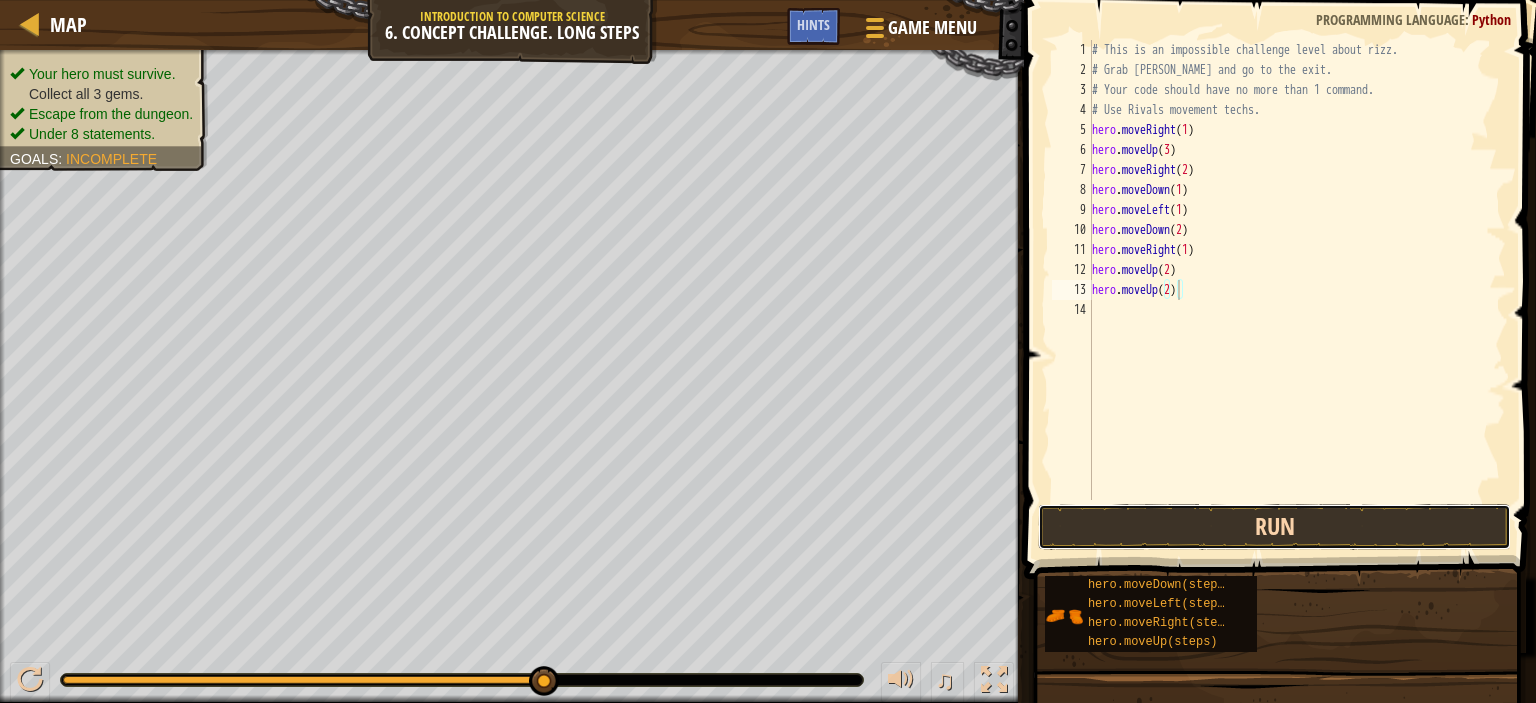 click on "Run" at bounding box center (1274, 527) 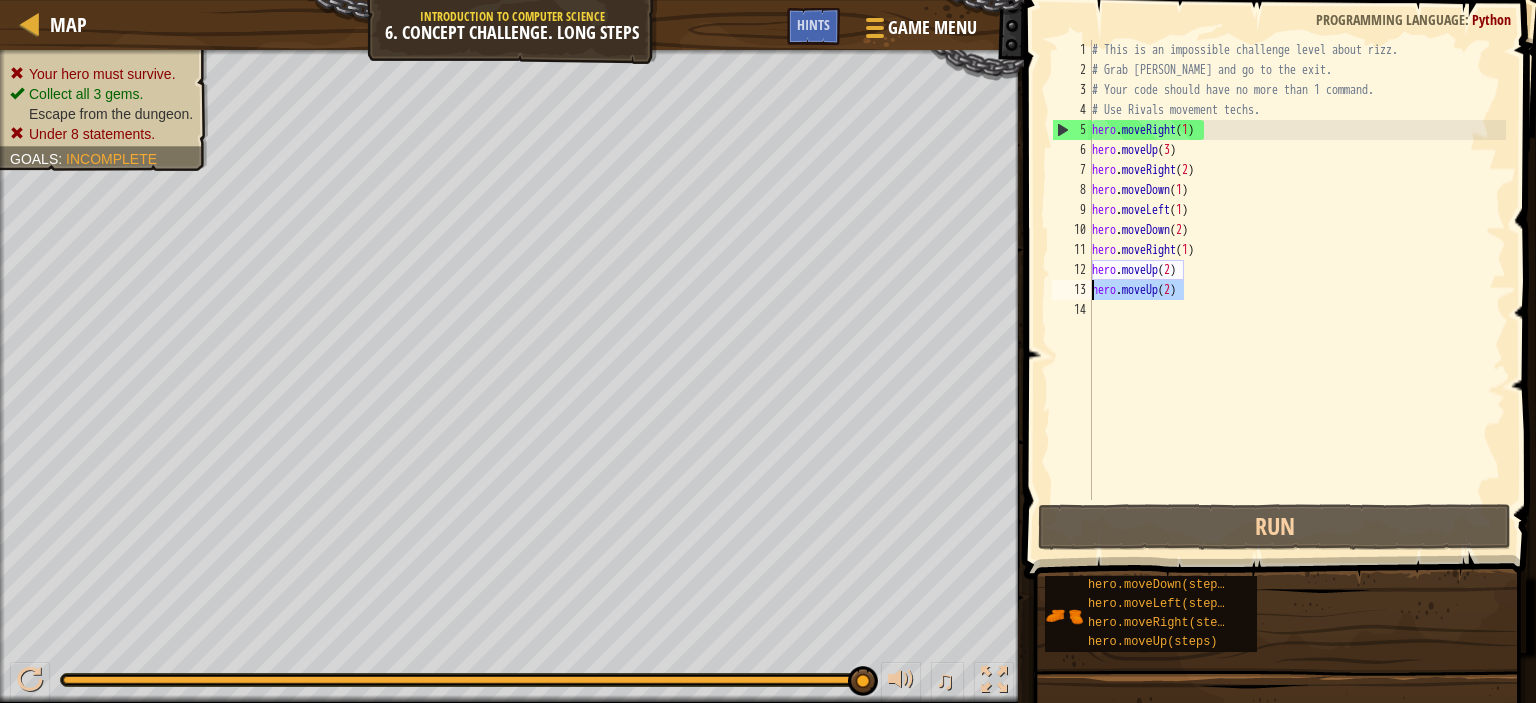 drag, startPoint x: 1195, startPoint y: 293, endPoint x: 1092, endPoint y: 294, distance: 103.00485 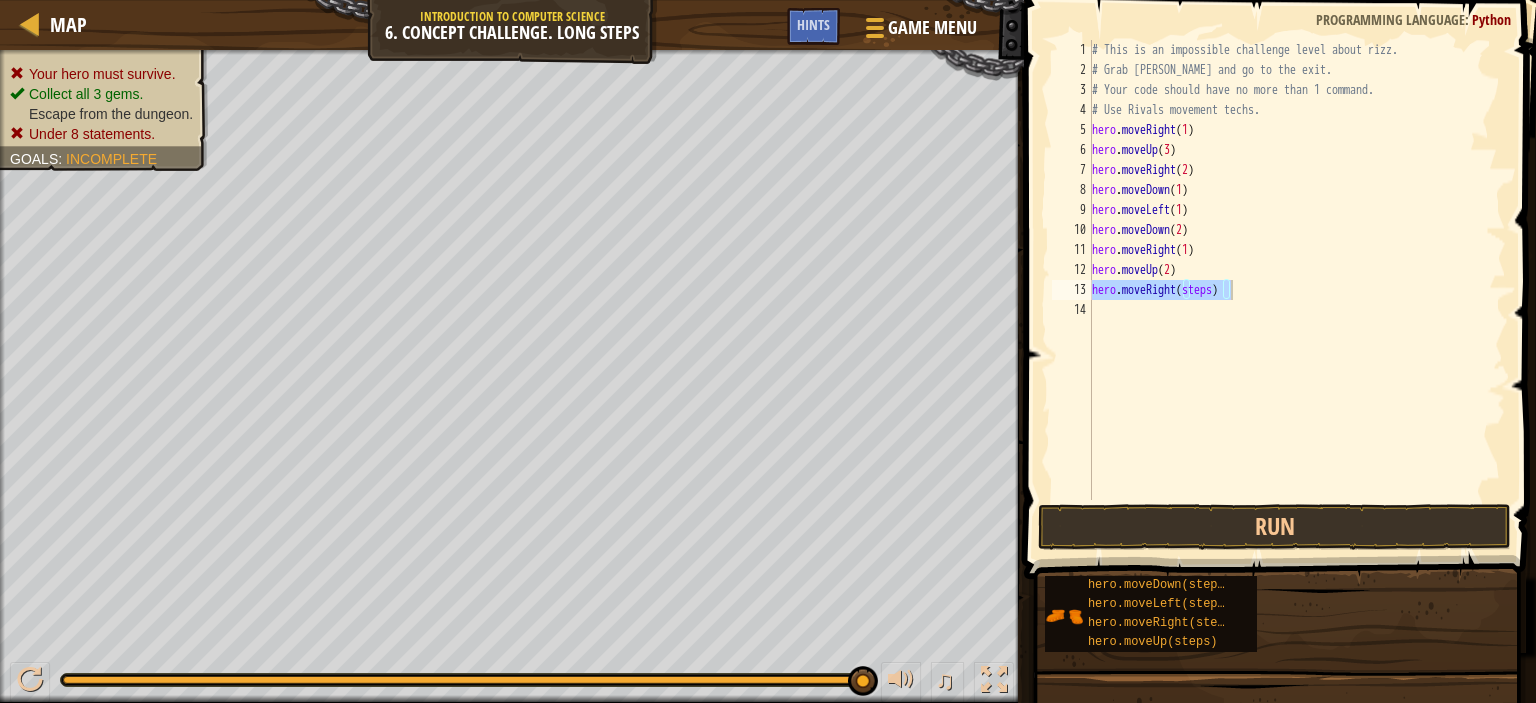 click on "# This is an impossible challenge level about rizz. # Grab [PERSON_NAME] and go to the exit. # Your code should have no more than 1 command. # Use Rivals movement techs. hero . moveRight ( 1 ) hero . moveUp ( 3 ) hero . moveRight ( 2 ) hero . moveDown ( 1 ) hero . moveLeft ( 1 ) hero . moveDown ( 2 ) hero . moveRight ( 1 ) hero . moveUp ( 2 ) hero . moveRight ( steps )" at bounding box center (1297, 270) 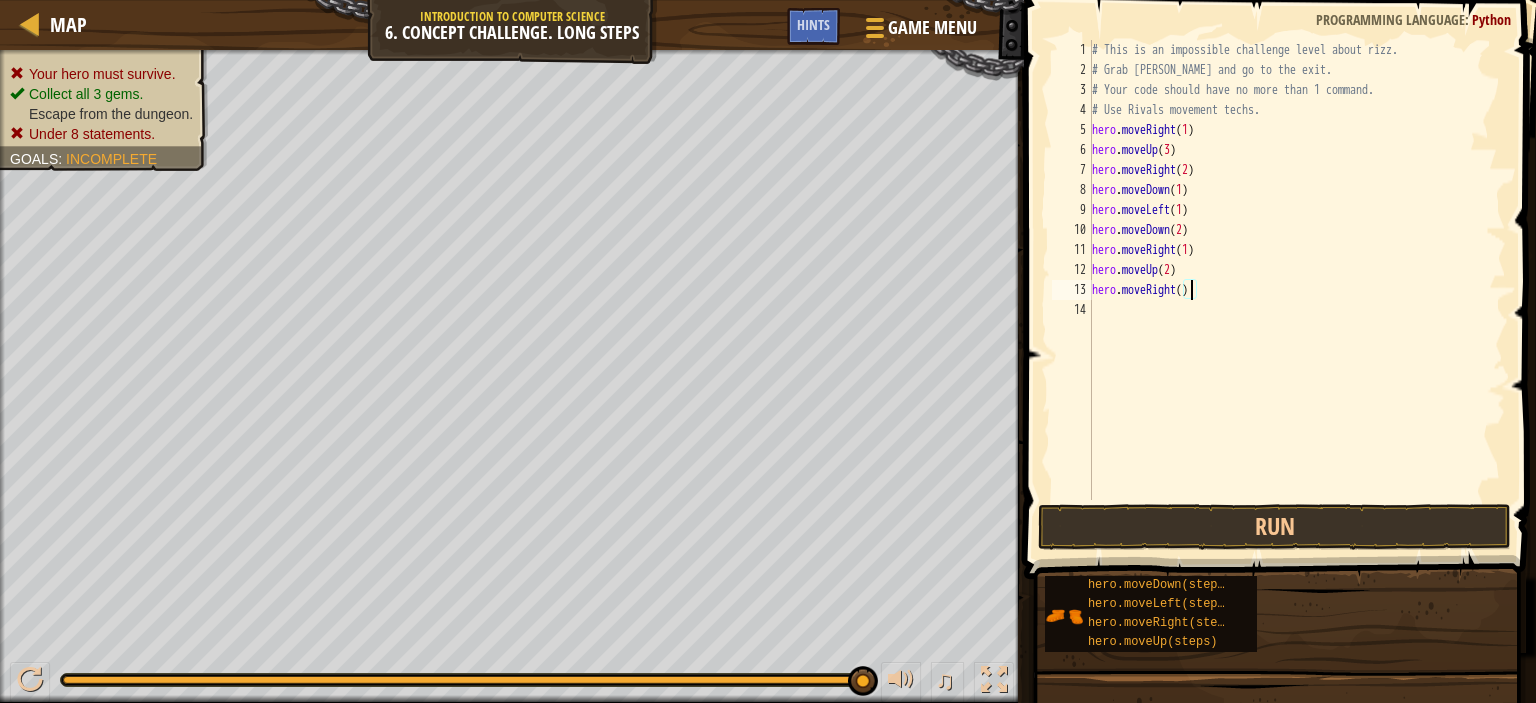 scroll, scrollTop: 9, scrollLeft: 8, axis: both 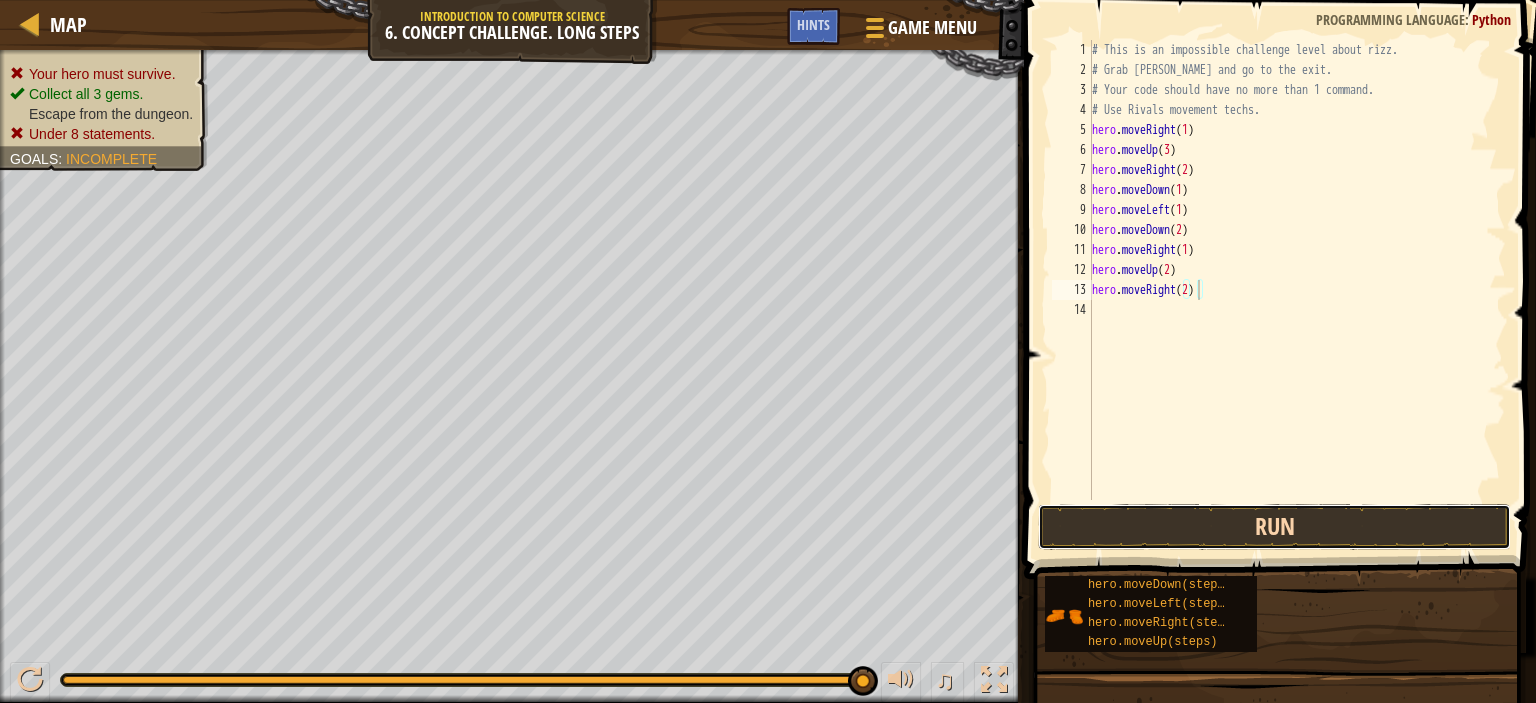 click on "Run" at bounding box center (1274, 527) 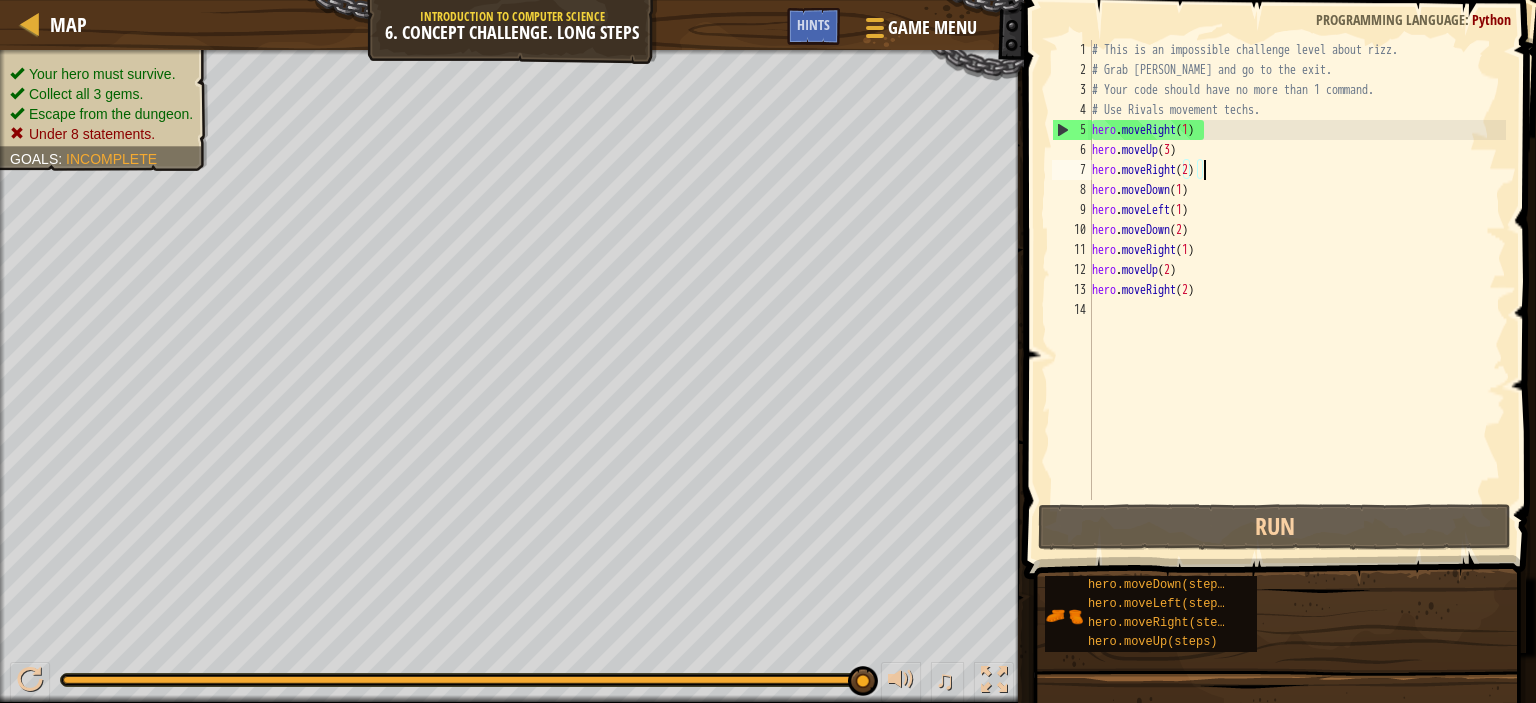 click on "# This is an impossible challenge level about rizz. # Grab [PERSON_NAME] and go to the exit. # Your code should have no more than 1 command. # Use Rivals movement techs. hero . moveRight ( 1 ) hero . moveUp ( 3 ) hero . moveRight ( 2 ) hero . moveDown ( 1 ) hero . moveLeft ( 1 ) hero . moveDown ( 2 ) hero . moveRight ( 1 ) hero . moveUp ( 2 ) hero . moveRight ( 2 )" at bounding box center [1297, 290] 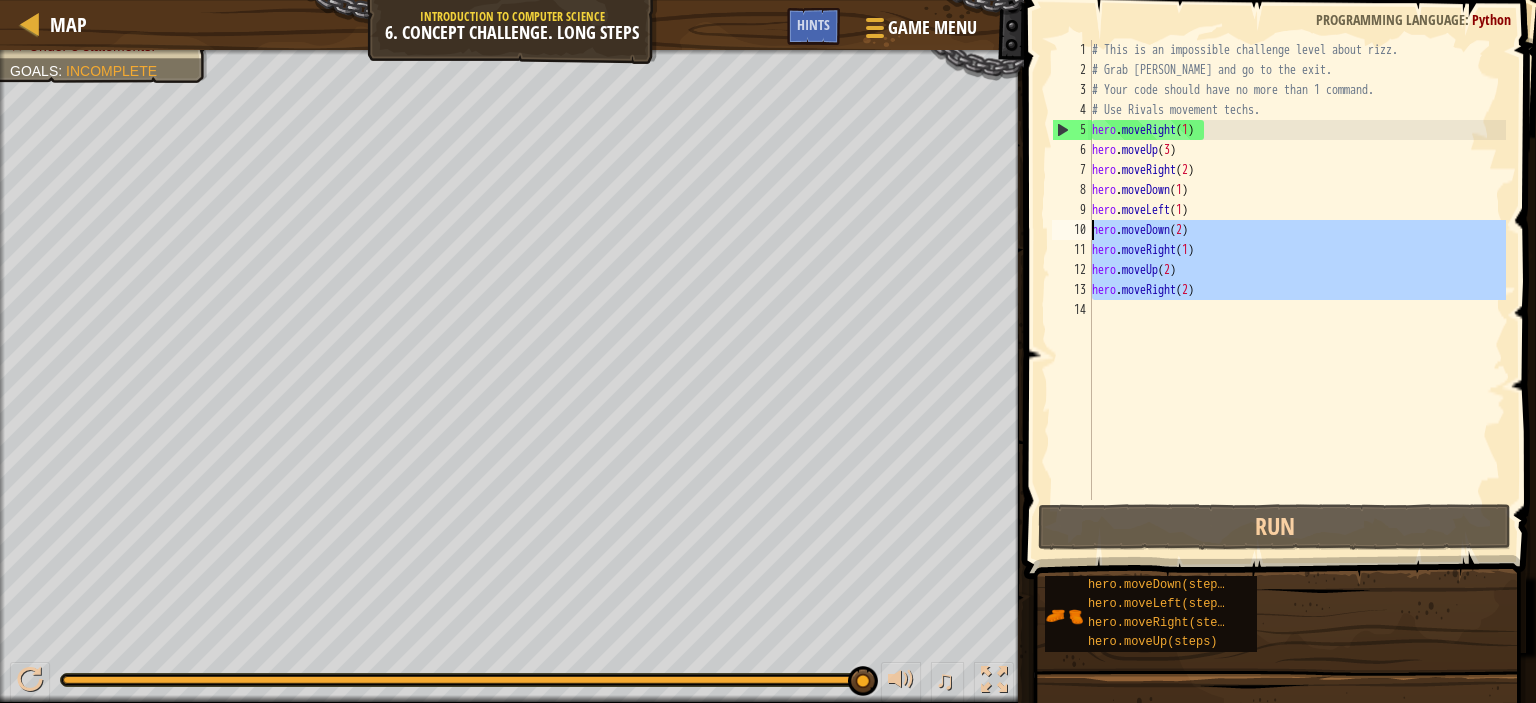 click on "Map Introduction to Computer Science 6. Concept Challenge. Long Steps Game Menu Done Hints 1     הההההההההההההההההההההההההההההההההההההההההההההההההההההההההההההההההההההההההההההההההההההההההההההההההההההההההההההההההההההההההההההההההההההההההההההההההההההההההההההההההההההההההההההההההההההההההההההההההההההההההההההההההההההההההההההההההההההההההההההההההההההההההההההההה XXXXXXXXXXXXXXXXXXXXXXXXXXXXXXXXXXXXXXXXXXXXXXXXXXXXXXXXXXXXXXXXXXXXXXXXXXXXXXXXXXXXXXXXXXXXXXXXXXXXXXXXXXXXXXXXXXXXXXXXXXXXXXXXXXXXXXXXXXXXXXXXXXXXXXXXXXXXXXXXXXXXXXXXXXXXXXXXXXXXXXXXXXXXXXXXXXXXXXXXXXXXXXXXXXXXXXXXXXXXXXXXXXXXXXXXXXXXXXXXXXXXXXXXXXXXXXXX Solution × Hints Videos hero.moveRight(2) 1 2 3 4 5 6 7 8 9 10 11 12 13 14 # This is an impossible challenge level about rizz. hero . moveRight ( 1 ) hero" at bounding box center [768, 351] 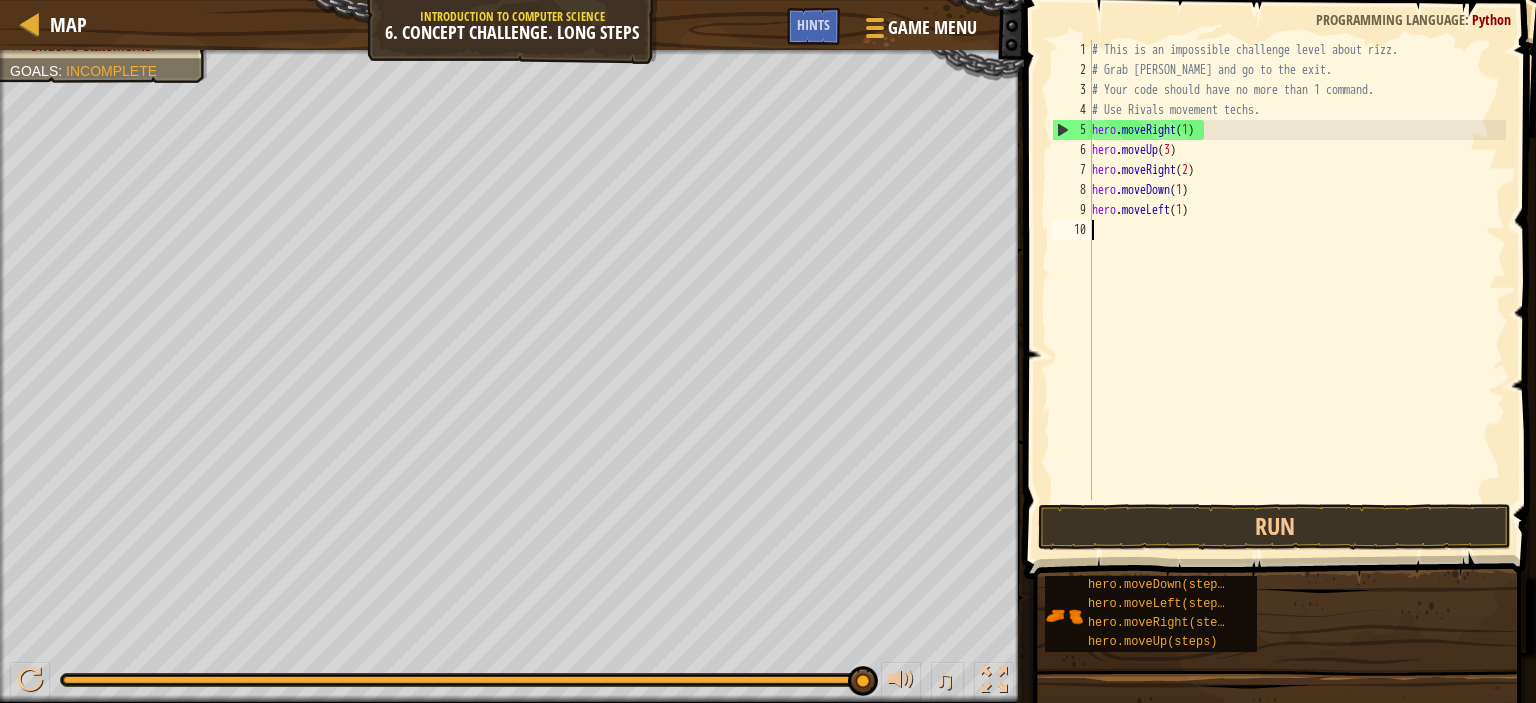 scroll, scrollTop: 9, scrollLeft: 0, axis: vertical 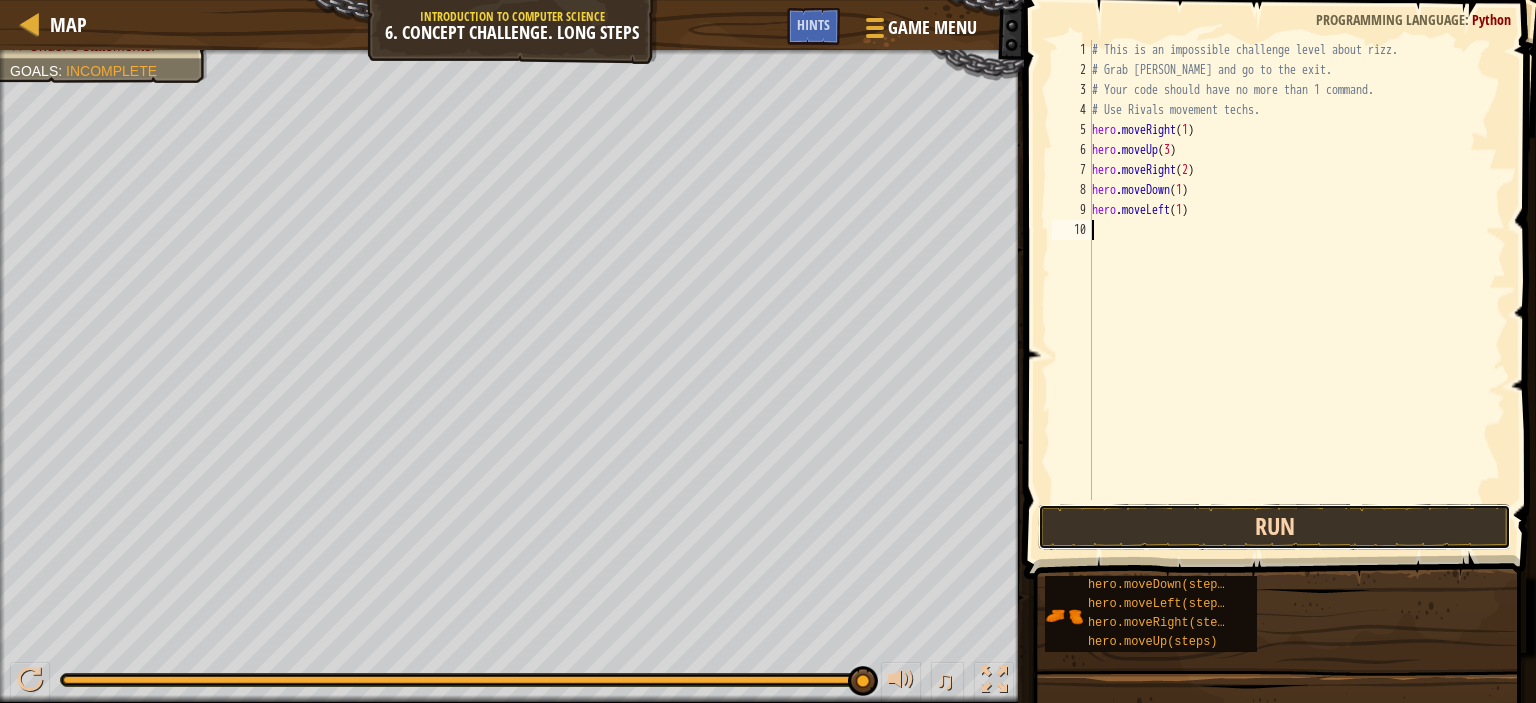 click on "Run" at bounding box center (1274, 527) 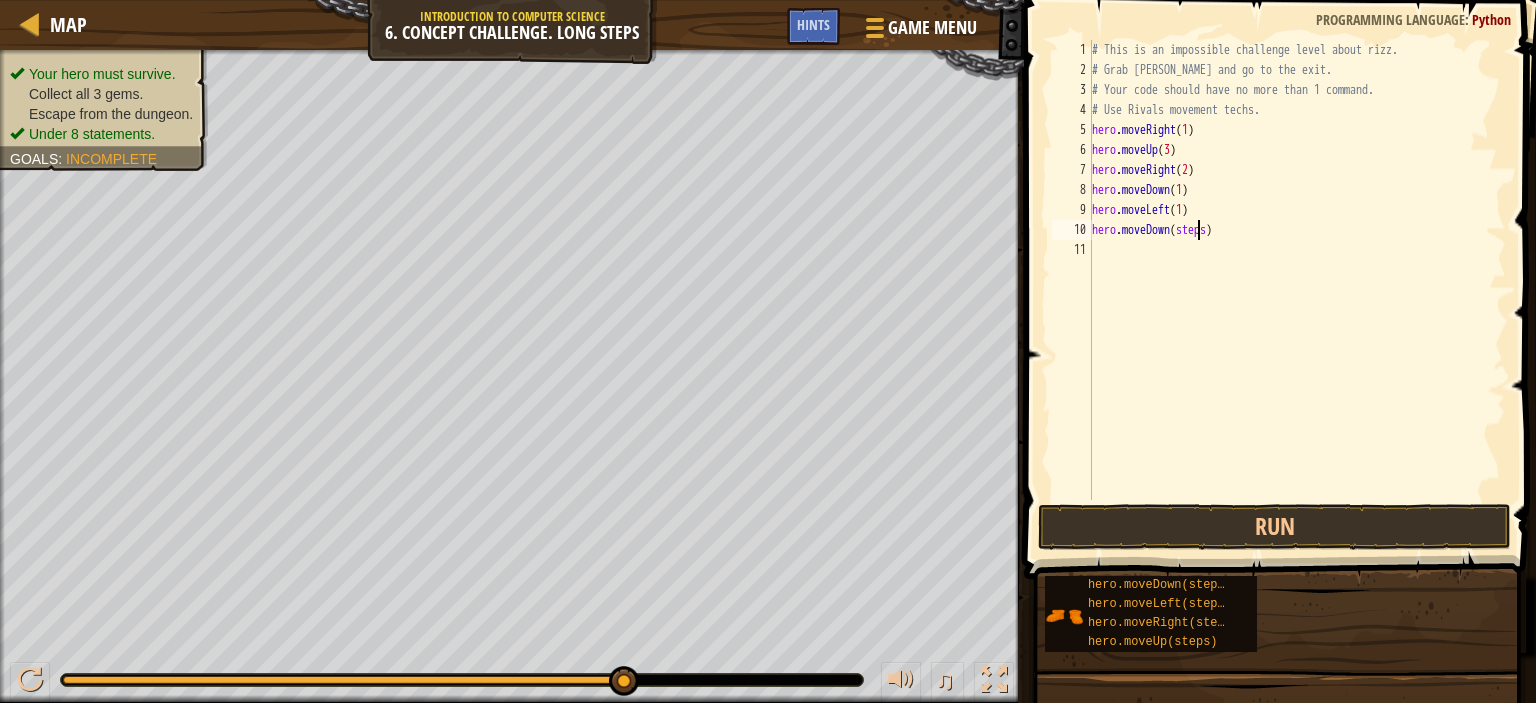 click on "# This is an impossible challenge level about rizz. # Grab [PERSON_NAME] and go to the exit. # Your code should have no more than 1 command. # Use Rivals movement techs. hero . moveRight ( 1 ) hero . moveUp ( 3 ) hero . moveRight ( 2 ) hero . moveDown ( 1 ) hero . moveLeft ( 1 ) hero . moveDown ( steps )" at bounding box center (1297, 290) 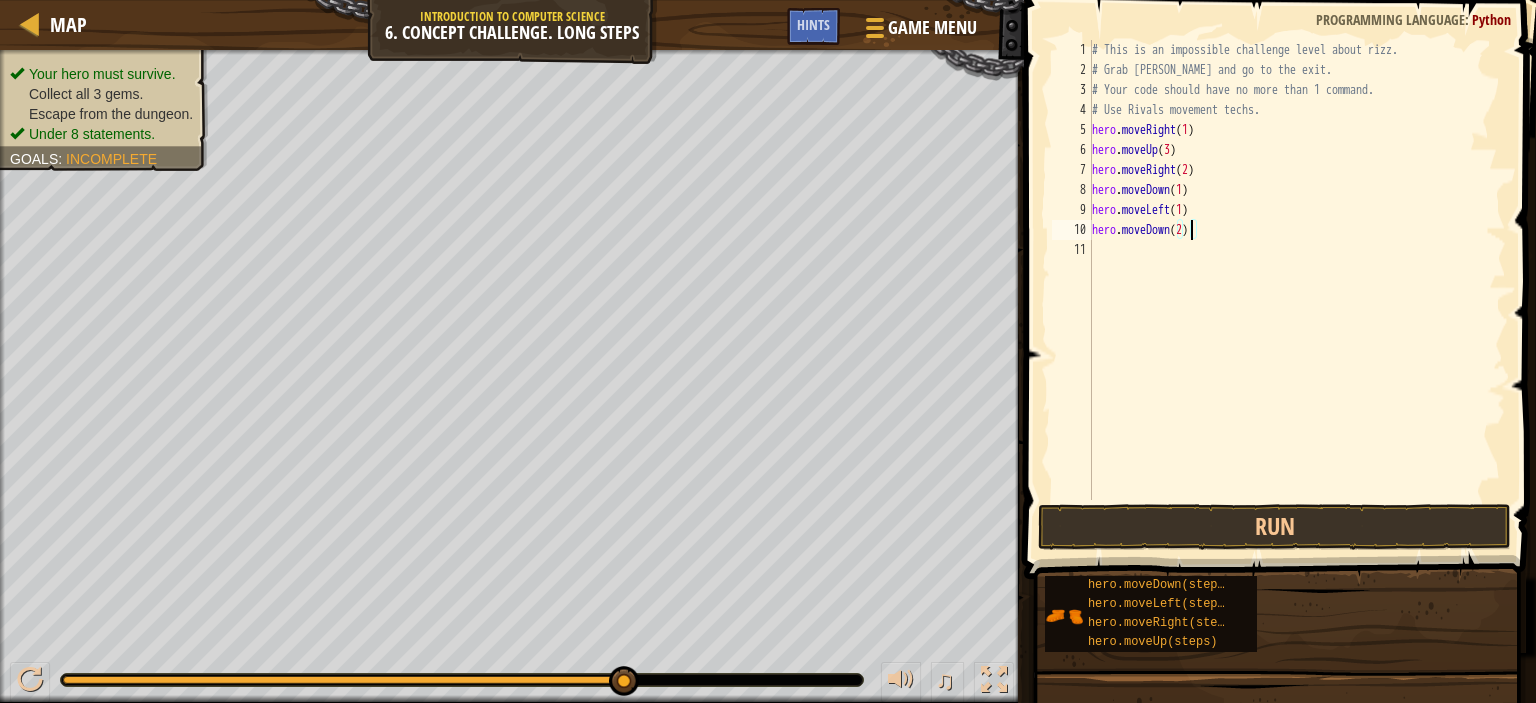 scroll, scrollTop: 9, scrollLeft: 7, axis: both 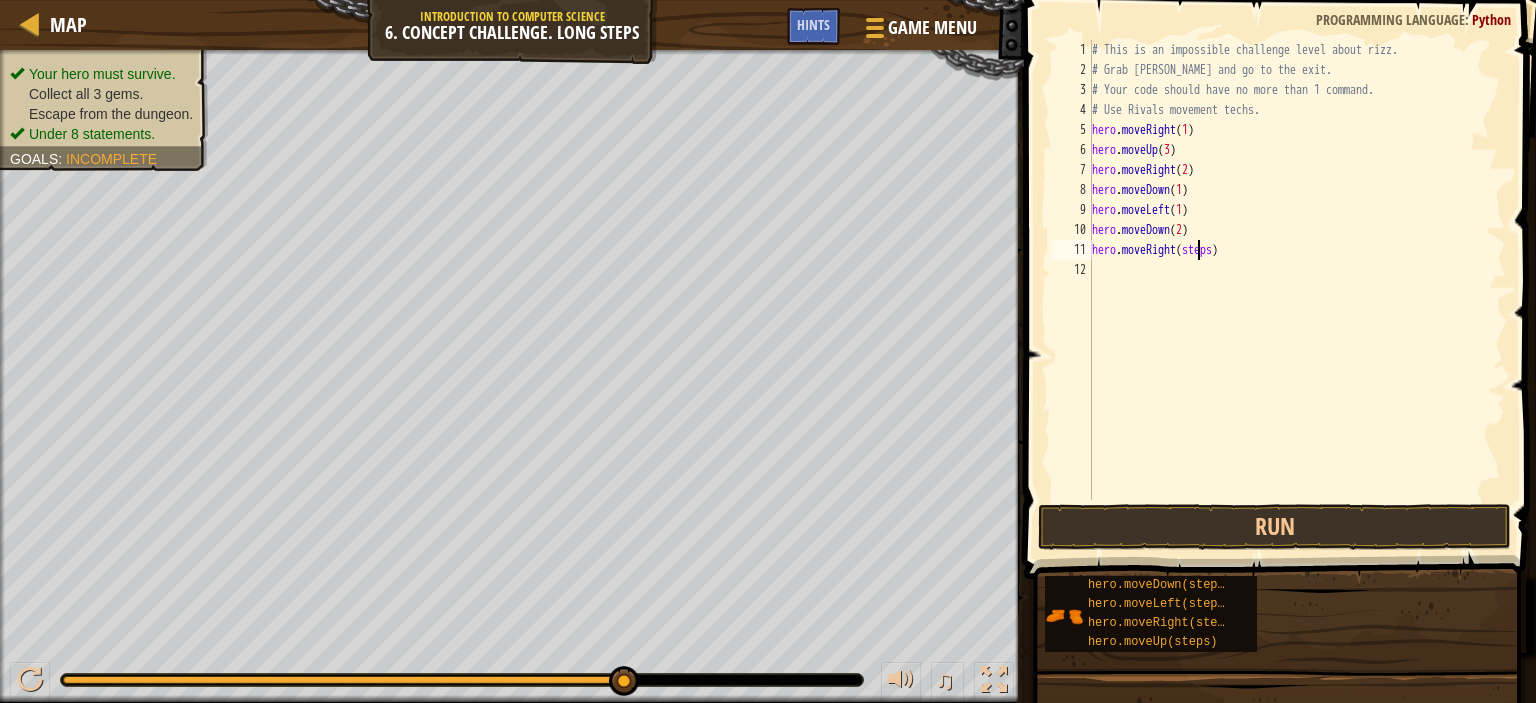 click on "# This is an impossible challenge level about rizz. # Grab [PERSON_NAME] and go to the exit. # Your code should have no more than 1 command. # Use Rivals movement techs. hero . moveRight ( 1 ) hero . moveUp ( 3 ) hero . moveRight ( 2 ) hero . moveDown ( 1 ) hero . moveLeft ( 1 ) hero . moveDown ( 2 ) hero . moveRight ( steps )" at bounding box center (1297, 290) 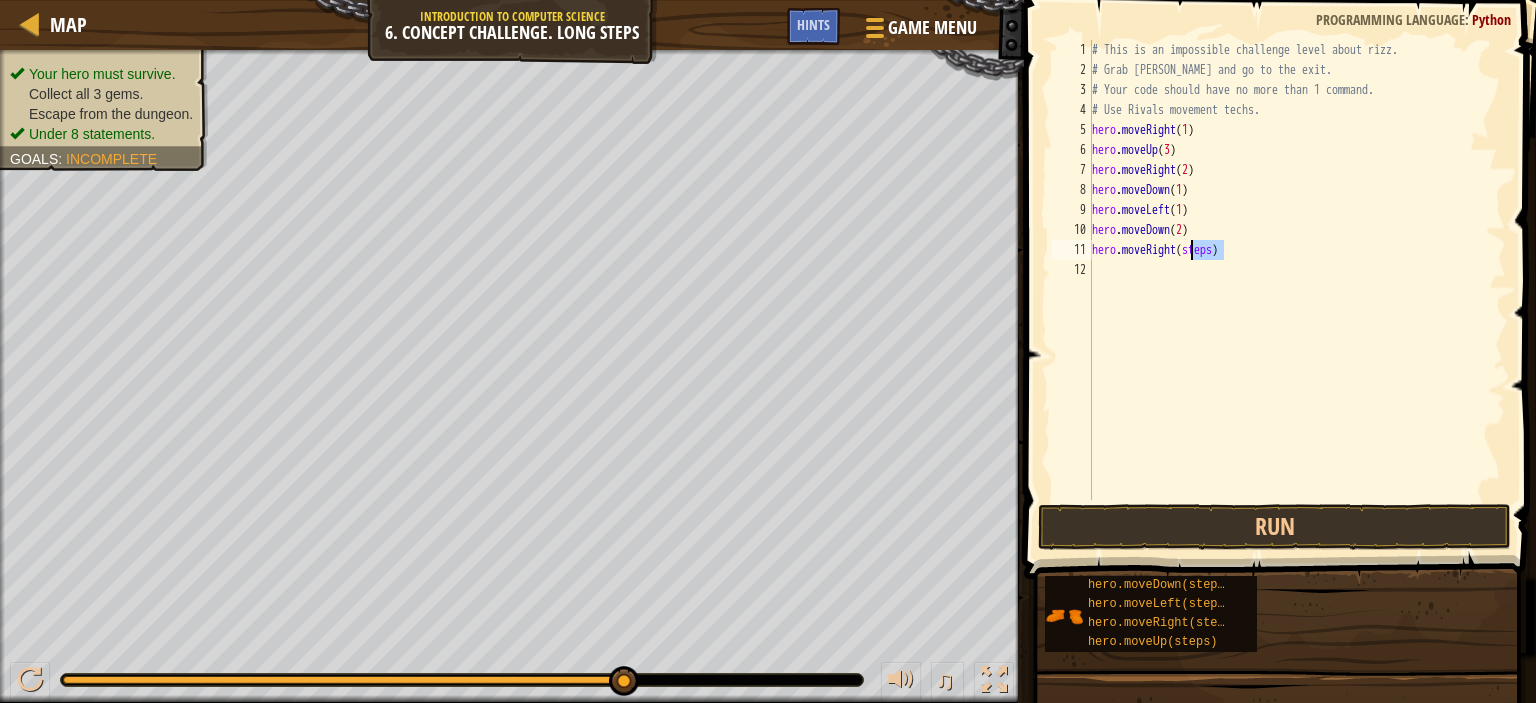 click on "# This is an impossible challenge level about rizz. # Grab [PERSON_NAME] and go to the exit. # Your code should have no more than 1 command. # Use Rivals movement techs. hero . moveRight ( 1 ) hero . moveUp ( 3 ) hero . moveRight ( 2 ) hero . moveDown ( 1 ) hero . moveLeft ( 1 ) hero . moveDown ( 2 ) hero . moveRight ( steps )" at bounding box center [1297, 290] 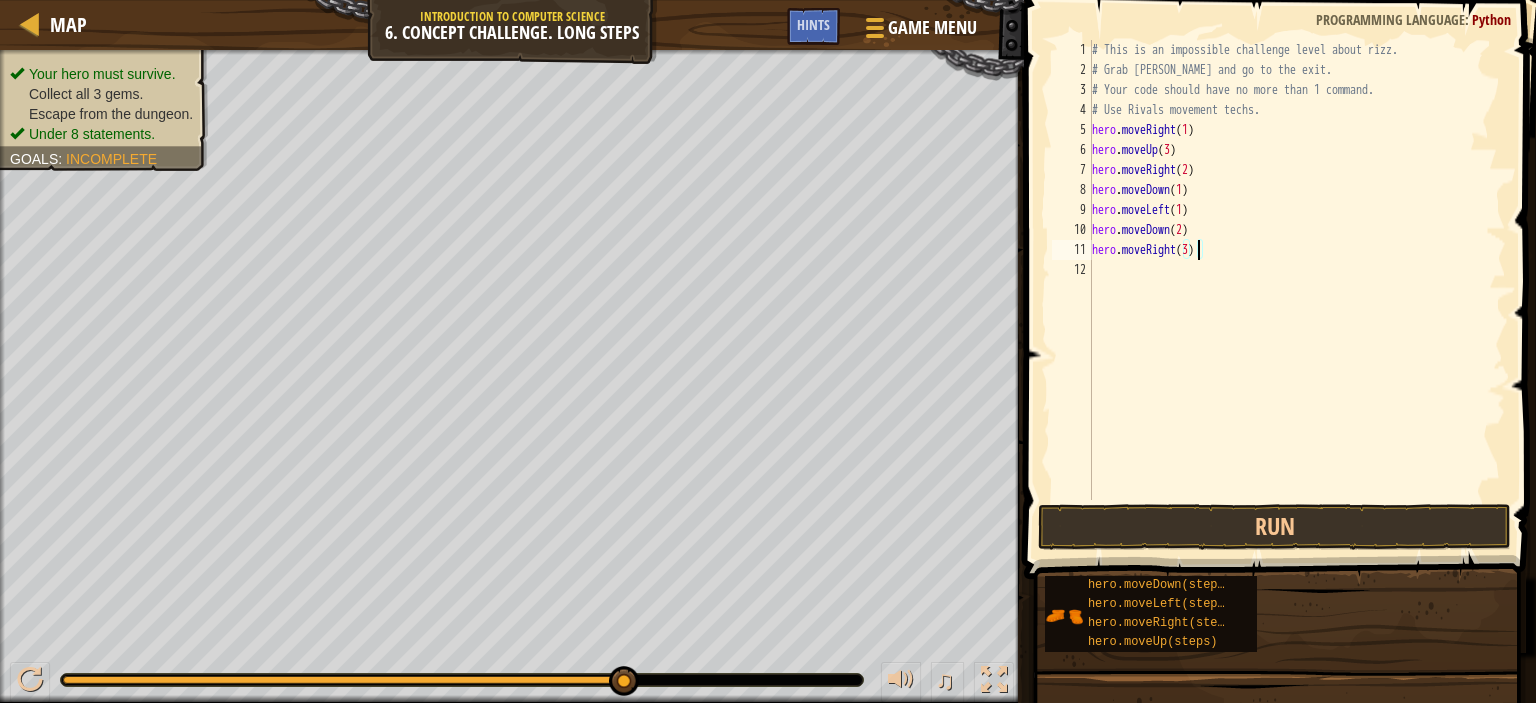 scroll, scrollTop: 9, scrollLeft: 8, axis: both 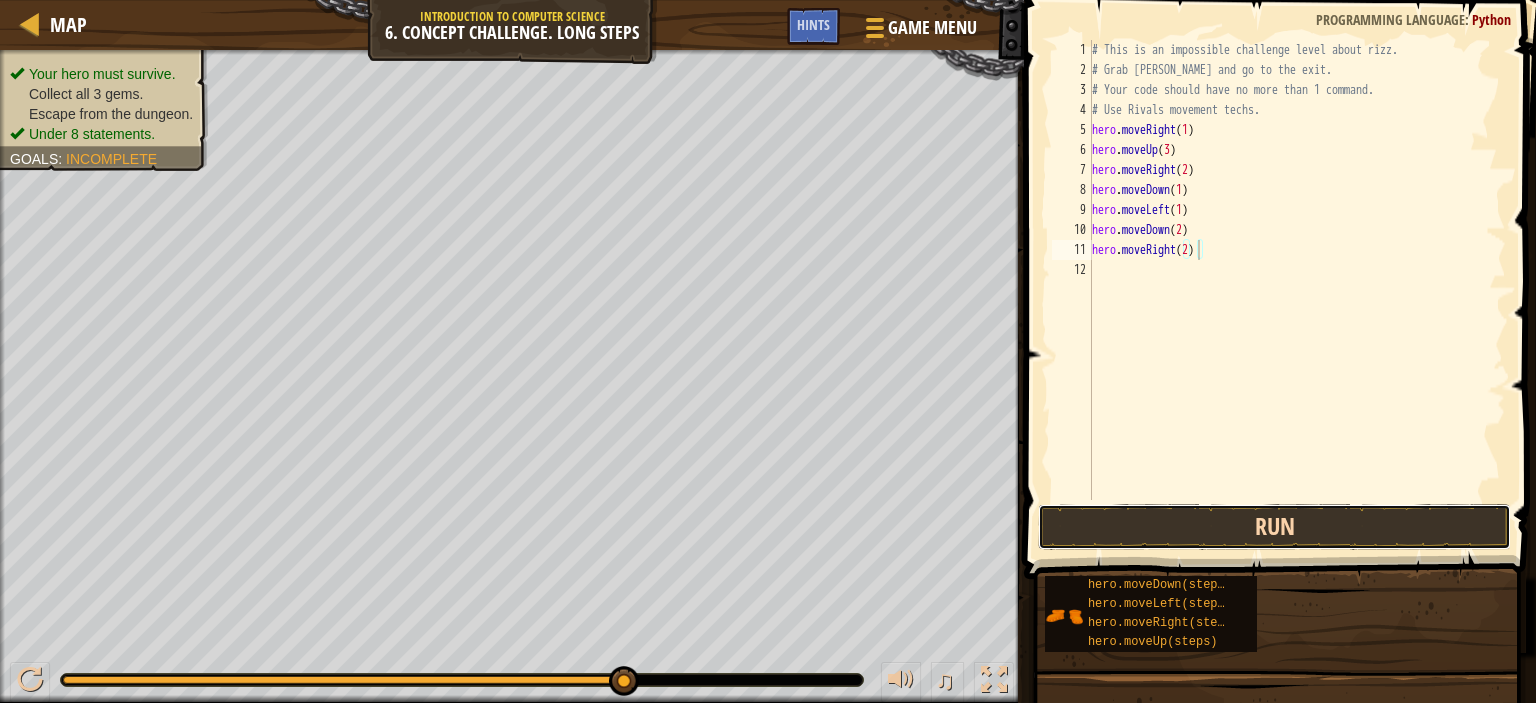 click on "Run" at bounding box center (1274, 527) 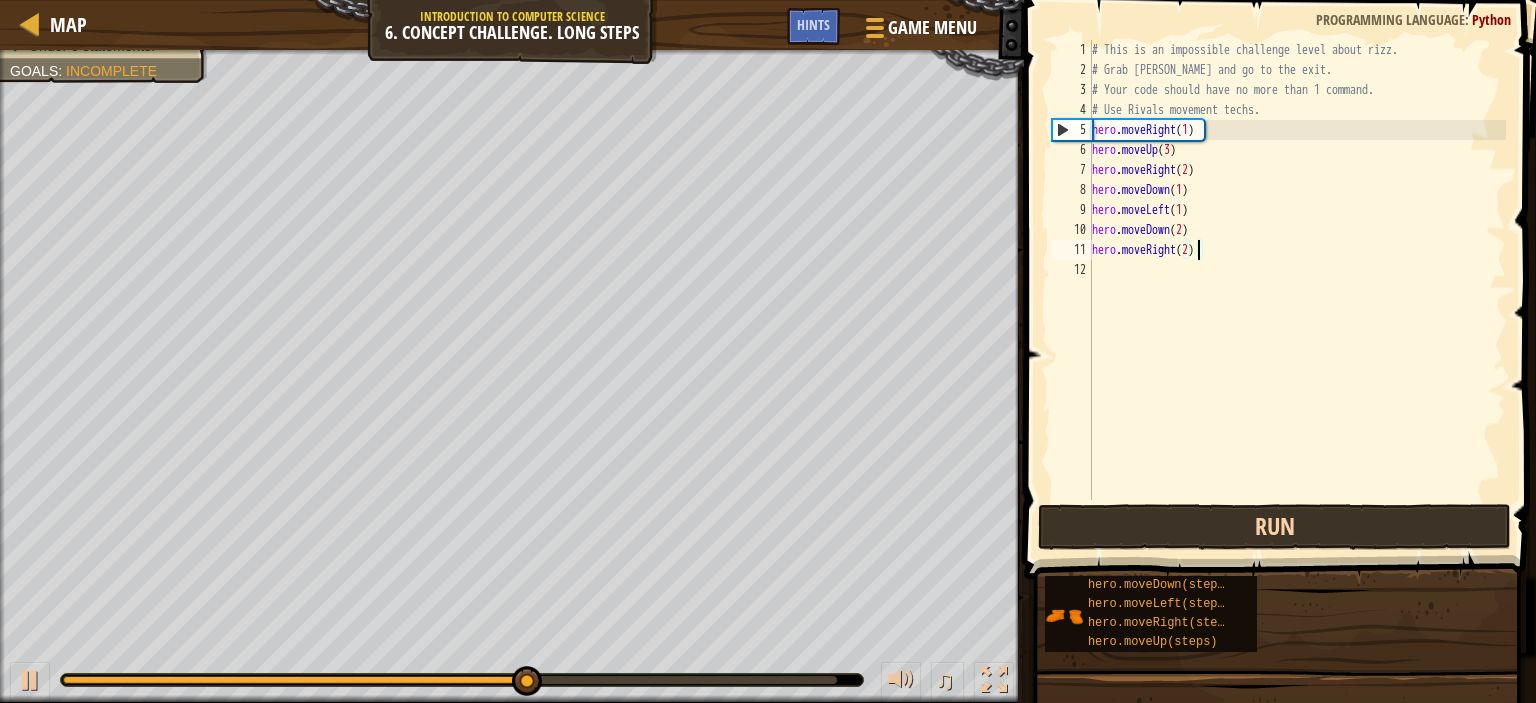 scroll, scrollTop: 9, scrollLeft: 8, axis: both 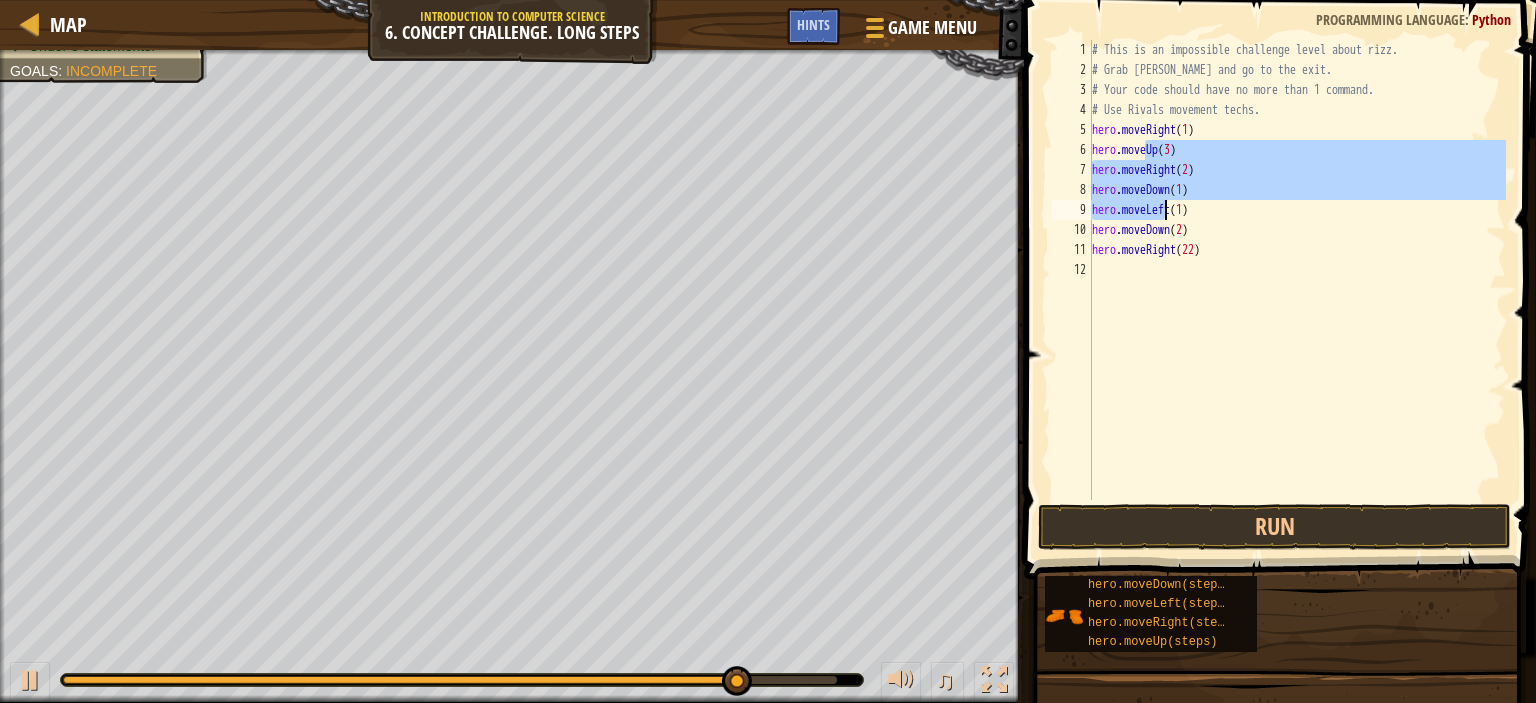 drag, startPoint x: 1145, startPoint y: 152, endPoint x: 1164, endPoint y: 200, distance: 51.62364 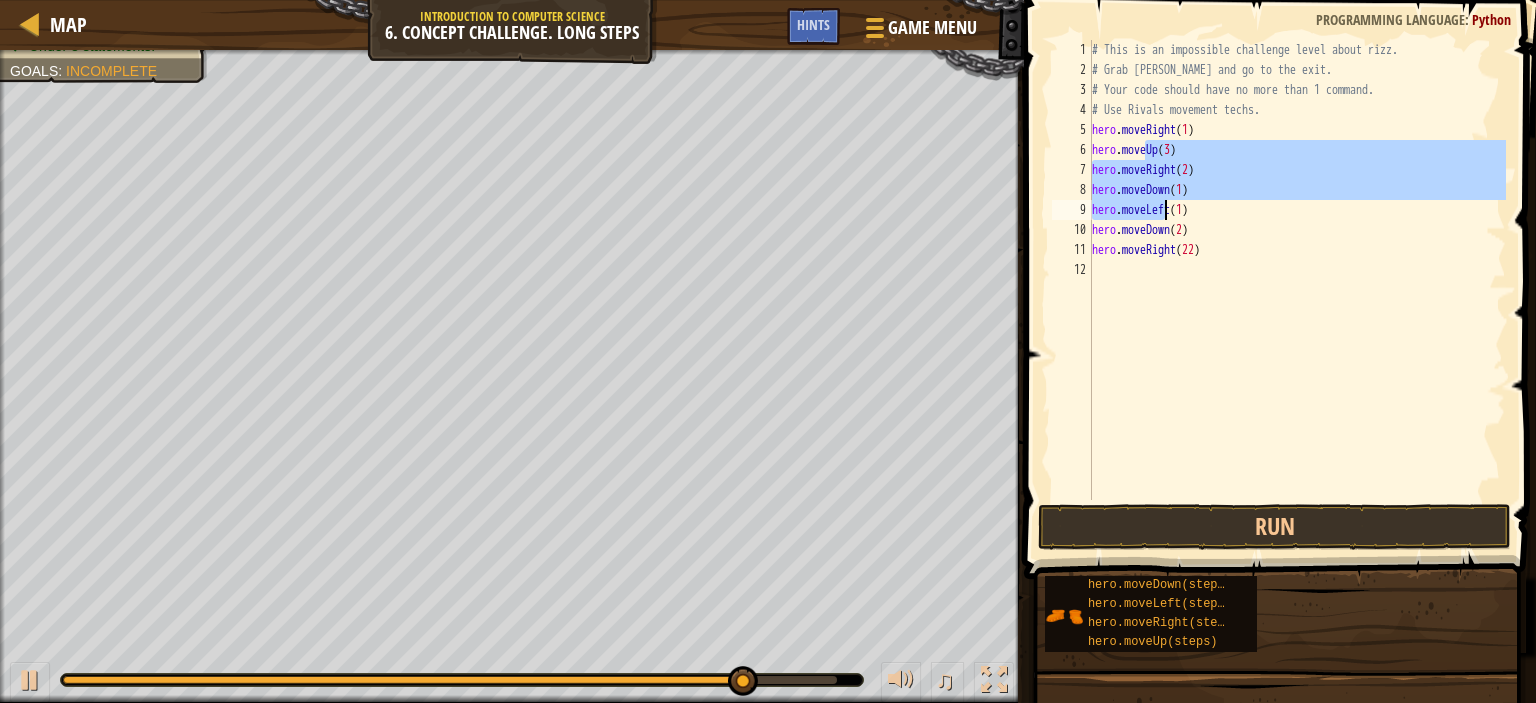 click on "# This is an impossible challenge level about rizz. # Grab [PERSON_NAME] and go to the exit. # Your code should have no more than 1 command. # Use Rivals movement techs. hero . moveRight ( 1 ) hero . moveUp ( 3 ) hero . moveRight ( 2 ) hero . moveDown ( 1 ) hero . moveLeft ( 1 ) hero . moveDown ( 2 ) hero . moveRight ( 22 )" at bounding box center [1297, 290] 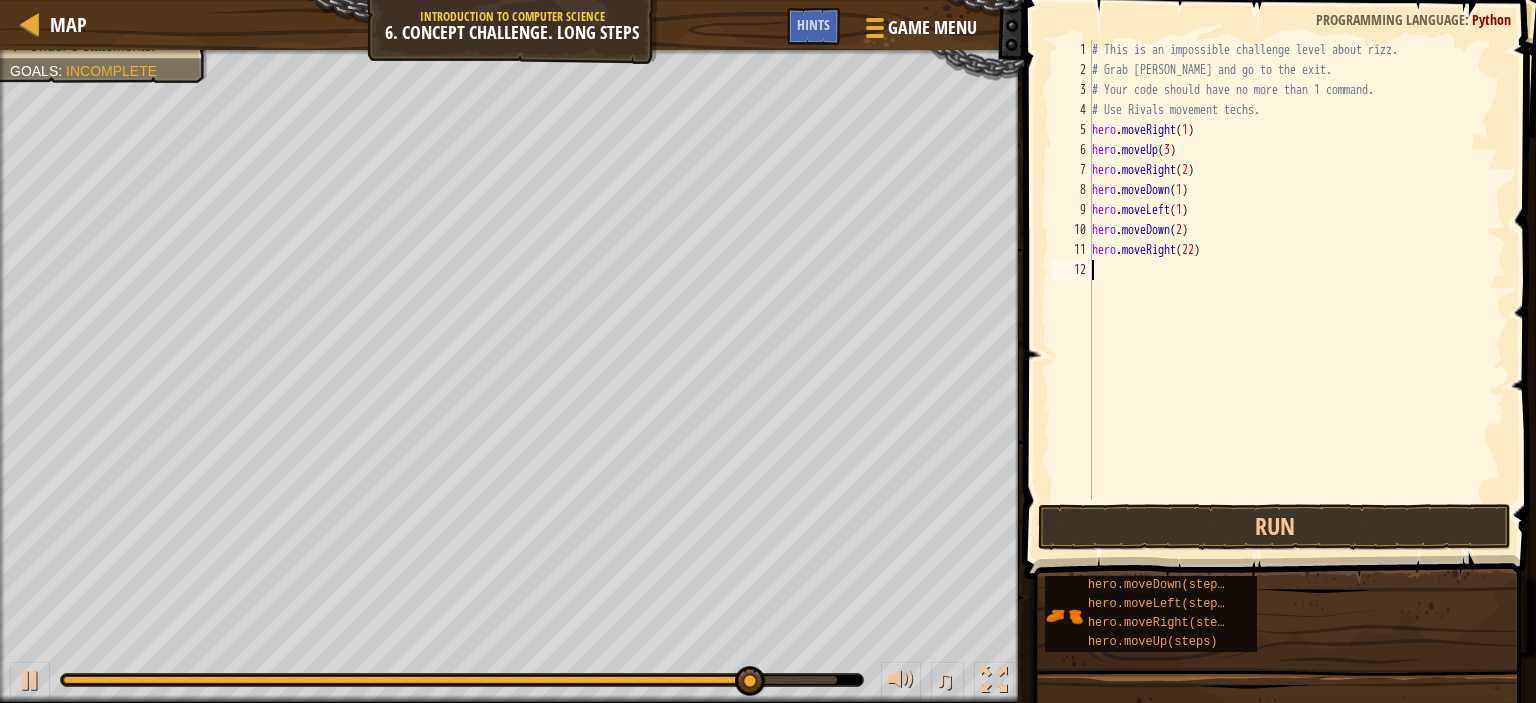 scroll, scrollTop: 9, scrollLeft: 0, axis: vertical 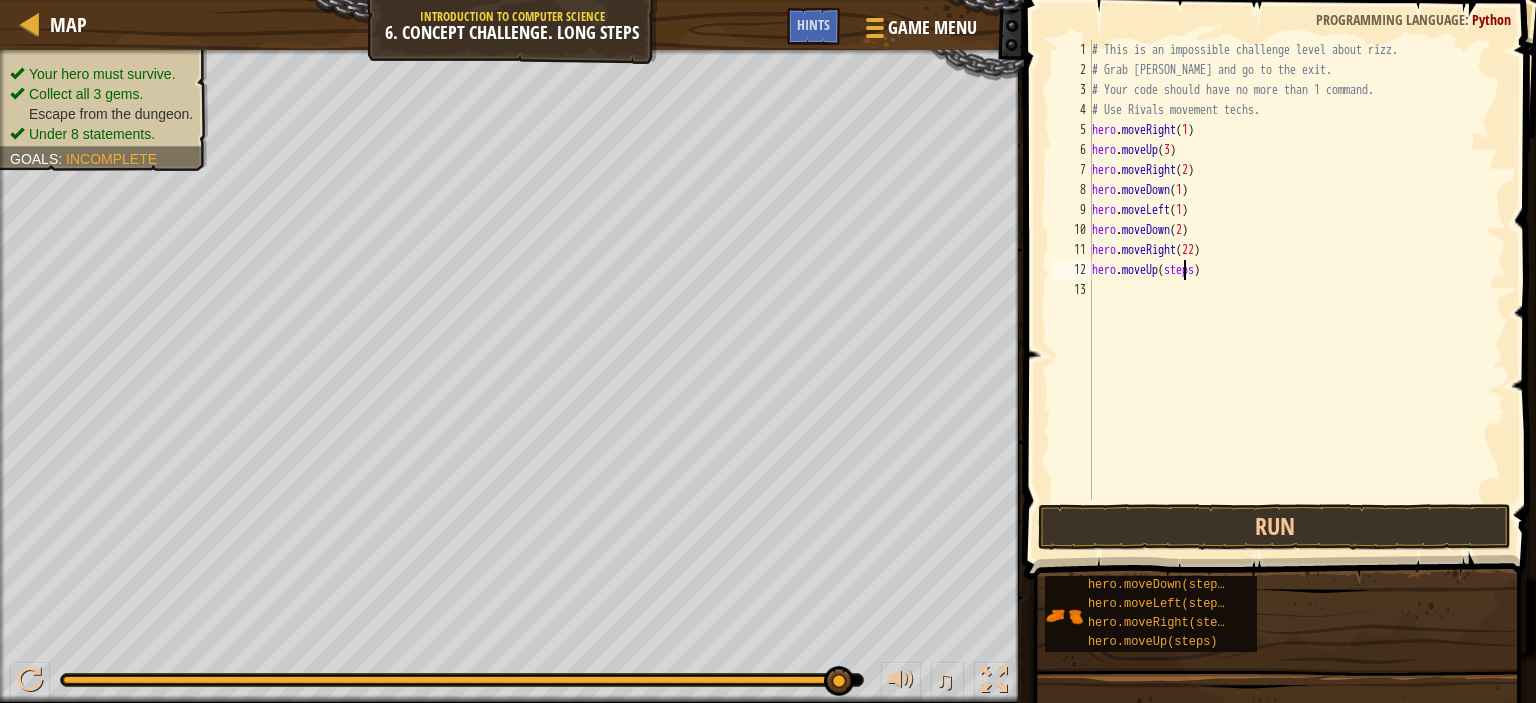 click on "# This is an impossible challenge level about rizz. # Grab [PERSON_NAME] and go to the exit. # Your code should have no more than 1 command. # Use Rivals movement techs. hero . moveRight ( 1 ) hero . moveUp ( 3 ) hero . moveRight ( 2 ) hero . moveDown ( 1 ) hero . moveLeft ( 1 ) hero . moveDown ( 2 ) hero . moveRight ( 22 ) hero . moveUp ( steps )" at bounding box center (1297, 290) 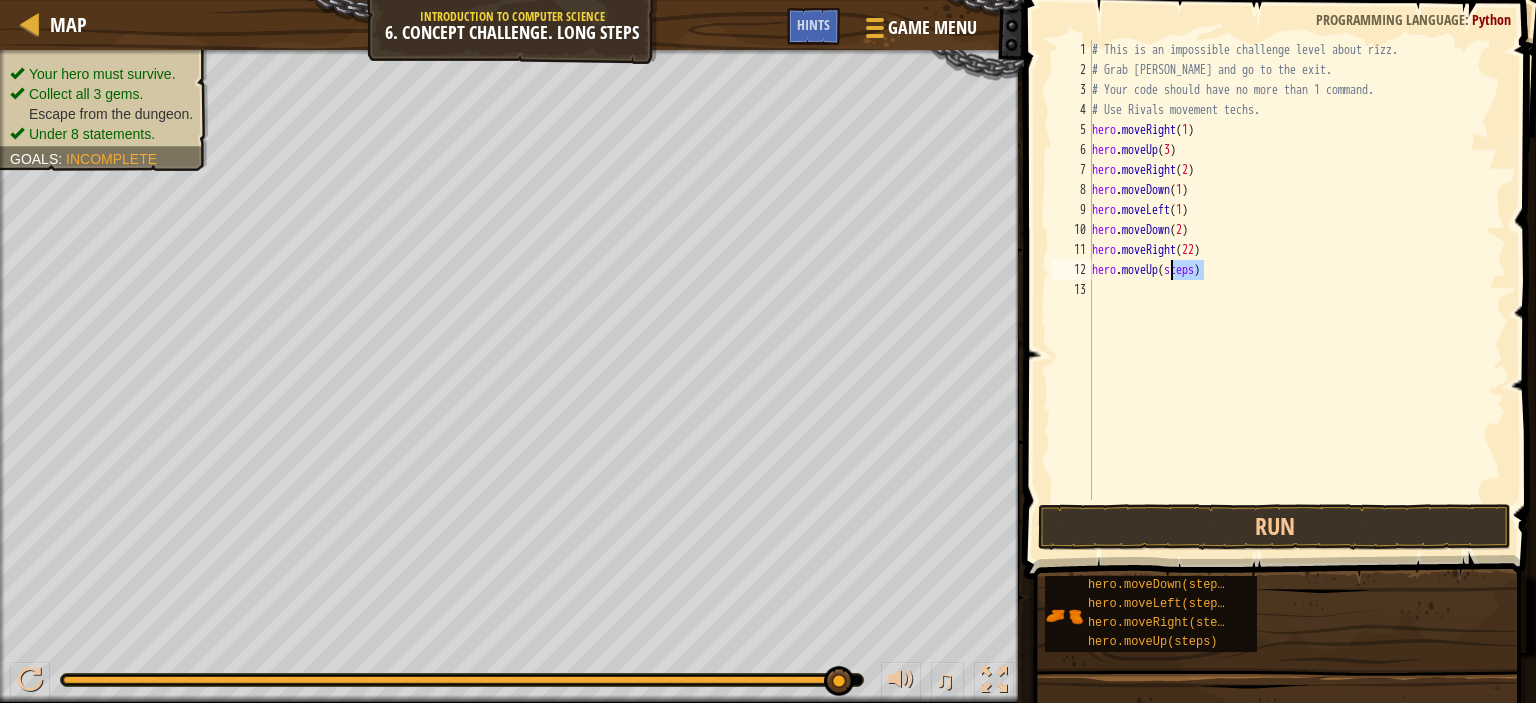 click on "# This is an impossible challenge level about rizz. # Grab [PERSON_NAME] and go to the exit. # Your code should have no more than 1 command. # Use Rivals movement techs. hero . moveRight ( 1 ) hero . moveUp ( 3 ) hero . moveRight ( 2 ) hero . moveDown ( 1 ) hero . moveLeft ( 1 ) hero . moveDown ( 2 ) hero . moveRight ( 22 ) hero . moveUp ( steps )" at bounding box center [1297, 290] 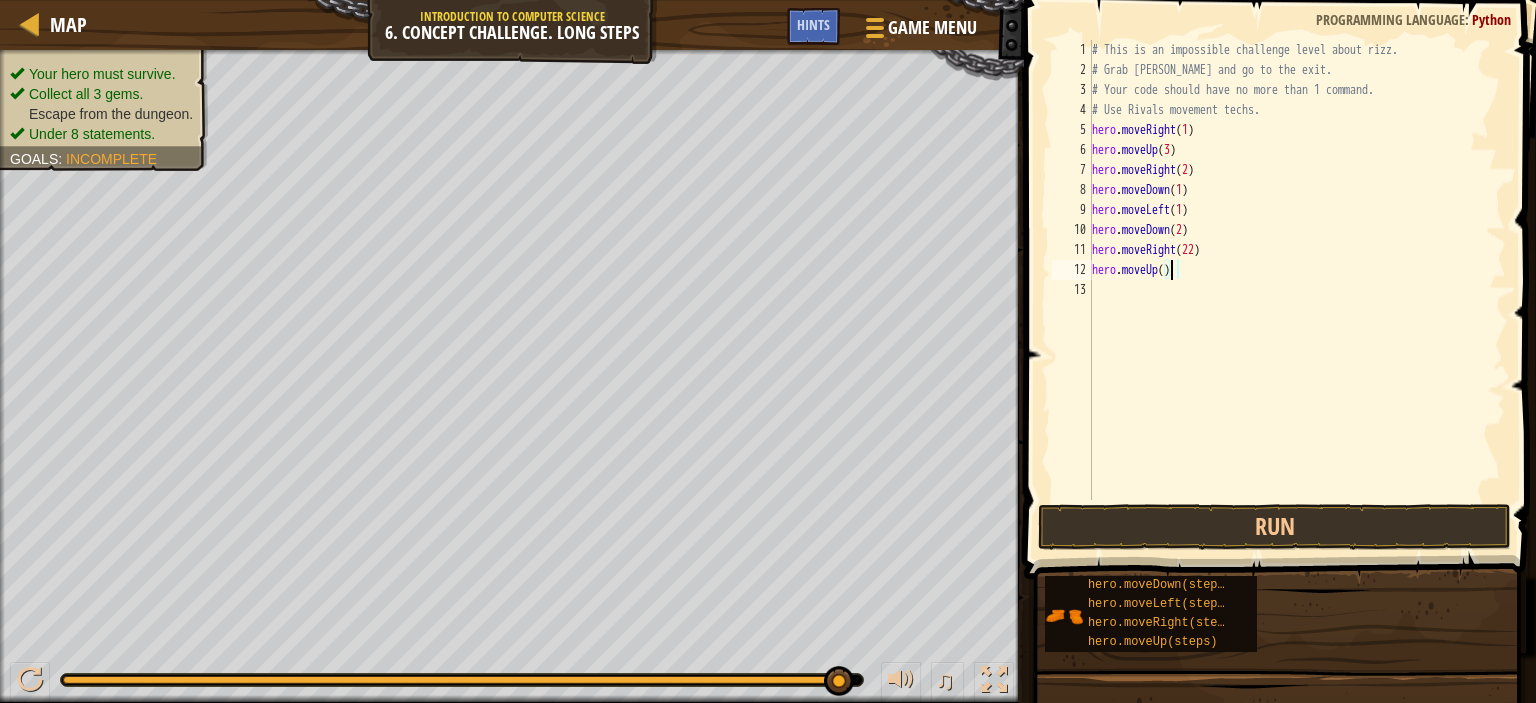 scroll, scrollTop: 9, scrollLeft: 6, axis: both 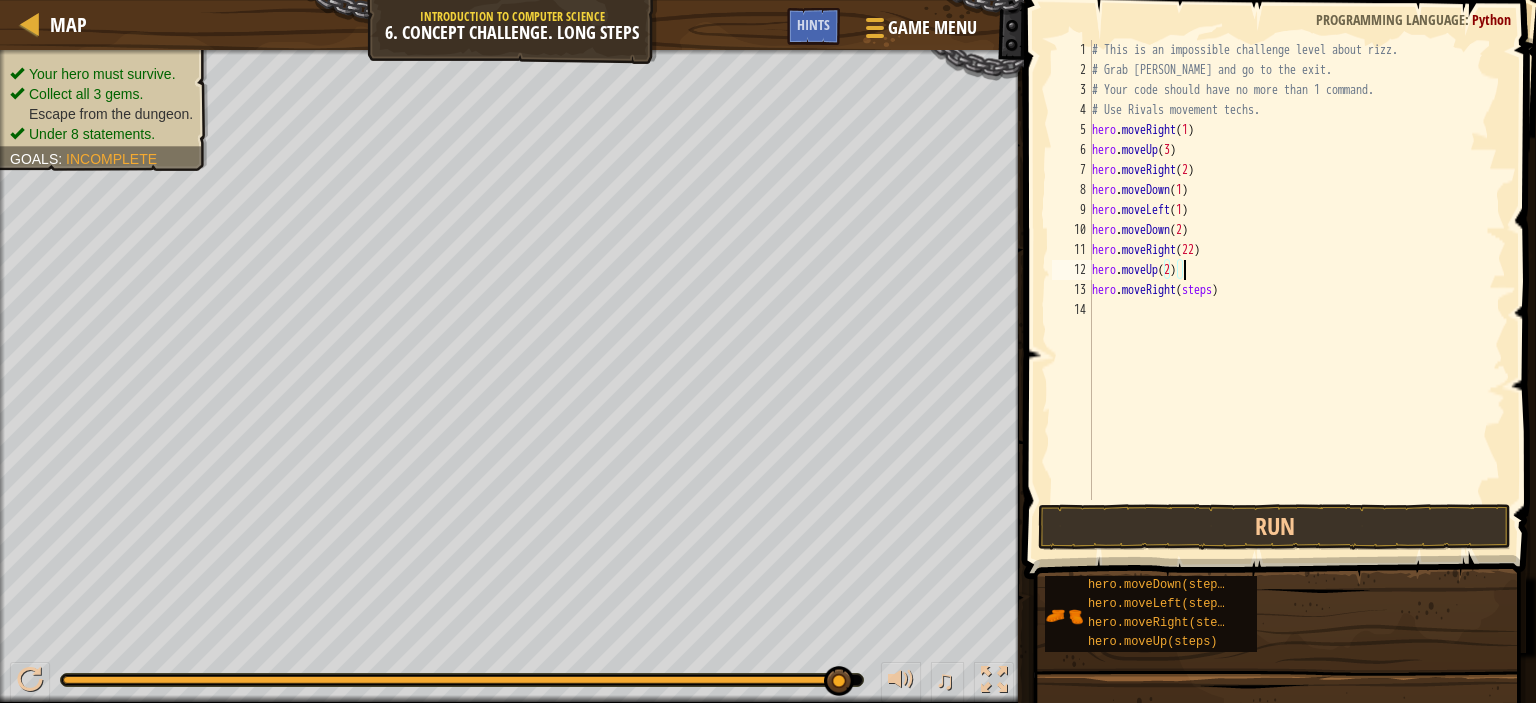 click on "# This is an impossible challenge level about rizz. # Grab [PERSON_NAME] and go to the exit. # Your code should have no more than 1 command. # Use Rivals movement techs. hero . moveRight ( 1 ) hero . moveUp ( 3 ) hero . moveRight ( 2 ) hero . moveDown ( 1 ) hero . moveLeft ( 1 ) hero . moveDown ( 2 ) hero . moveRight ( 22 ) hero . moveUp ( 2 ) hero . moveRight ( steps )" at bounding box center [1297, 290] 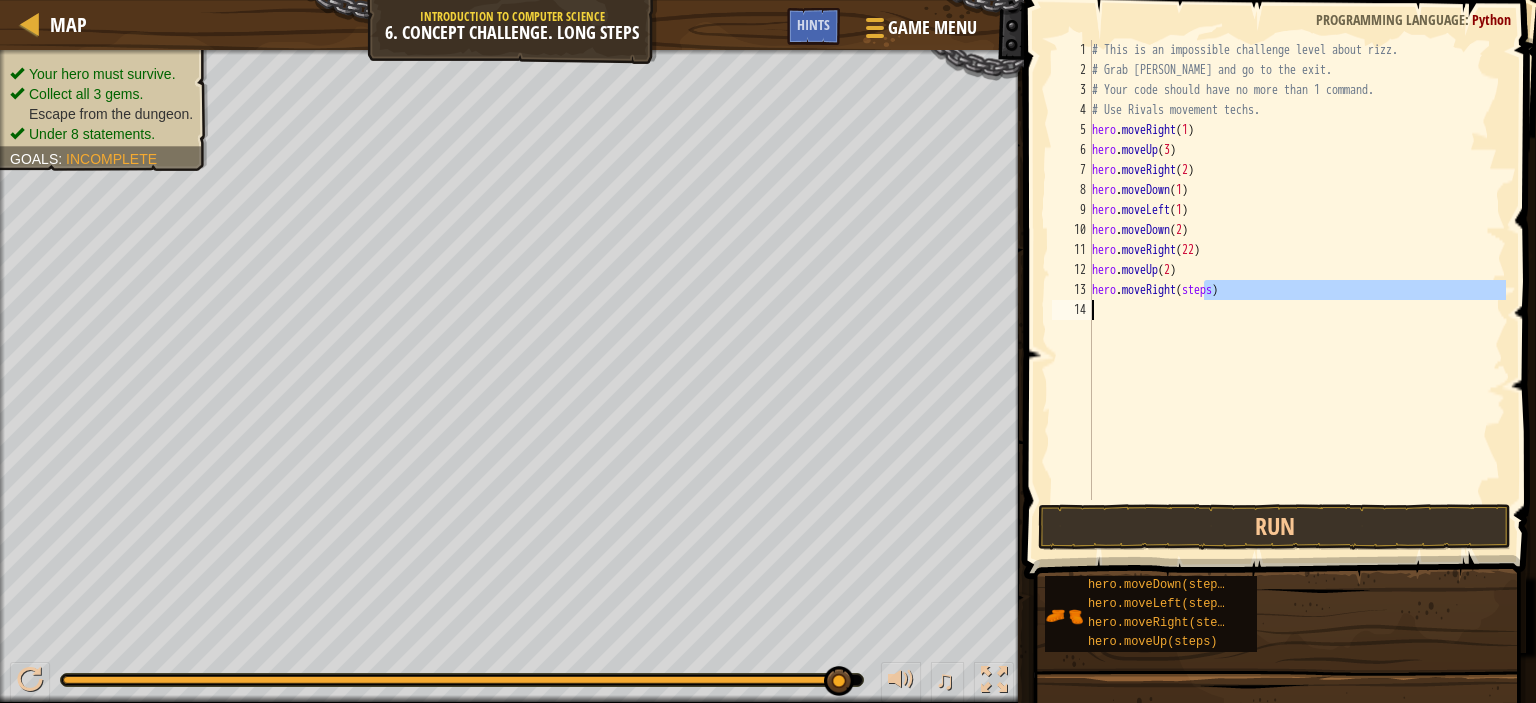 click on "# This is an impossible challenge level about rizz. # Grab [PERSON_NAME] and go to the exit. # Your code should have no more than 1 command. # Use Rivals movement techs. hero . moveRight ( 1 ) hero . moveUp ( 3 ) hero . moveRight ( 2 ) hero . moveDown ( 1 ) hero . moveLeft ( 1 ) hero . moveDown ( 2 ) hero . moveRight ( 22 ) hero . moveUp ( 2 ) hero . moveRight ( steps )" at bounding box center (1297, 270) 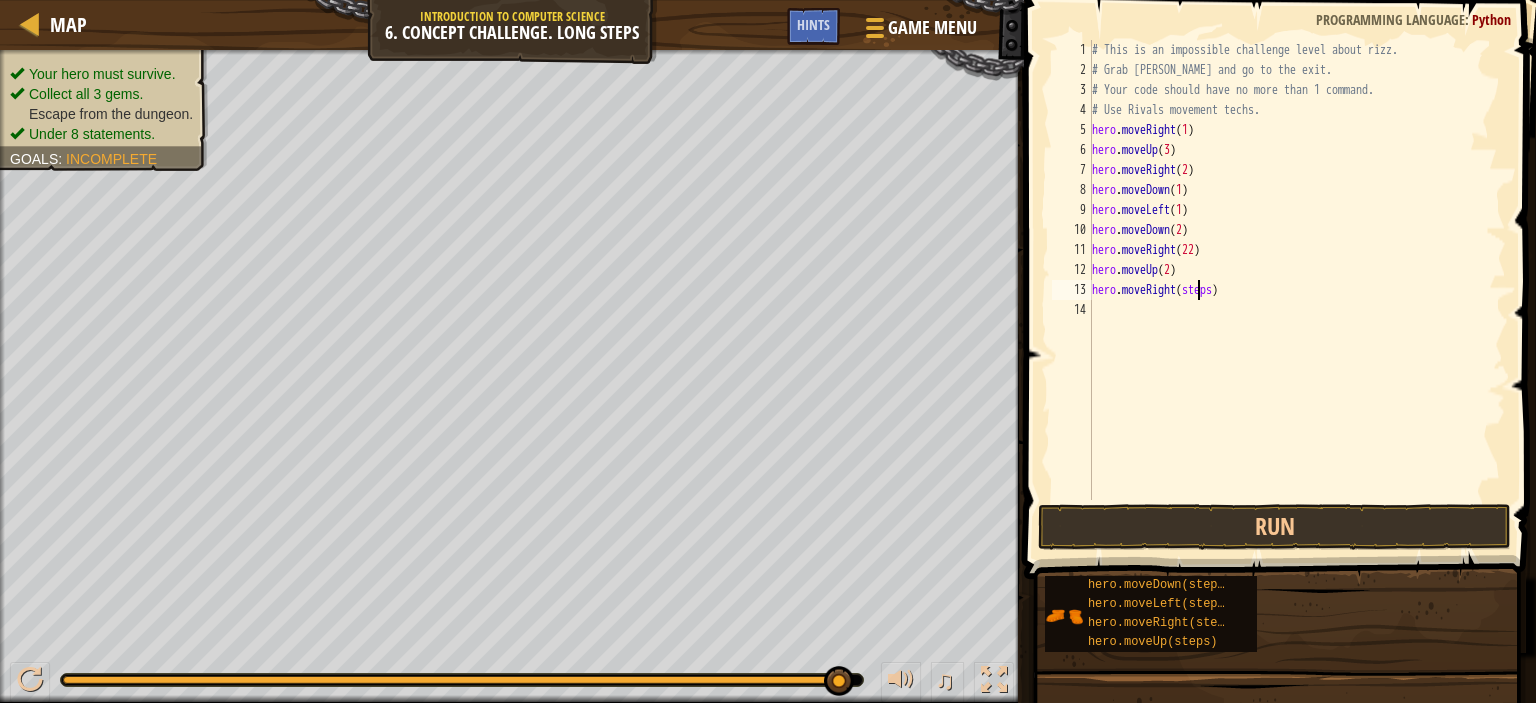 click on "# This is an impossible challenge level about rizz. # Grab [PERSON_NAME] and go to the exit. # Your code should have no more than 1 command. # Use Rivals movement techs. hero . moveRight ( 1 ) hero . moveUp ( 3 ) hero . moveRight ( 2 ) hero . moveDown ( 1 ) hero . moveLeft ( 1 ) hero . moveDown ( 2 ) hero . moveRight ( 22 ) hero . moveUp ( 2 ) hero . moveRight ( steps )" at bounding box center (1297, 290) 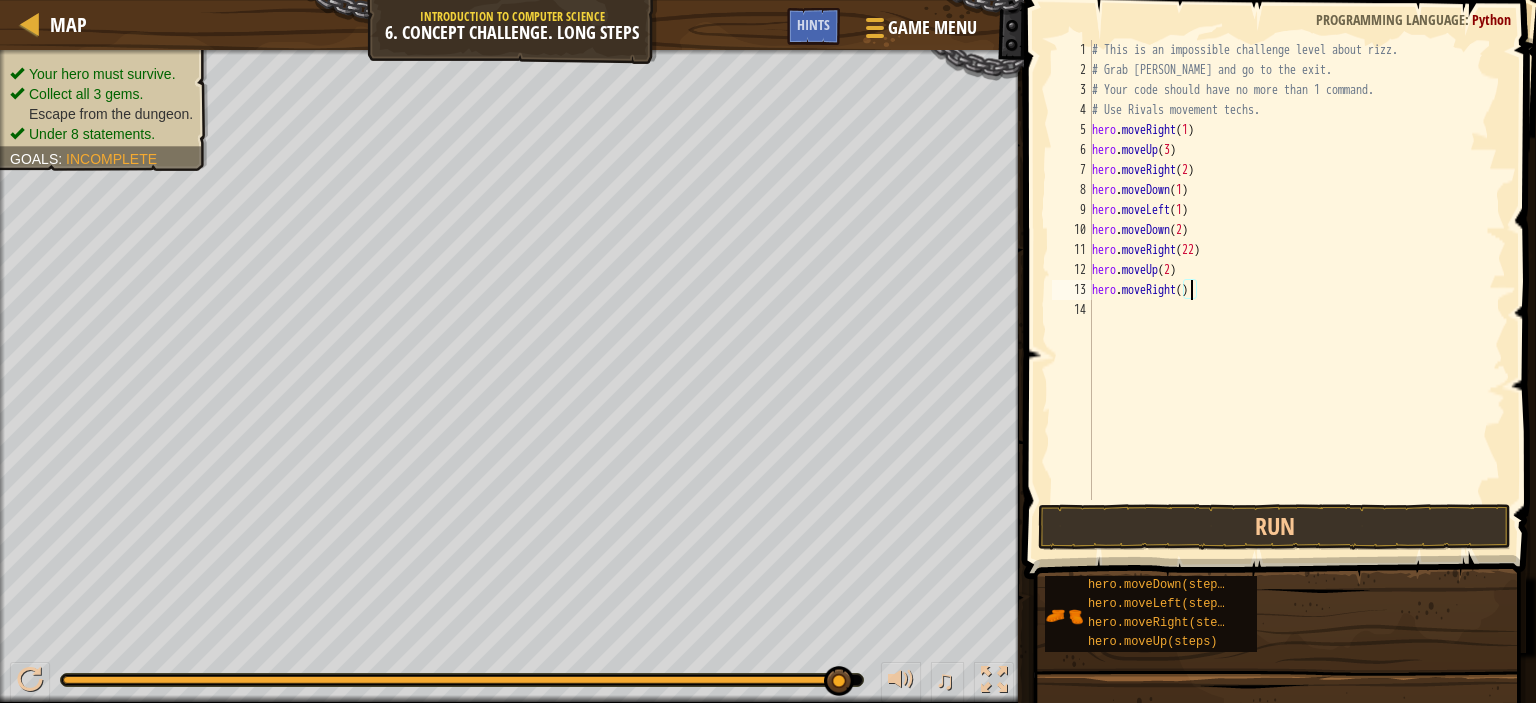 scroll, scrollTop: 9, scrollLeft: 8, axis: both 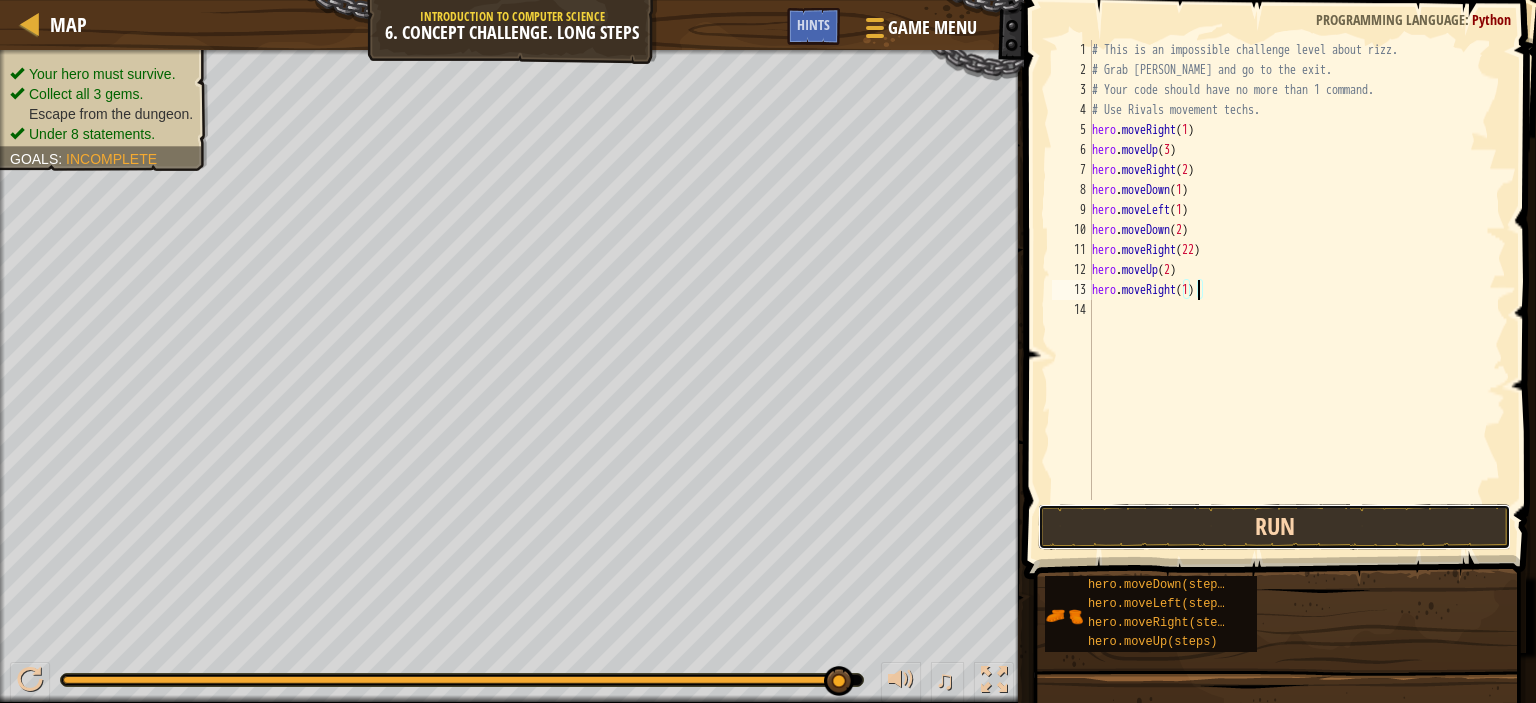 click on "Run" at bounding box center [1274, 527] 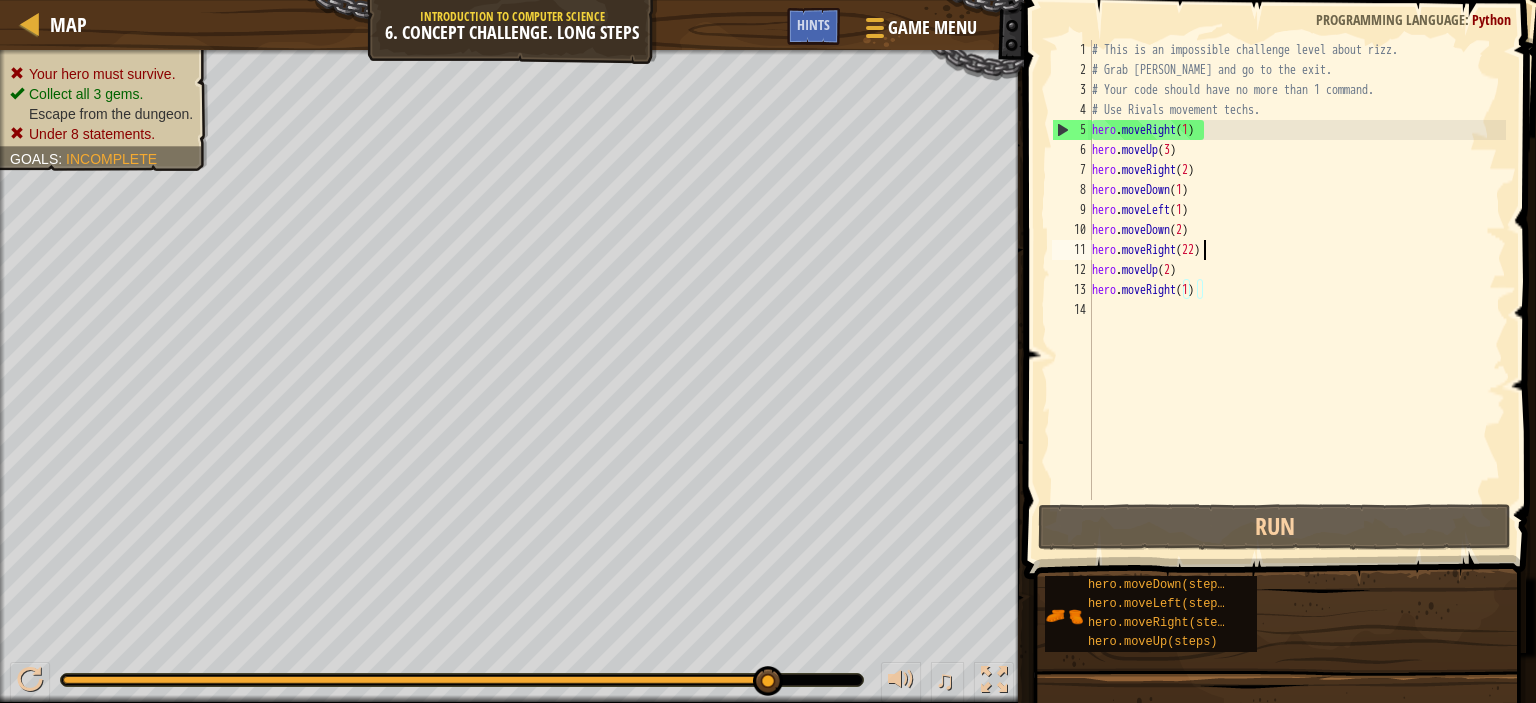 click on "# This is an impossible challenge level about rizz. # Grab [PERSON_NAME] and go to the exit. # Your code should have no more than 1 command. # Use Rivals movement techs. hero . moveRight ( 1 ) hero . moveUp ( 3 ) hero . moveRight ( 2 ) hero . moveDown ( 1 ) hero . moveLeft ( 1 ) hero . moveDown ( 2 ) hero . moveRight ( 22 ) hero . moveUp ( 2 ) hero . moveRight ( 1 )" at bounding box center [1297, 290] 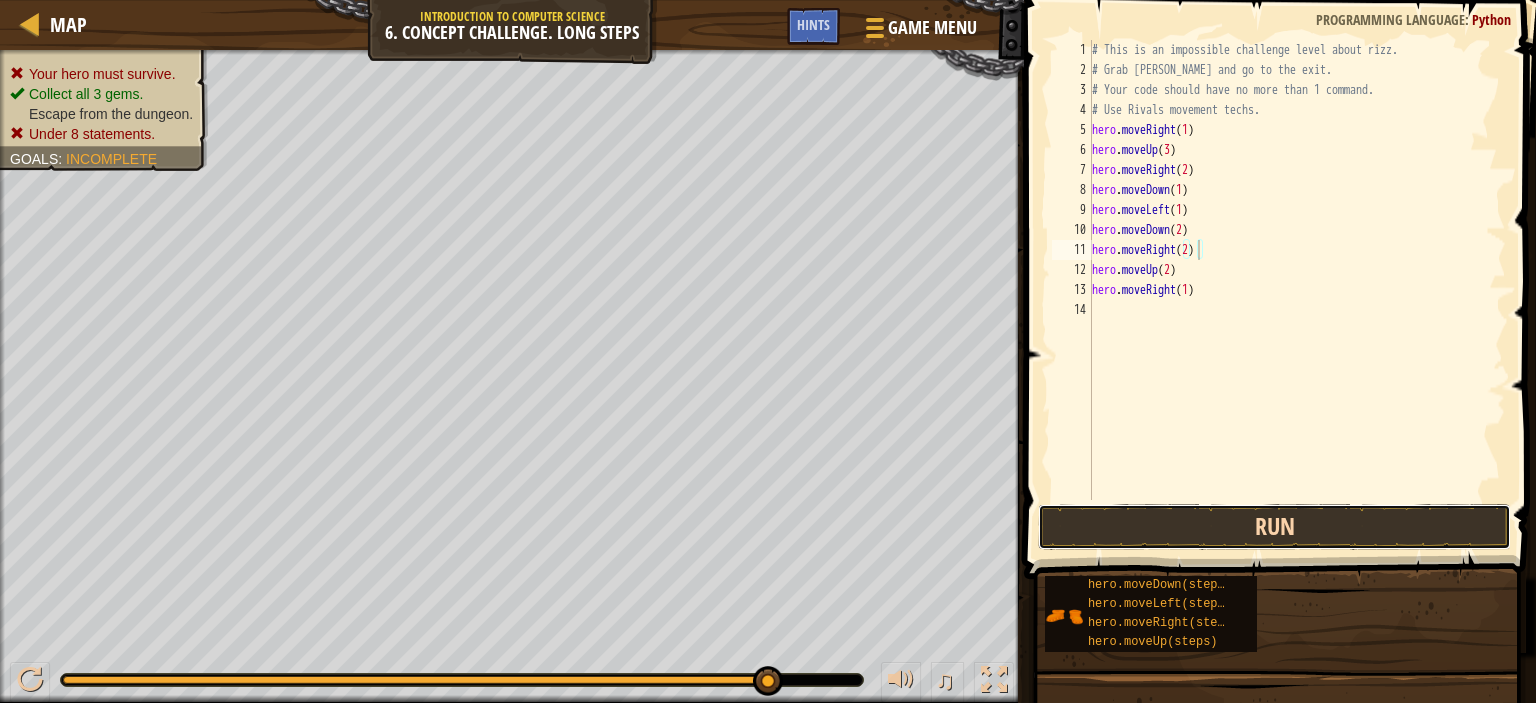 click on "Run" at bounding box center [1274, 527] 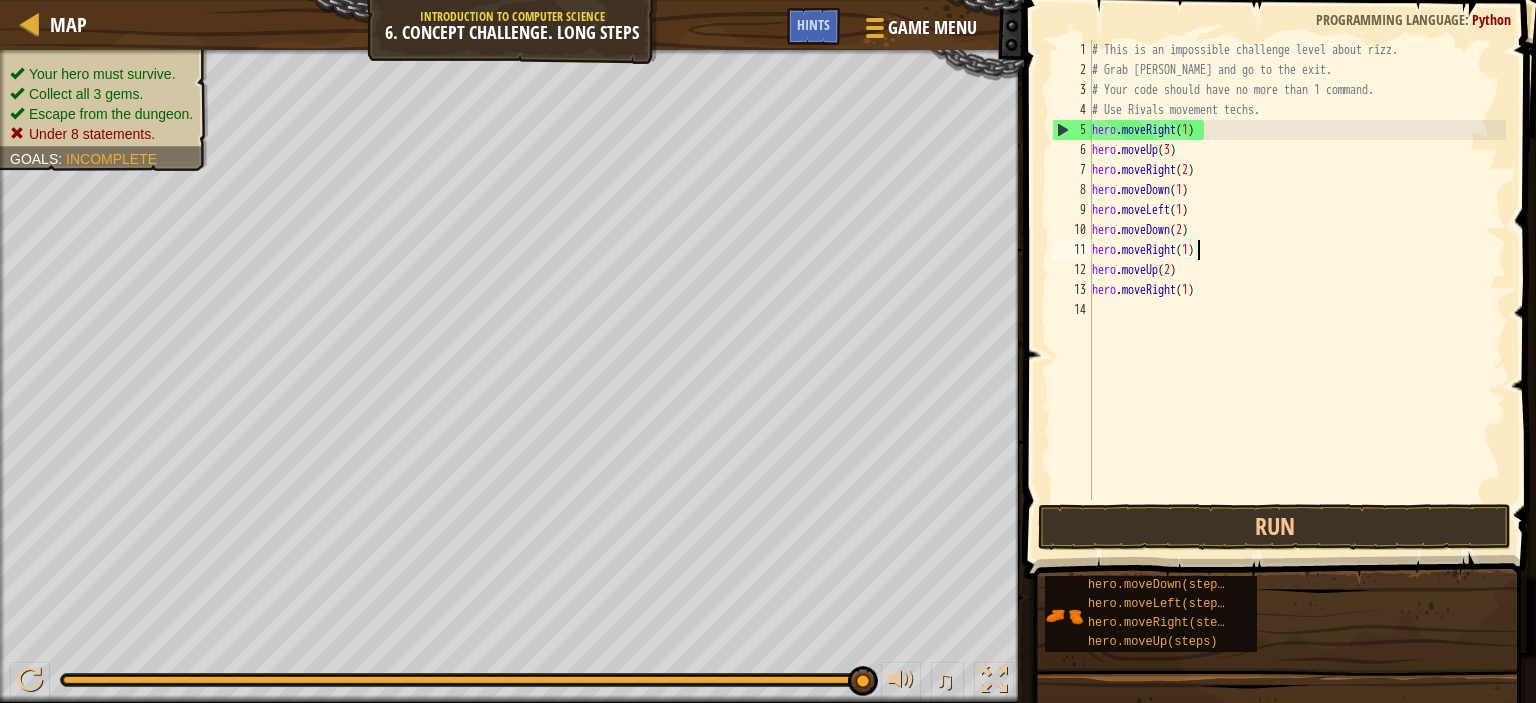scroll, scrollTop: 9, scrollLeft: 8, axis: both 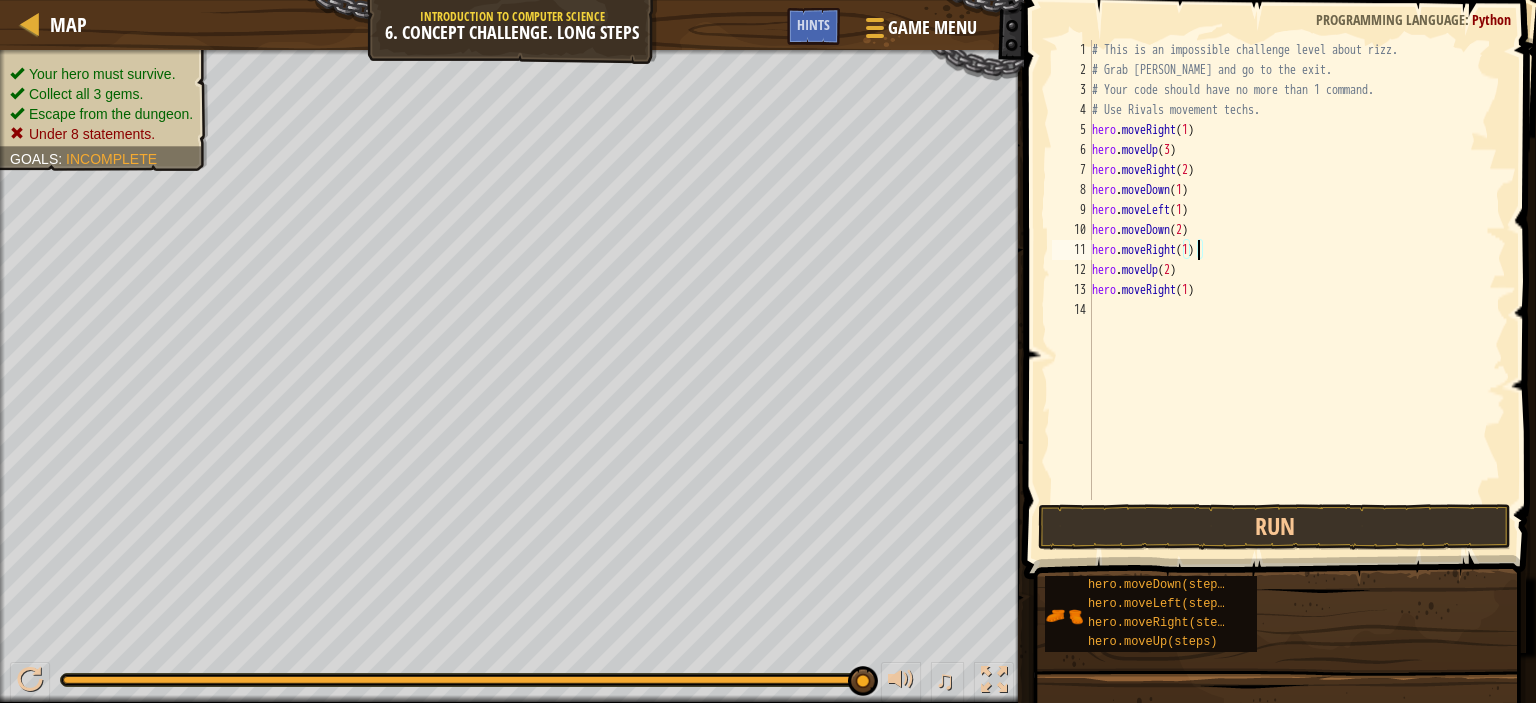 click on "# This is an impossible challenge level about rizz. # Grab [PERSON_NAME] and go to the exit. # Your code should have no more than 1 command. # Use Rivals movement techs. hero . moveRight ( 1 ) hero . moveUp ( 3 ) hero . moveRight ( 2 ) hero . moveDown ( 1 ) hero . moveLeft ( 1 ) hero . moveDown ( 2 ) hero . moveRight ( 1 ) hero . moveUp ( 2 ) hero . moveRight ( 1 )" at bounding box center (1297, 290) 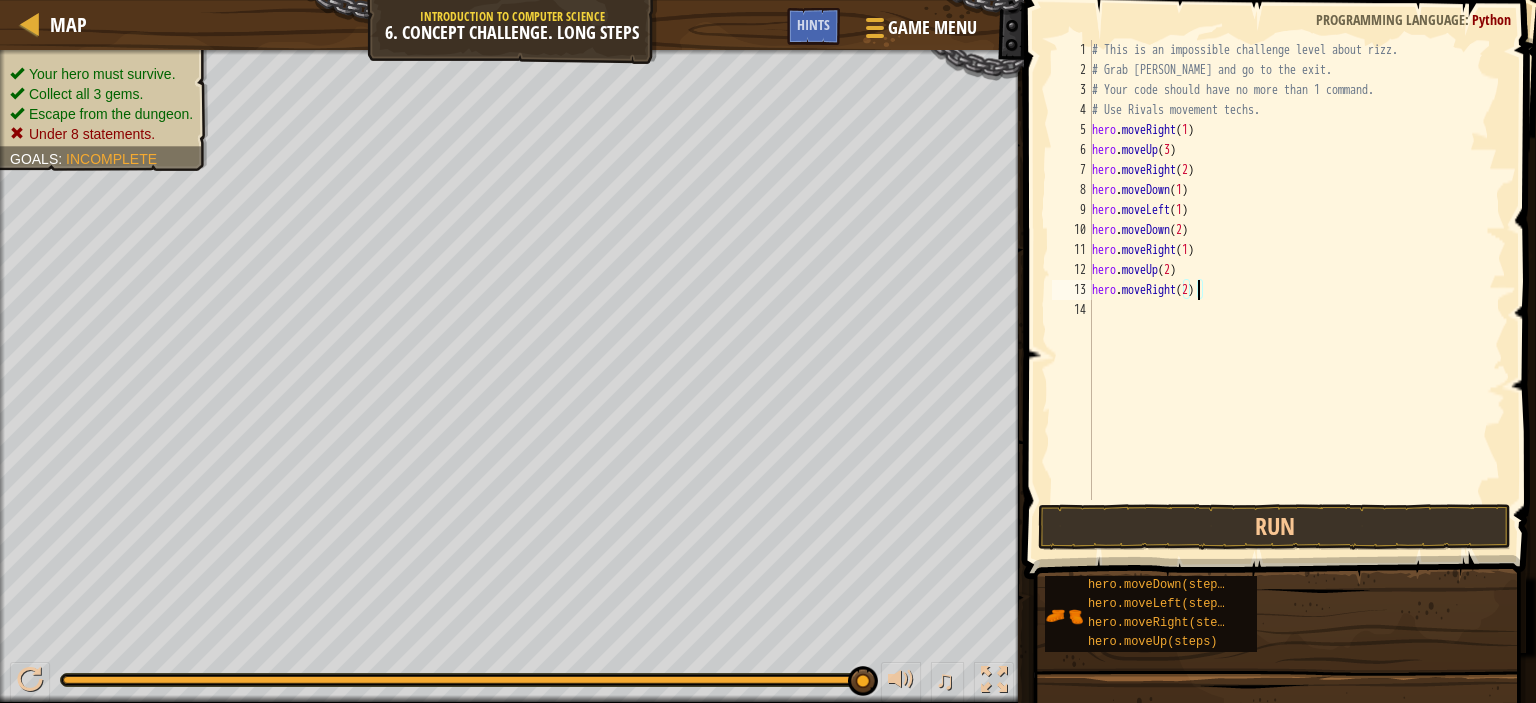 scroll, scrollTop: 9, scrollLeft: 8, axis: both 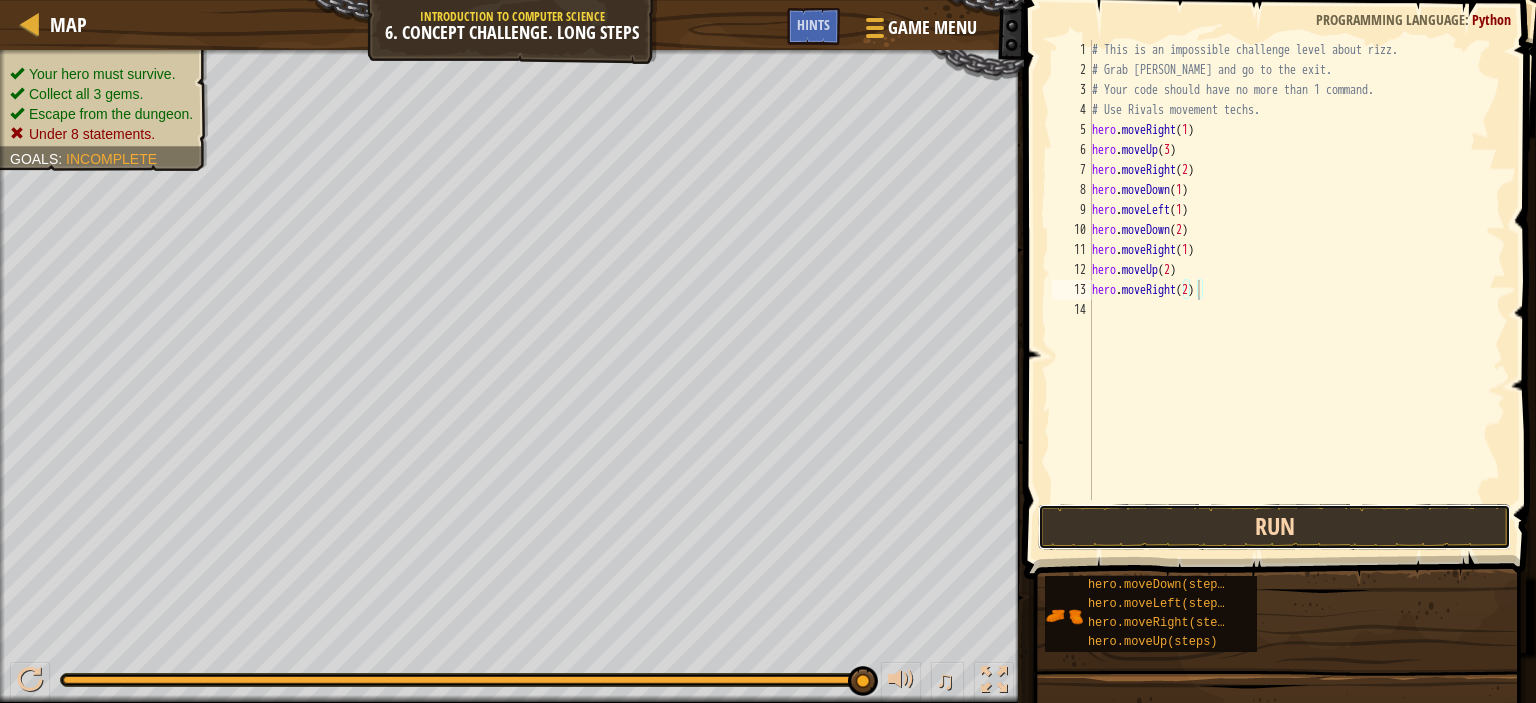 click on "Run" at bounding box center [1274, 527] 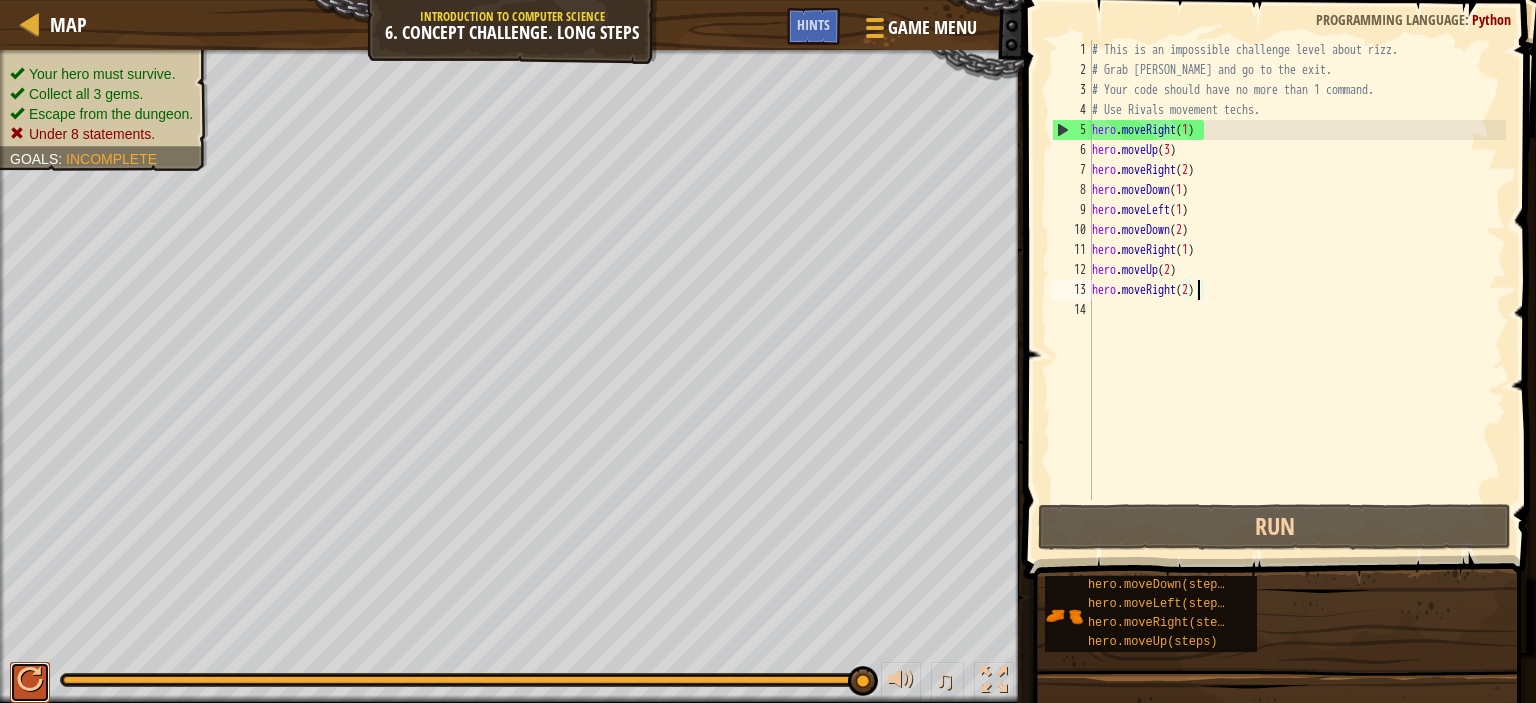 click at bounding box center [30, 682] 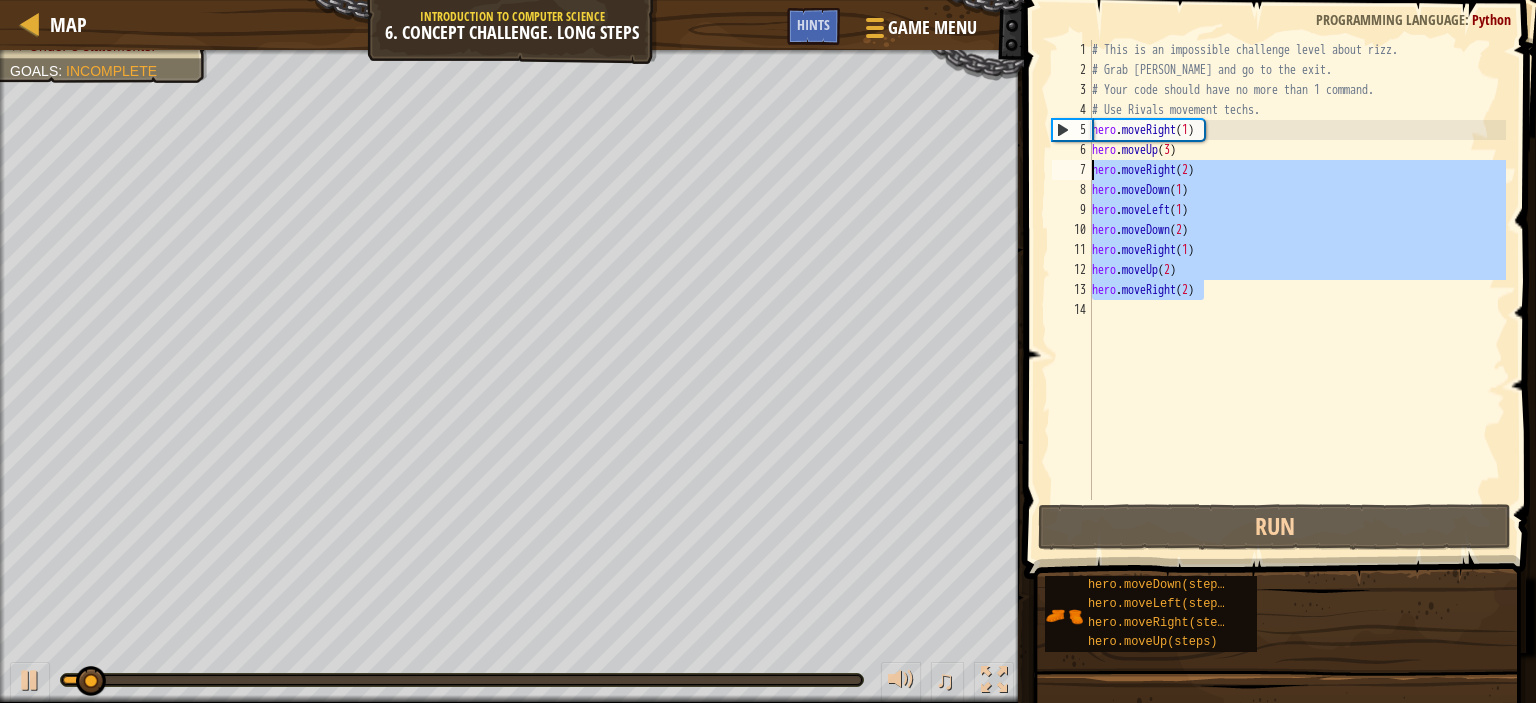 drag, startPoint x: 1239, startPoint y: 283, endPoint x: 1037, endPoint y: 132, distance: 252.20032 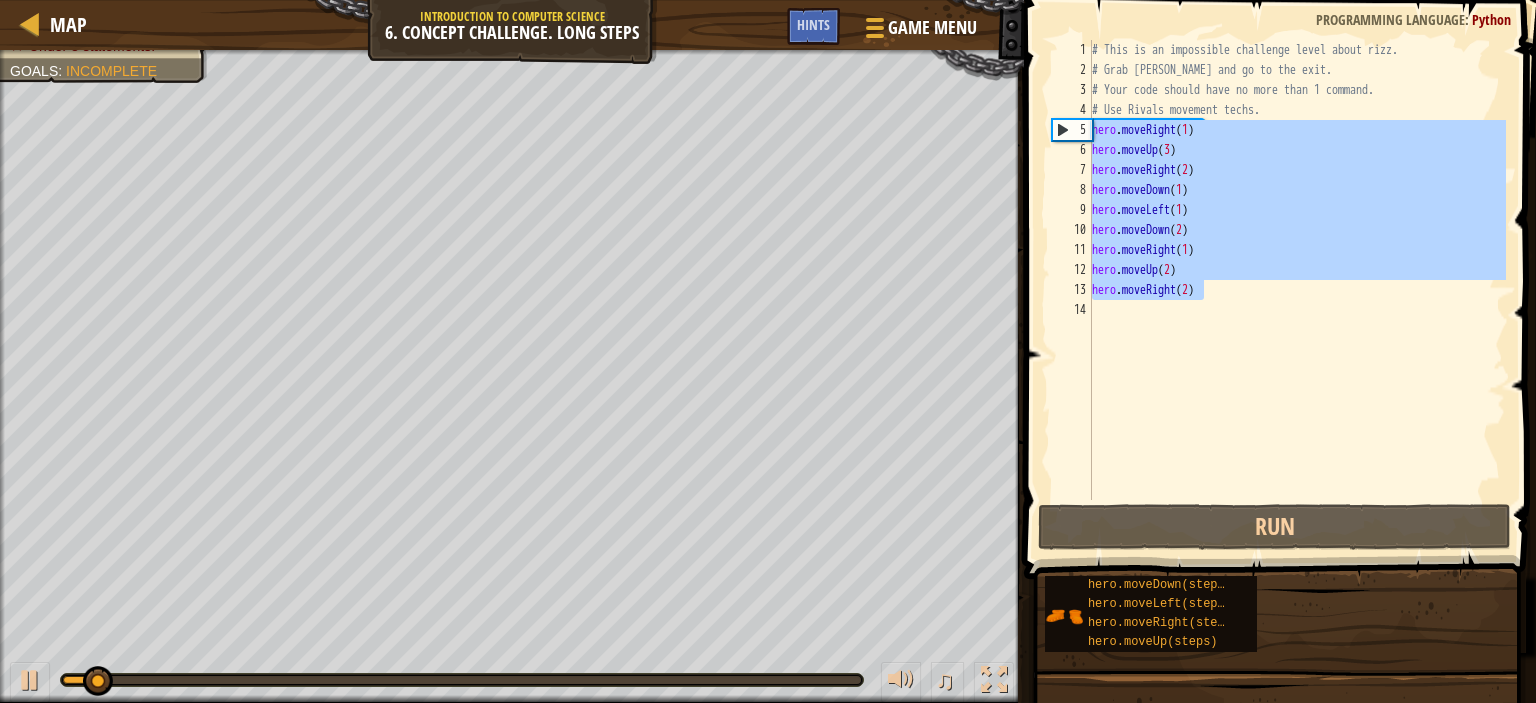 type on "hero.moveRight(1)
hero.moveUp(3)" 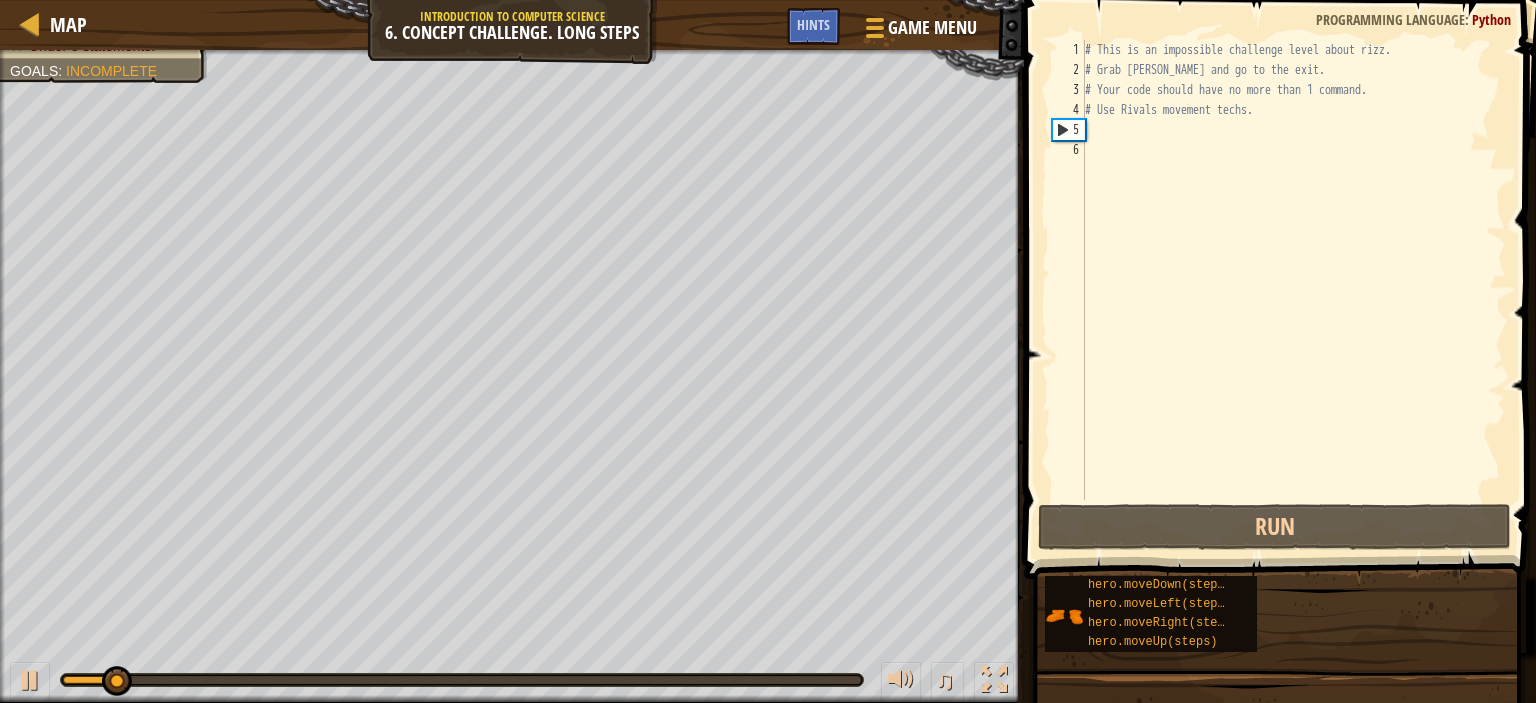 scroll, scrollTop: 9, scrollLeft: 0, axis: vertical 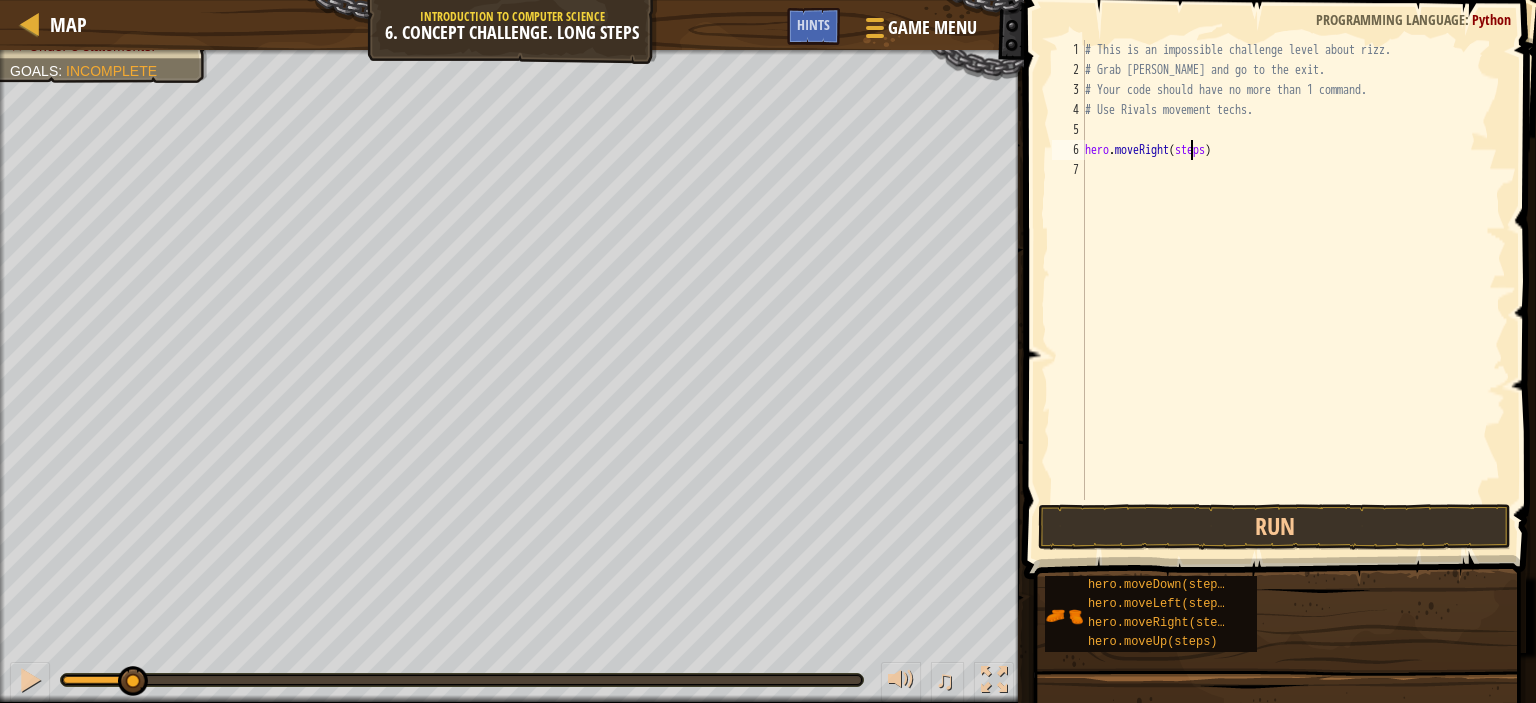 click on "# This is an impossible challenge level about rizz. # Grab [PERSON_NAME] and go to the exit. # Your code should have no more than 1 command. # Use Rivals movement techs. hero . moveRight ( steps )" at bounding box center [1293, 290] 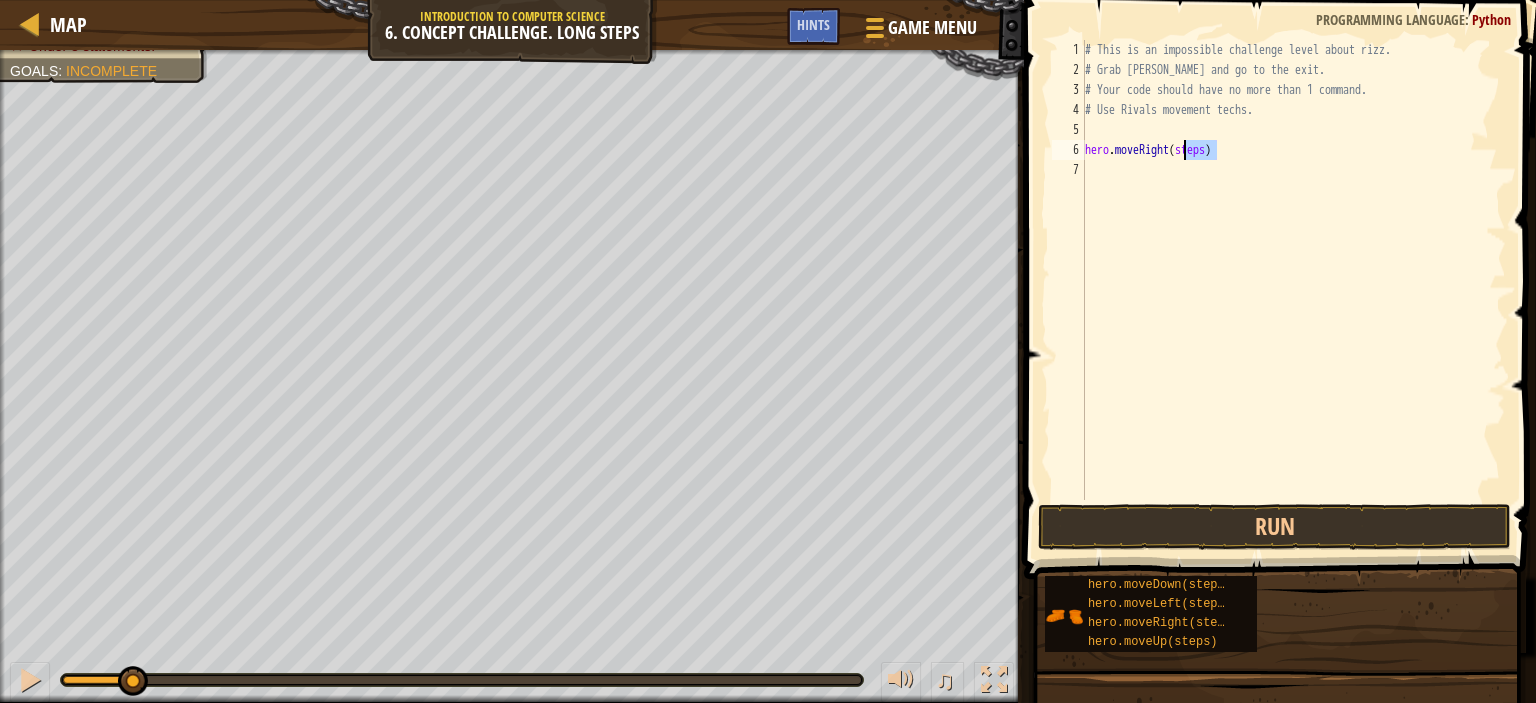 click on "# This is an impossible challenge level about rizz. # Grab [PERSON_NAME] and go to the exit. # Your code should have no more than 1 command. # Use Rivals movement techs. hero . moveRight ( steps )" at bounding box center (1293, 290) 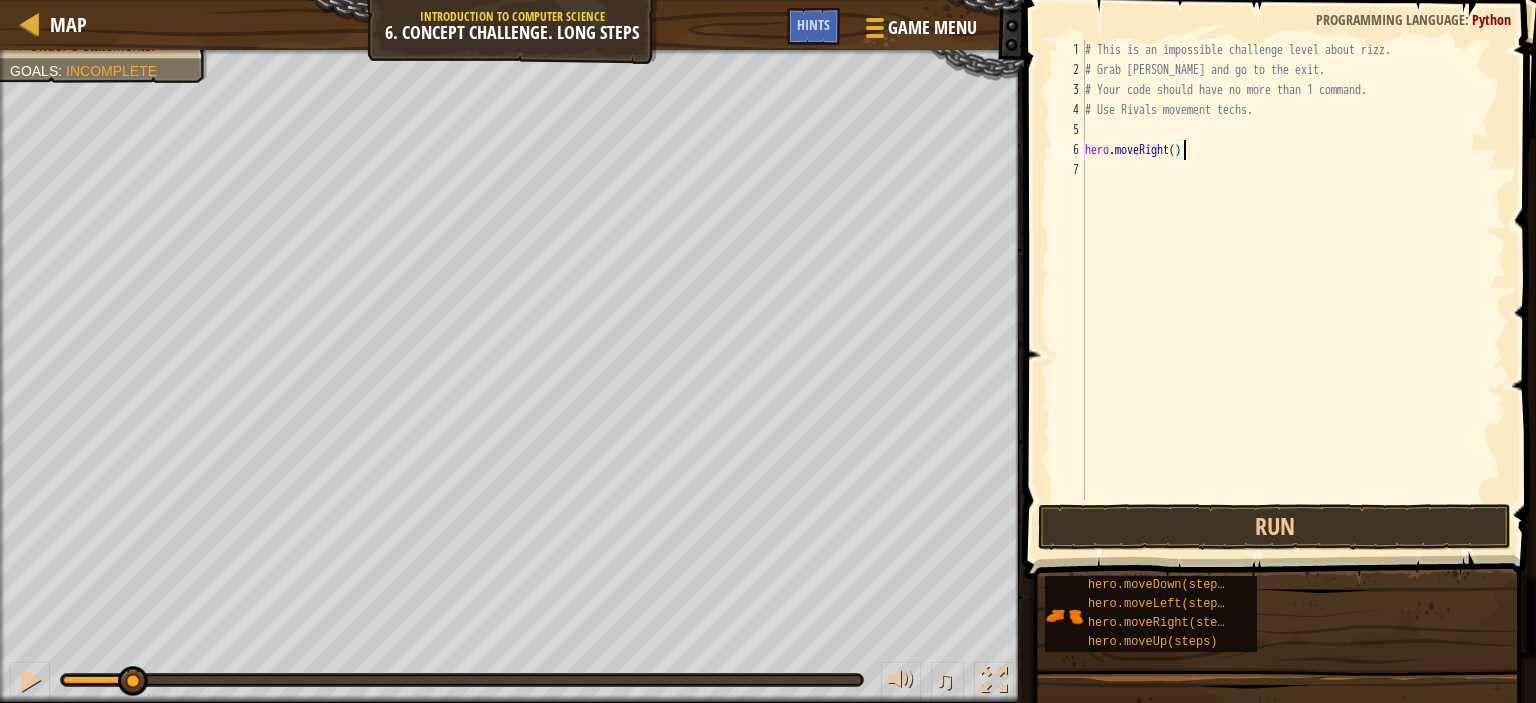scroll, scrollTop: 9, scrollLeft: 8, axis: both 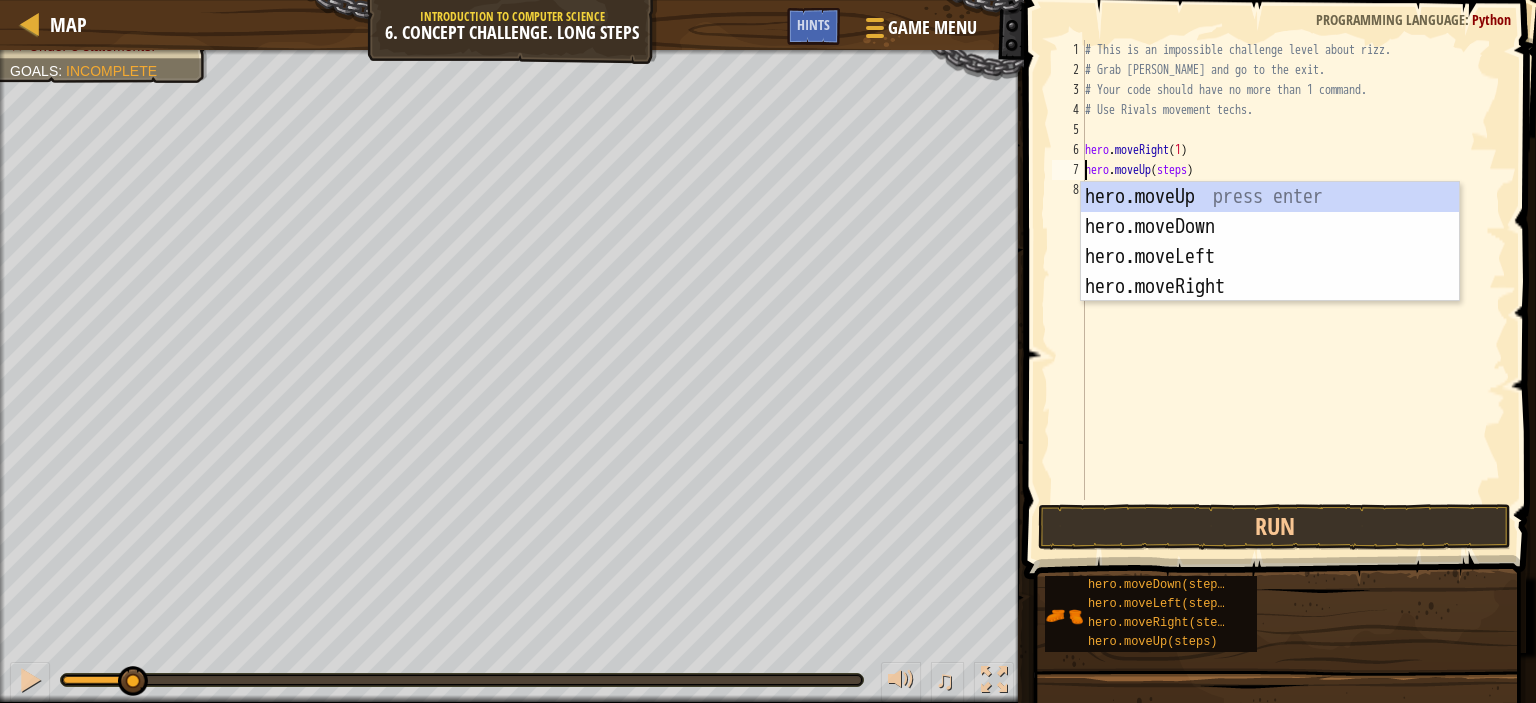 click on "# This is an impossible challenge level about rizz. # Grab [PERSON_NAME] and go to the exit. # Your code should have no more than 1 command. # Use Rivals movement techs. hero . moveRight ( 1 ) hero . moveUp ( steps )" at bounding box center (1293, 290) 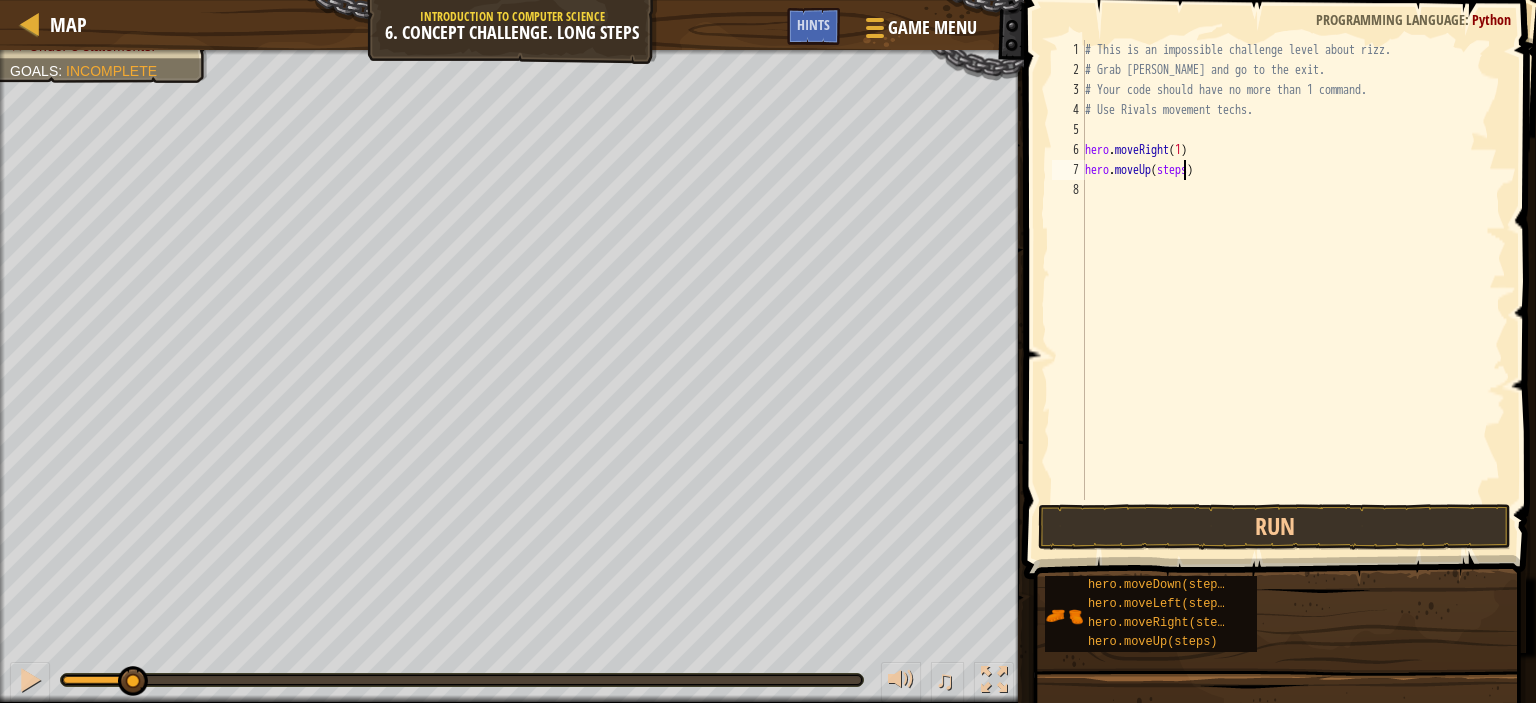 click on "# This is an impossible challenge level about rizz. # Grab [PERSON_NAME] and go to the exit. # Your code should have no more than 1 command. # Use Rivals movement techs. hero . moveRight ( 1 ) hero . moveUp ( steps )" at bounding box center (1293, 290) 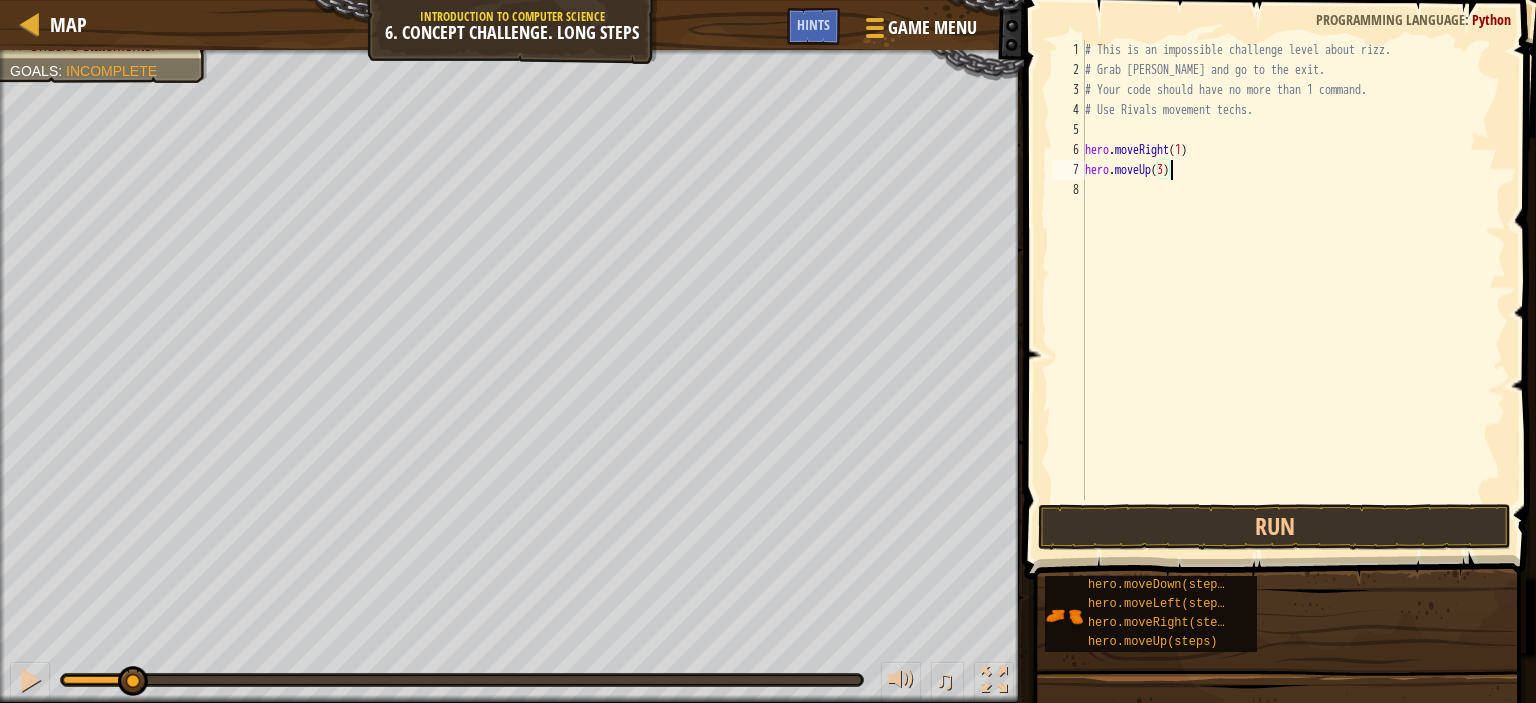 scroll, scrollTop: 9, scrollLeft: 6, axis: both 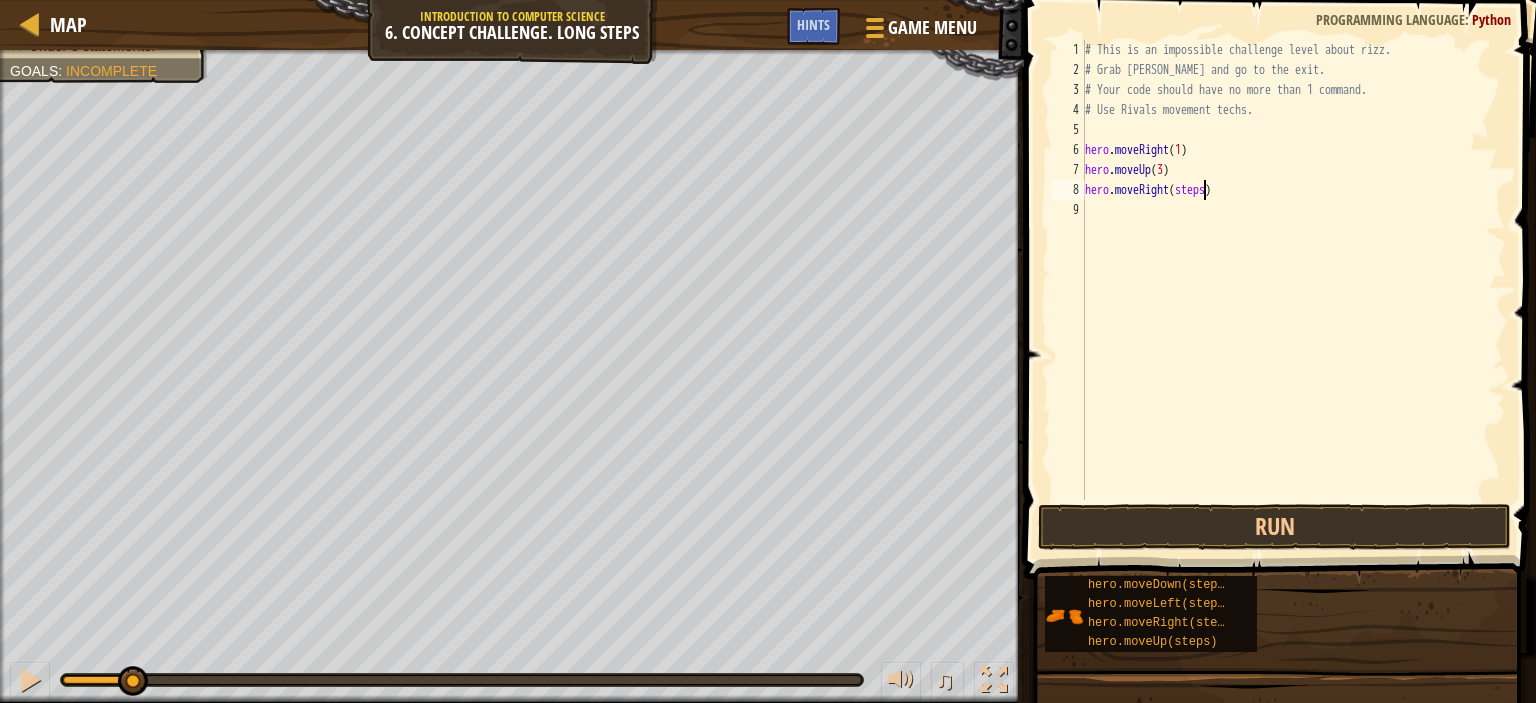 click on "# This is an impossible challenge level about rizz. # Grab [PERSON_NAME] and go to the exit. # Your code should have no more than 1 command. # Use Rivals movement techs. hero . moveRight ( 1 ) hero . moveUp ( 3 ) hero . moveRight ( steps )" at bounding box center [1293, 290] 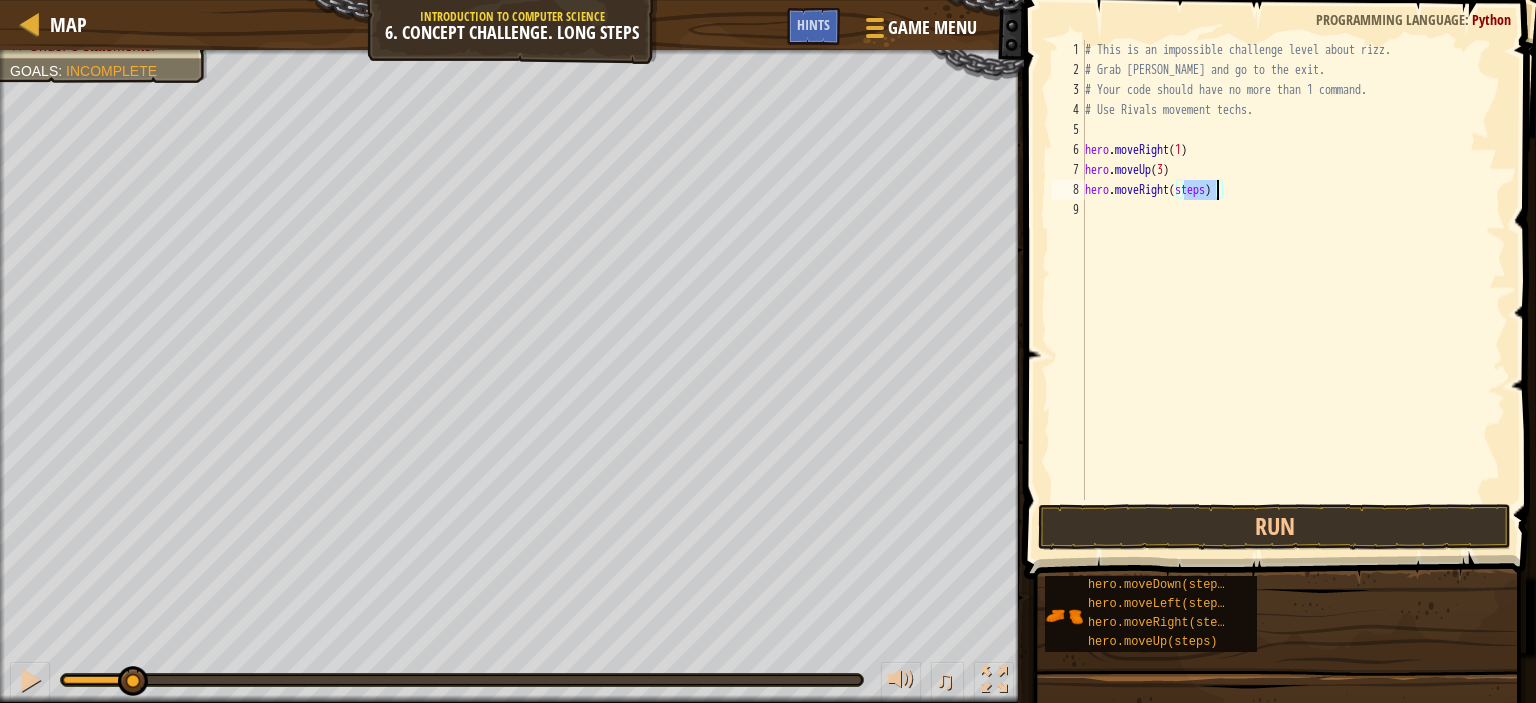 click on "# This is an impossible challenge level about rizz. # Grab [PERSON_NAME] and go to the exit. # Your code should have no more than 1 command. # Use Rivals movement techs. hero . moveRight ( 1 ) hero . moveUp ( 3 ) hero . moveRight ( steps )" at bounding box center (1293, 290) 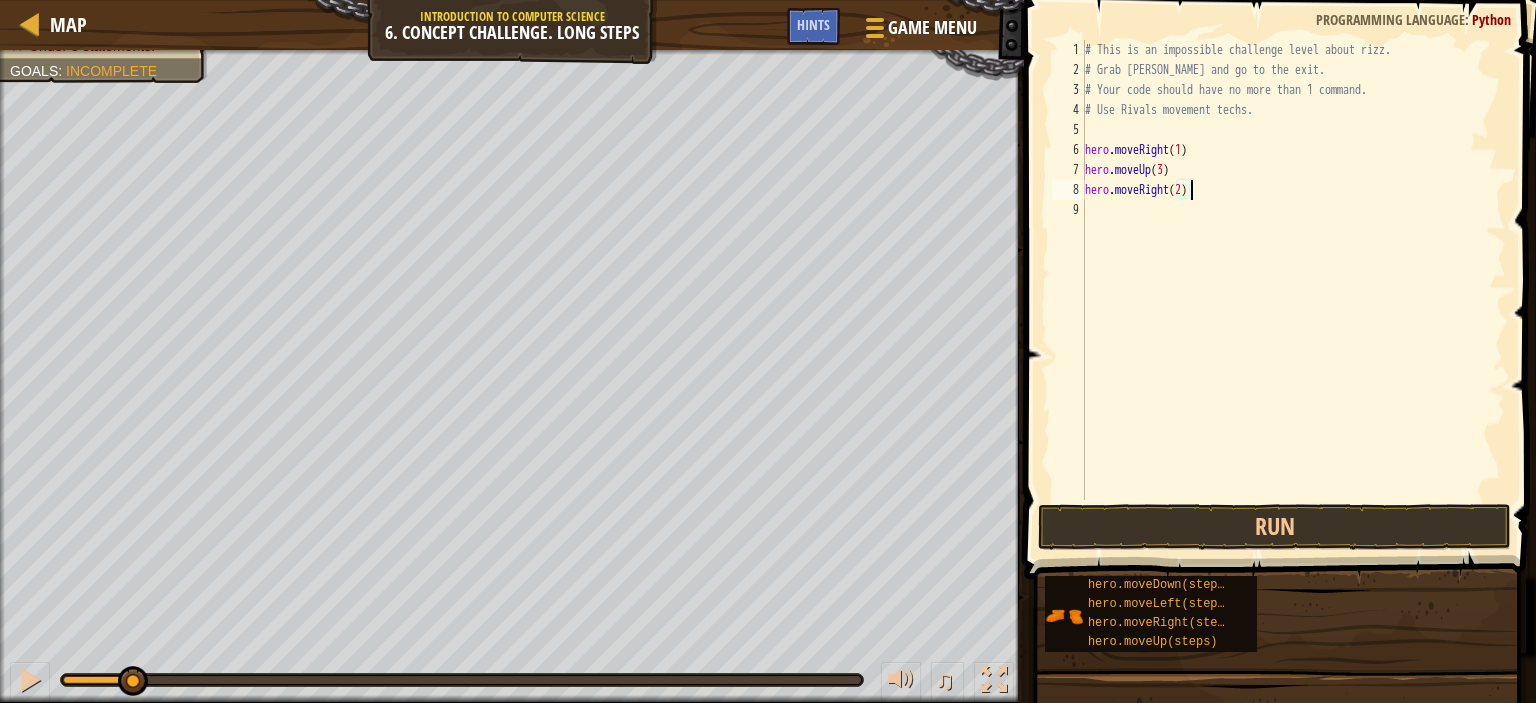 scroll, scrollTop: 9, scrollLeft: 8, axis: both 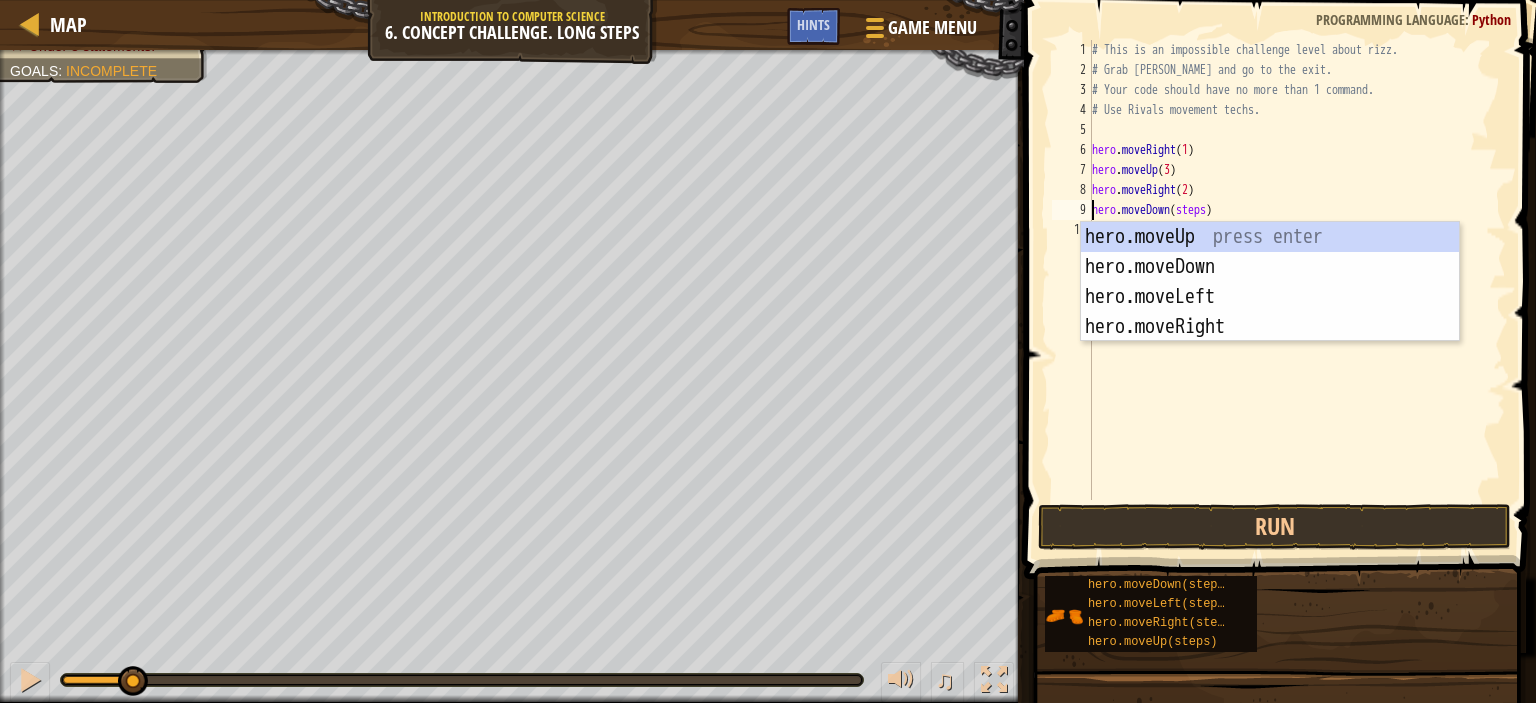click on "# This is an impossible challenge level about rizz. # Grab [PERSON_NAME] and go to the exit. # Your code should have no more than 1 command. # Use Rivals movement techs. hero . moveRight ( 1 ) hero . moveUp ( 3 ) hero . moveRight ( 2 ) hero . moveDown ( steps )" at bounding box center [1297, 290] 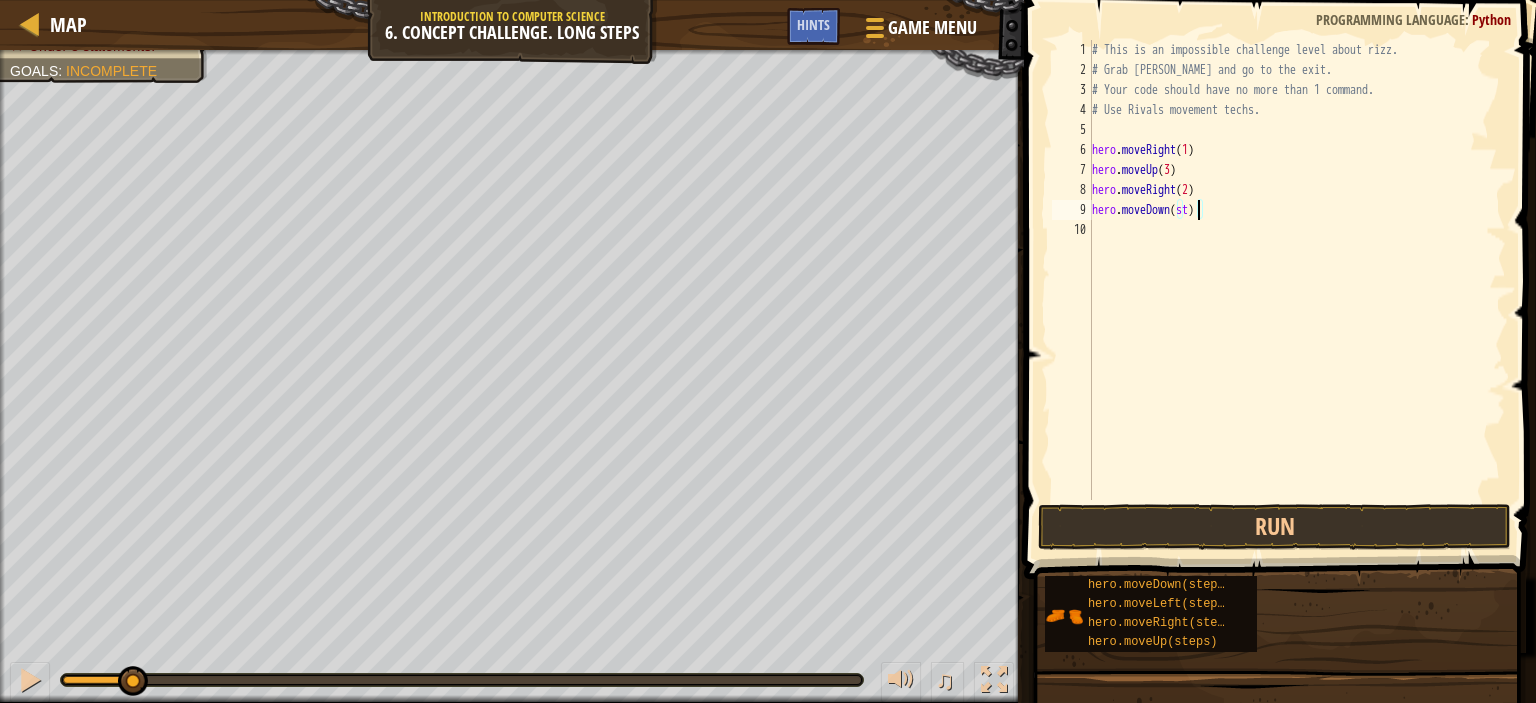scroll, scrollTop: 9, scrollLeft: 7, axis: both 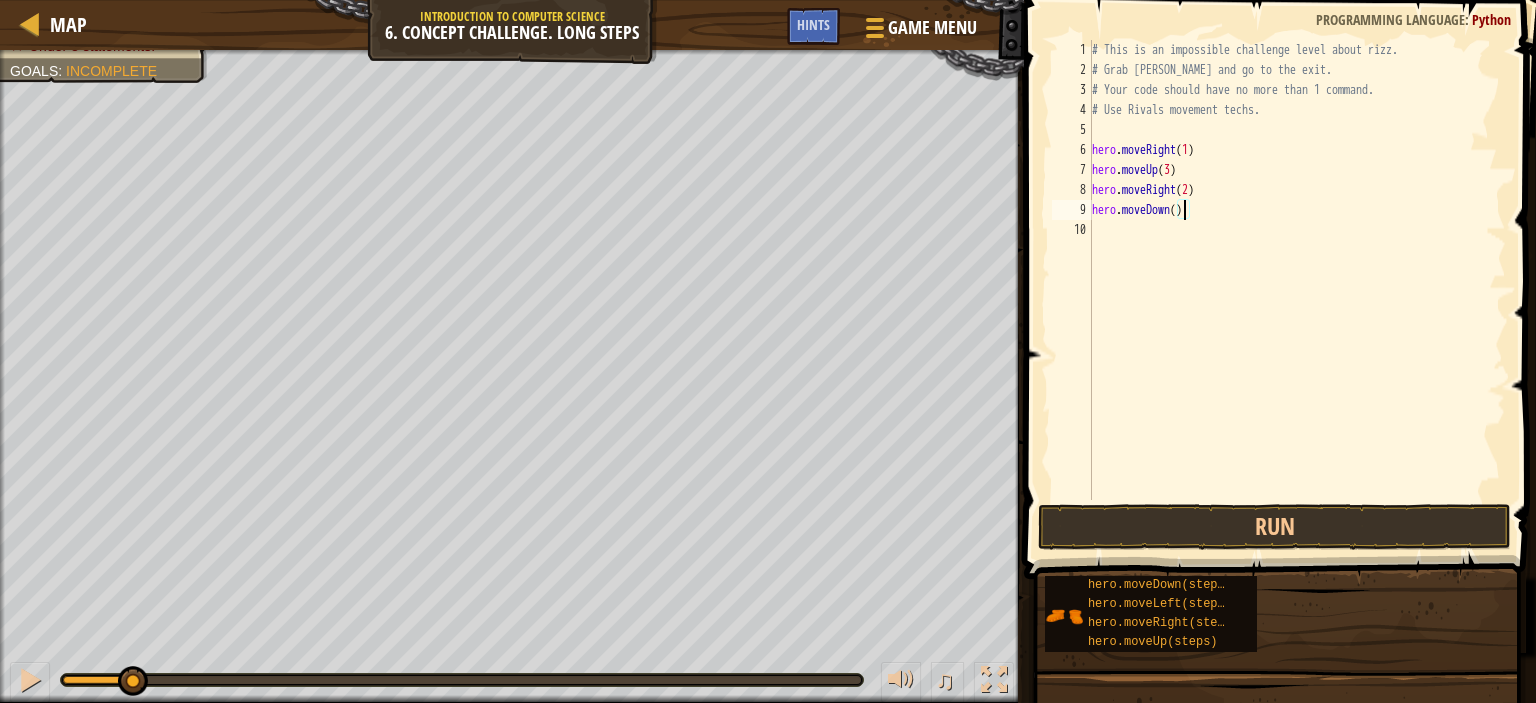 type on "hero.moveDown(3)" 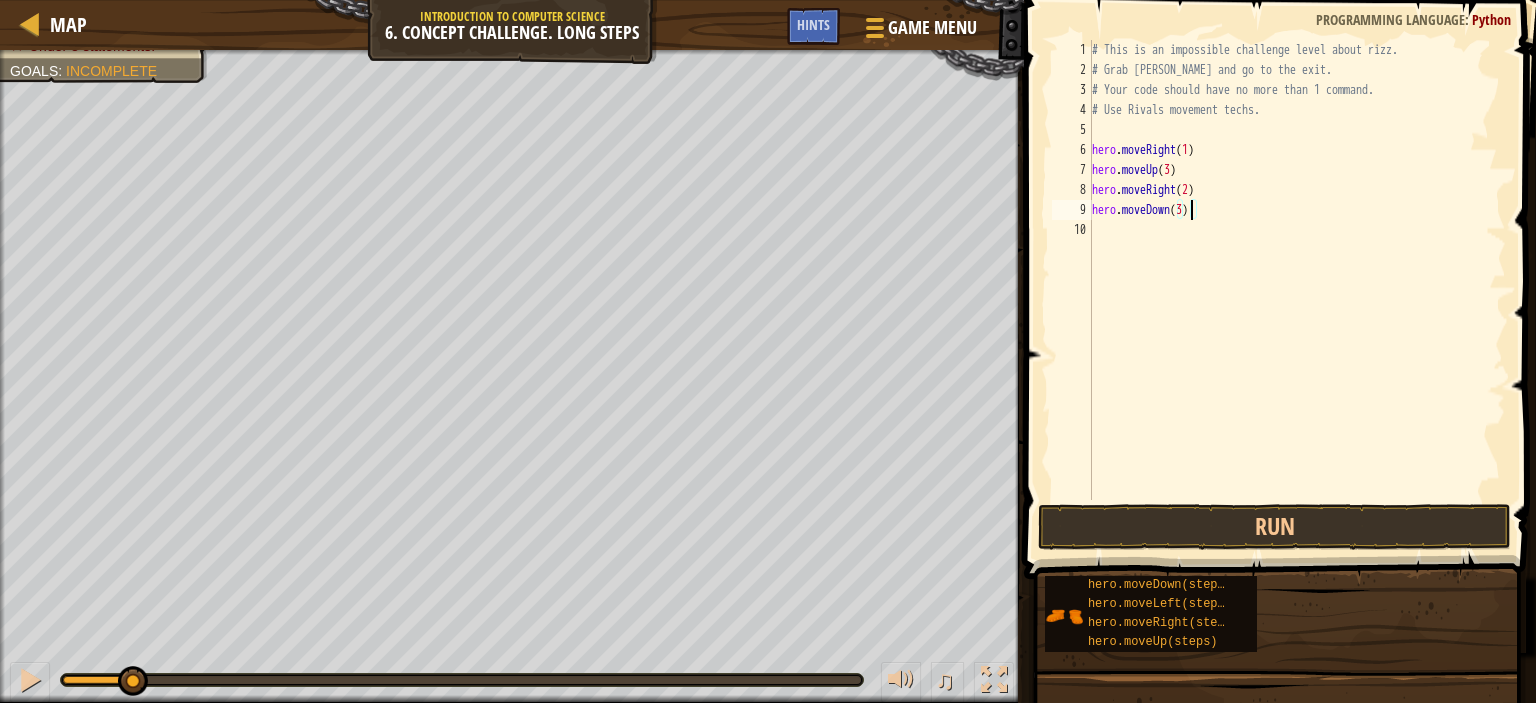 click on "# This is an impossible challenge level about rizz. # Grab [PERSON_NAME] and go to the exit. # Your code should have no more than 1 command. # Use Rivals movement techs. hero . moveRight ( 1 ) hero . moveUp ( 3 ) hero . moveRight ( 2 ) hero . moveDown ( 3 )" at bounding box center (1297, 290) 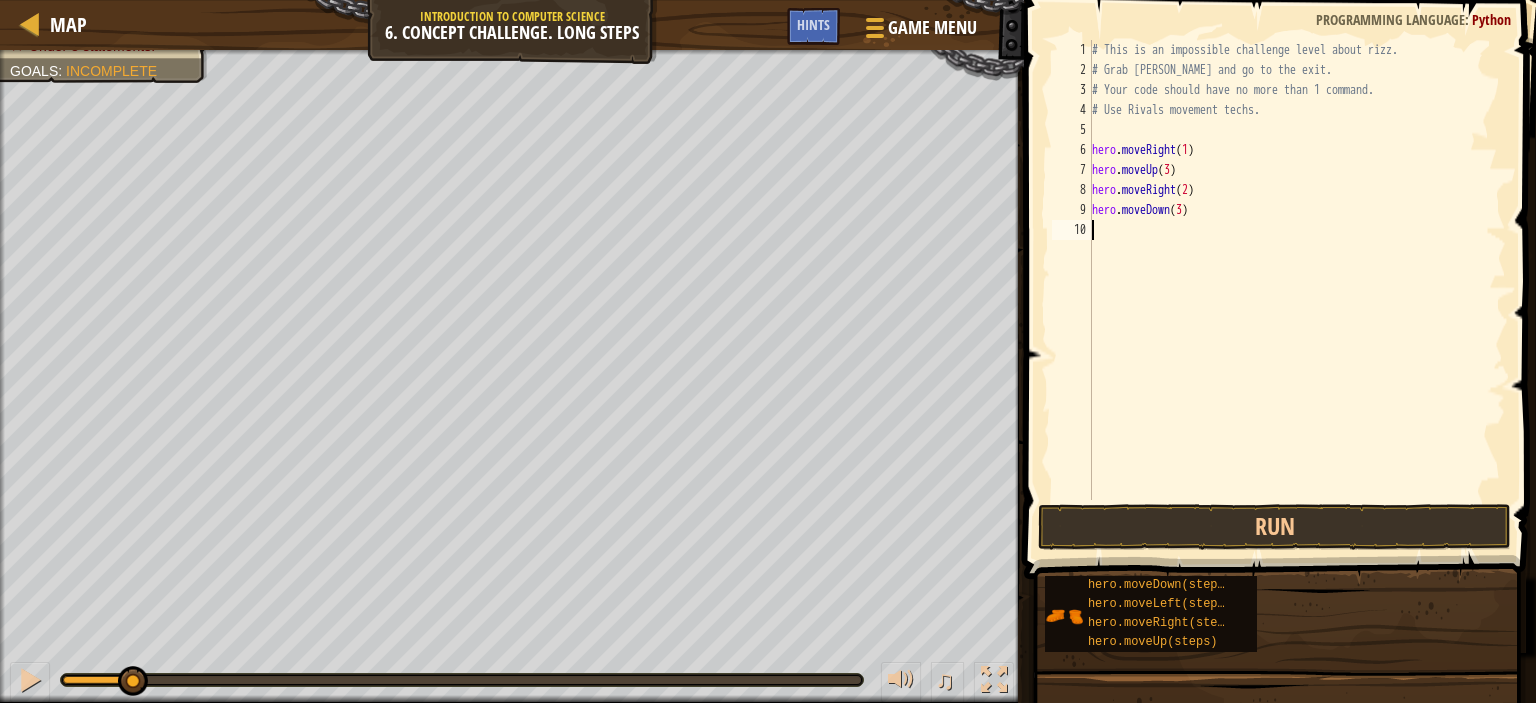 scroll, scrollTop: 9, scrollLeft: 0, axis: vertical 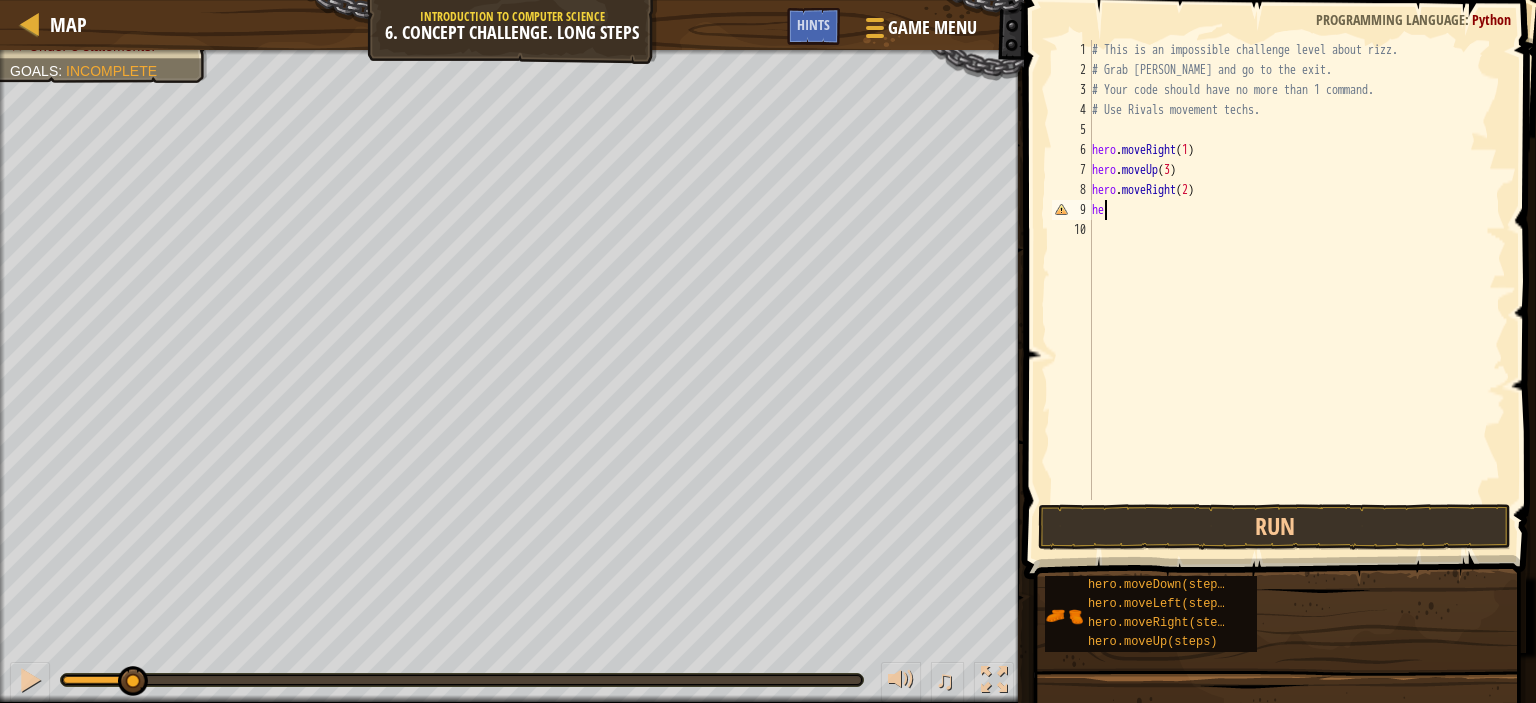 type on "h" 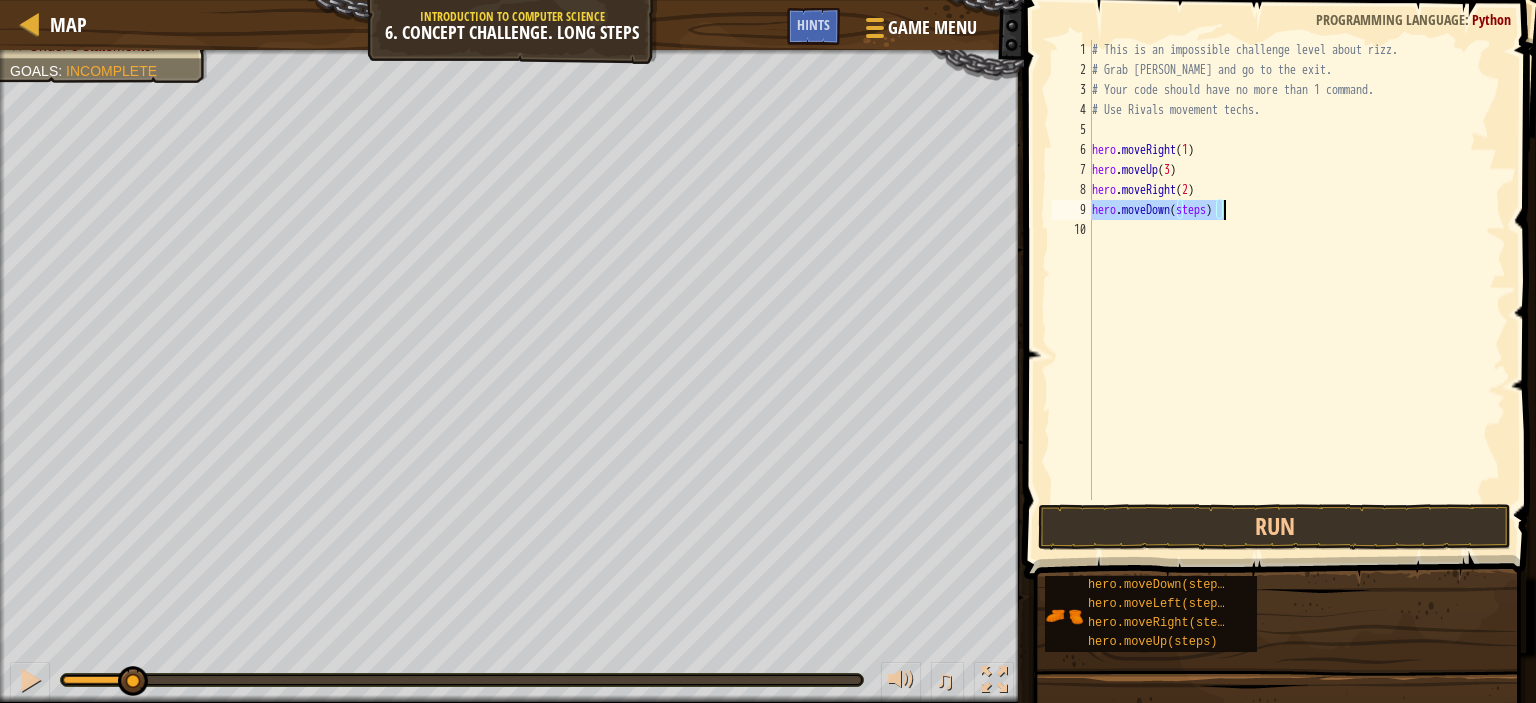 click on "# This is an impossible challenge level about rizz. # Grab [PERSON_NAME] and go to the exit. # Your code should have no more than 1 command. # Use Rivals movement techs. hero . moveRight ( 1 ) hero . moveUp ( 3 ) hero . moveRight ( 2 ) hero . moveDown ( steps )" at bounding box center (1297, 270) 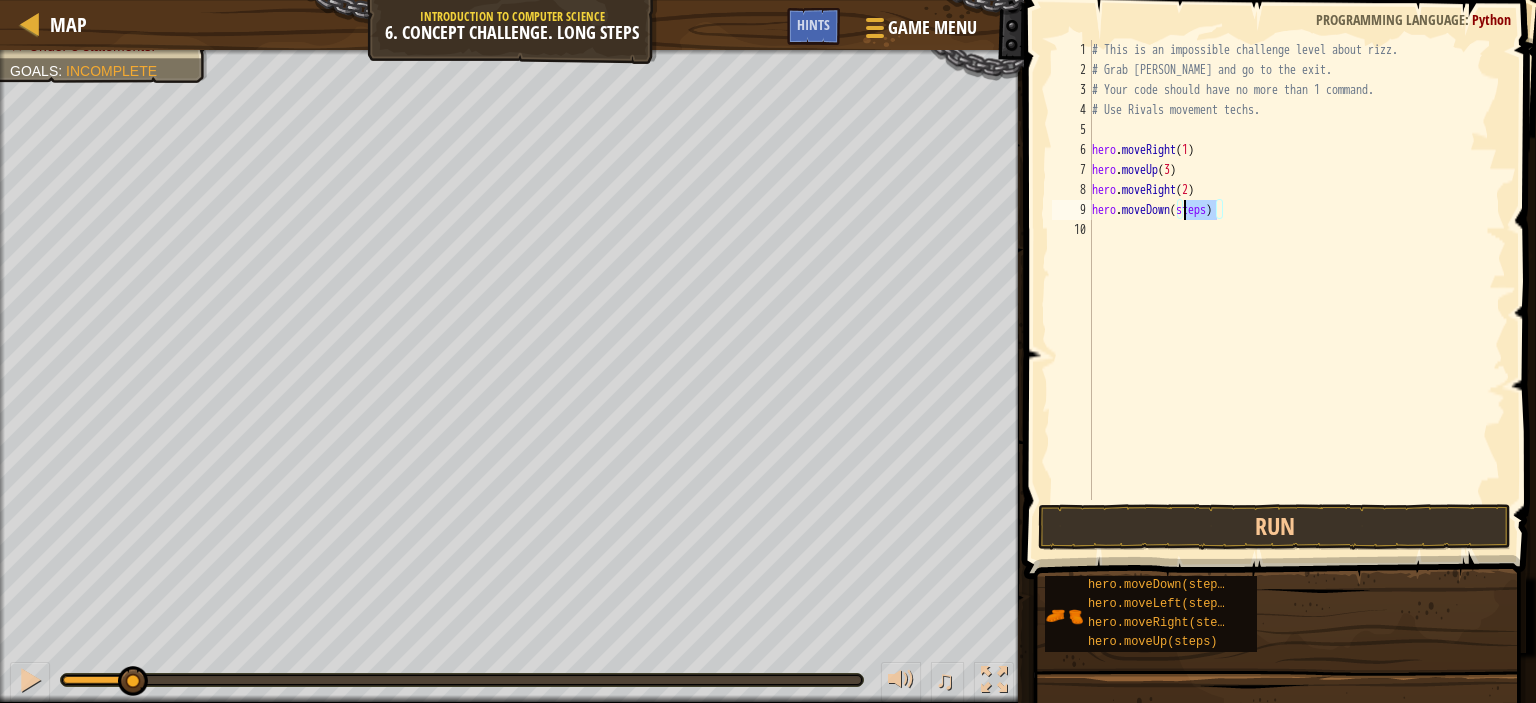 click on "# This is an impossible challenge level about rizz. # Grab [PERSON_NAME] and go to the exit. # Your code should have no more than 1 command. # Use Rivals movement techs. hero . moveRight ( 1 ) hero . moveUp ( 3 ) hero . moveRight ( 2 ) hero . moveDown ( steps )" at bounding box center [1297, 290] 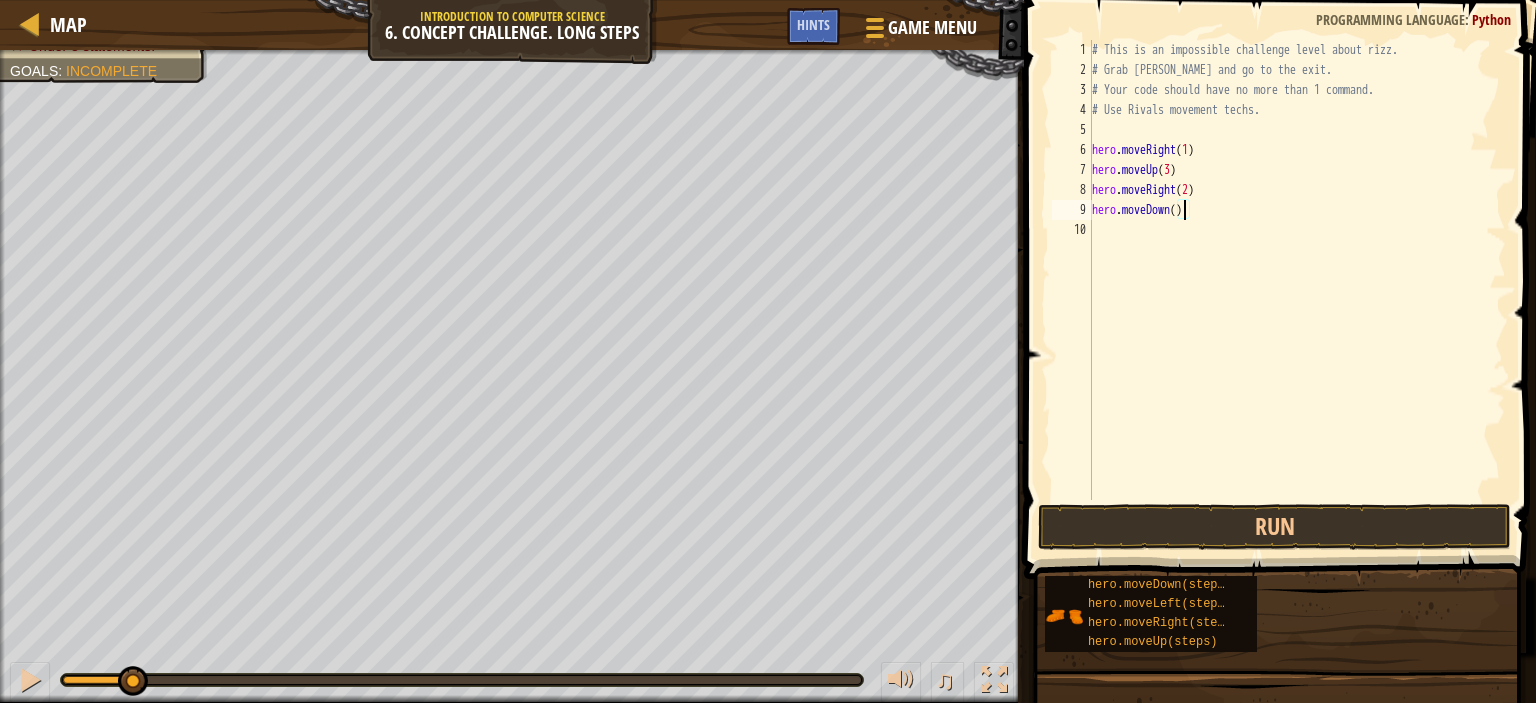 scroll, scrollTop: 9, scrollLeft: 7, axis: both 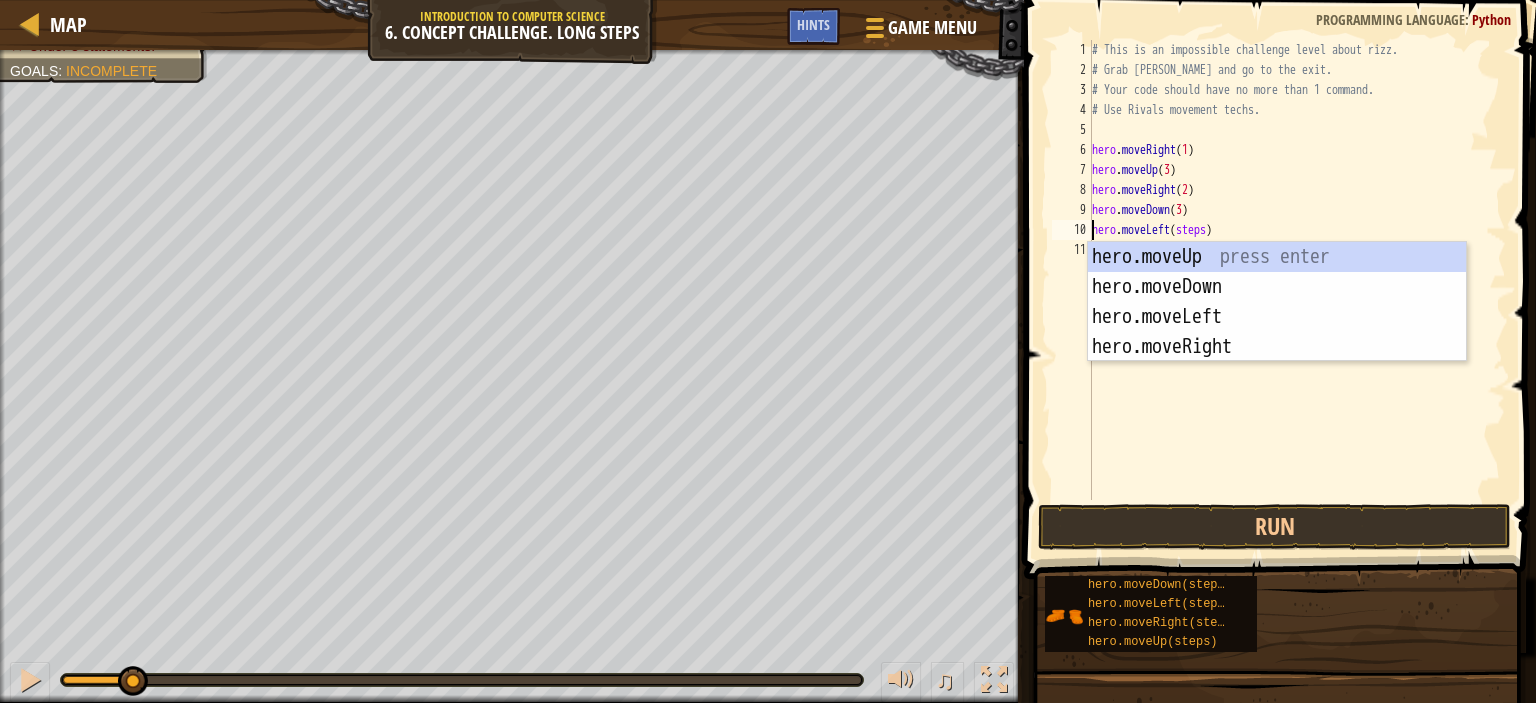 click on "# This is an impossible challenge level about rizz. # Grab [PERSON_NAME] and go to the exit. # Your code should have no more than 1 command. # Use Rivals movement techs. hero . moveRight ( 1 ) hero . moveUp ( 3 ) hero . moveRight ( 2 ) hero . moveDown ( 3 ) hero . moveLeft ( steps )" at bounding box center [1297, 290] 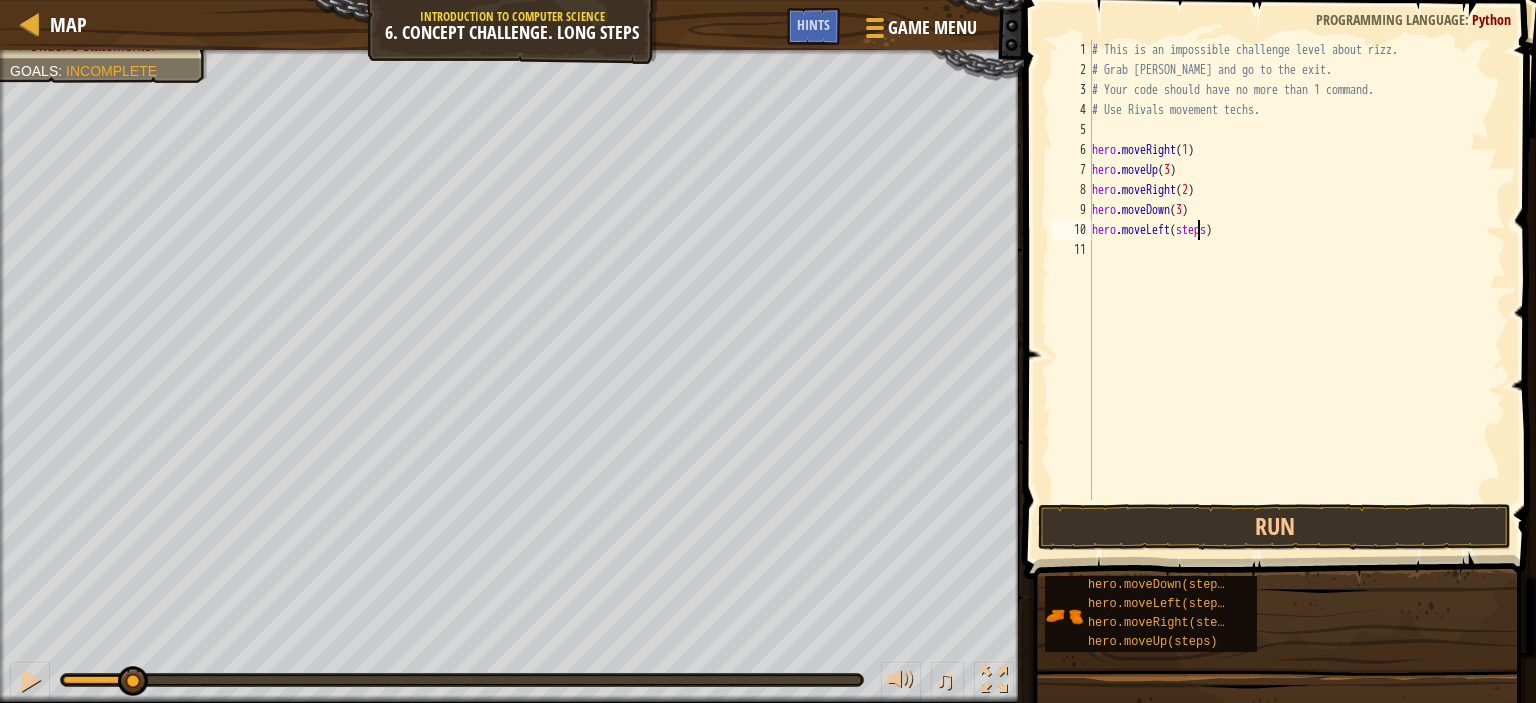 click on "# This is an impossible challenge level about rizz. # Grab [PERSON_NAME] and go to the exit. # Your code should have no more than 1 command. # Use Rivals movement techs. hero . moveRight ( 1 ) hero . moveUp ( 3 ) hero . moveRight ( 2 ) hero . moveDown ( 3 ) hero . moveLeft ( steps )" at bounding box center [1297, 290] 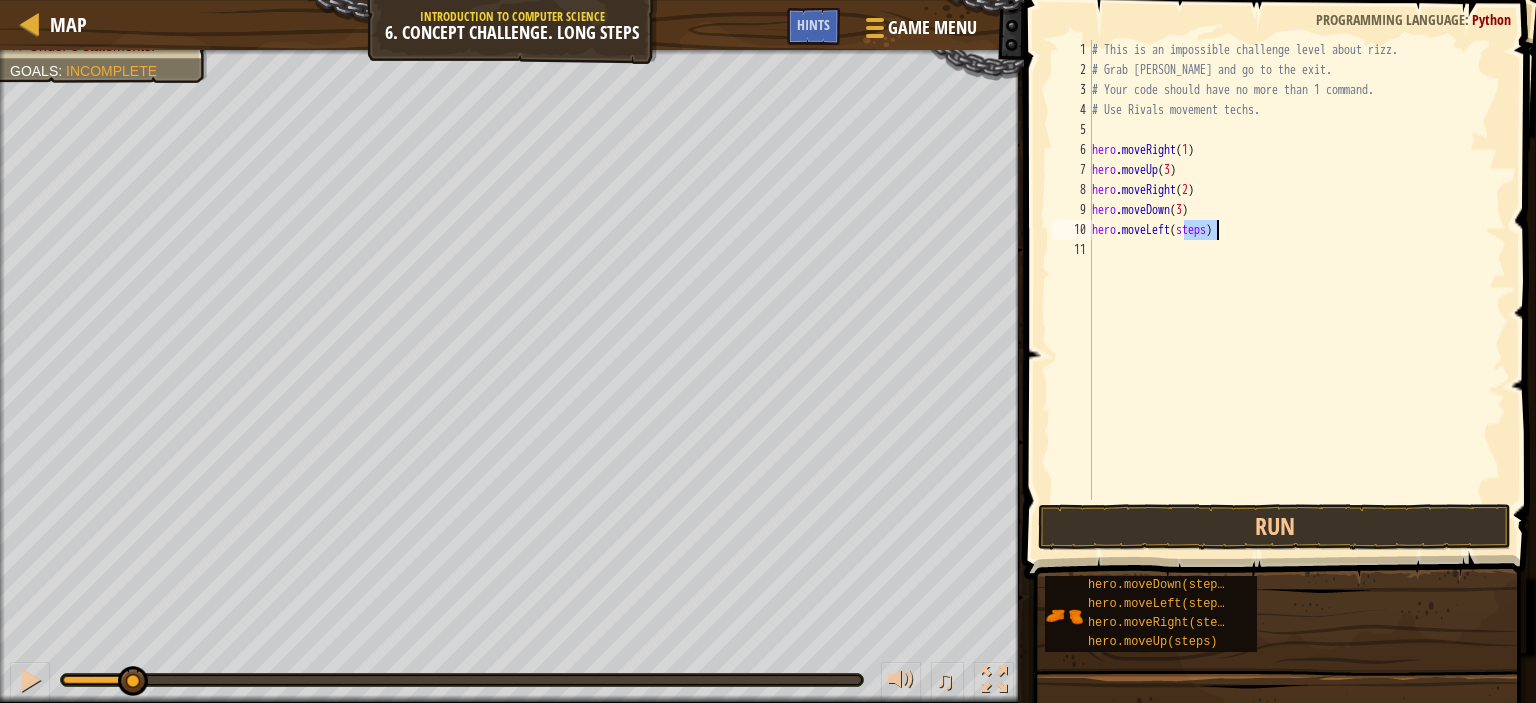 click on "# This is an impossible challenge level about rizz. # Grab [PERSON_NAME] and go to the exit. # Your code should have no more than 1 command. # Use Rivals movement techs. hero . moveRight ( 1 ) hero . moveUp ( 3 ) hero . moveRight ( 2 ) hero . moveDown ( 3 ) hero . moveLeft ( steps )" at bounding box center [1297, 290] 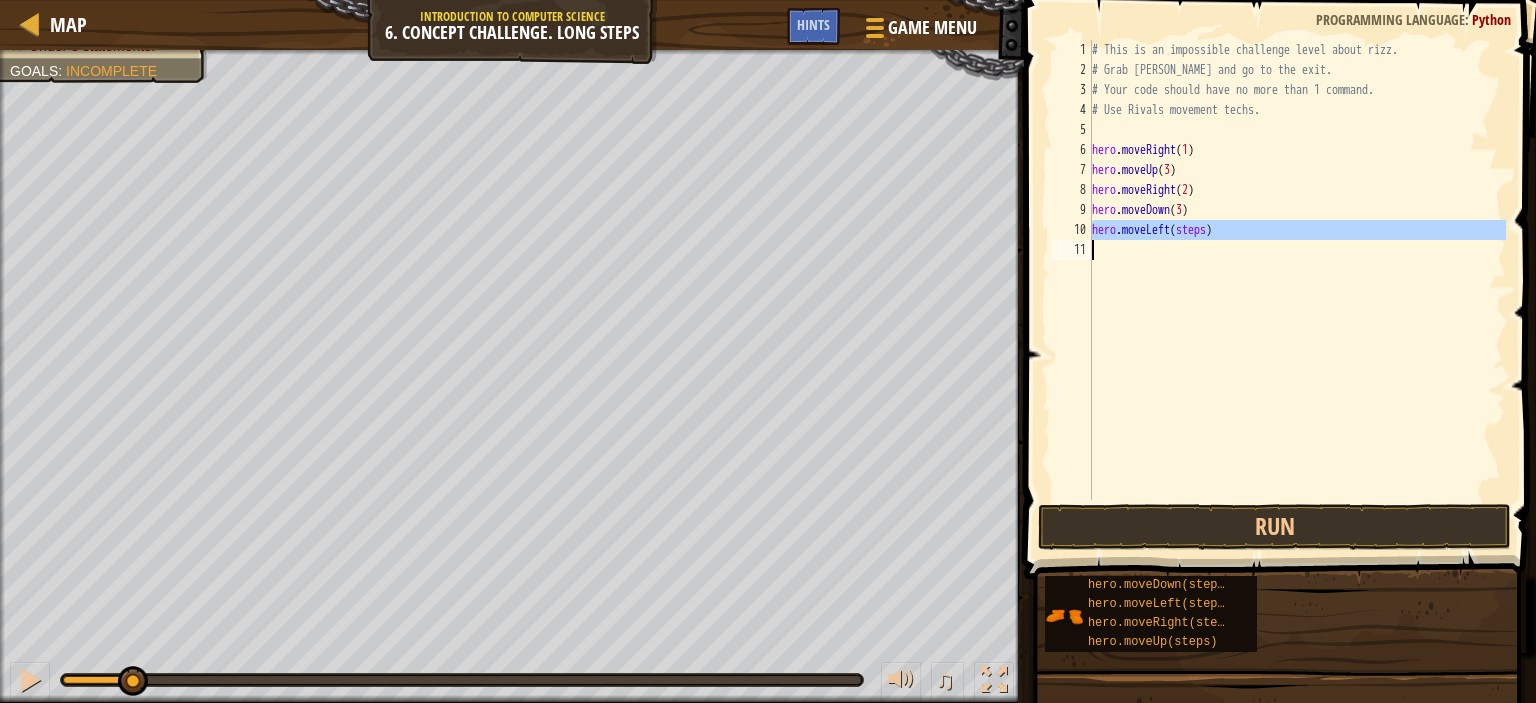 click on "# This is an impossible challenge level about rizz. # Grab [PERSON_NAME] and go to the exit. # Your code should have no more than 1 command. # Use Rivals movement techs. hero . moveRight ( 1 ) hero . moveUp ( 3 ) hero . moveRight ( 2 ) hero . moveDown ( 3 ) hero . moveLeft ( steps )" at bounding box center (1297, 290) 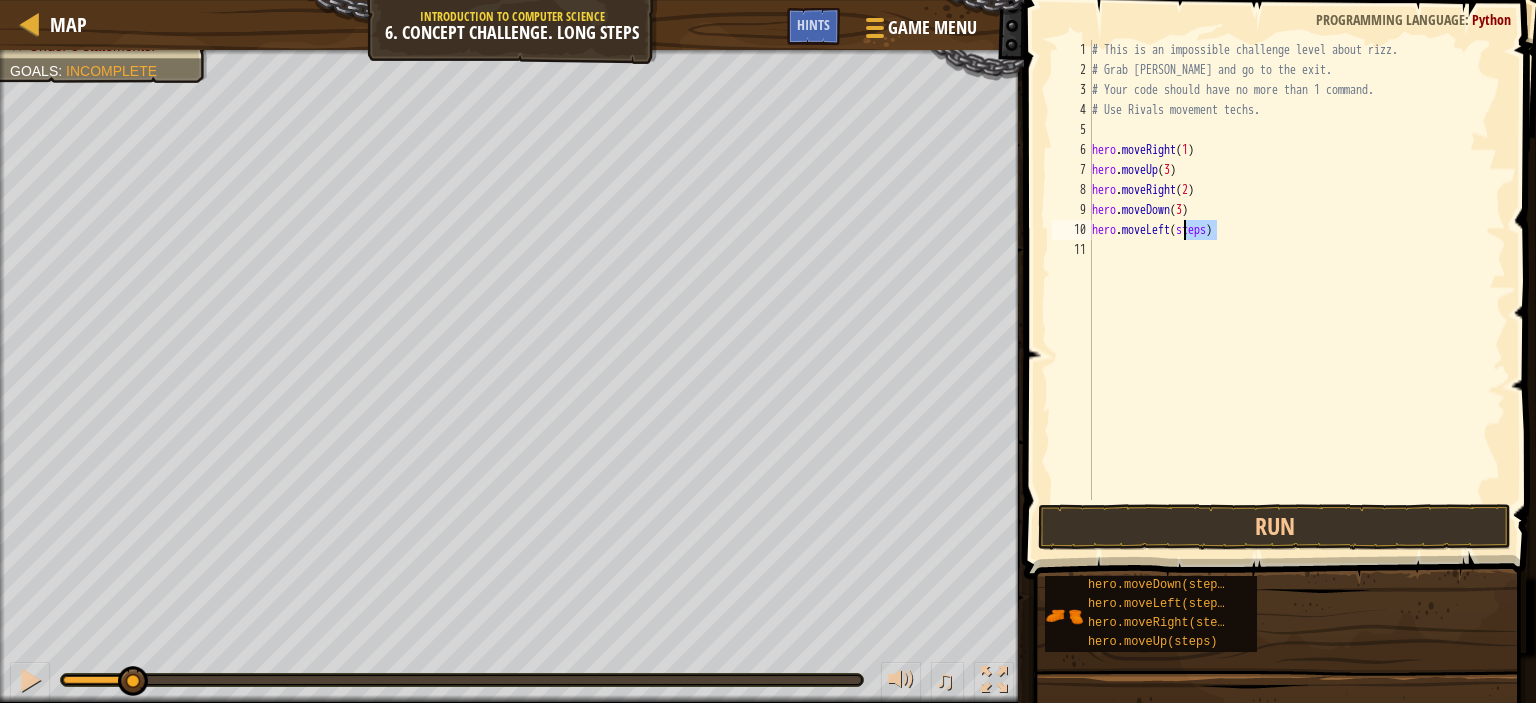 click on "# This is an impossible challenge level about rizz. # Grab [PERSON_NAME] and go to the exit. # Your code should have no more than 1 command. # Use Rivals movement techs. hero . moveRight ( 1 ) hero . moveUp ( 3 ) hero . moveRight ( 2 ) hero . moveDown ( 3 ) hero . moveLeft ( steps )" at bounding box center [1297, 290] 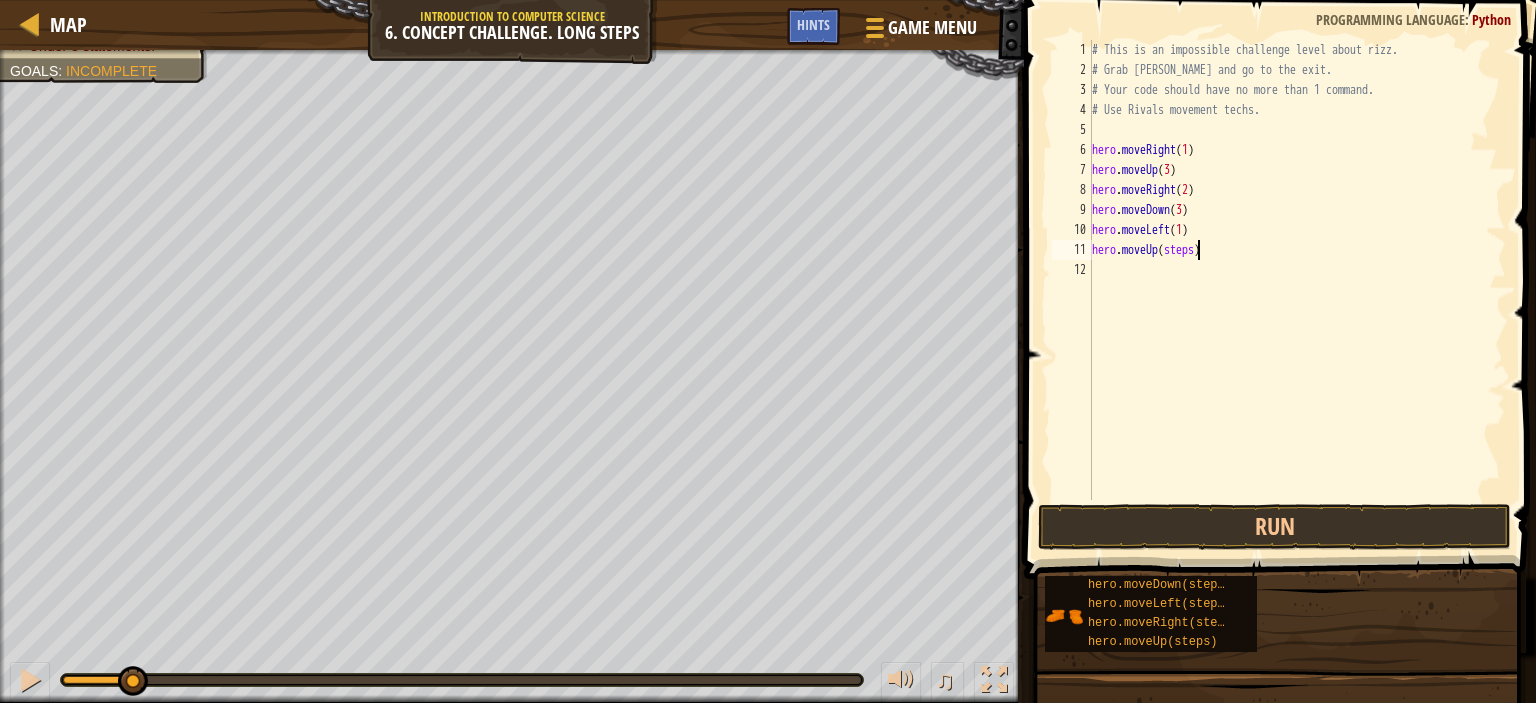 drag, startPoint x: 1197, startPoint y: 248, endPoint x: 1186, endPoint y: 249, distance: 11.045361 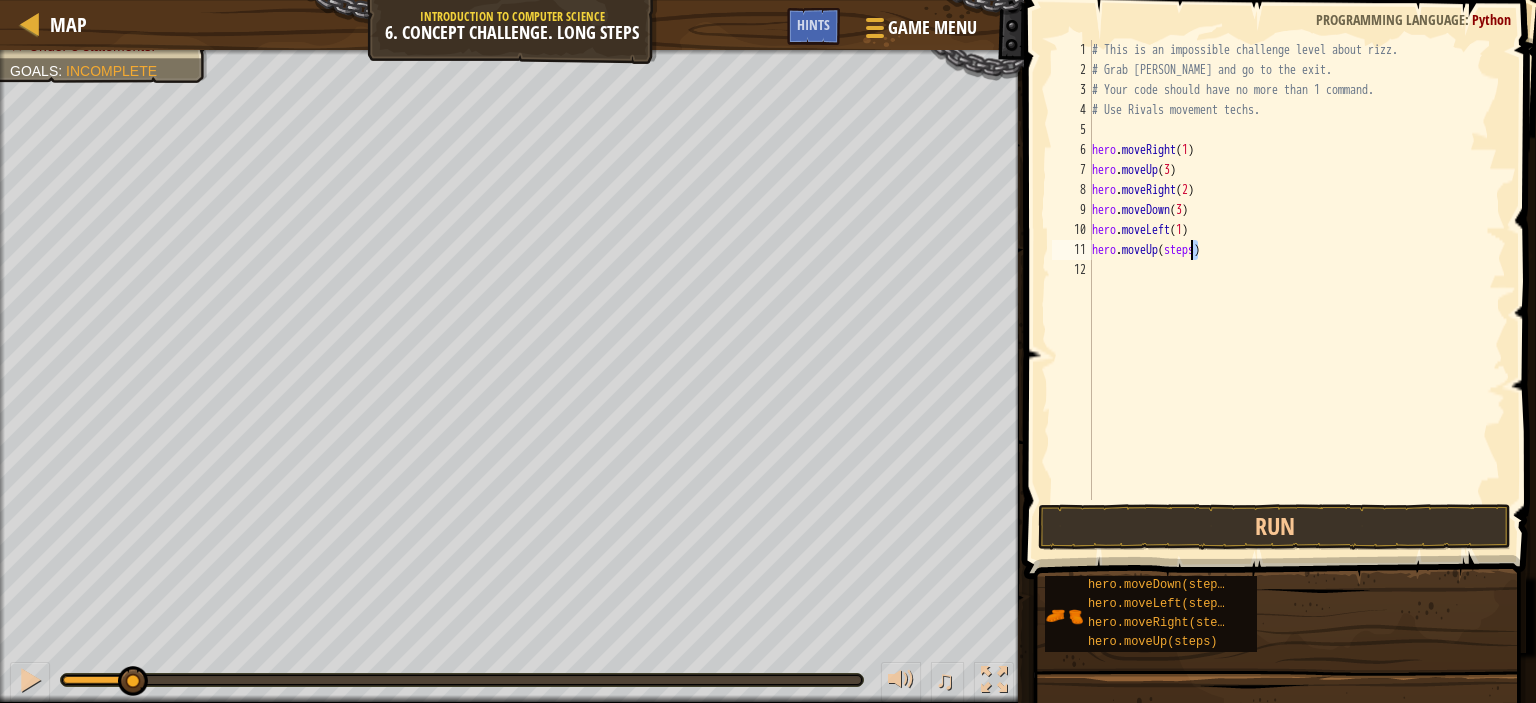 click on "# This is an impossible challenge level about rizz. # Grab [PERSON_NAME] and go to the exit. # Your code should have no more than 1 command. # Use Rivals movement techs. hero . moveRight ( 1 ) hero . moveUp ( 3 ) hero . moveRight ( 2 ) hero . moveDown ( 3 ) hero . moveLeft ( 1 ) hero . moveUp ( steps )" at bounding box center [1297, 290] 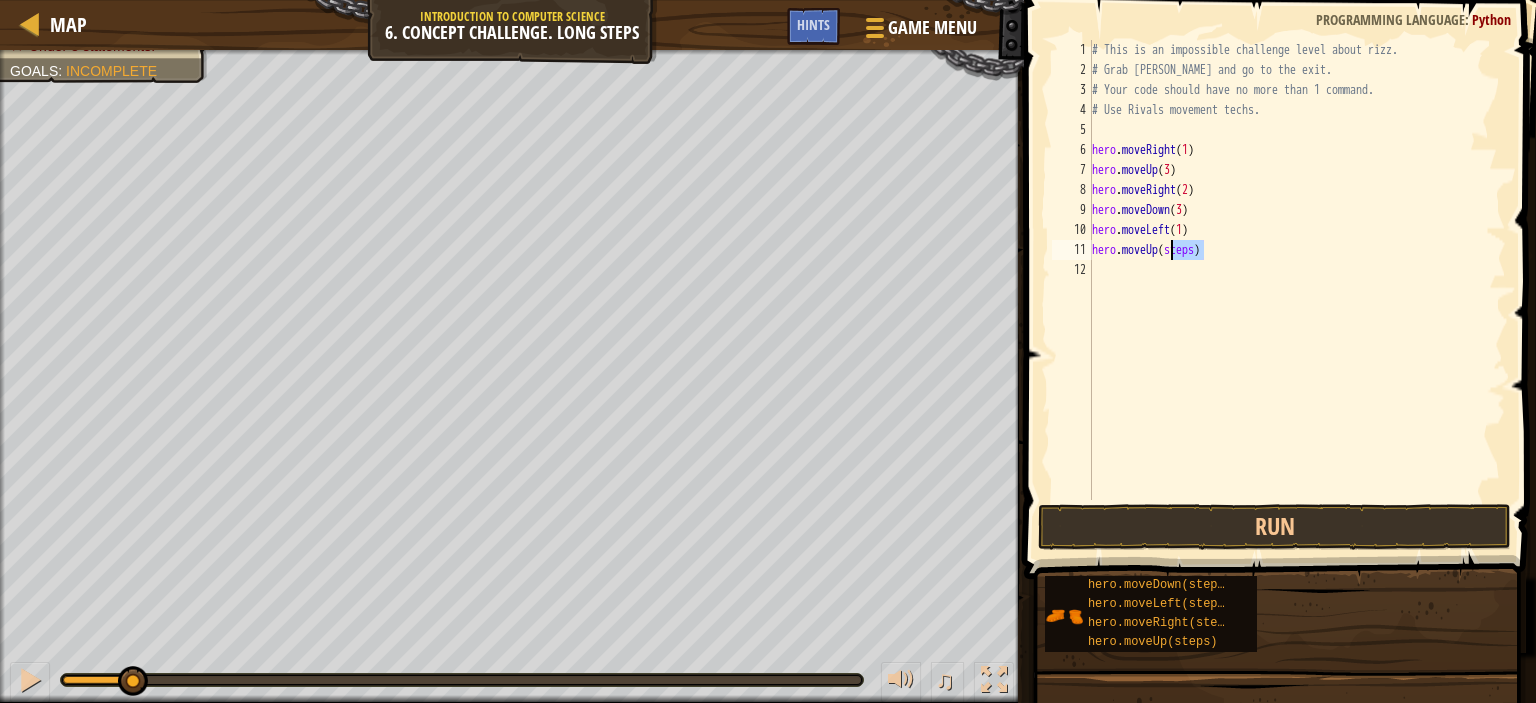 click on "# This is an impossible challenge level about rizz. # Grab [PERSON_NAME] and go to the exit. # Your code should have no more than 1 command. # Use Rivals movement techs. hero . moveRight ( 1 ) hero . moveUp ( 3 ) hero . moveRight ( 2 ) hero . moveDown ( 3 ) hero . moveLeft ( 1 ) hero . moveUp ( steps )" at bounding box center (1297, 290) 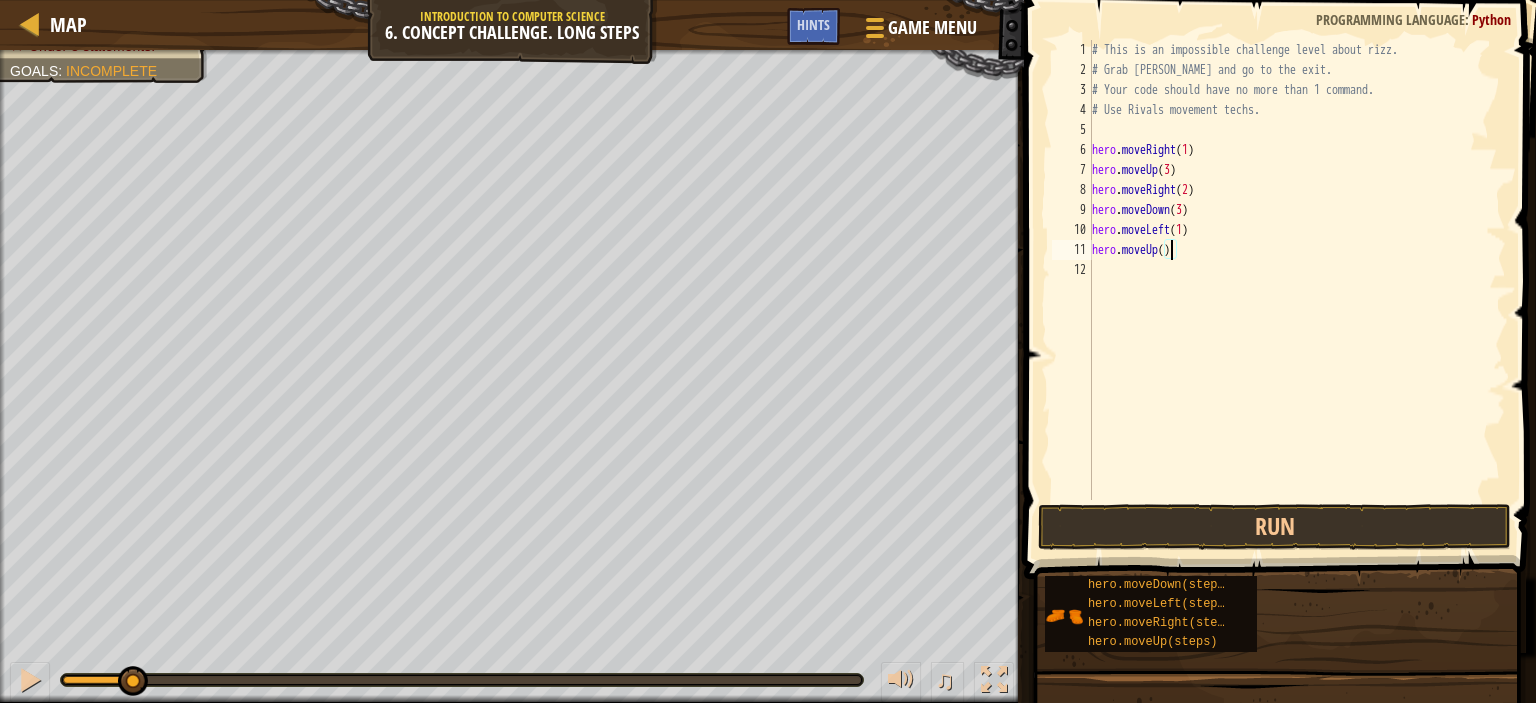 scroll, scrollTop: 9, scrollLeft: 5, axis: both 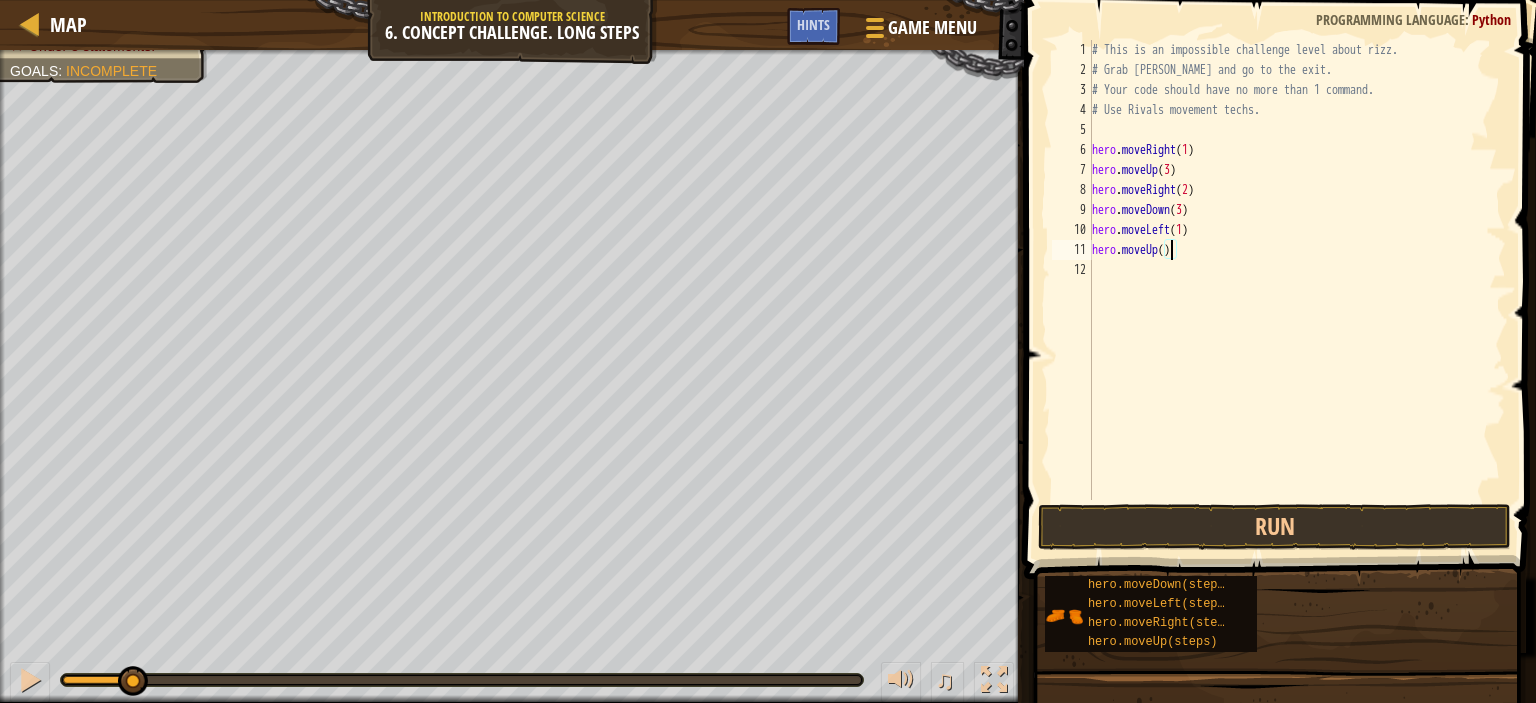 type on "hero.moveUp(2)" 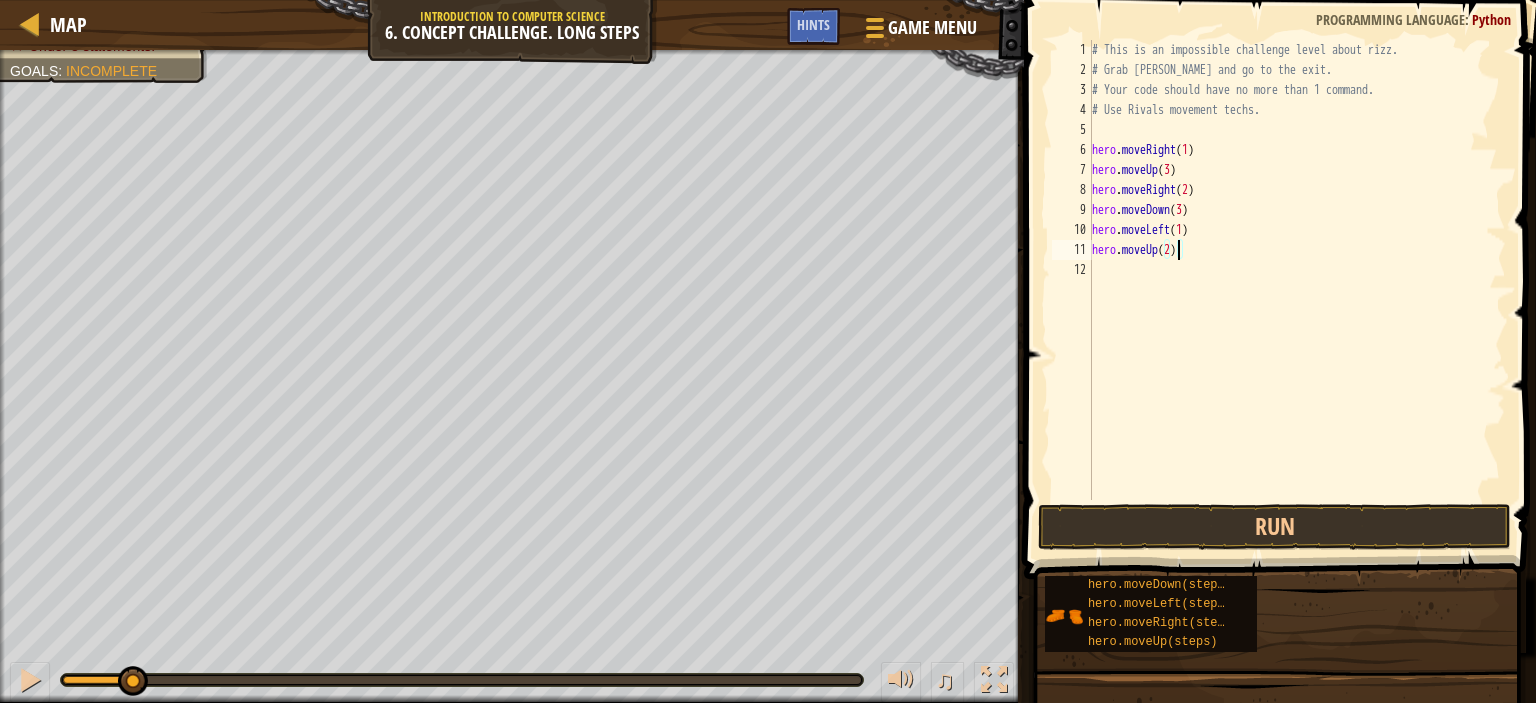 drag, startPoint x: 1232, startPoint y: 304, endPoint x: 1238, endPoint y: 294, distance: 11.661903 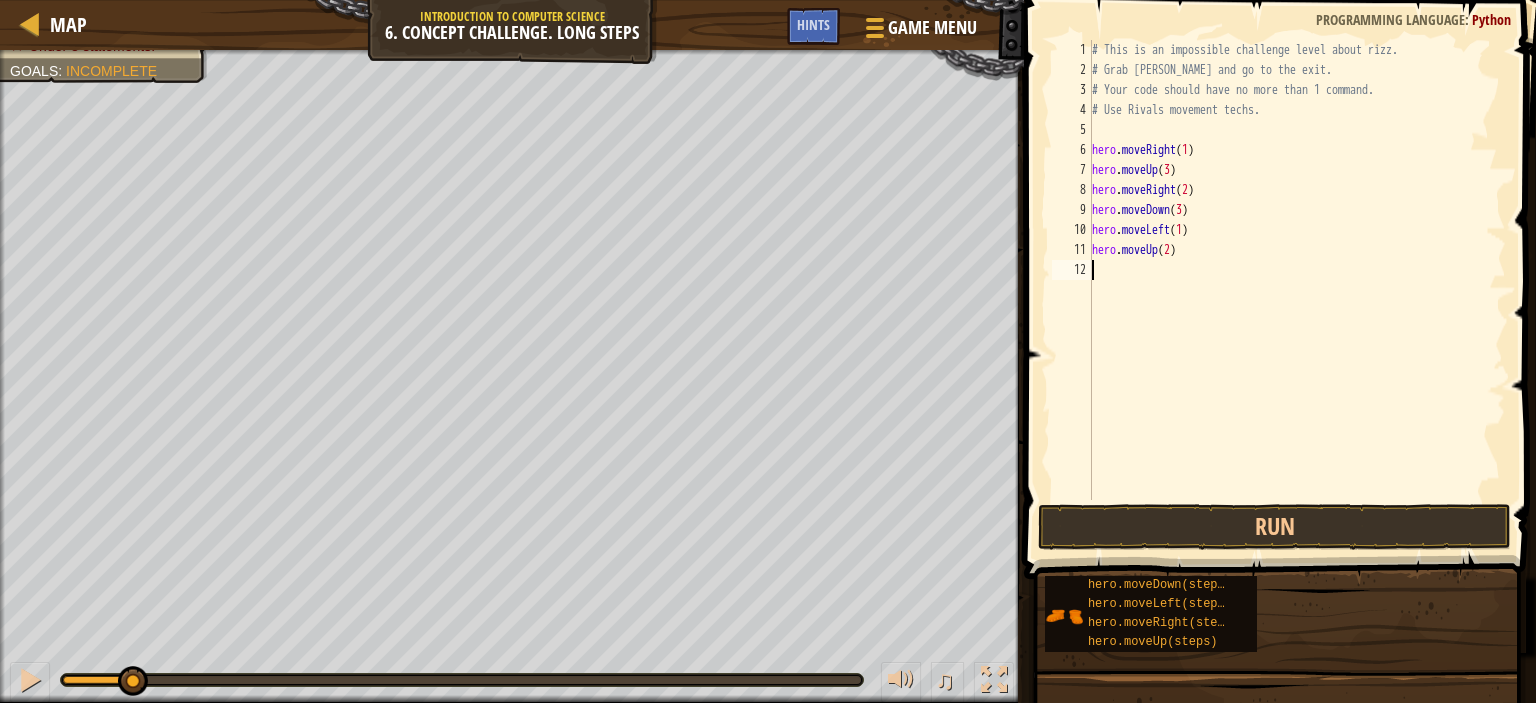 scroll, scrollTop: 9, scrollLeft: 0, axis: vertical 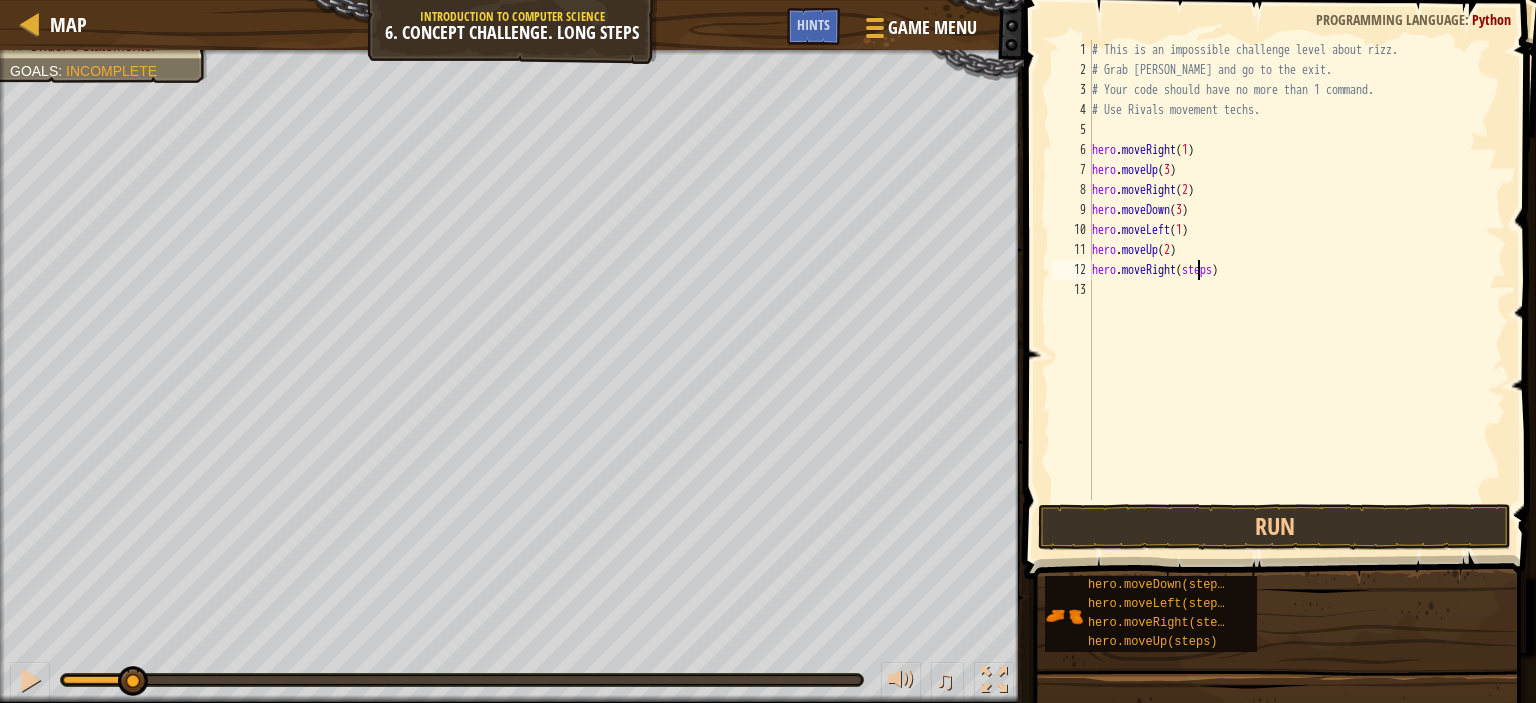 click on "# This is an impossible challenge level about rizz. # Grab [PERSON_NAME] and go to the exit. # Your code should have no more than 1 command. # Use Rivals movement techs. hero . moveRight ( 1 ) hero . moveUp ( 3 ) hero . moveRight ( 2 ) hero . moveDown ( 3 ) hero . moveLeft ( 1 ) hero . moveUp ( 2 ) hero . moveRight ( steps )" at bounding box center [1297, 290] 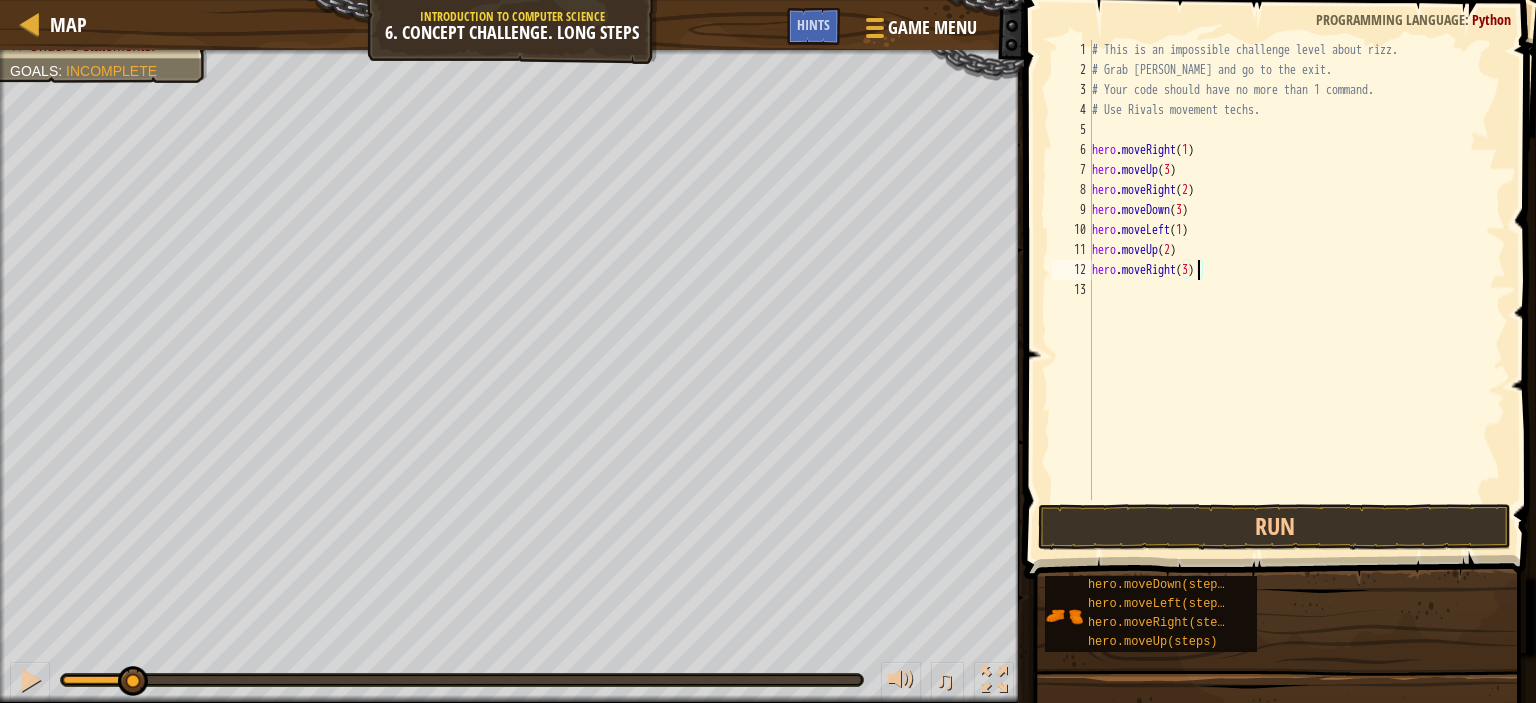 scroll, scrollTop: 9, scrollLeft: 8, axis: both 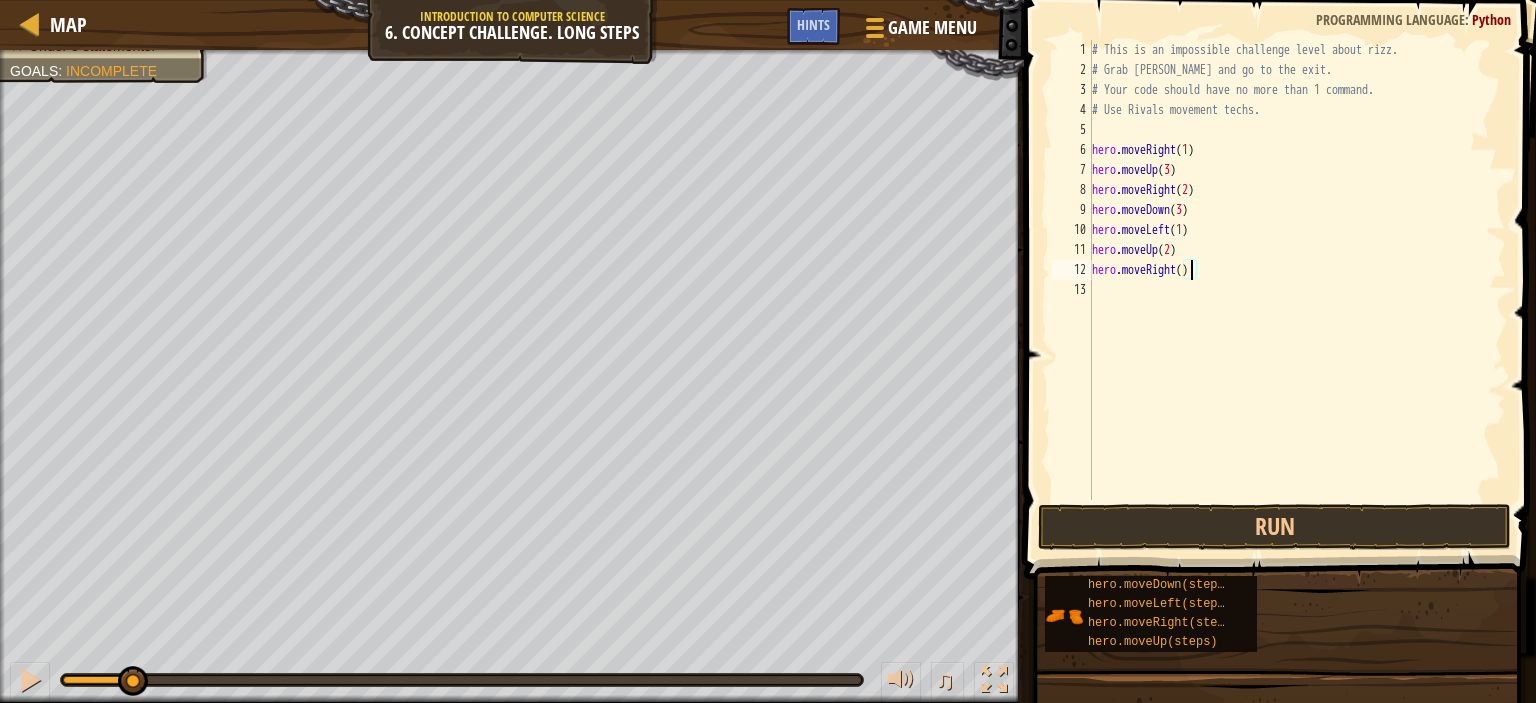 type on "hero.moveRight(2)" 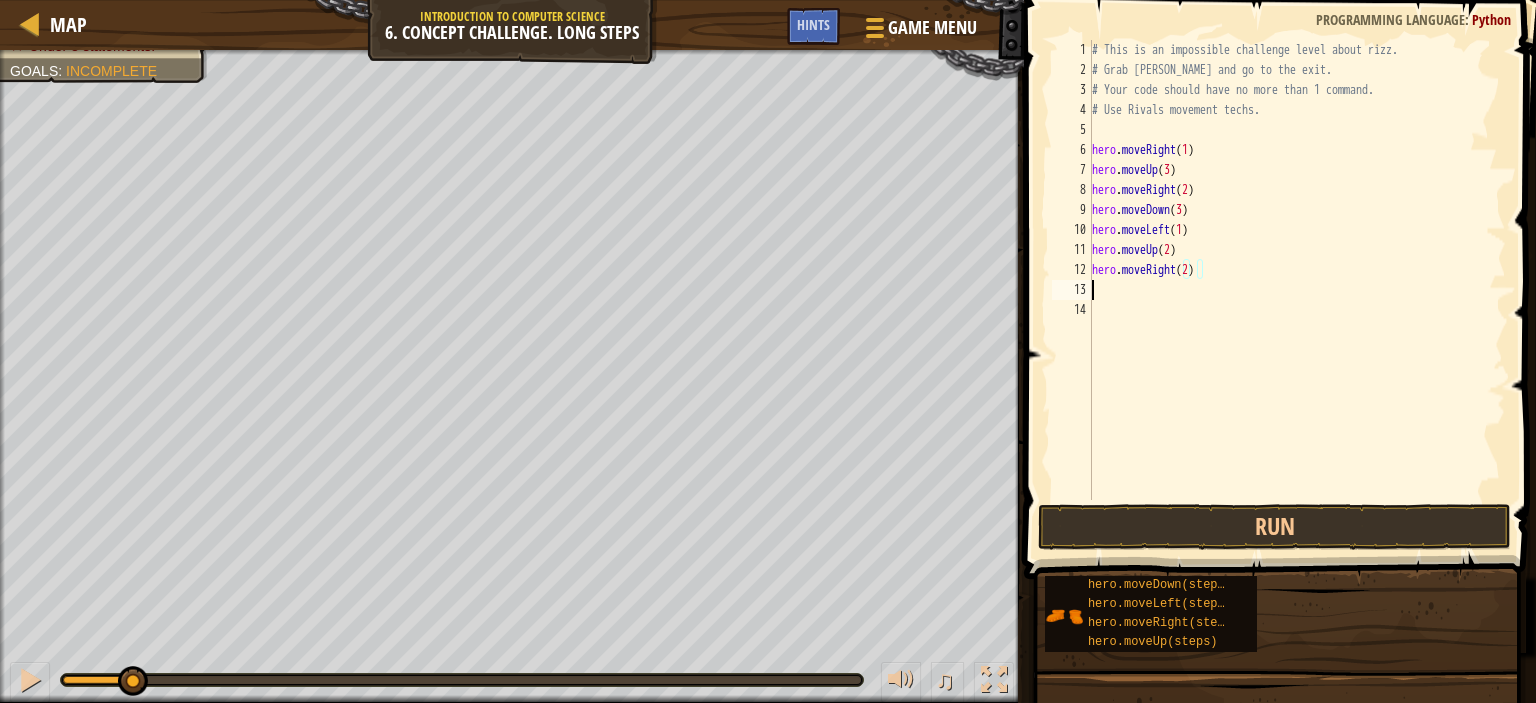 scroll, scrollTop: 9, scrollLeft: 0, axis: vertical 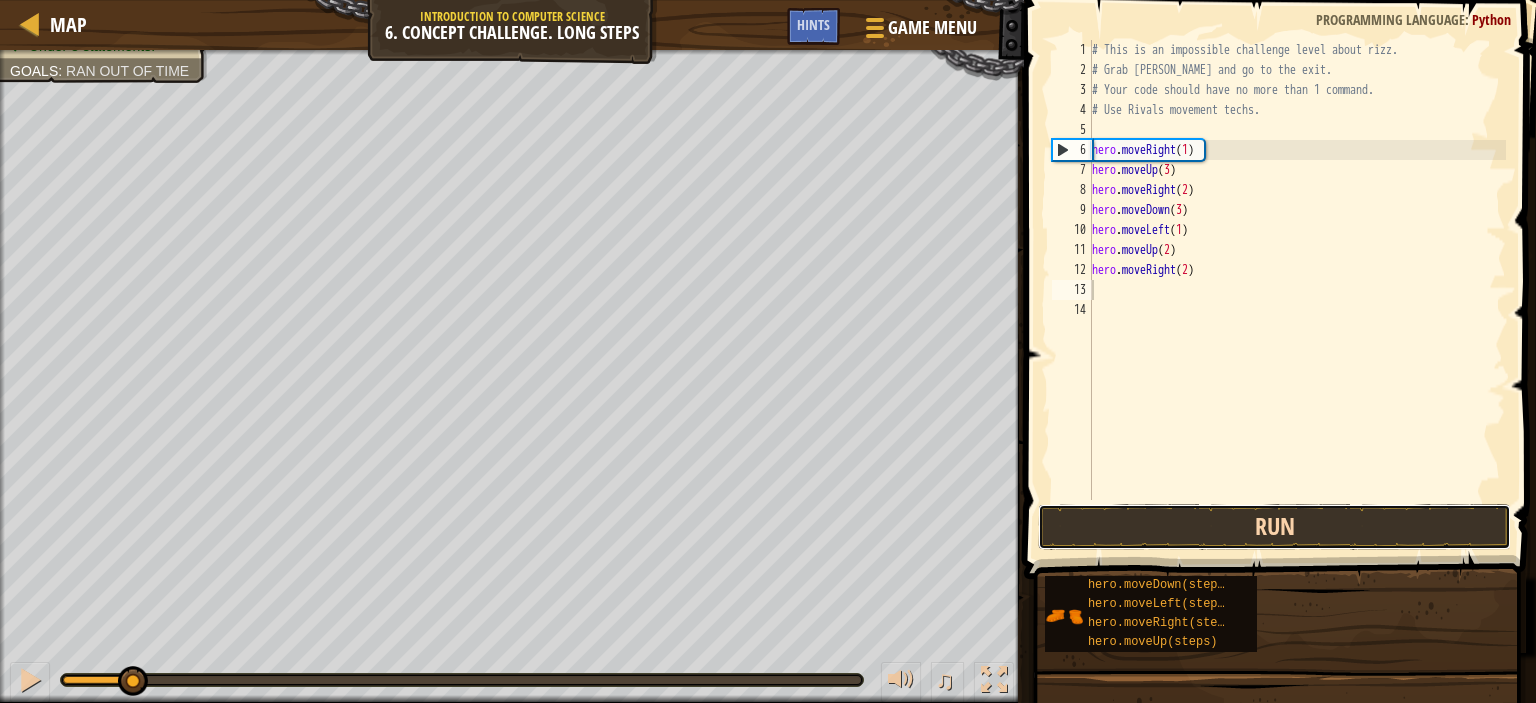 click on "Run" at bounding box center [1274, 527] 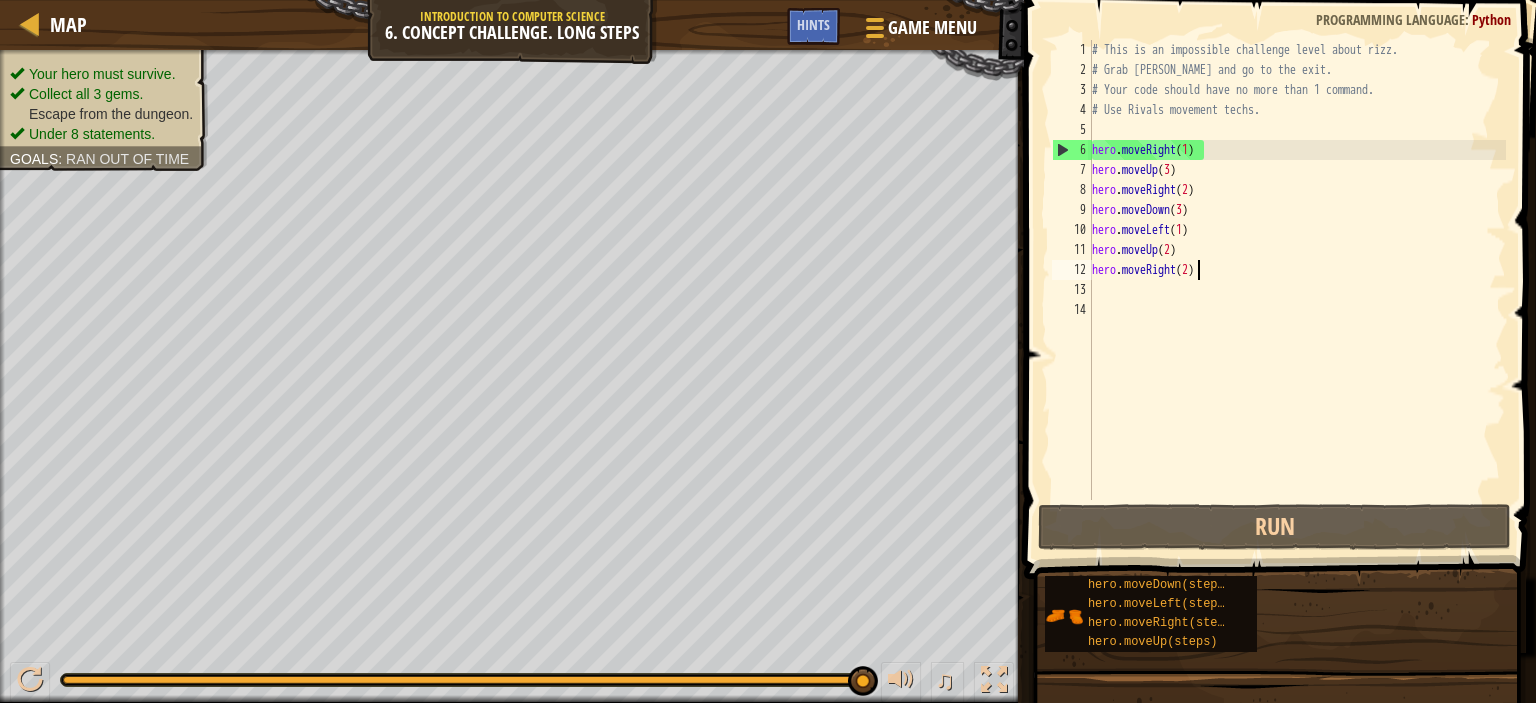 click on "# This is an impossible challenge level about rizz. # Grab [PERSON_NAME] and go to the exit. # Your code should have no more than 1 command. # Use Rivals movement techs. hero . moveRight ( 1 ) hero . moveUp ( 3 ) hero . moveRight ( 2 ) hero . moveDown ( 3 ) hero . moveLeft ( 1 ) hero . moveUp ( 2 ) hero . moveRight ( 2 )" at bounding box center (1297, 290) 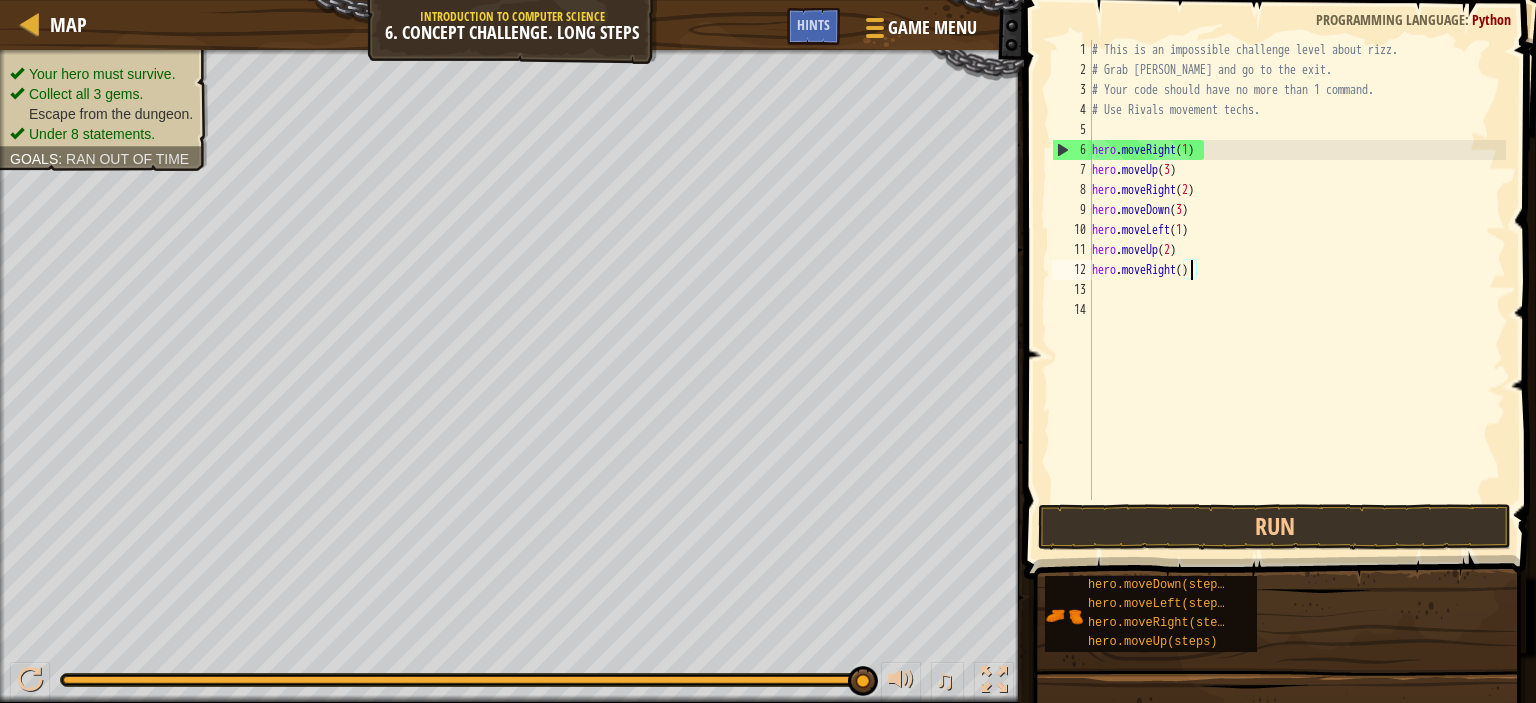 scroll, scrollTop: 9, scrollLeft: 8, axis: both 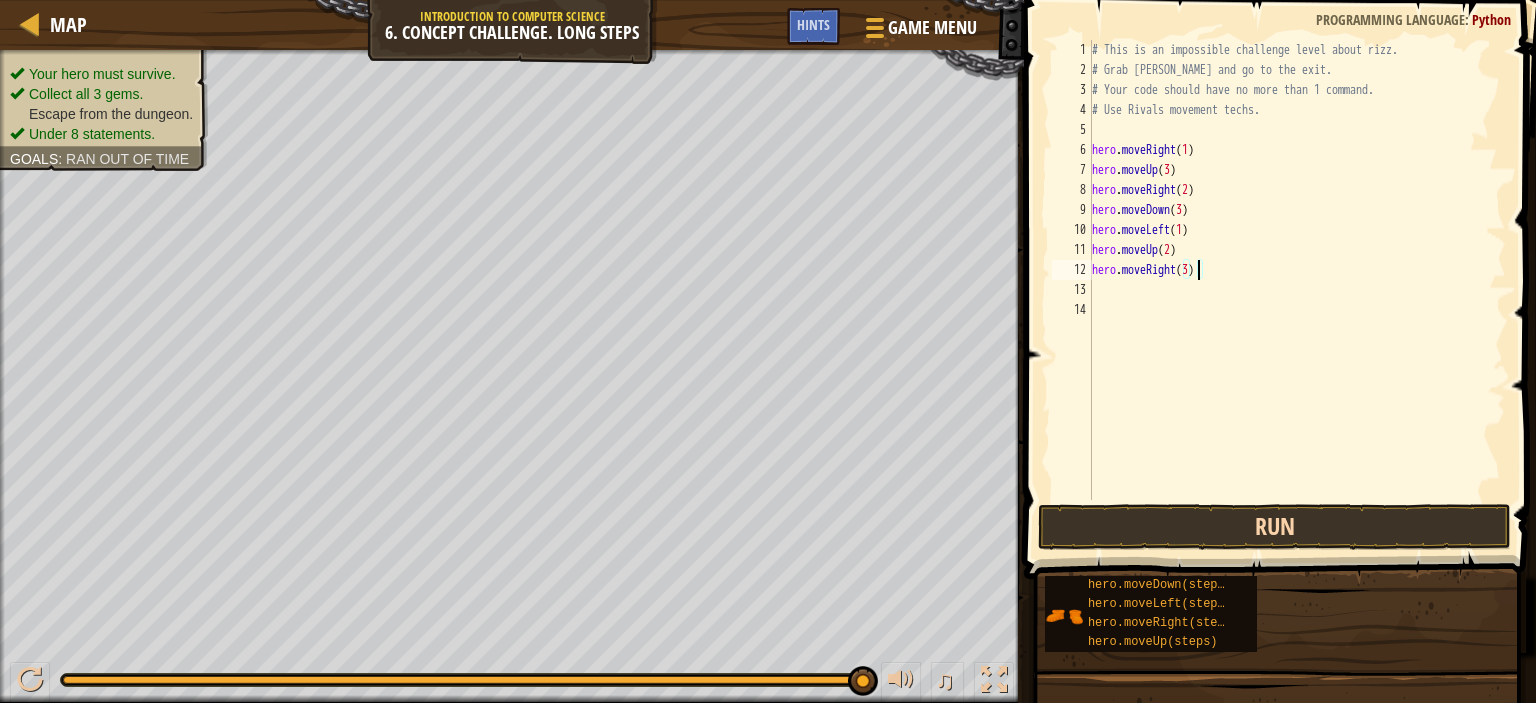 type on "hero.moveRight(3)" 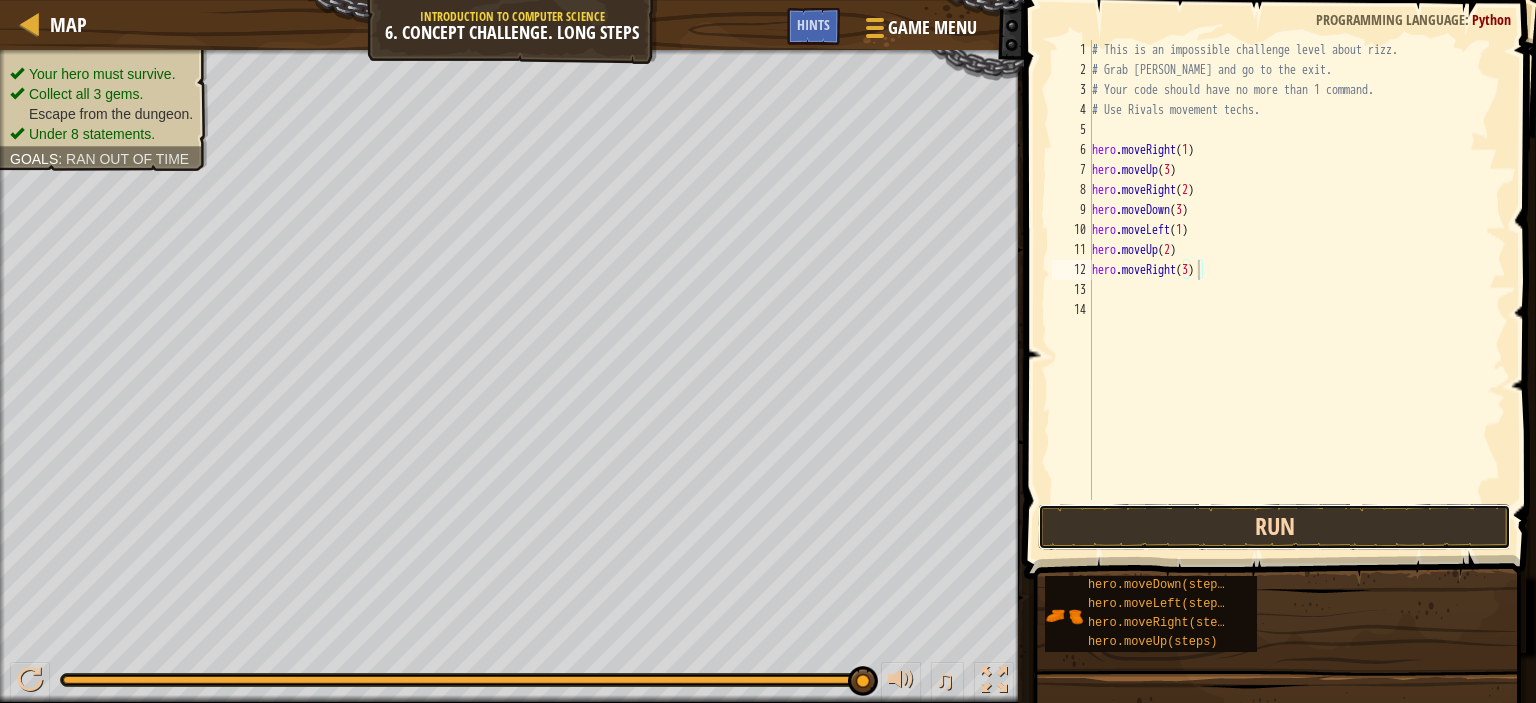 click on "Run" at bounding box center (1274, 527) 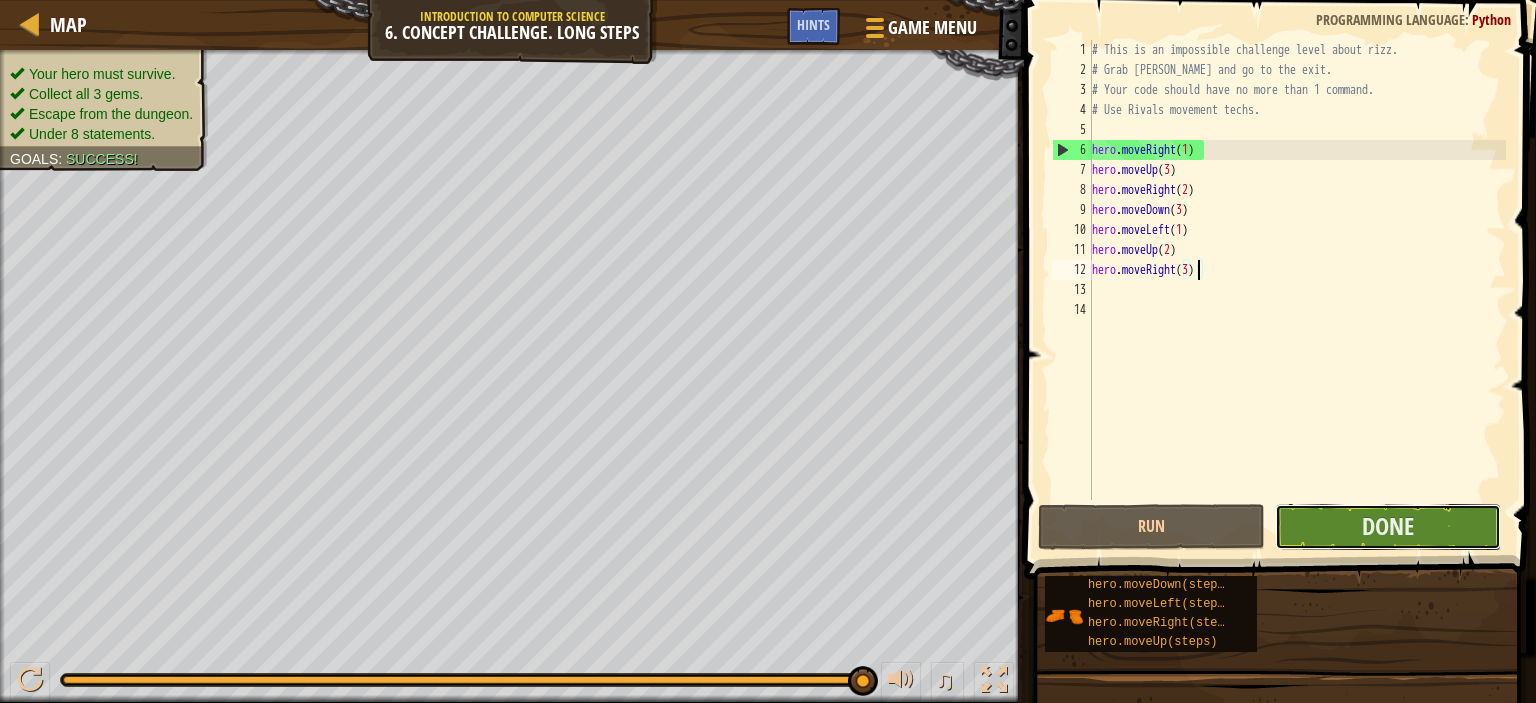 click on "Done" at bounding box center (1388, 527) 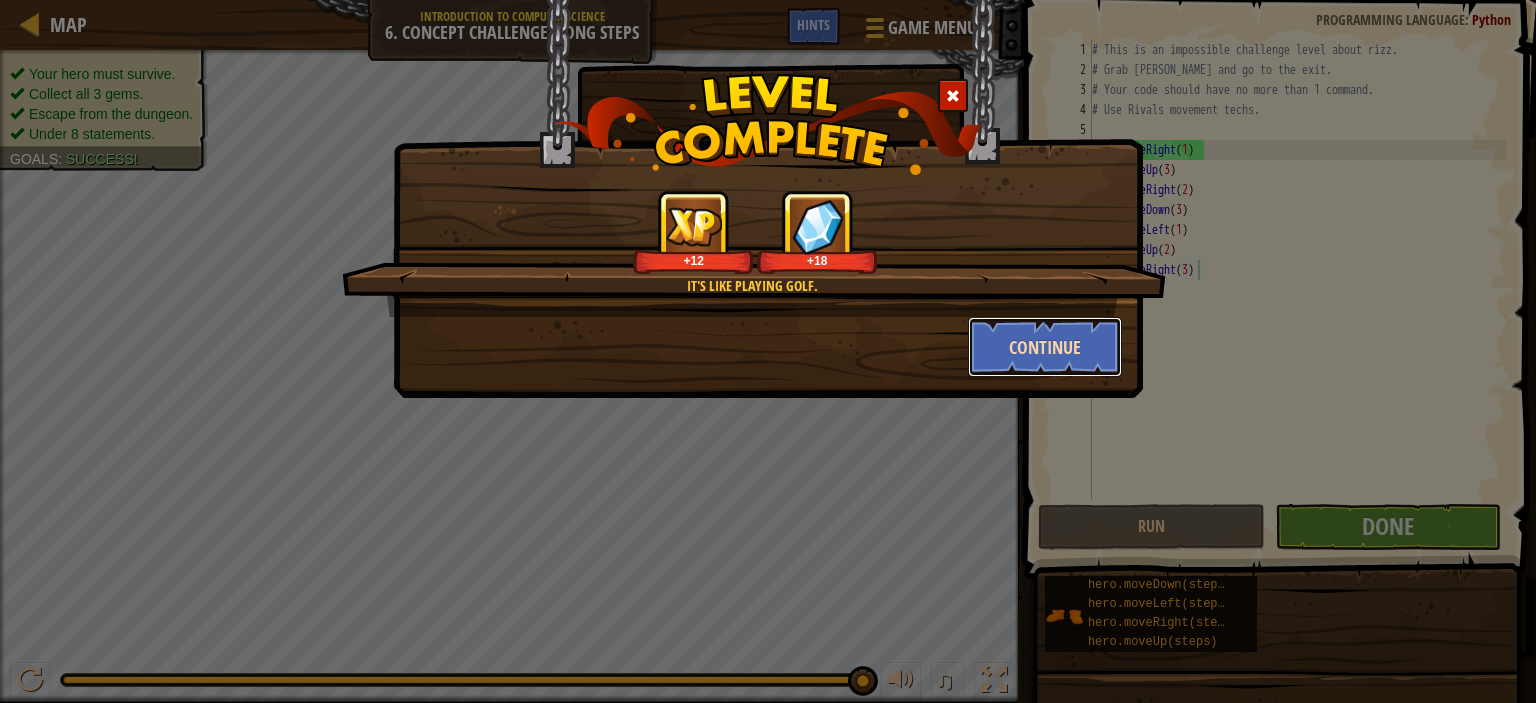 click on "Continue" at bounding box center (1045, 347) 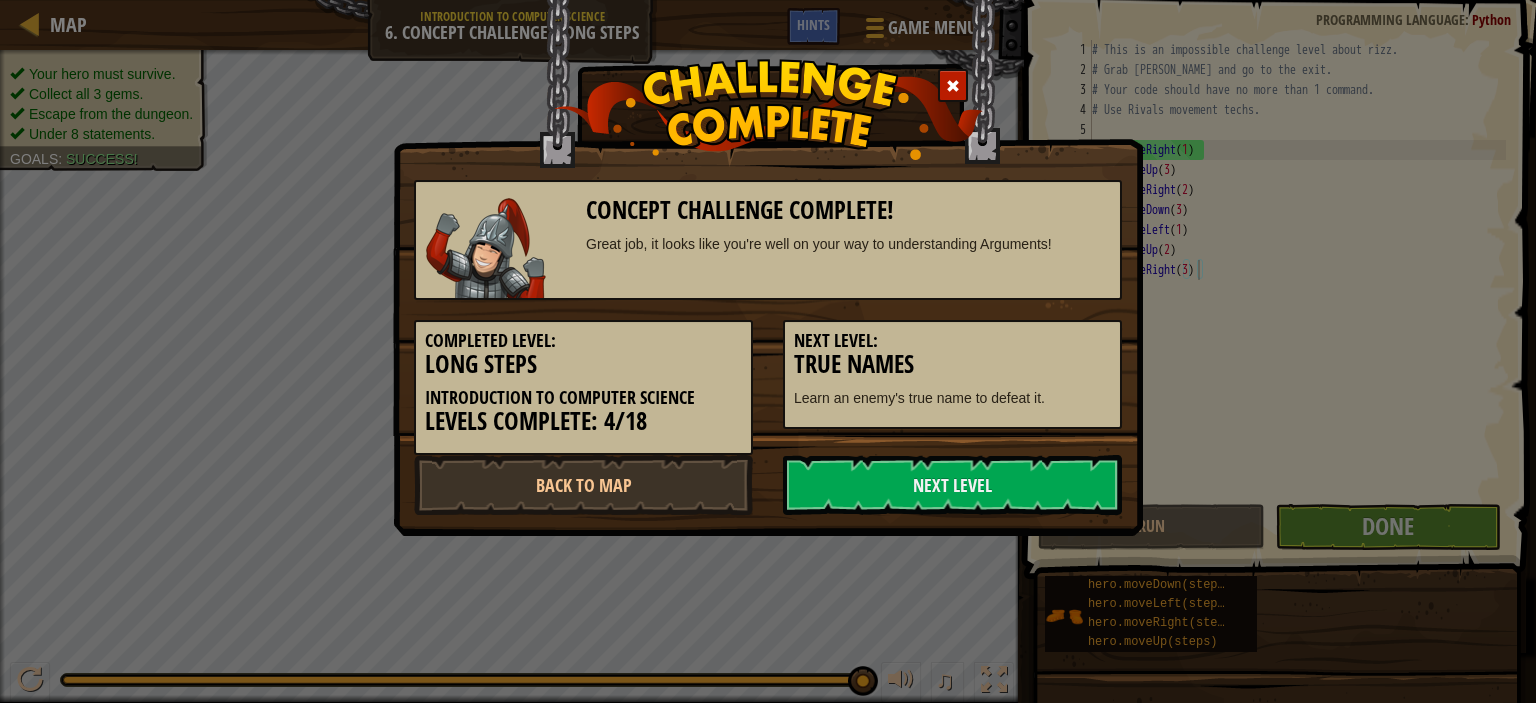 click on "Next Level:" at bounding box center (952, 341) 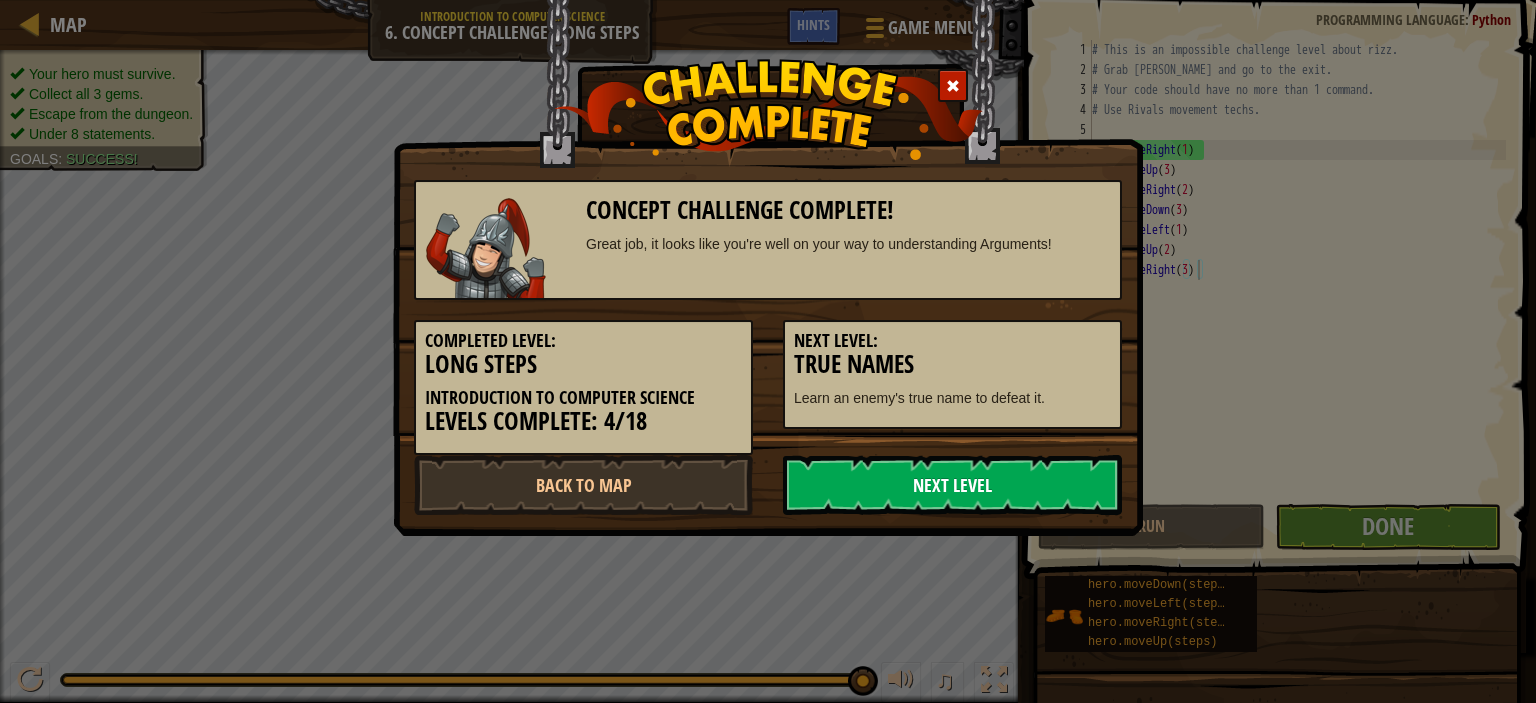 click on "Next Level" at bounding box center (952, 485) 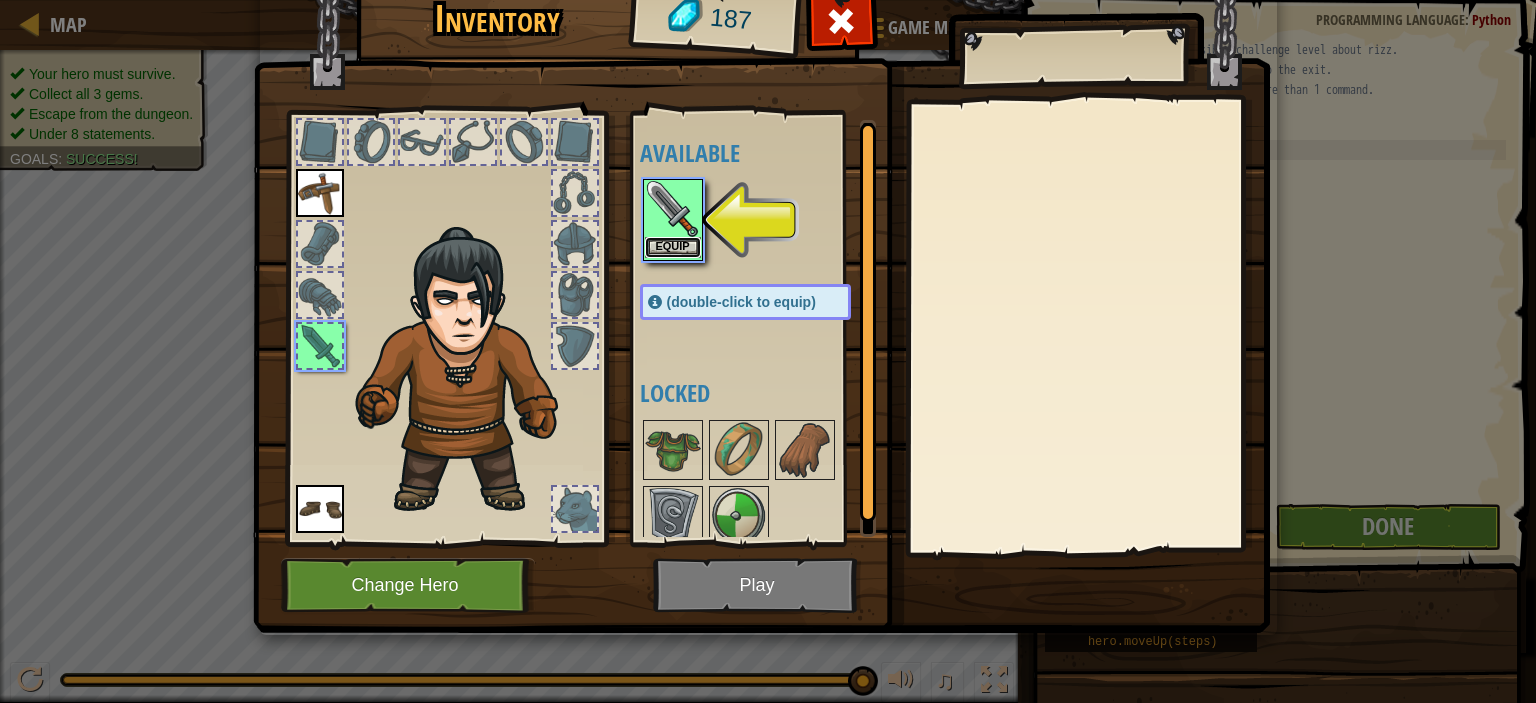 click on "Equip" at bounding box center (673, 247) 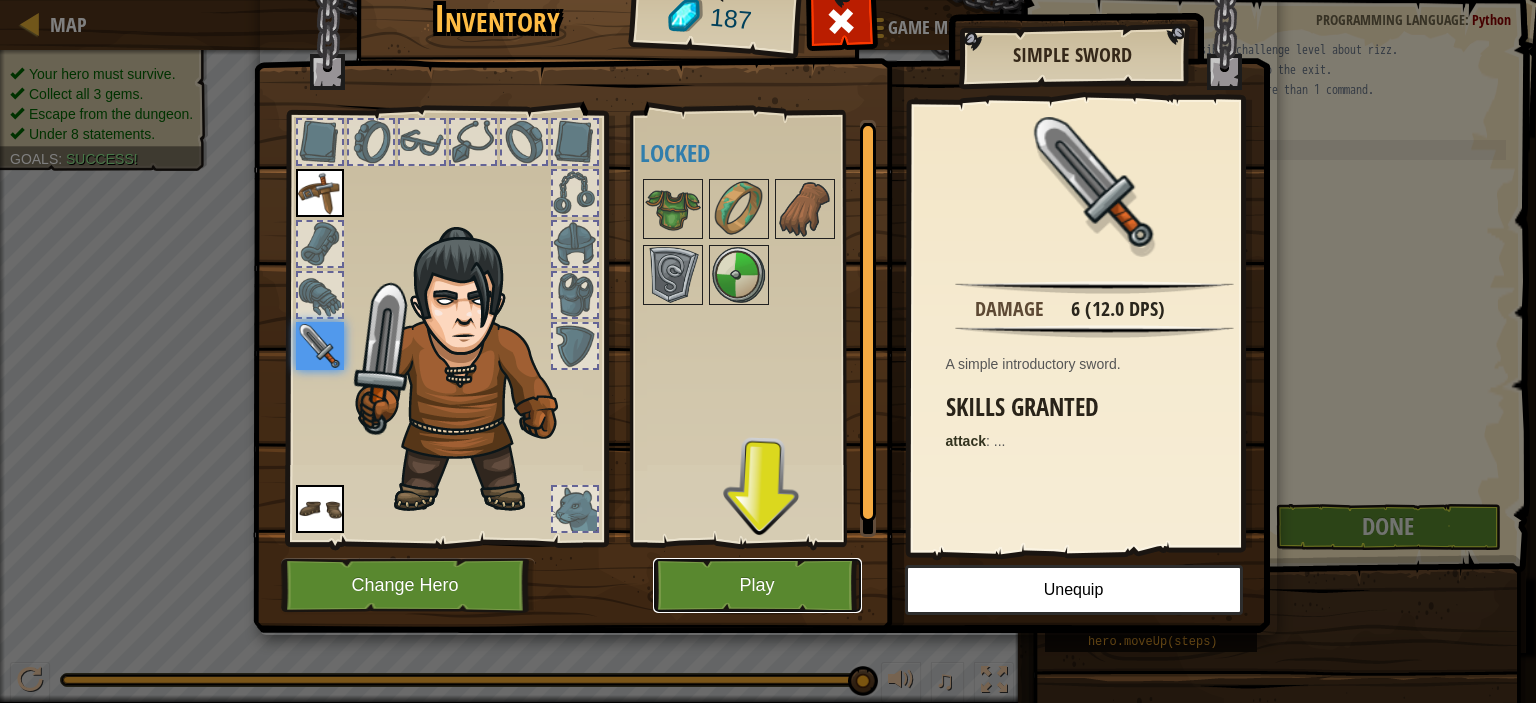 click on "Play" at bounding box center (757, 585) 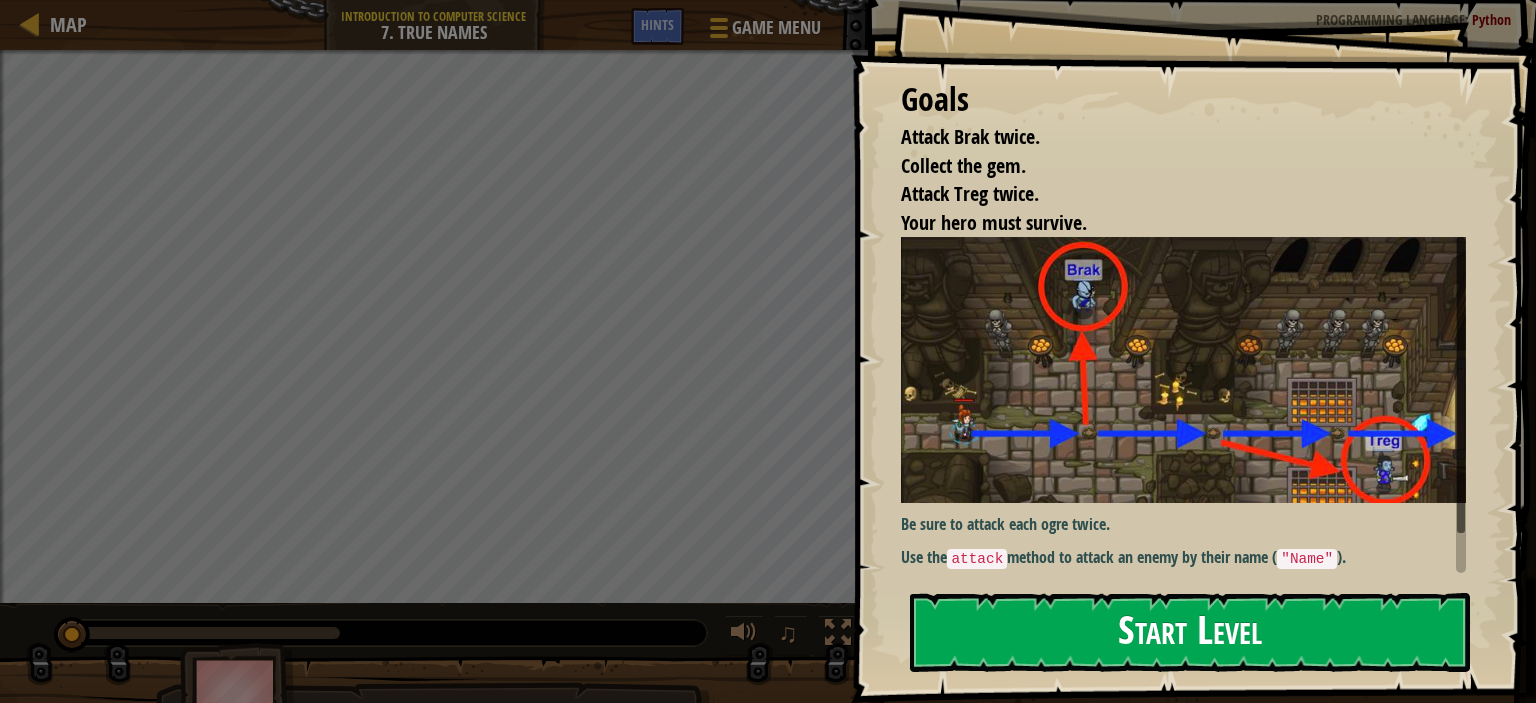 click on "Start Level" at bounding box center (1190, 632) 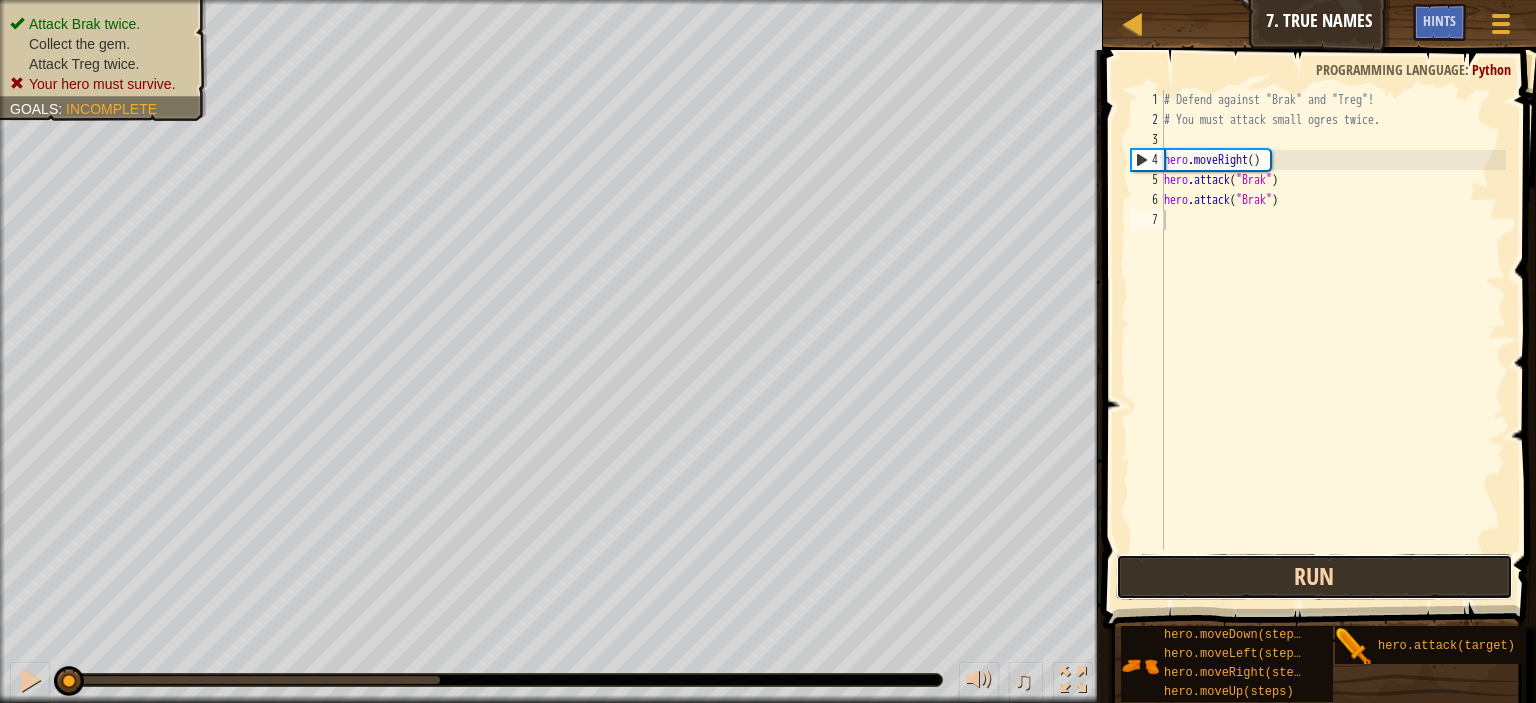 click on "Run" at bounding box center [1314, 577] 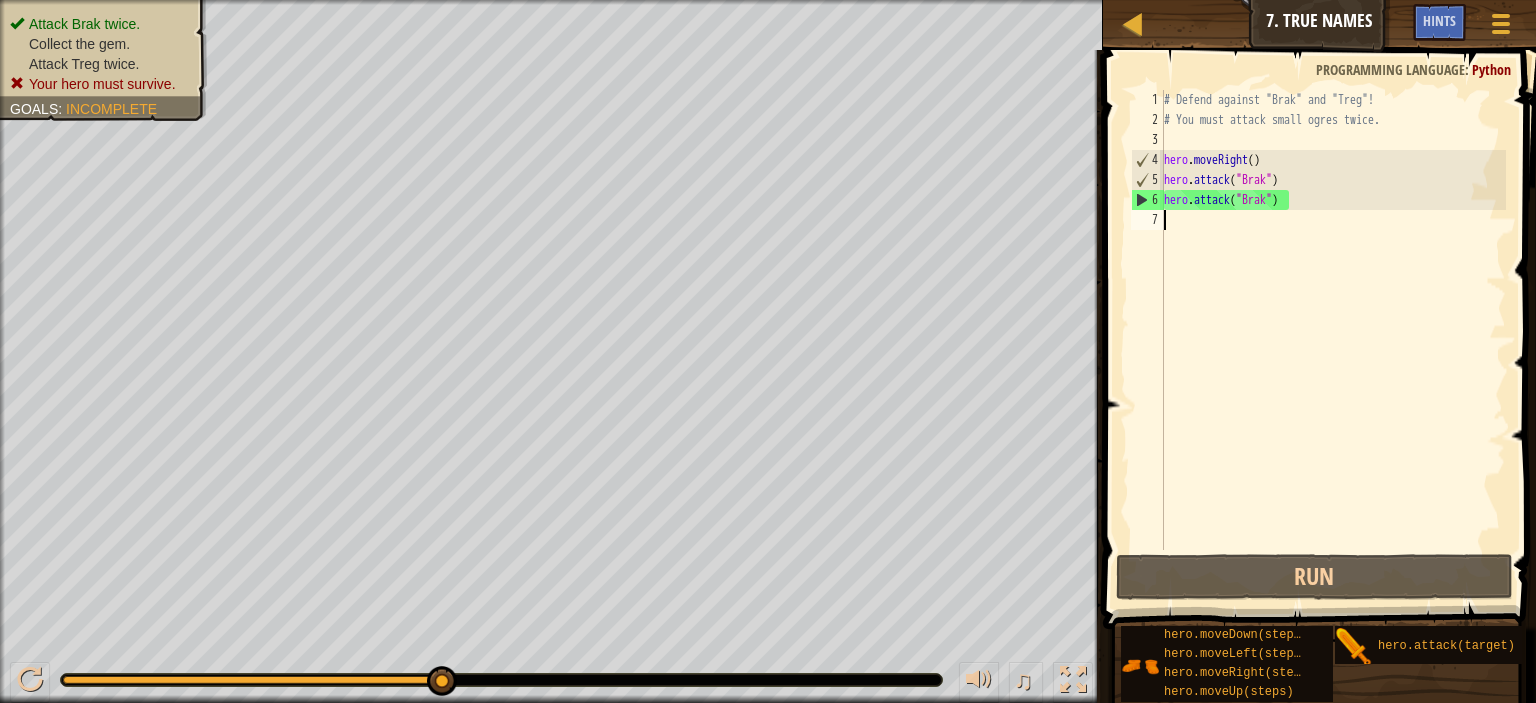 click on "# Defend against "Brak" and "Treg"! # You must attack small ogres twice. hero . moveRight ( ) hero . attack ( "Brak" ) hero . attack ( "Brak" )" at bounding box center [1333, 340] 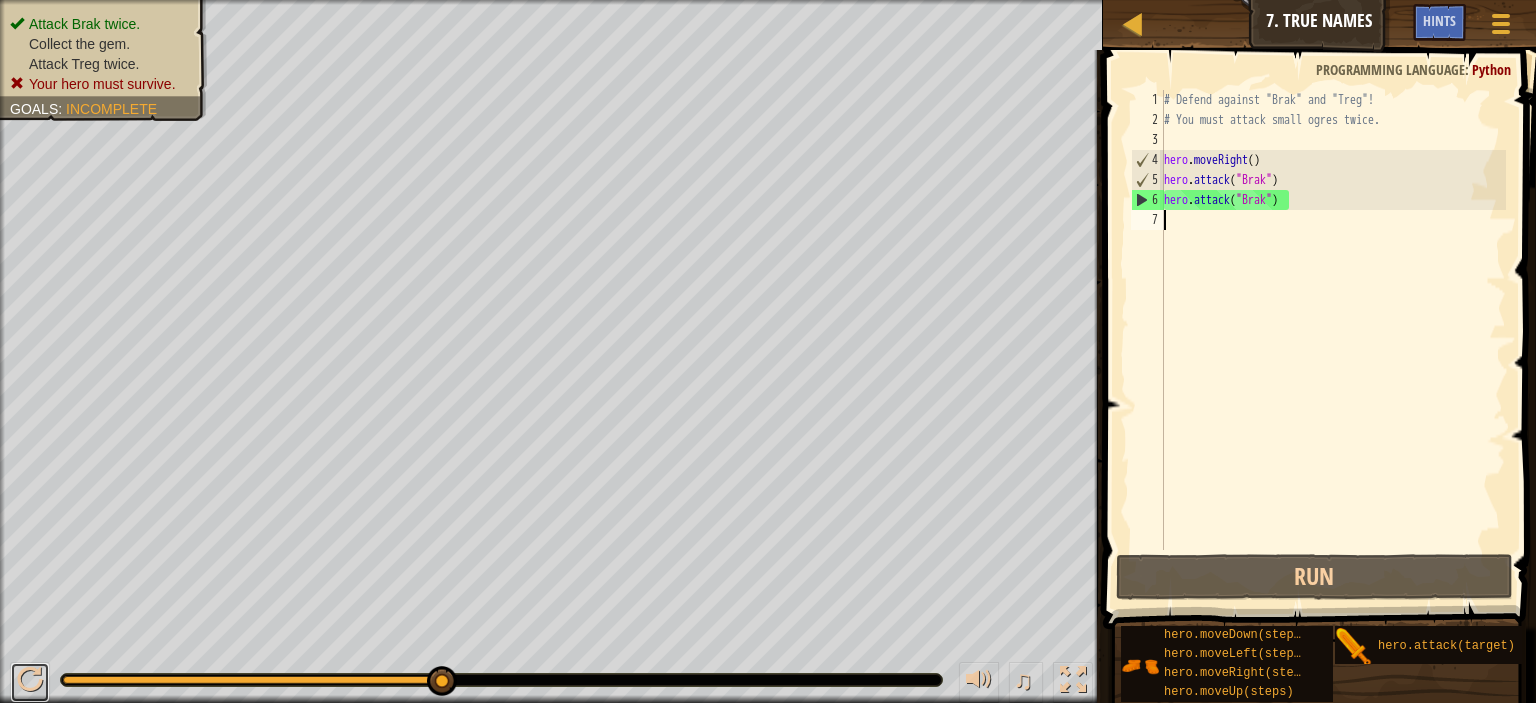 click on "♫" at bounding box center [551, 675] 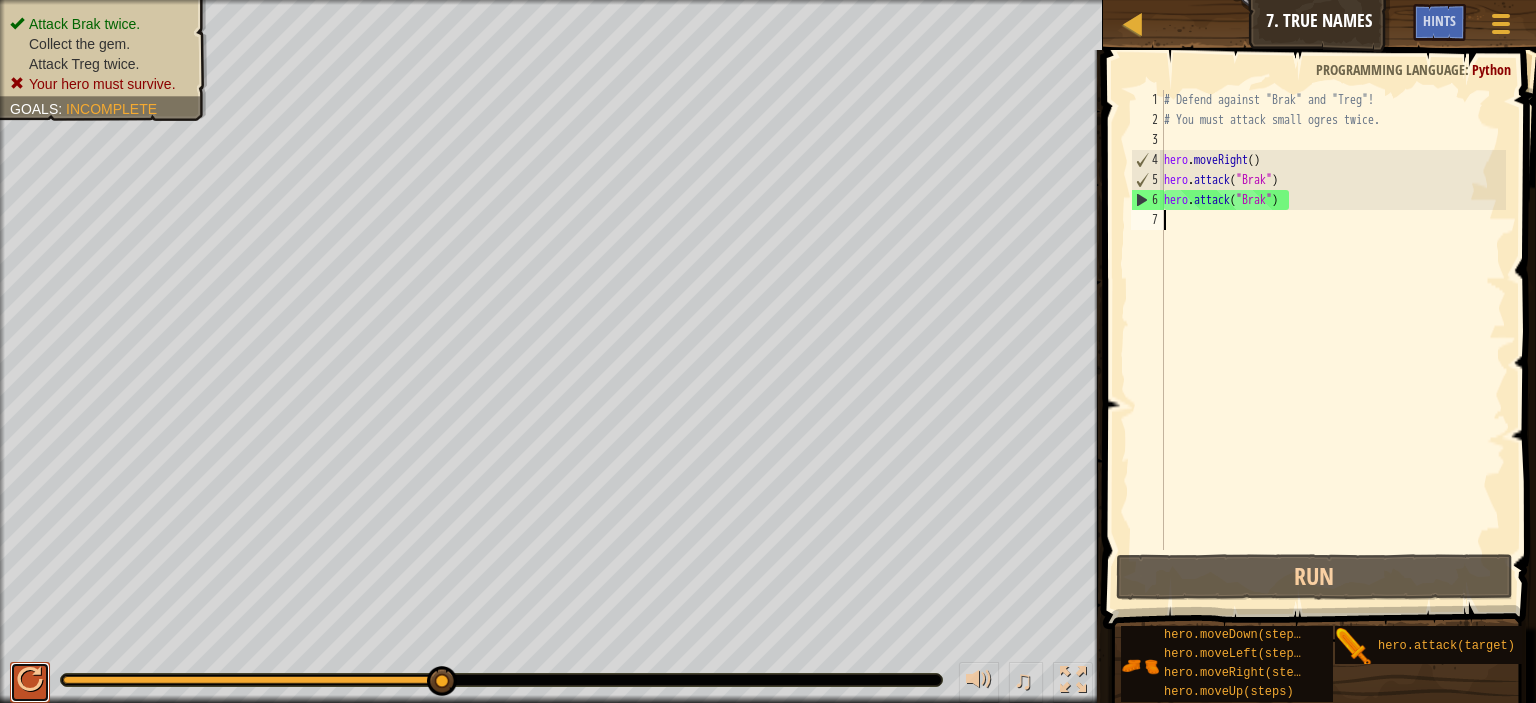 click at bounding box center [30, 680] 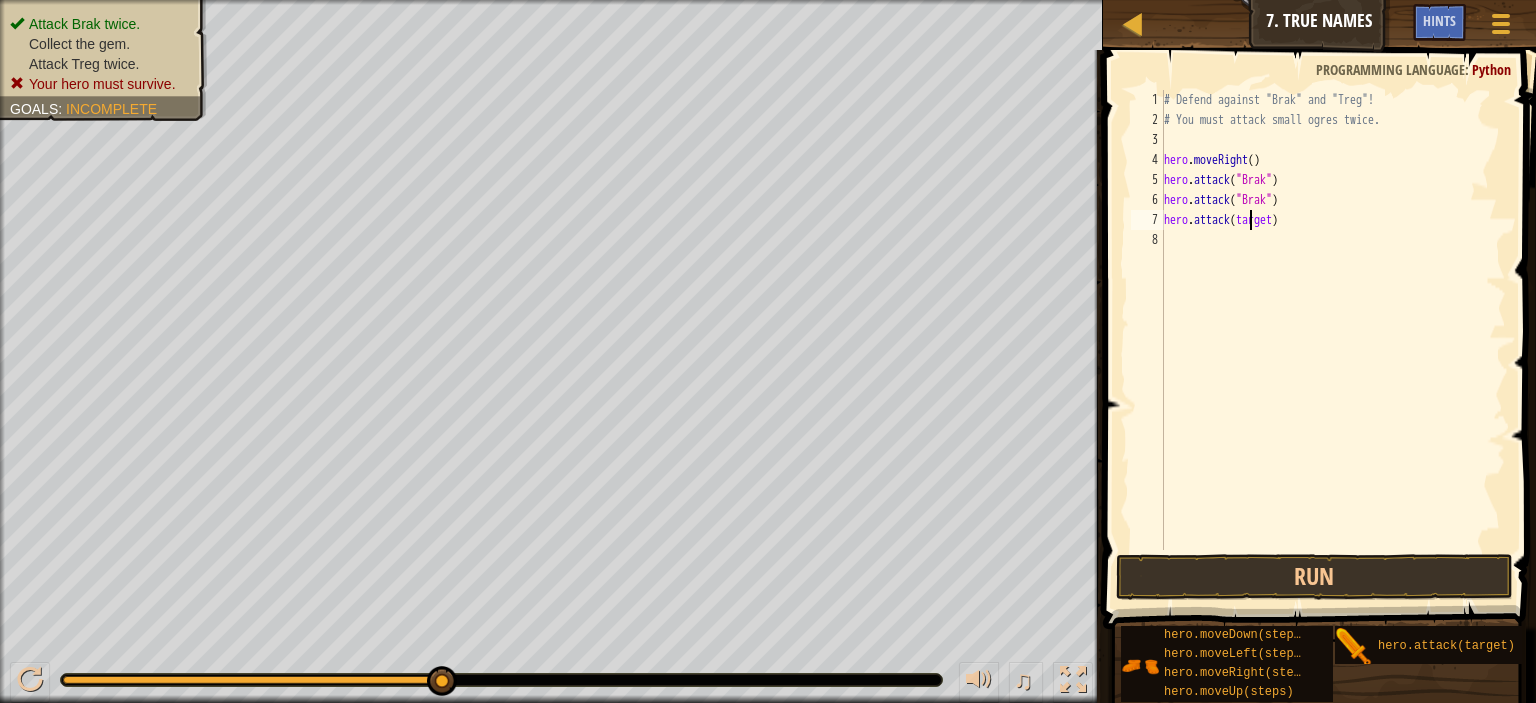 click on "# Defend against "Brak" and "Treg"! # You must attack small ogres twice. hero . moveRight ( ) hero . attack ( "Brak" ) hero . attack ( "Brak" ) hero . attack ( target )" at bounding box center (1333, 340) 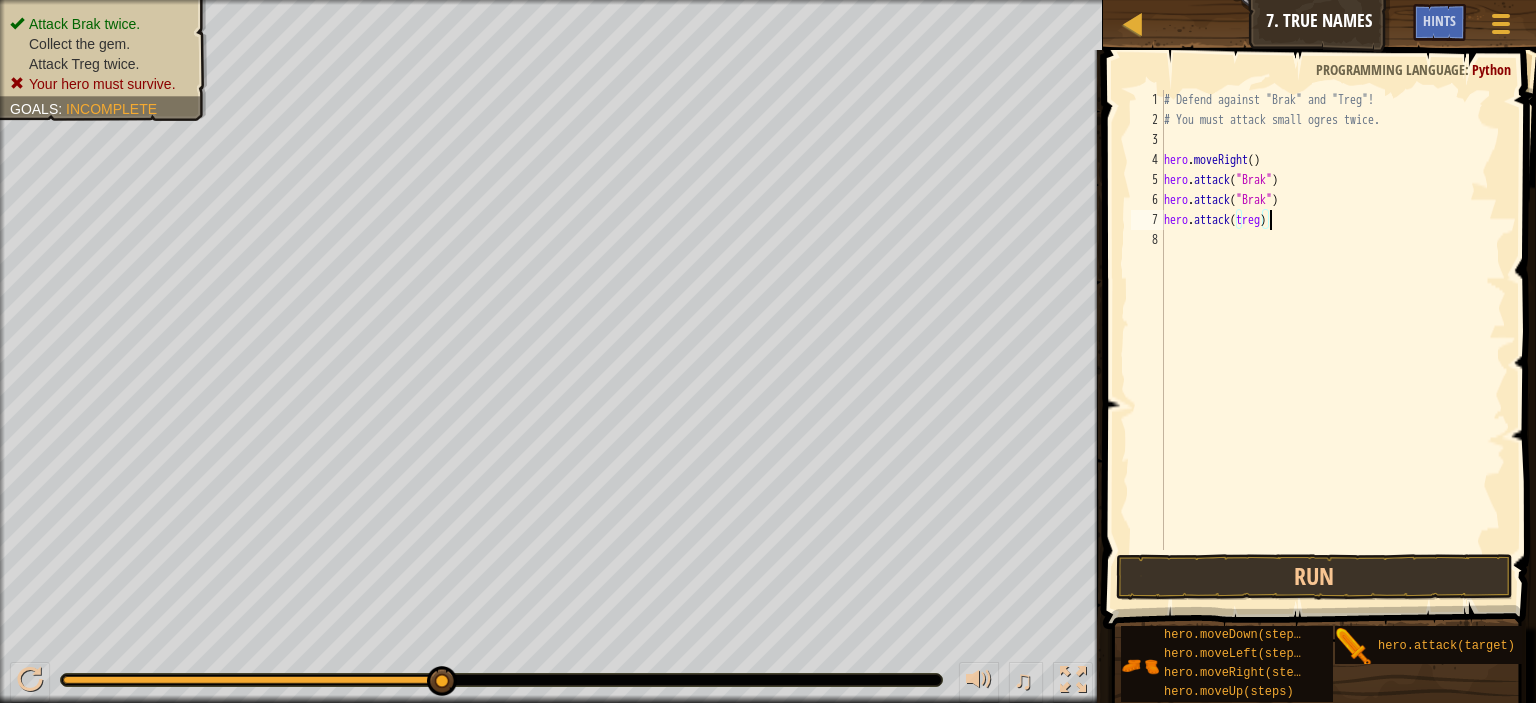 scroll, scrollTop: 9, scrollLeft: 8, axis: both 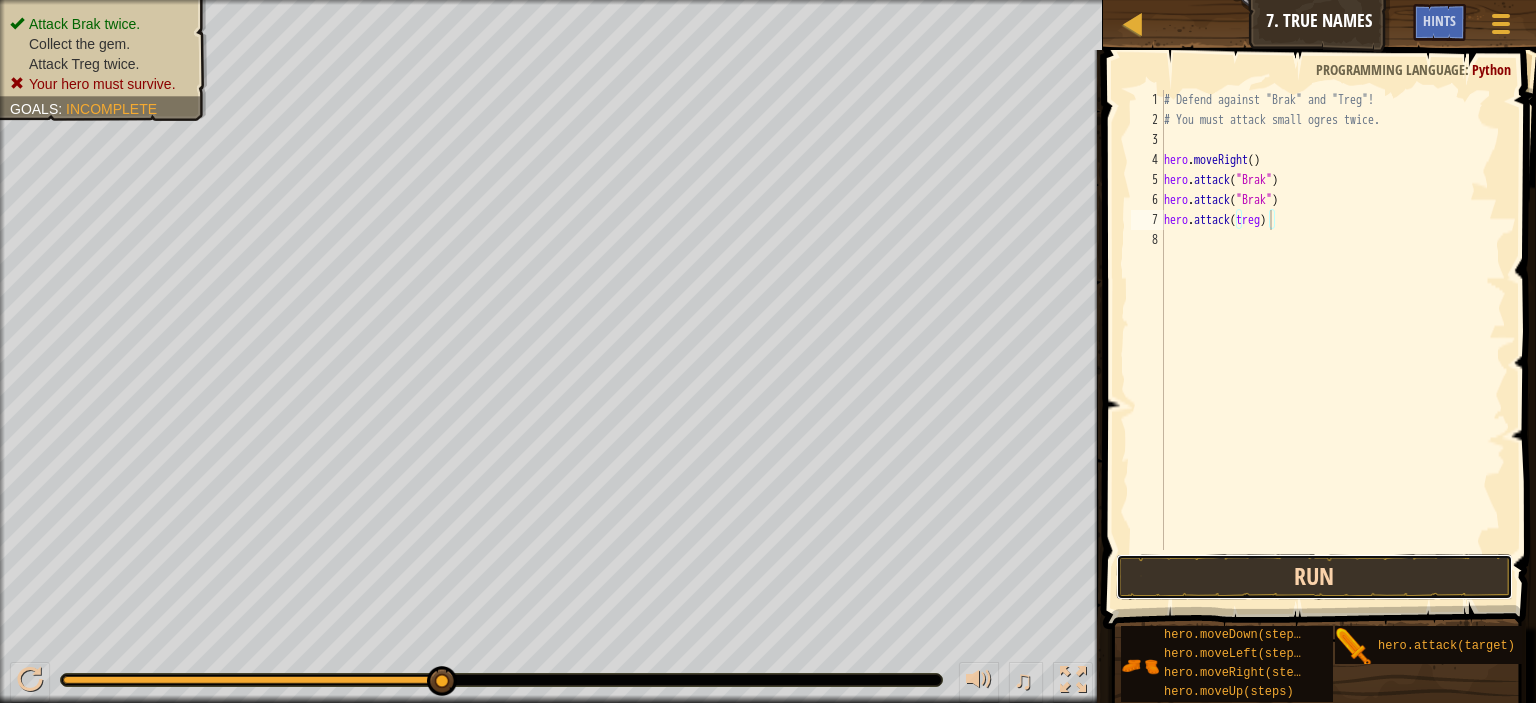 click on "Run" at bounding box center [1314, 577] 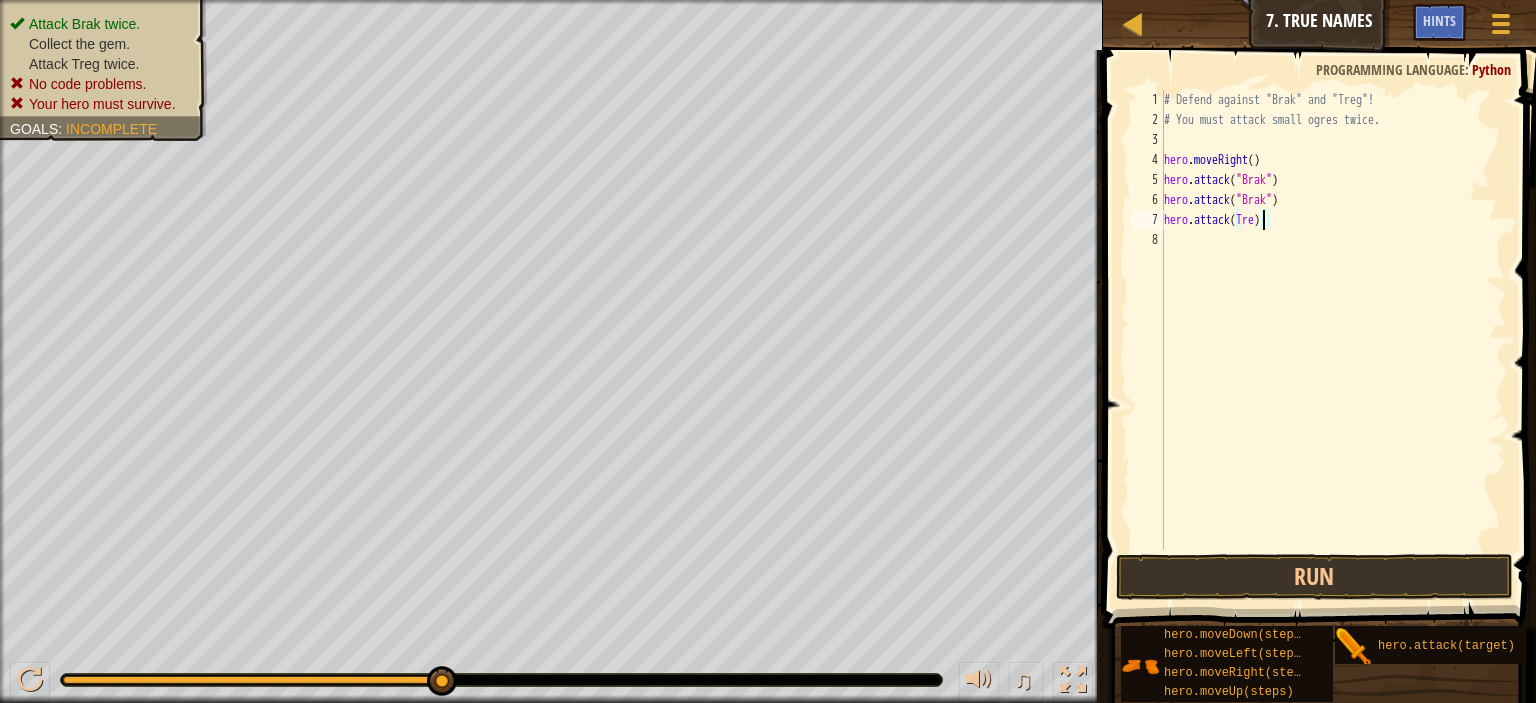 scroll, scrollTop: 9, scrollLeft: 8, axis: both 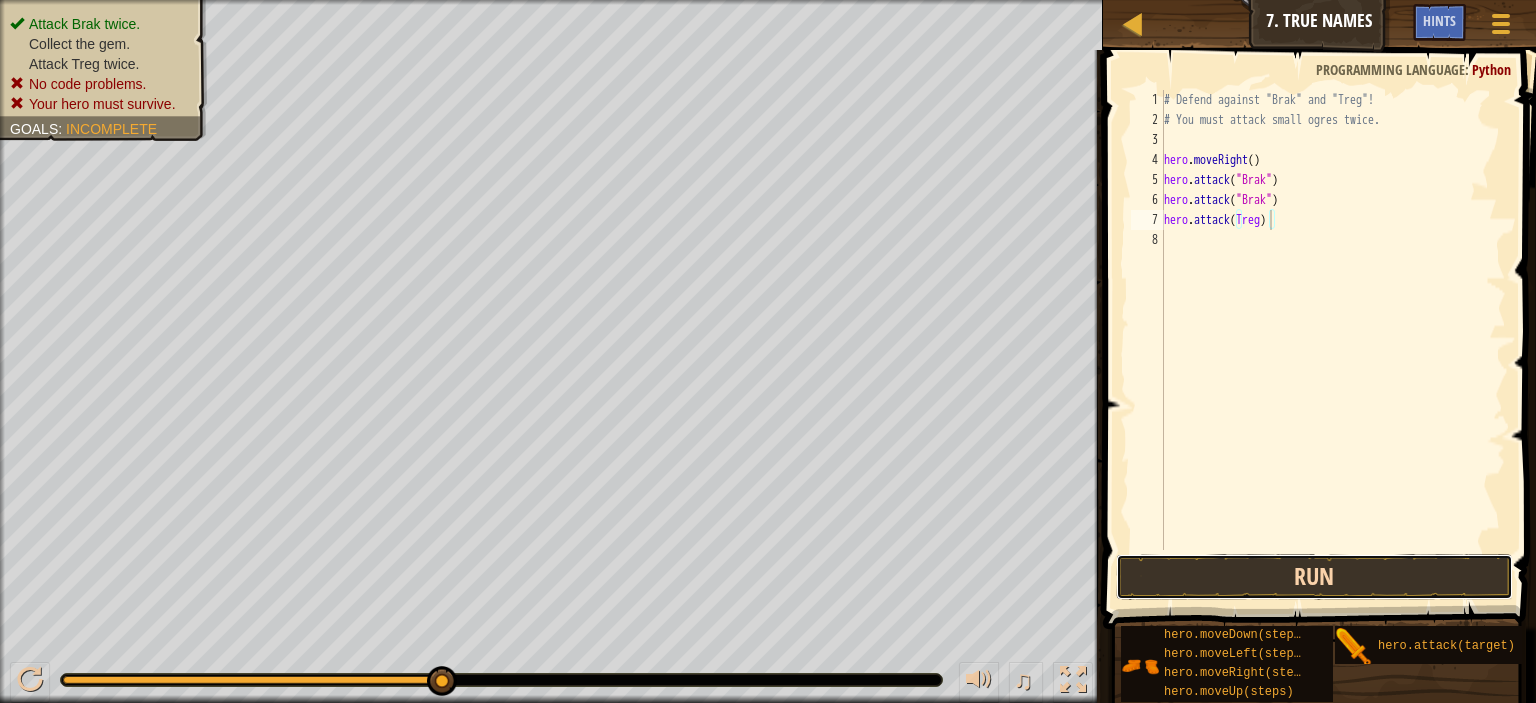 click on "Run" at bounding box center [1314, 577] 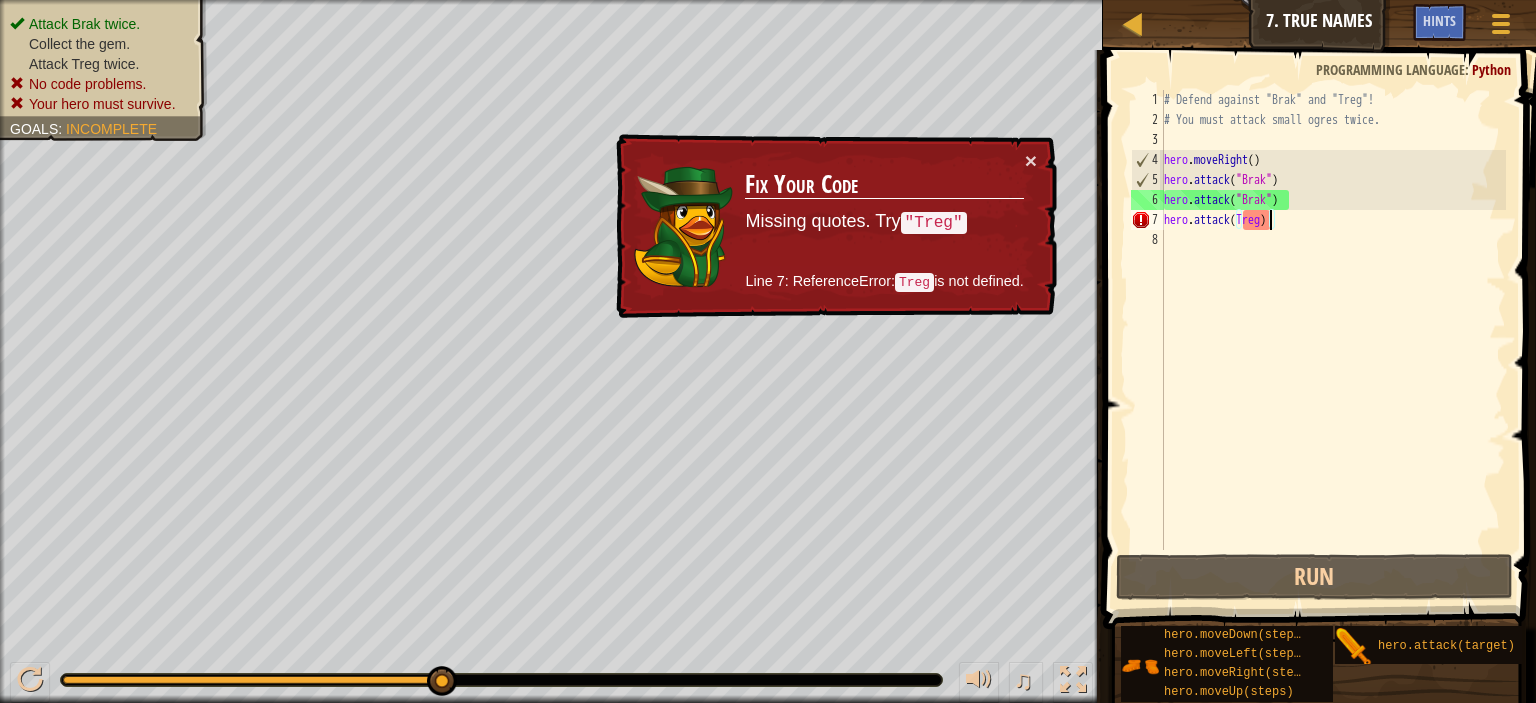 scroll, scrollTop: 9, scrollLeft: 8, axis: both 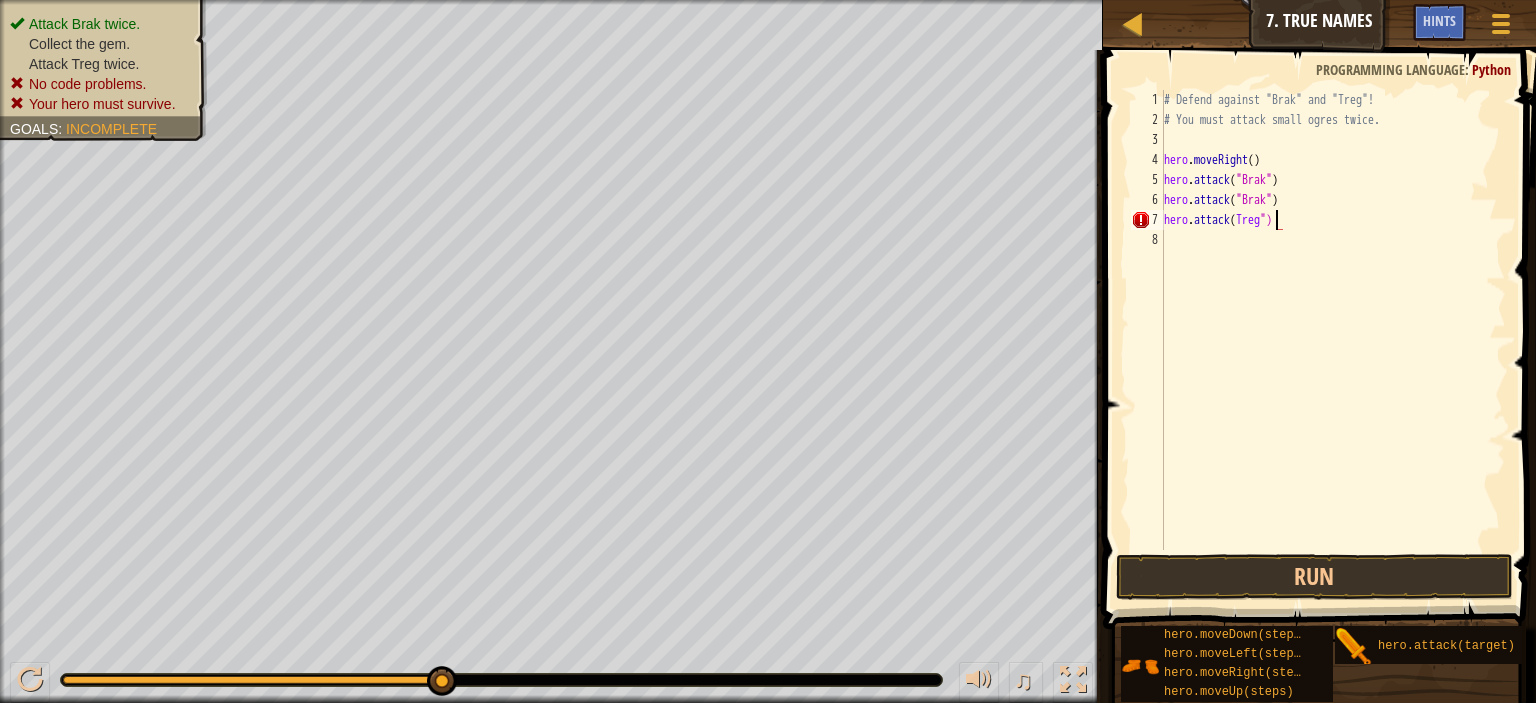 click on "# Defend against "Brak" and "Treg"! # You must attack small ogres twice. hero . moveRight ( ) hero . attack ( "Brak" ) hero . attack ( "Brak" ) hero . attack ( Treg ")" at bounding box center [1333, 340] 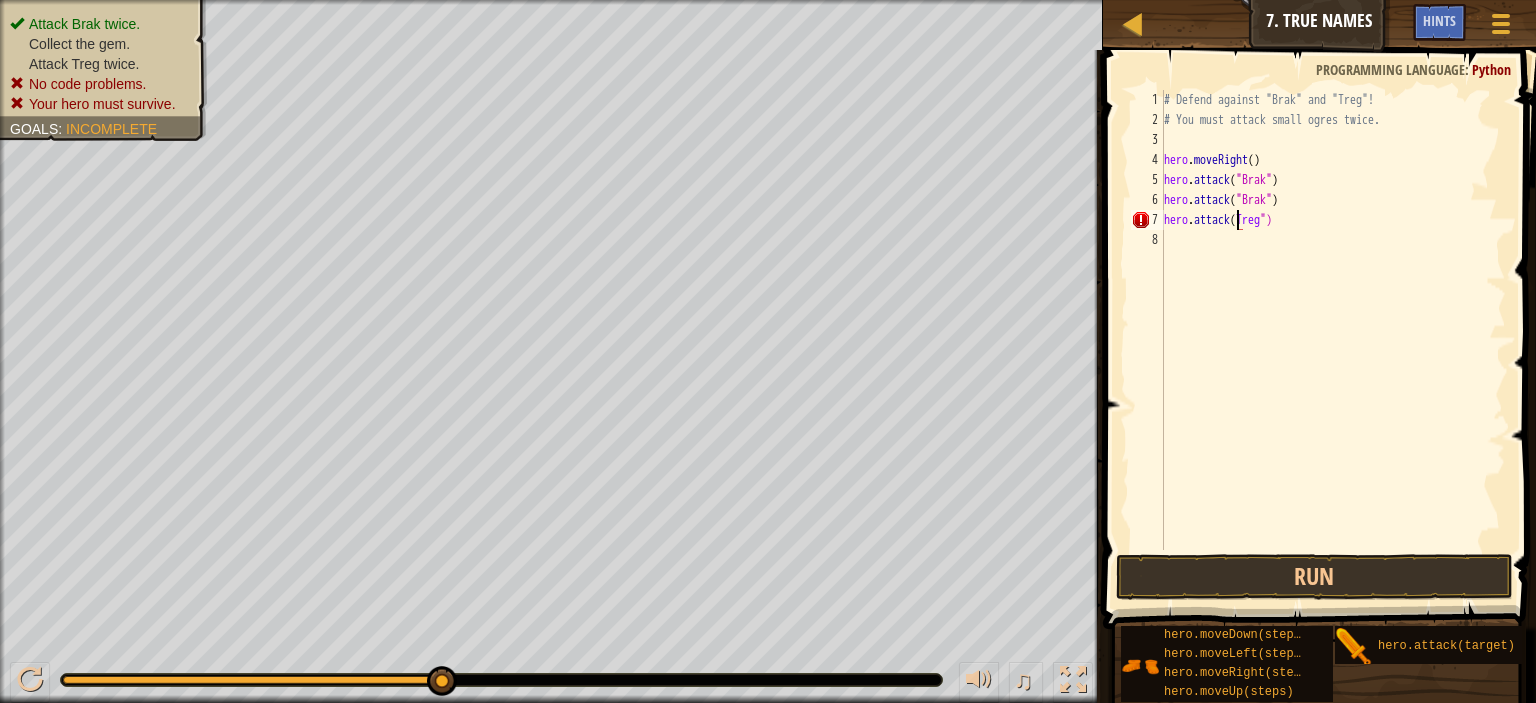 click on "# Defend against "Brak" and "Treg"! # You must attack small ogres twice. hero . moveRight ( ) hero . attack ( "Brak" ) hero . attack ( "Brak" ) hero . attack ( Treg ")" at bounding box center [1333, 340] 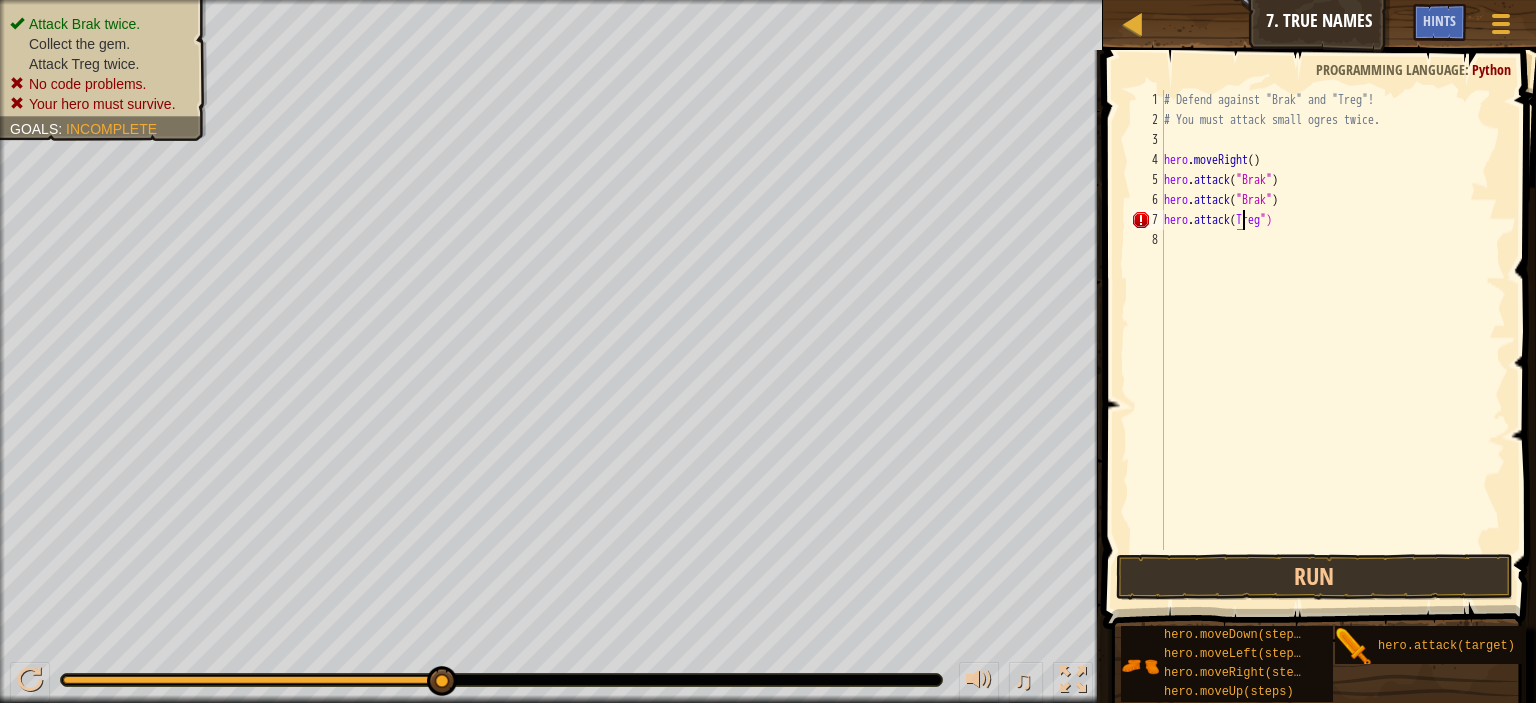 scroll, scrollTop: 9, scrollLeft: 7, axis: both 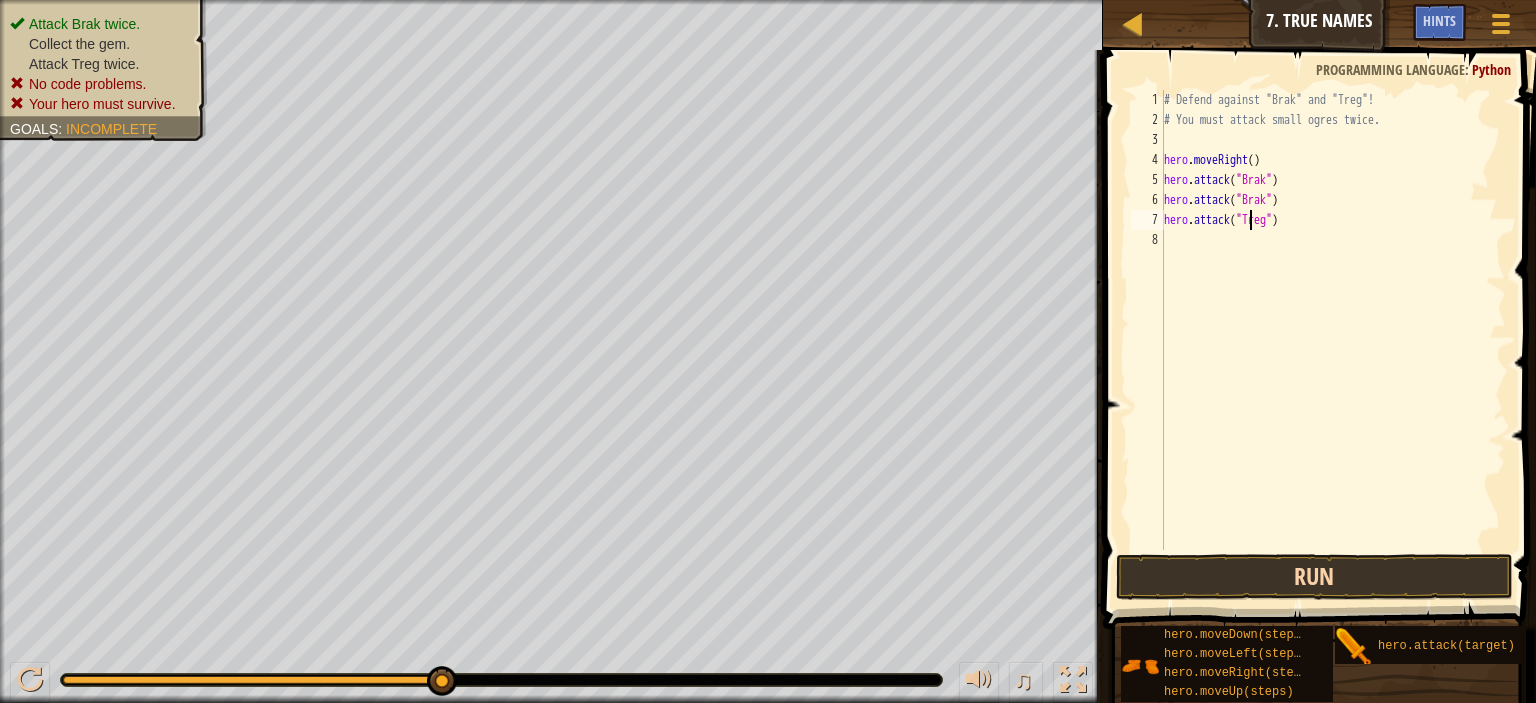 type on "hero.attack("Treg")" 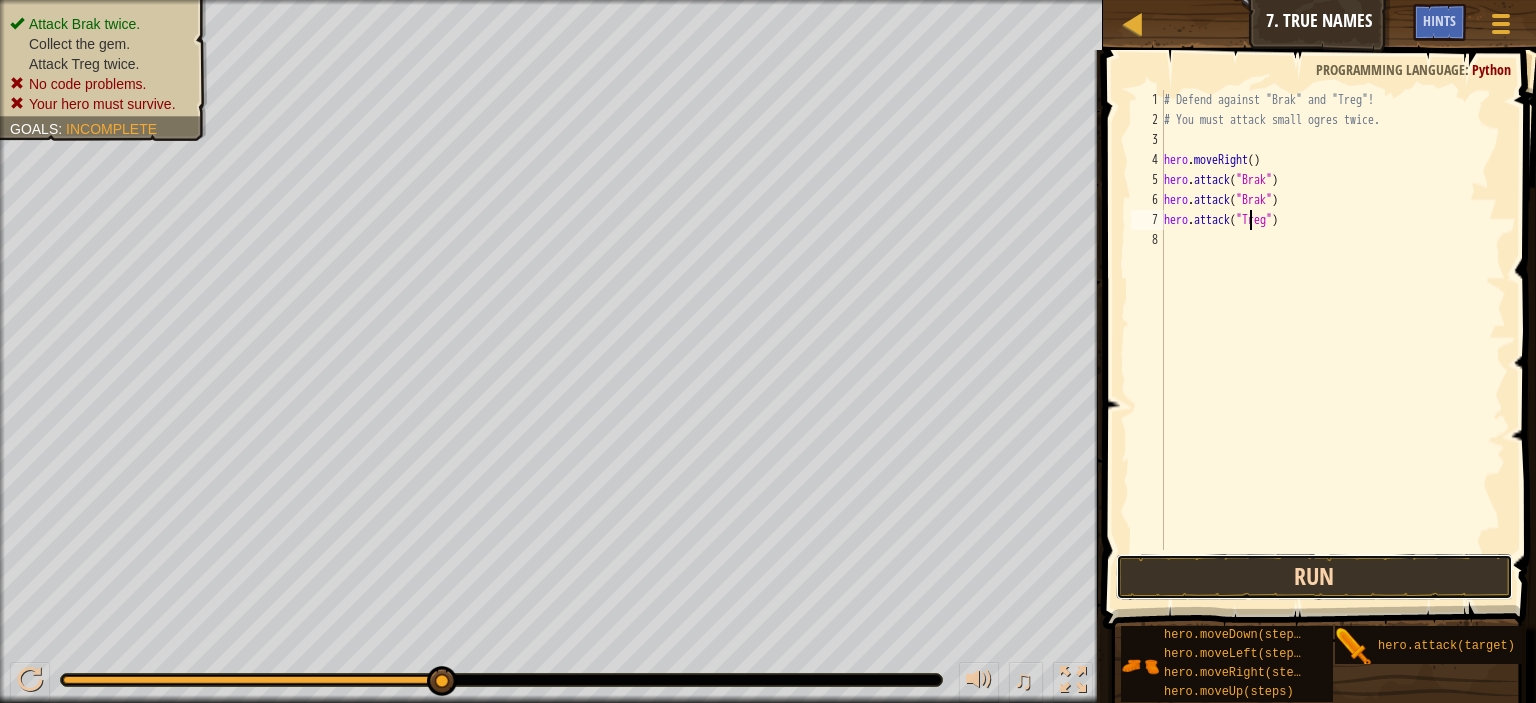 click on "Run" at bounding box center (1314, 577) 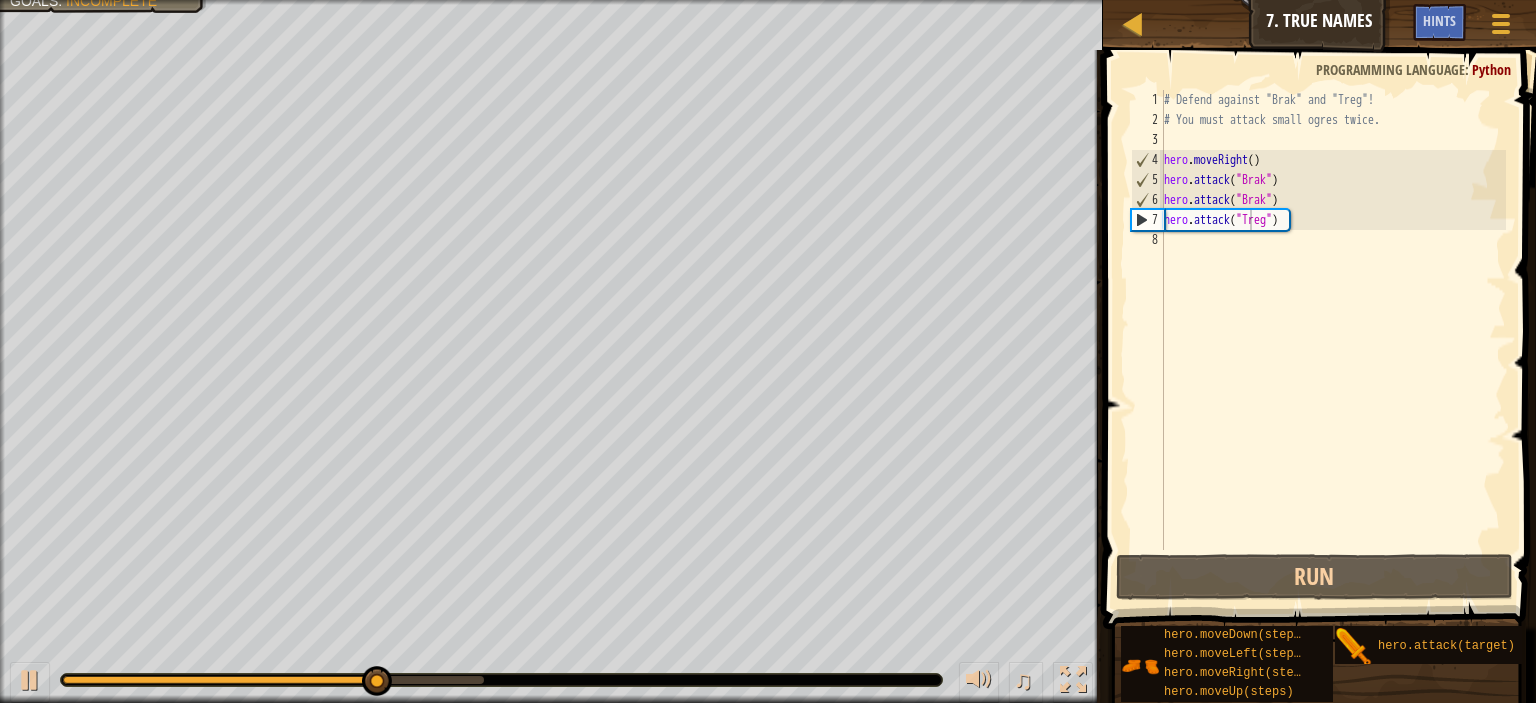 click at bounding box center (1321, 311) 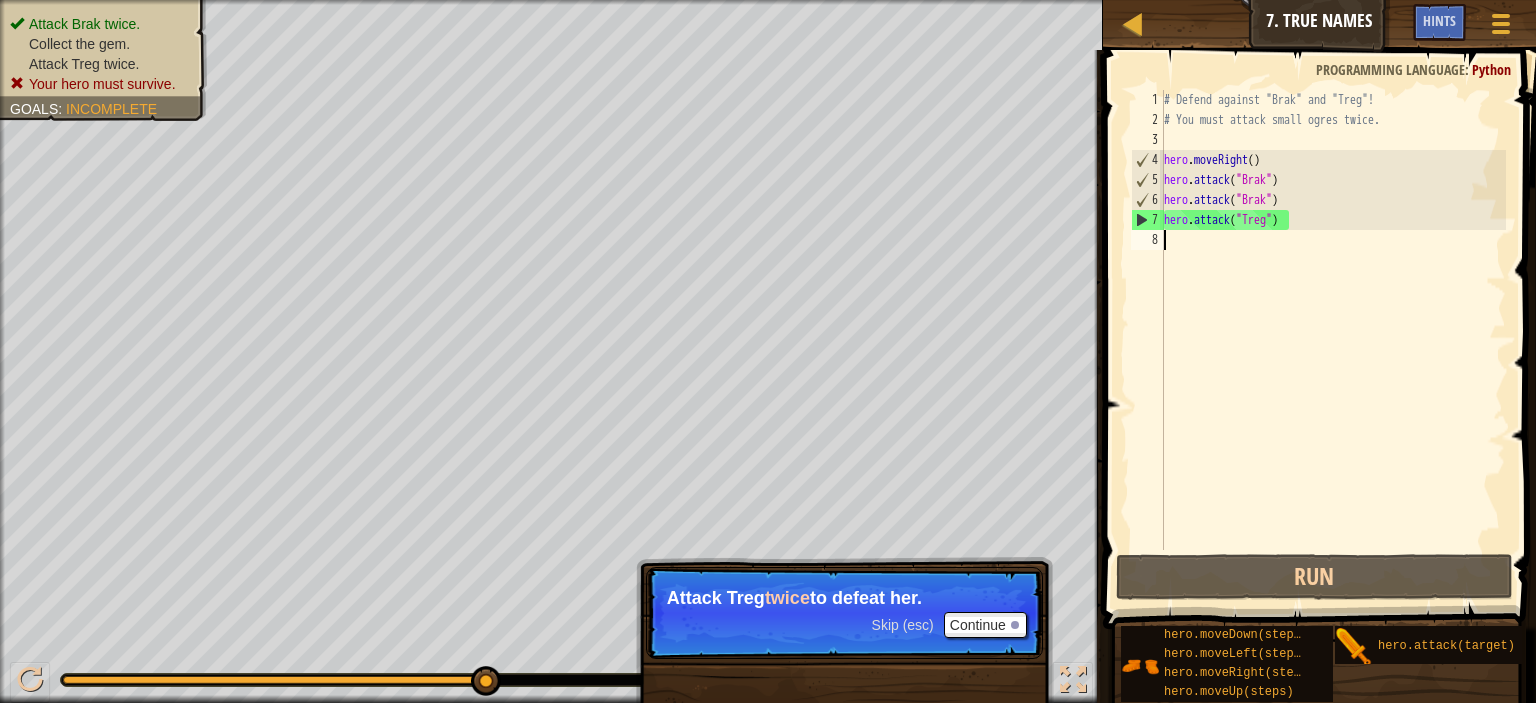 click on "# Defend against "Brak" and "Treg"! # You must attack small ogres twice. hero . moveRight ( ) hero . attack ( "Brak" ) hero . attack ( "Brak" ) hero . attack ( "Treg" )" at bounding box center [1333, 340] 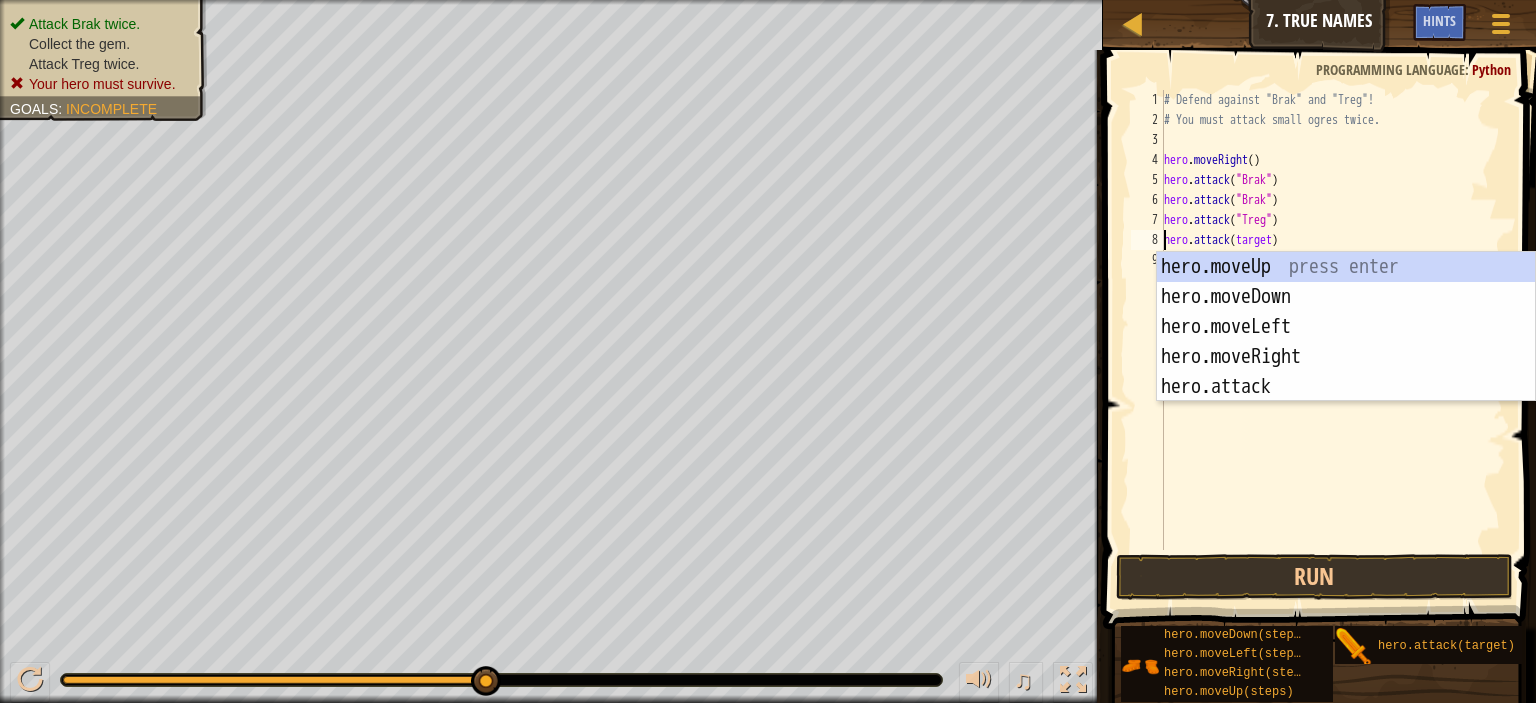 click on "# Defend against "Brak" and "Treg"! # You must attack small ogres twice. hero . moveRight ( ) hero . attack ( "Brak" ) hero . attack ( "Brak" ) hero . attack ( "Treg" ) hero . attack ( target )" at bounding box center (1333, 340) 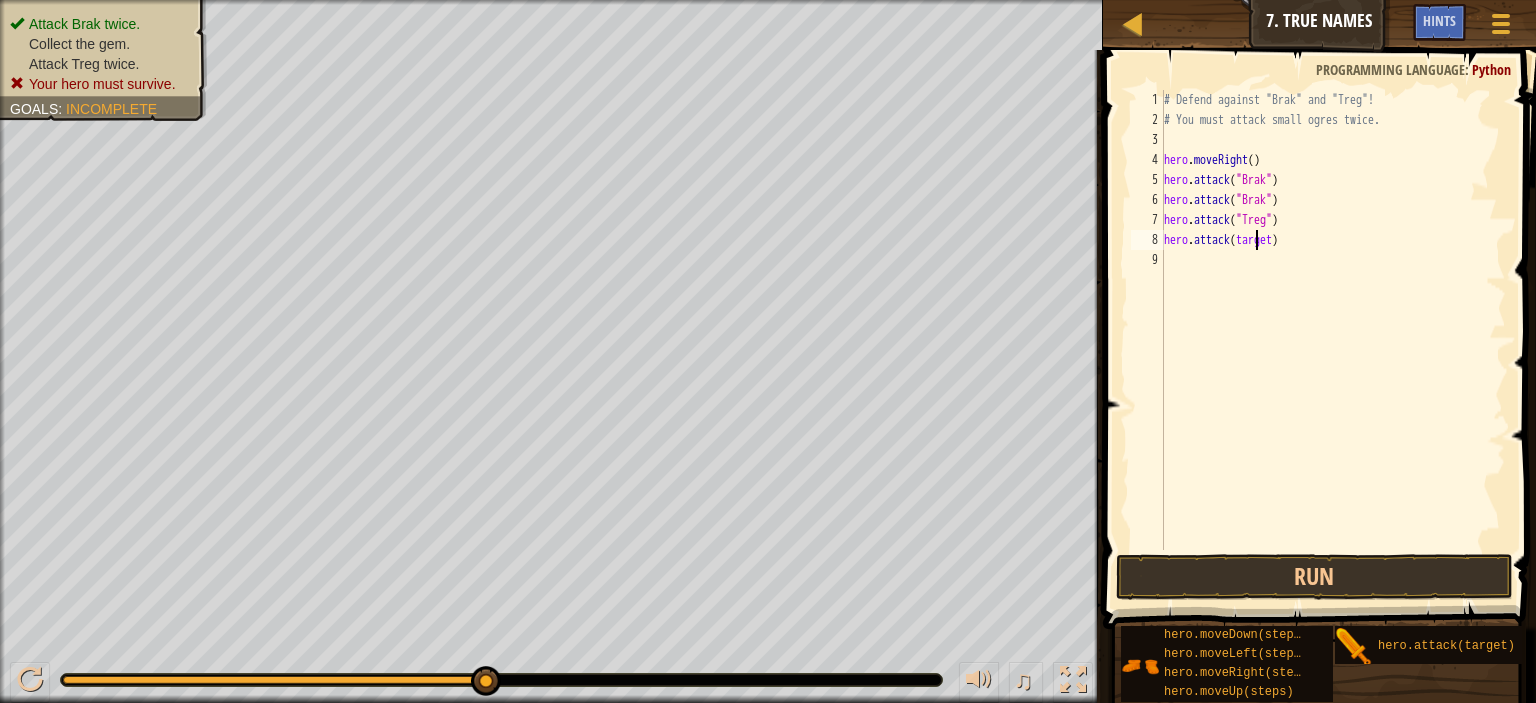 click on "# Defend against "Brak" and "Treg"! # You must attack small ogres twice. hero . moveRight ( ) hero . attack ( "Brak" ) hero . attack ( "Brak" ) hero . attack ( "Treg" ) hero . attack ( target )" at bounding box center [1333, 340] 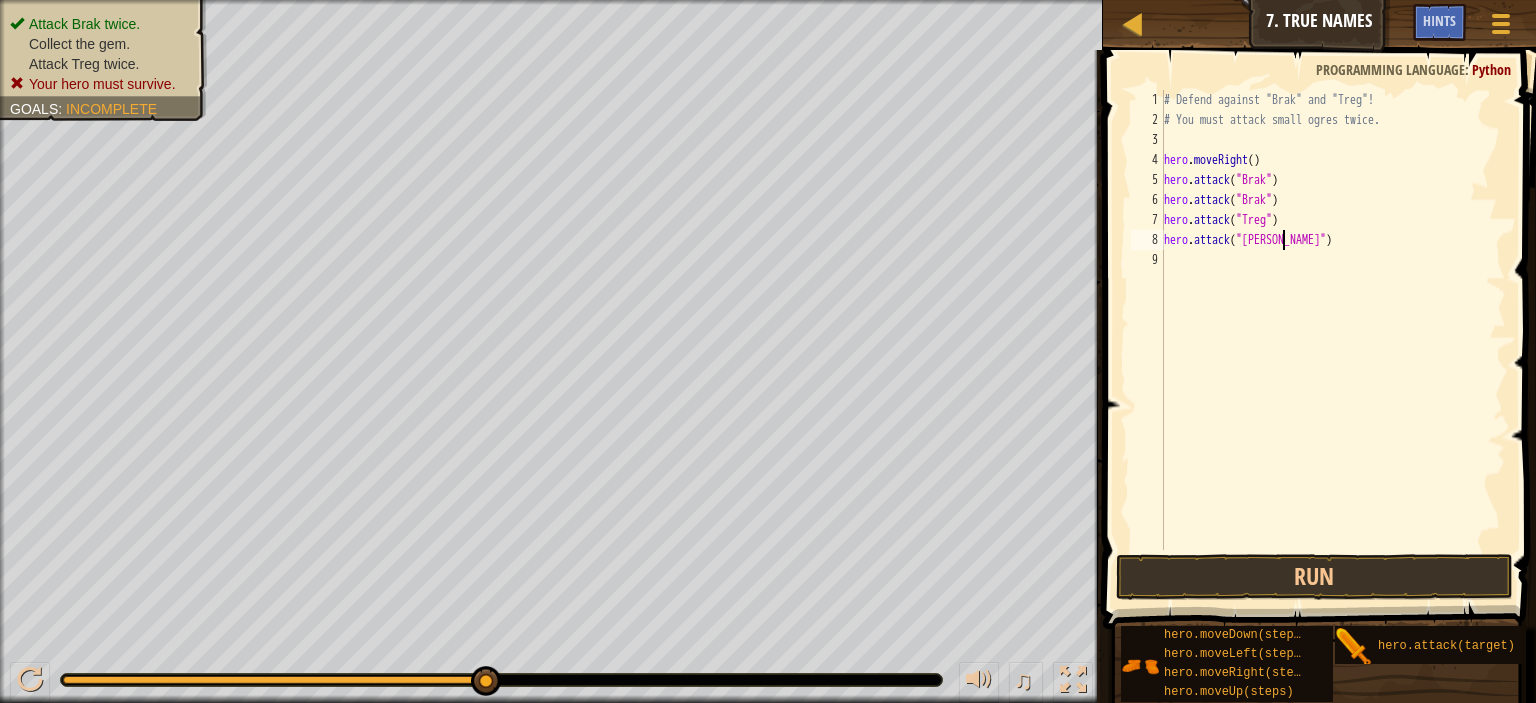 scroll, scrollTop: 9, scrollLeft: 9, axis: both 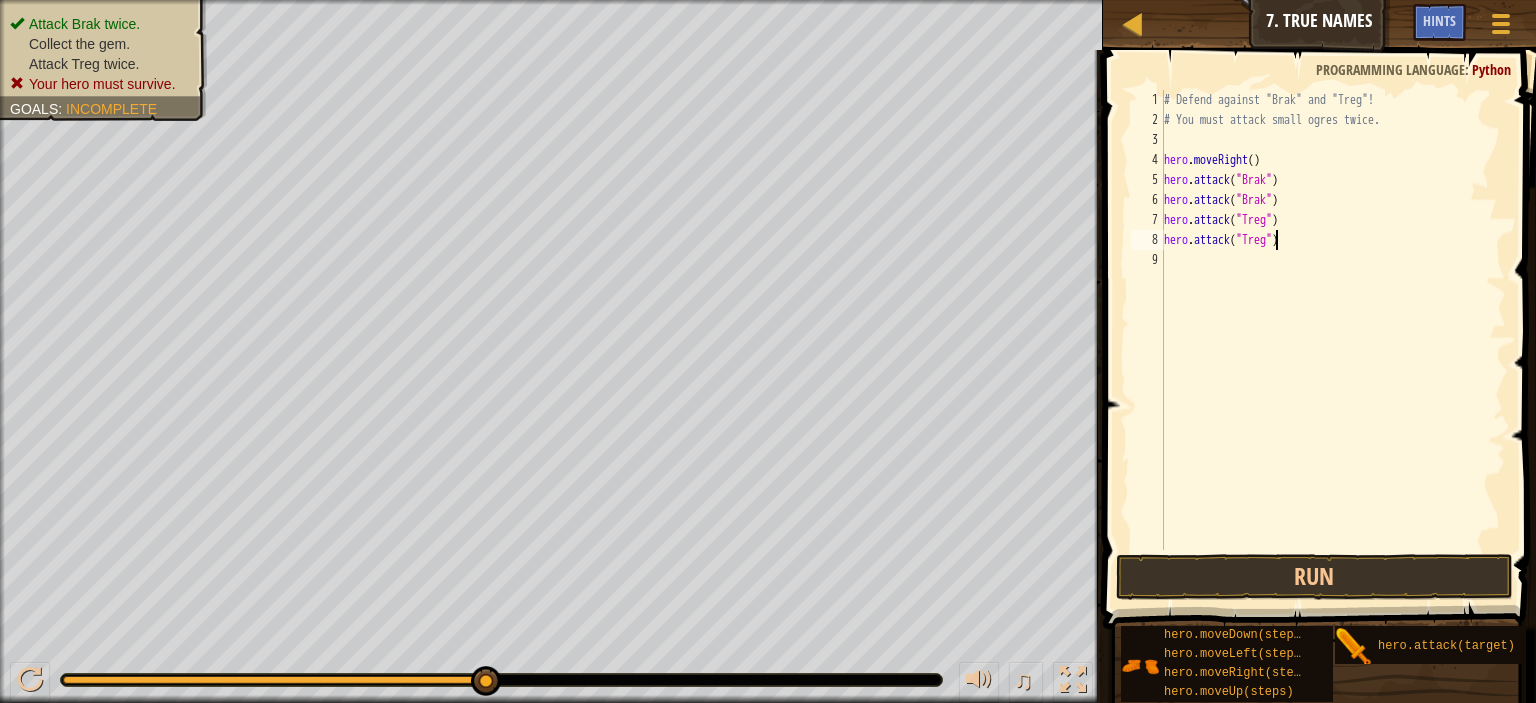 click on "# Defend against "Brak" and "Treg"! # You must attack small ogres twice. hero . moveRight ( ) hero . attack ( "Brak" ) hero . attack ( "Brak" ) hero . attack ( "Treg" ) hero . attack ( "Treg" )" at bounding box center (1333, 340) 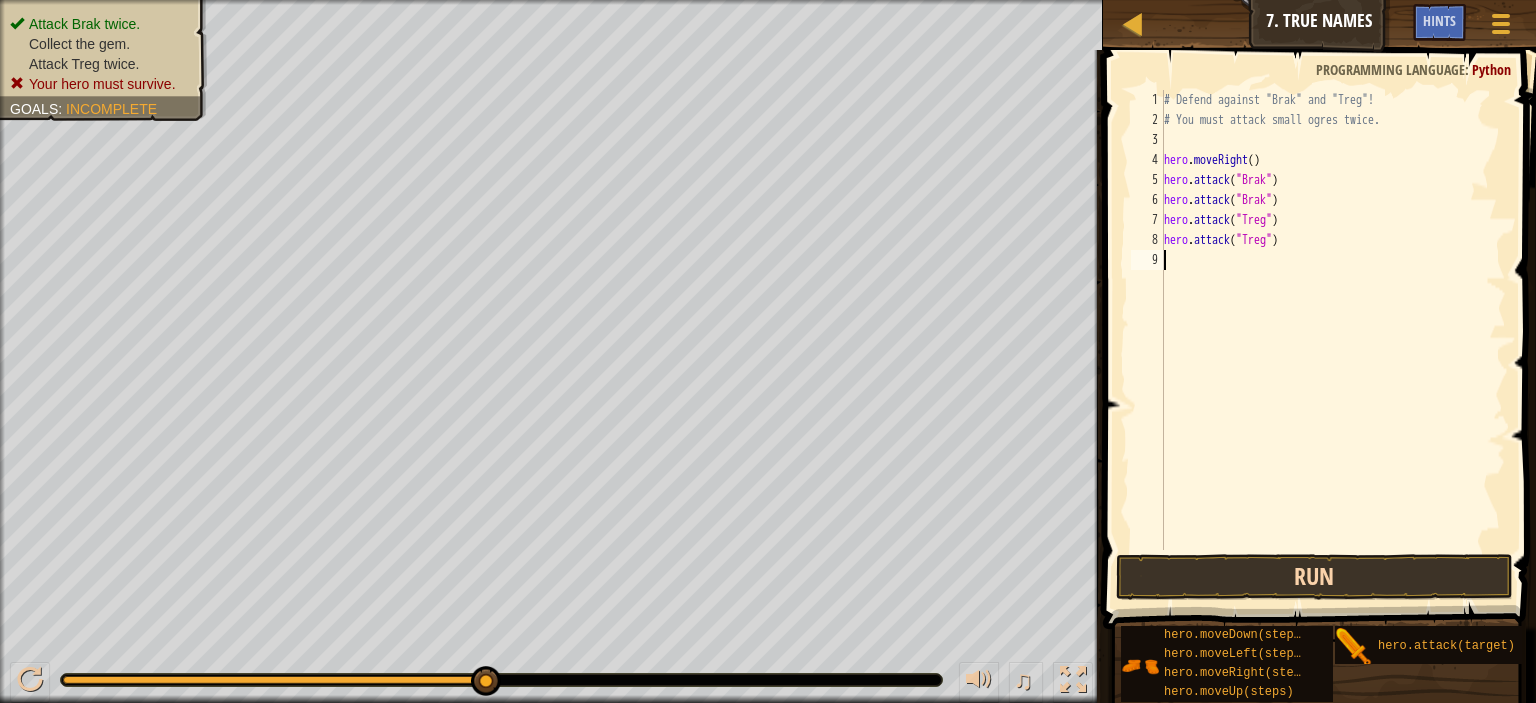 scroll, scrollTop: 9, scrollLeft: 0, axis: vertical 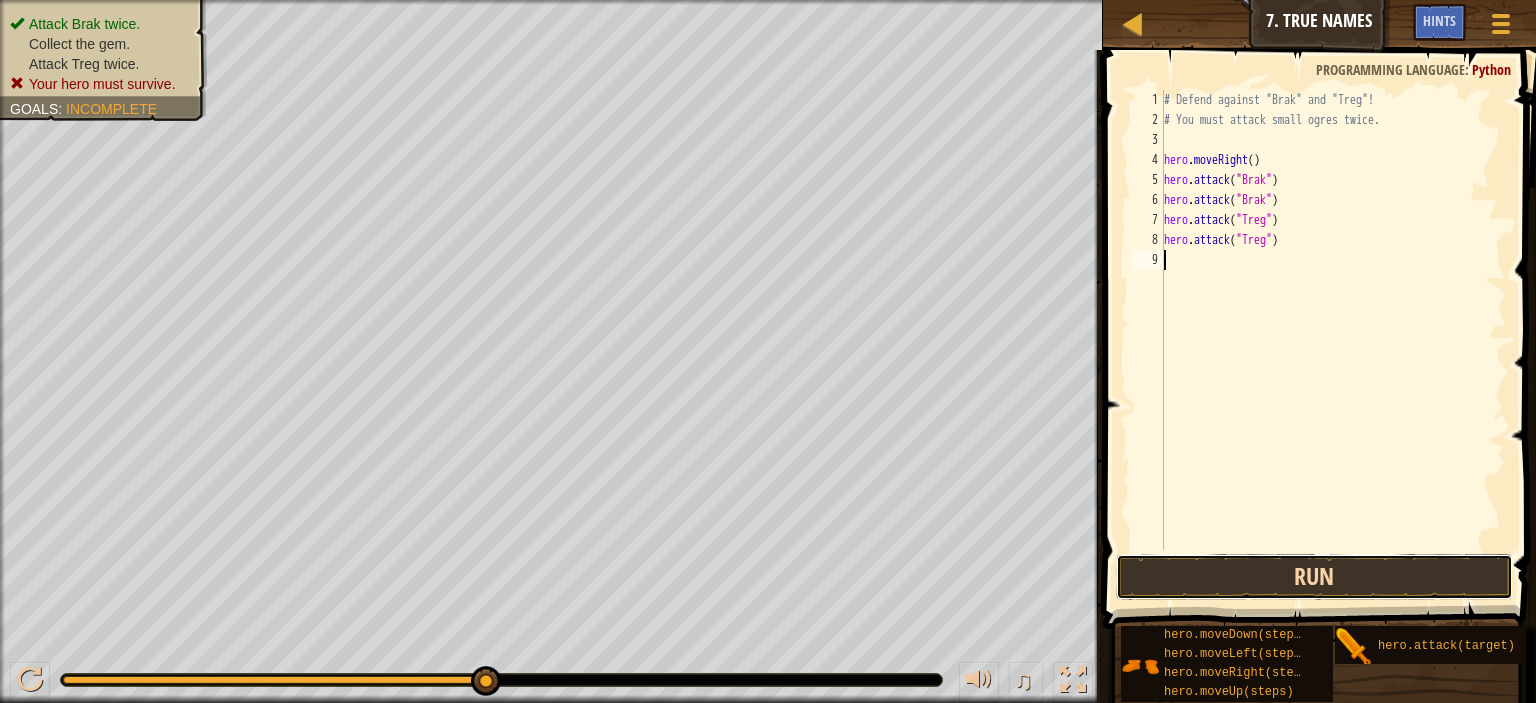 click on "Run" at bounding box center [1314, 577] 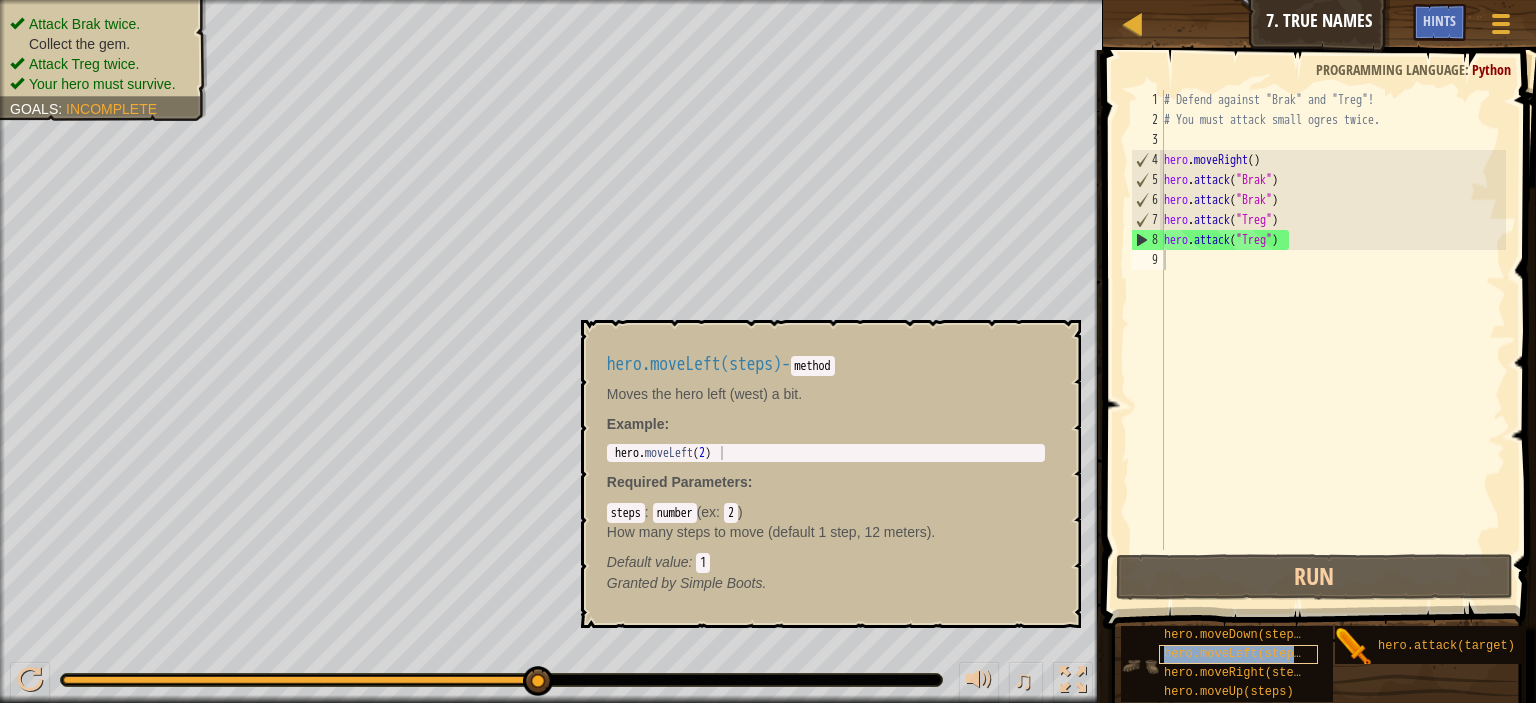 click on "hero.moveLeft(steps)" at bounding box center [1236, 654] 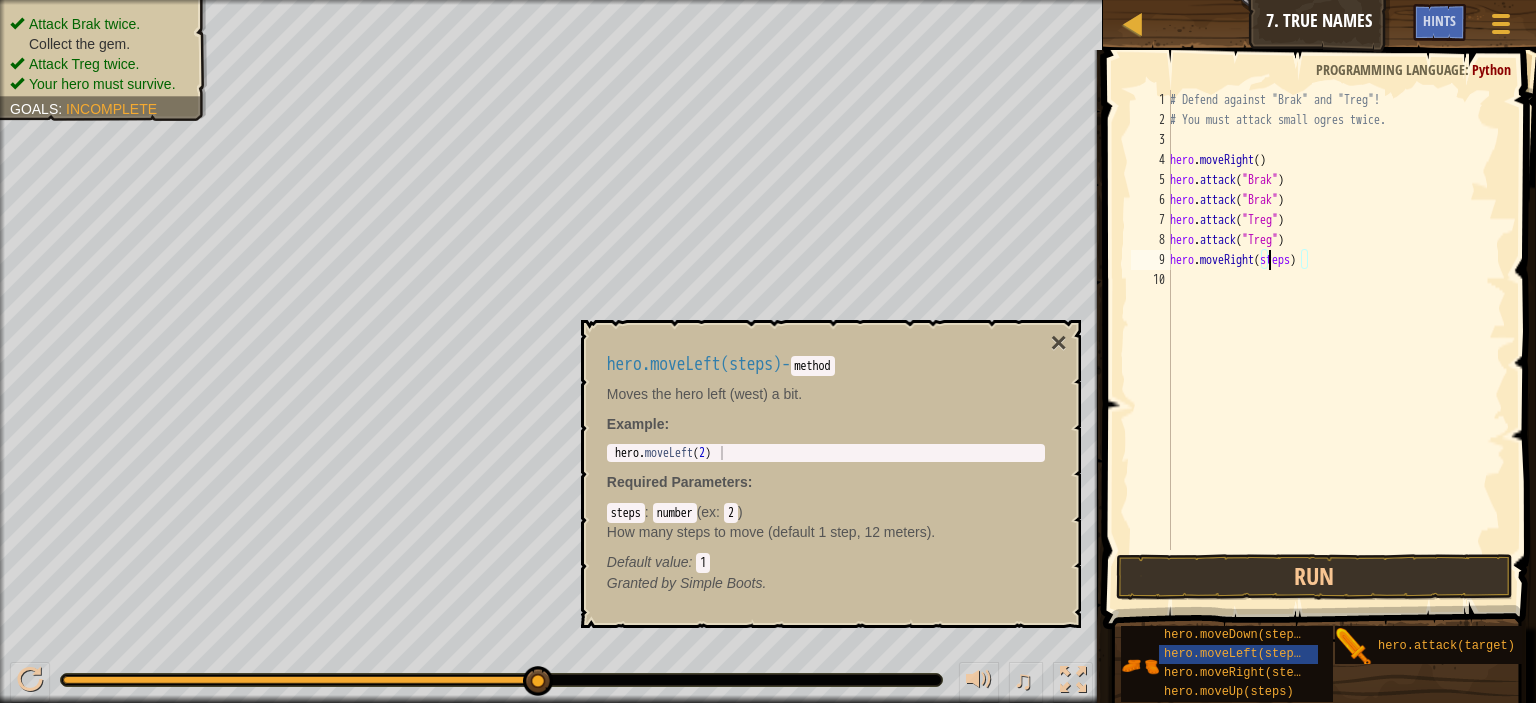 click on "# Defend against "Brak" and "Treg"! # You must attack small ogres twice. hero . moveRight ( ) hero . attack ( "Brak" ) hero . attack ( "Brak" ) hero . attack ( "Treg" ) hero . attack ( "Treg" ) hero . moveRight ( steps )" at bounding box center (1336, 340) 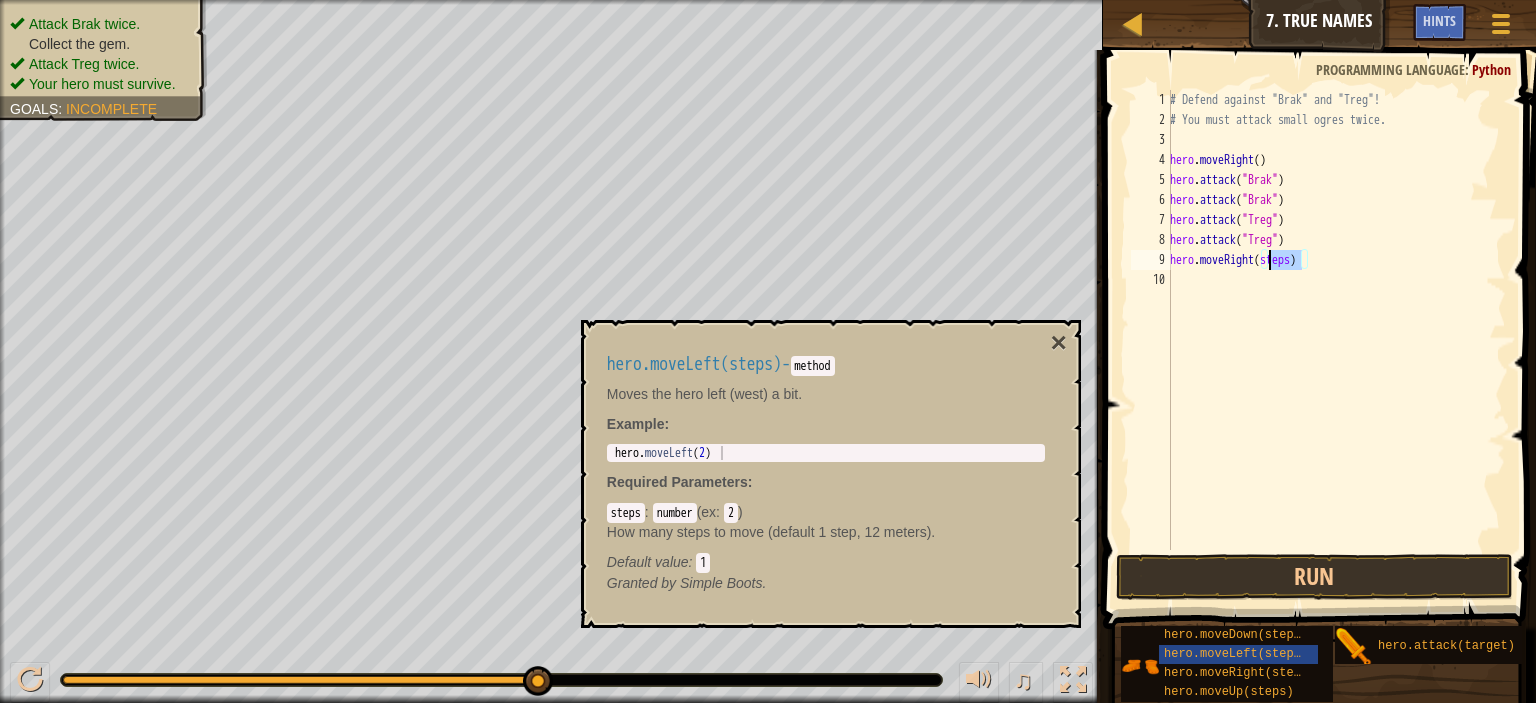click on "# Defend against "Brak" and "Treg"! # You must attack small ogres twice. hero . moveRight ( ) hero . attack ( "Brak" ) hero . attack ( "Brak" ) hero . attack ( "Treg" ) hero . attack ( "Treg" ) hero . moveRight ( steps )" at bounding box center (1336, 340) 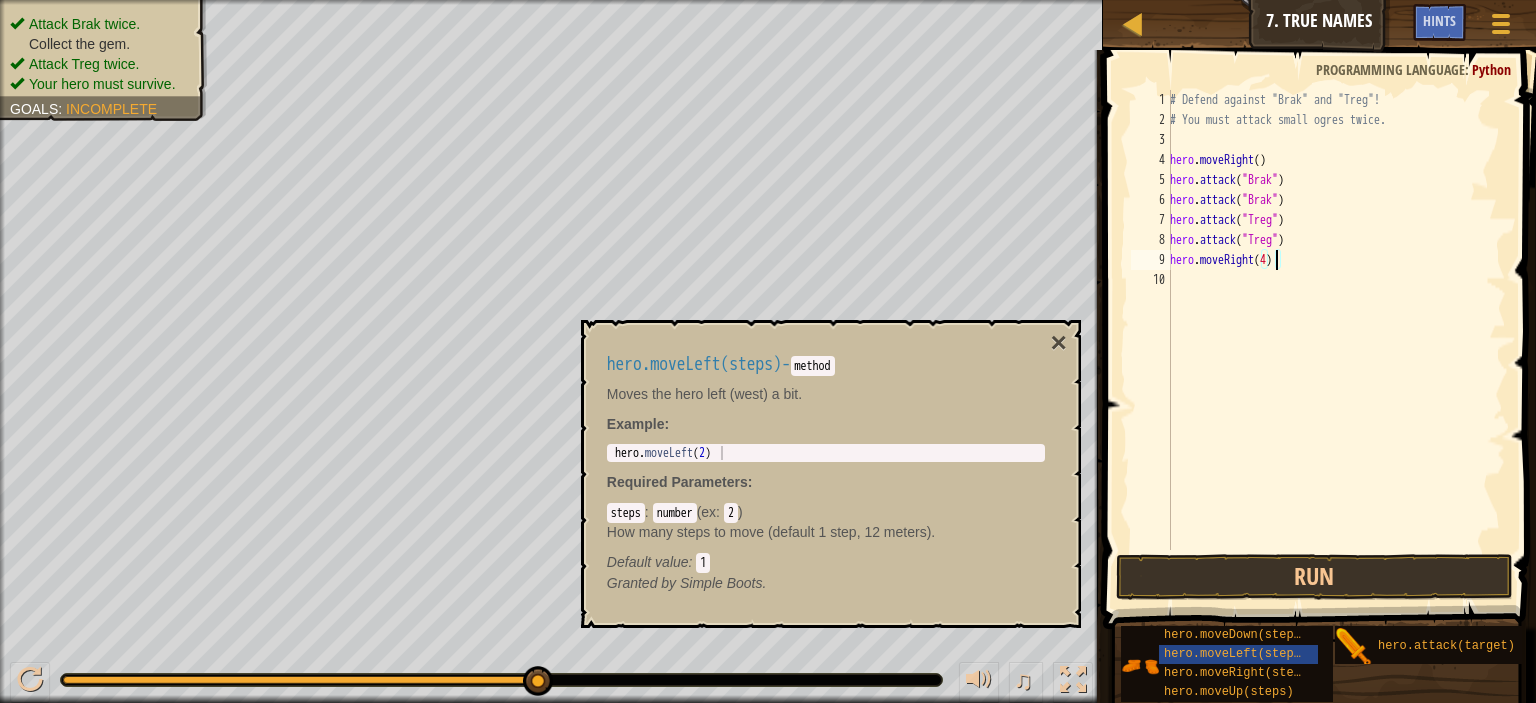 scroll, scrollTop: 9, scrollLeft: 8, axis: both 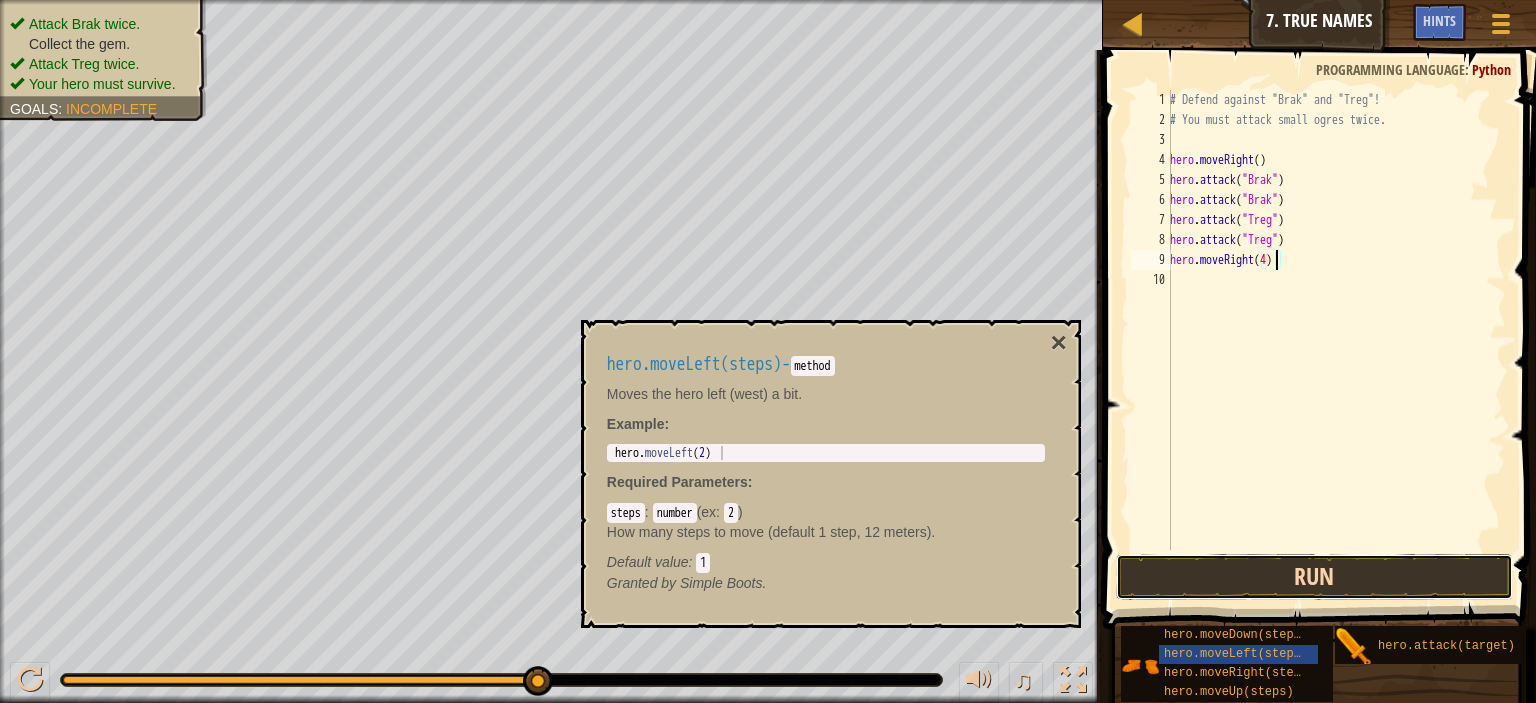 click on "Run" at bounding box center [1314, 577] 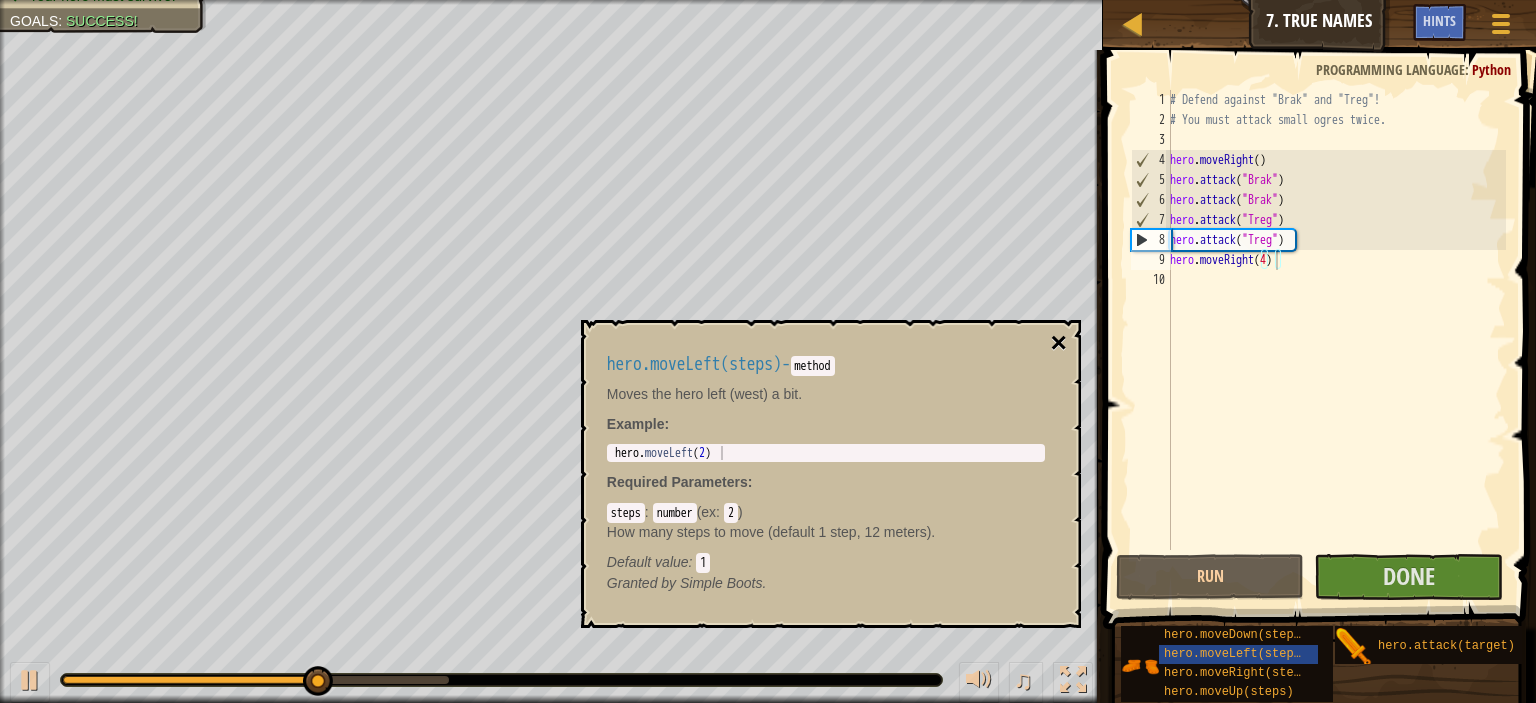 click on "×" at bounding box center (1058, 343) 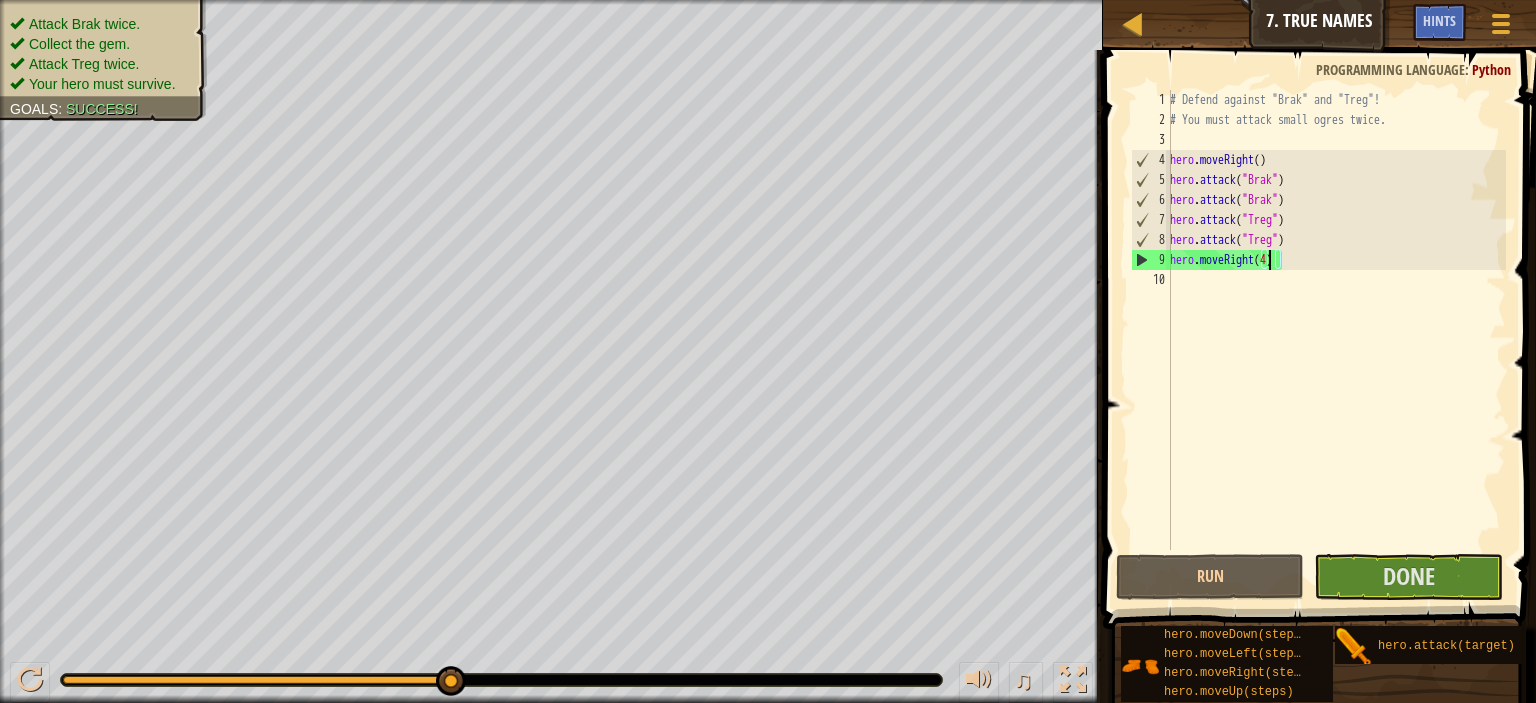 click on "# Defend against "Brak" and "Treg"! # You must attack small ogres twice. hero . moveRight ( ) hero . attack ( "Brak" ) hero . attack ( "Brak" ) hero . attack ( "Treg" ) hero . attack ( "Treg" ) hero . moveRight ( 4 )" at bounding box center [1336, 340] 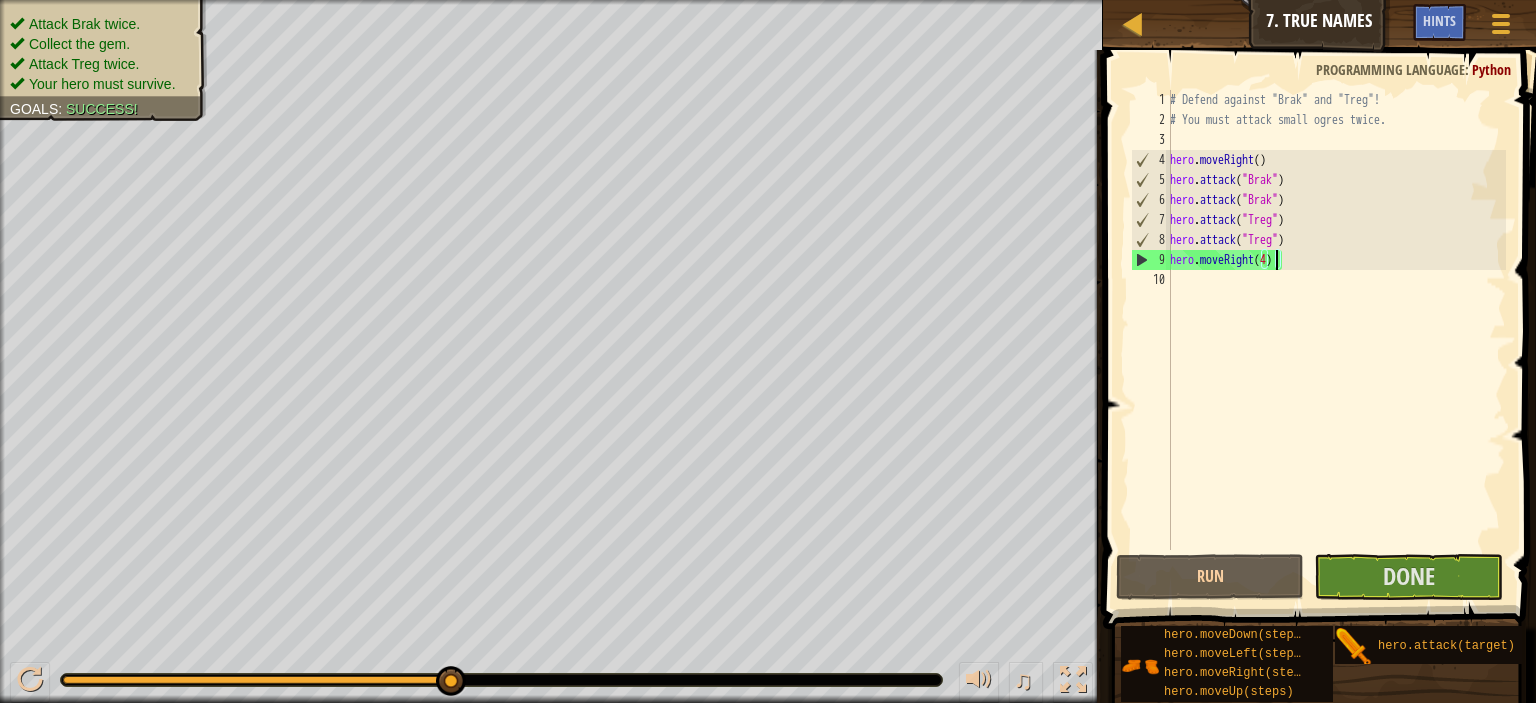 click on "# Defend against "Brak" and "Treg"! # You must attack small ogres twice. hero . moveRight ( ) hero . attack ( "Brak" ) hero . attack ( "Brak" ) hero . attack ( "Treg" ) hero . attack ( "Treg" ) hero . moveRight ( 4 )" at bounding box center (1336, 340) 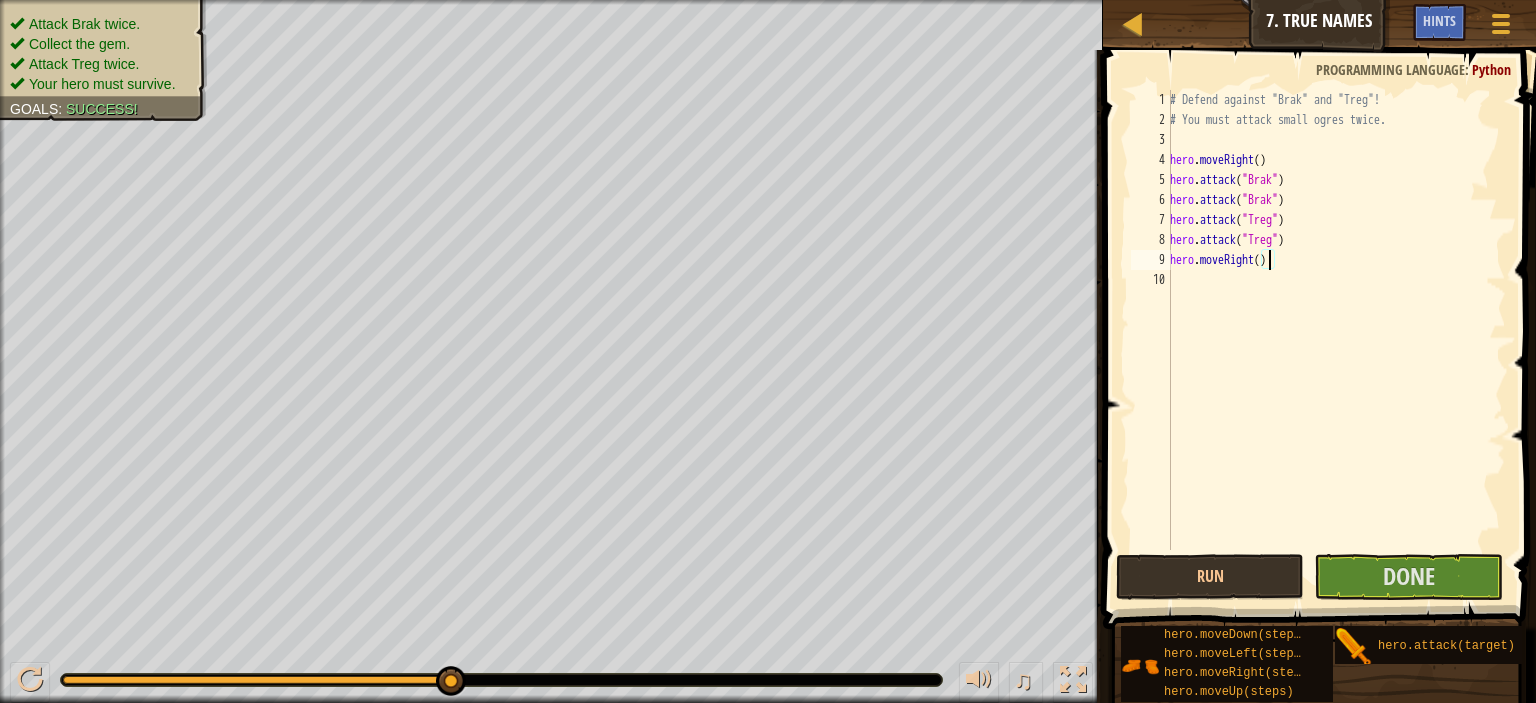 scroll, scrollTop: 9, scrollLeft: 8, axis: both 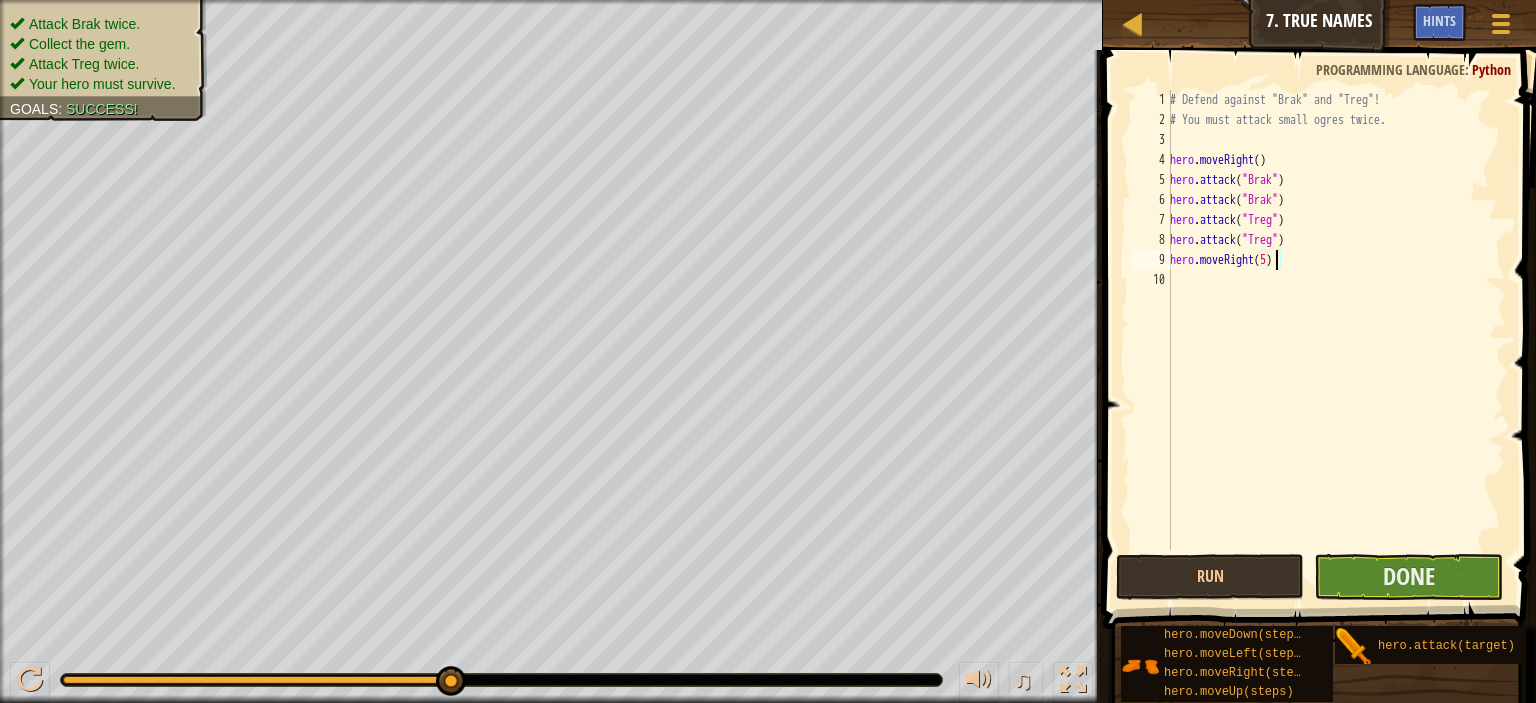 type on "hero.moveRight(5)" 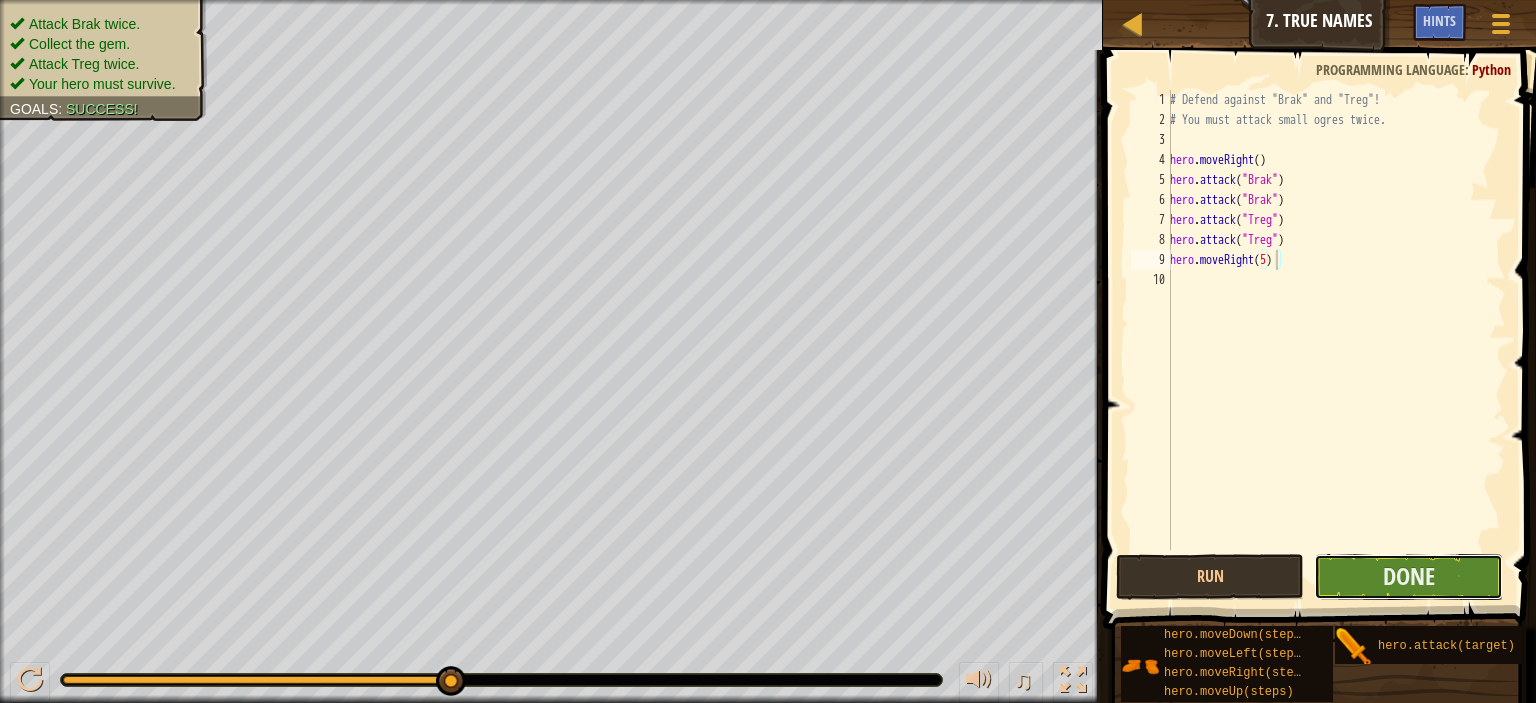 click on "Done" at bounding box center (1408, 577) 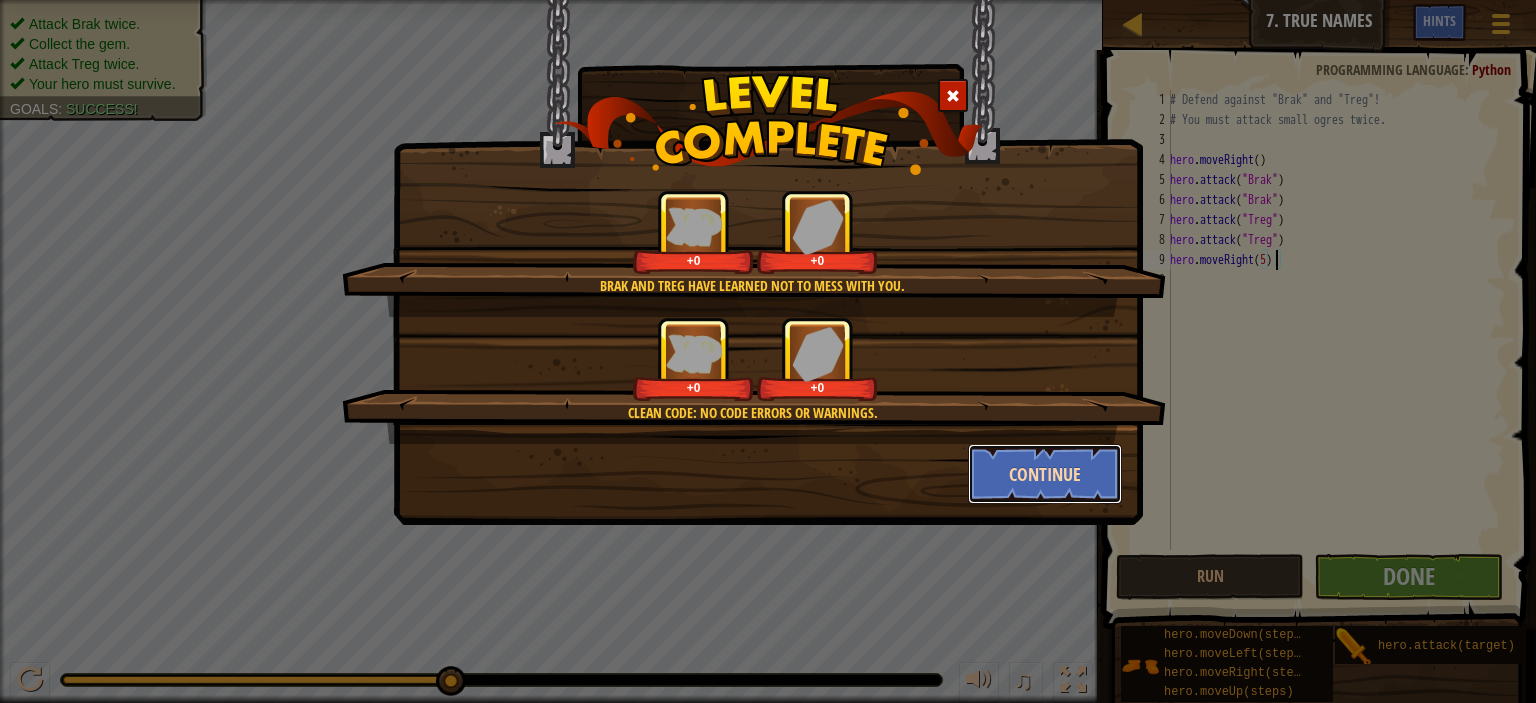 click on "Continue" at bounding box center (1045, 474) 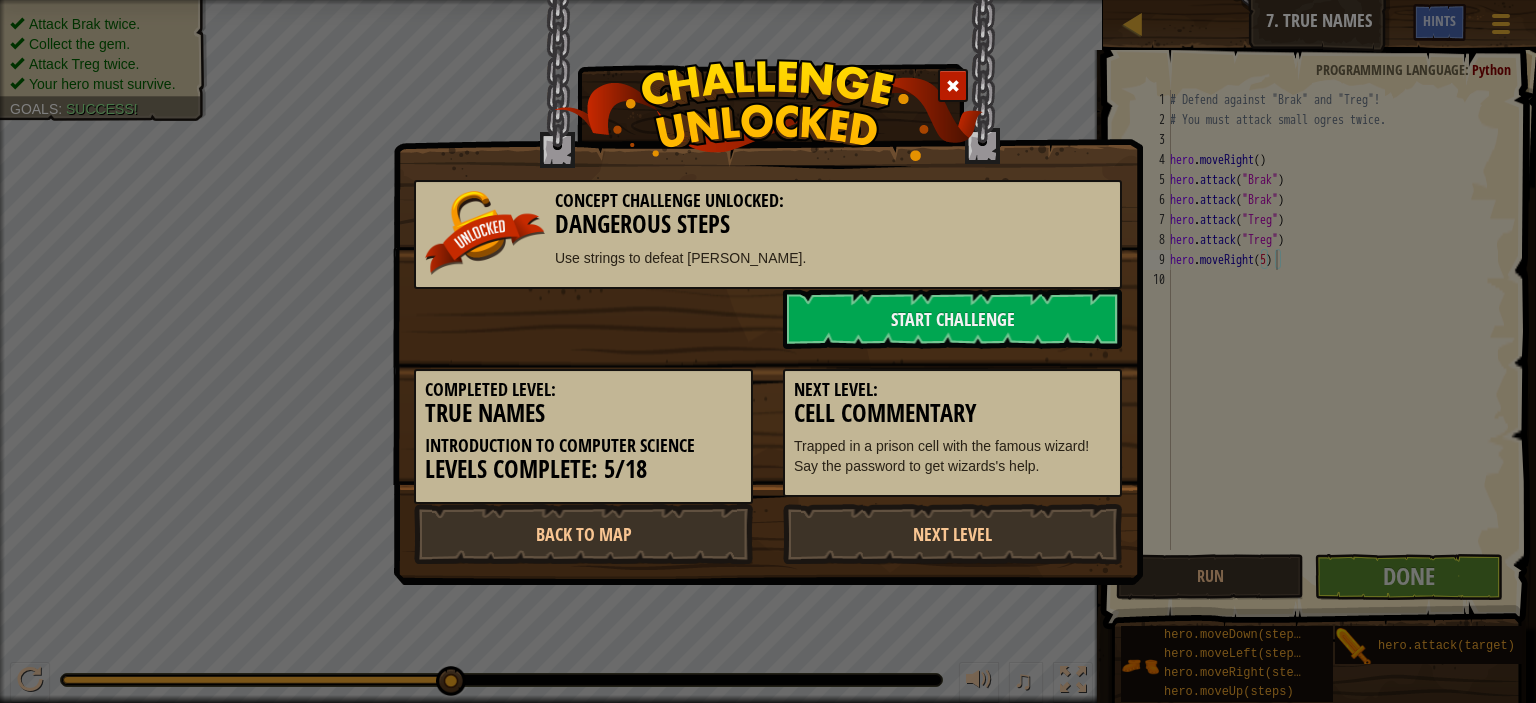 click on "Trapped in a prison cell with the famous wizard! Say the password to get wizards's help." at bounding box center (952, 456) 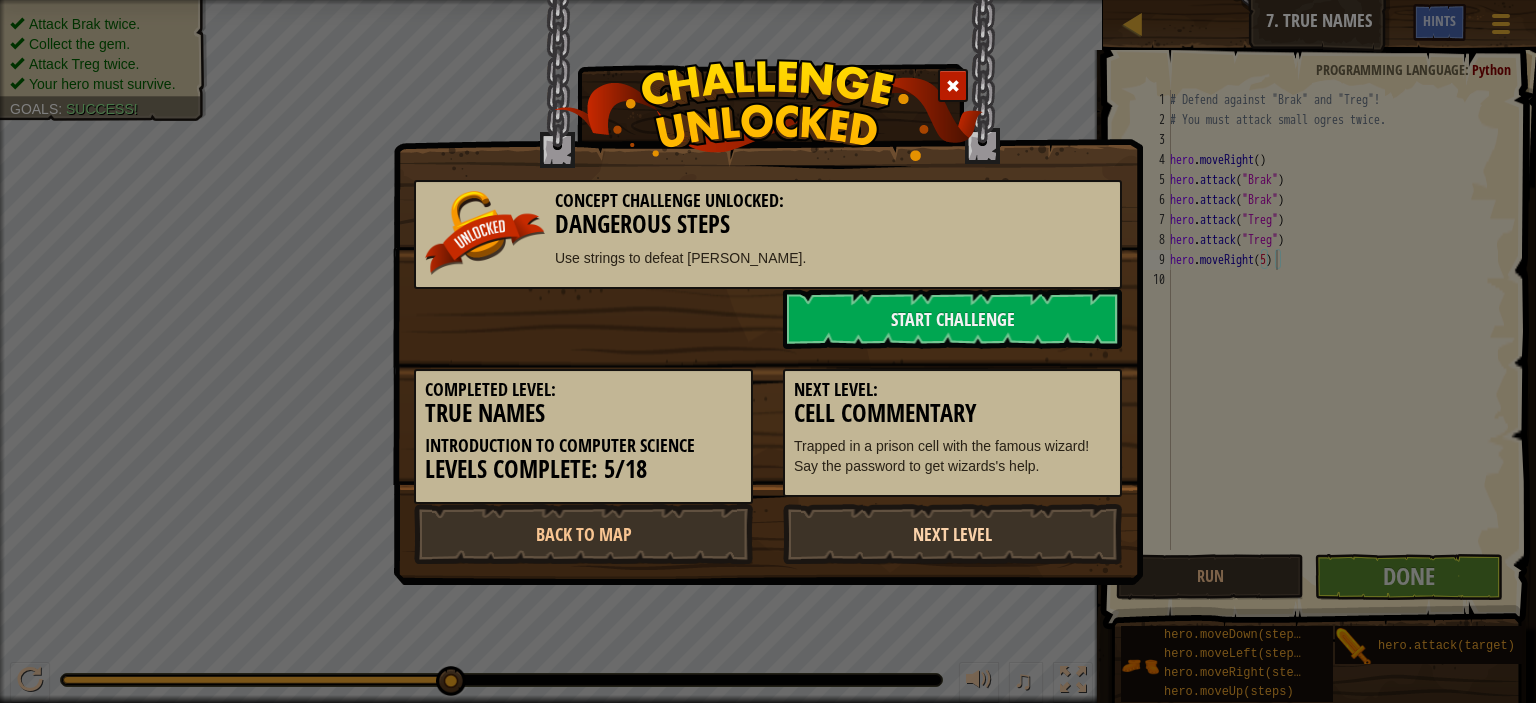 click on "Next Level" at bounding box center (952, 534) 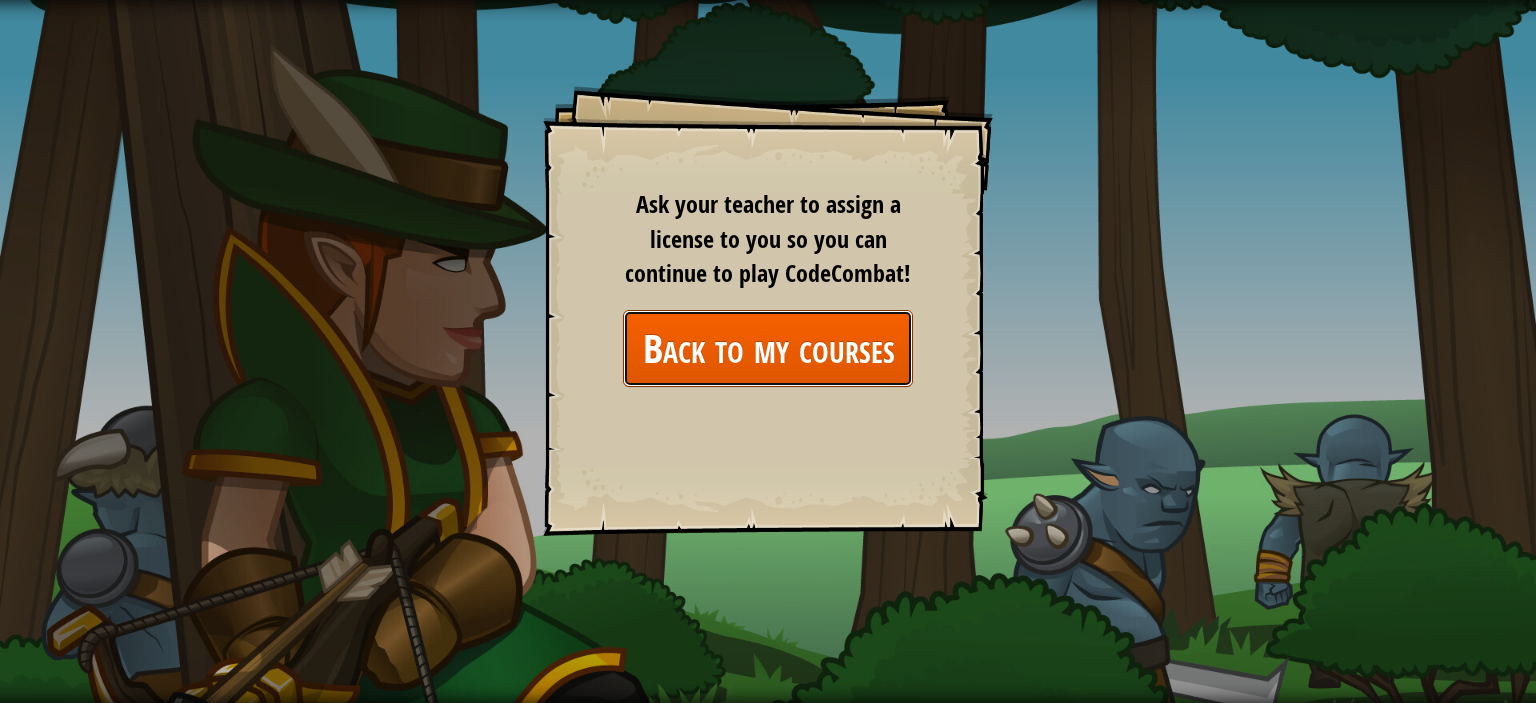click on "Back to my courses" at bounding box center [768, 348] 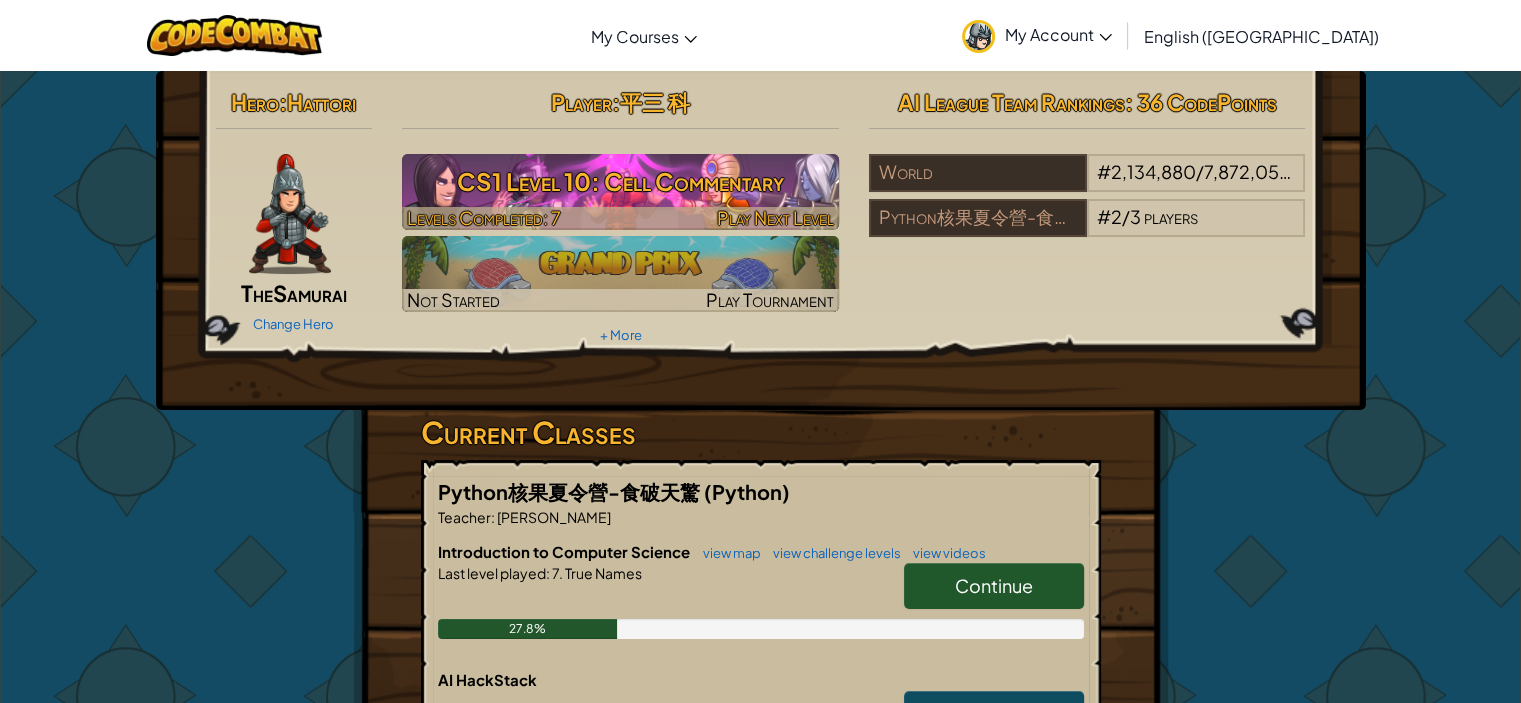 click on "CS1 Level 10: Cell Commentary" at bounding box center (620, 181) 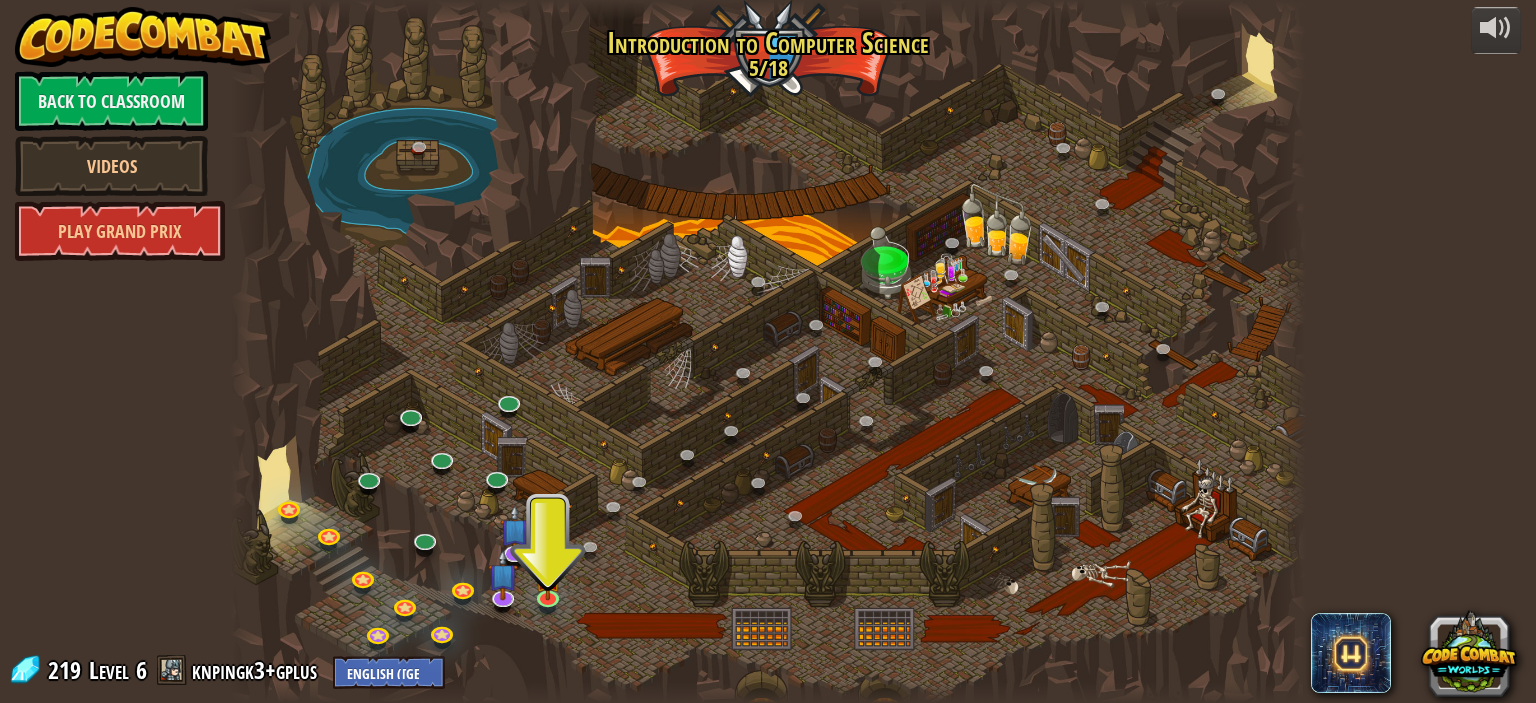 click at bounding box center [768, 351] 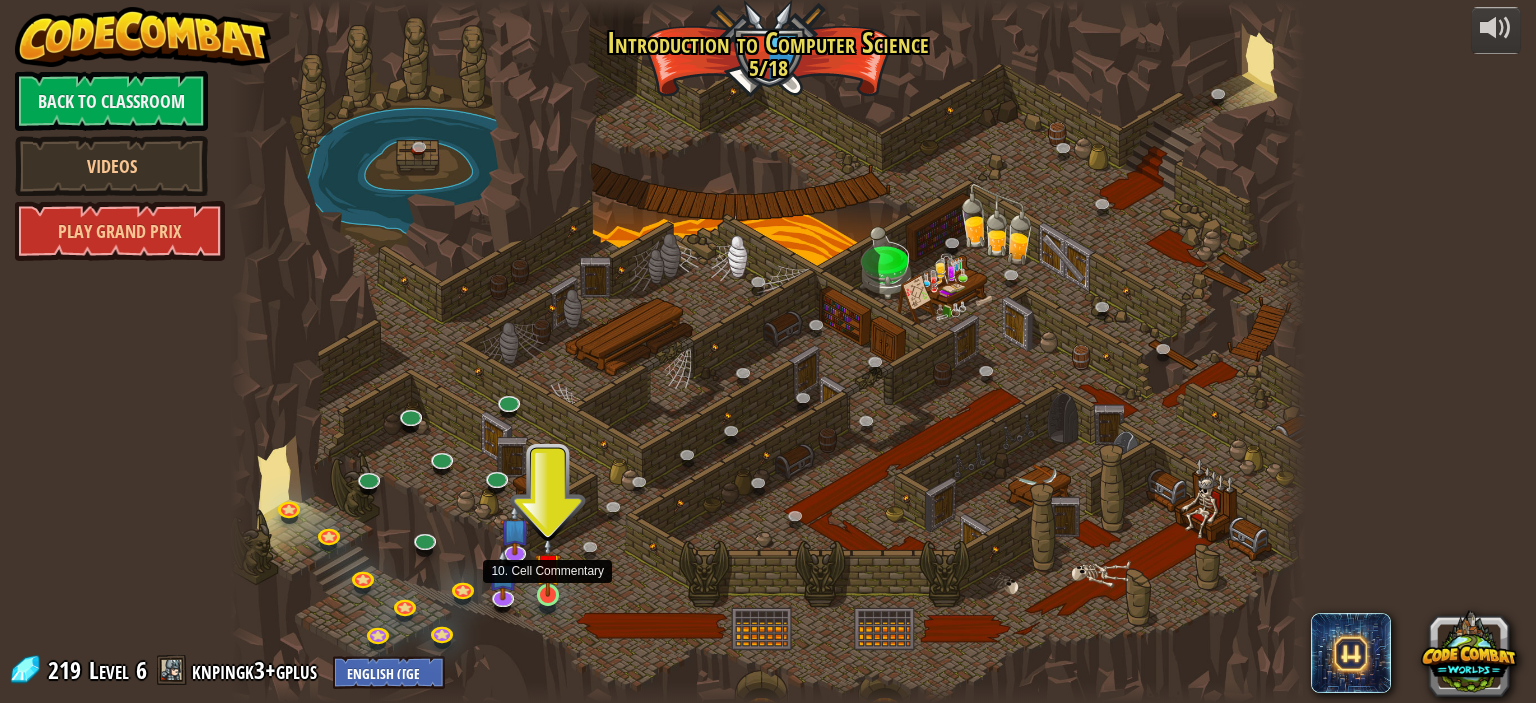 click at bounding box center (548, 566) 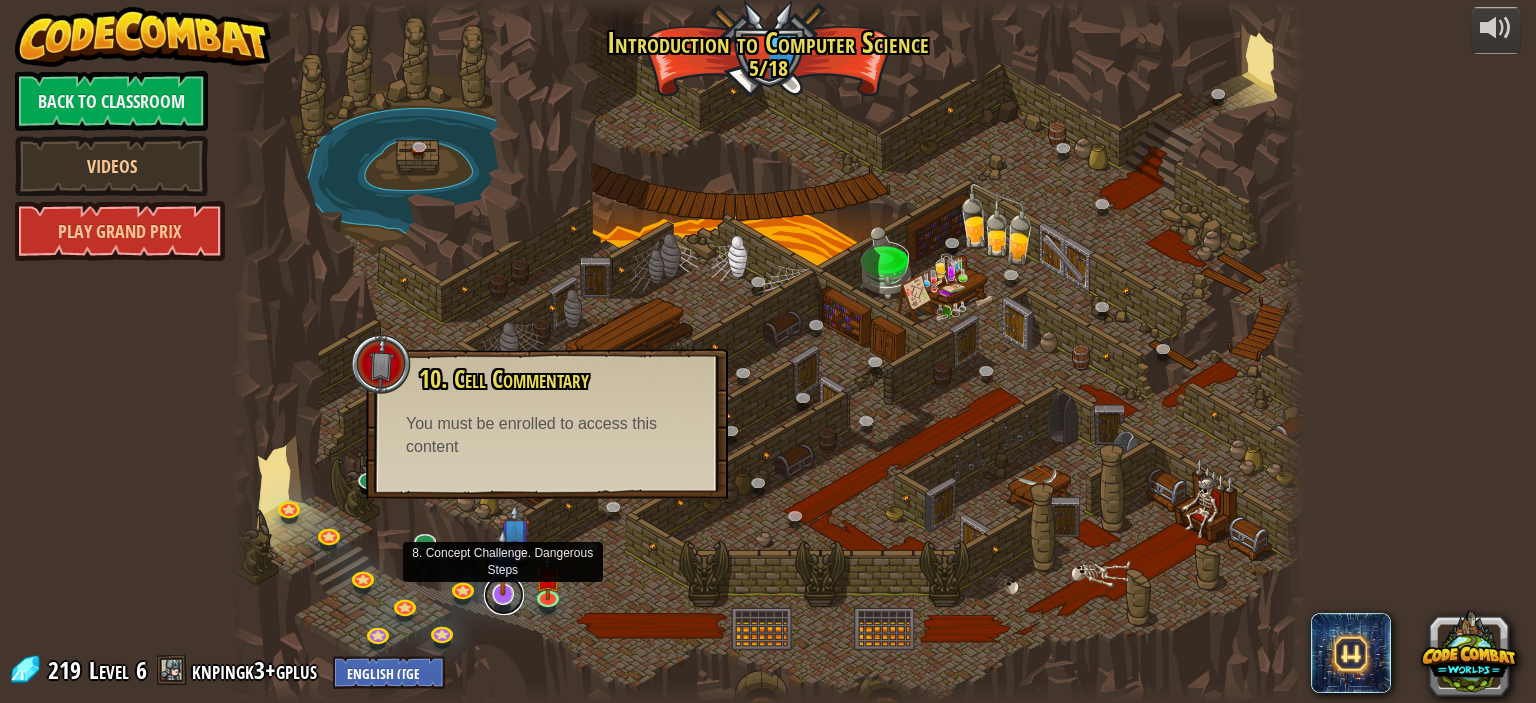 click at bounding box center [504, 595] 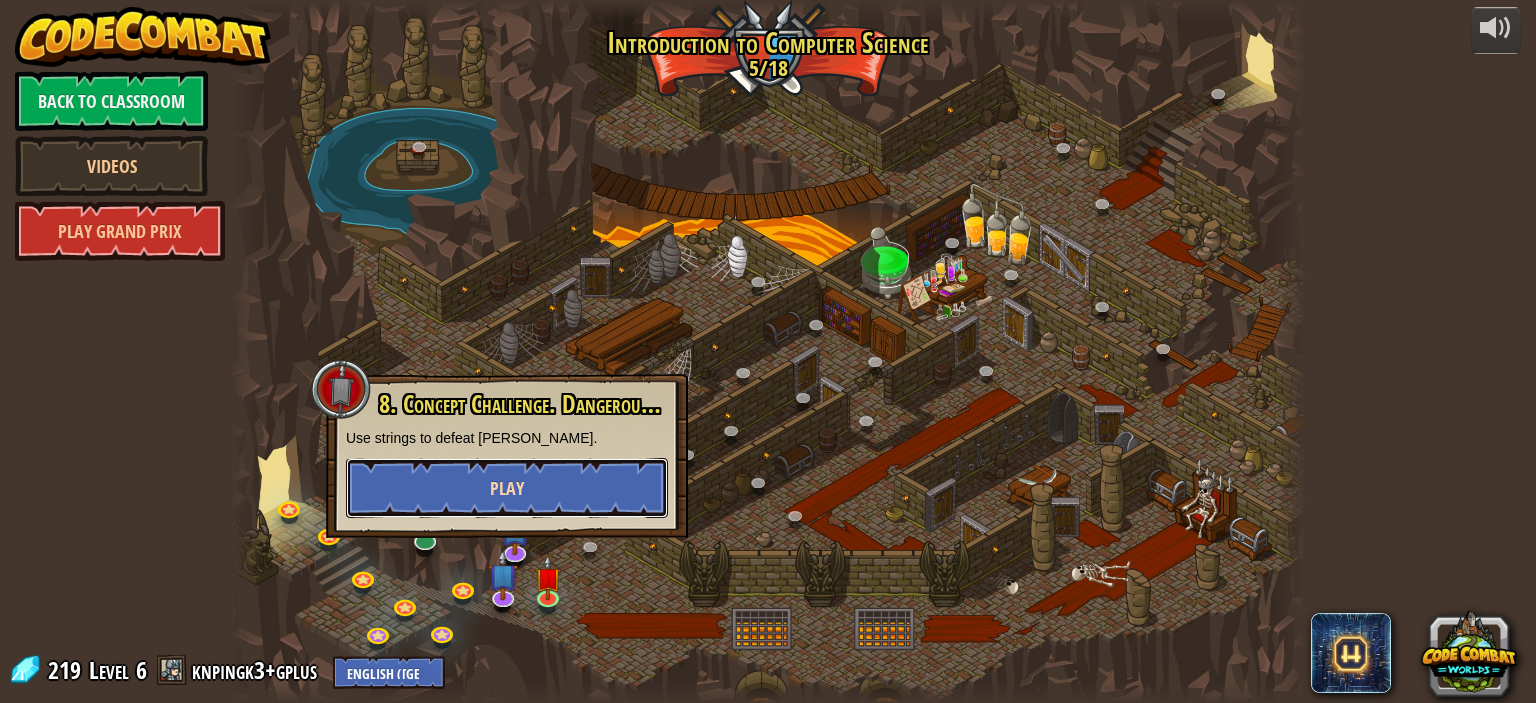 click on "Play" at bounding box center [507, 488] 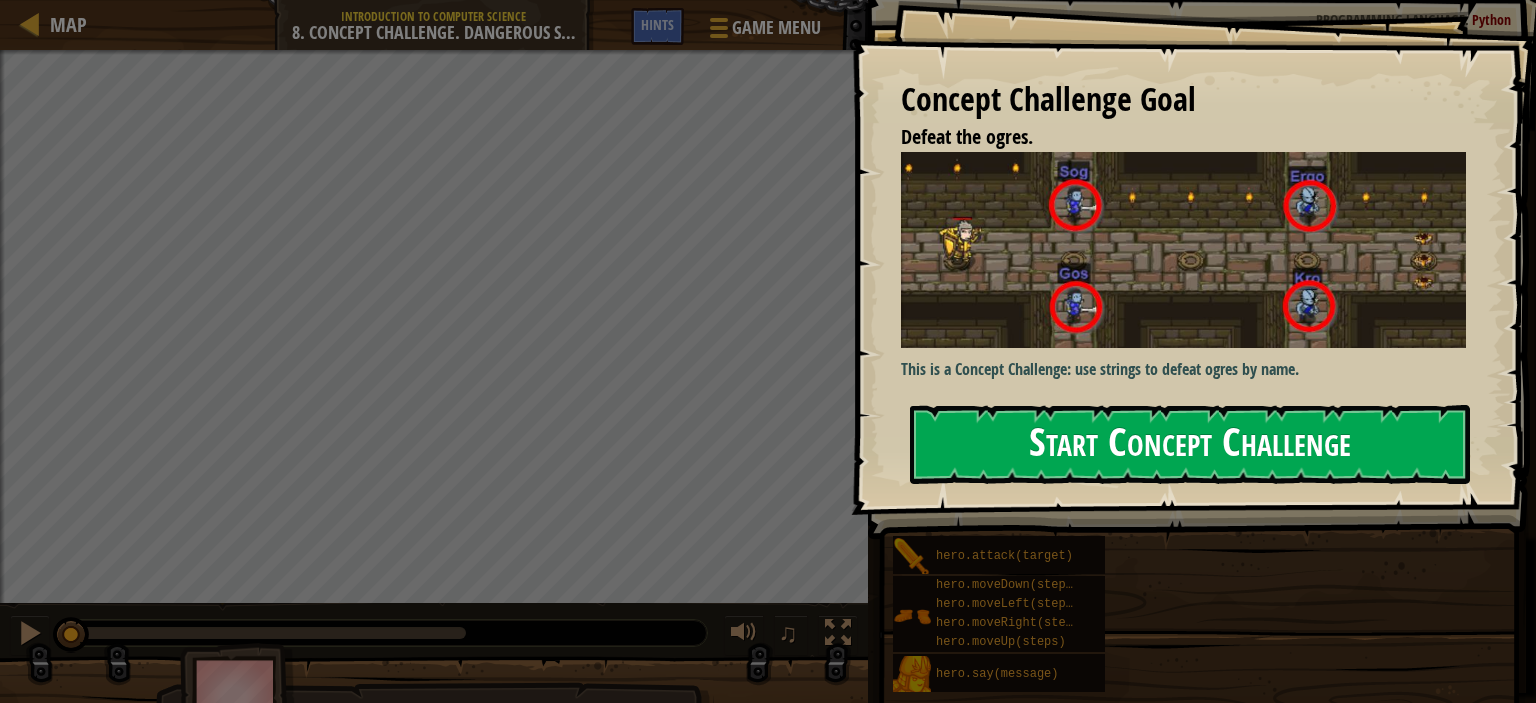 click on "Start Concept Challenge" at bounding box center (1190, 444) 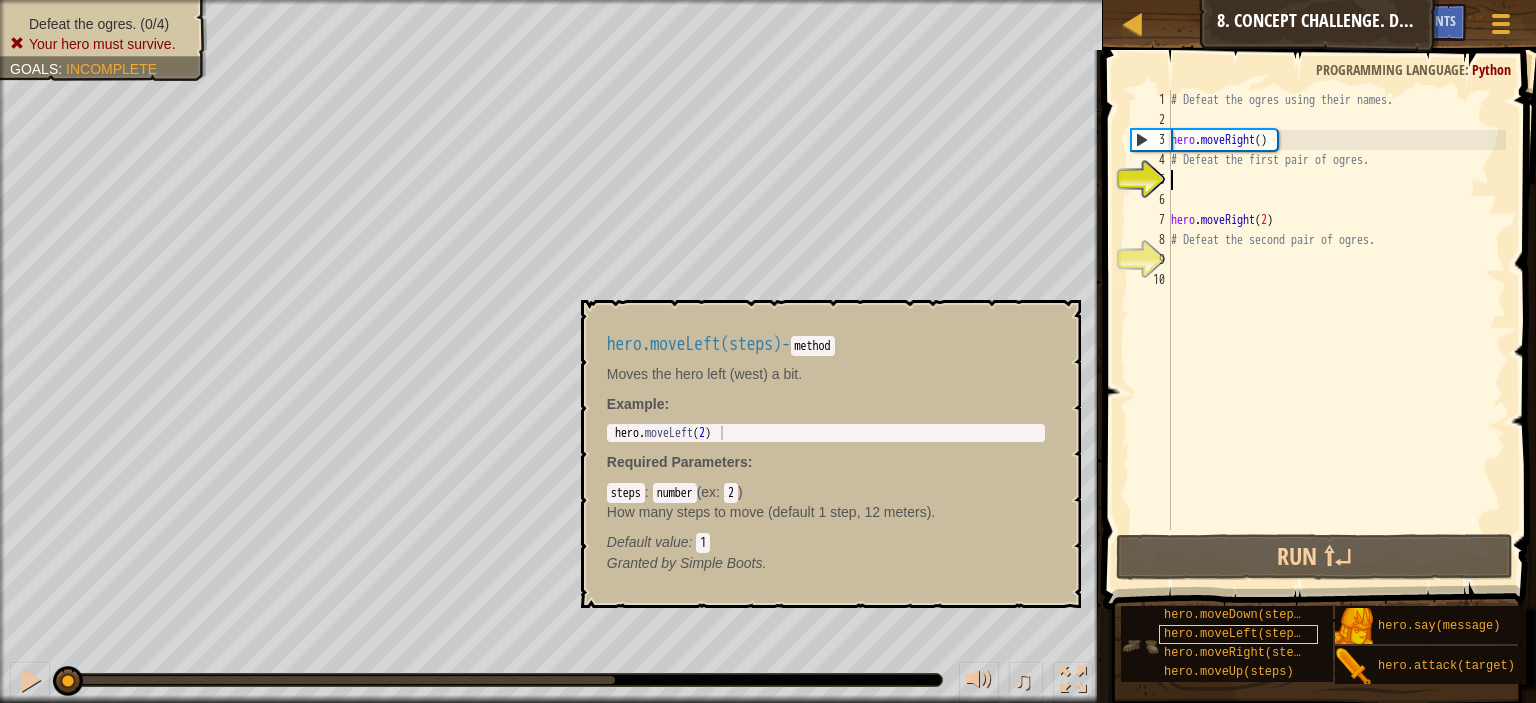 scroll, scrollTop: 15, scrollLeft: 0, axis: vertical 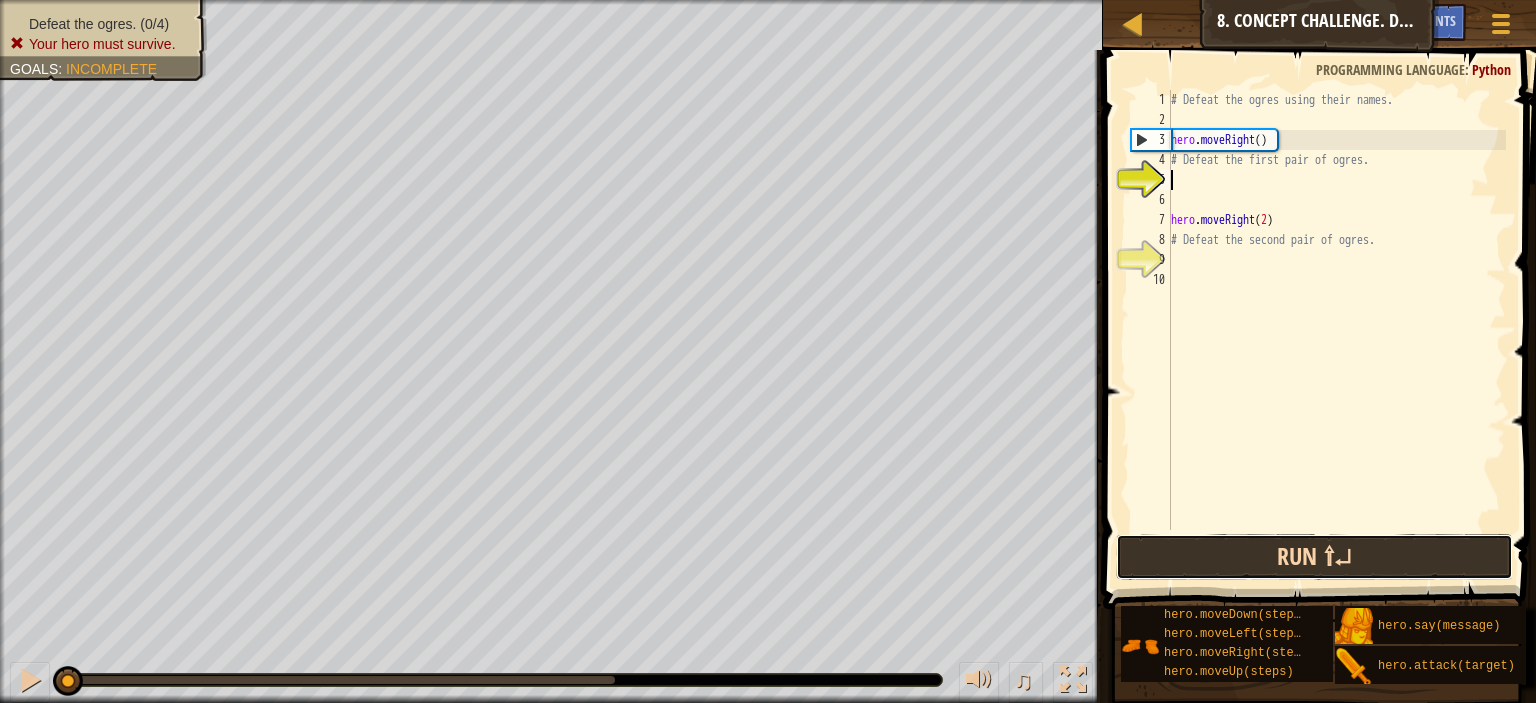 click on "Run ⇧↵" at bounding box center (1314, 557) 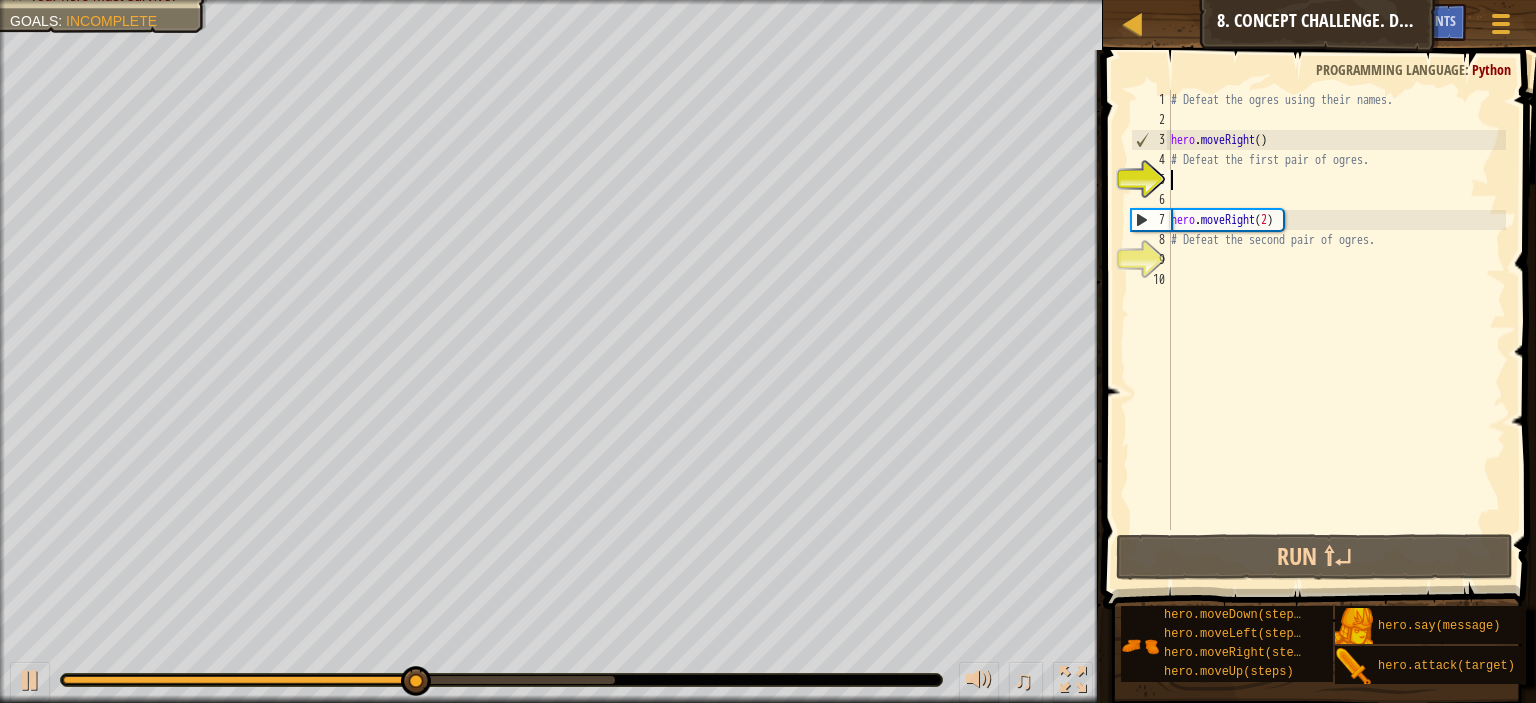 drag, startPoint x: 1234, startPoint y: 217, endPoint x: 1225, endPoint y: 226, distance: 12.727922 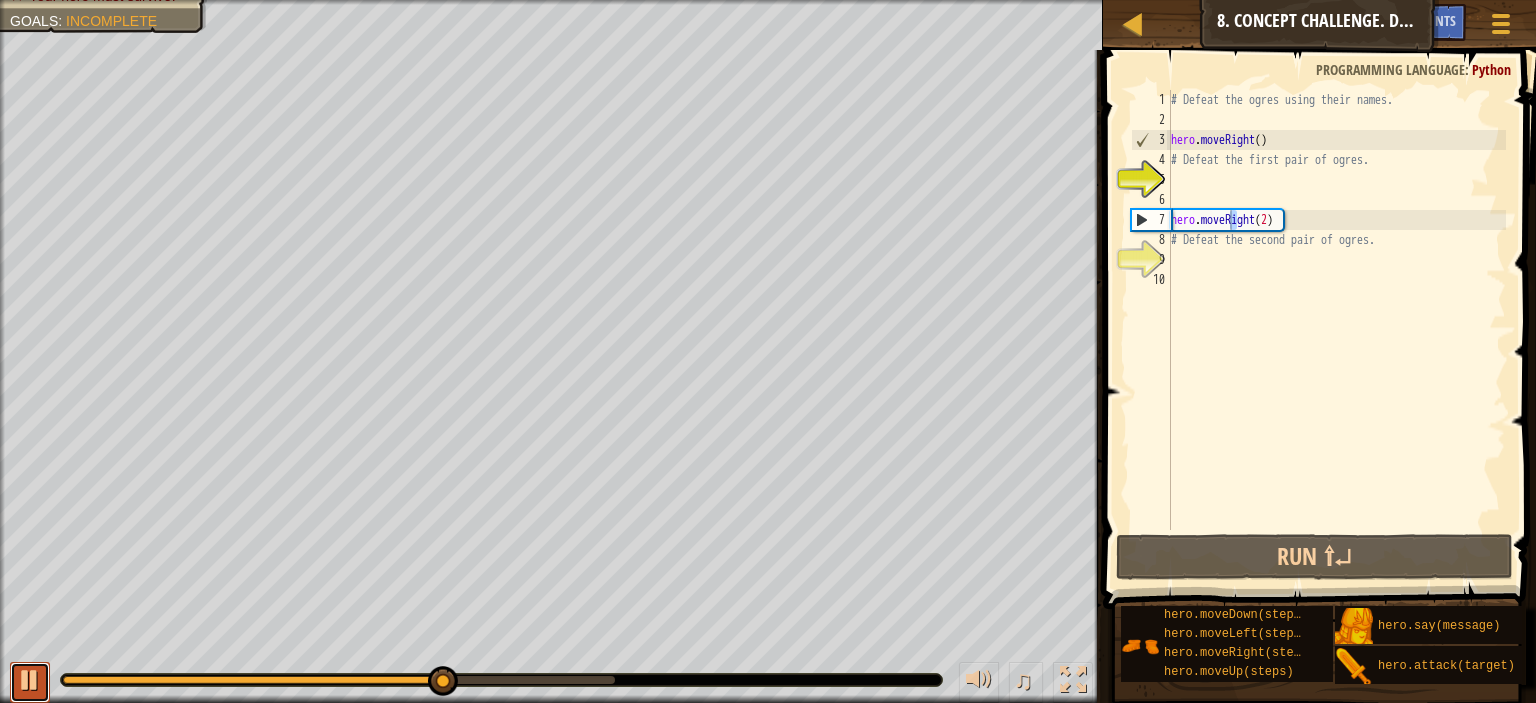 click at bounding box center [30, 680] 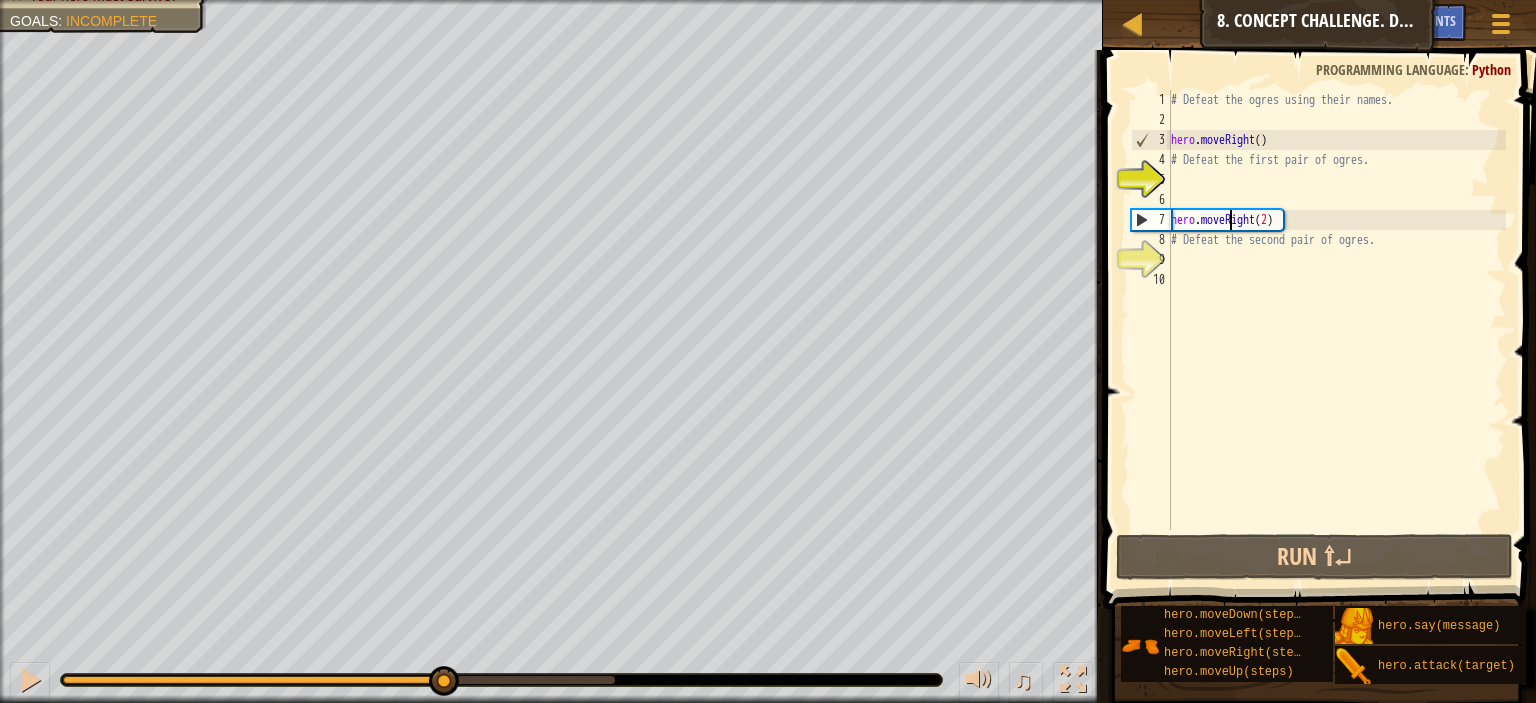 click on "# Defeat the ogres using their names. hero . moveRight ( ) # Defeat the first pair of ogres. hero . moveRight ( 2 ) # Defeat the second pair of ogres." at bounding box center [1336, 330] 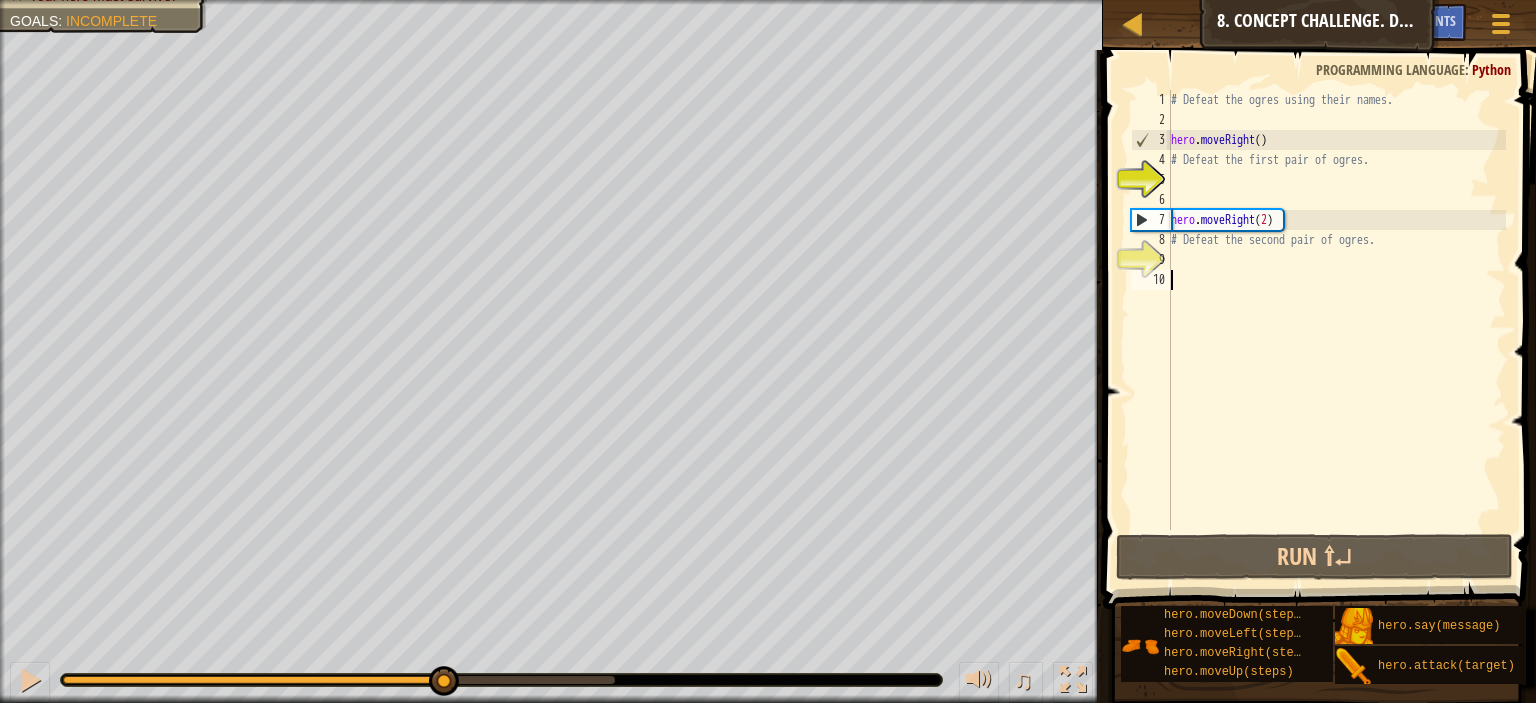 click on "# Defeat the ogres using their names. hero . moveRight ( ) # Defeat the first pair of ogres. hero . moveRight ( 2 ) # Defeat the second pair of ogres." at bounding box center [1336, 330] 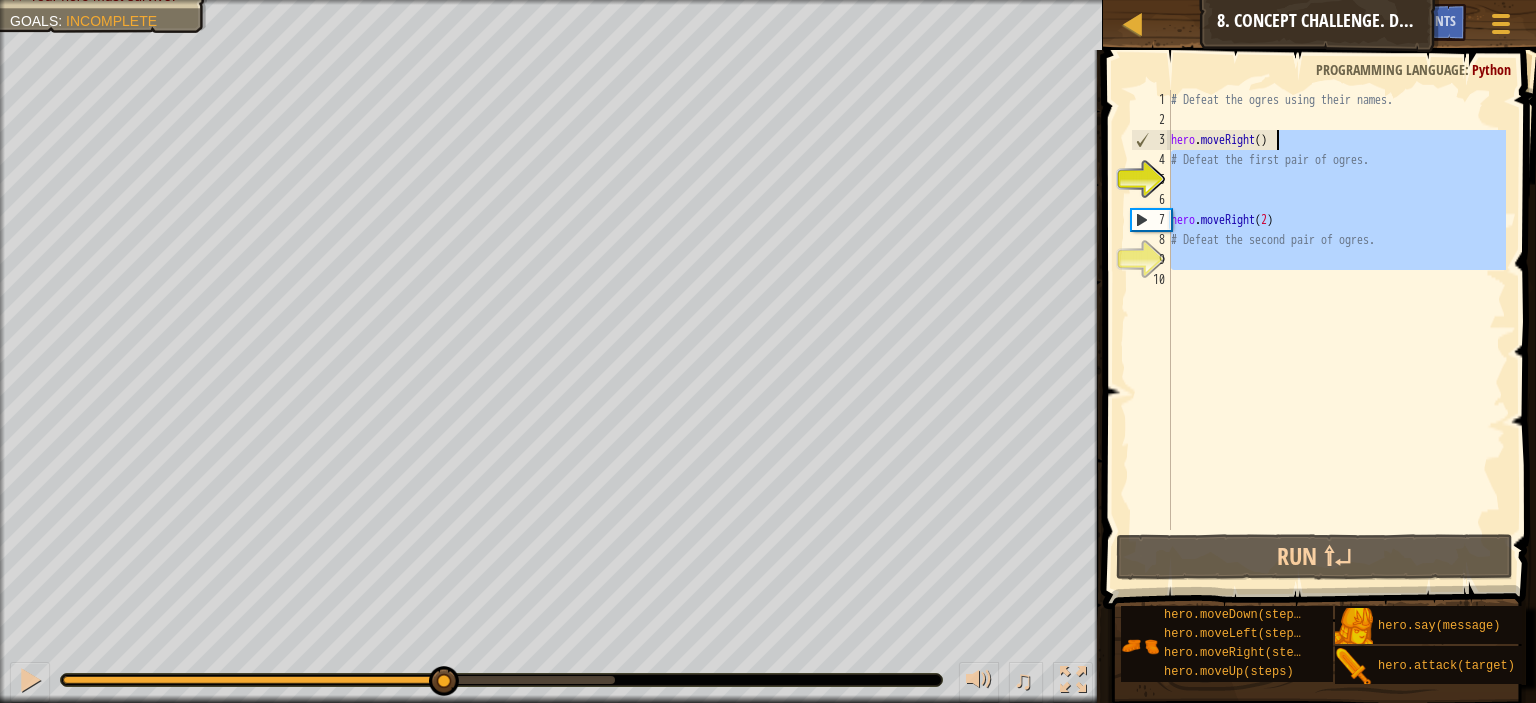 drag, startPoint x: 1389, startPoint y: 412, endPoint x: 1235, endPoint y: 369, distance: 159.8906 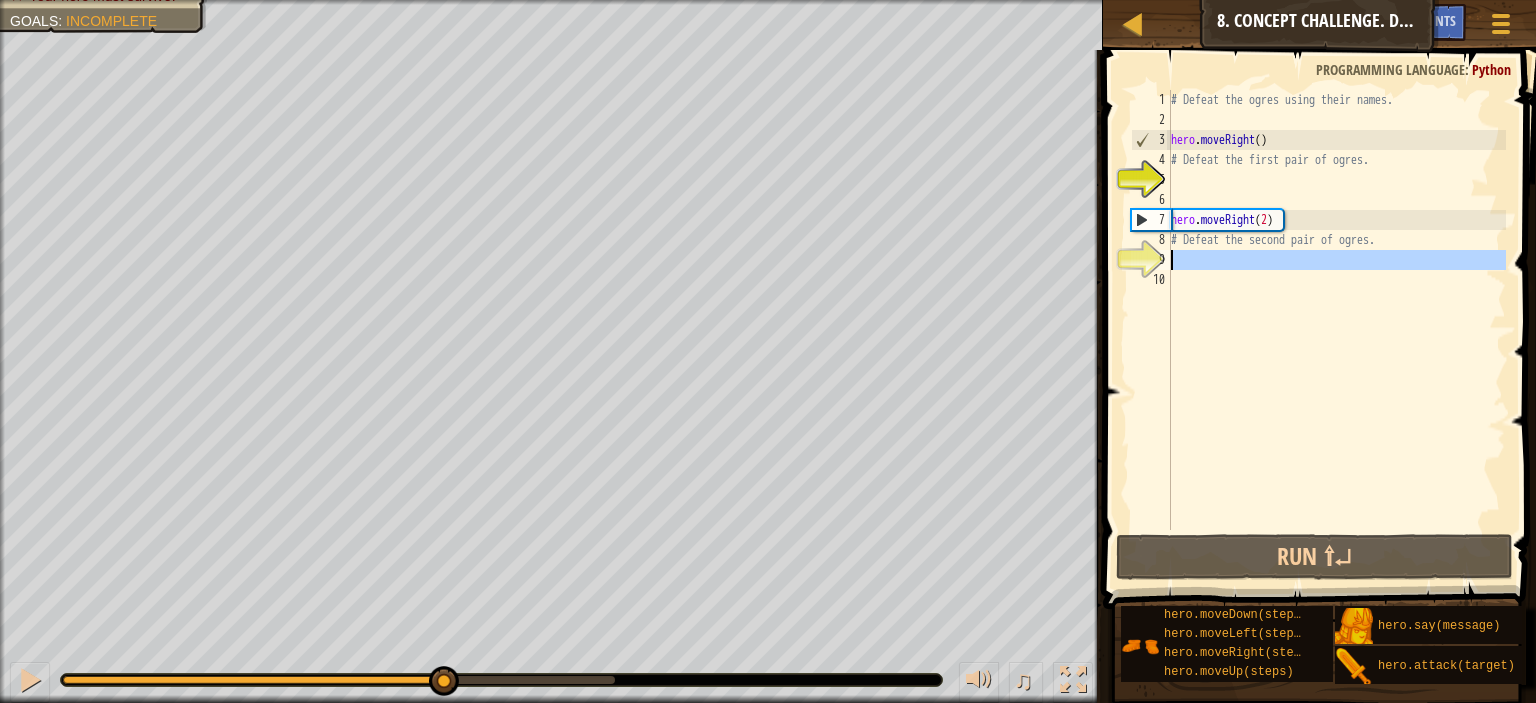 click on "# Defeat the ogres using their names. hero . moveRight ( ) # Defeat the first pair of ogres. hero . moveRight ( 2 ) # Defeat the second pair of ogres." at bounding box center [1336, 330] 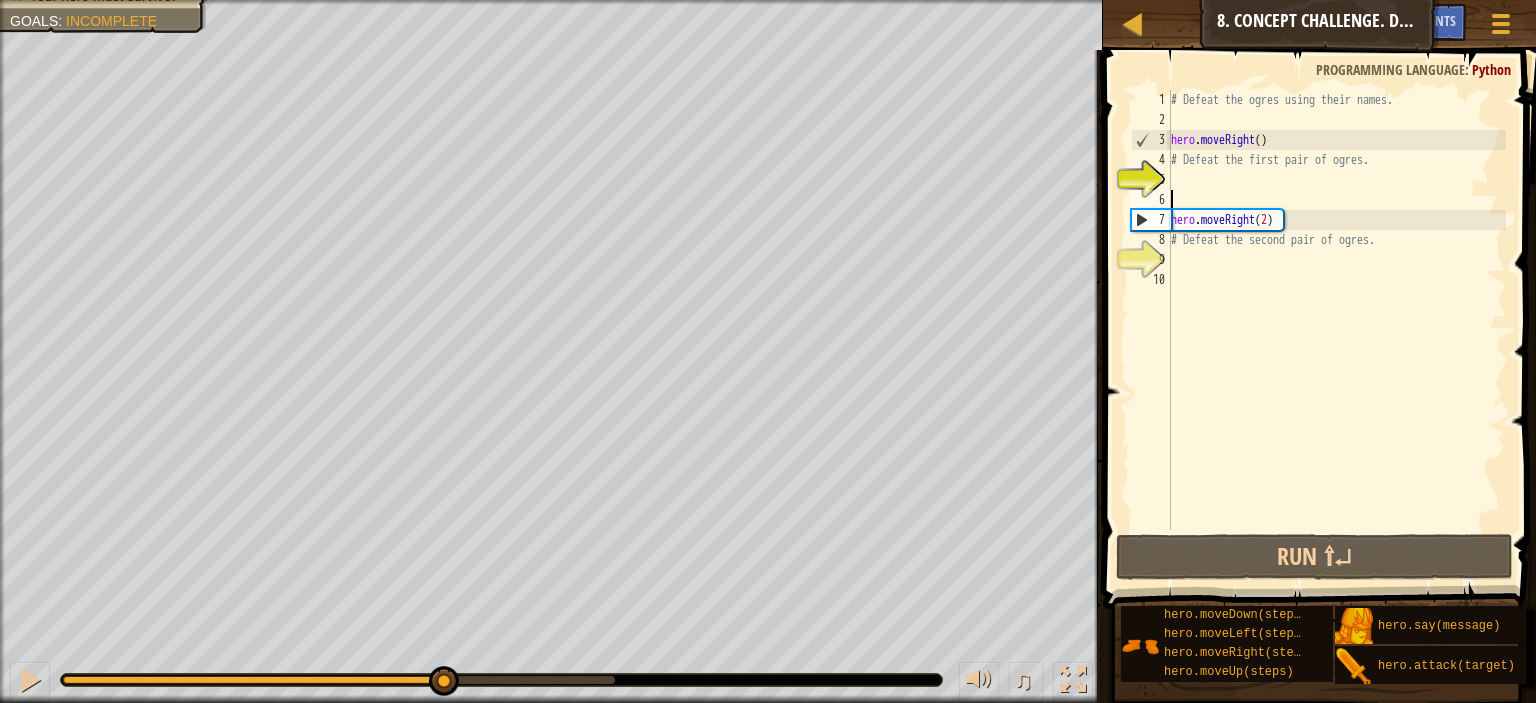 click on "# Defeat the ogres using their names. hero . moveRight ( ) # Defeat the first pair of ogres. hero . moveRight ( 2 ) # Defeat the second pair of ogres." at bounding box center [1336, 330] 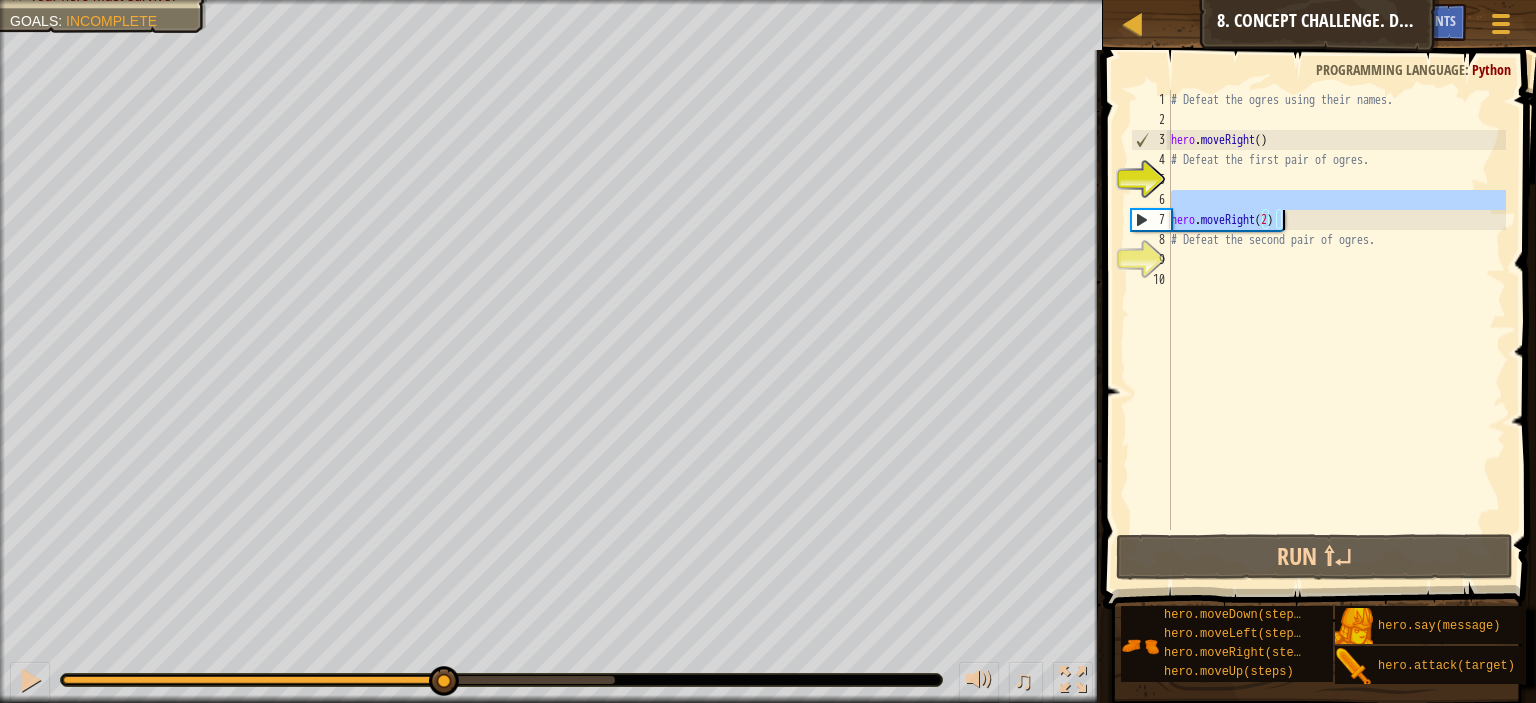 click on "# Defeat the ogres using their names. hero . moveRight ( ) # Defeat the first pair of ogres. hero . moveRight ( 2 ) # Defeat the second pair of ogres." at bounding box center [1336, 330] 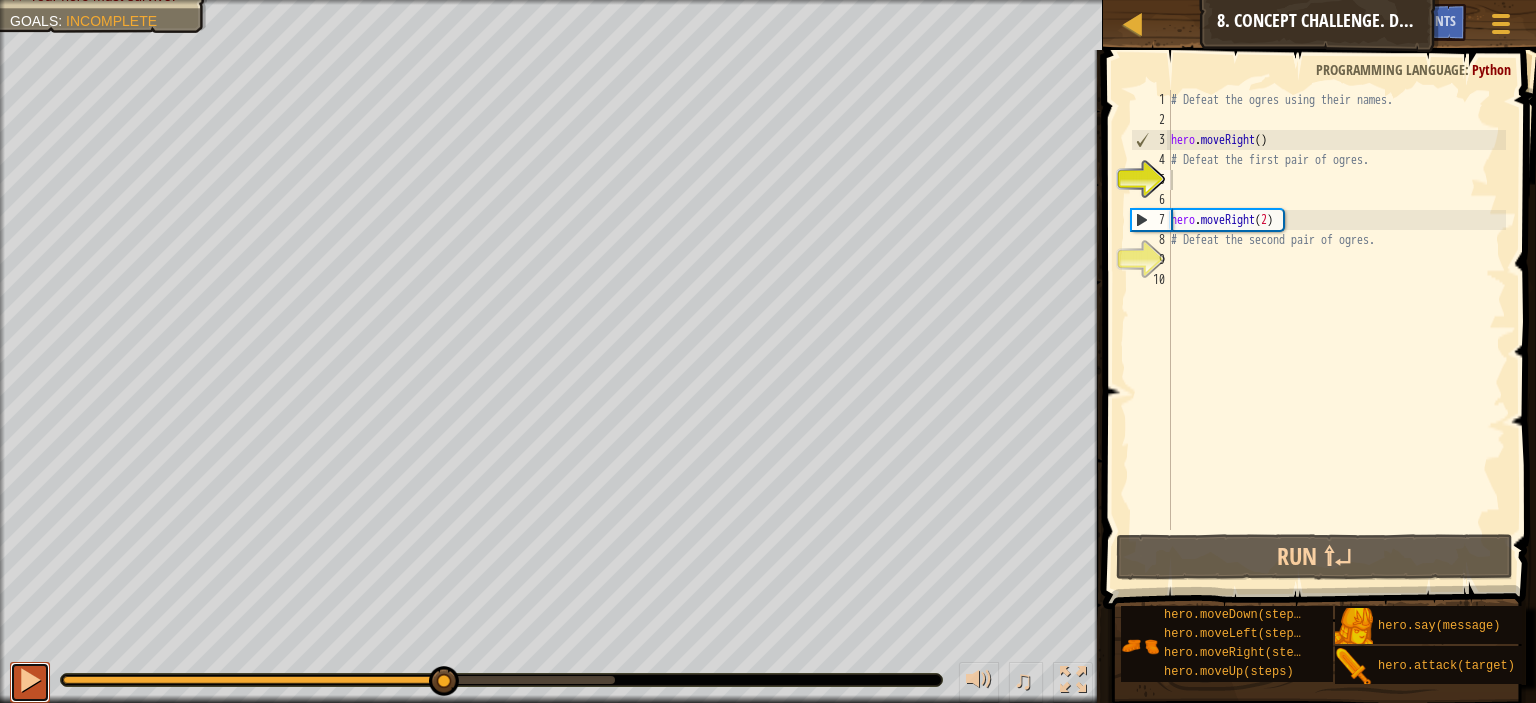 click at bounding box center [30, 680] 